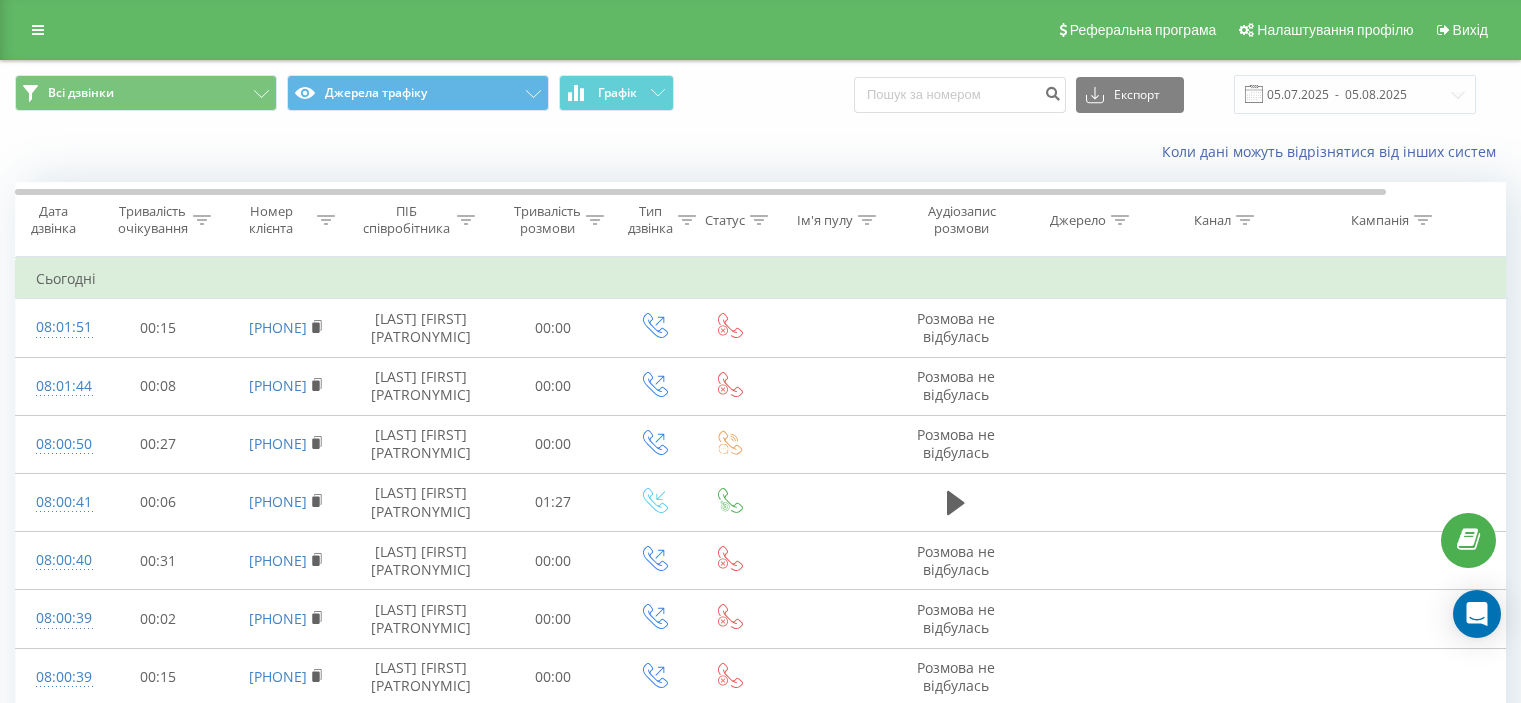 scroll, scrollTop: 0, scrollLeft: 0, axis: both 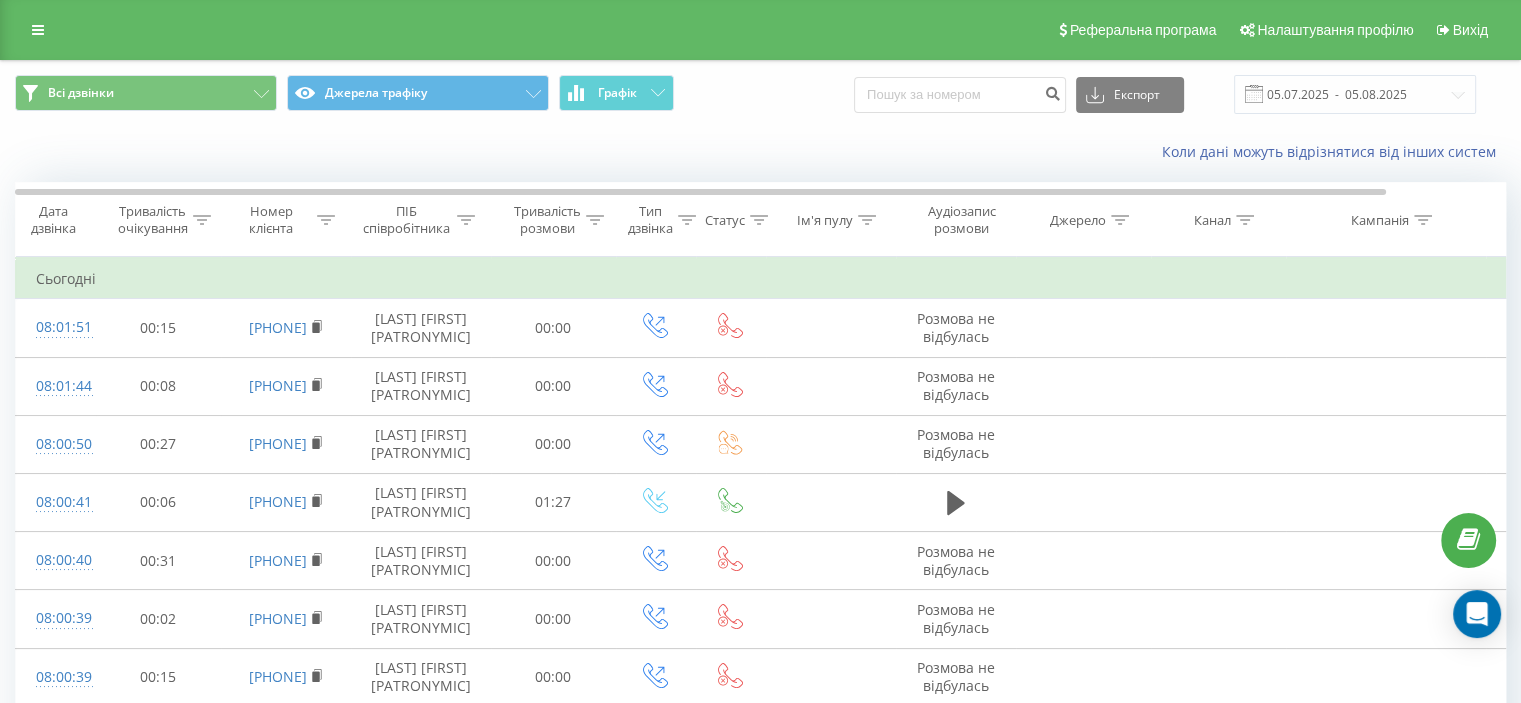click on "Номер клієнта" at bounding box center [286, 220] 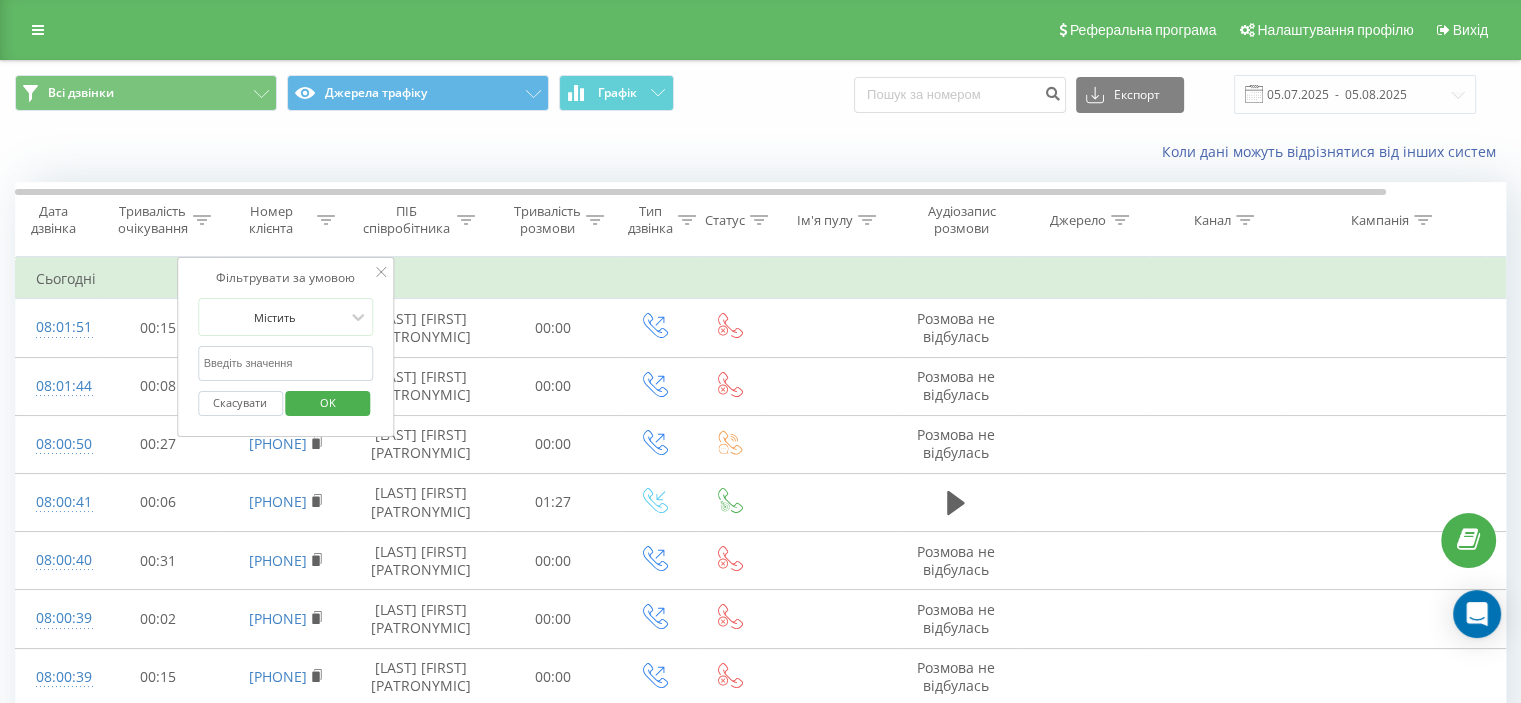 click at bounding box center (286, 363) 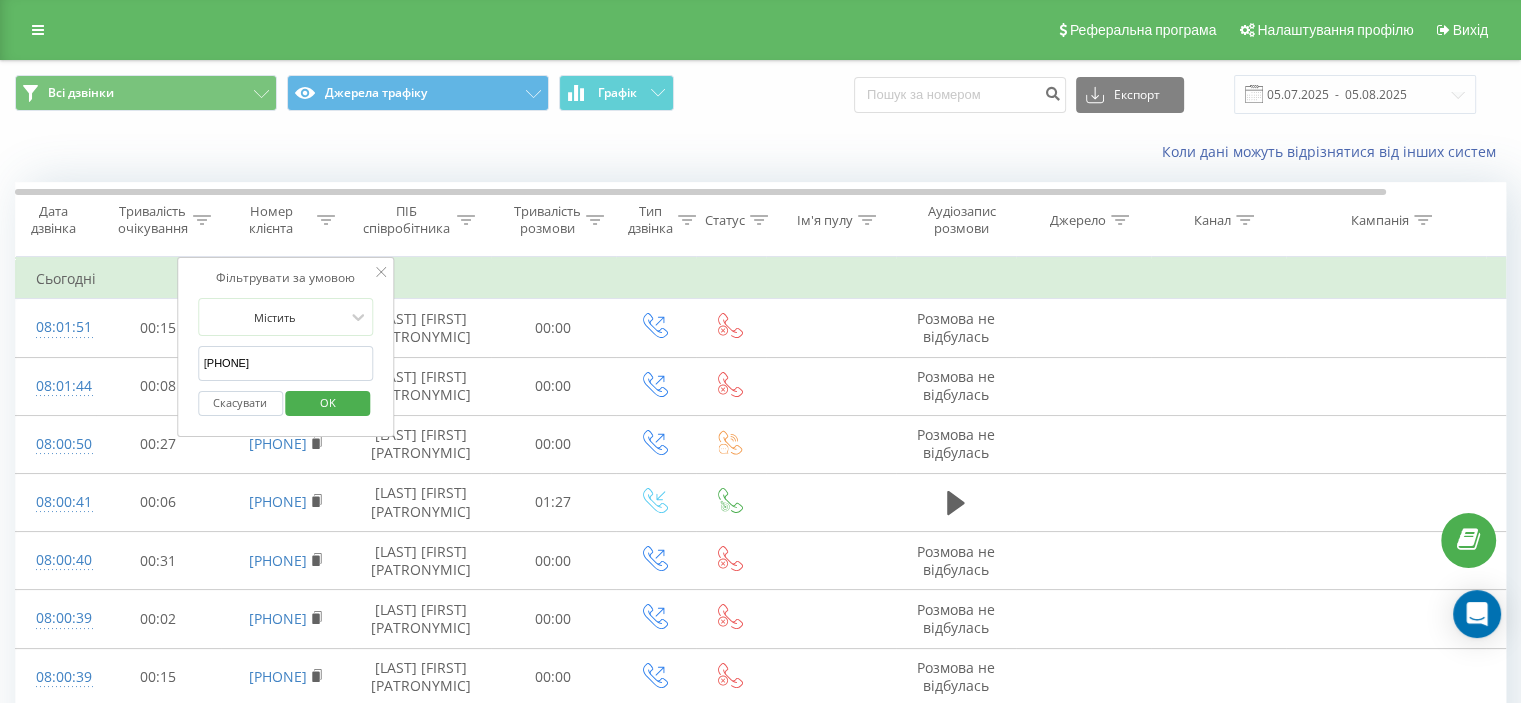 click on "OK" at bounding box center (328, 402) 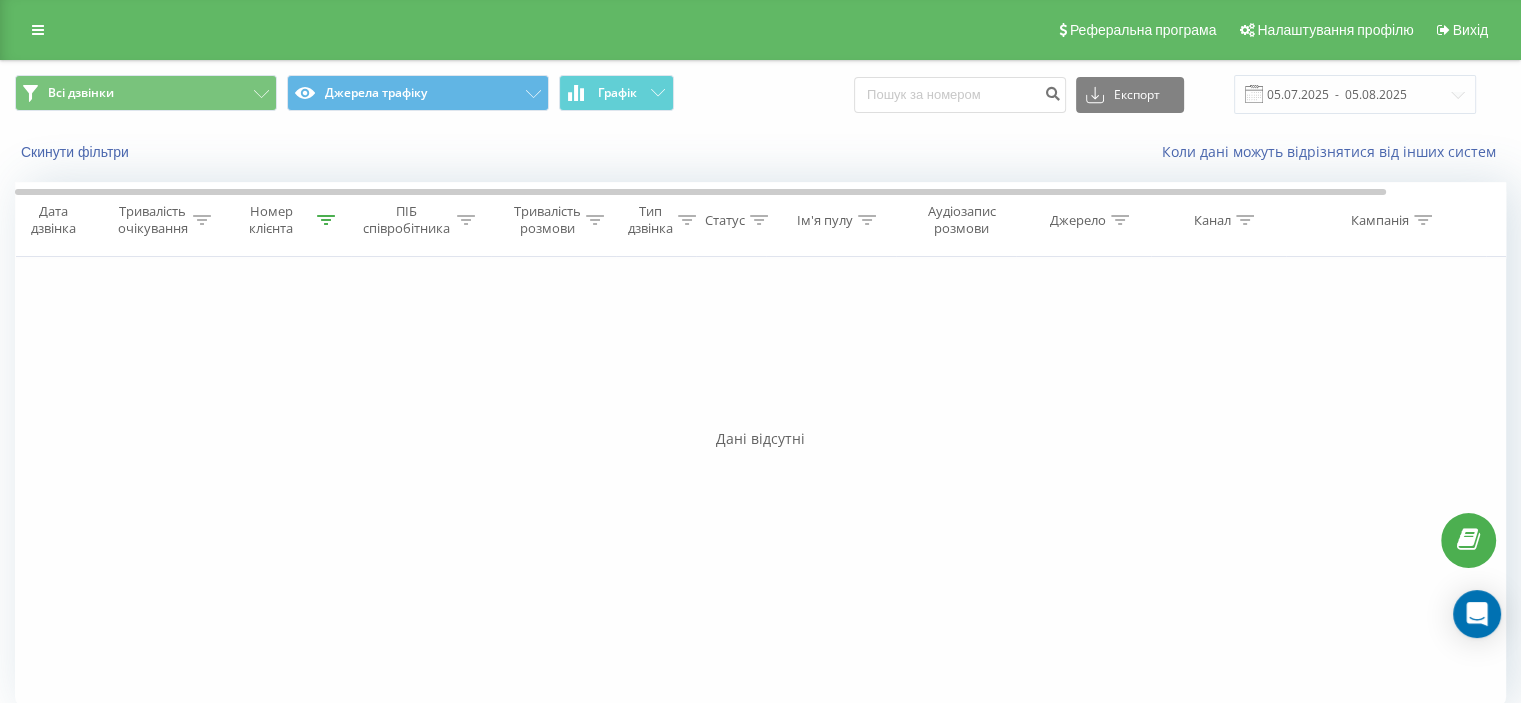click 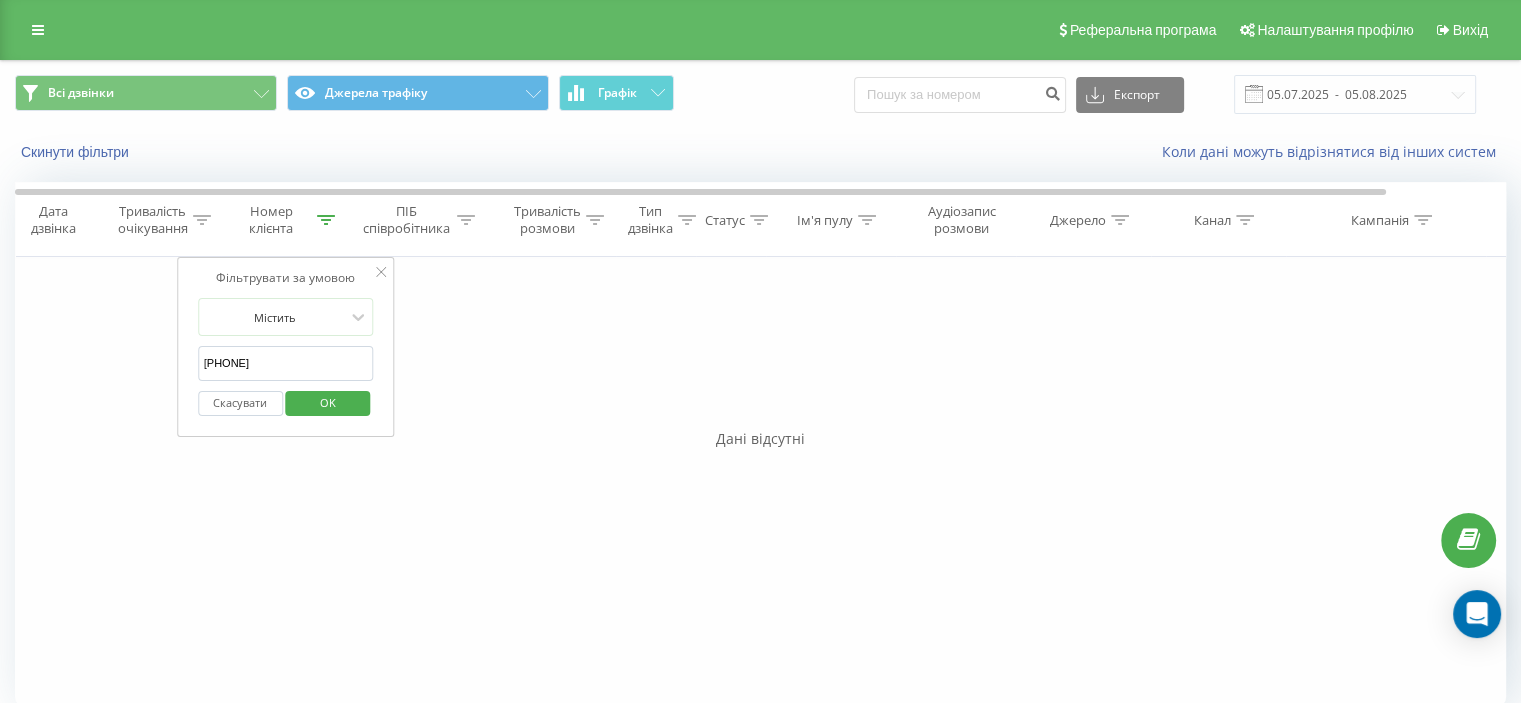 drag, startPoint x: 155, startPoint y: 371, endPoint x: 284, endPoint y: 415, distance: 136.29747 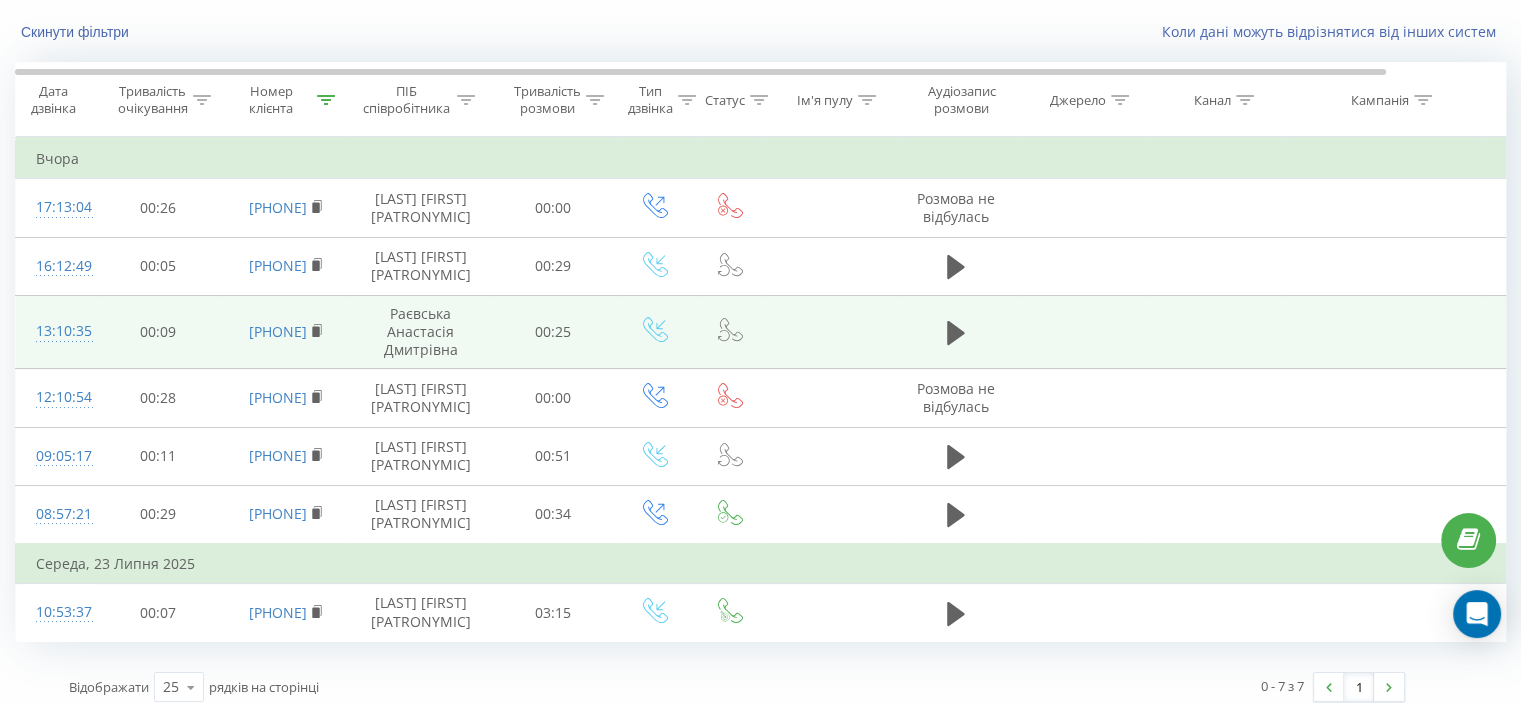 scroll, scrollTop: 180, scrollLeft: 0, axis: vertical 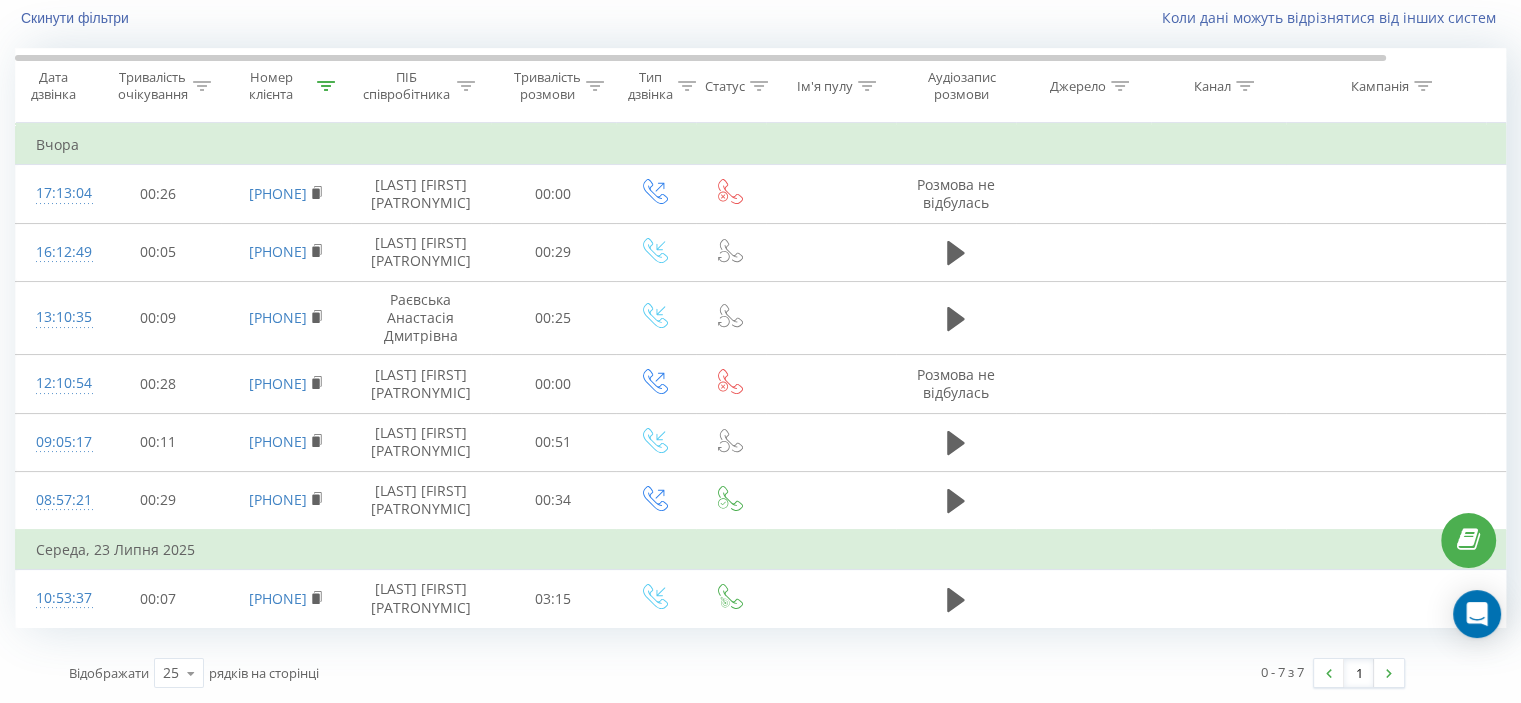 click 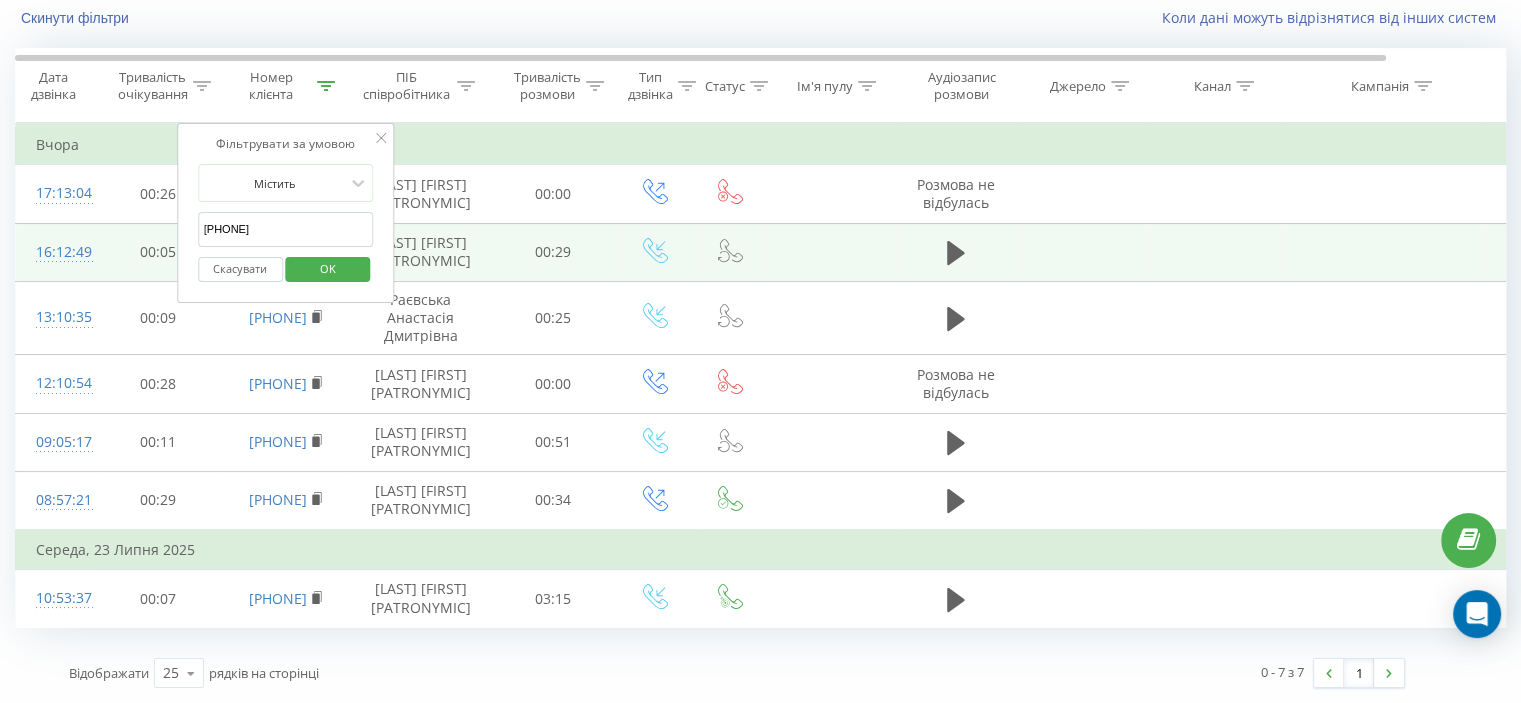 drag, startPoint x: 296, startPoint y: 185, endPoint x: 164, endPoint y: 211, distance: 134.53624 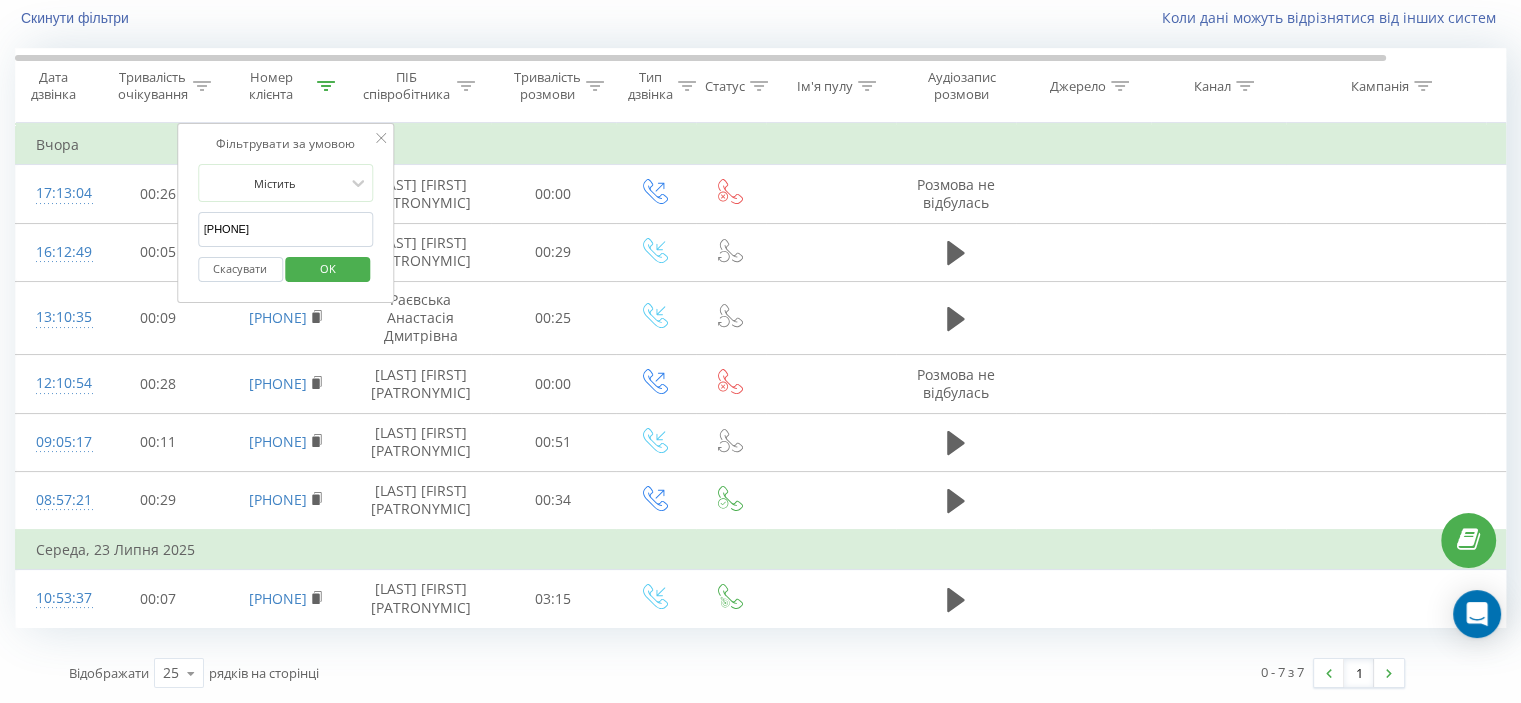 paste on "989737035" 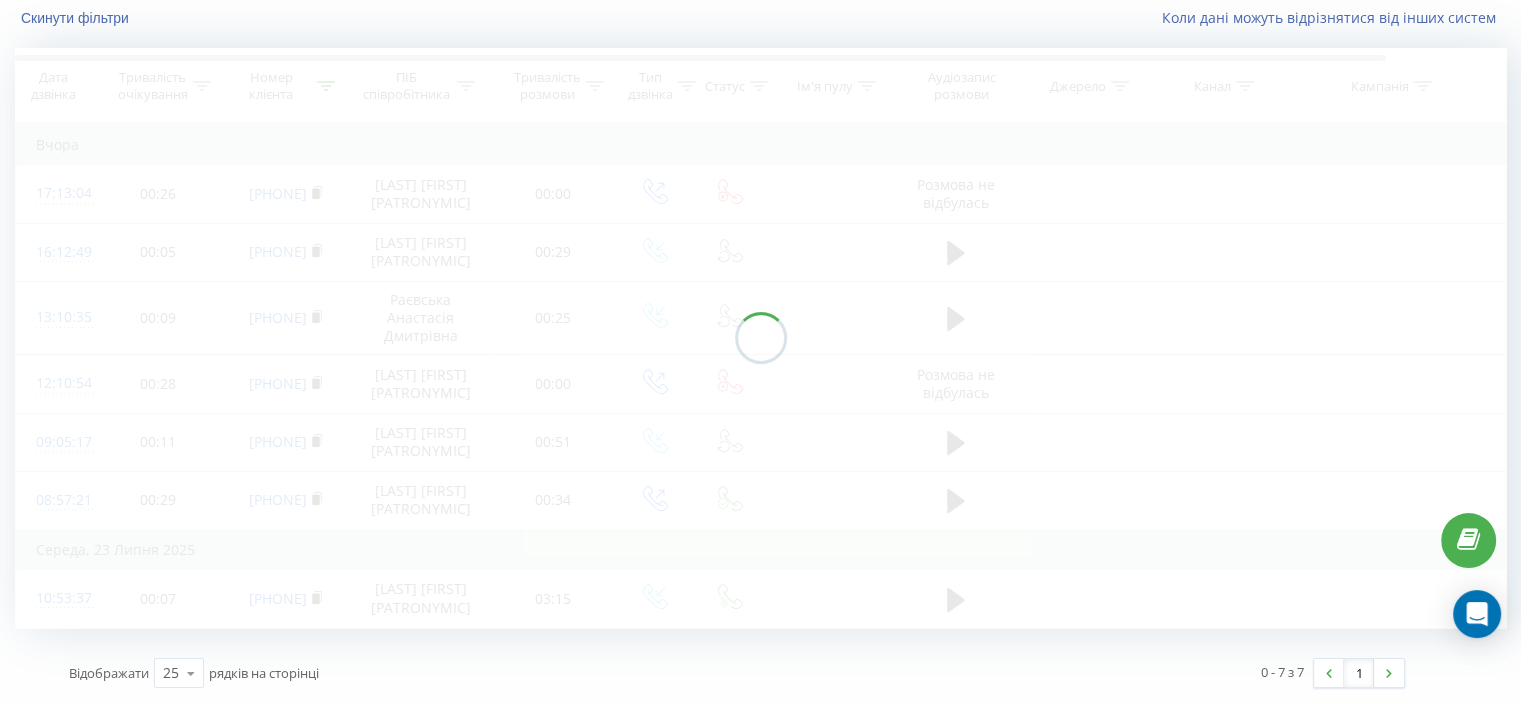 scroll, scrollTop: 78, scrollLeft: 0, axis: vertical 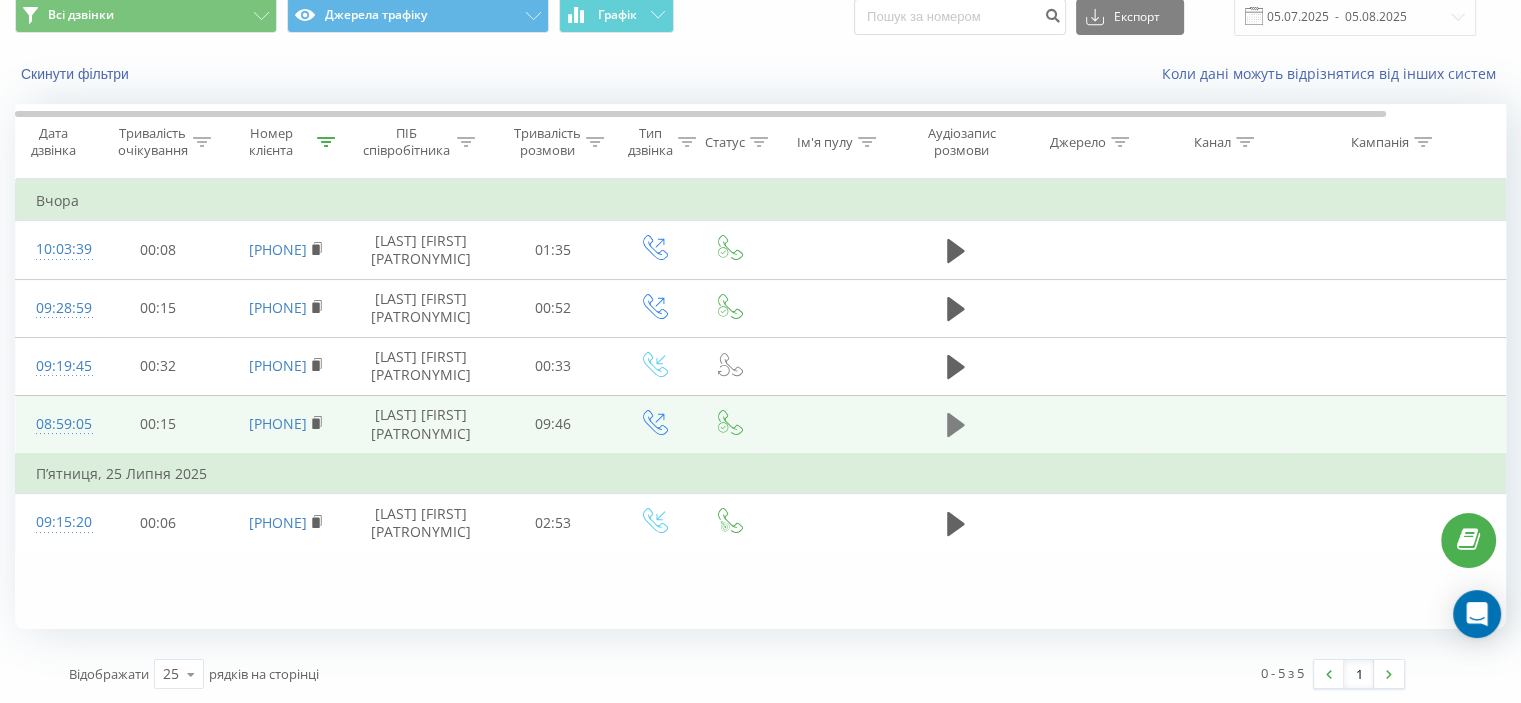 click at bounding box center [956, 425] 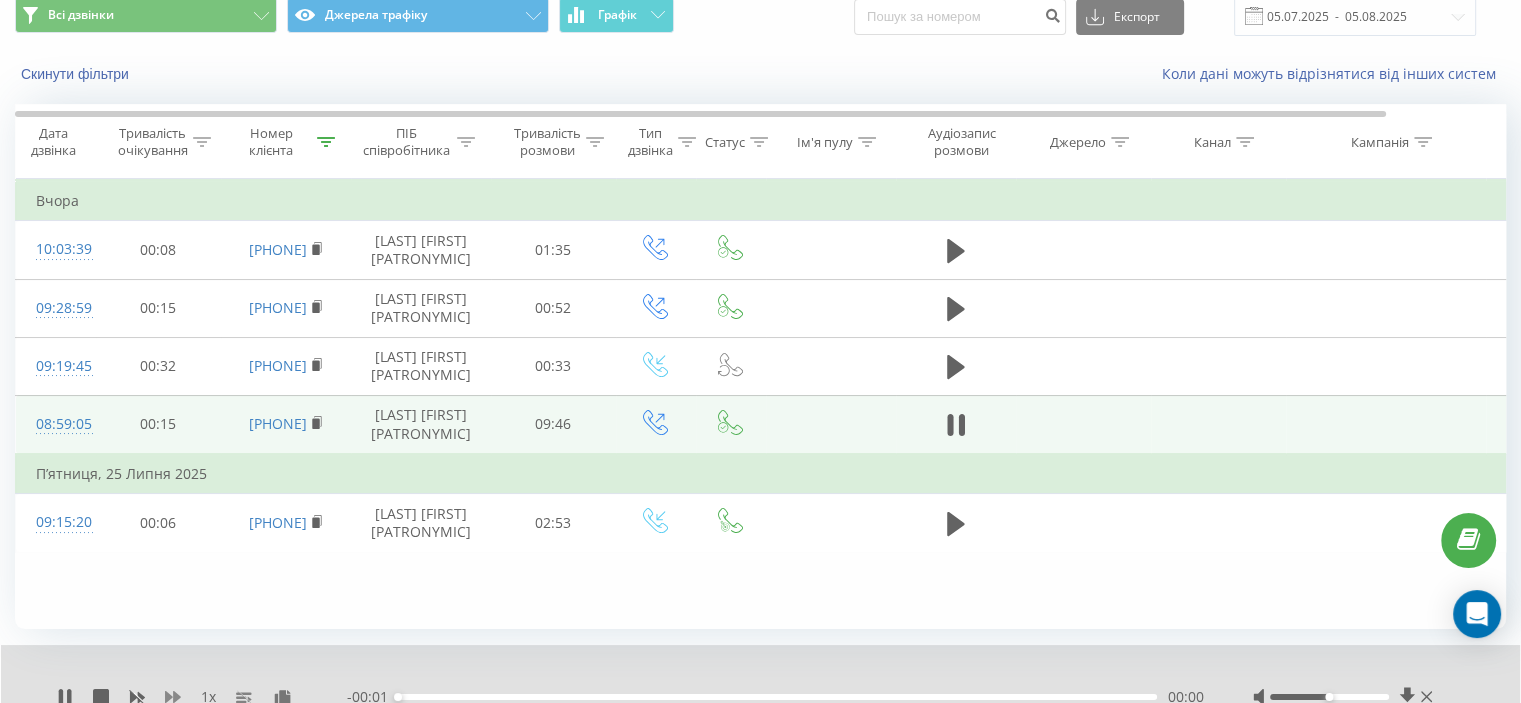 click 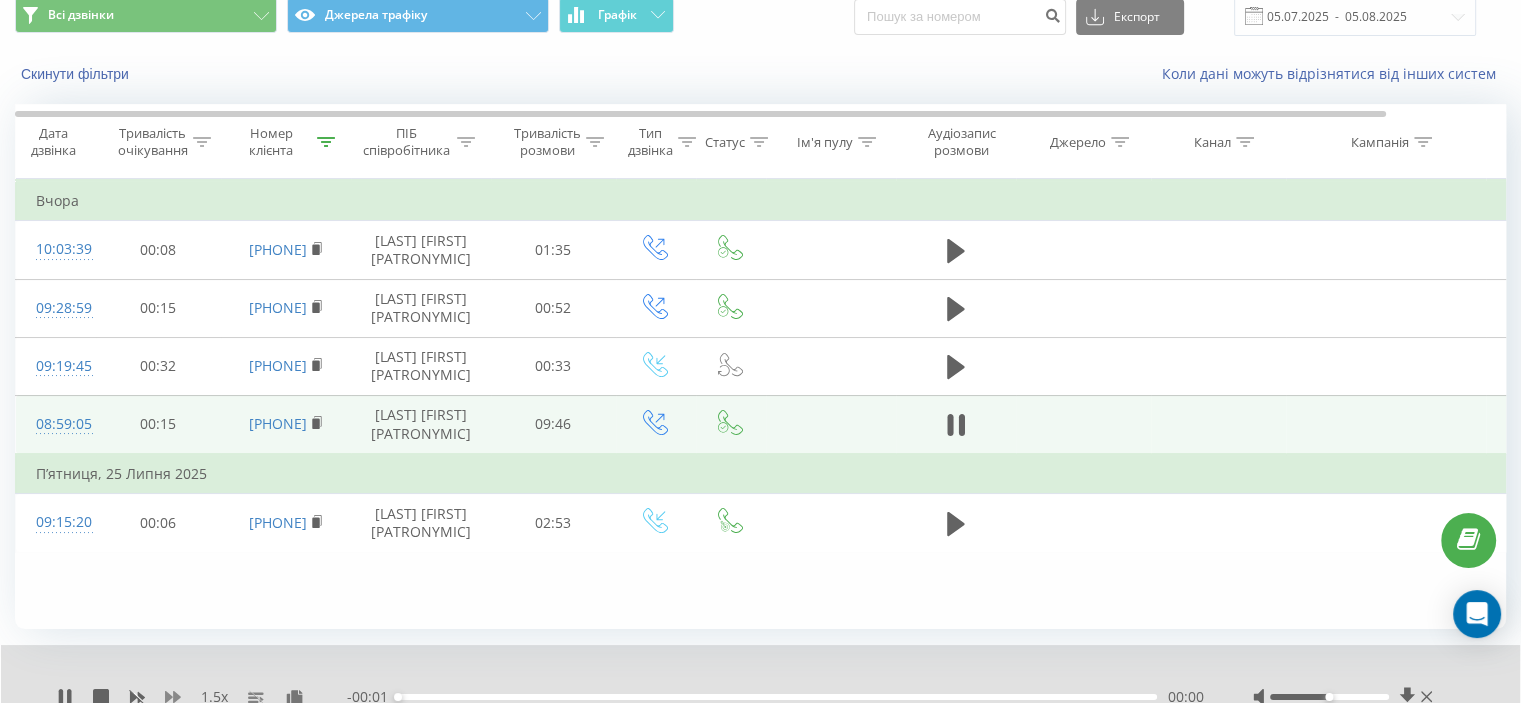 click 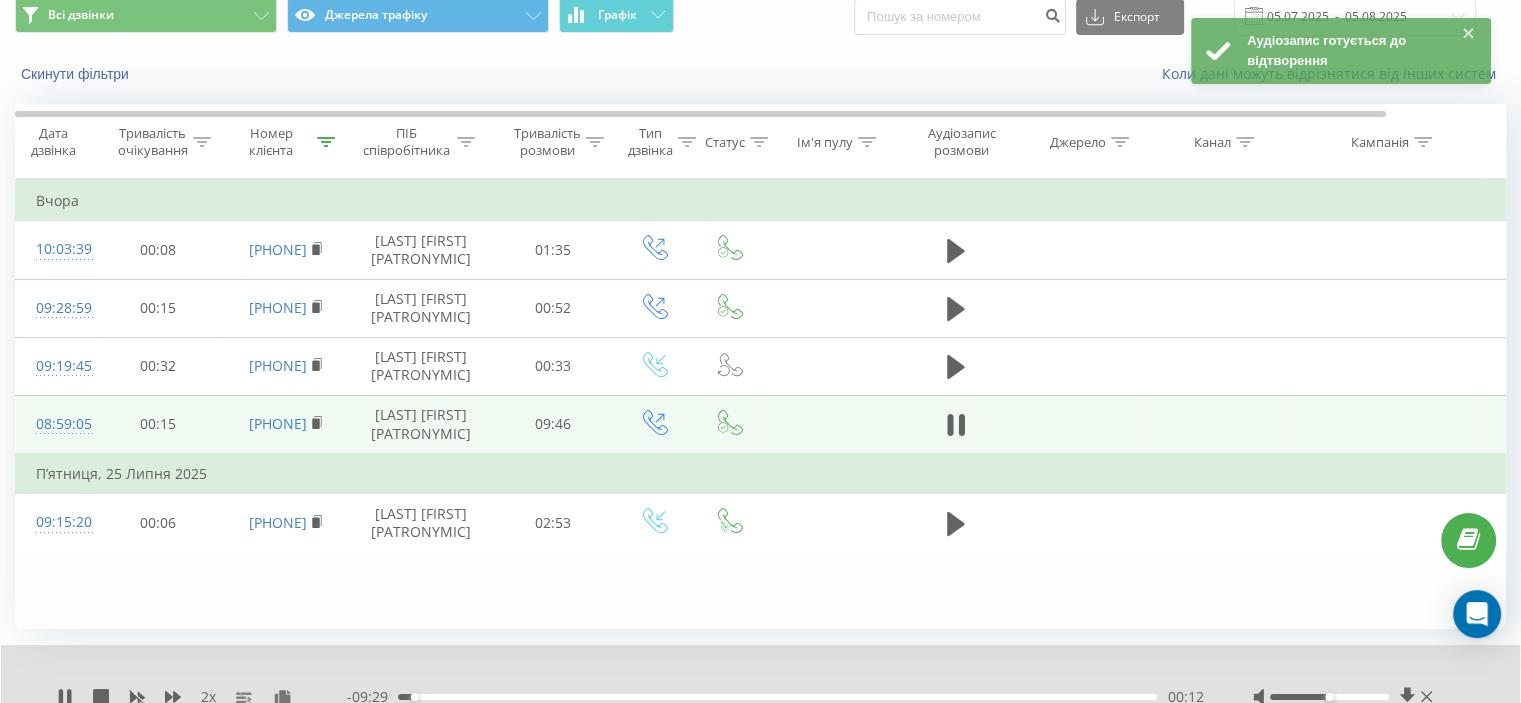 click at bounding box center (956, 424) 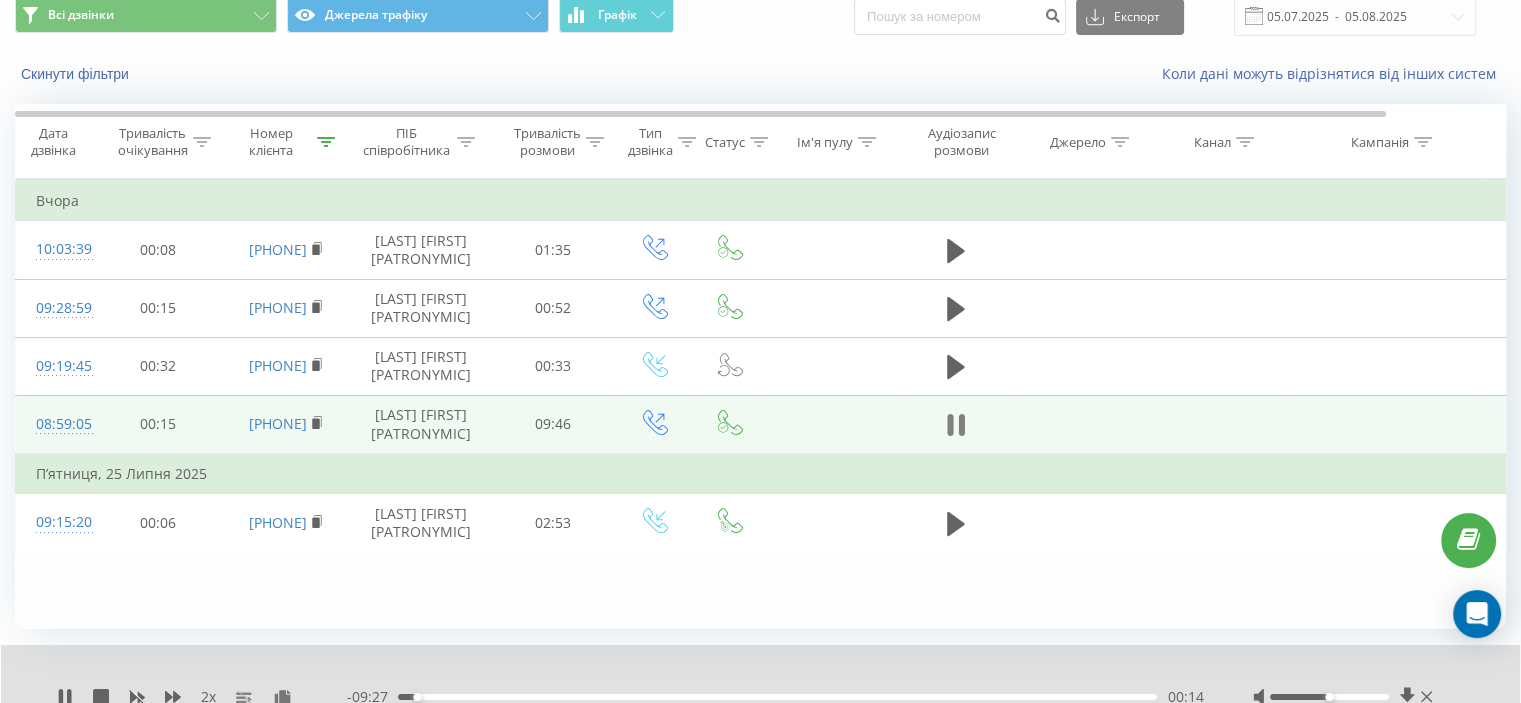 click at bounding box center (956, 425) 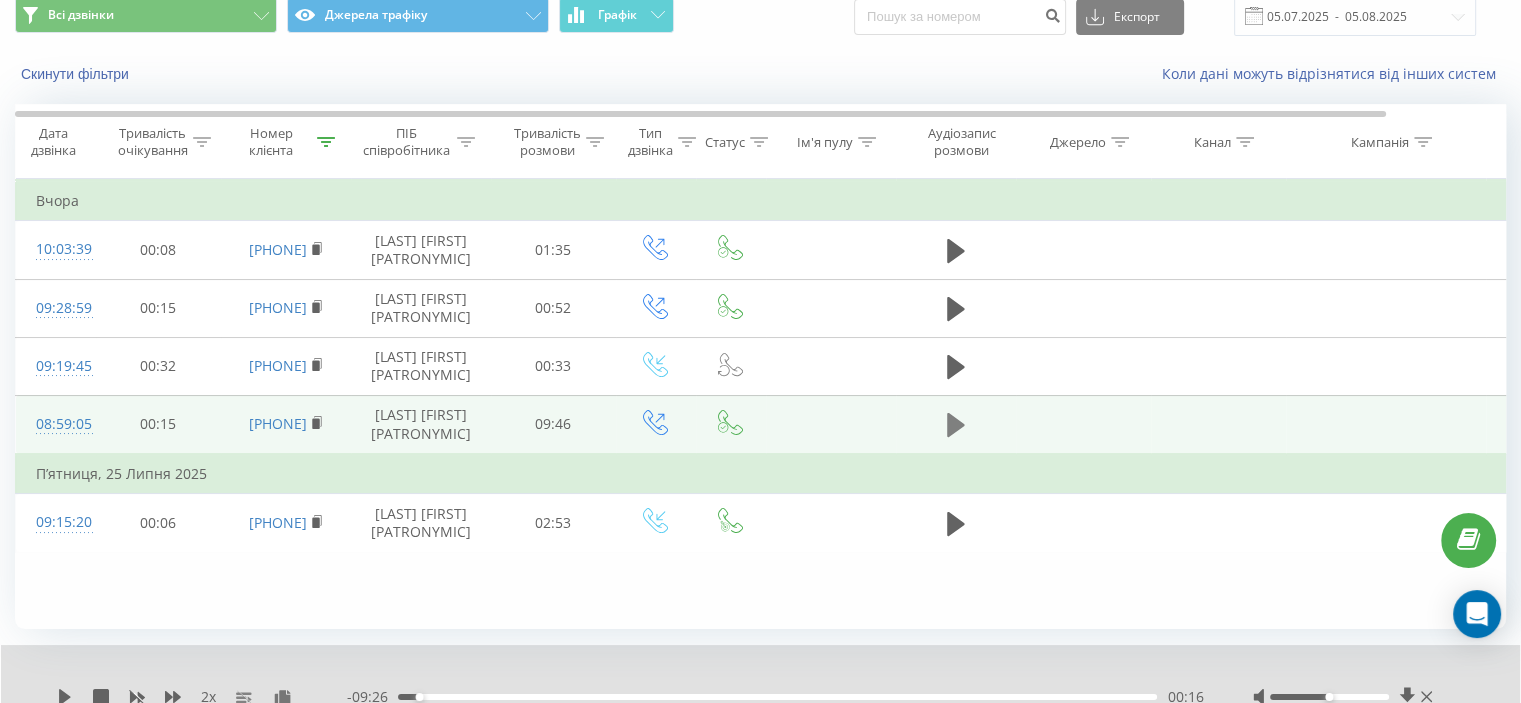click 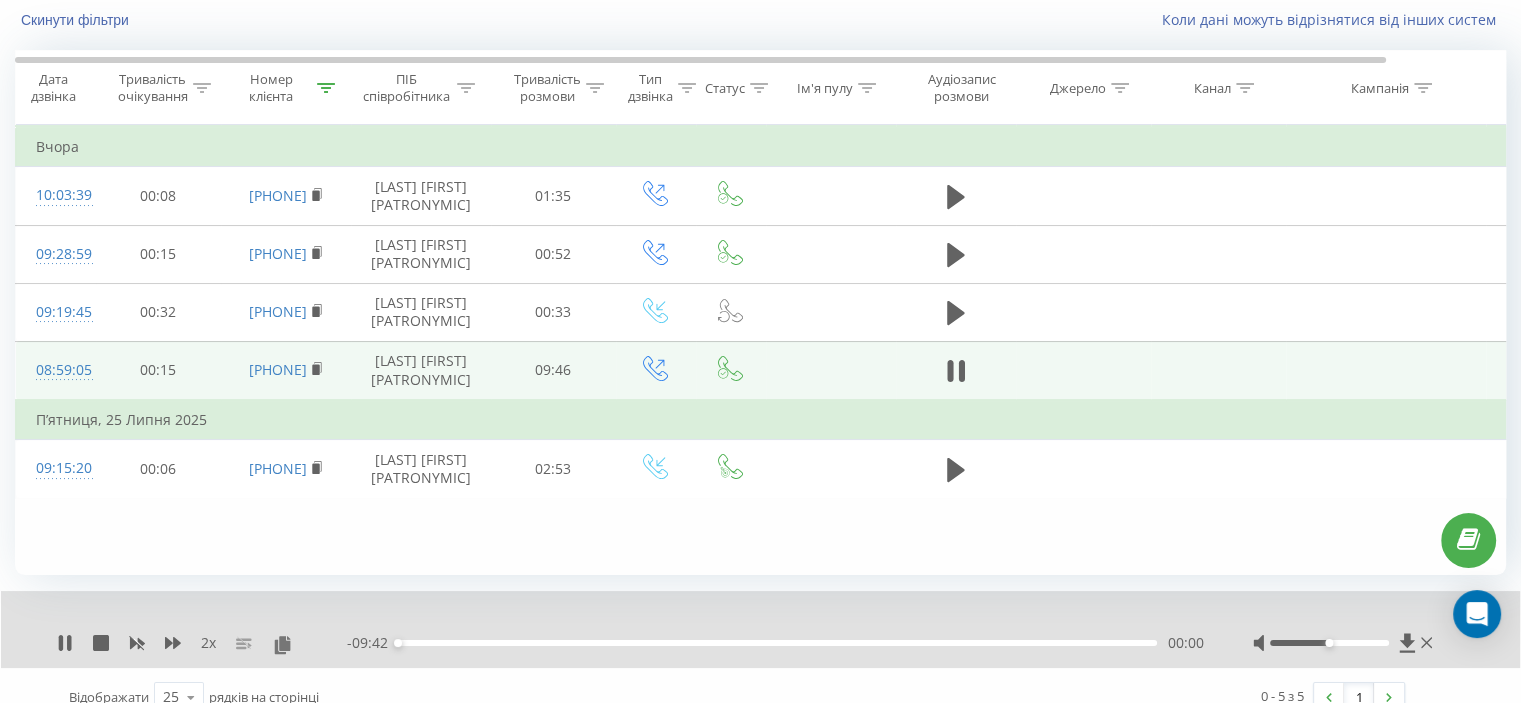 scroll, scrollTop: 155, scrollLeft: 0, axis: vertical 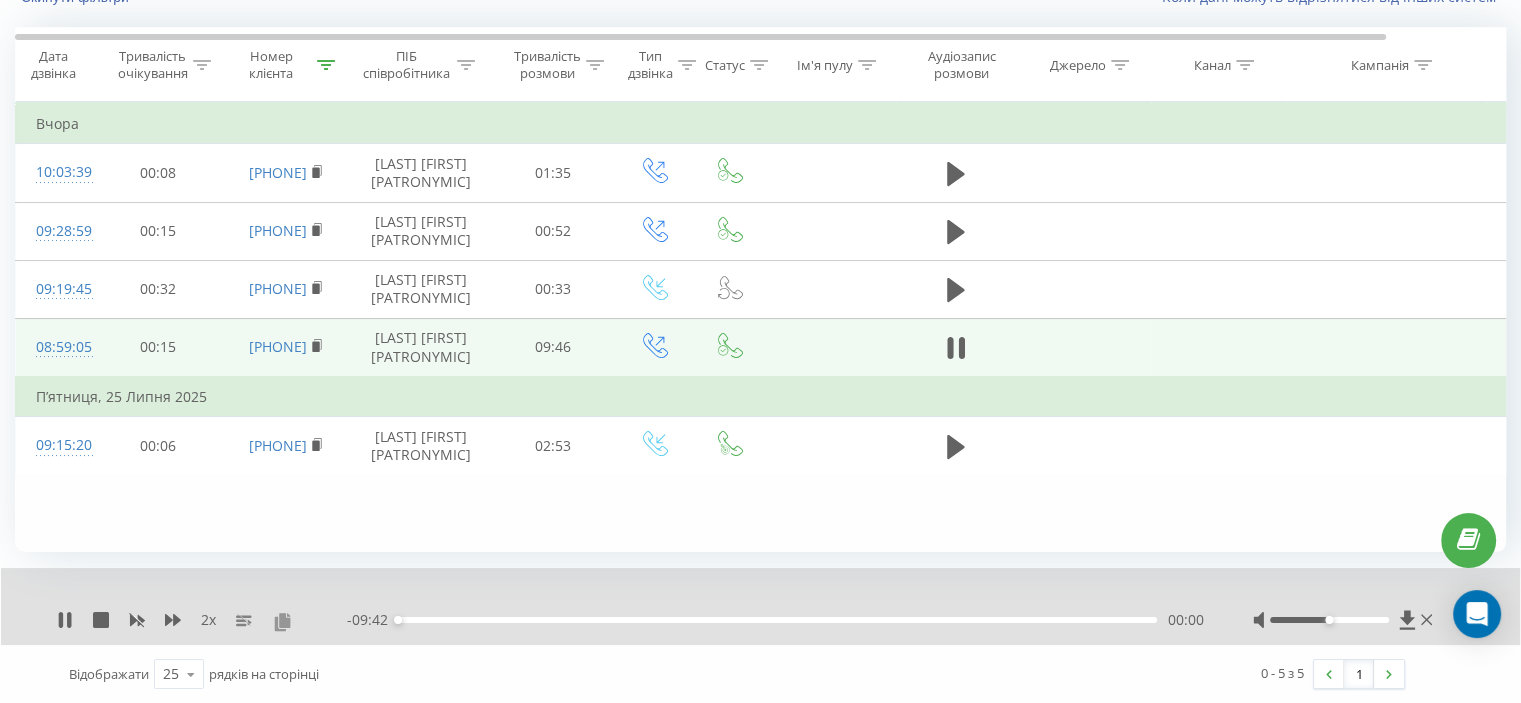 click at bounding box center (282, 621) 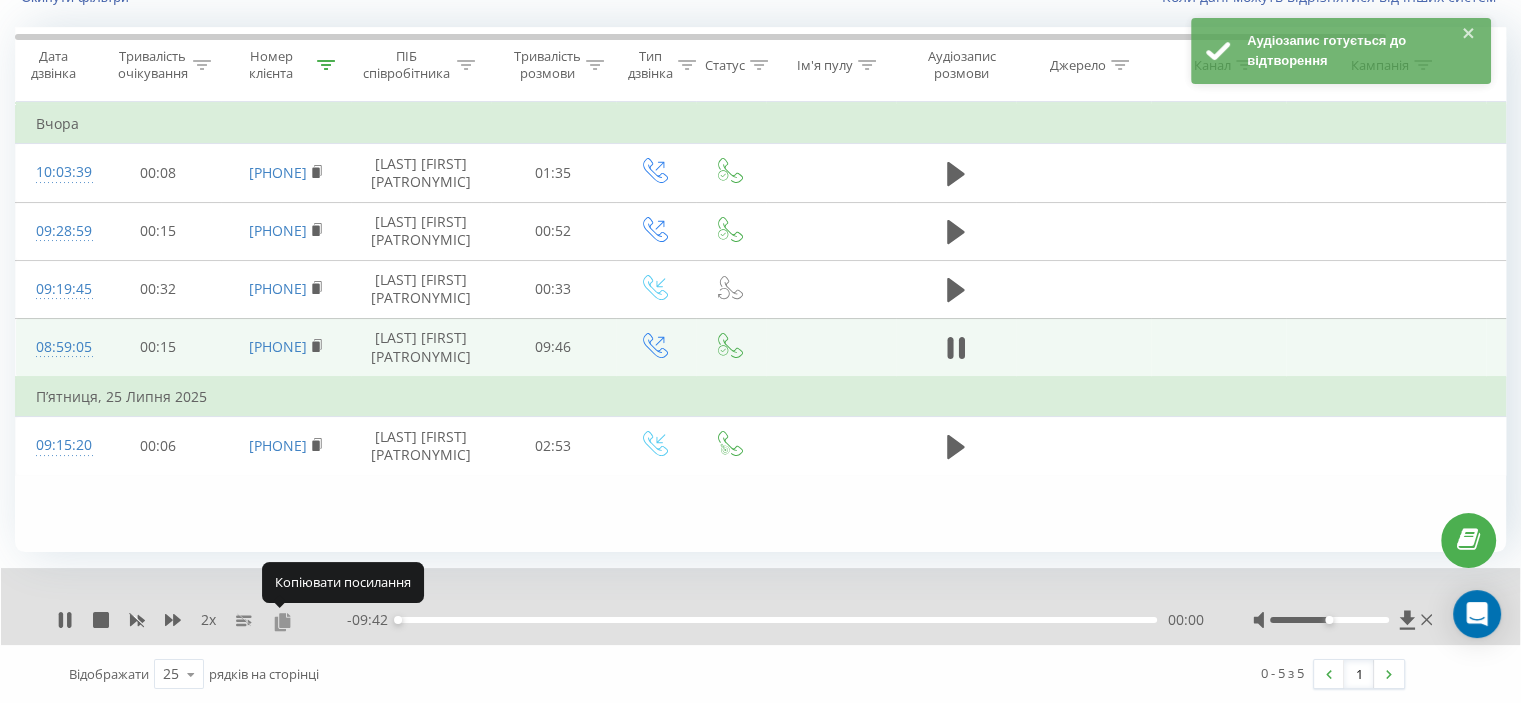 click at bounding box center (282, 621) 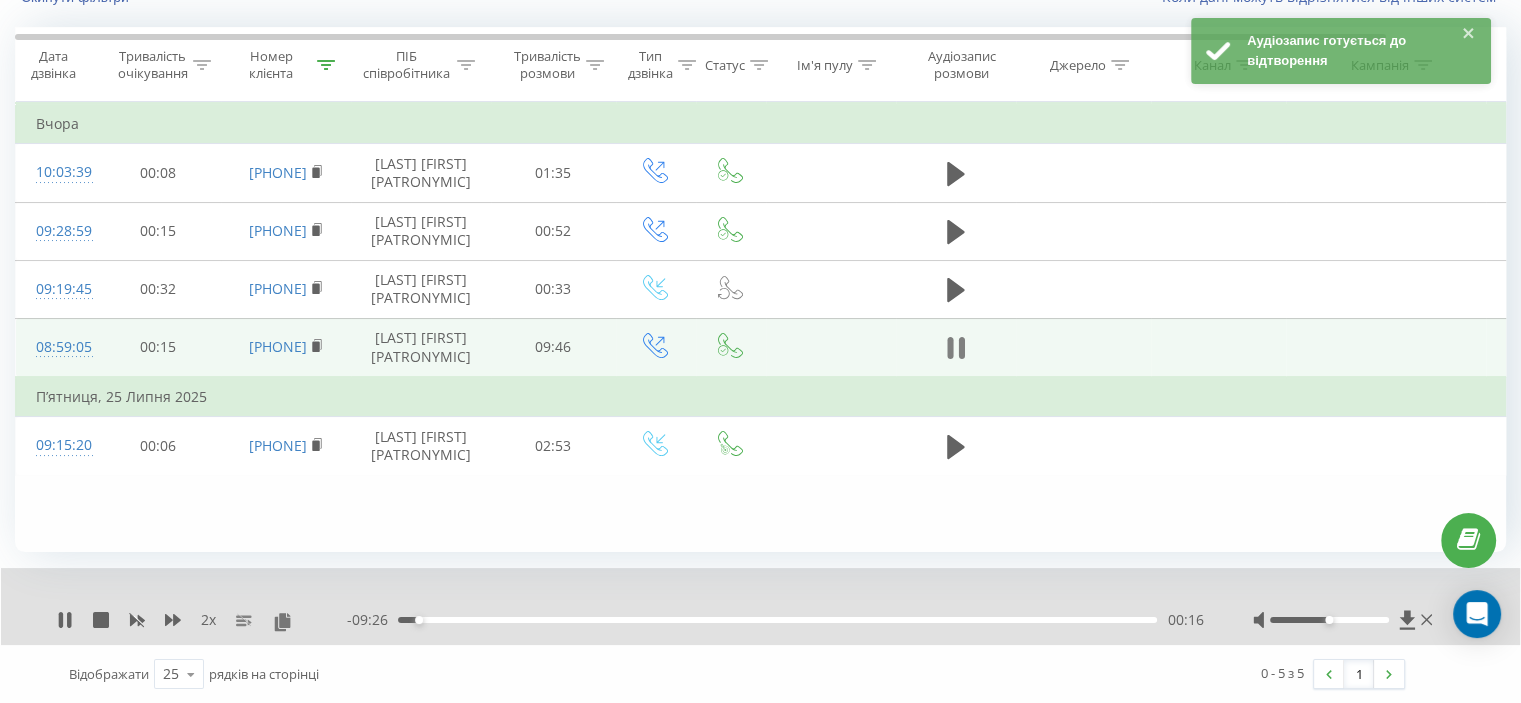 click 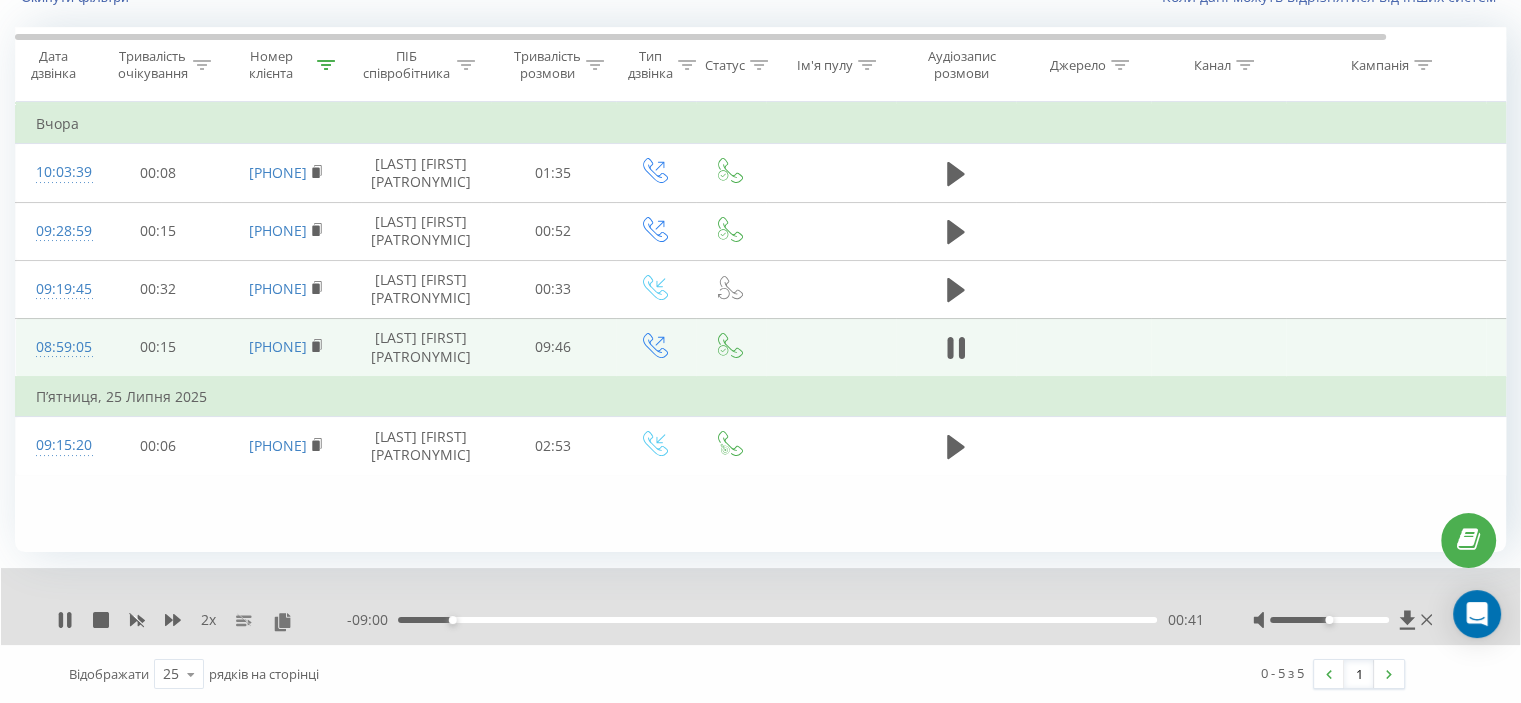 click at bounding box center (956, 347) 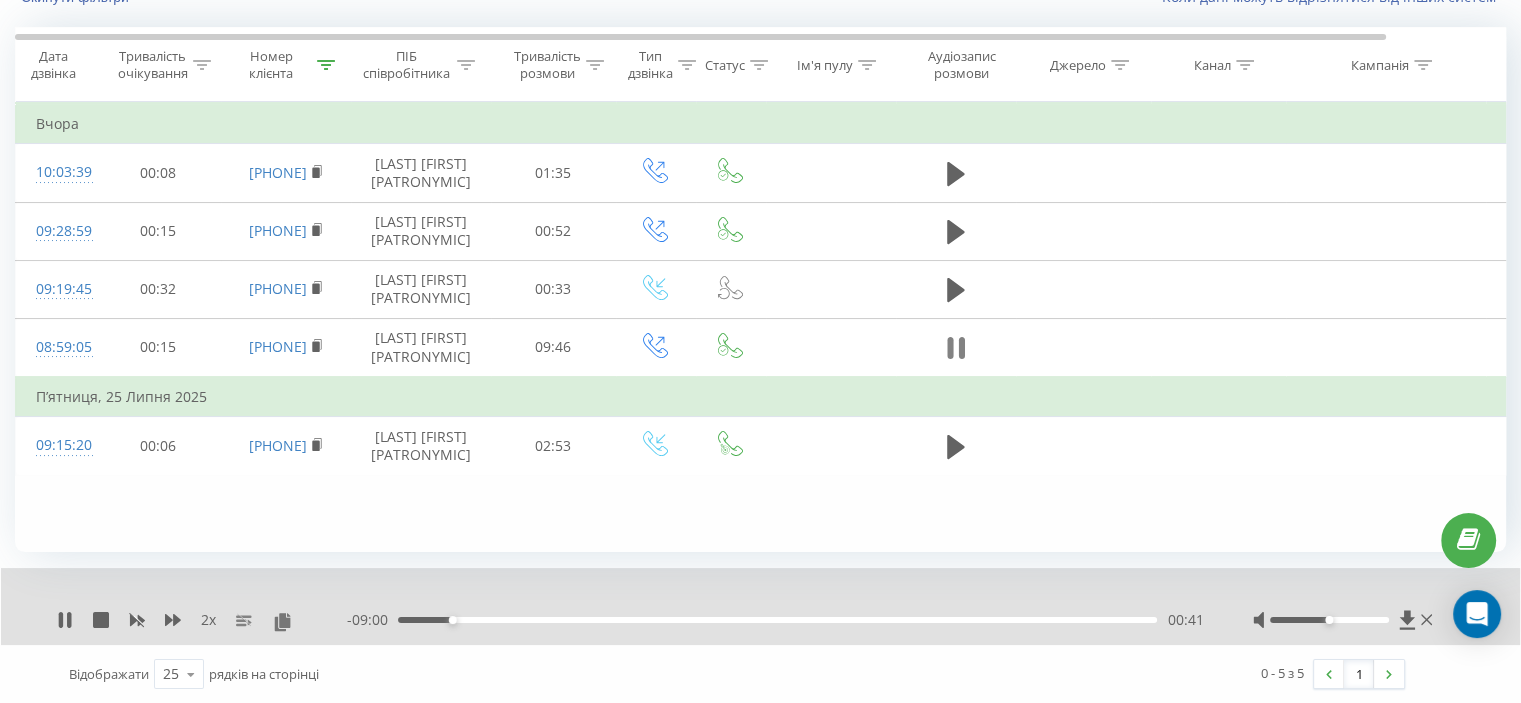 click at bounding box center (956, 348) 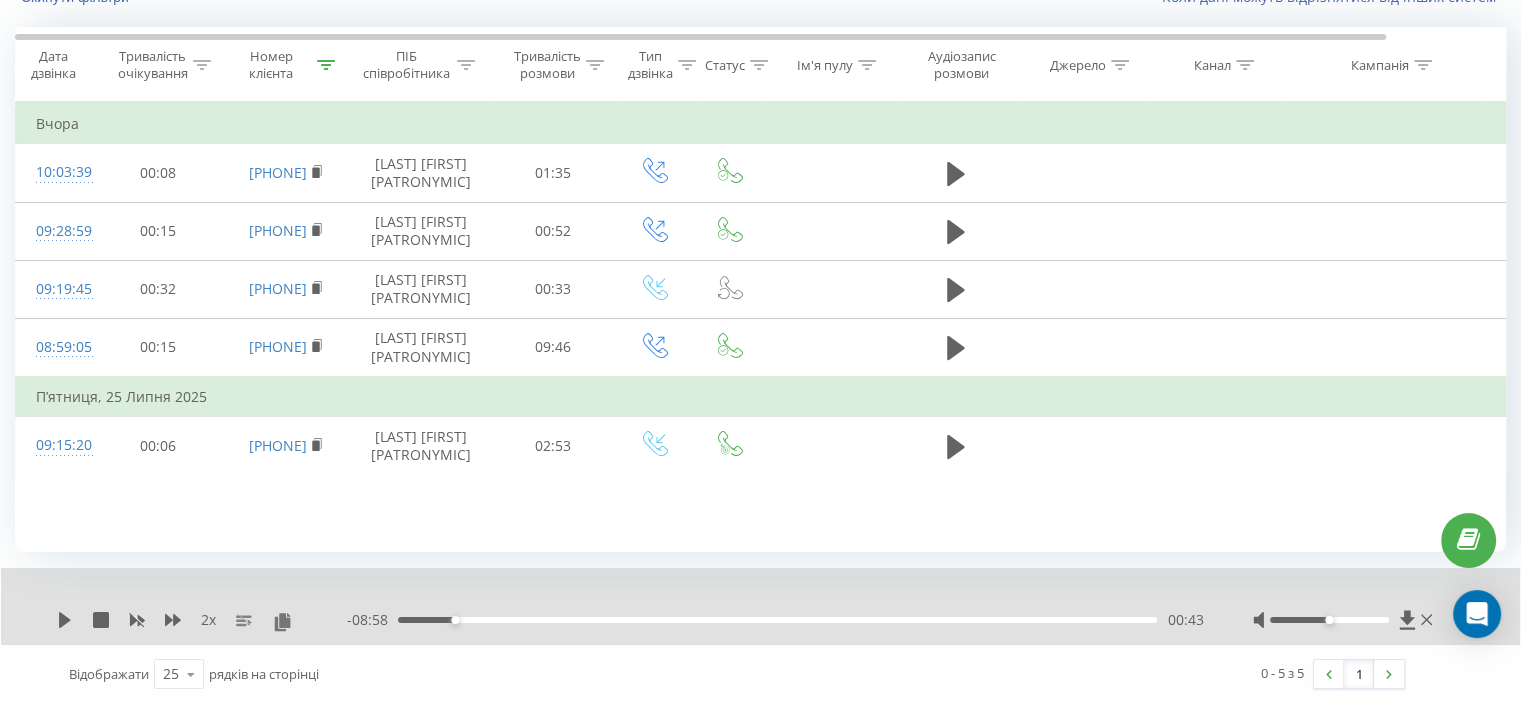 click on "2 x" at bounding box center [202, 620] 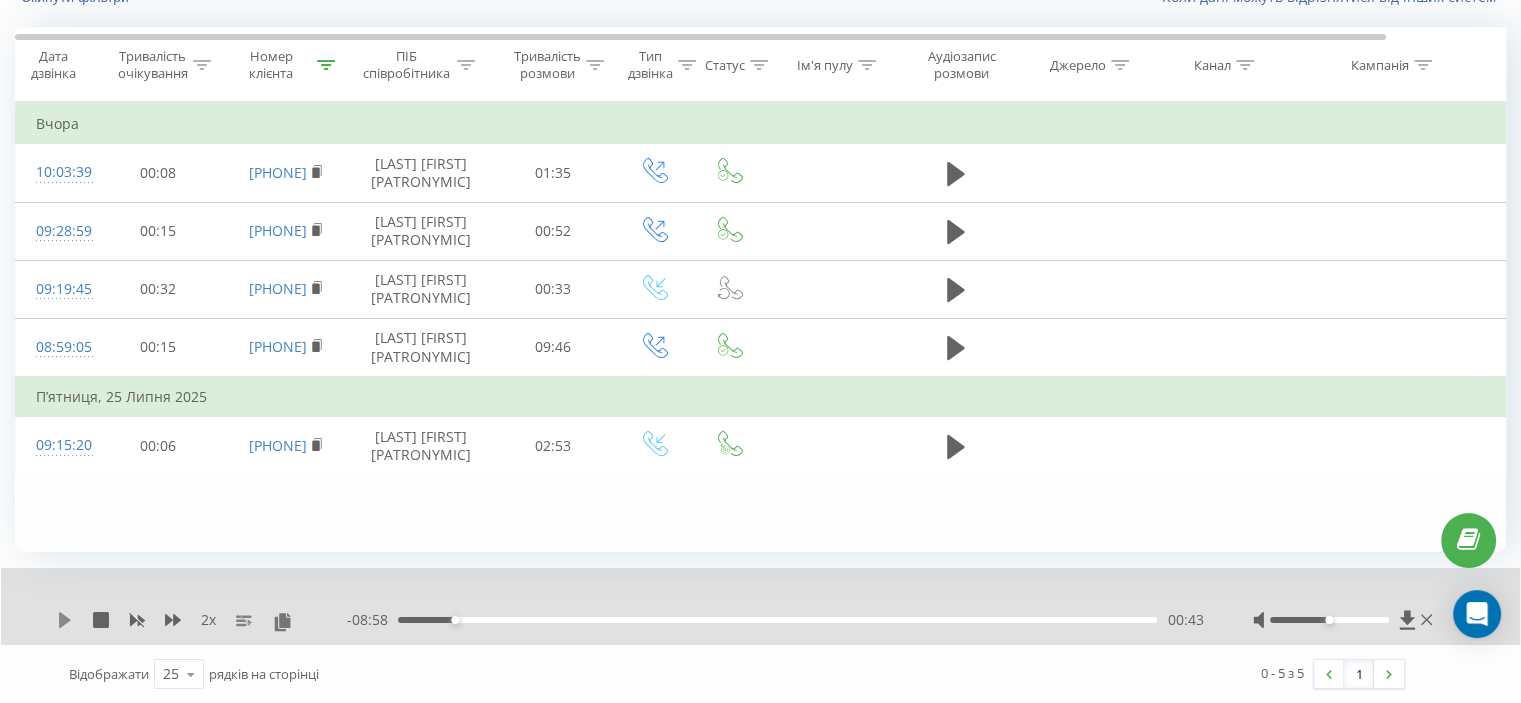 click 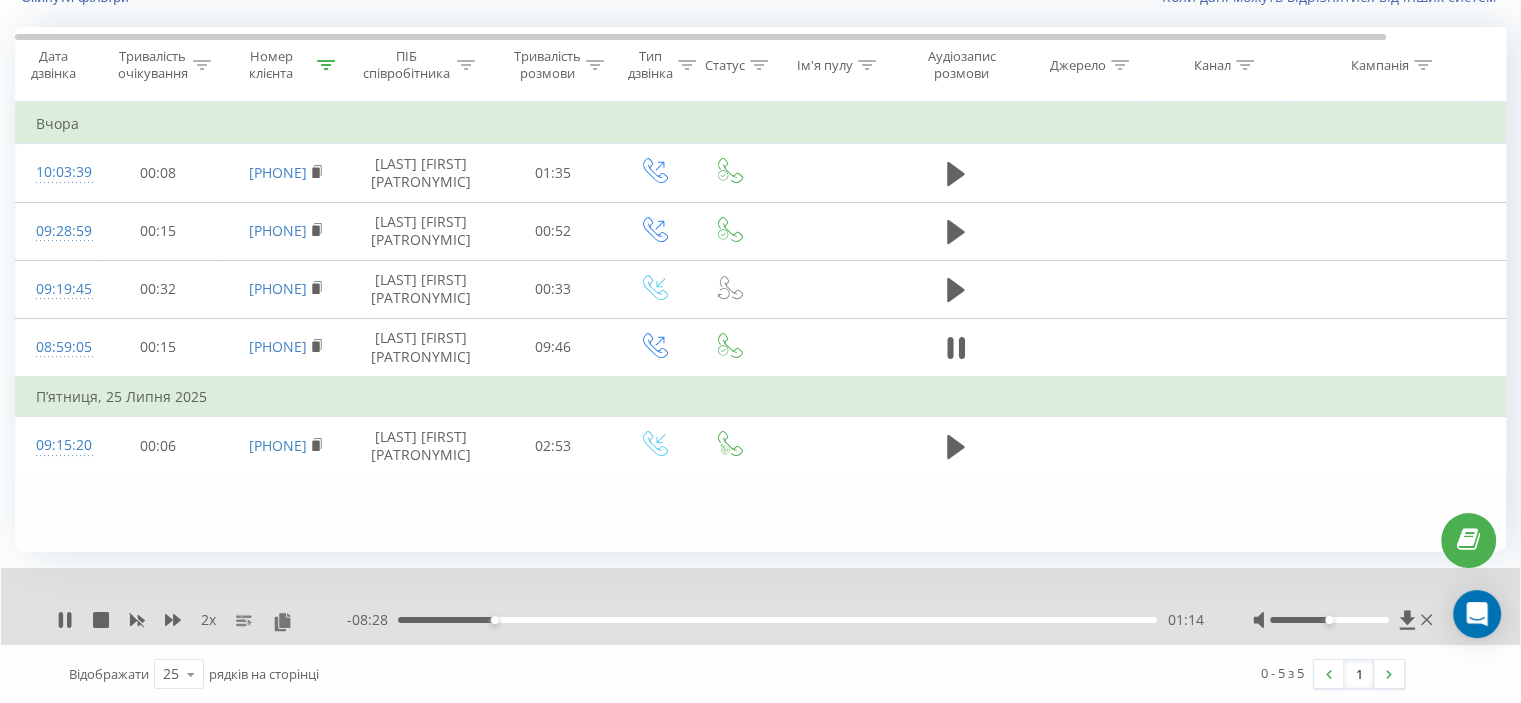 click on "01:14" at bounding box center [777, 620] 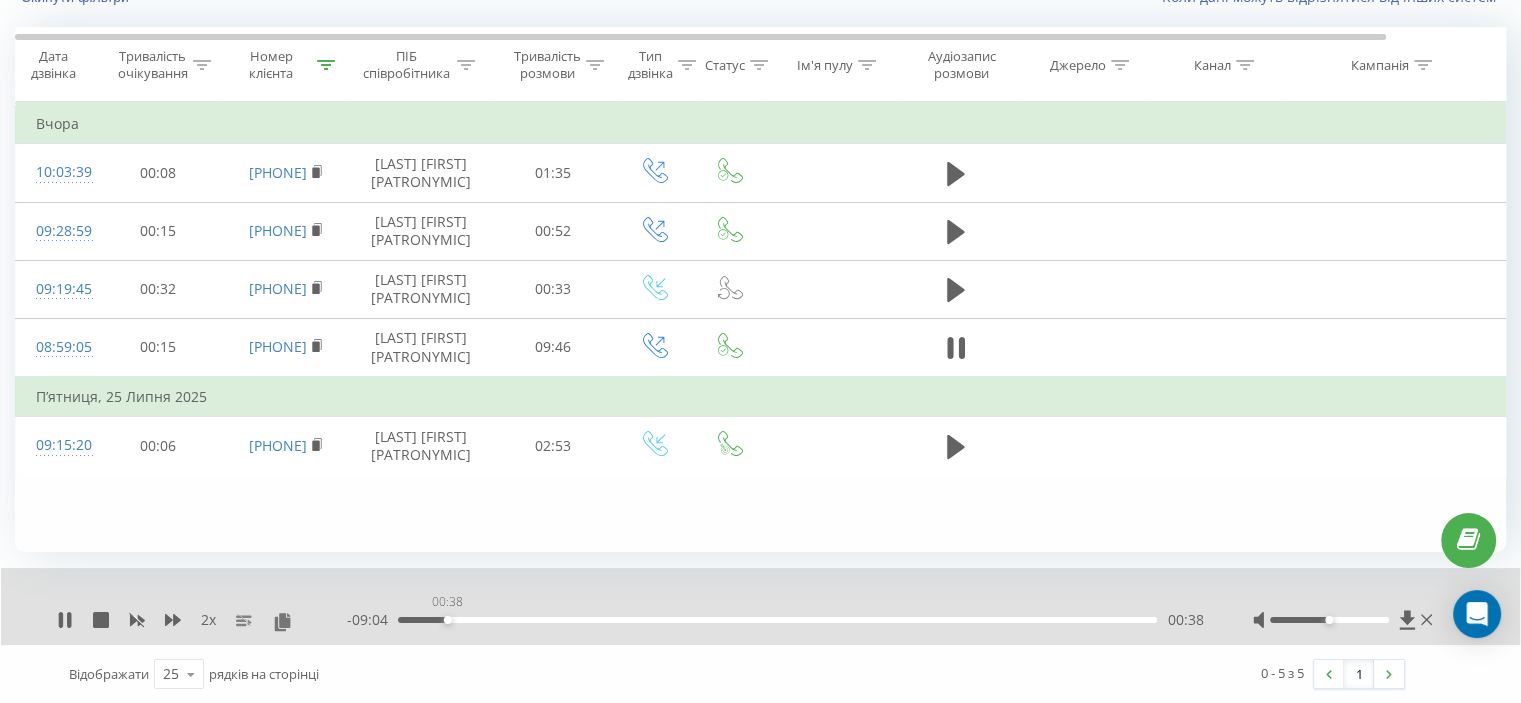 click on "00:38" at bounding box center [777, 620] 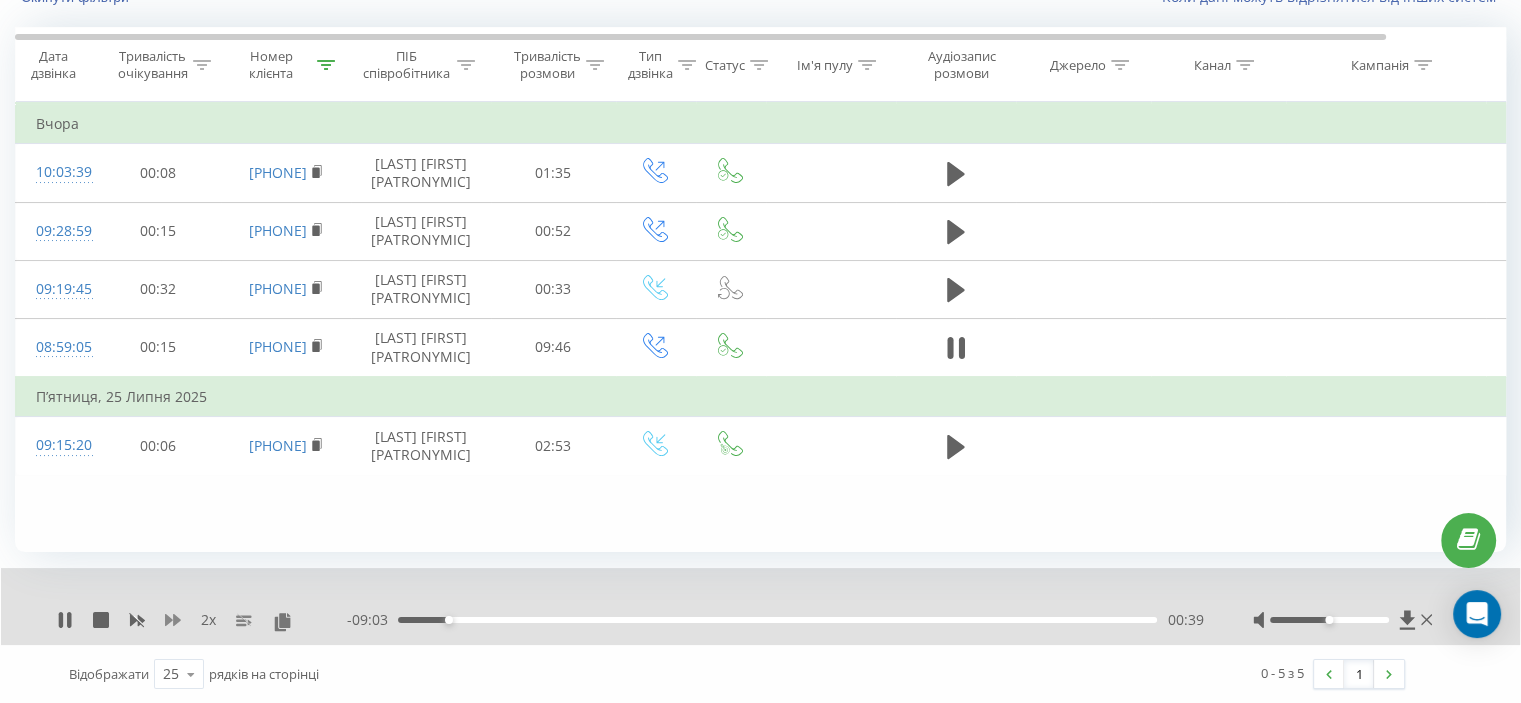 click 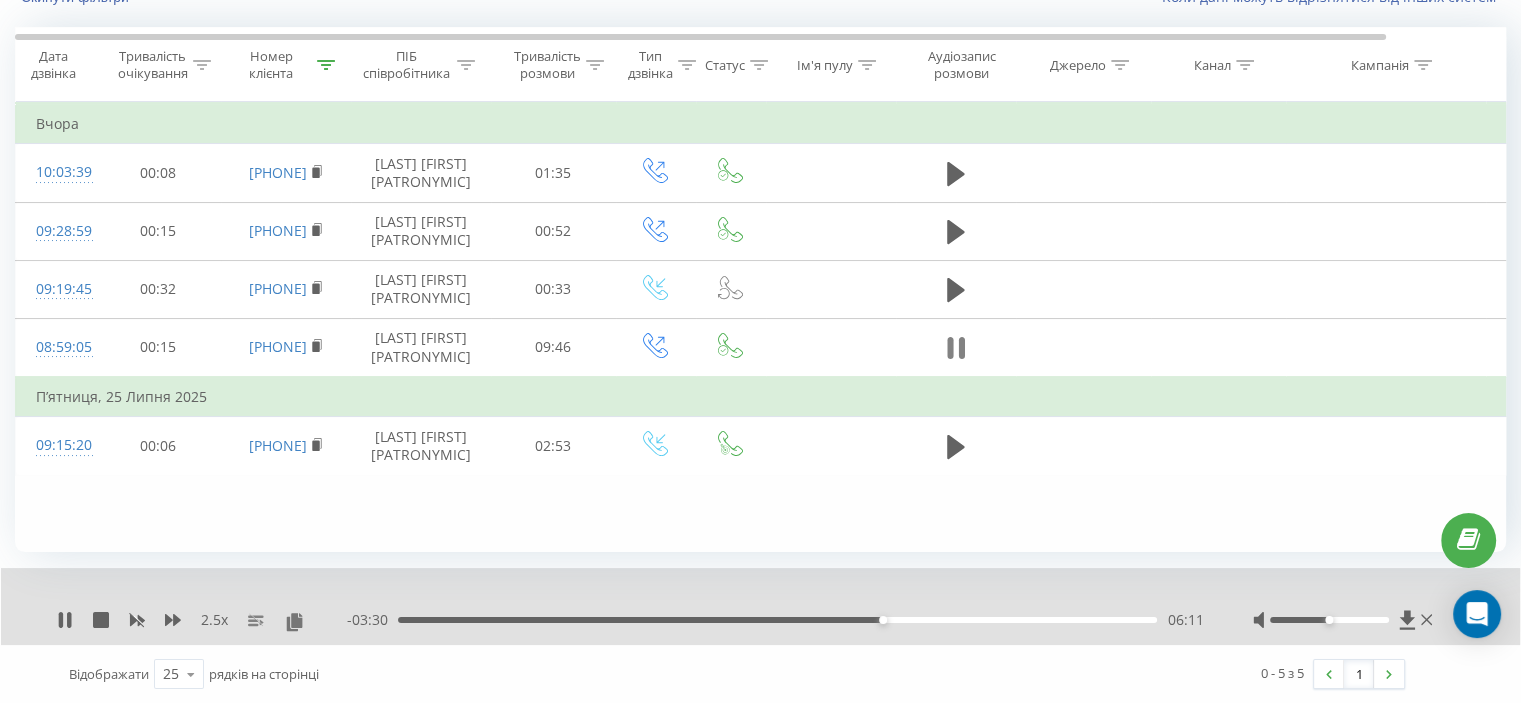 click at bounding box center [956, 348] 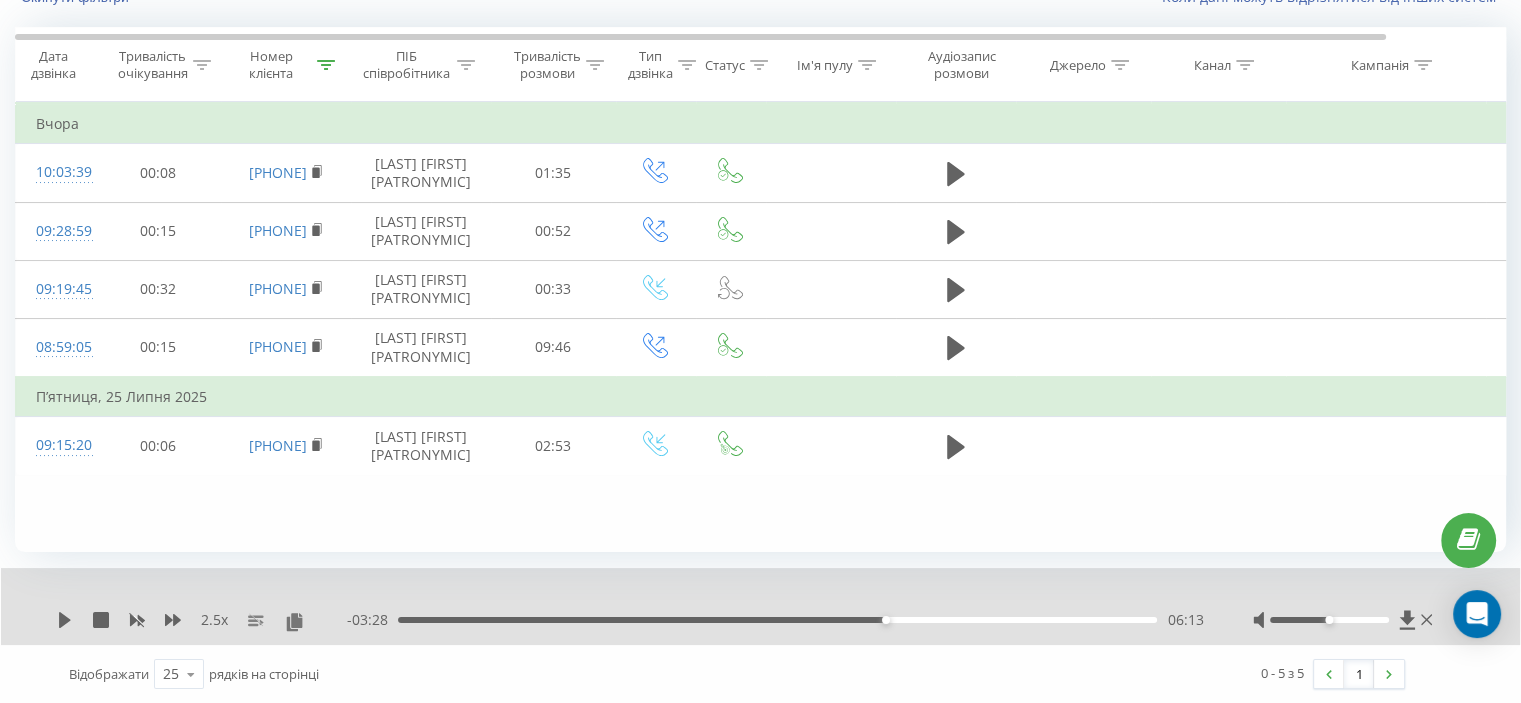 click on "Всі дзвінки Джерела трафіку Графік Експорт .csv .xls .xlsx 05.07.2025  -  05.08.2025 Скинути фільтри Коли дані можуть відрізнятися вiд інших систем Дата дзвінка Тривалість очікування Номер клієнта ПІБ співробітника Тривалість розмови Тип дзвінка Статус Ім'я пулу Аудіозапис розмови Джерело Канал Кампанія Ключове слово Фільтрувати за умовою Дорівнює Скасувати OK Фільтрувати за умовою Містить [PHONE] Скасувати OK Фільтрувати за умовою Містить Скасувати OK Фільтрувати за умовою Дорівнює Скасувати OK Фільтрувати за умовою Дорівнює Введіть значення Скасувати OK Дорівнює OK OK OK" at bounding box center [760, 304] 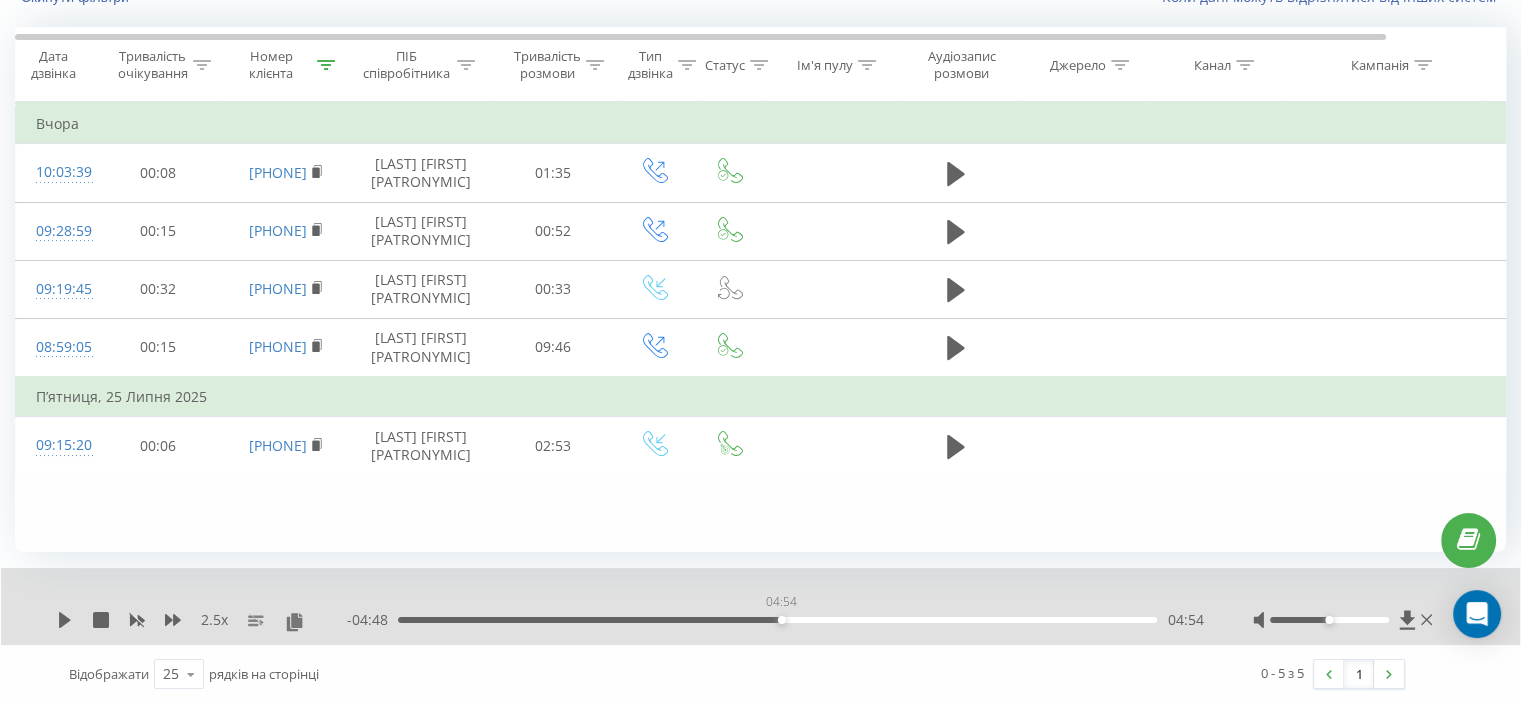 click on "04:54" at bounding box center [777, 620] 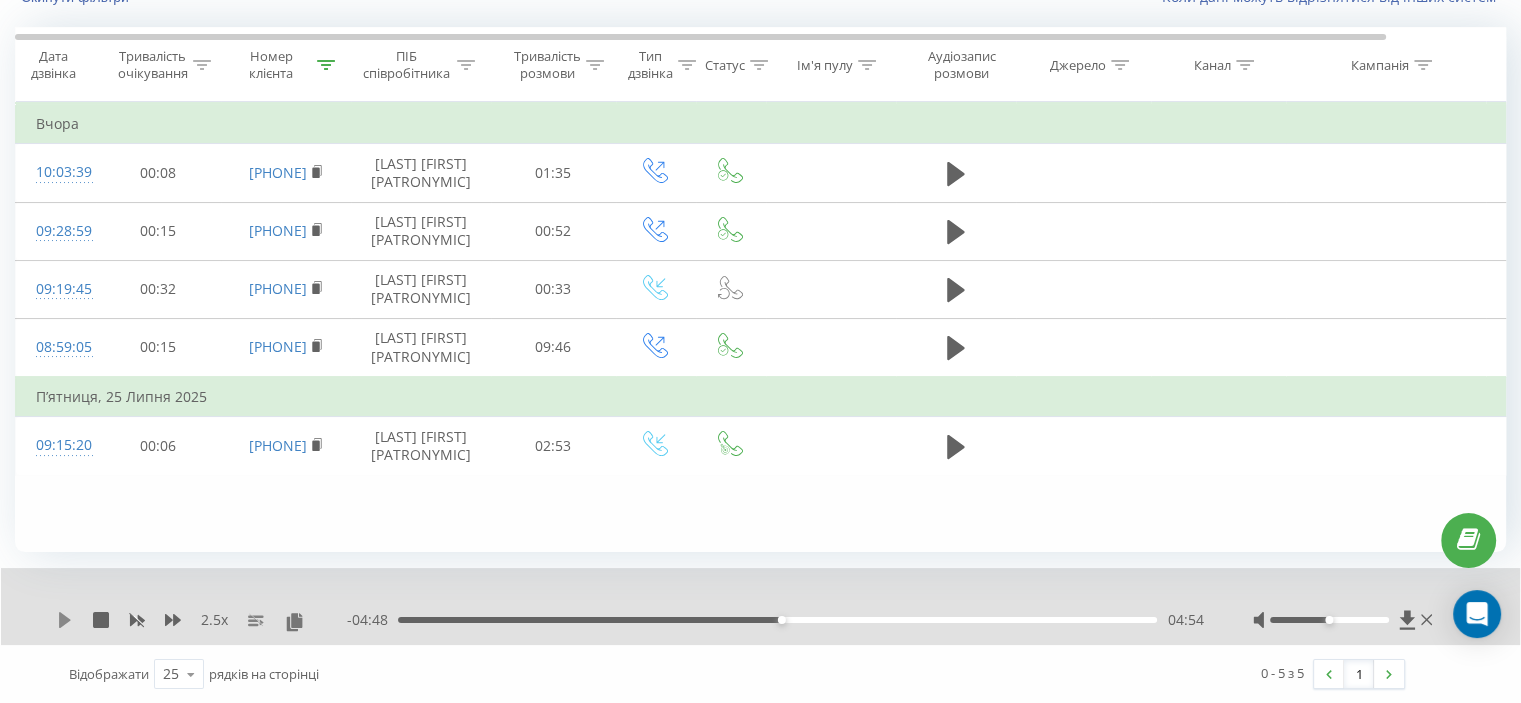 click 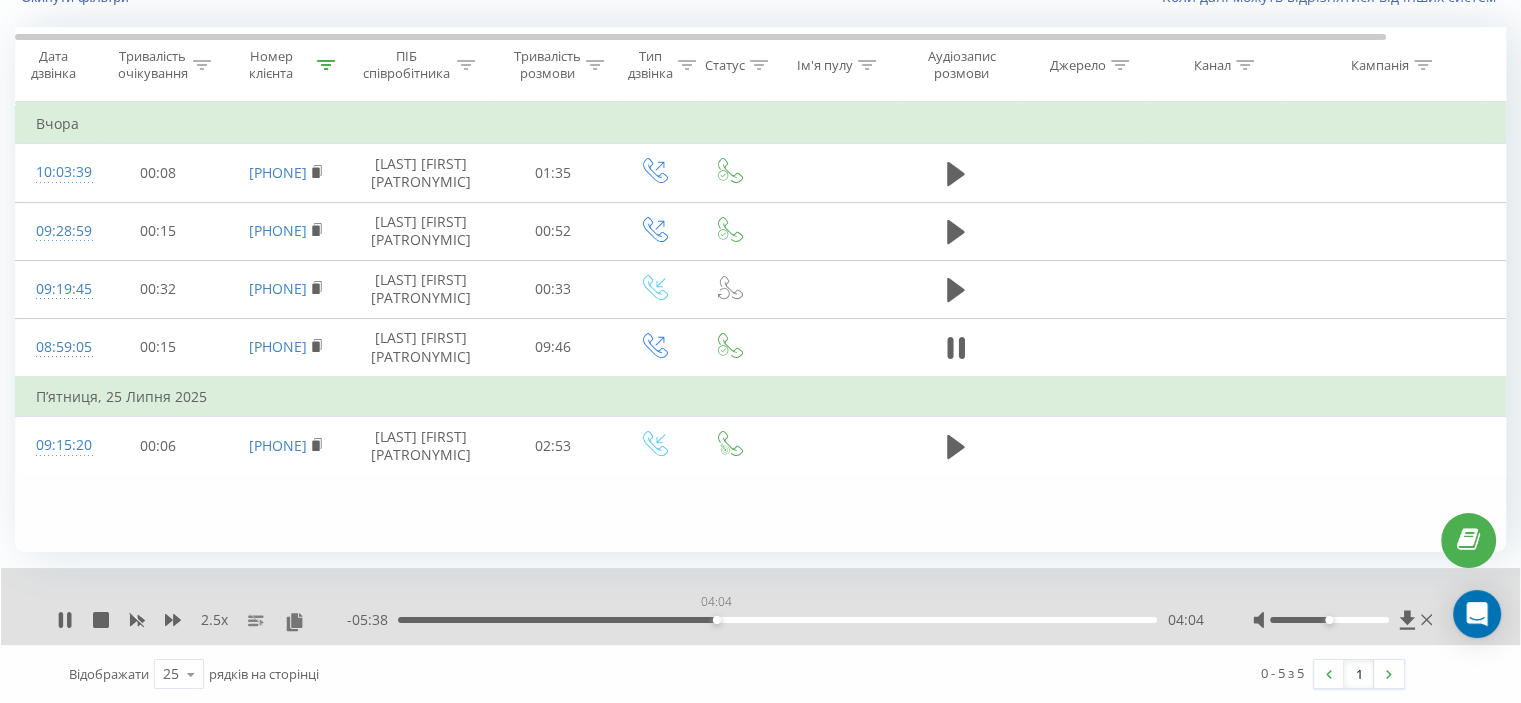 click on "04:04" at bounding box center (777, 620) 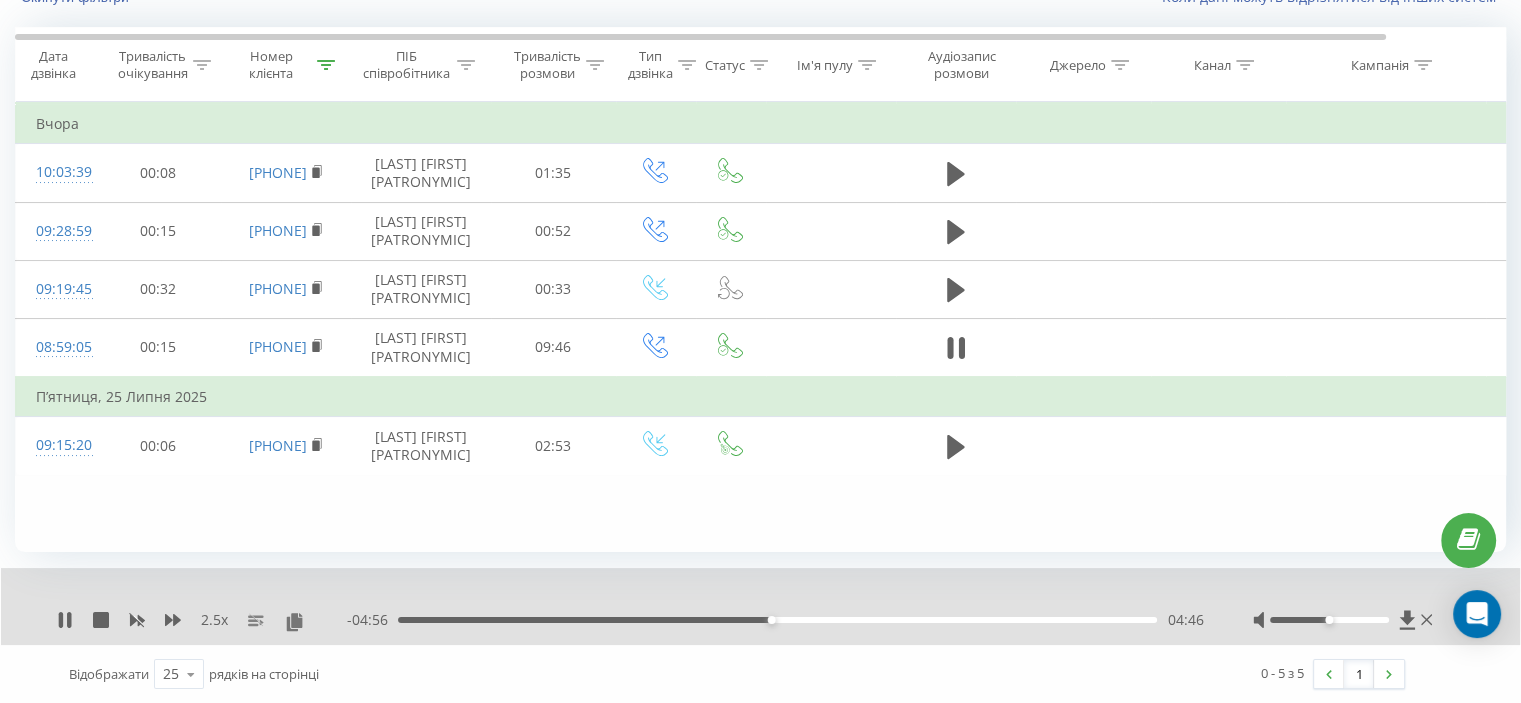 click on "04:46" at bounding box center [777, 620] 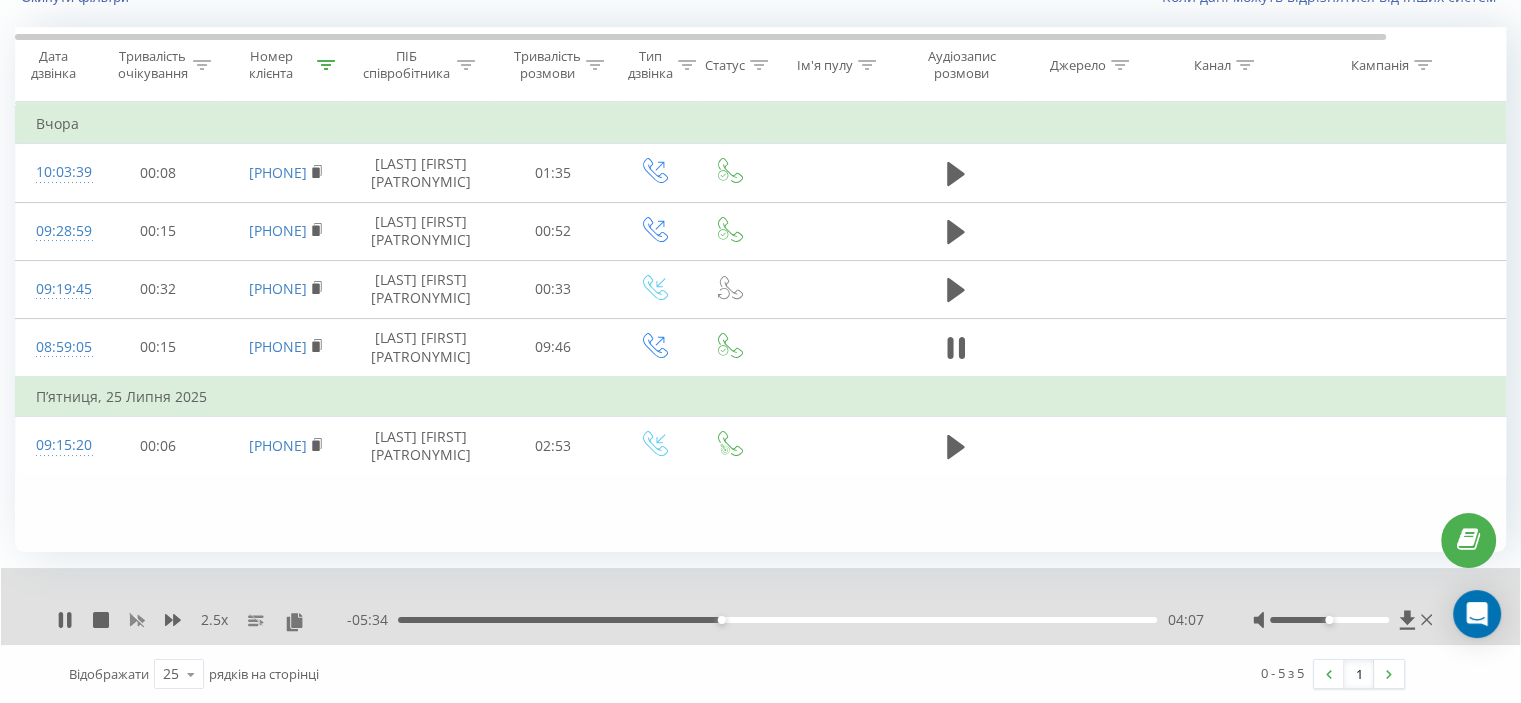 click 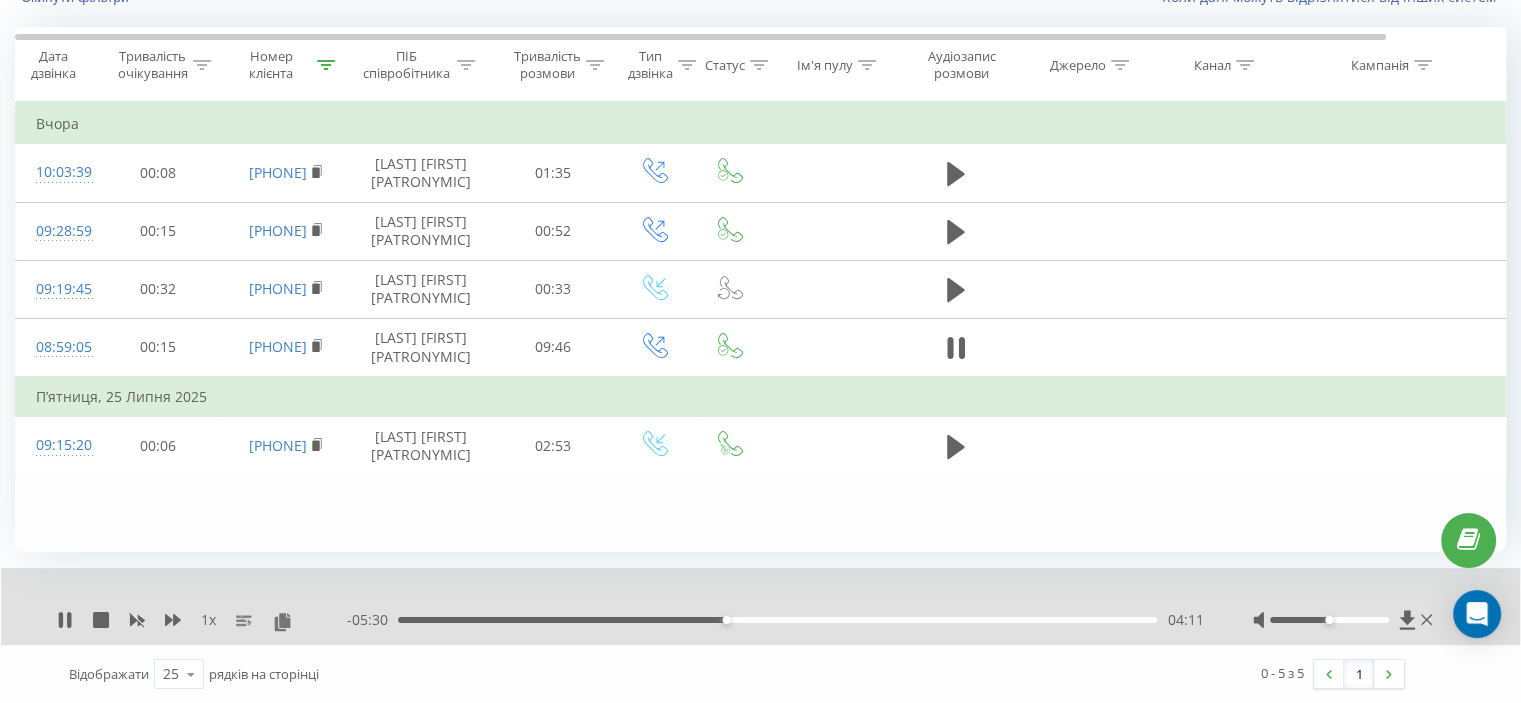 click on "04:11" at bounding box center [777, 620] 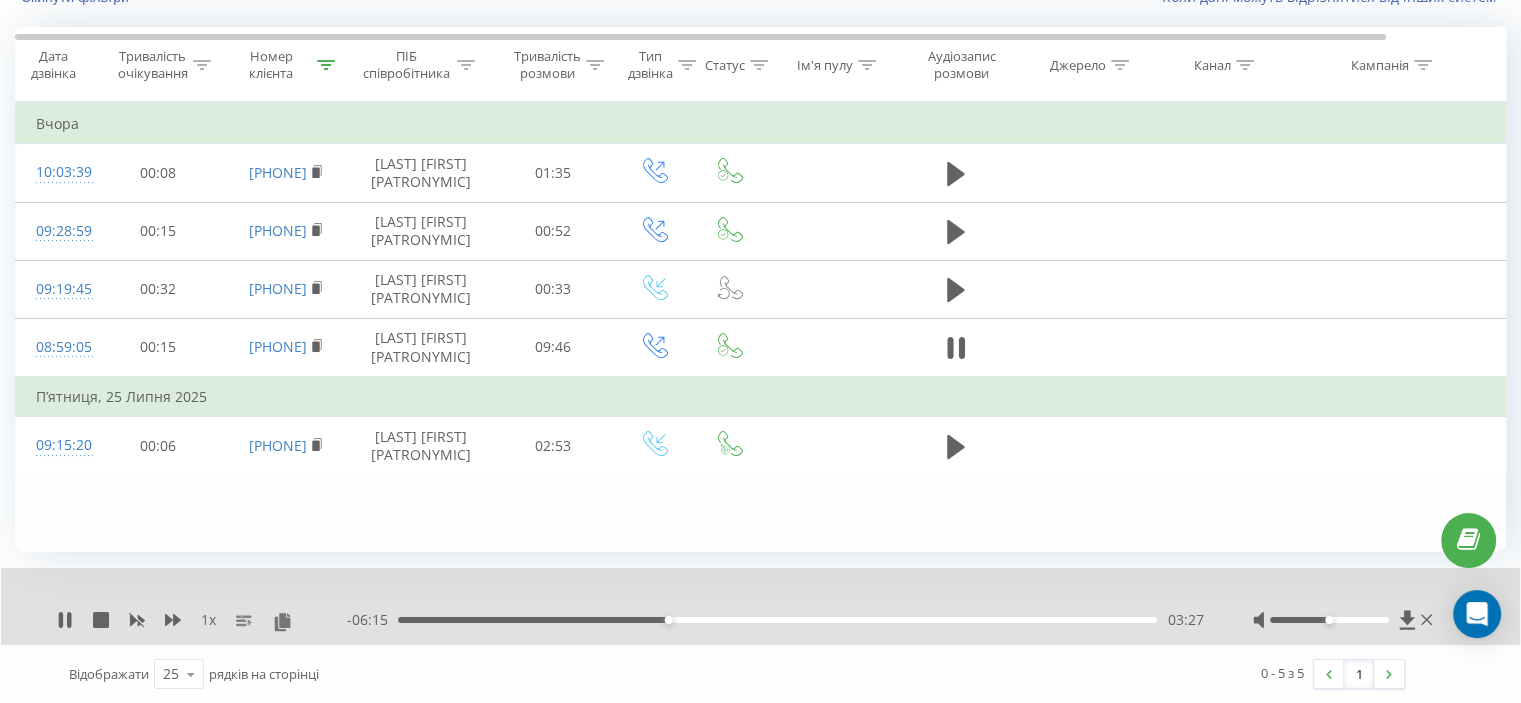 click on "1 x" at bounding box center [202, 620] 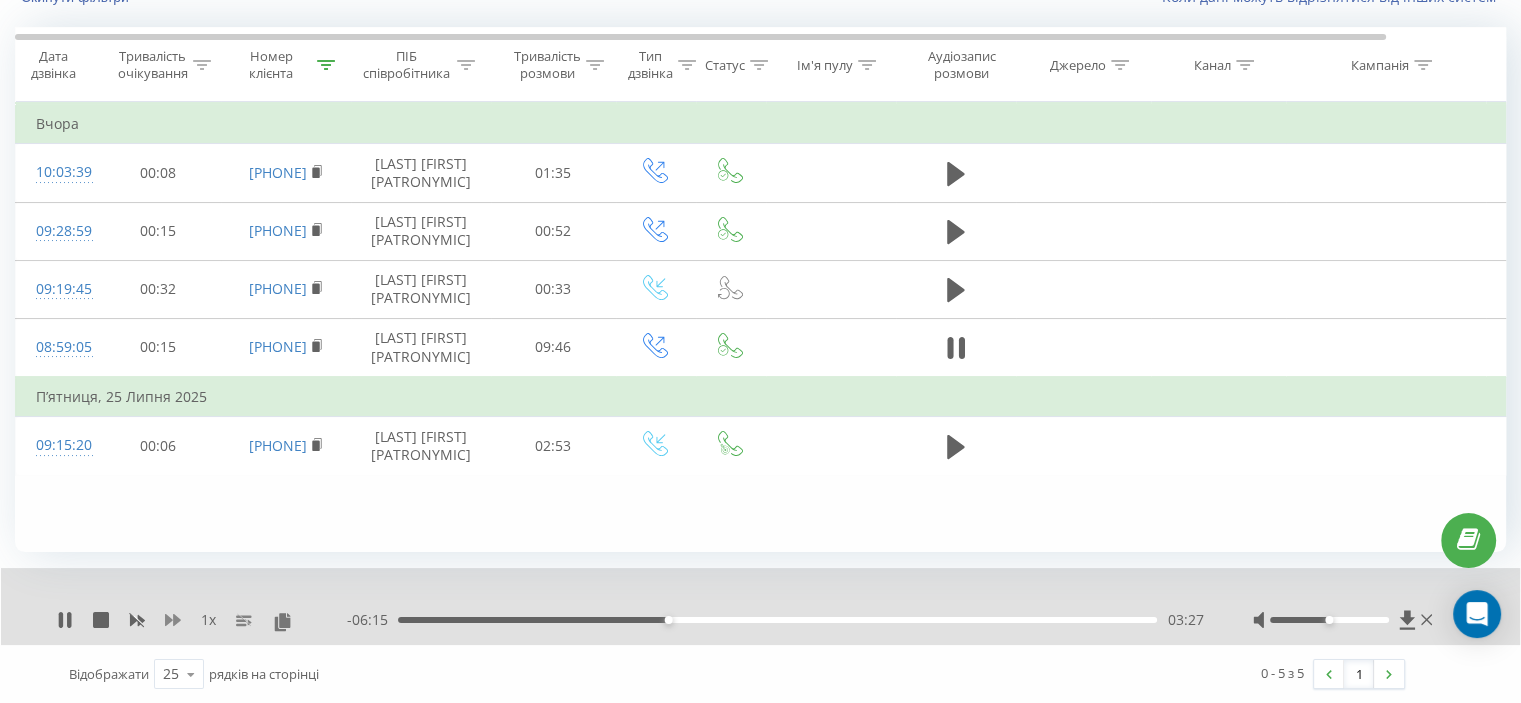 click 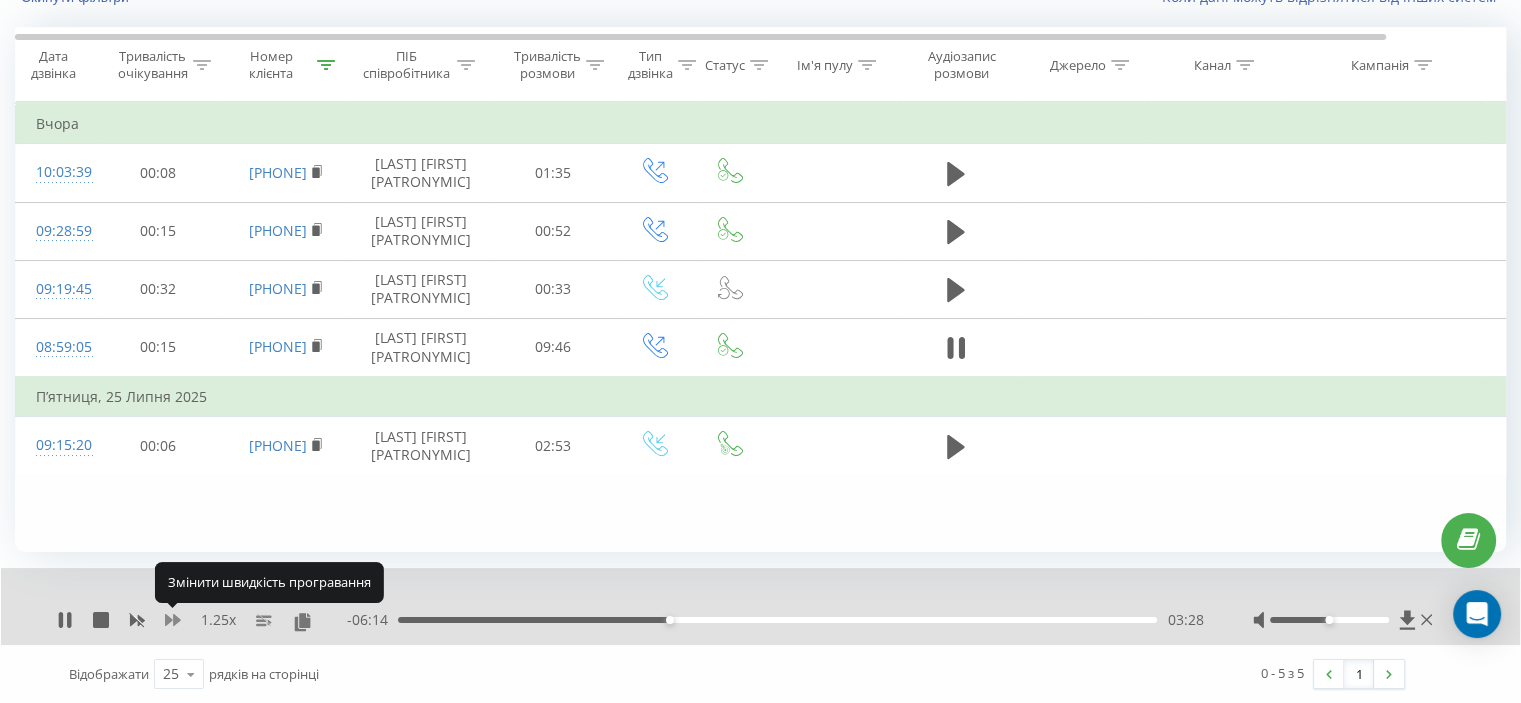 click 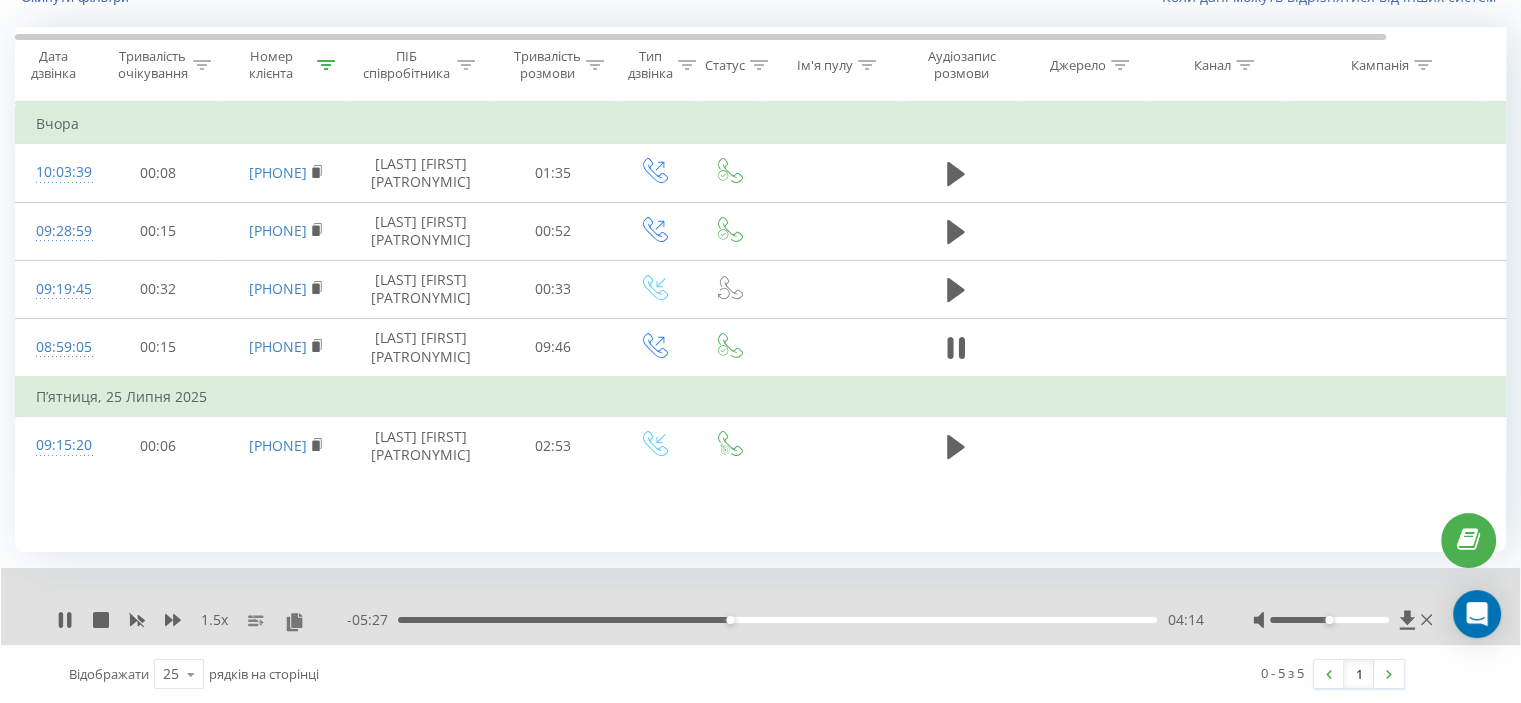 click on "04:14" at bounding box center (777, 620) 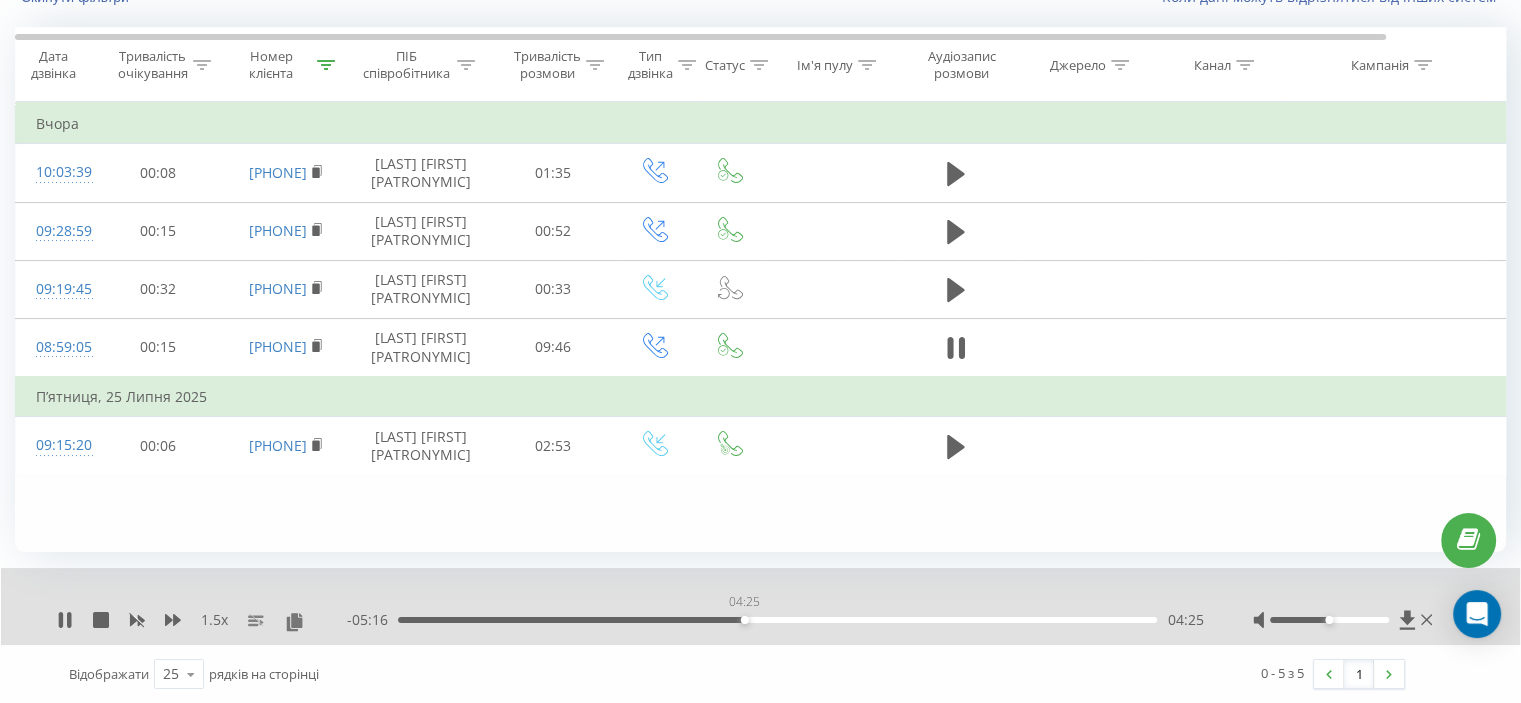 click on "04:25" at bounding box center (777, 620) 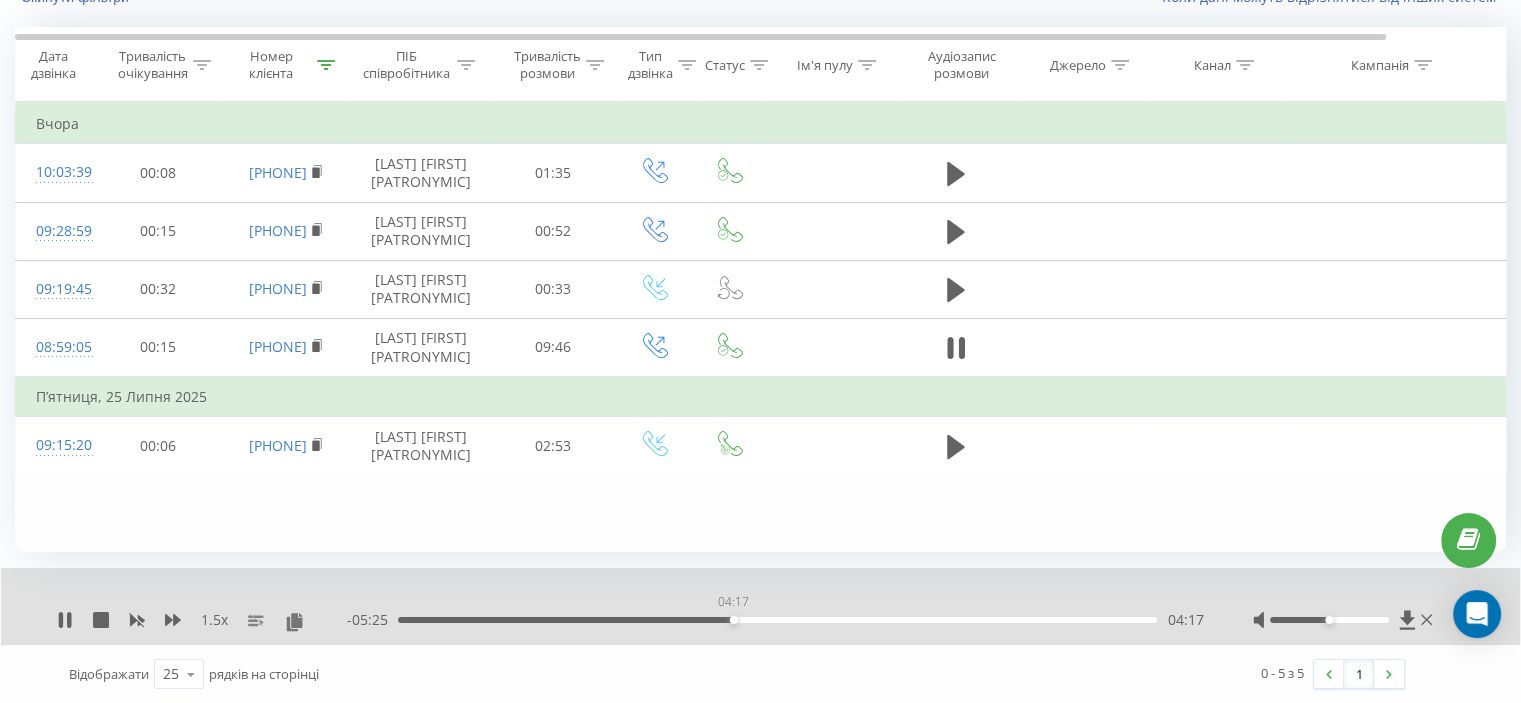 click on "04:17" at bounding box center [777, 620] 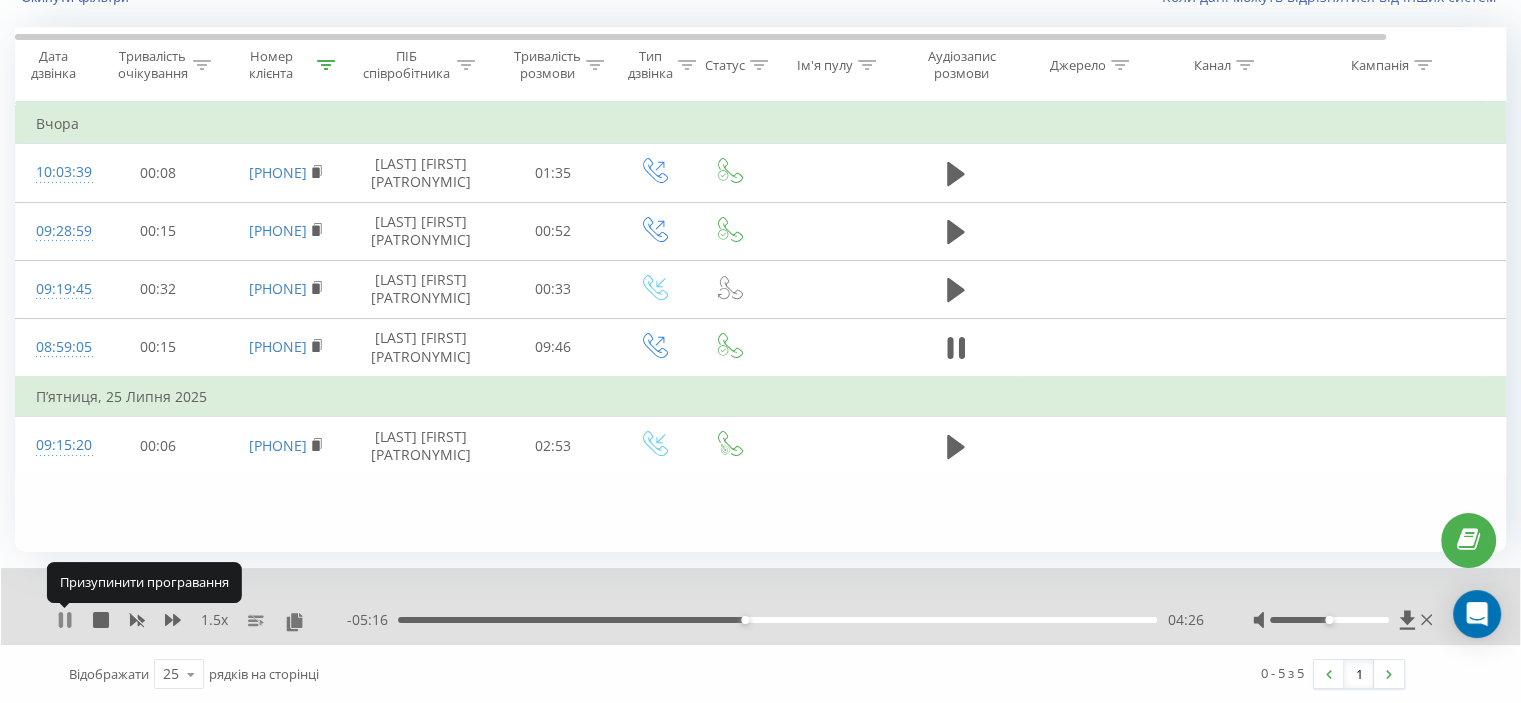 click 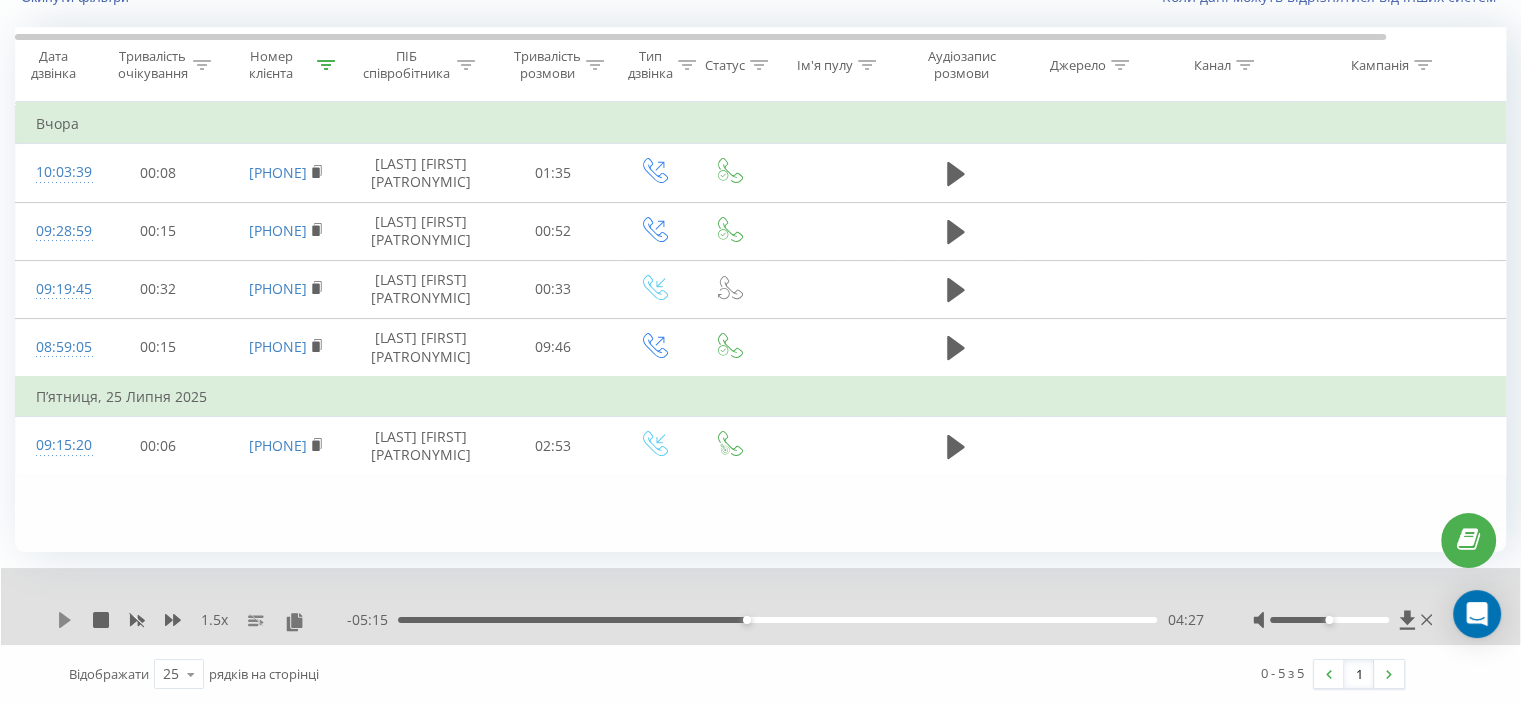 click 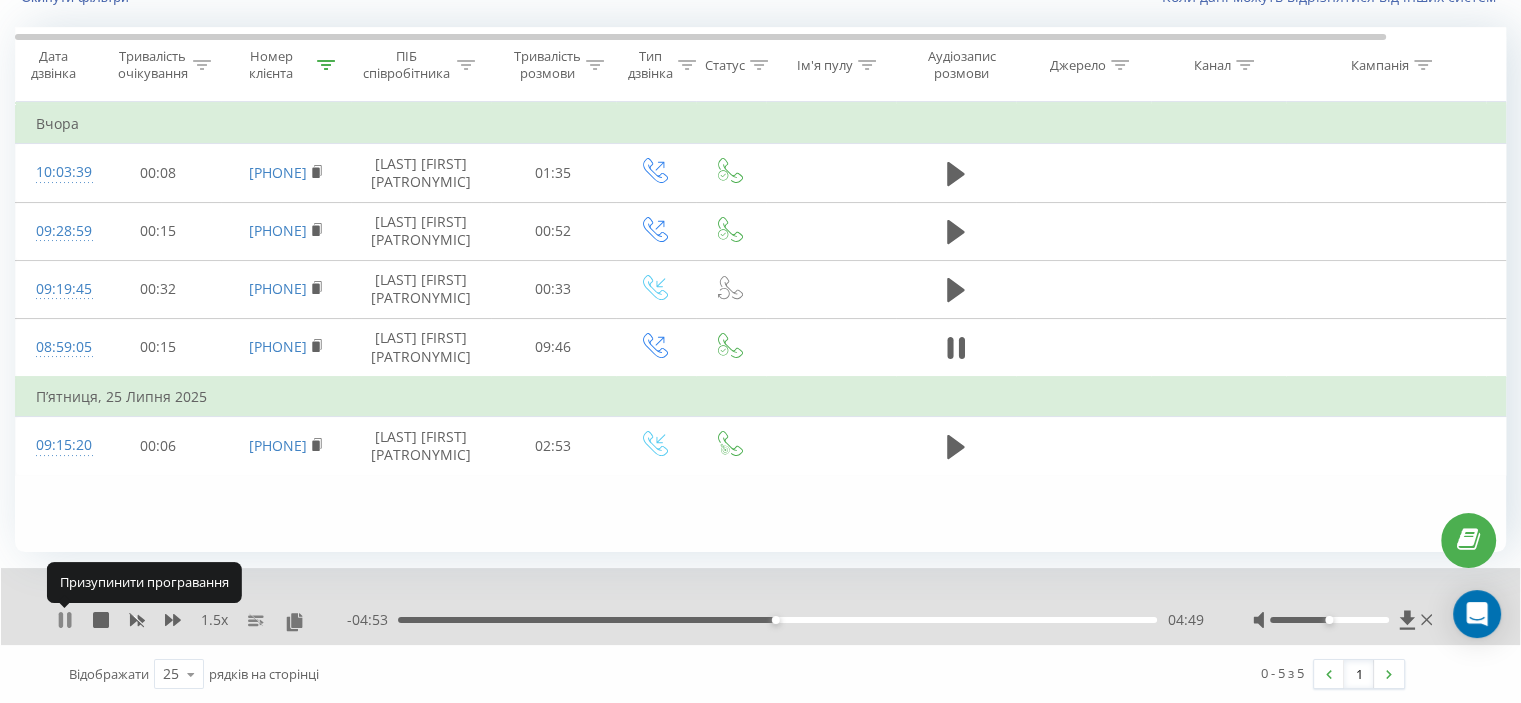click 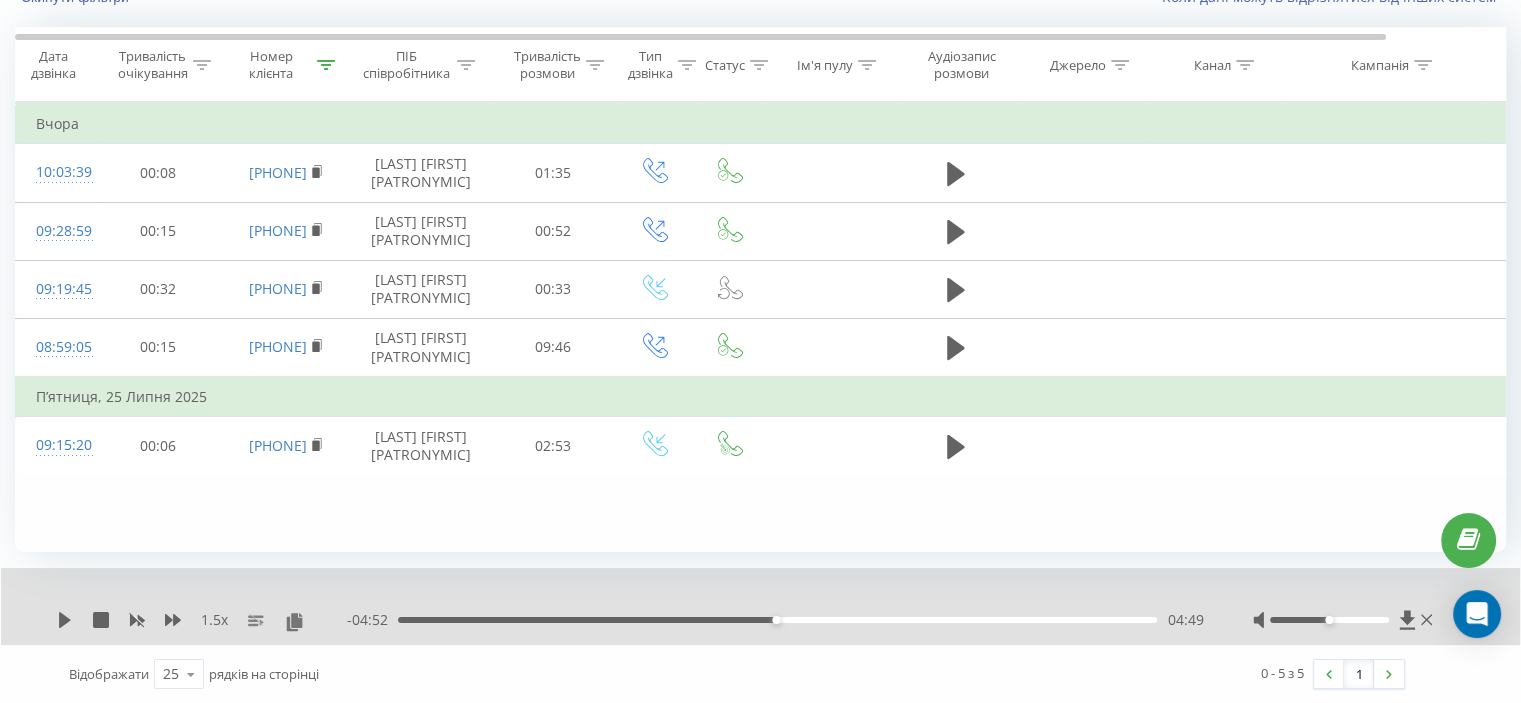 click on "- 04:52 04:49   04:49" at bounding box center (775, 620) 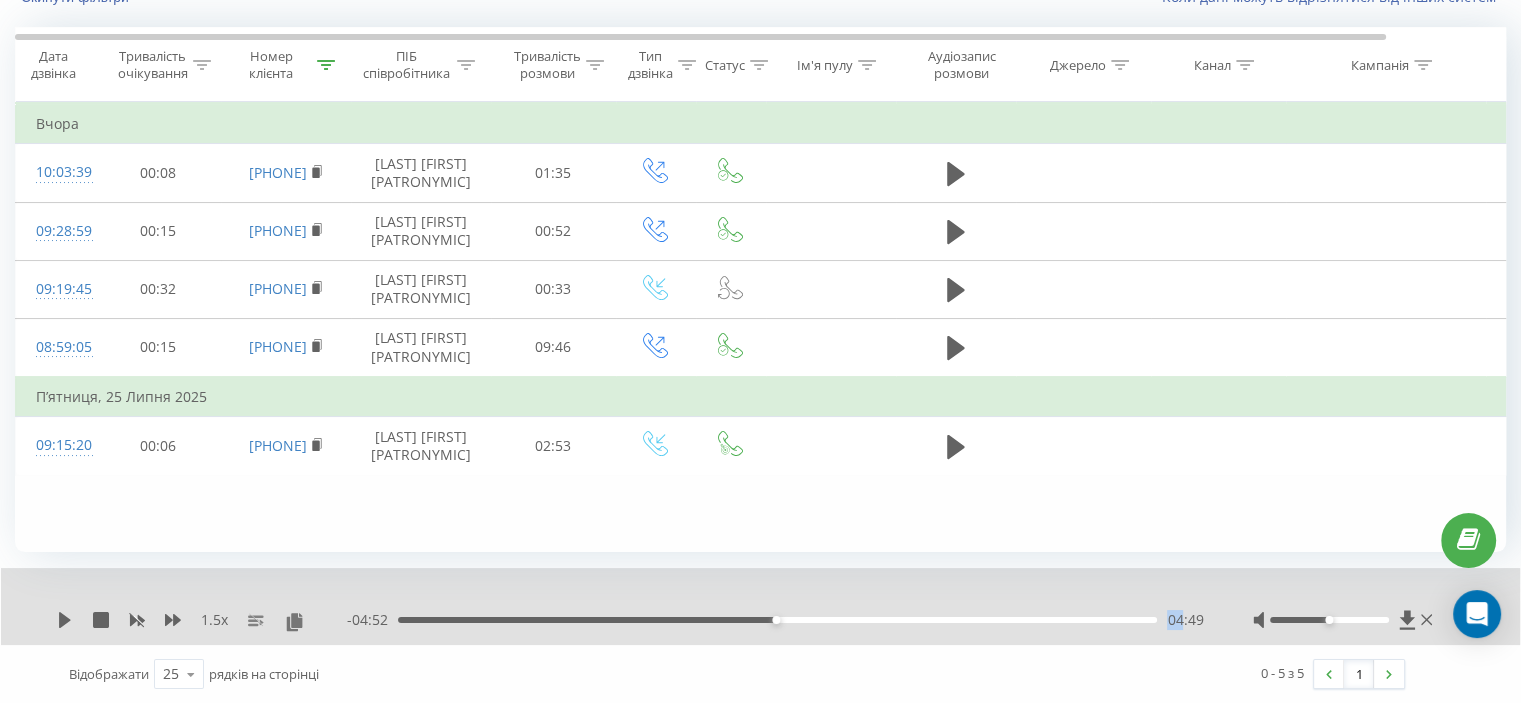 click on "- 04:52 04:49   04:49" at bounding box center (775, 620) 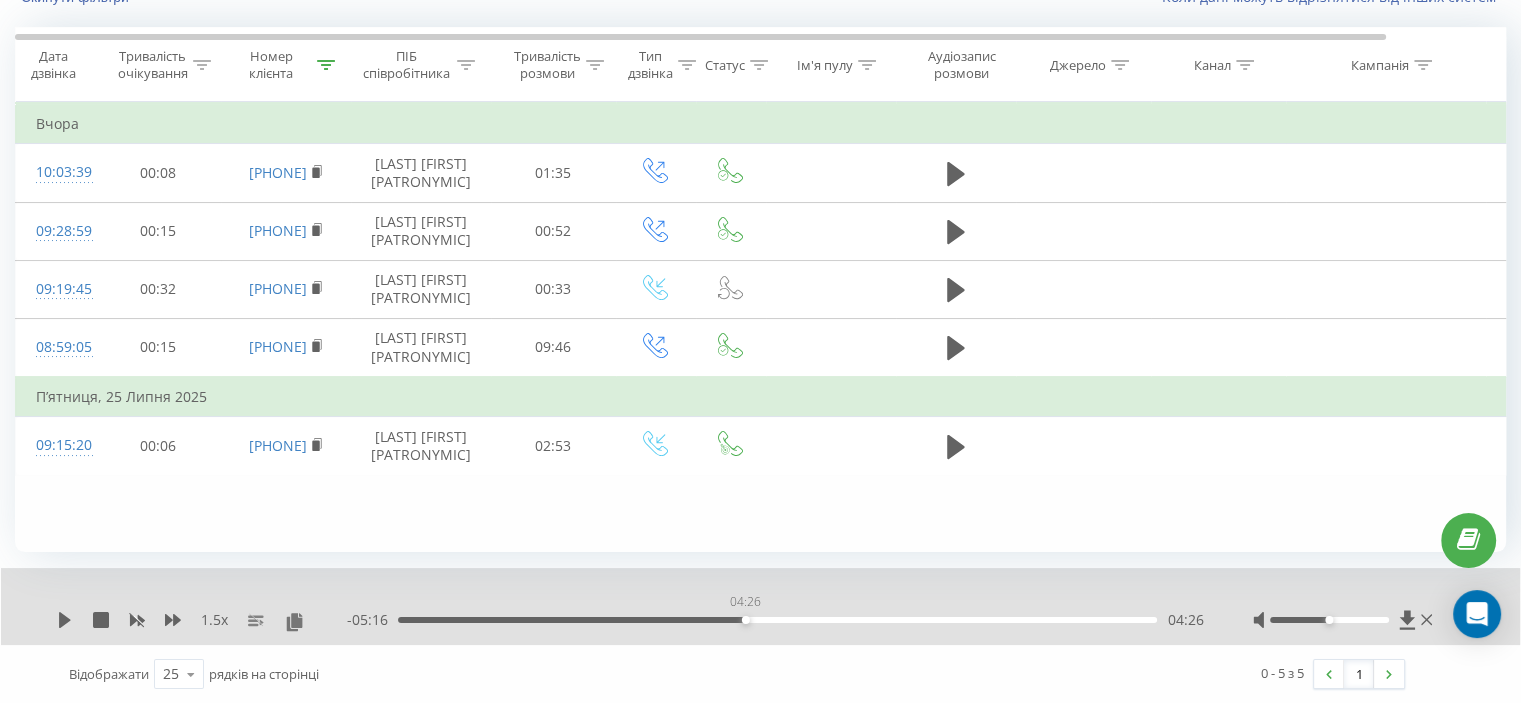 click on "04:26" at bounding box center (777, 620) 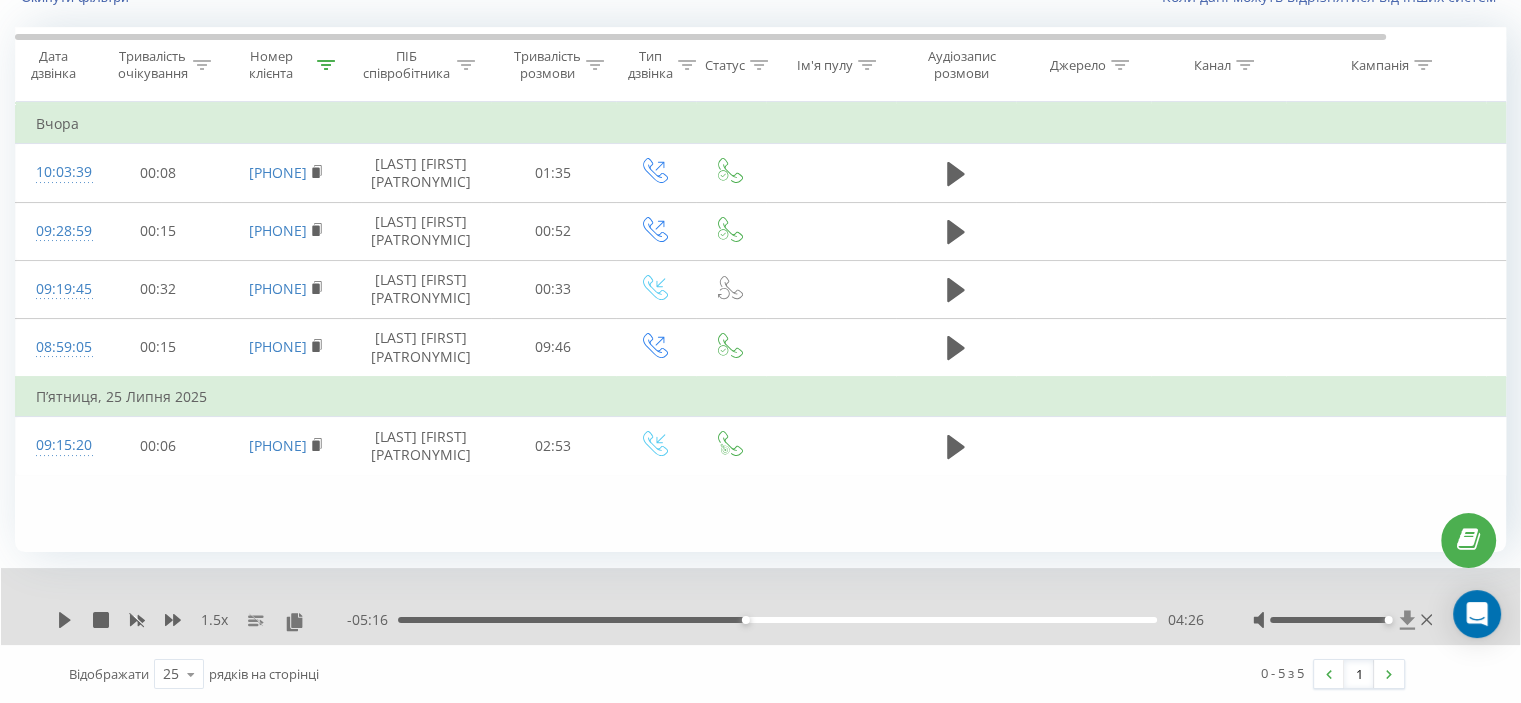 drag, startPoint x: 1334, startPoint y: 616, endPoint x: 1401, endPoint y: 615, distance: 67.00746 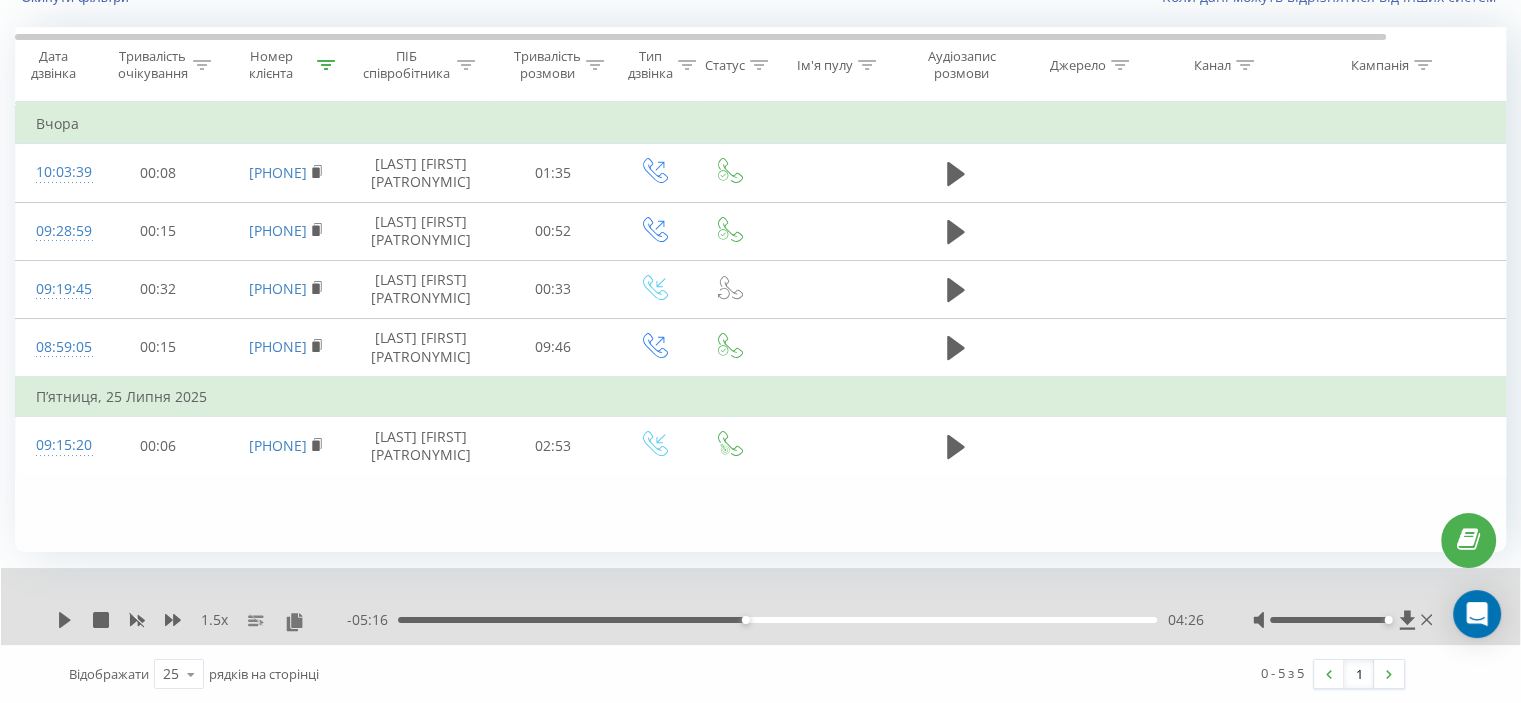 click on "1.5 x" at bounding box center (202, 620) 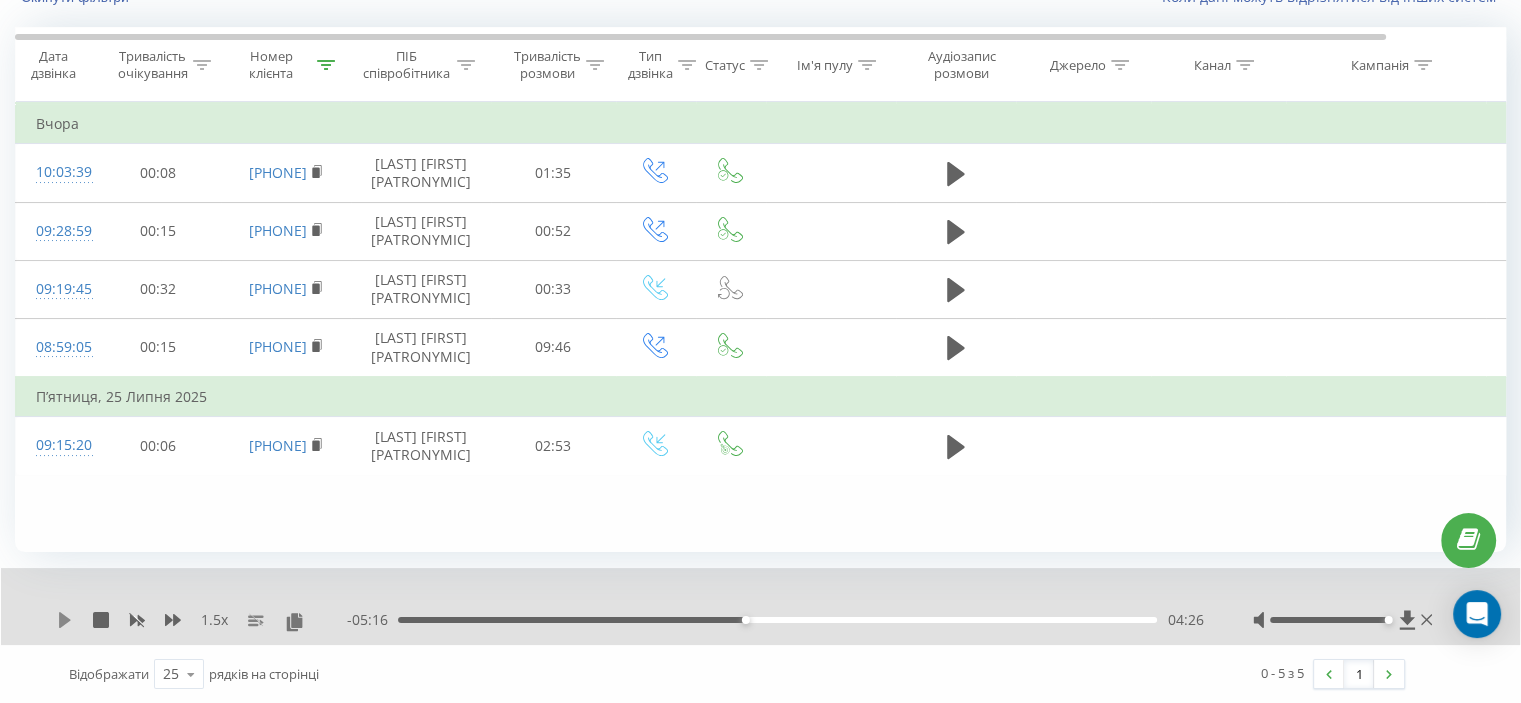 click 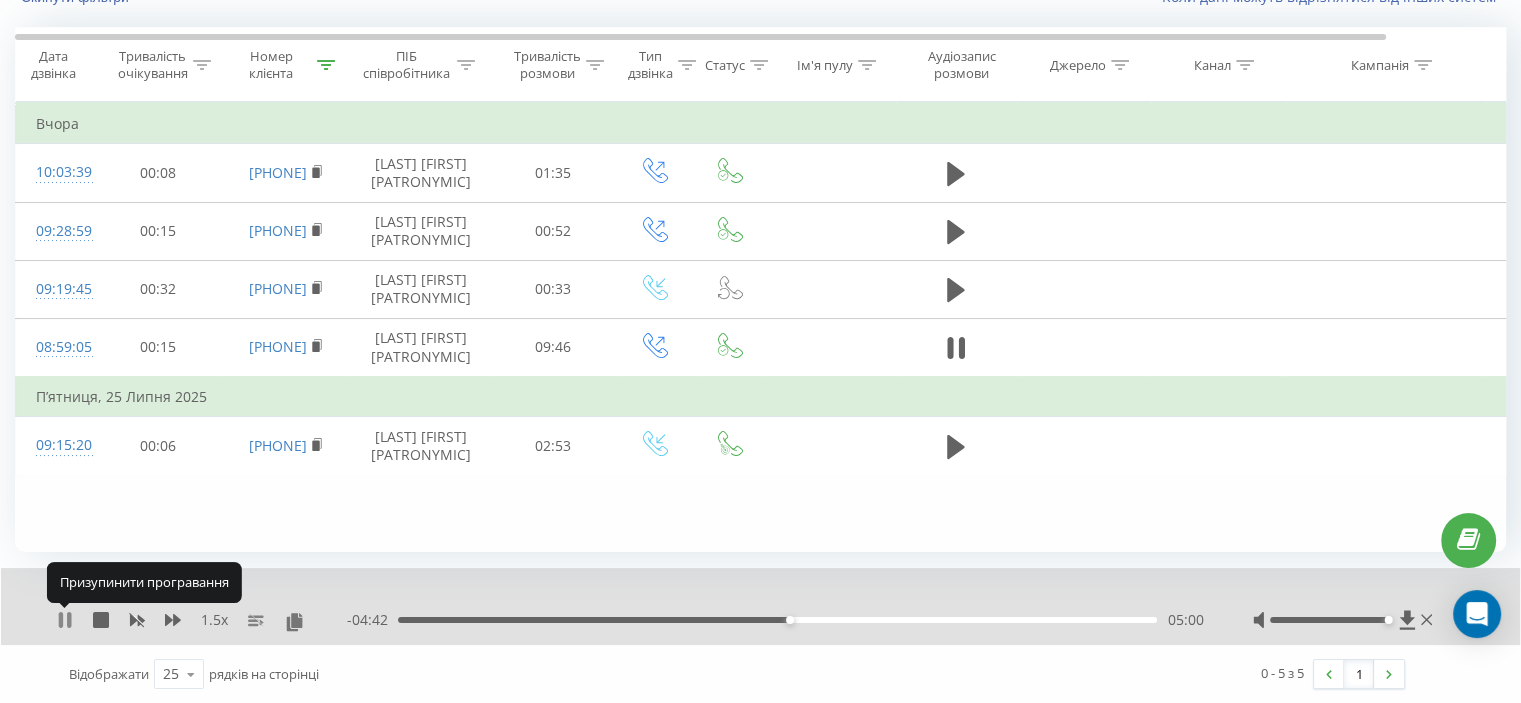 click 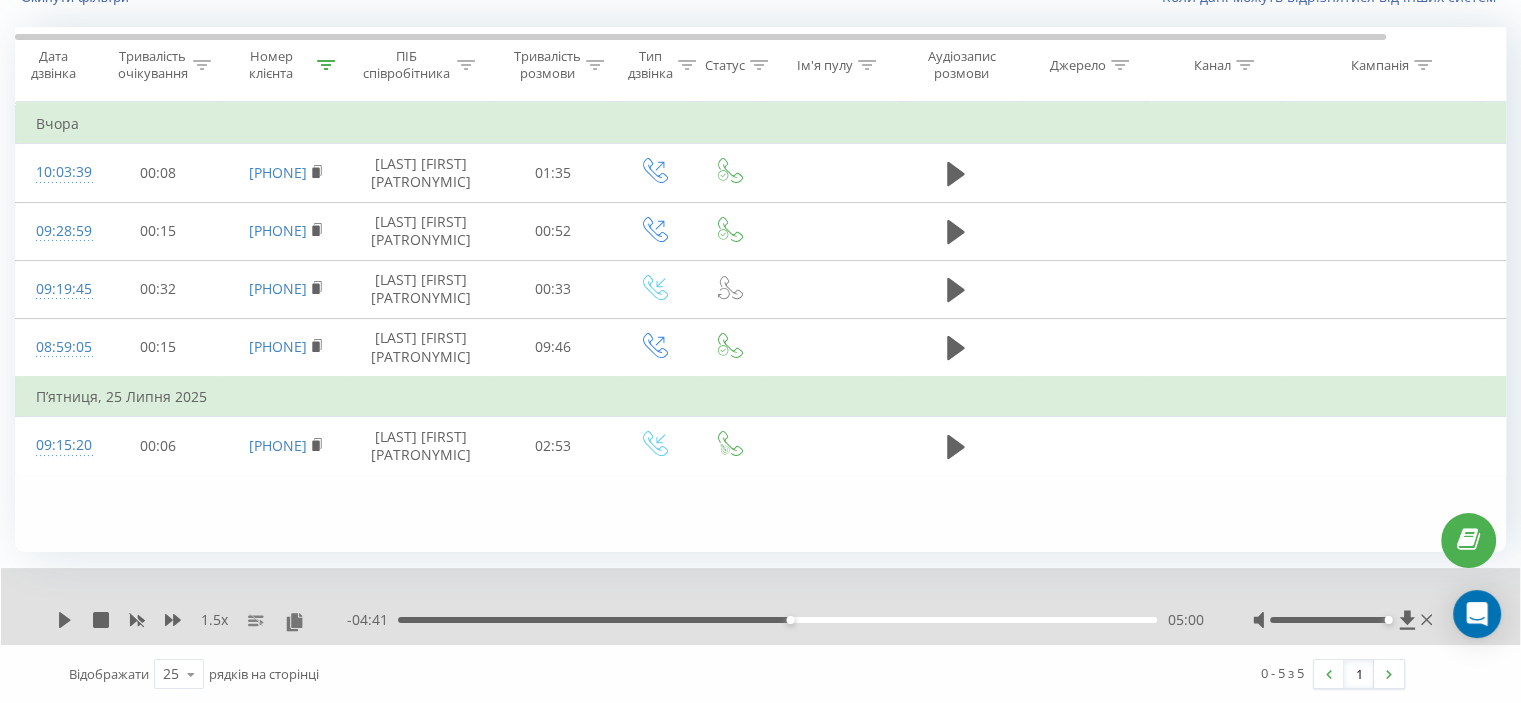 click on "05:00" at bounding box center (777, 620) 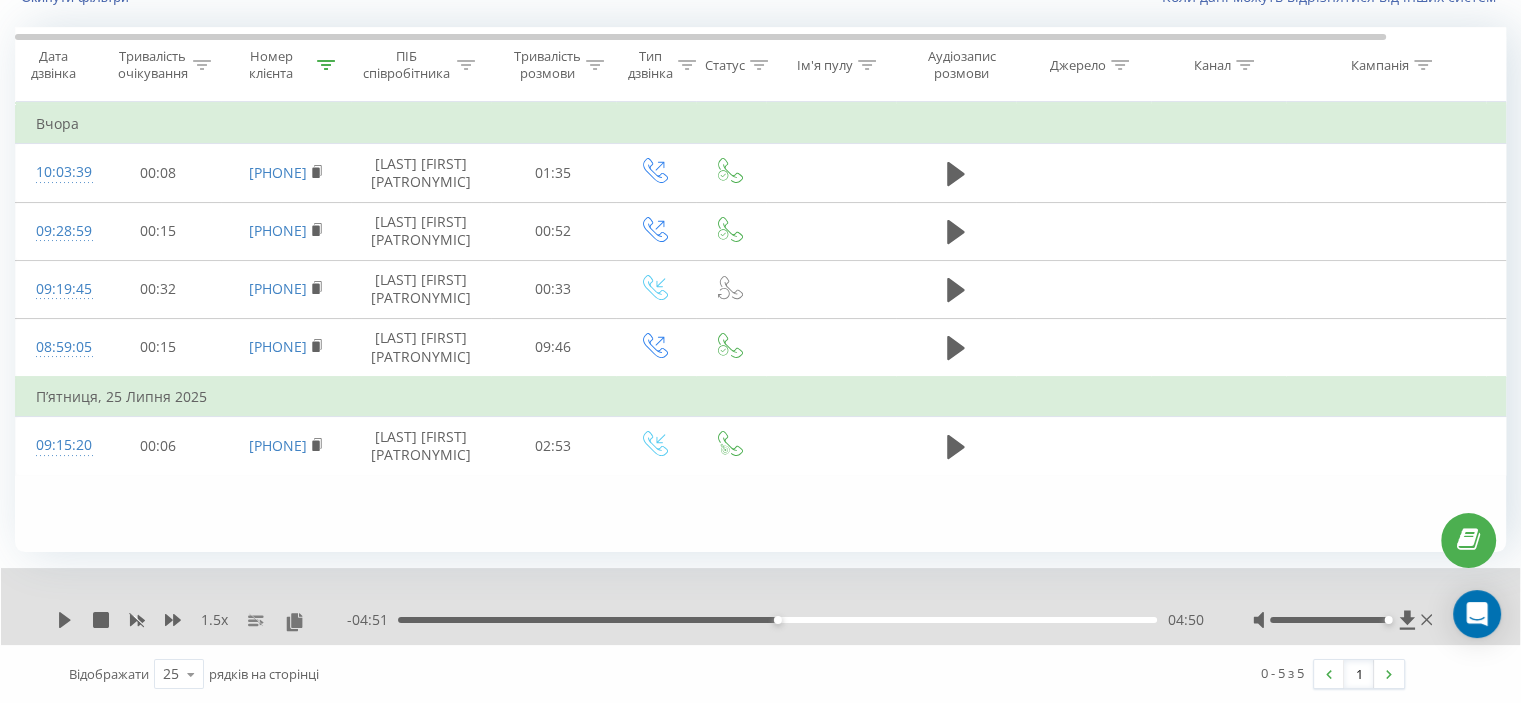 click on "1.5 x  - 04:51 04:50   04:50" at bounding box center [760, 606] 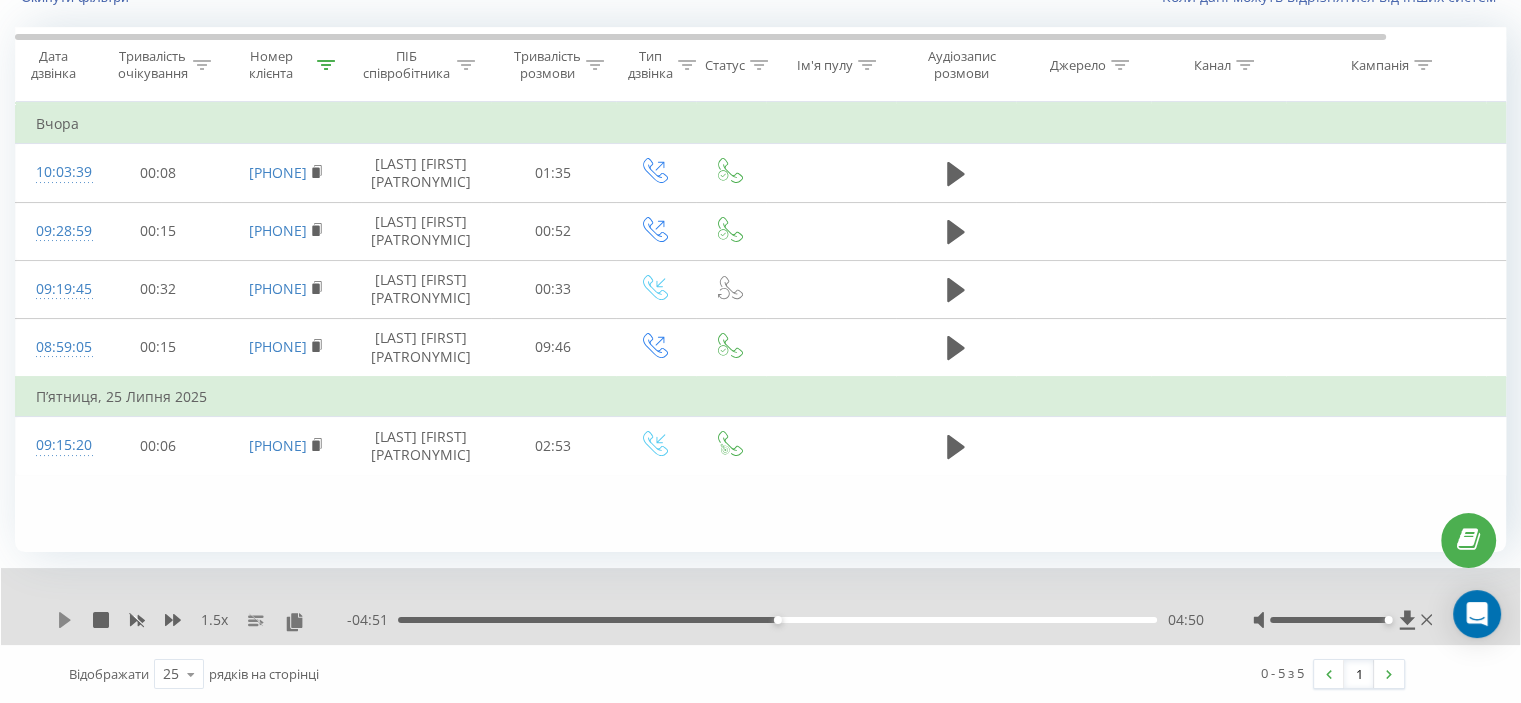 click on "1.5 x  - 04:51 04:50   04:50" at bounding box center (760, 606) 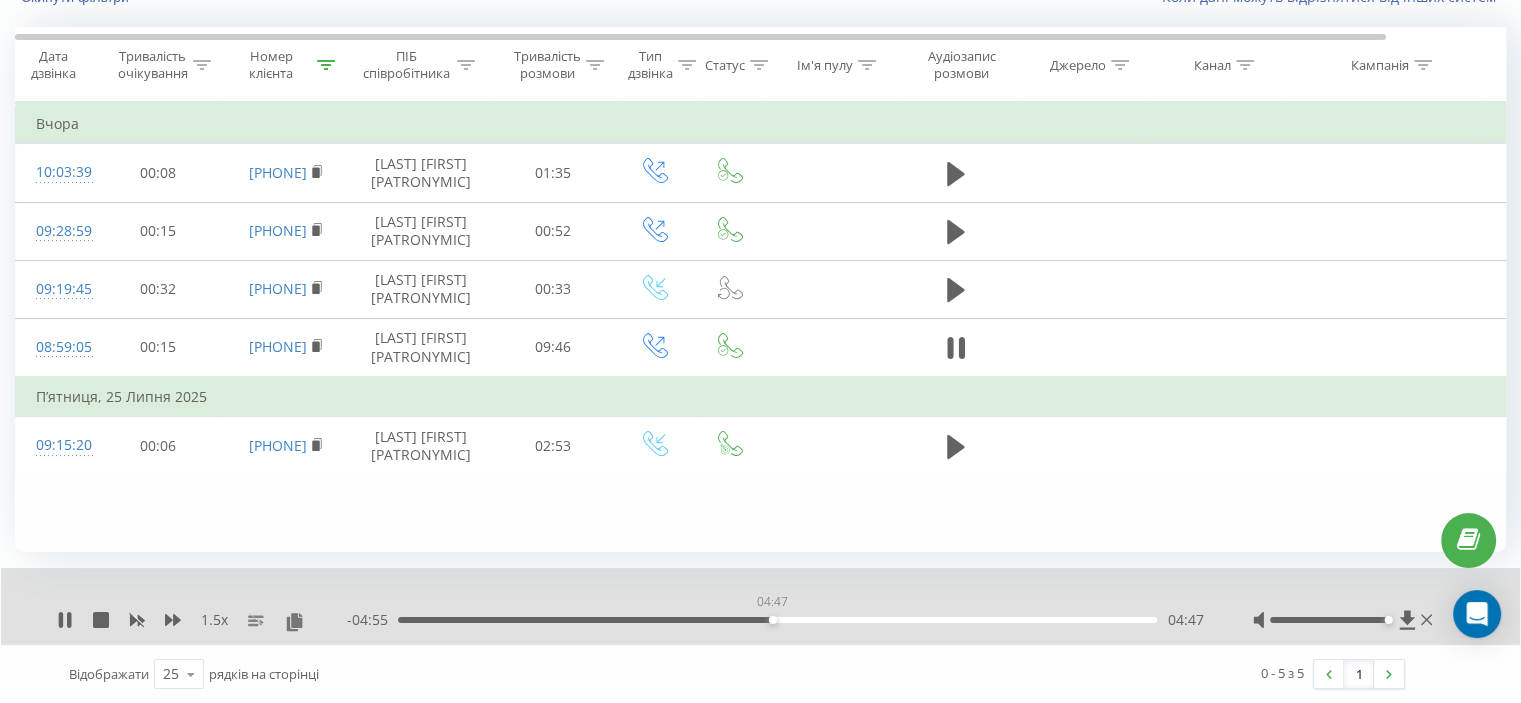 click on "04:47" at bounding box center [777, 620] 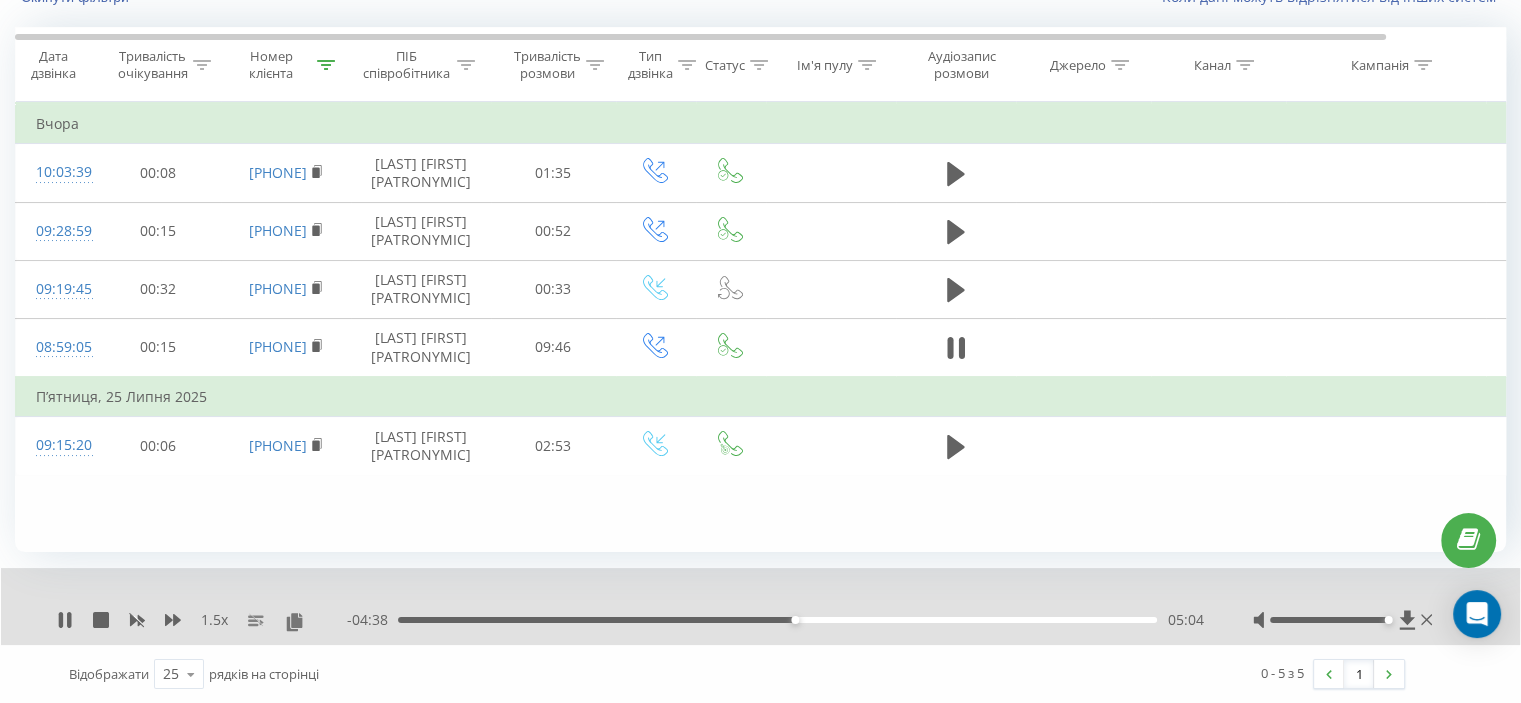 click on "1.5 x" at bounding box center [202, 620] 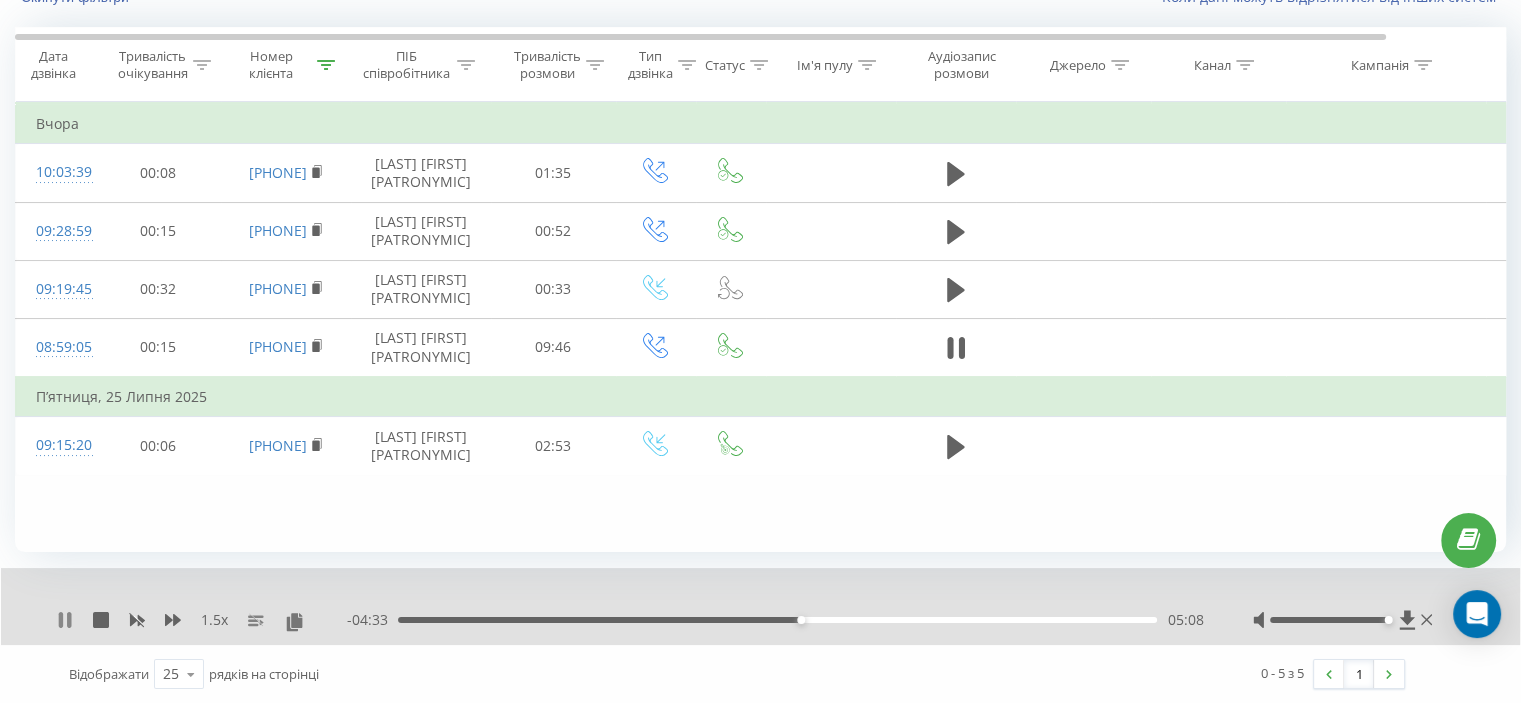 click 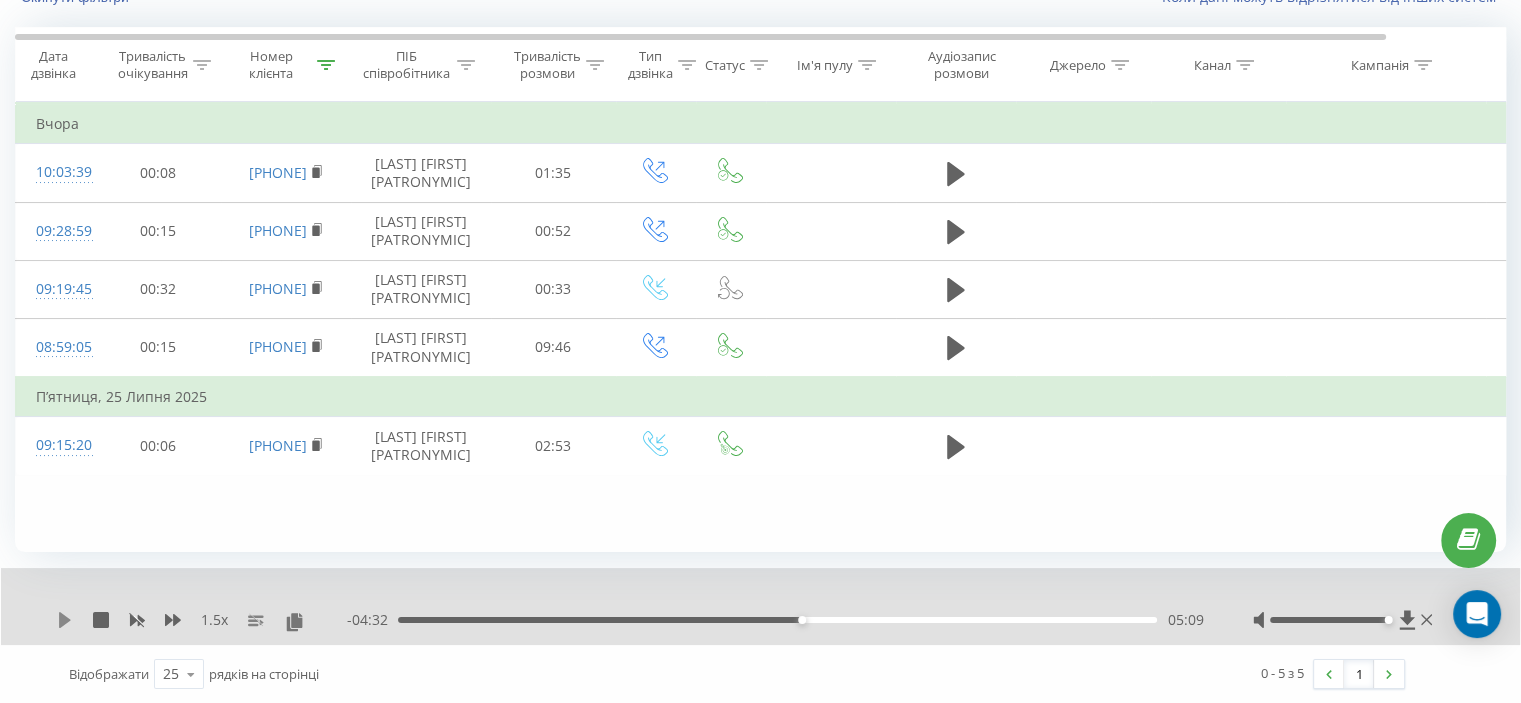 click 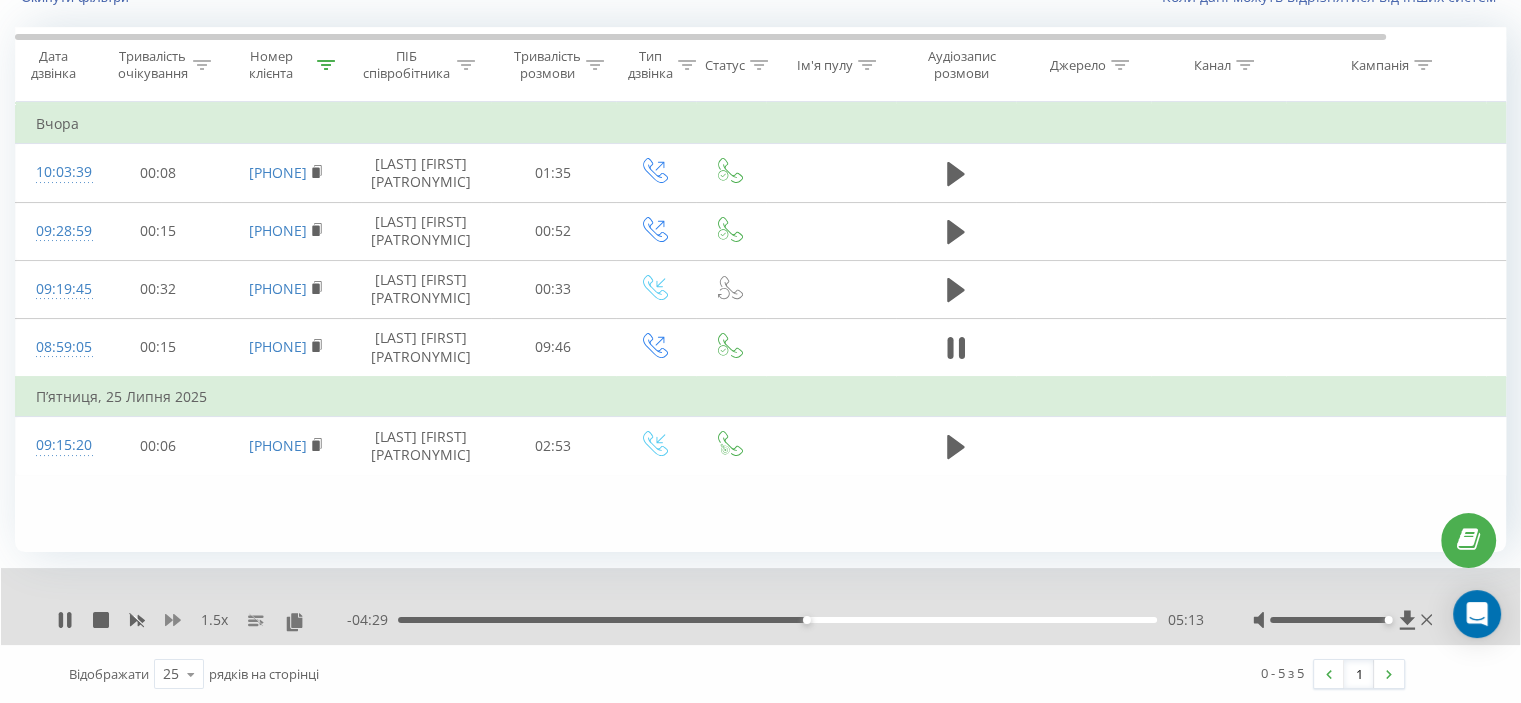 click 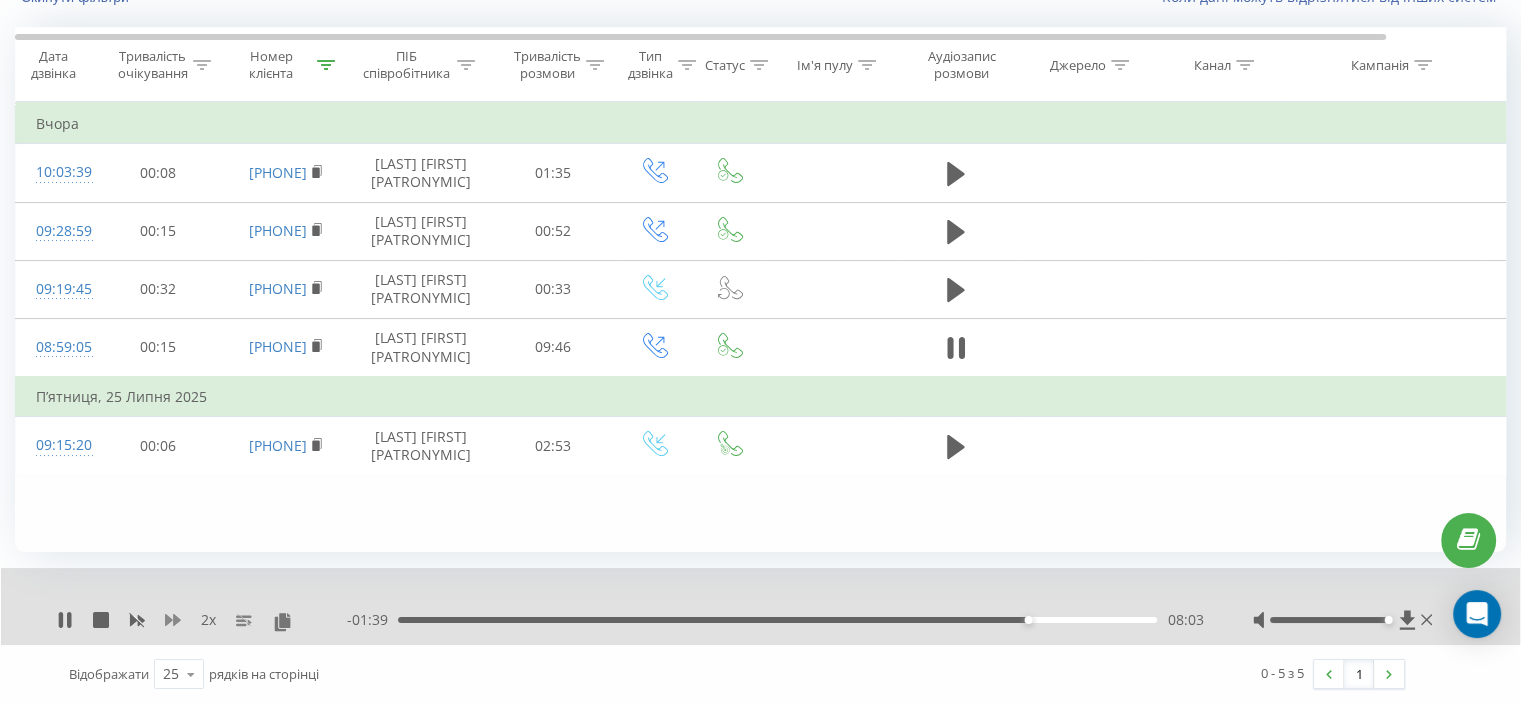 click 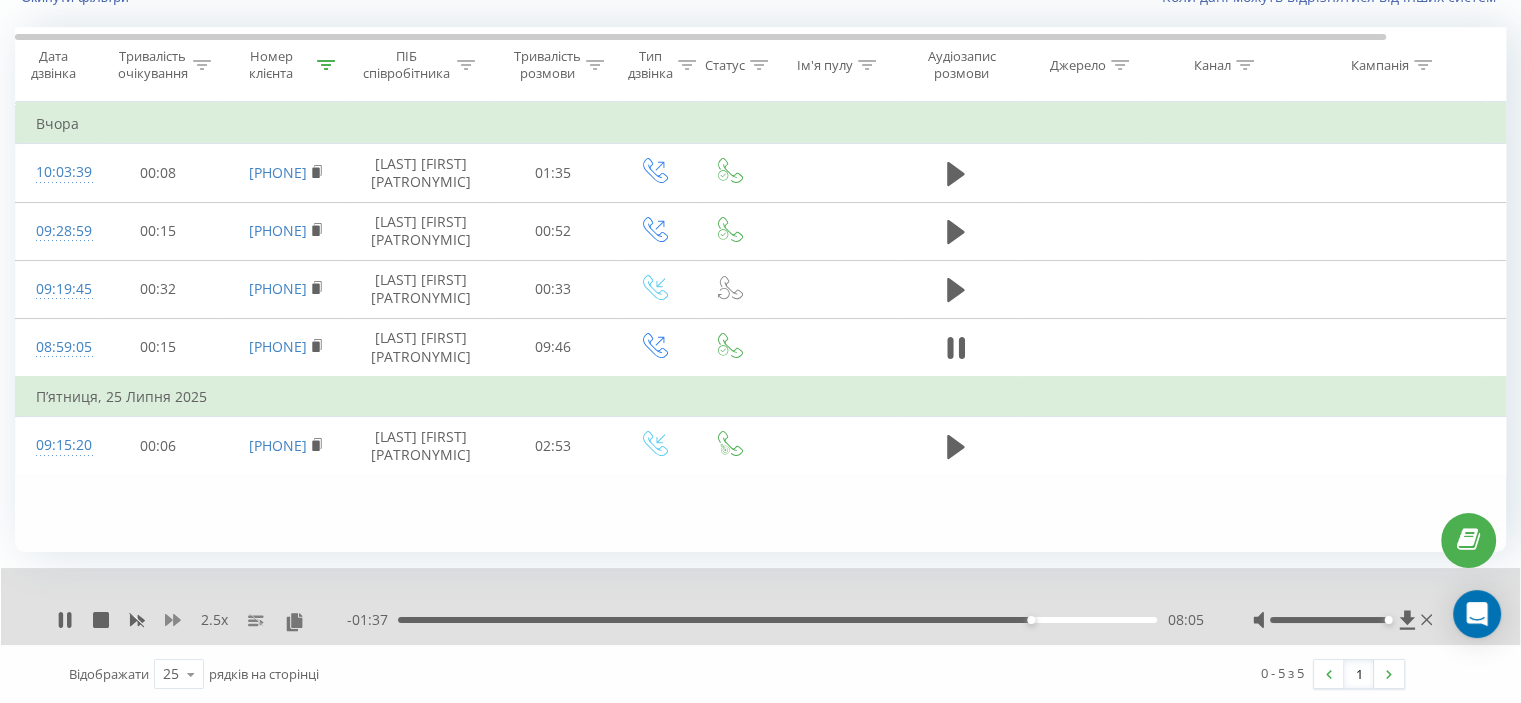 click 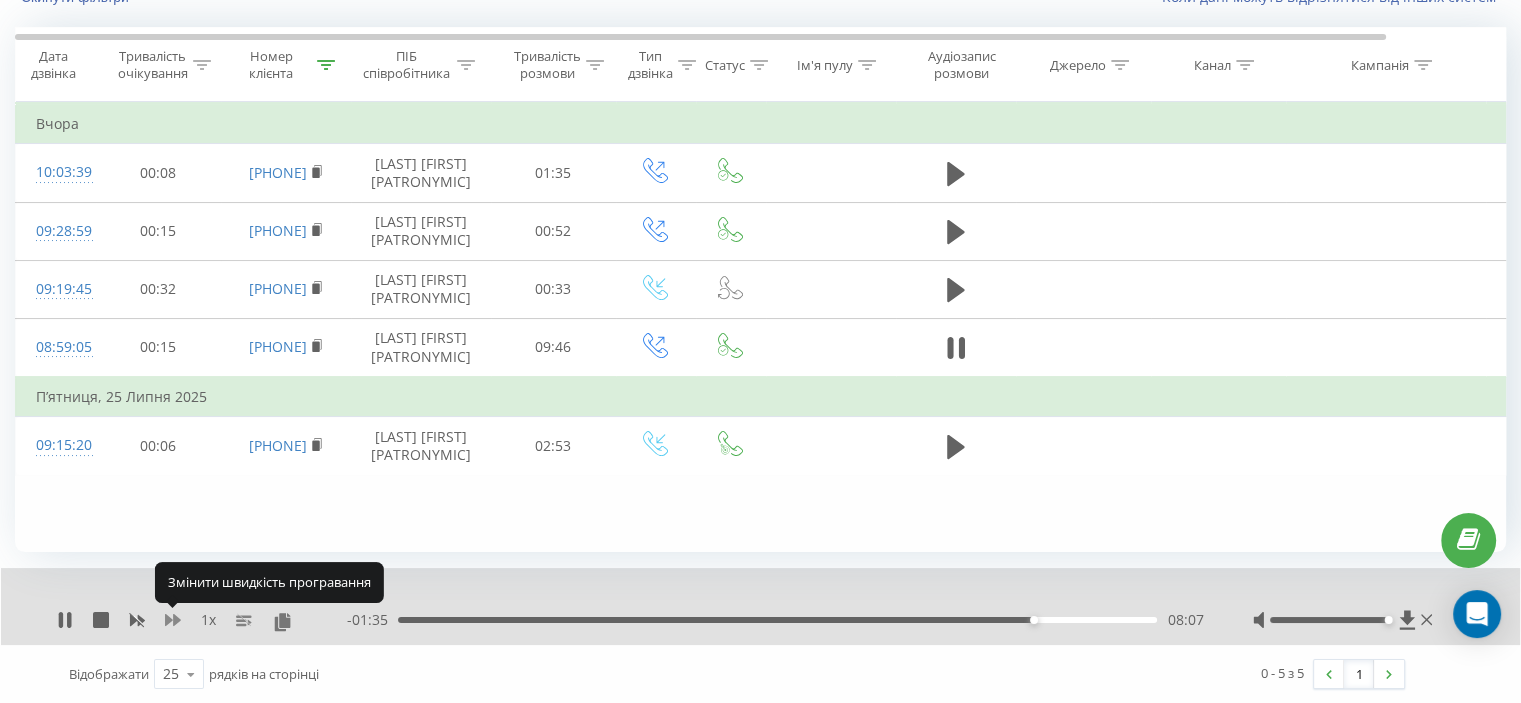 click 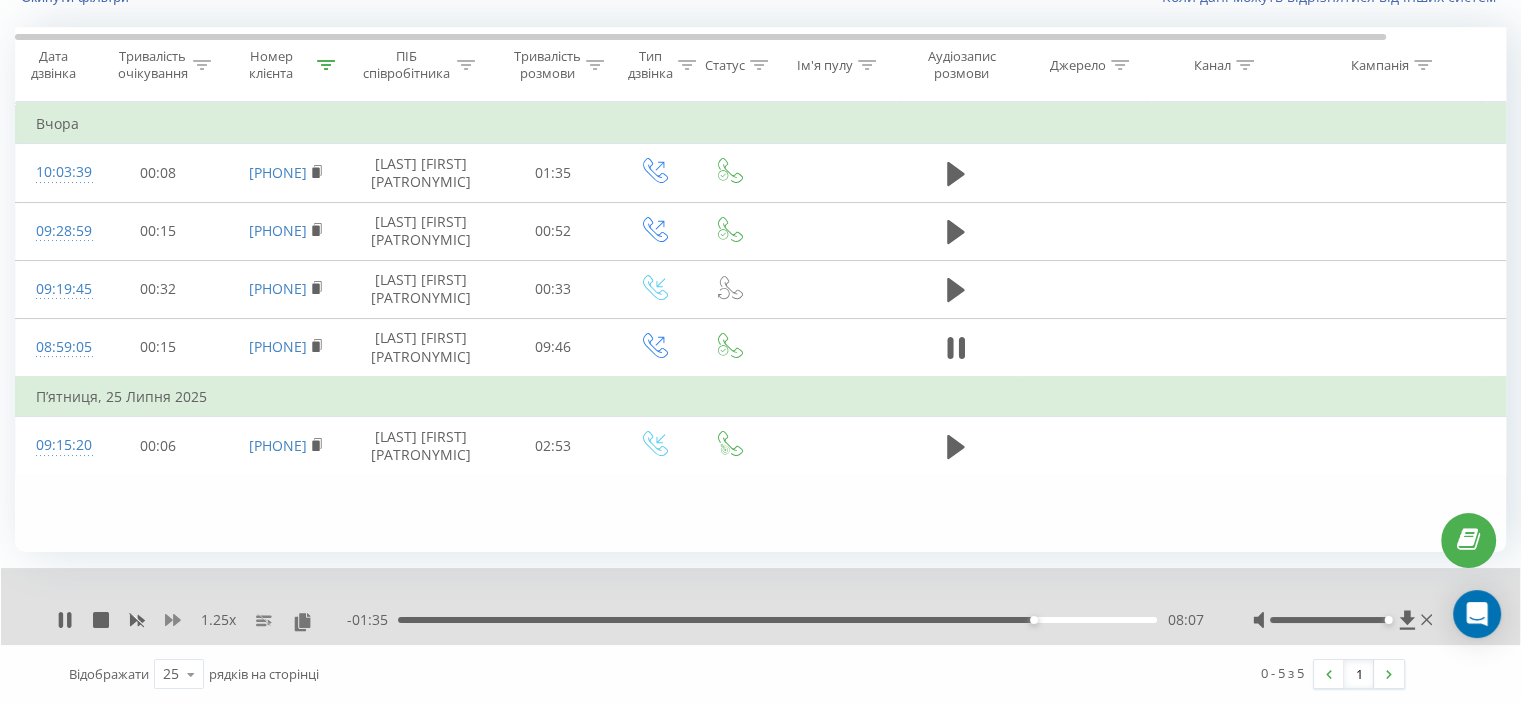 click 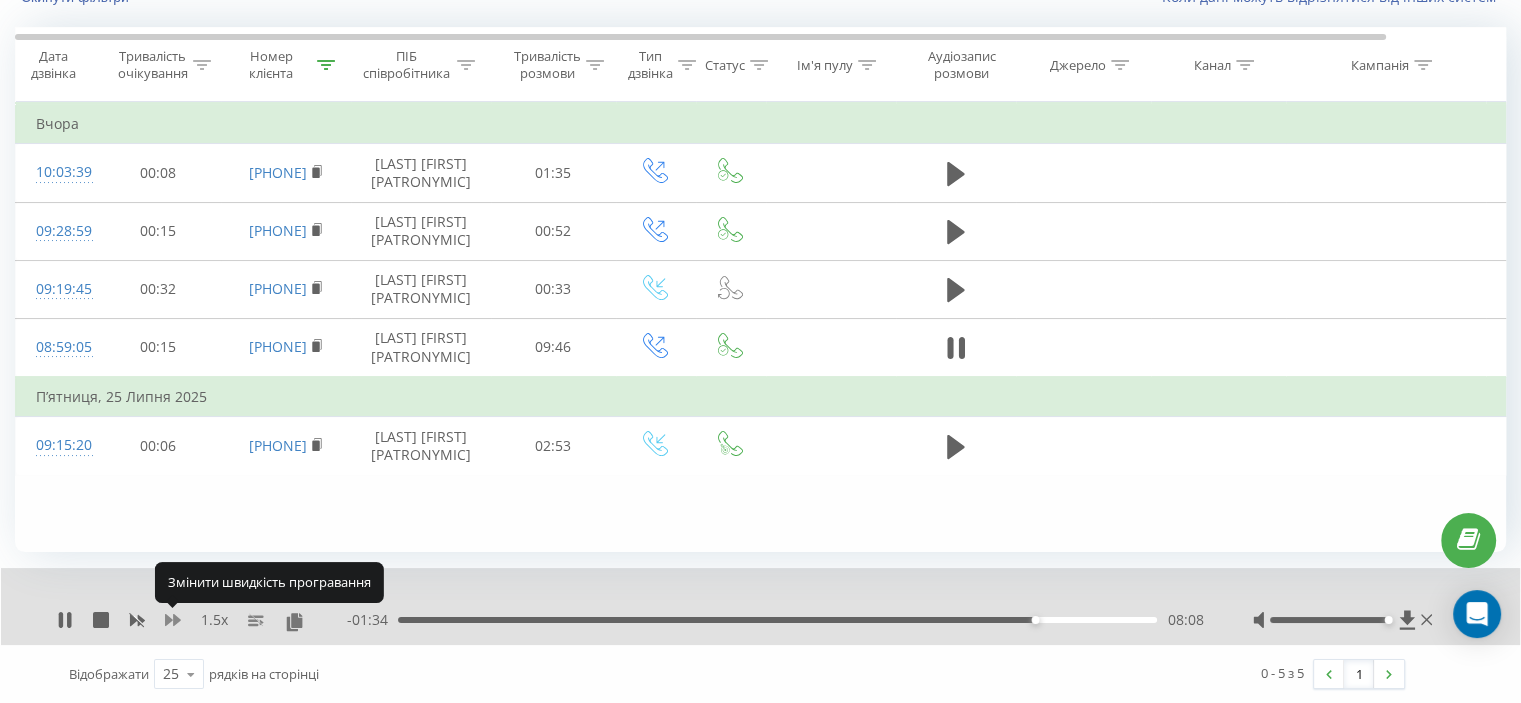 click 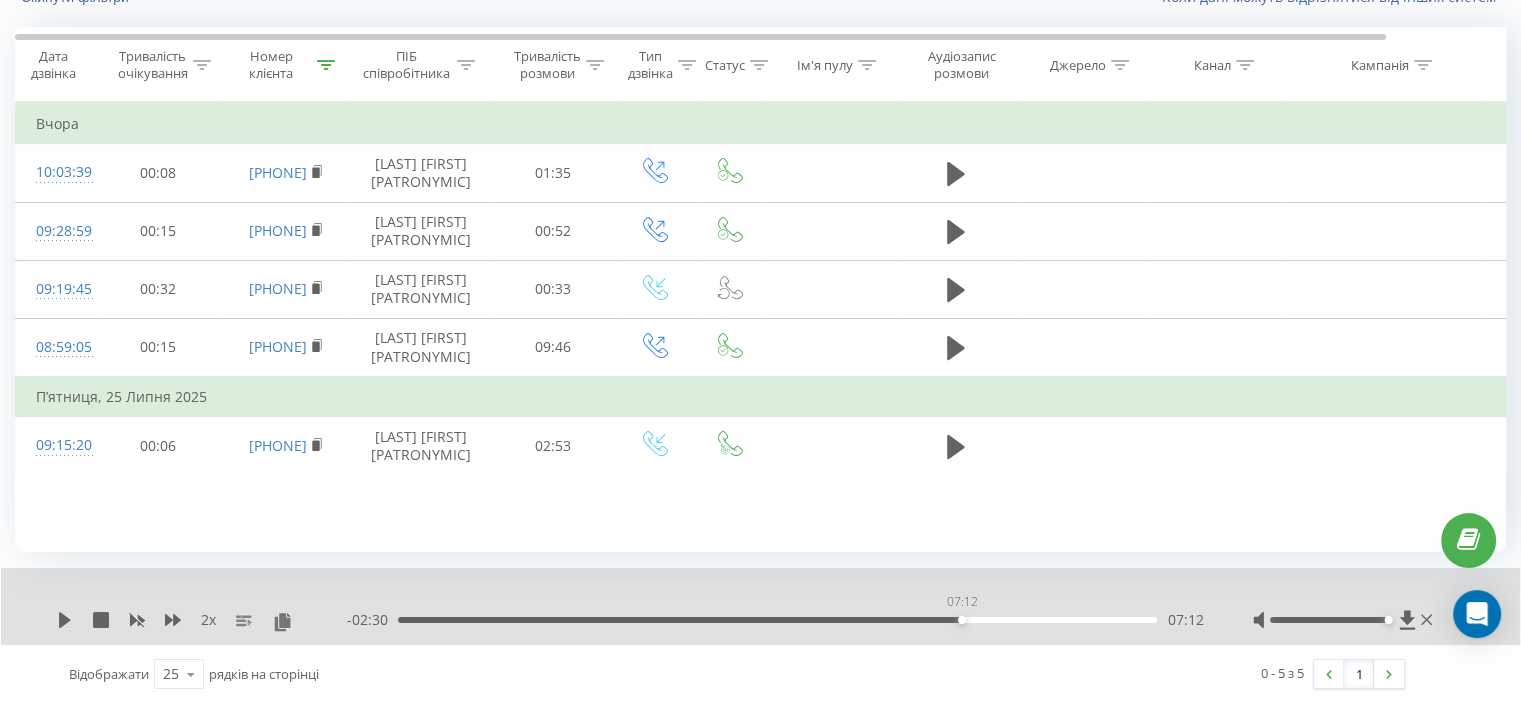 click on "07:12" at bounding box center [777, 620] 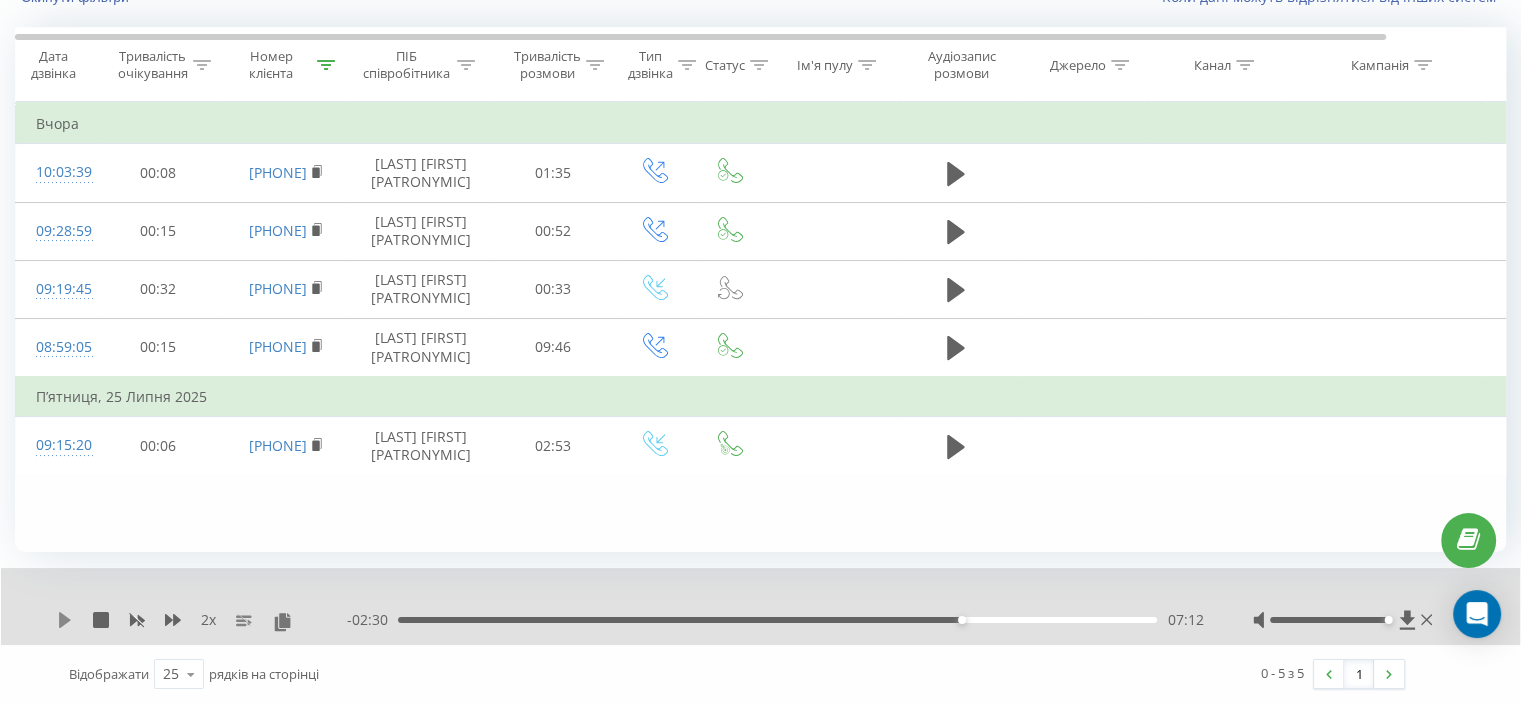 click 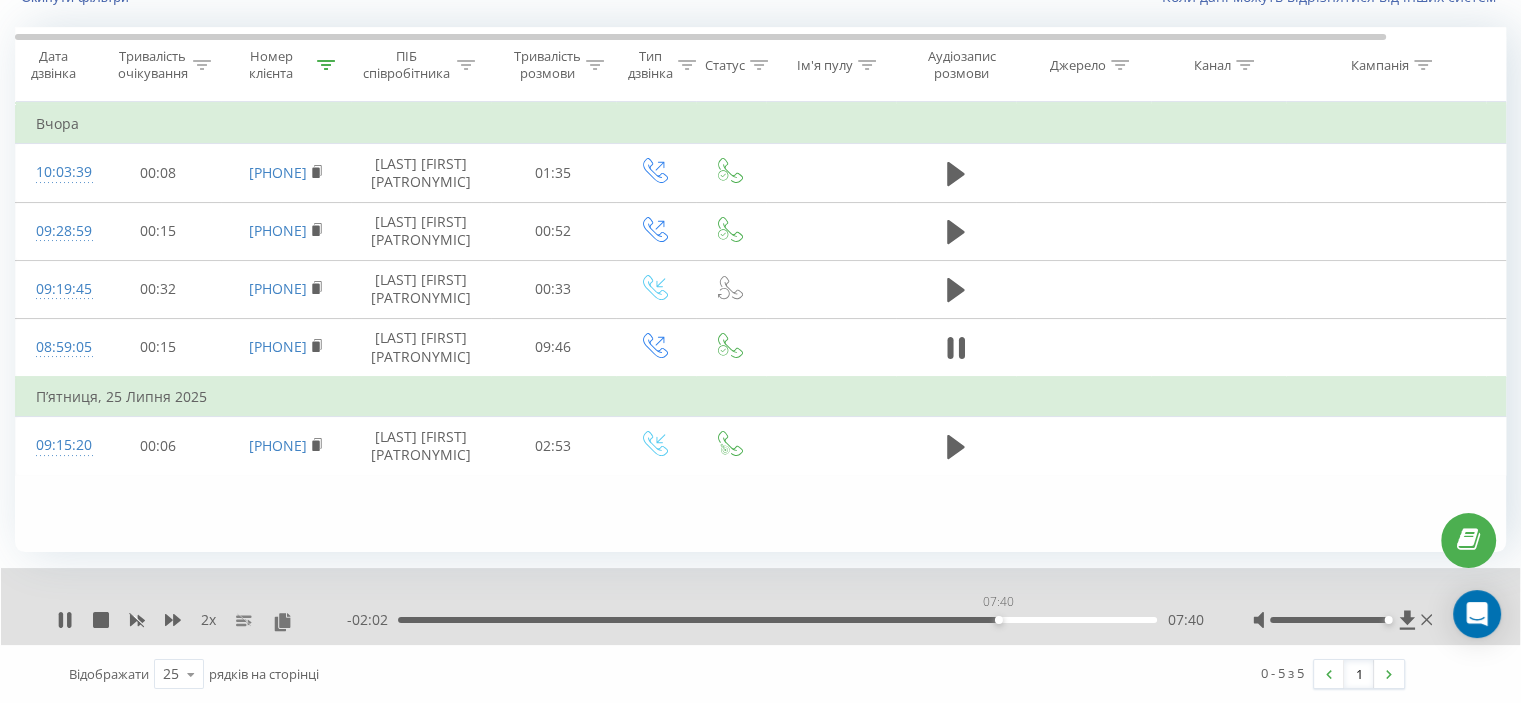click on "07:40" at bounding box center (777, 620) 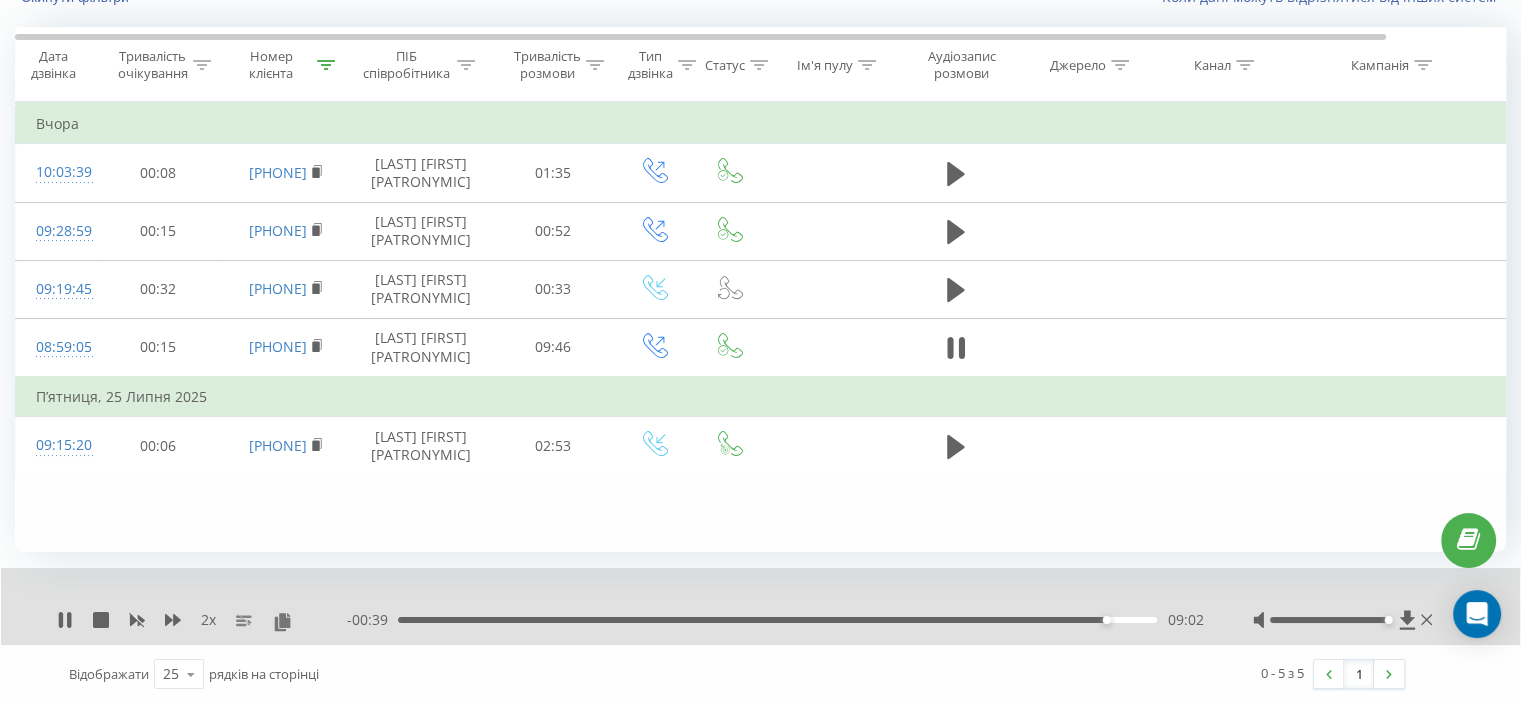 click 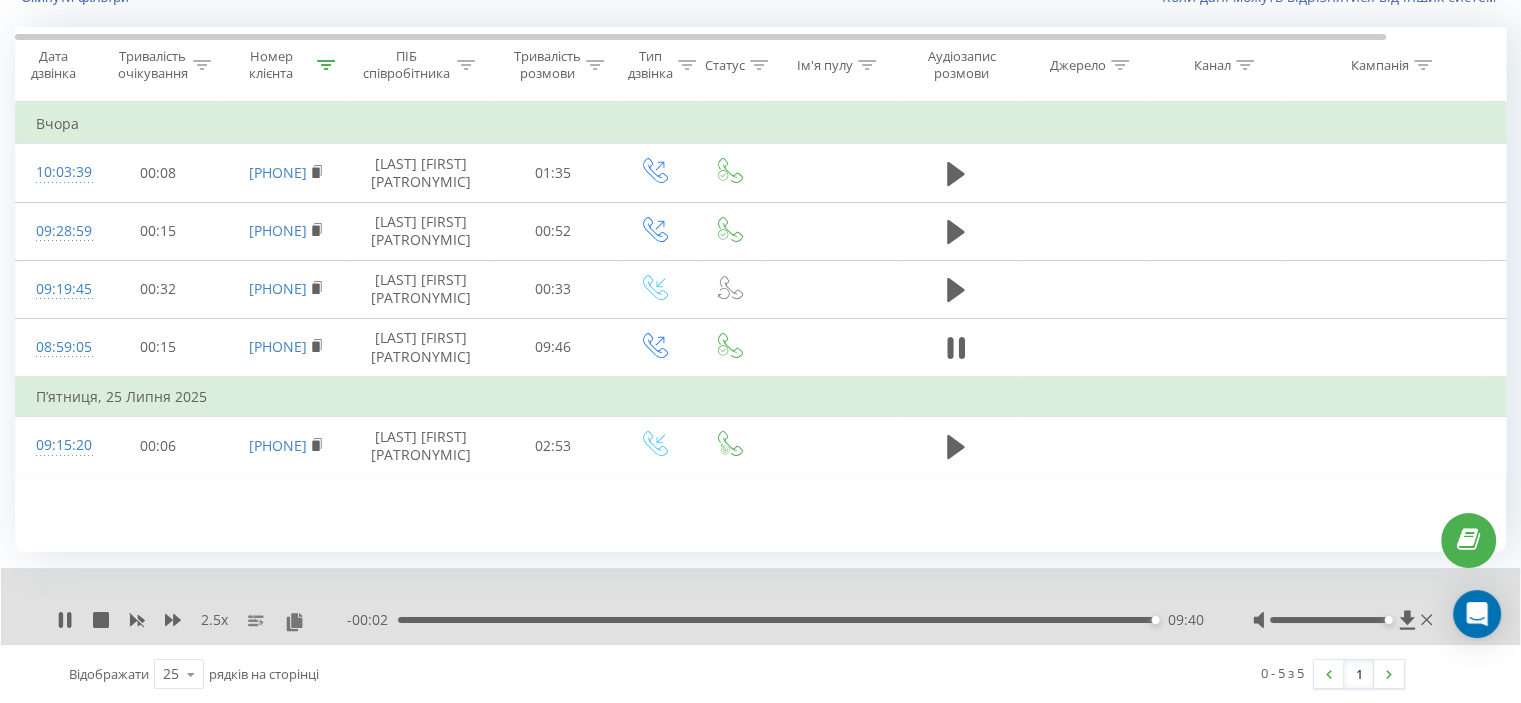 click on "- 00:02 09:40   09:40" at bounding box center [775, 620] 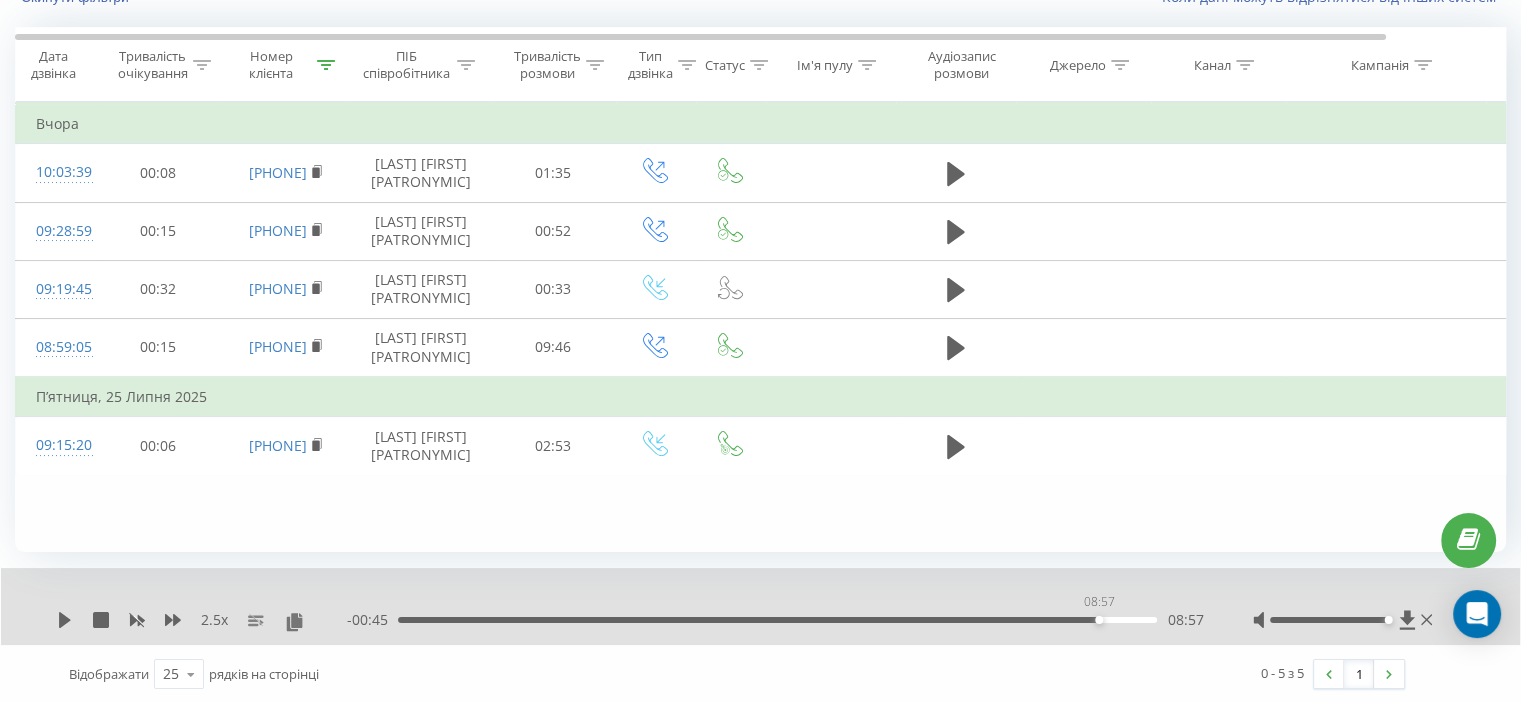 click on "08:57" at bounding box center (777, 620) 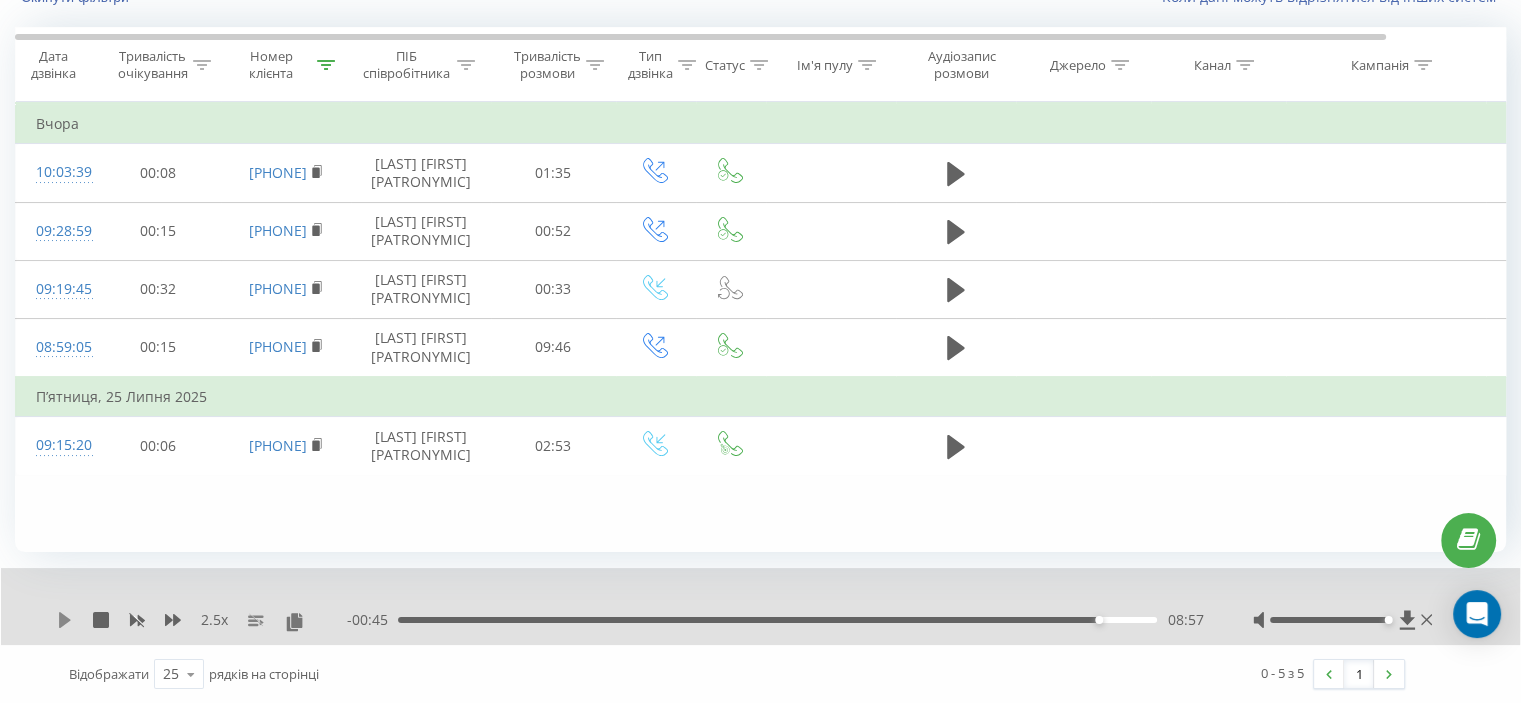 click on "2.5 x  - 00:45 08:57   08:57" at bounding box center (760, 606) 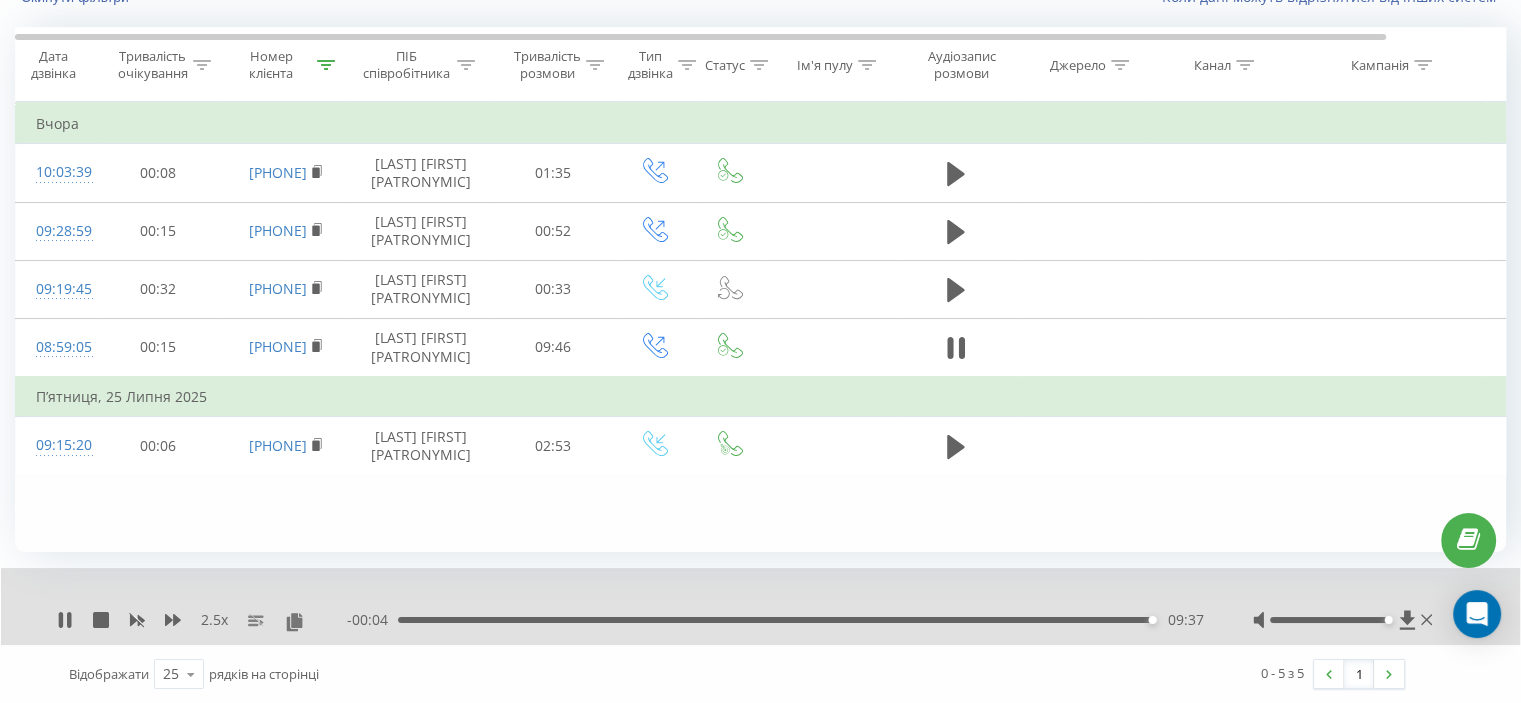 click on "- 00:04 09:37   09:37" at bounding box center (775, 620) 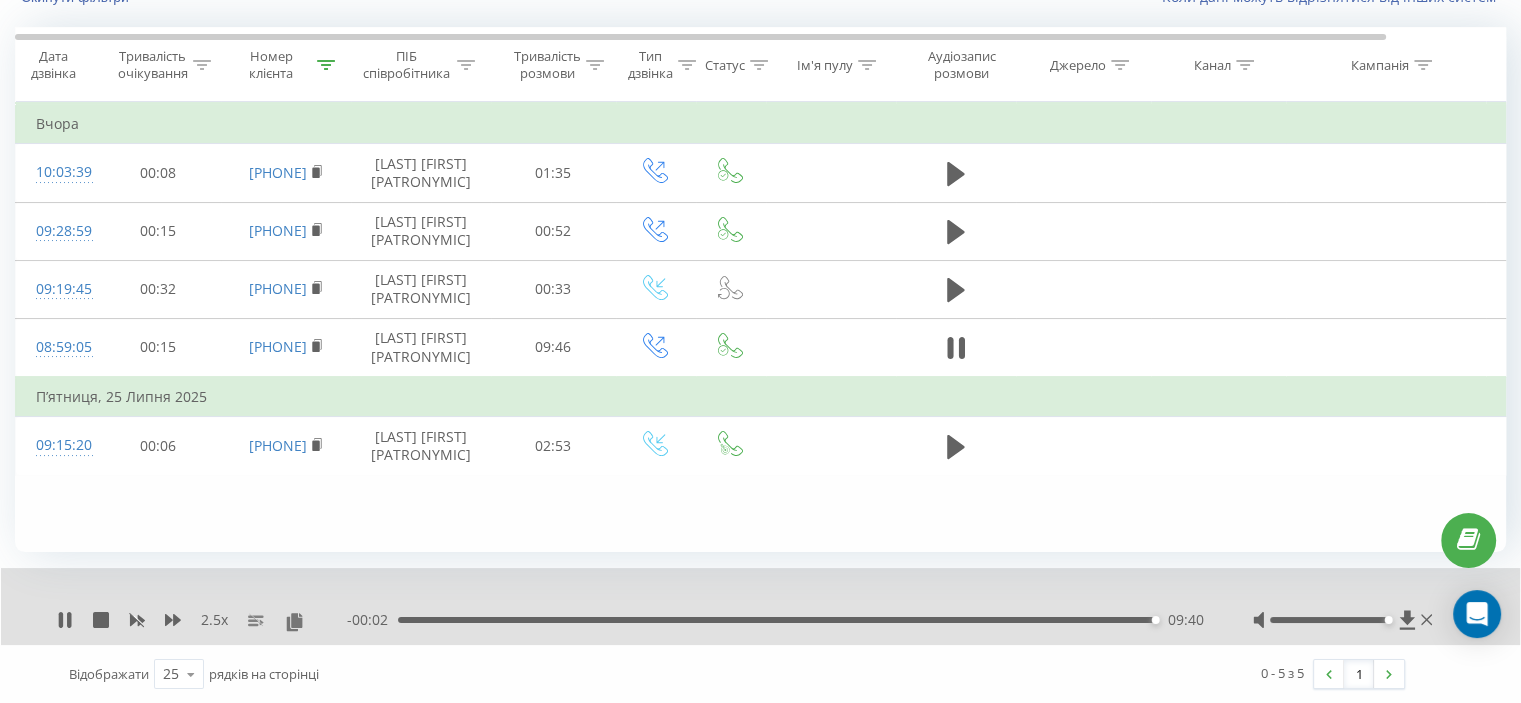 click on "- 00:02 09:40   09:40" at bounding box center (775, 620) 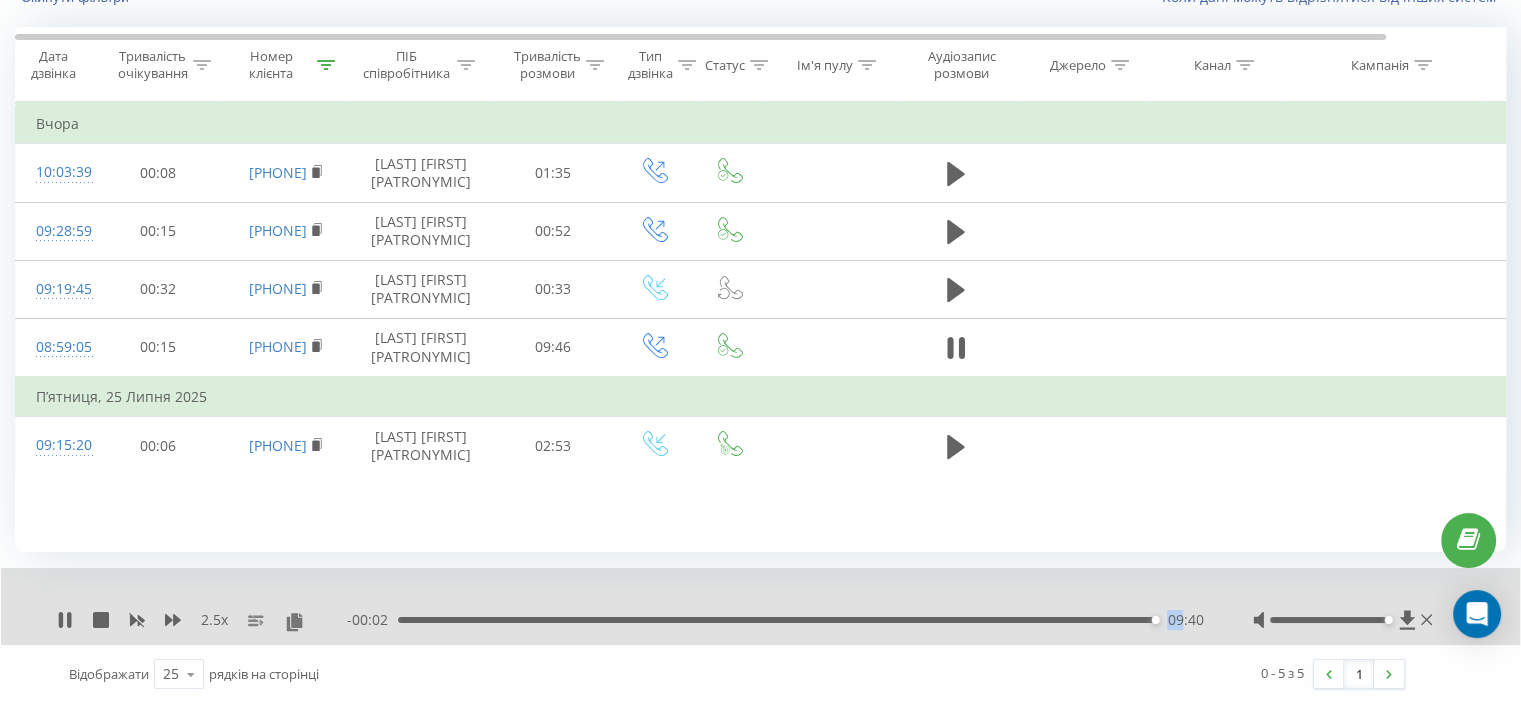 click on "- 00:02 09:40   09:40" at bounding box center [775, 620] 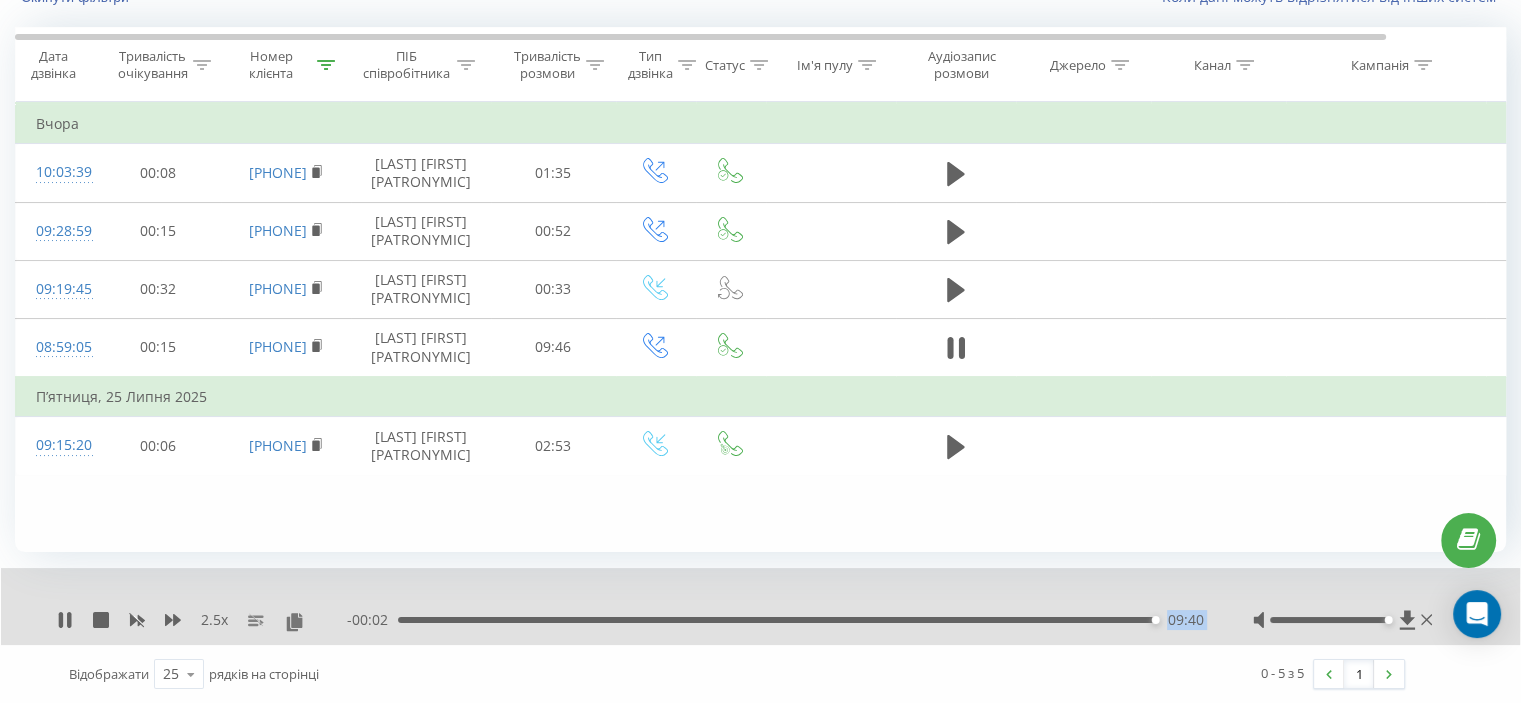 click on "- 00:02 09:40   09:40" at bounding box center [775, 620] 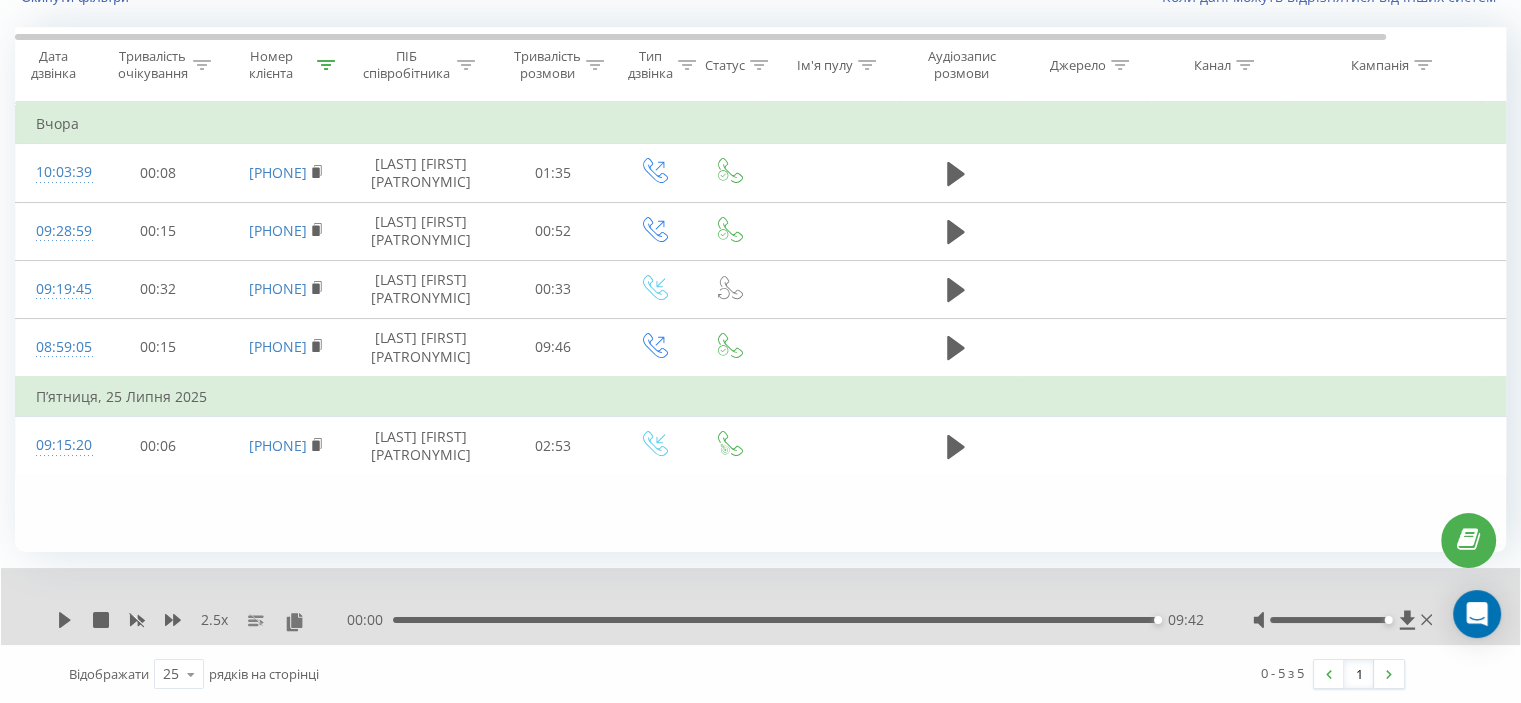 click on "00:00 09:42   09:42" at bounding box center [775, 620] 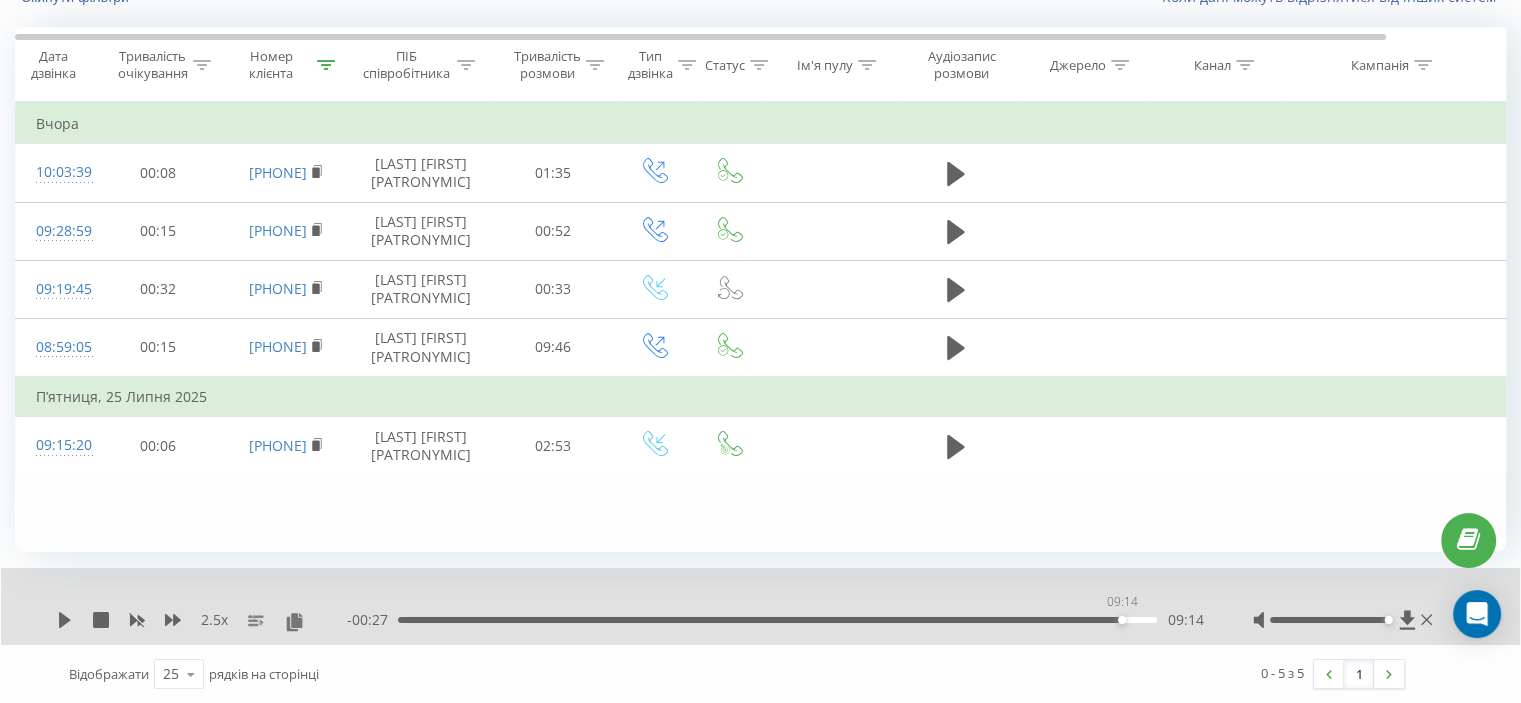 click on "09:14" at bounding box center (777, 620) 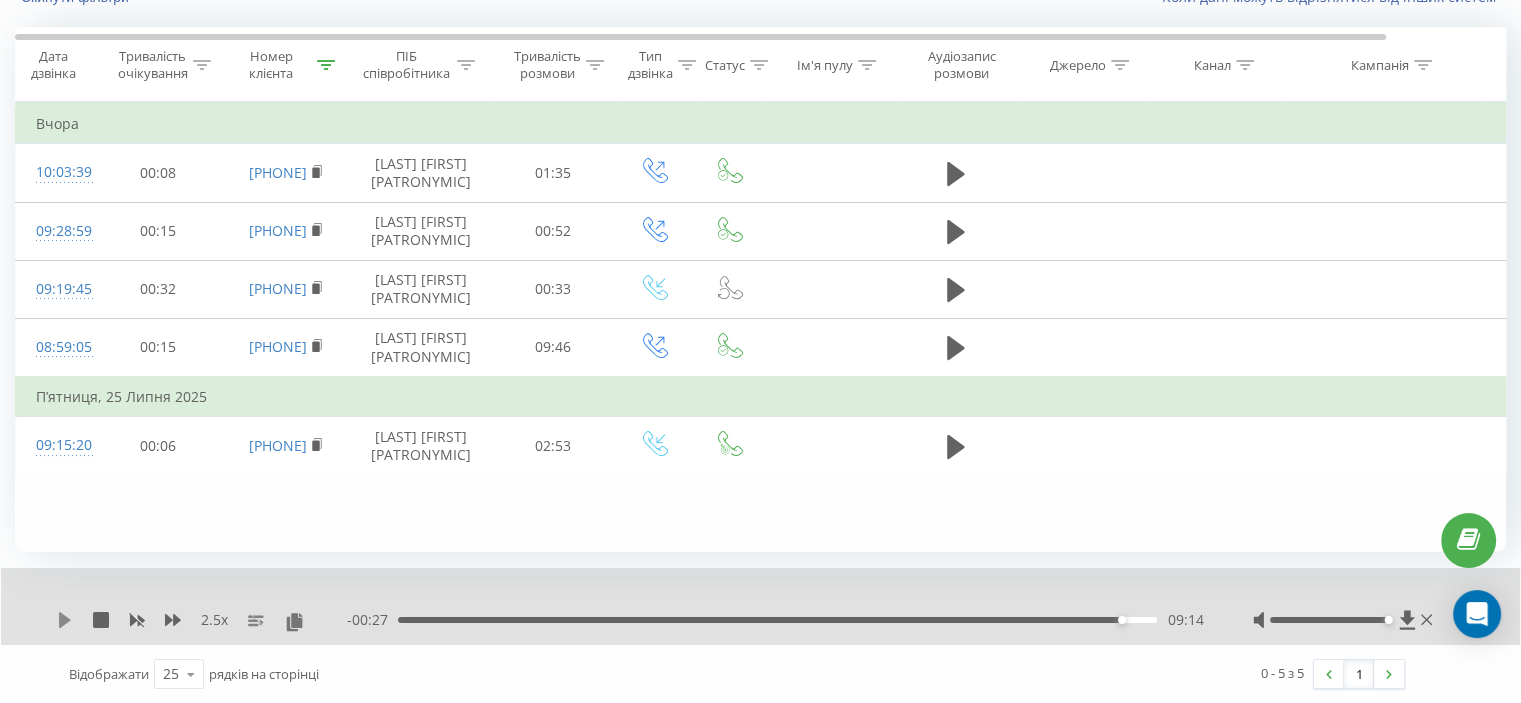 click 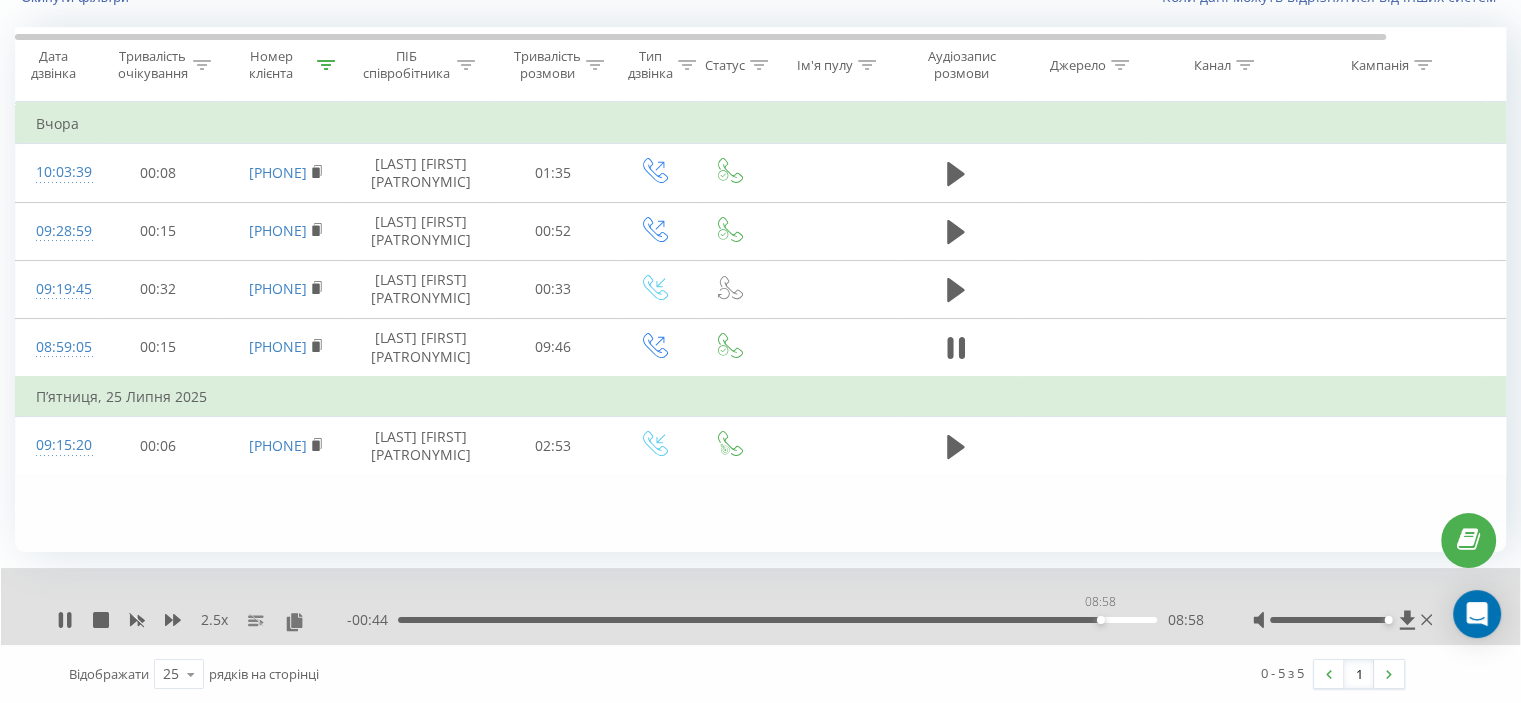 click on "08:58" at bounding box center (777, 620) 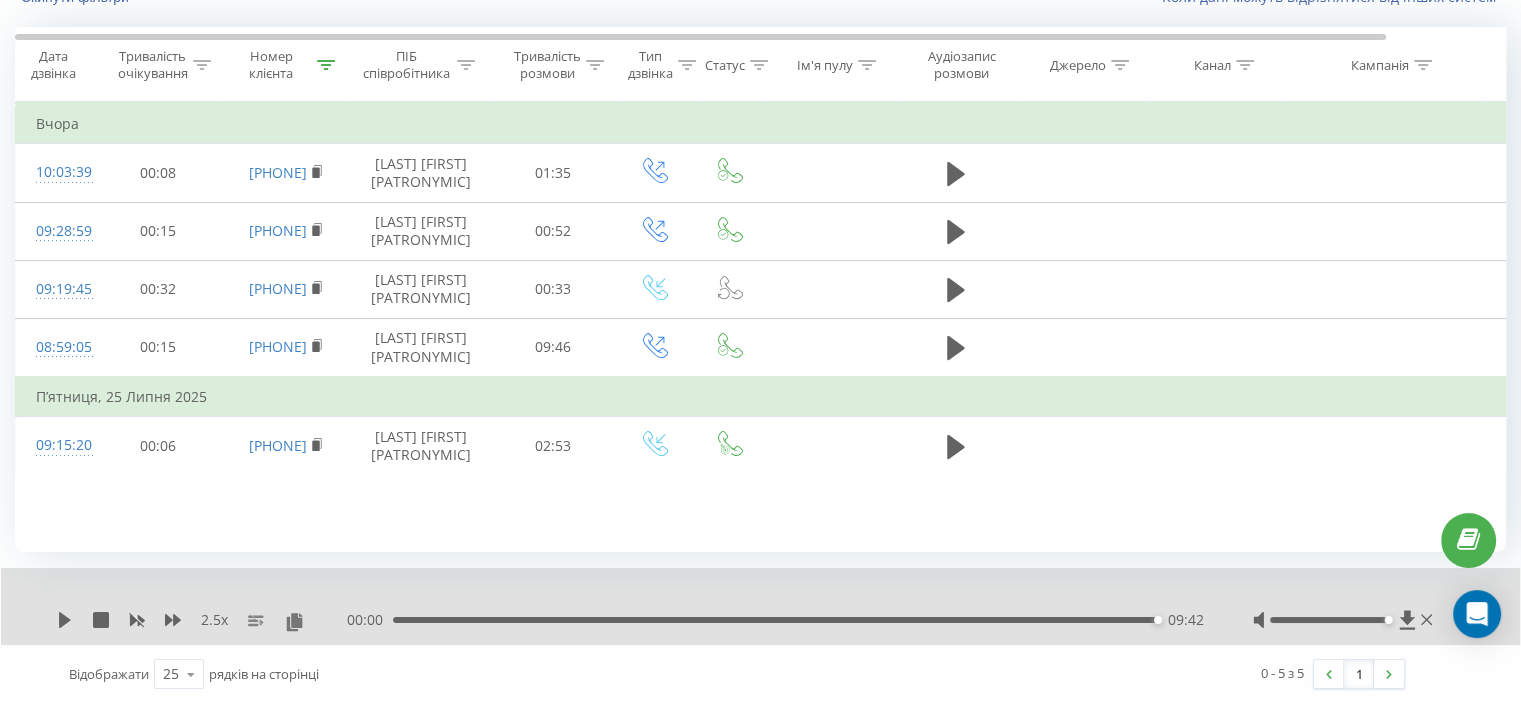 click 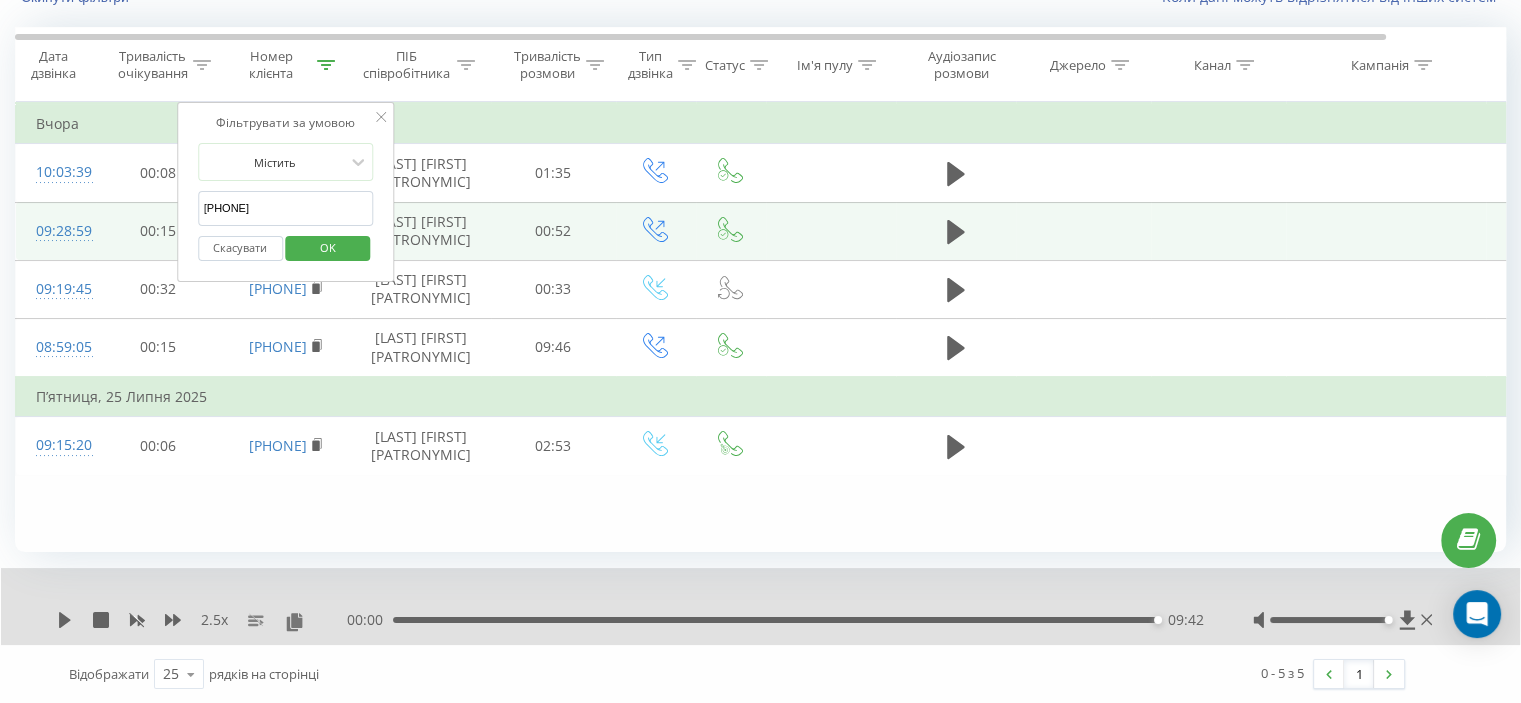 drag, startPoint x: 292, startPoint y: 212, endPoint x: 137, endPoint y: 242, distance: 157.87654 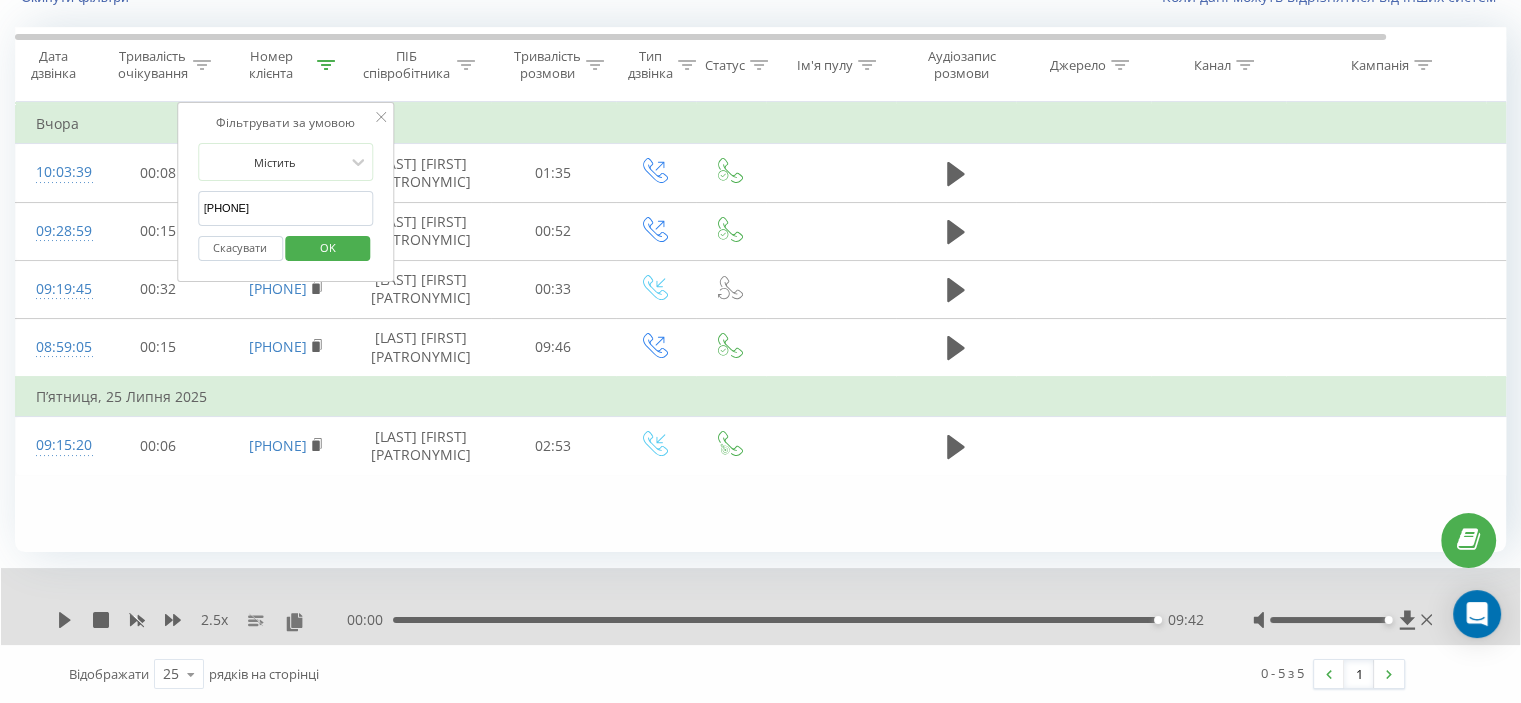 paste on "[PHONE]" 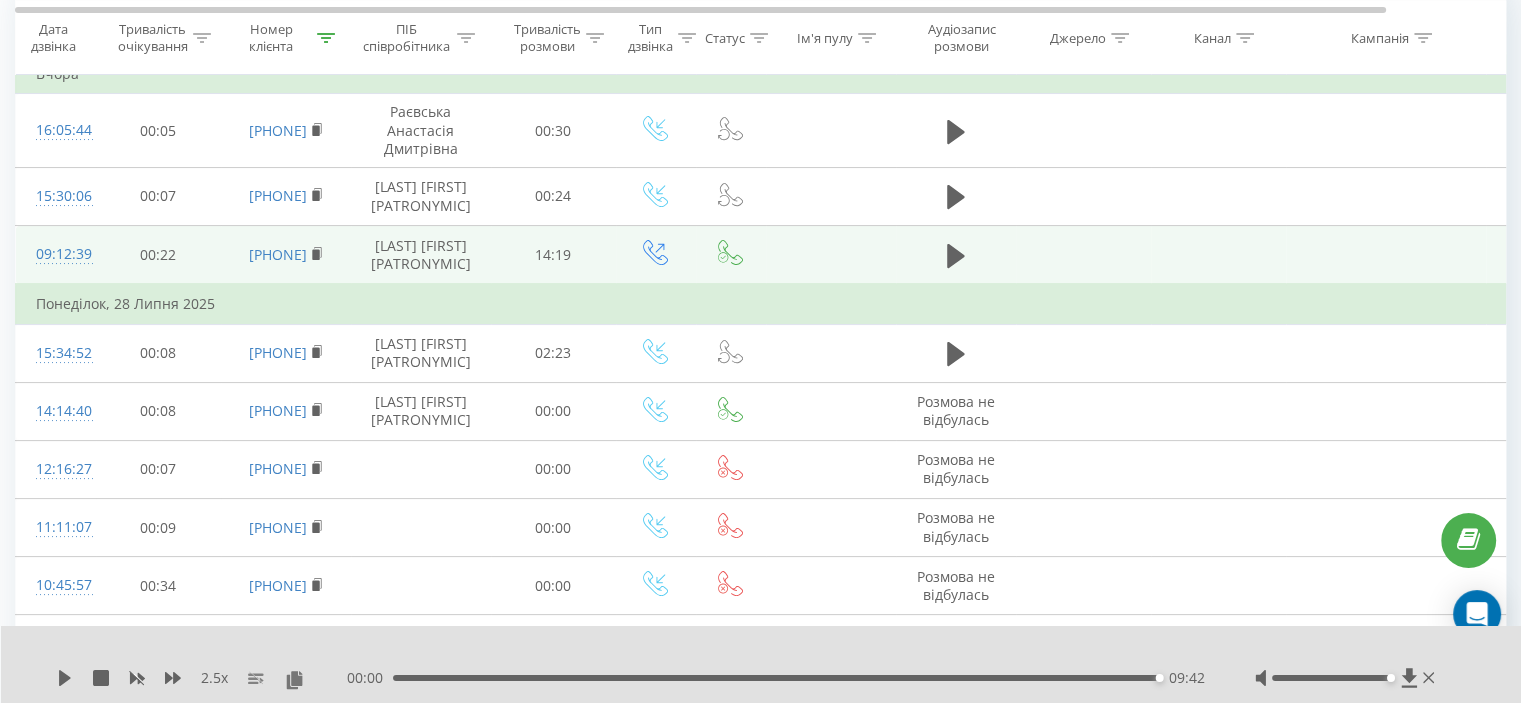scroll, scrollTop: 171, scrollLeft: 0, axis: vertical 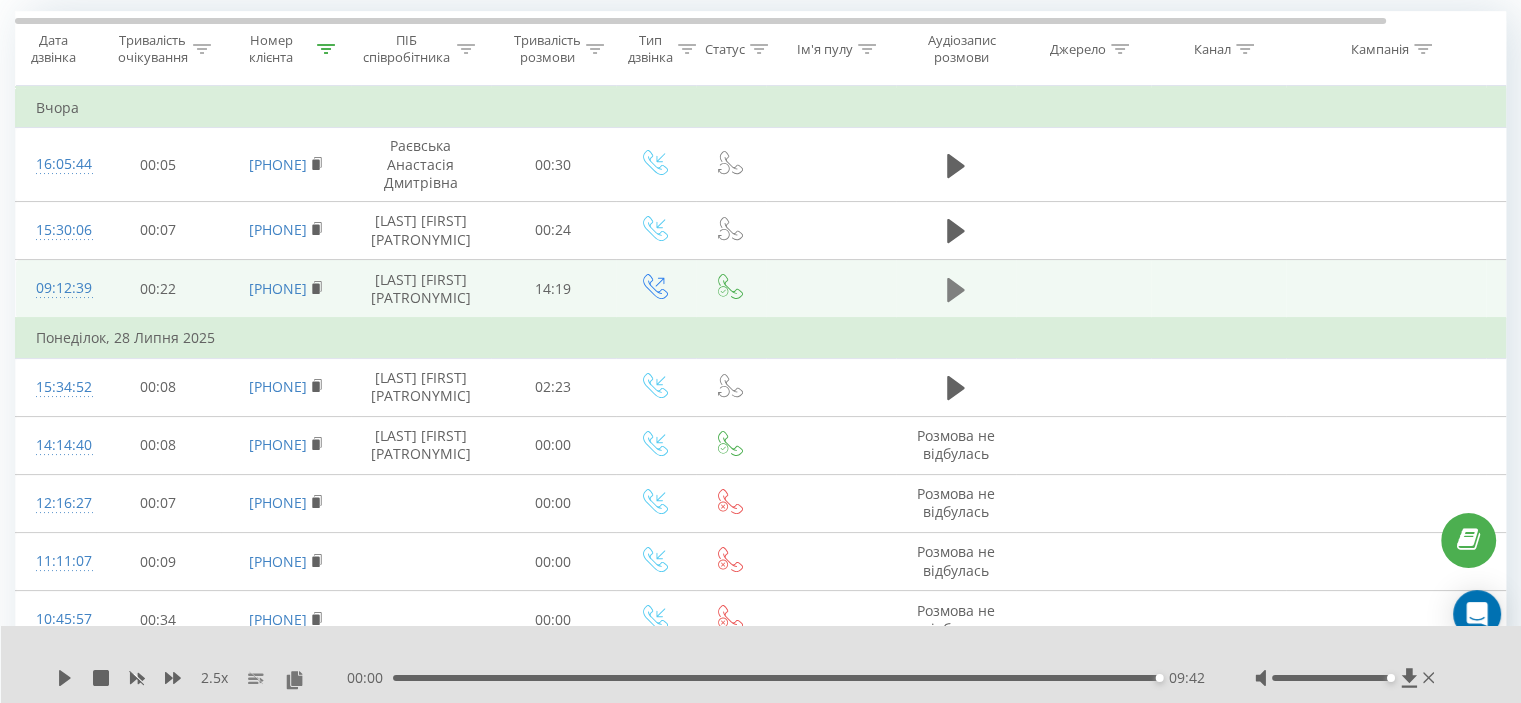 click 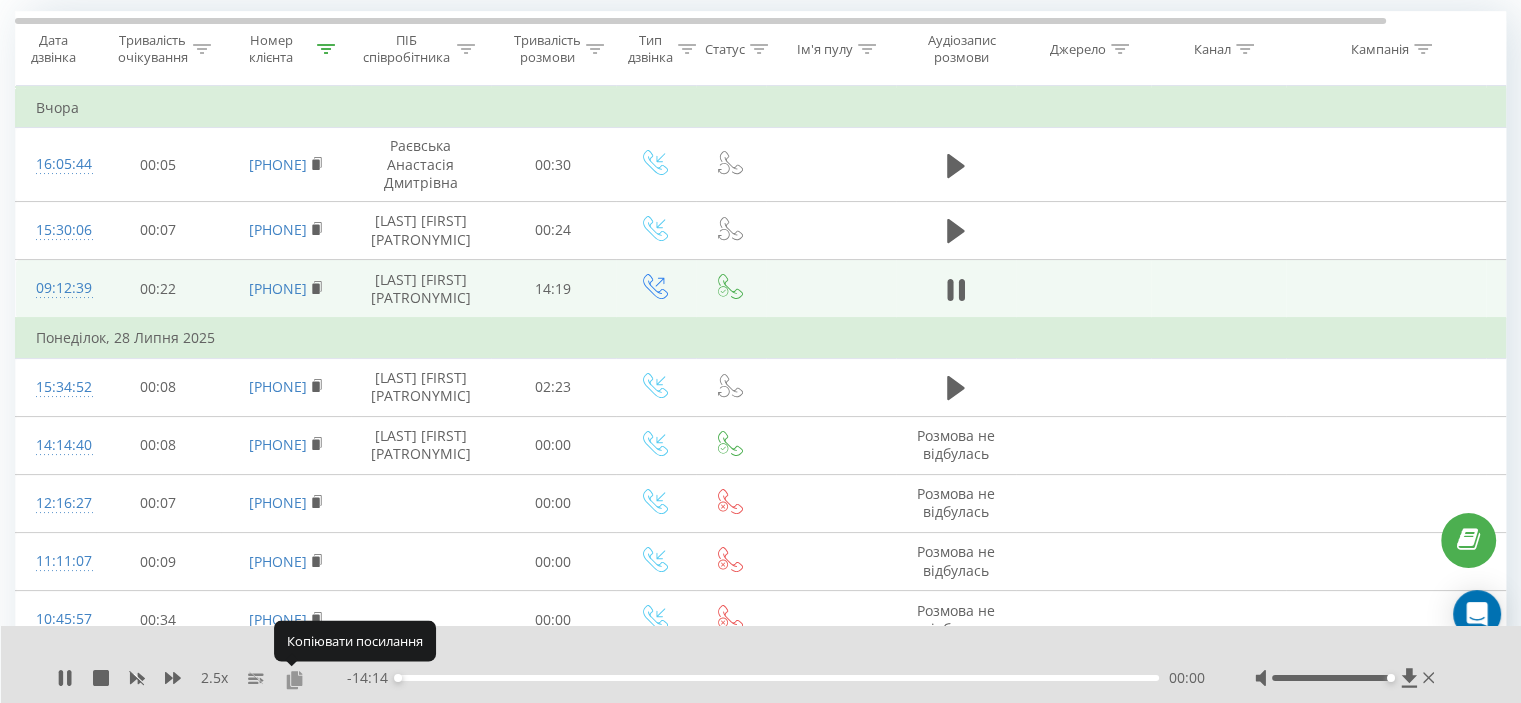 click at bounding box center (294, 679) 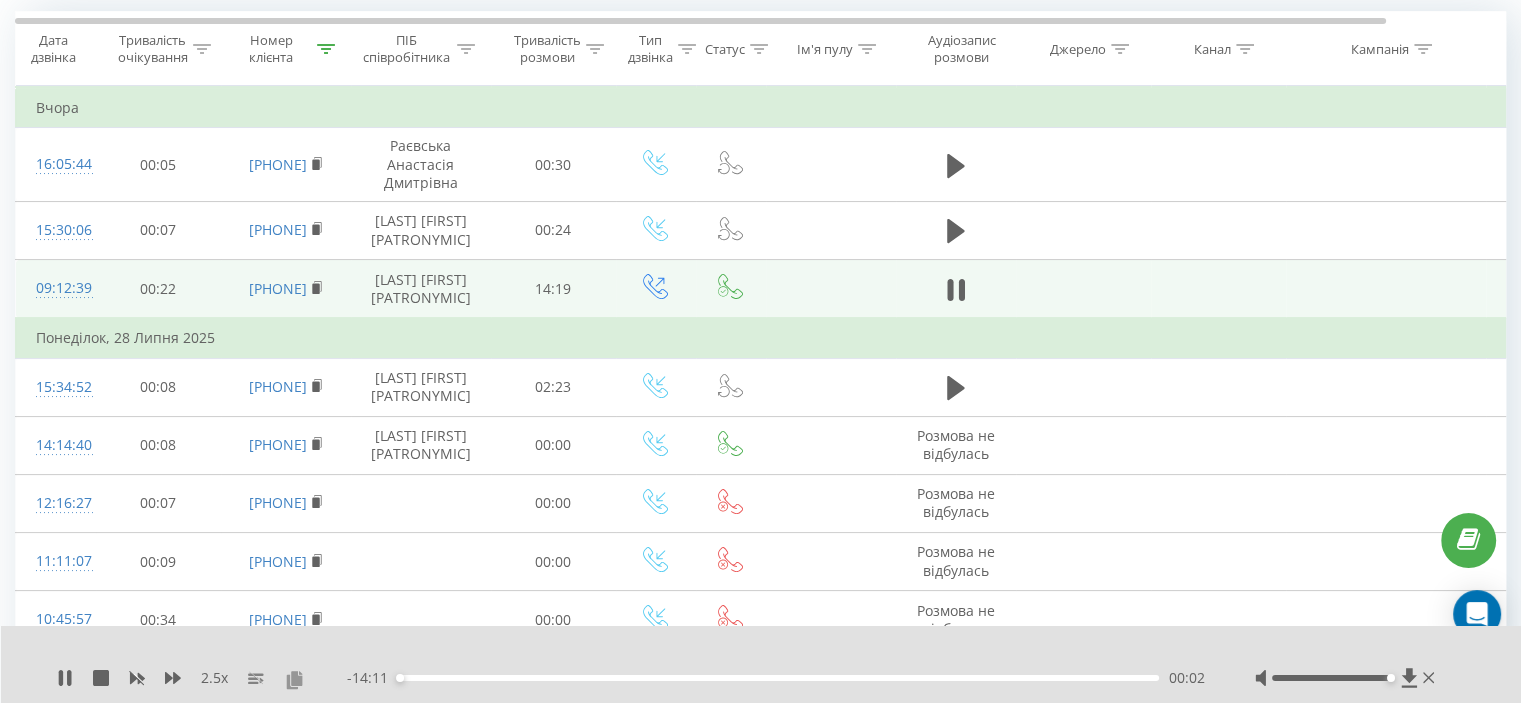 click at bounding box center [294, 679] 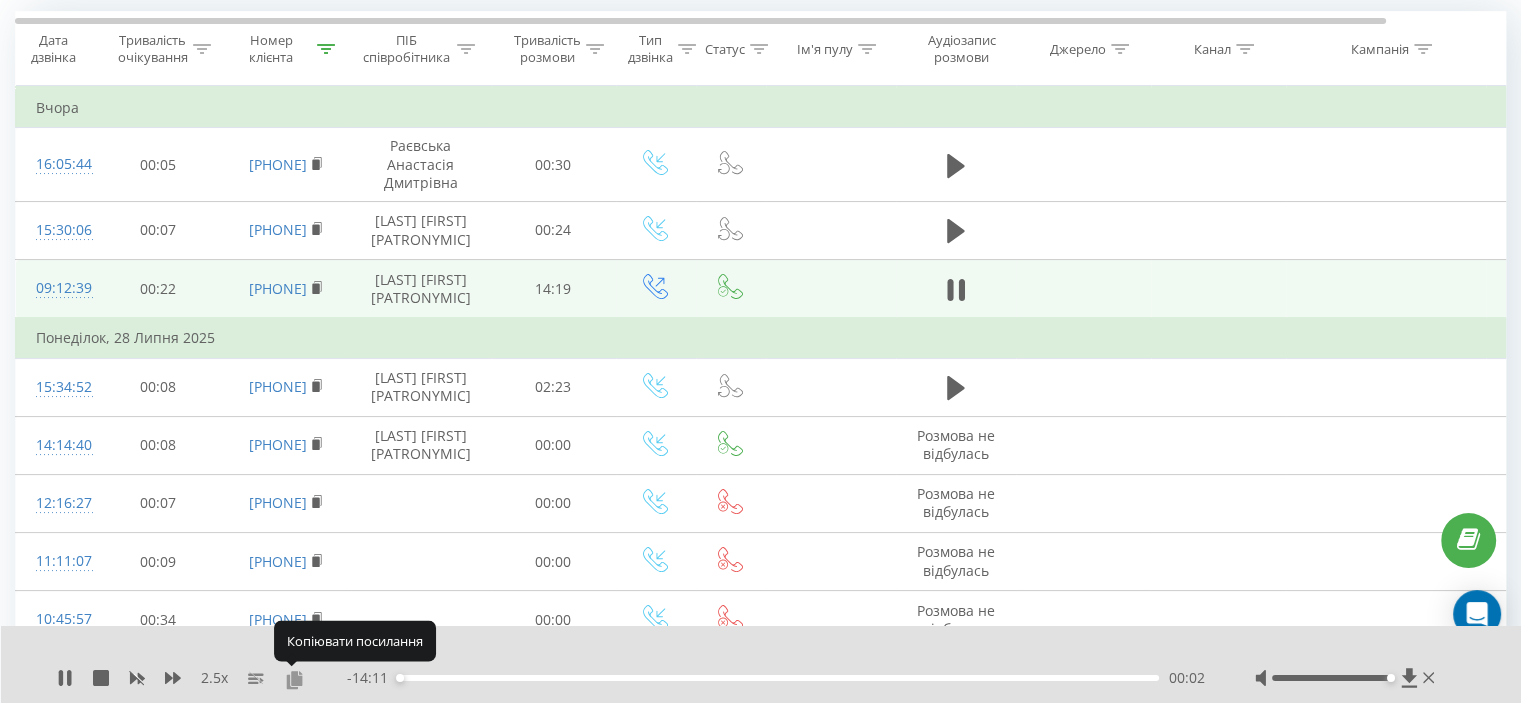 click at bounding box center (294, 679) 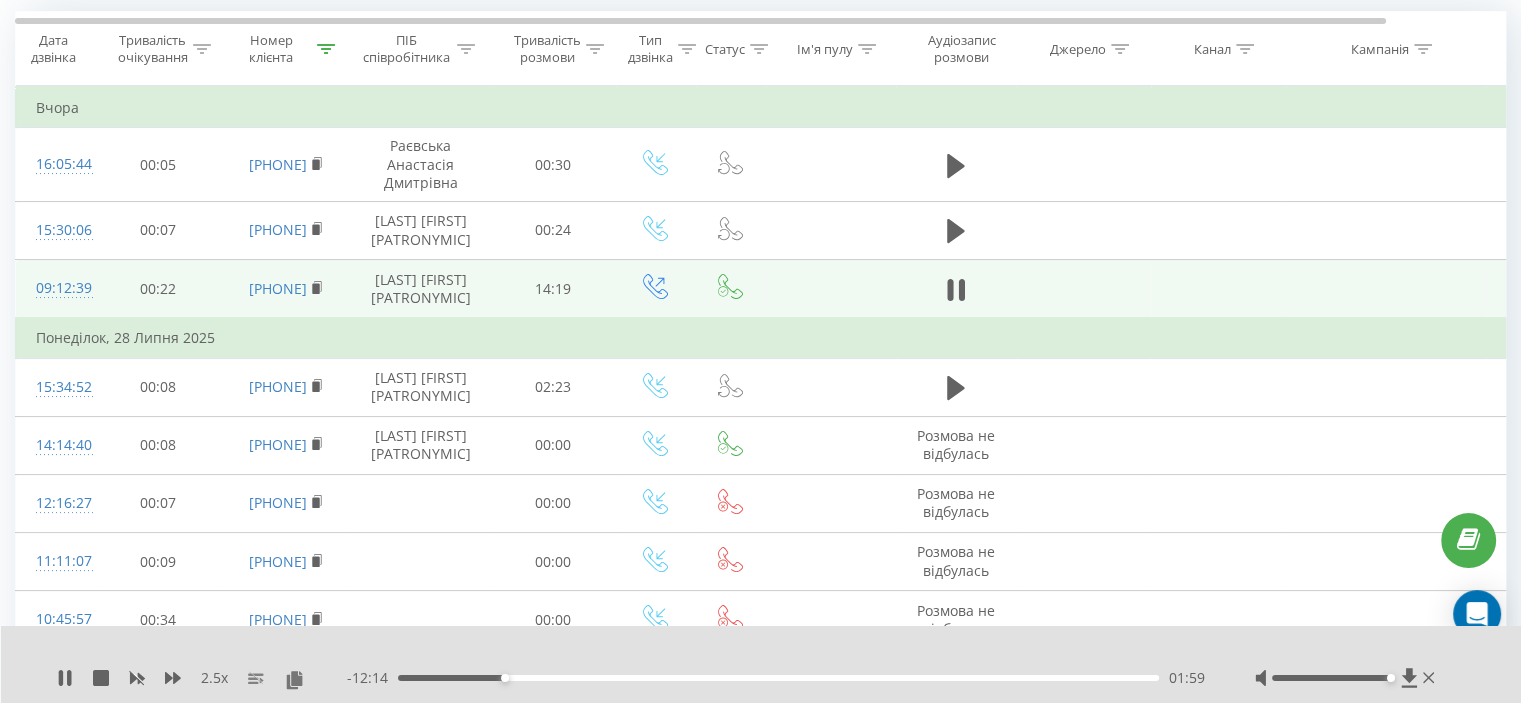 click on "01:59" at bounding box center (778, 678) 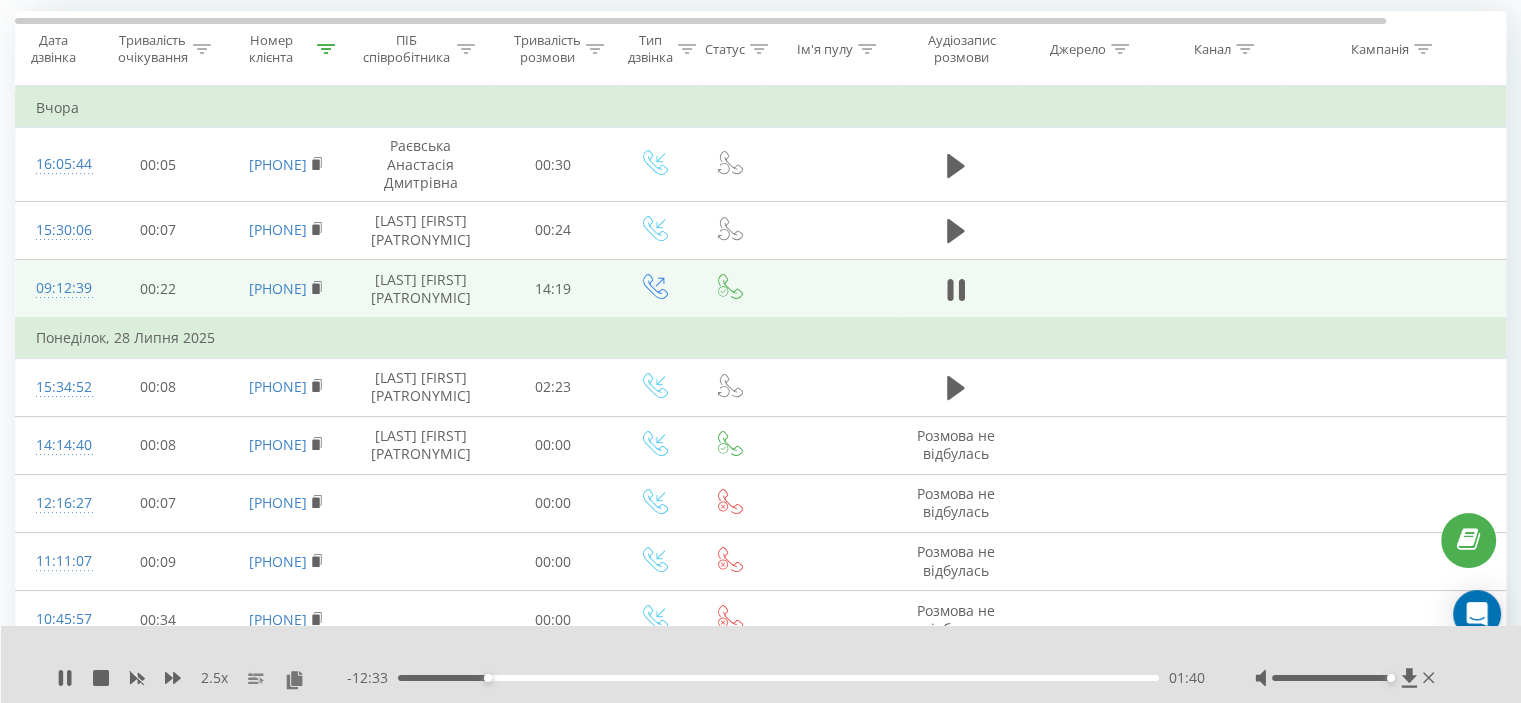 click on "01:40" at bounding box center (778, 678) 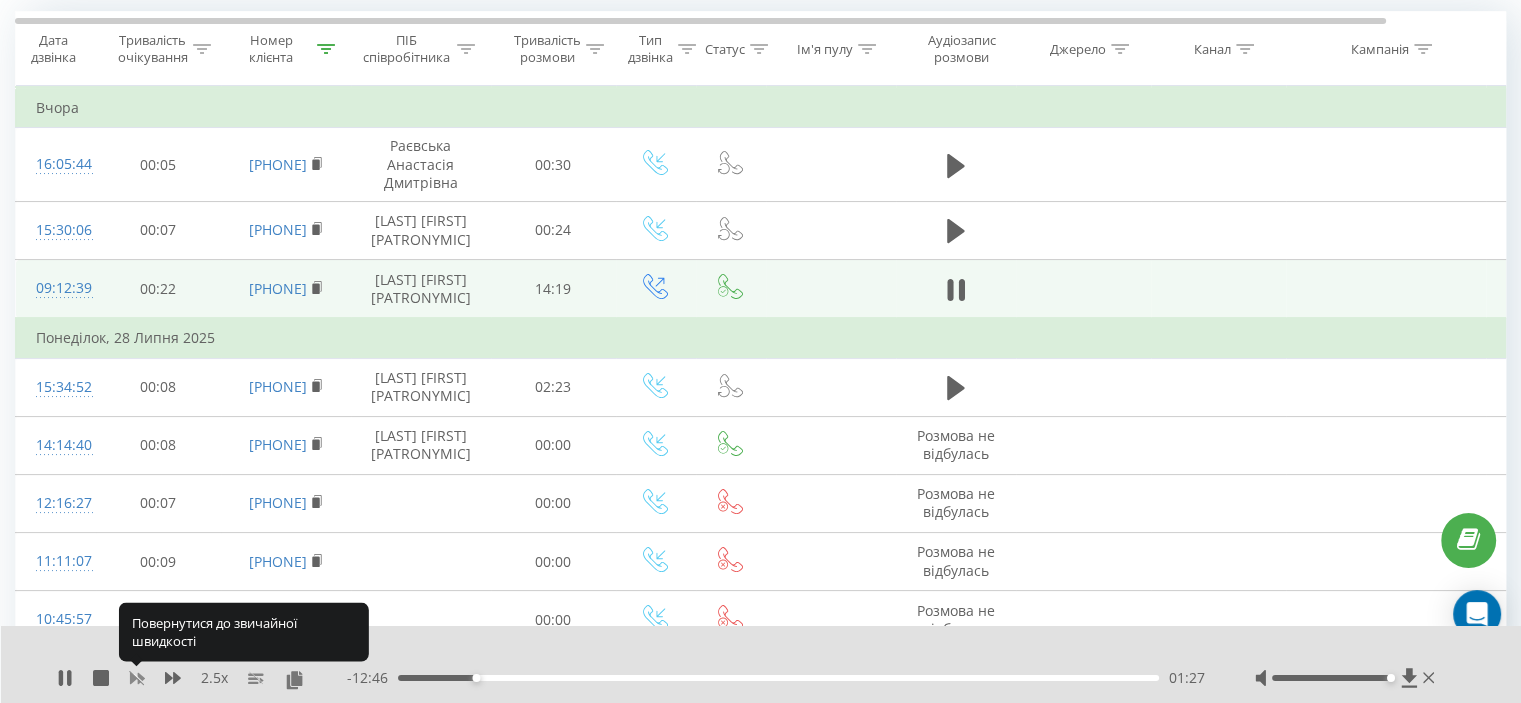 click 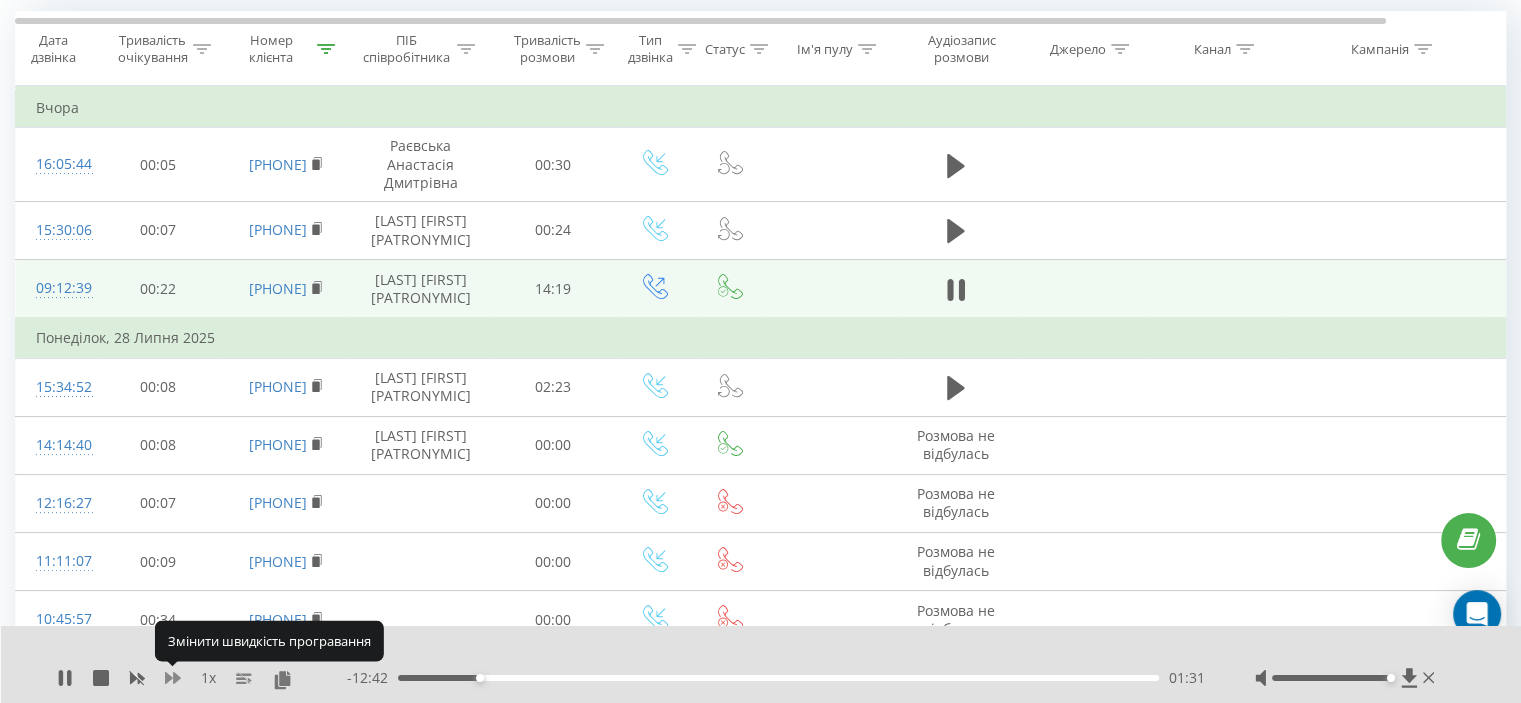 click 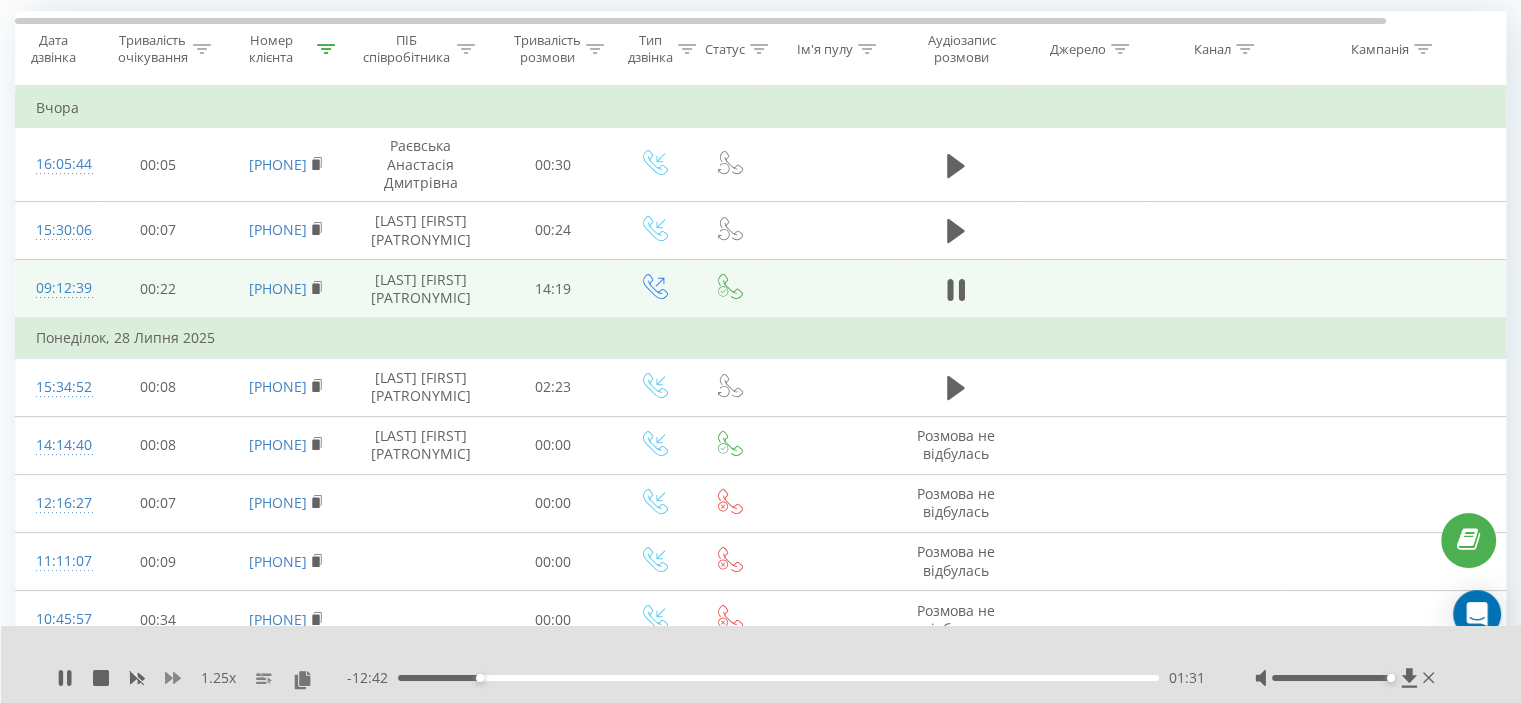 click 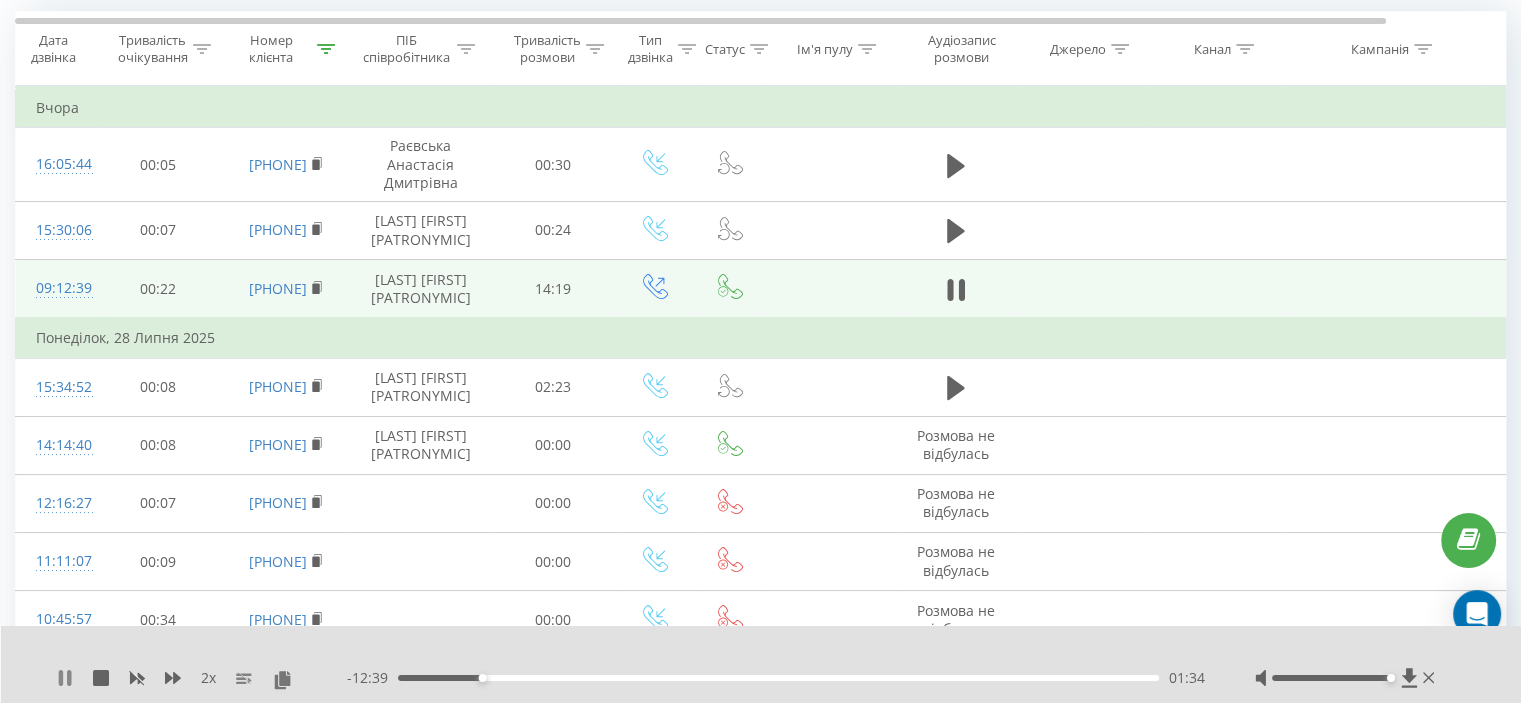 click 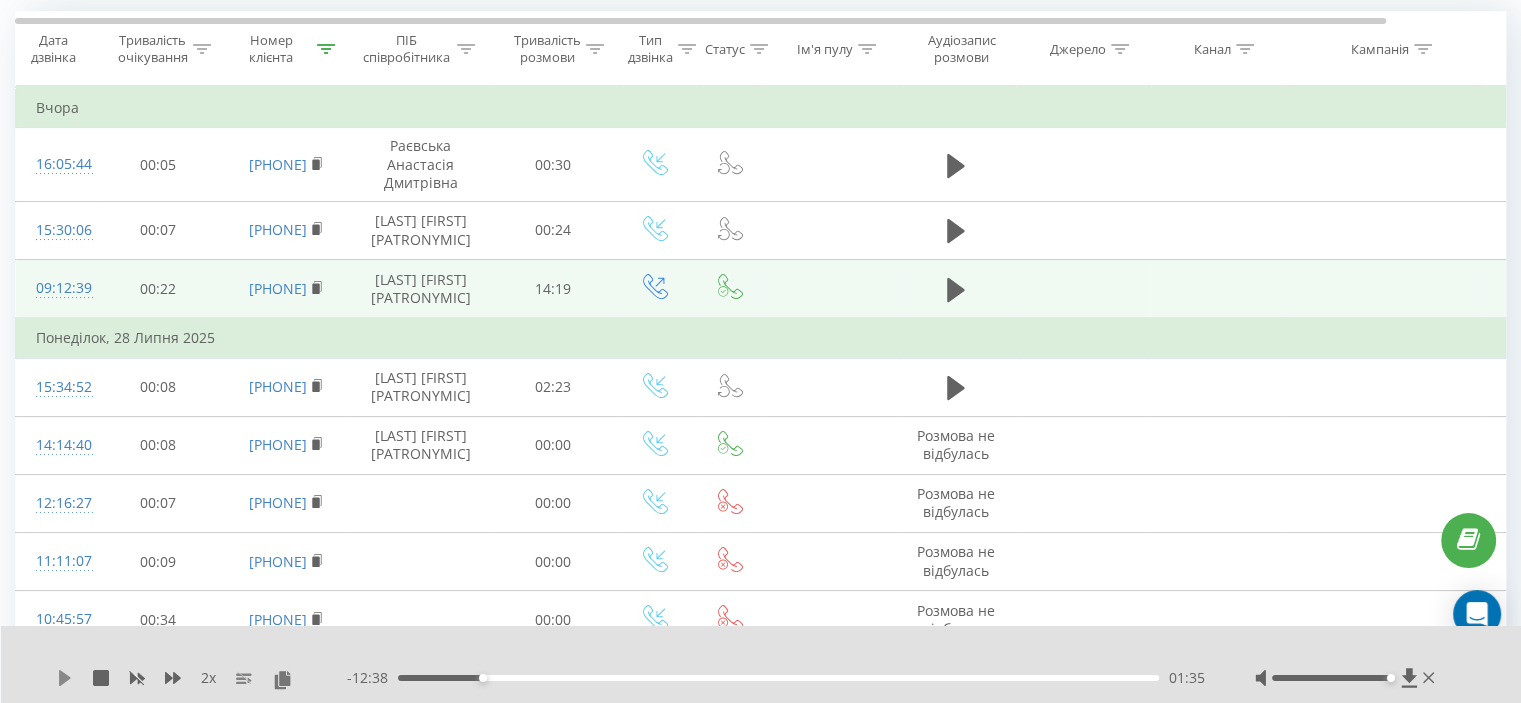click 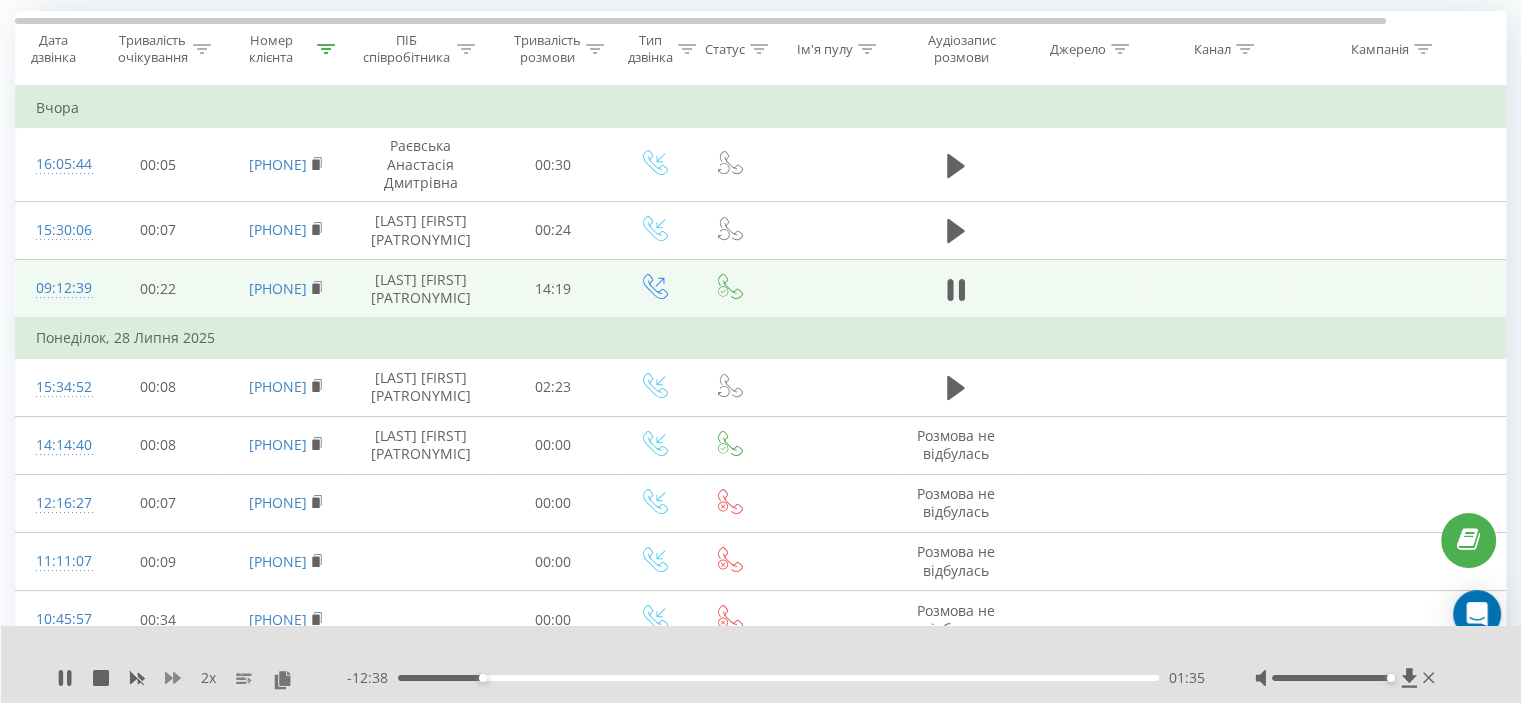 click 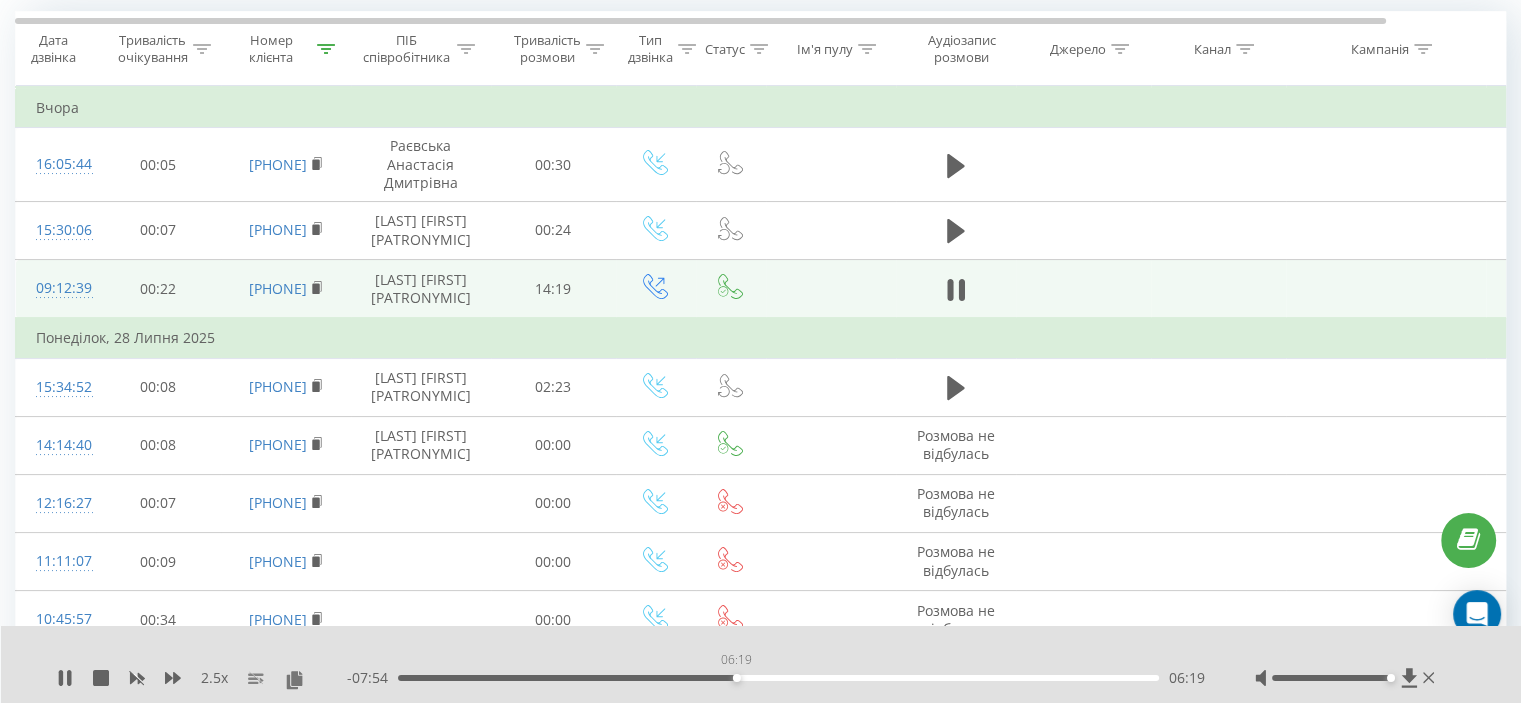 click on "06:19" at bounding box center [778, 678] 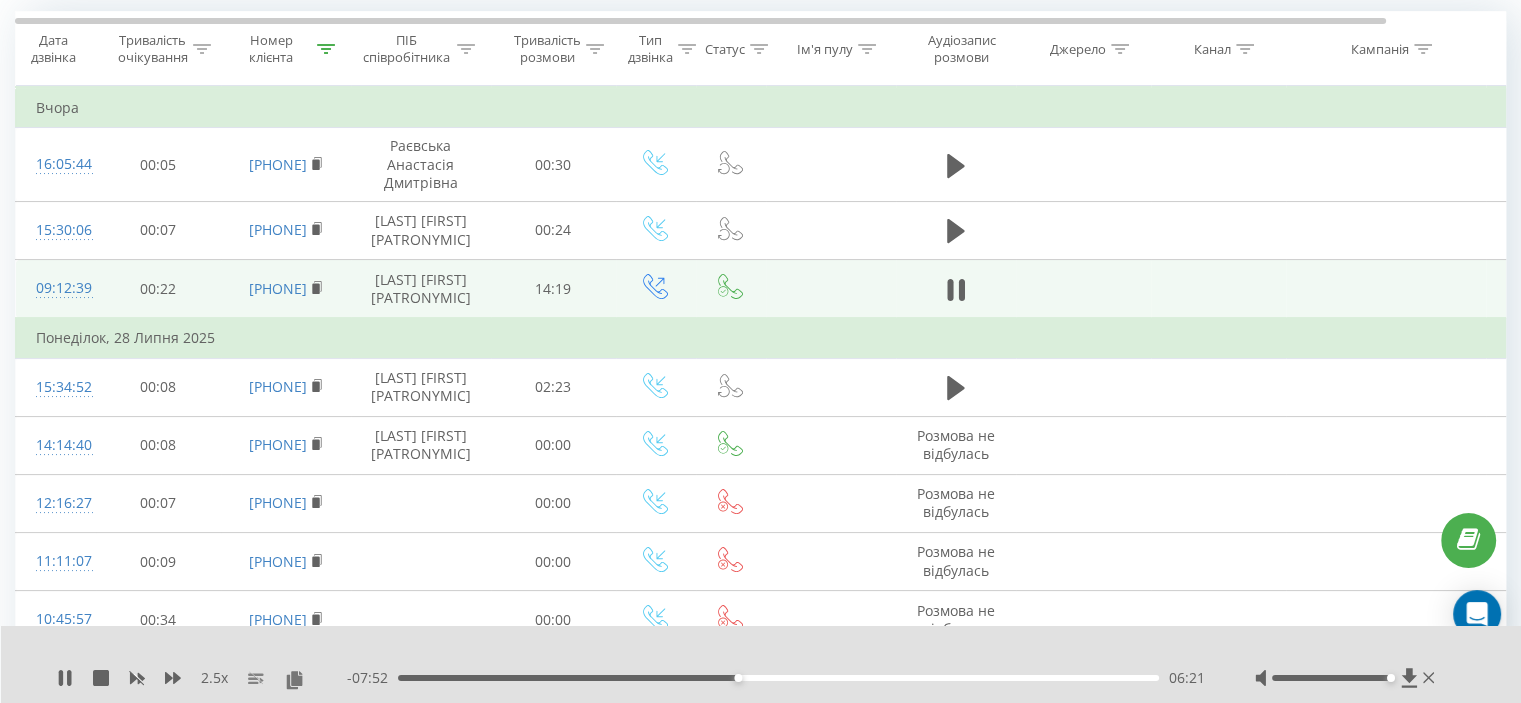 click on "- 07:52 06:21   06:21" at bounding box center (776, 678) 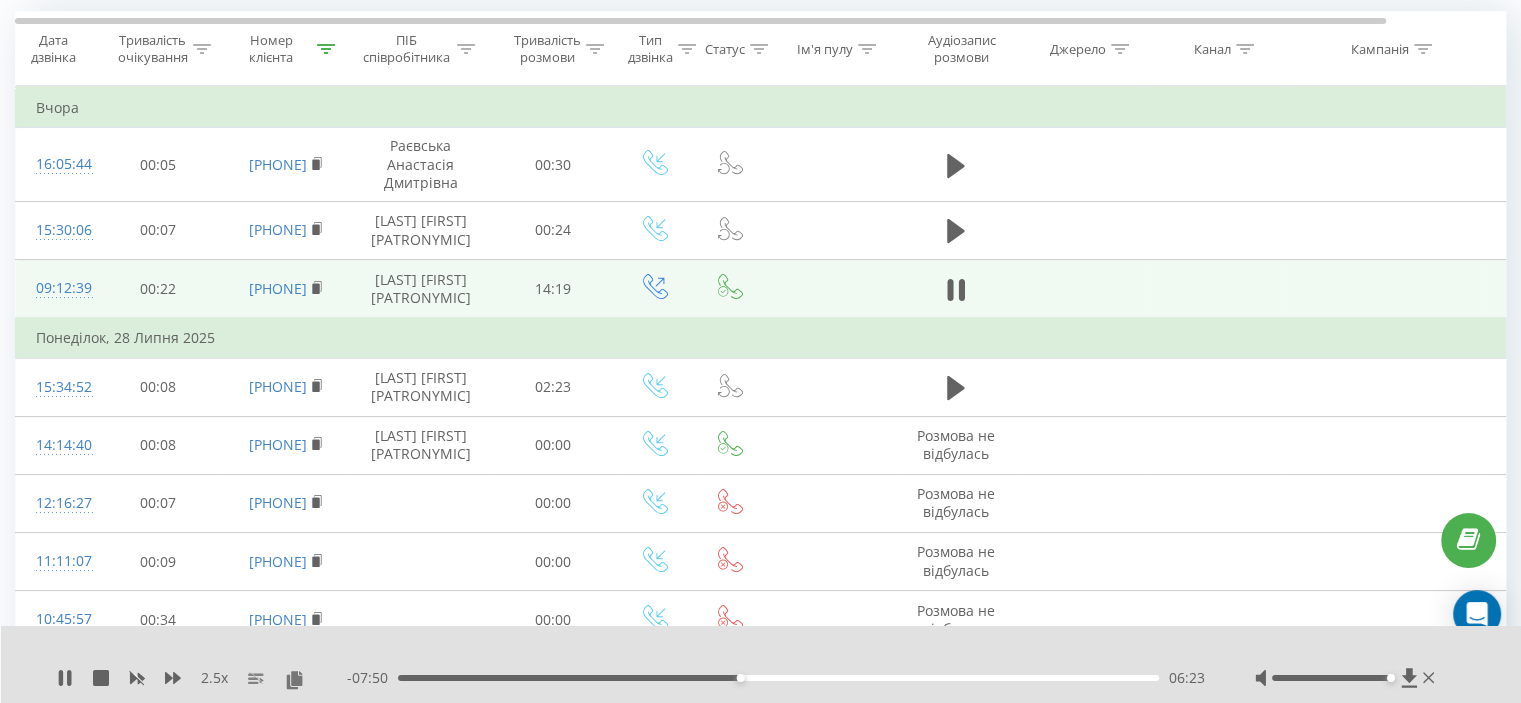 click on "- 07:50 06:23   06:23" at bounding box center [776, 678] 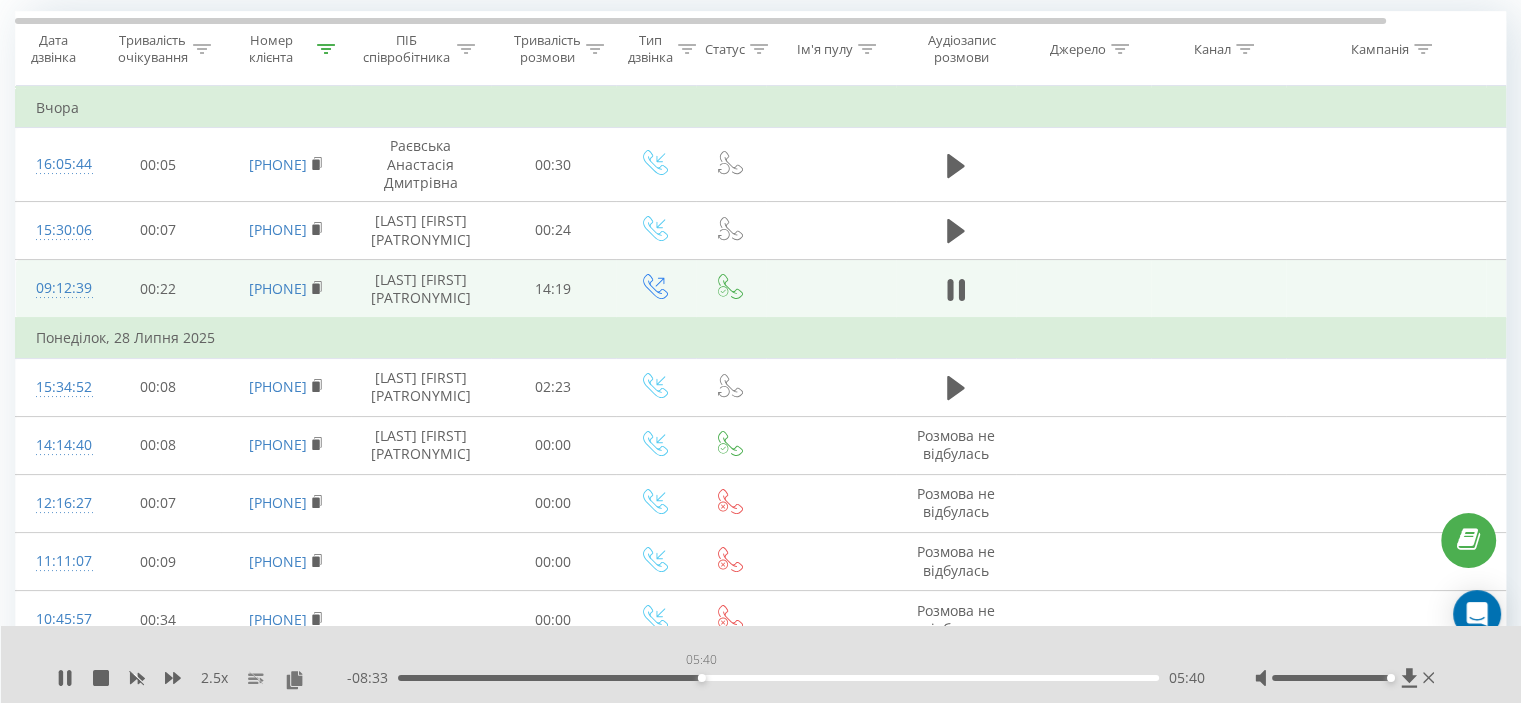 click on "05:40" at bounding box center (778, 678) 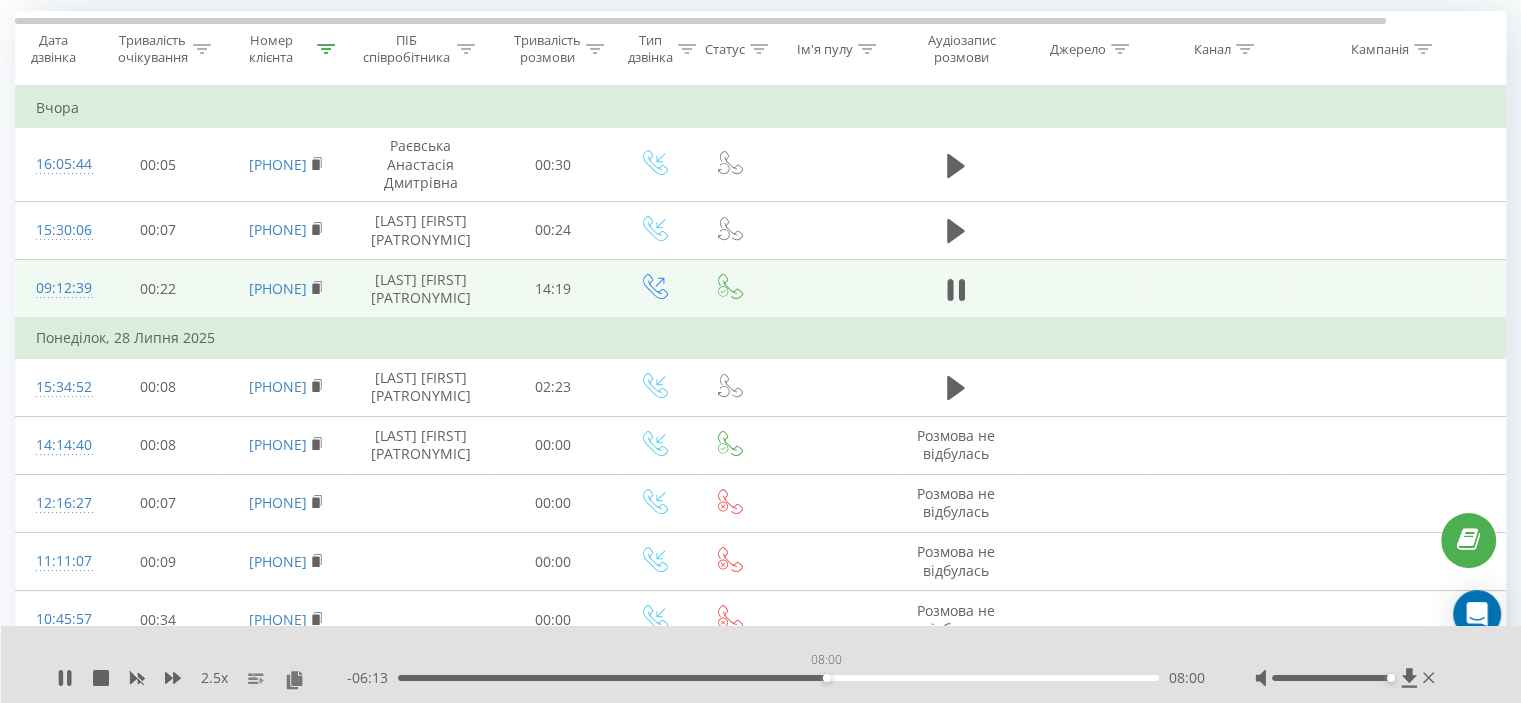 click on "08:00" at bounding box center [778, 678] 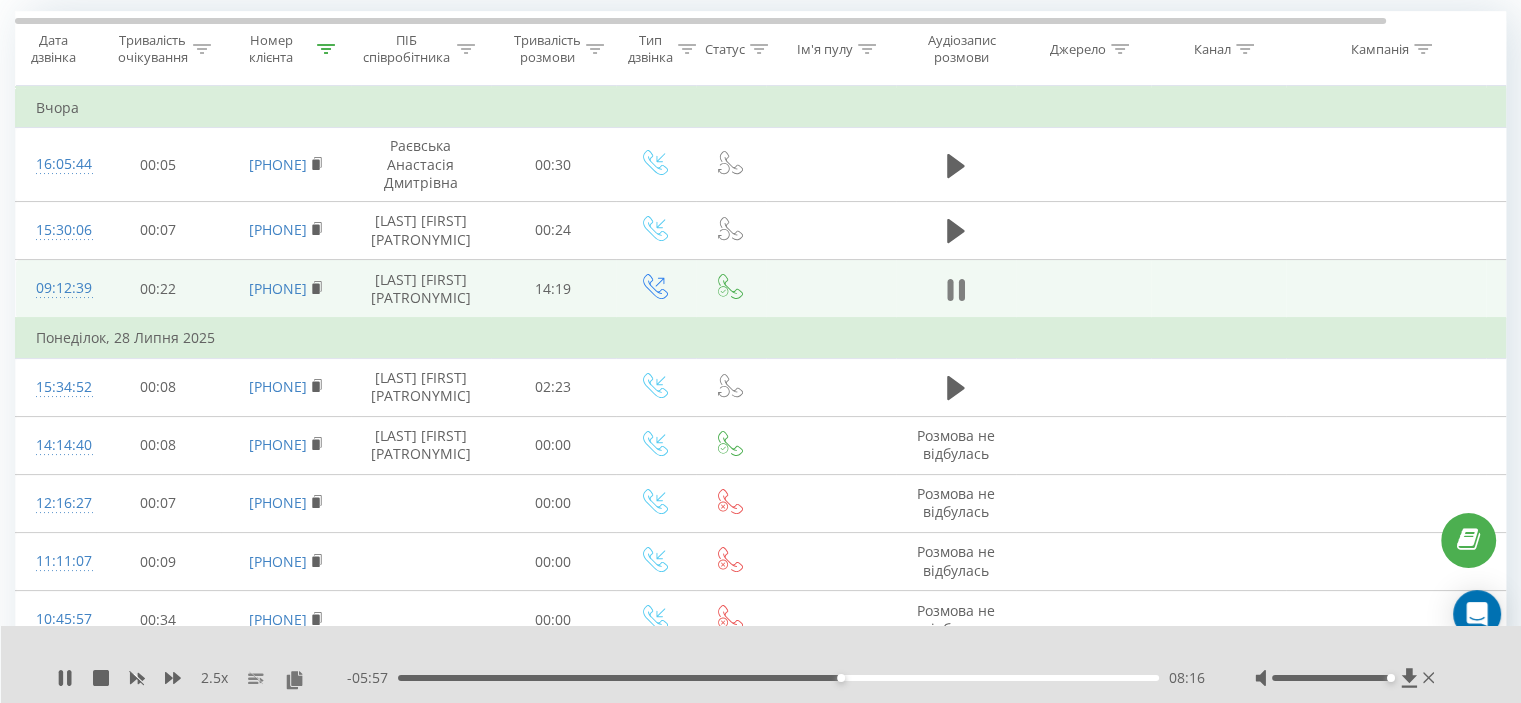 click 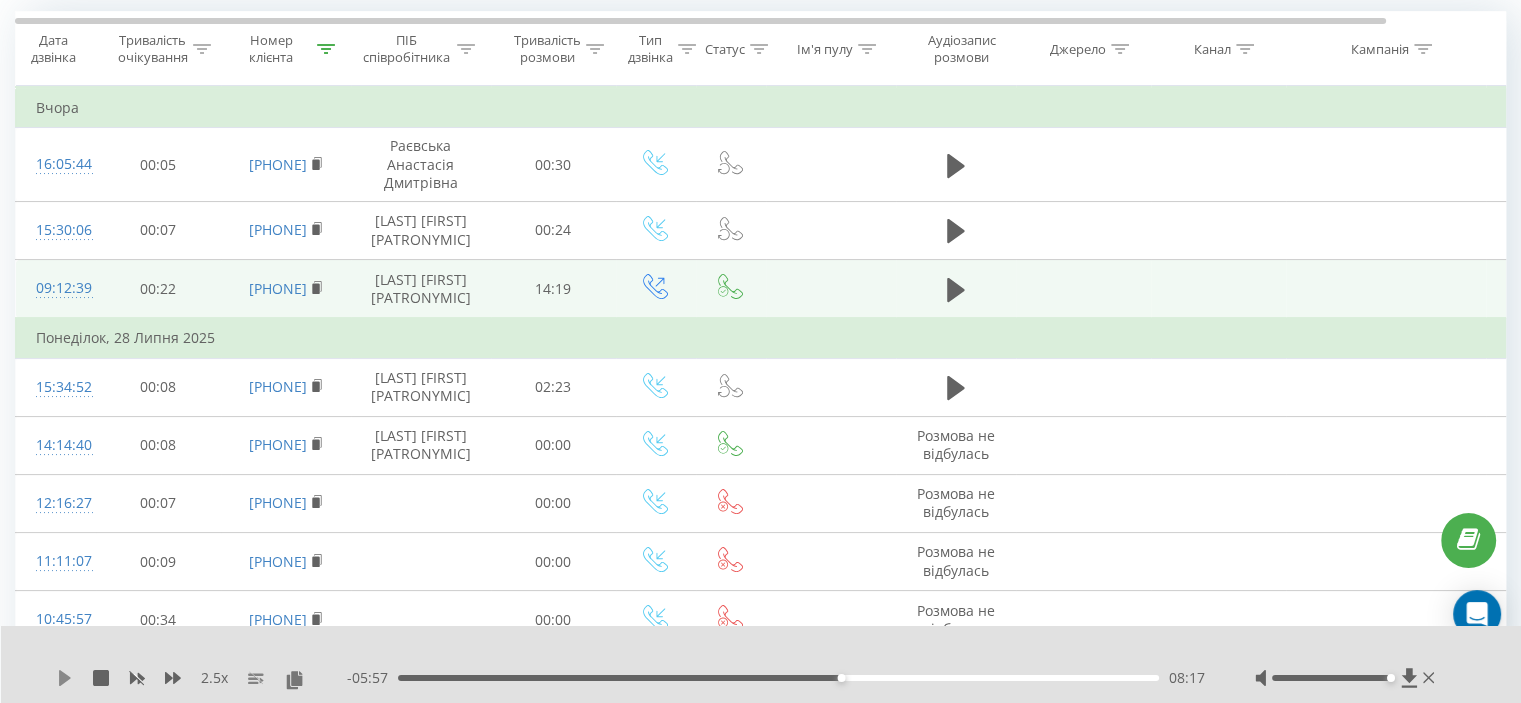 click 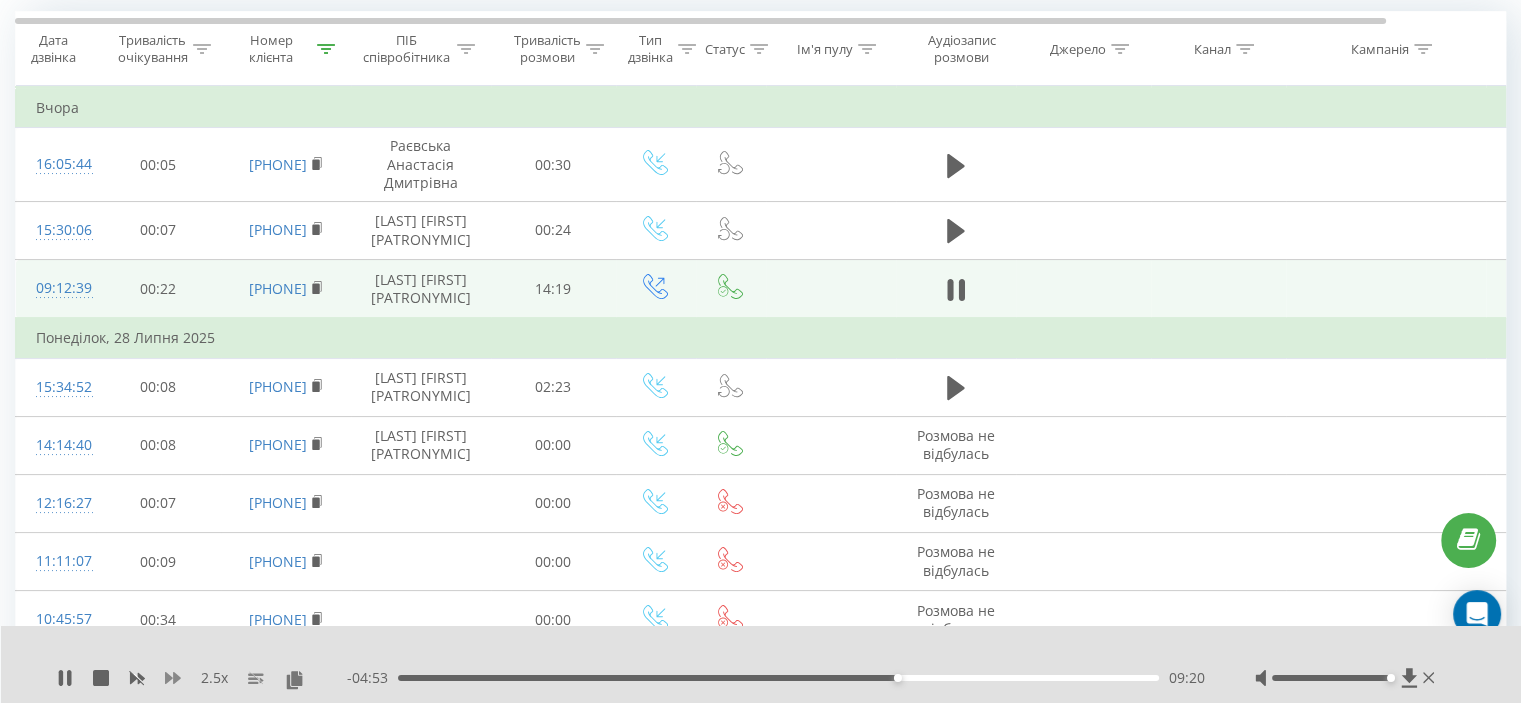 click 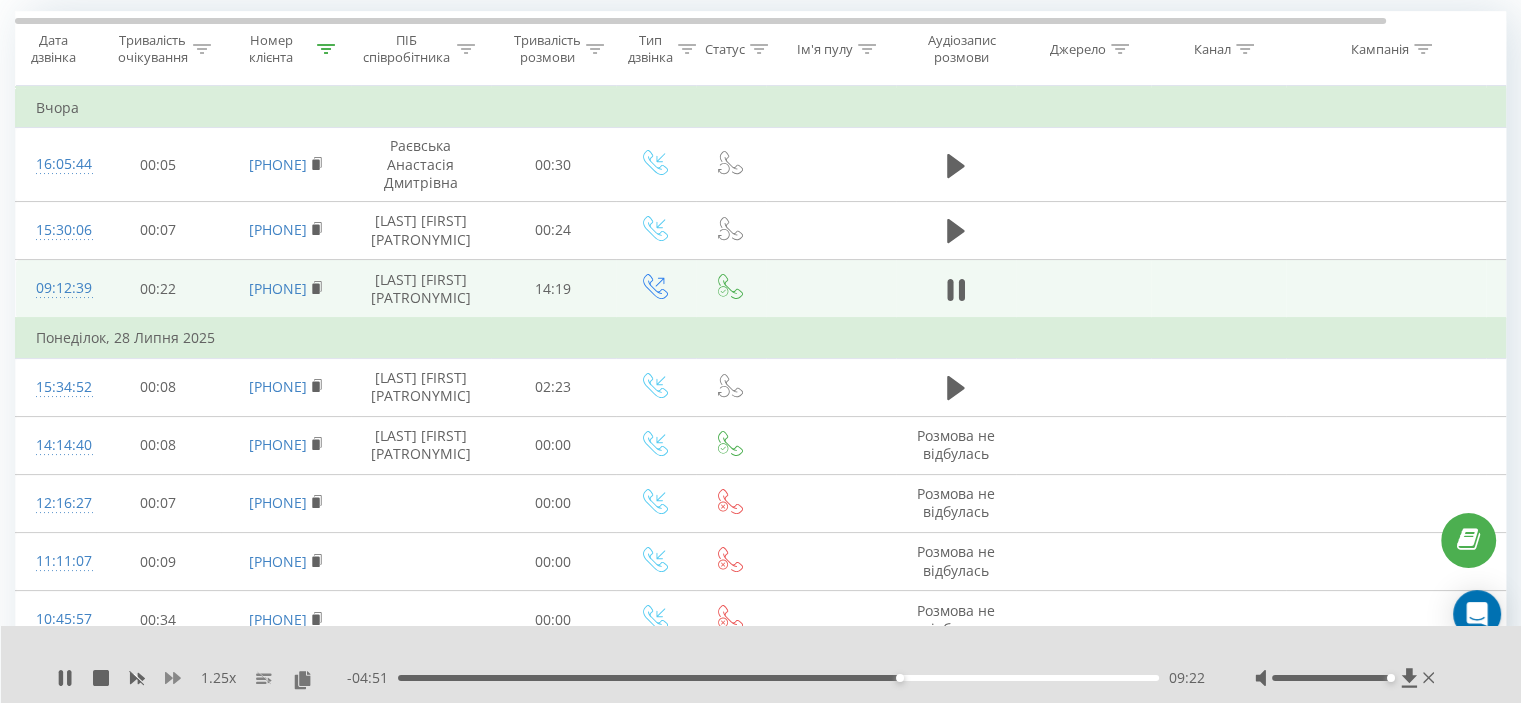 click 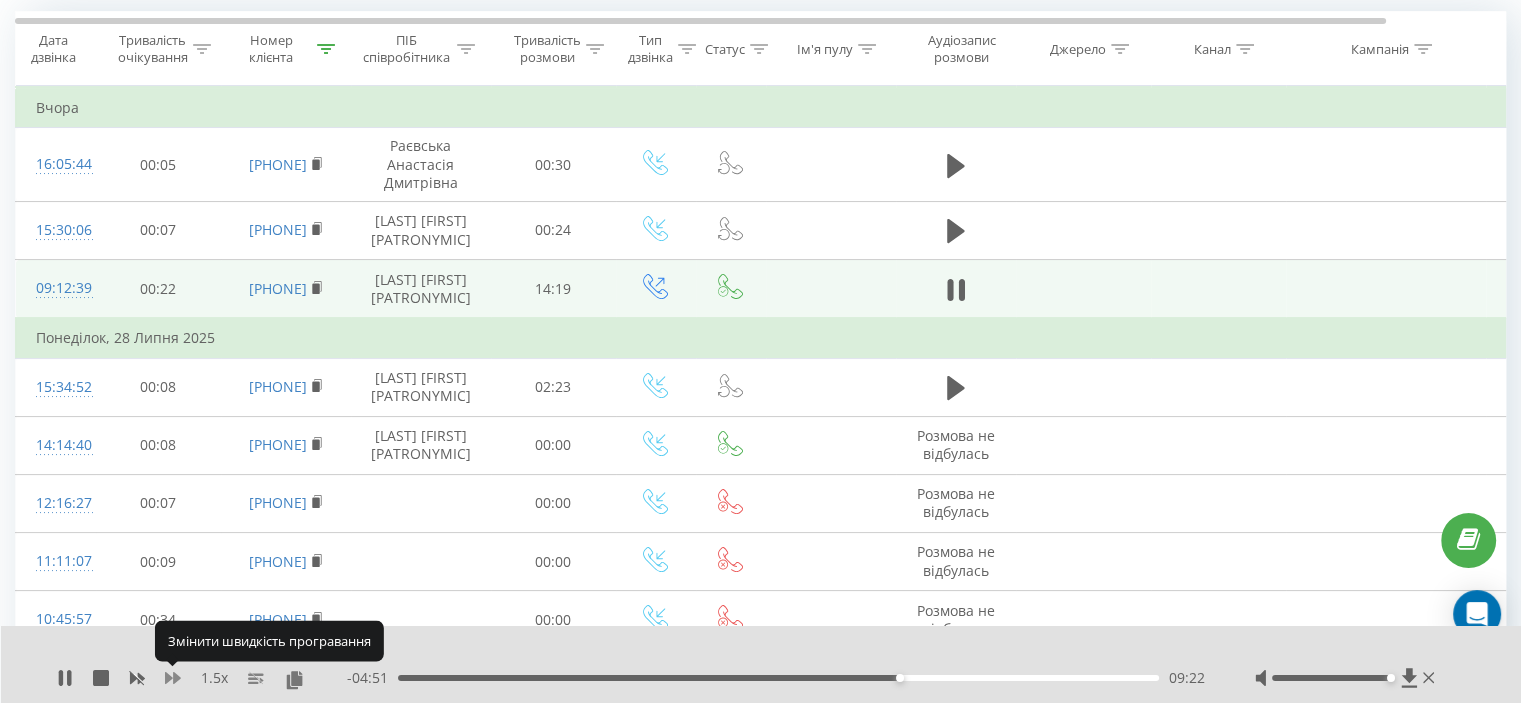 click 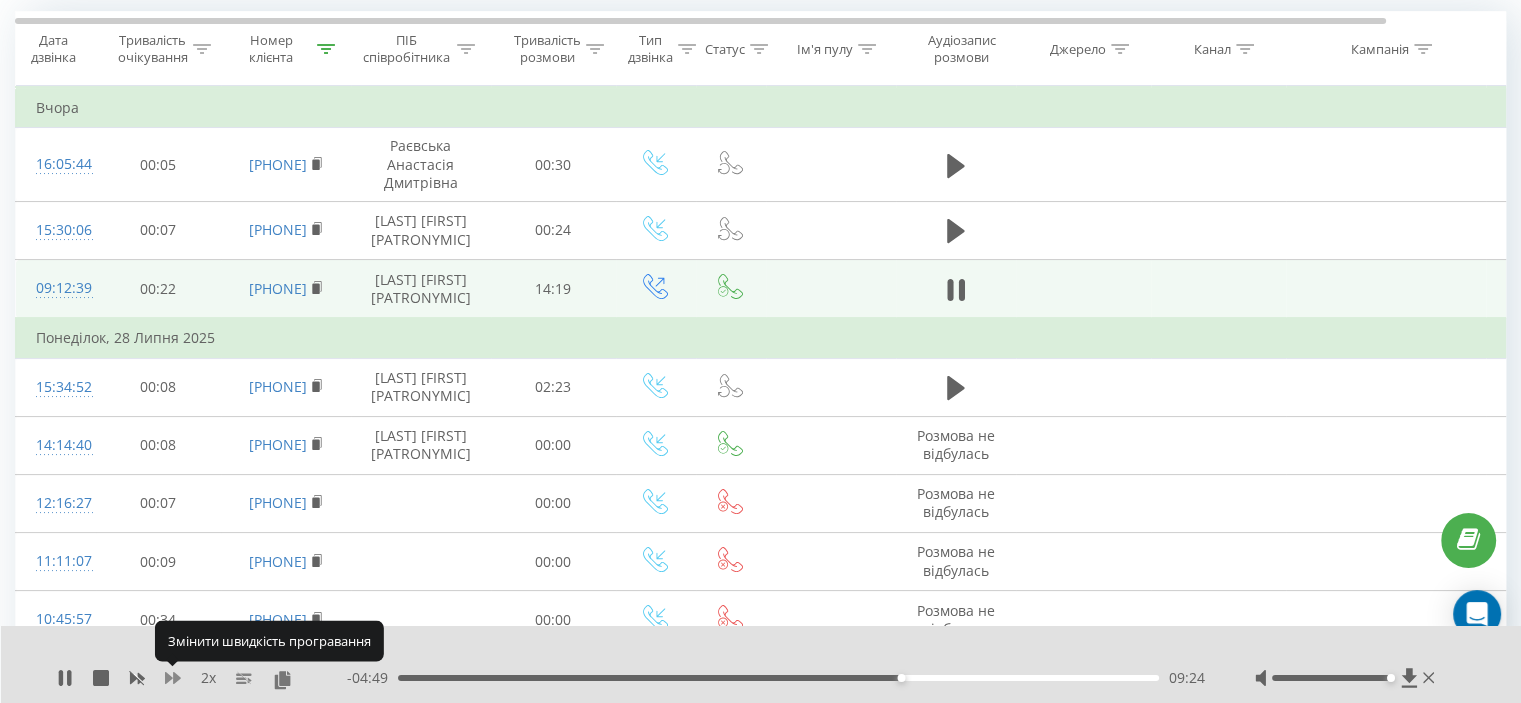 click 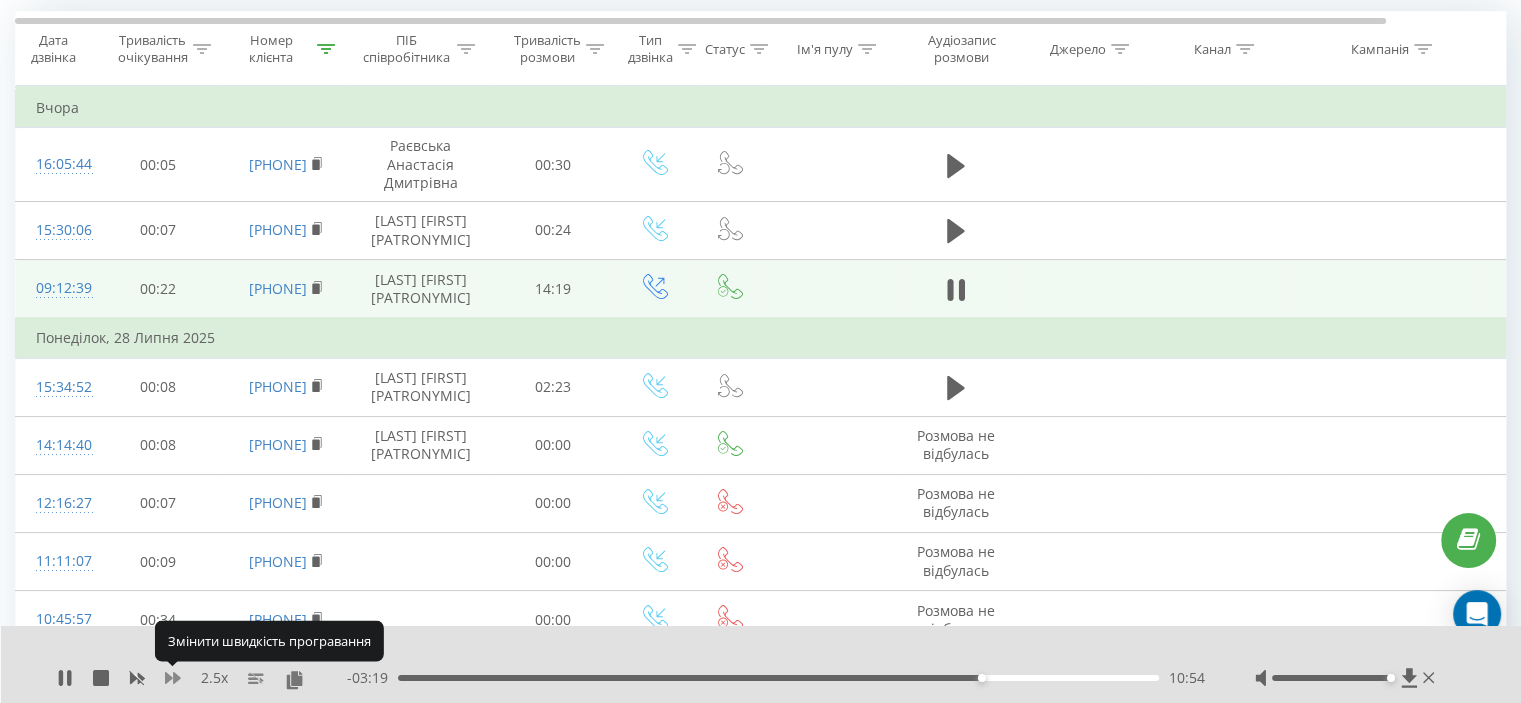 click 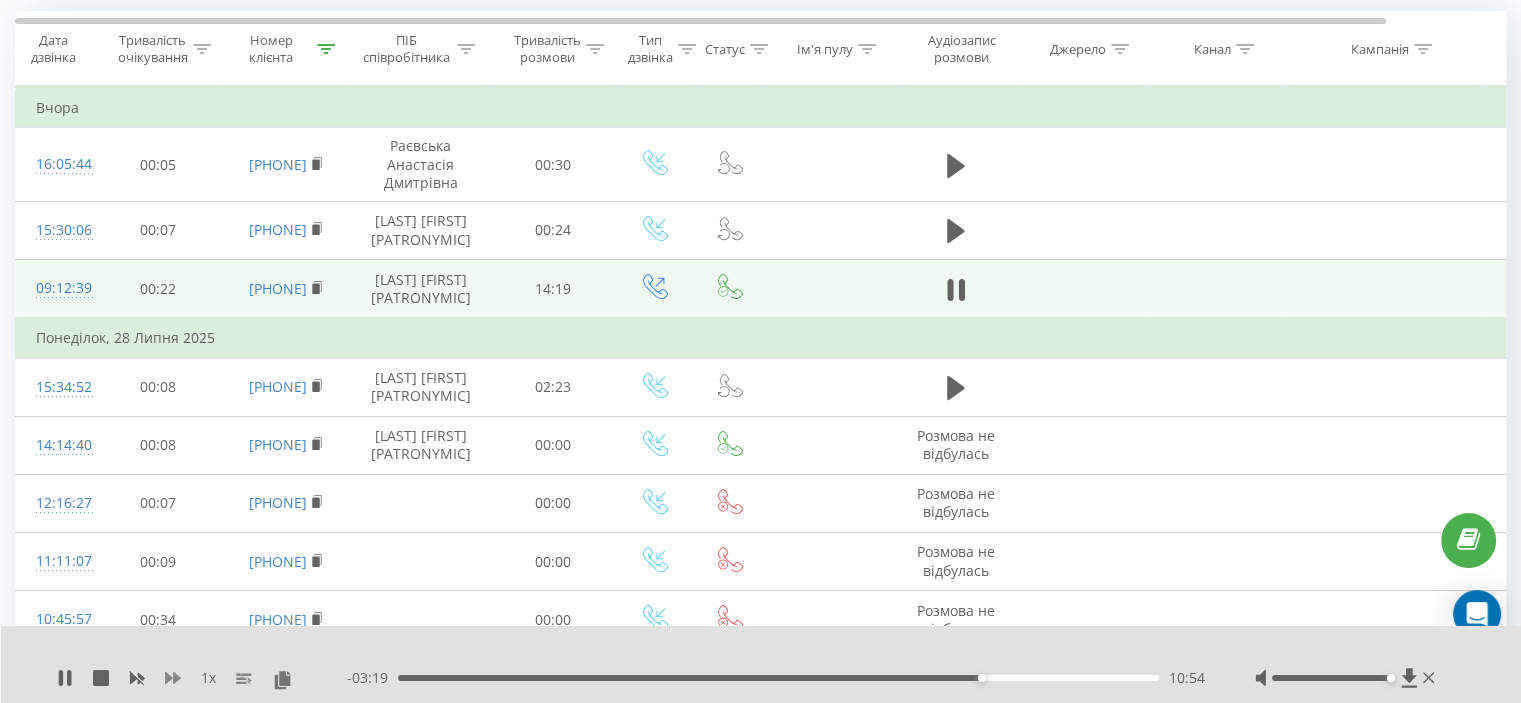 click 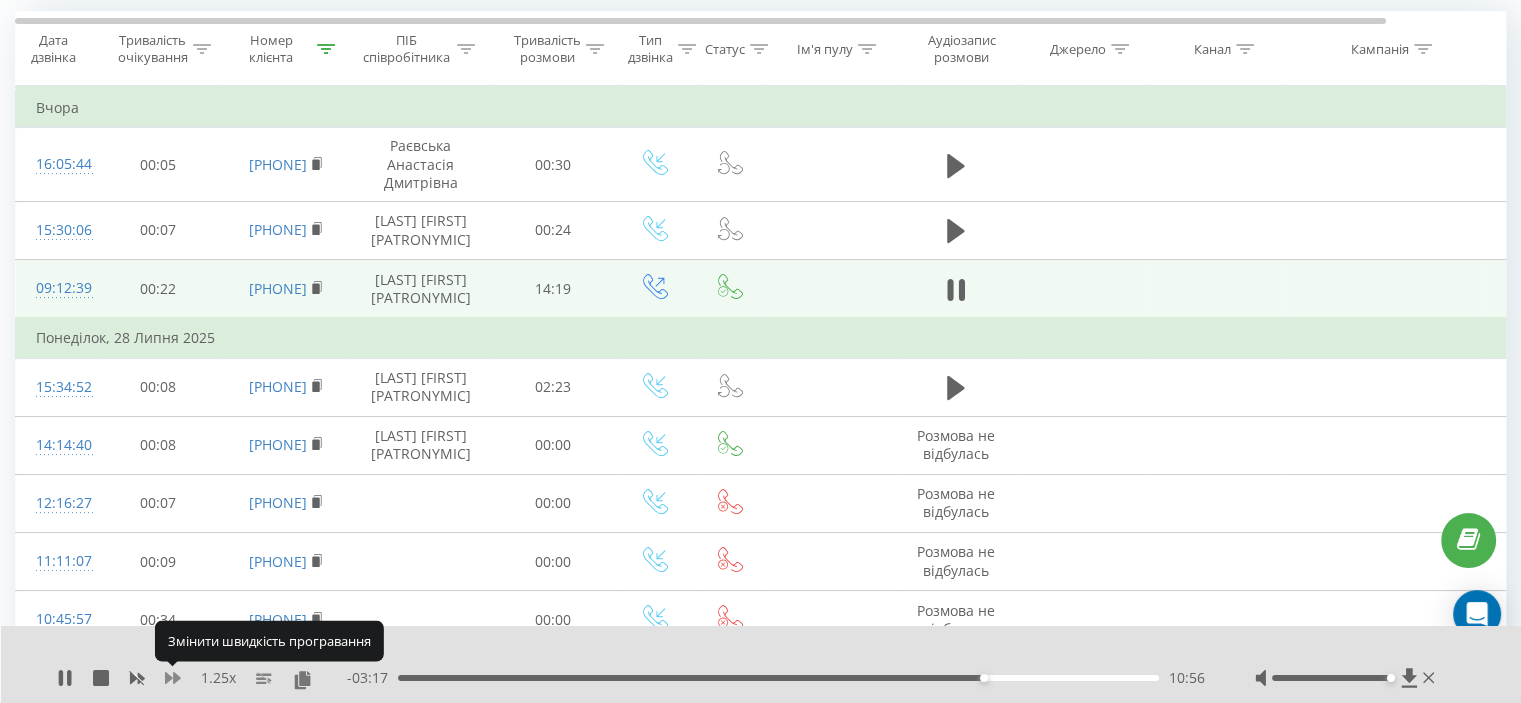 click 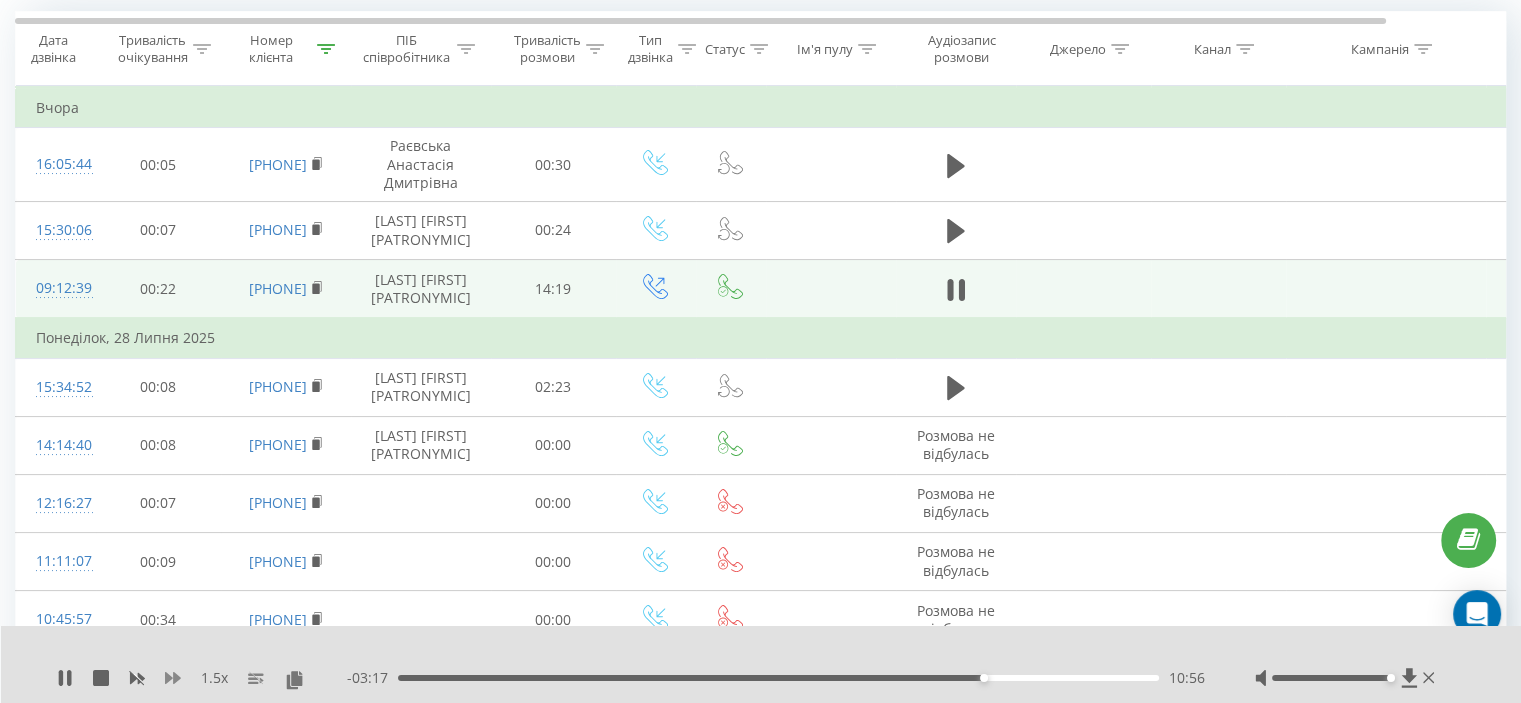 click 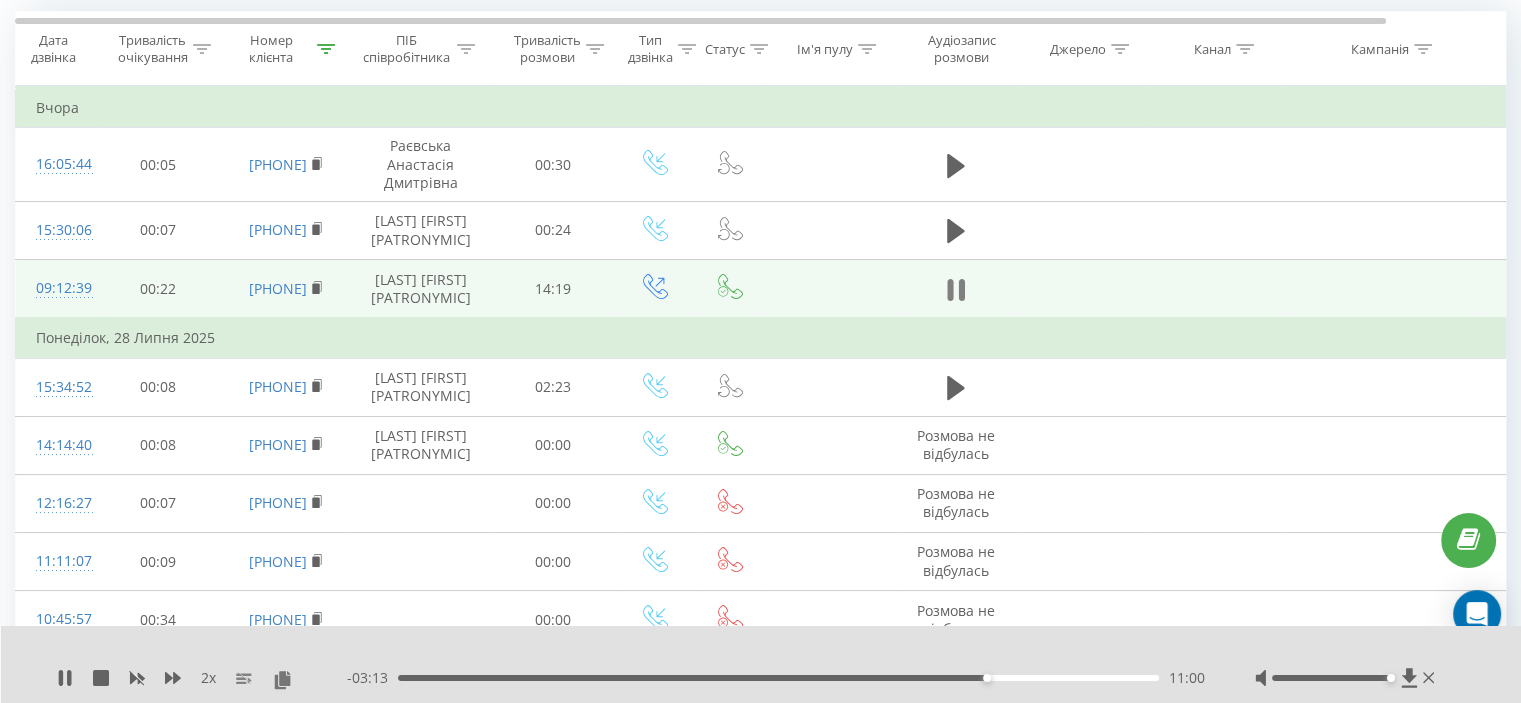 click 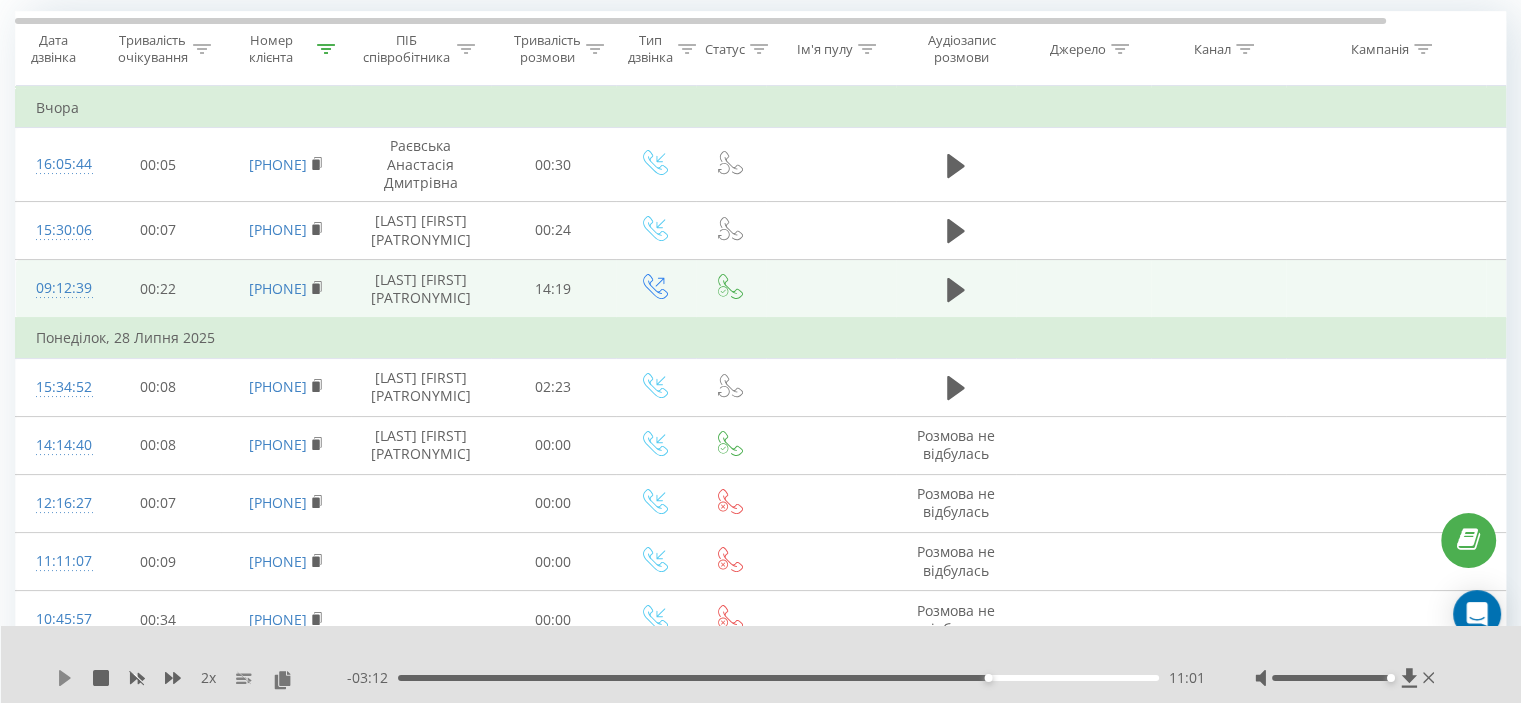 click 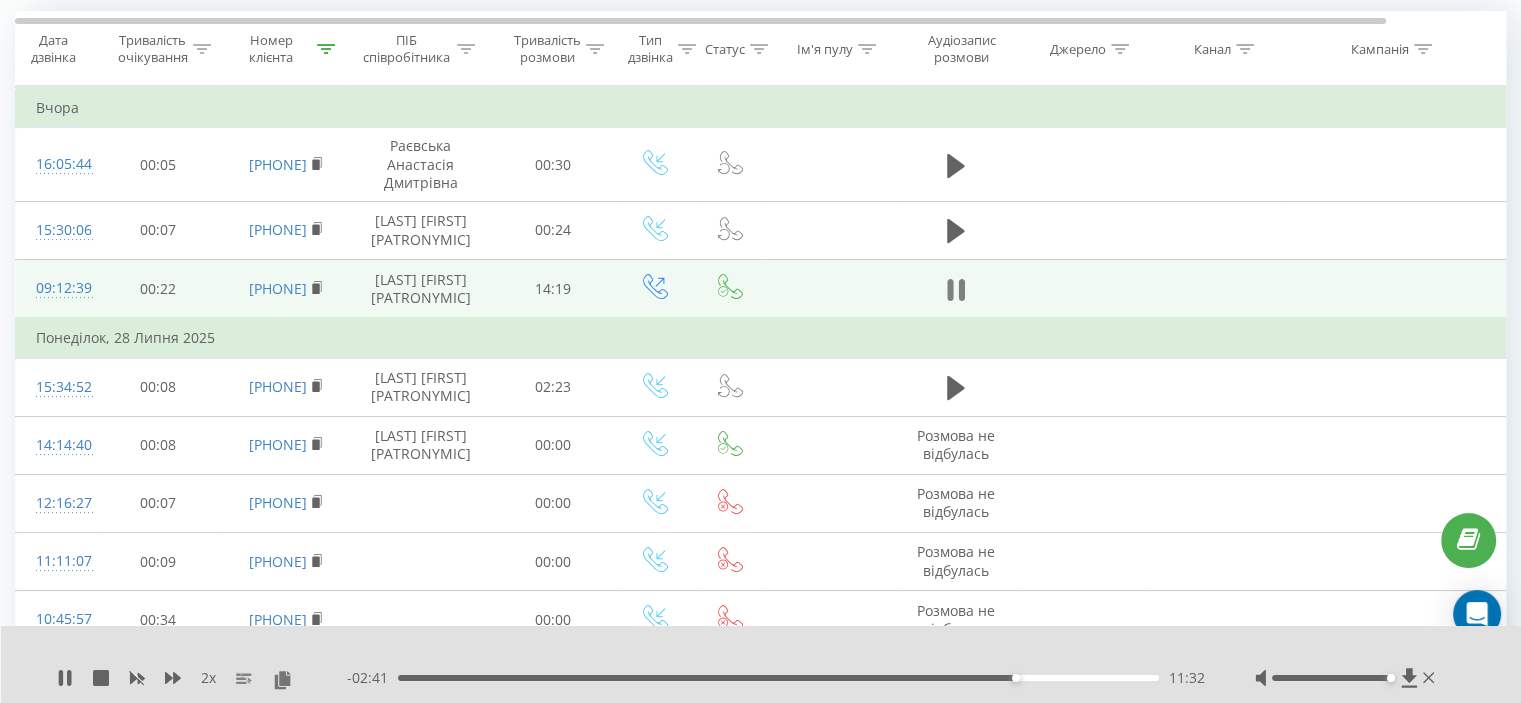 click 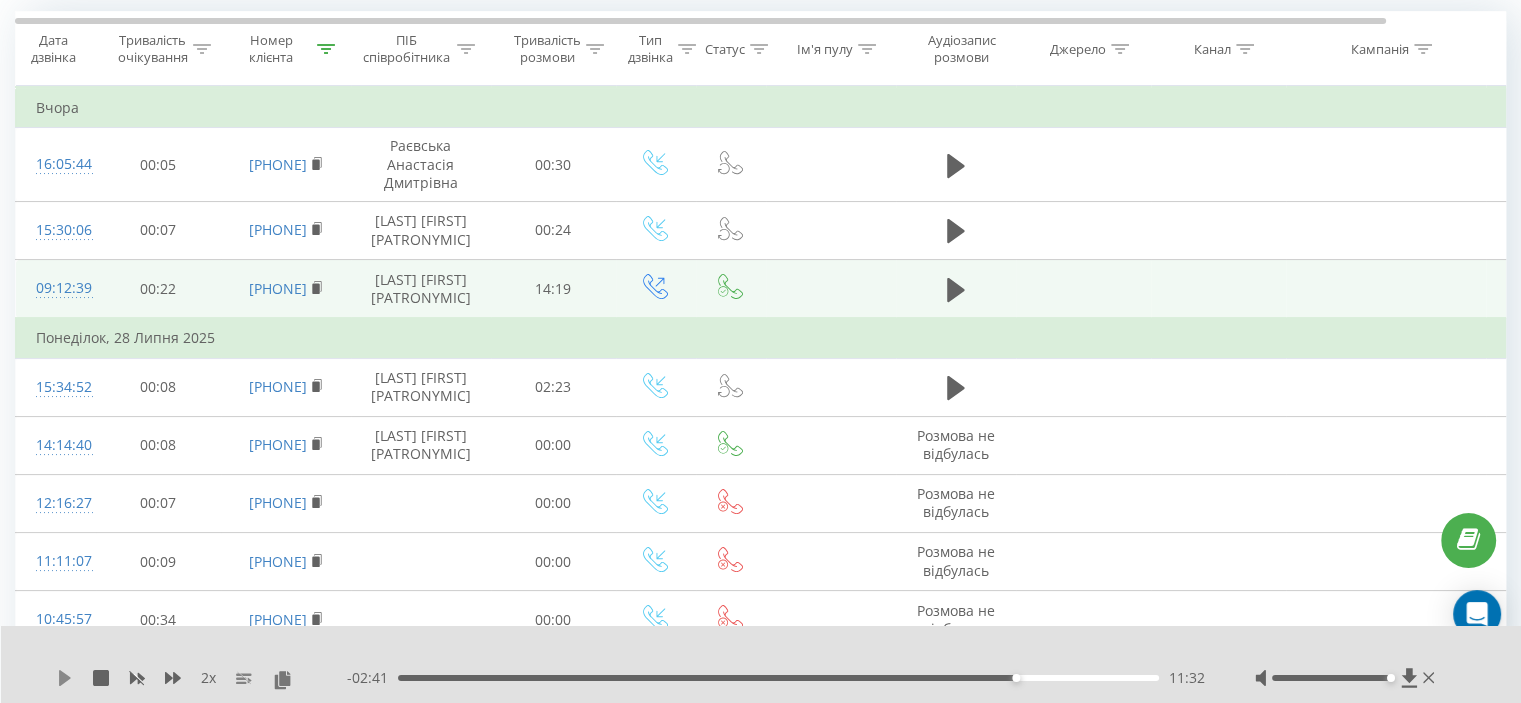 click 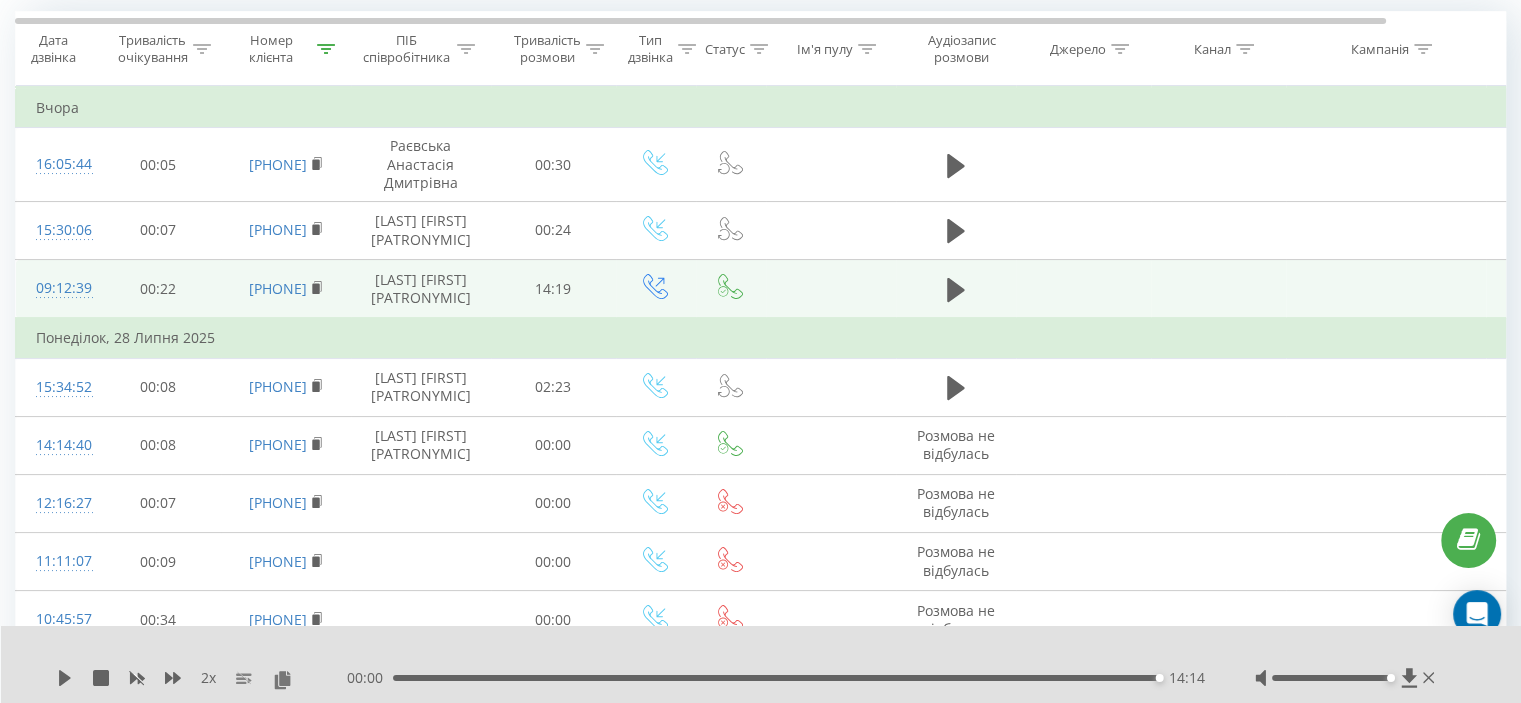 click 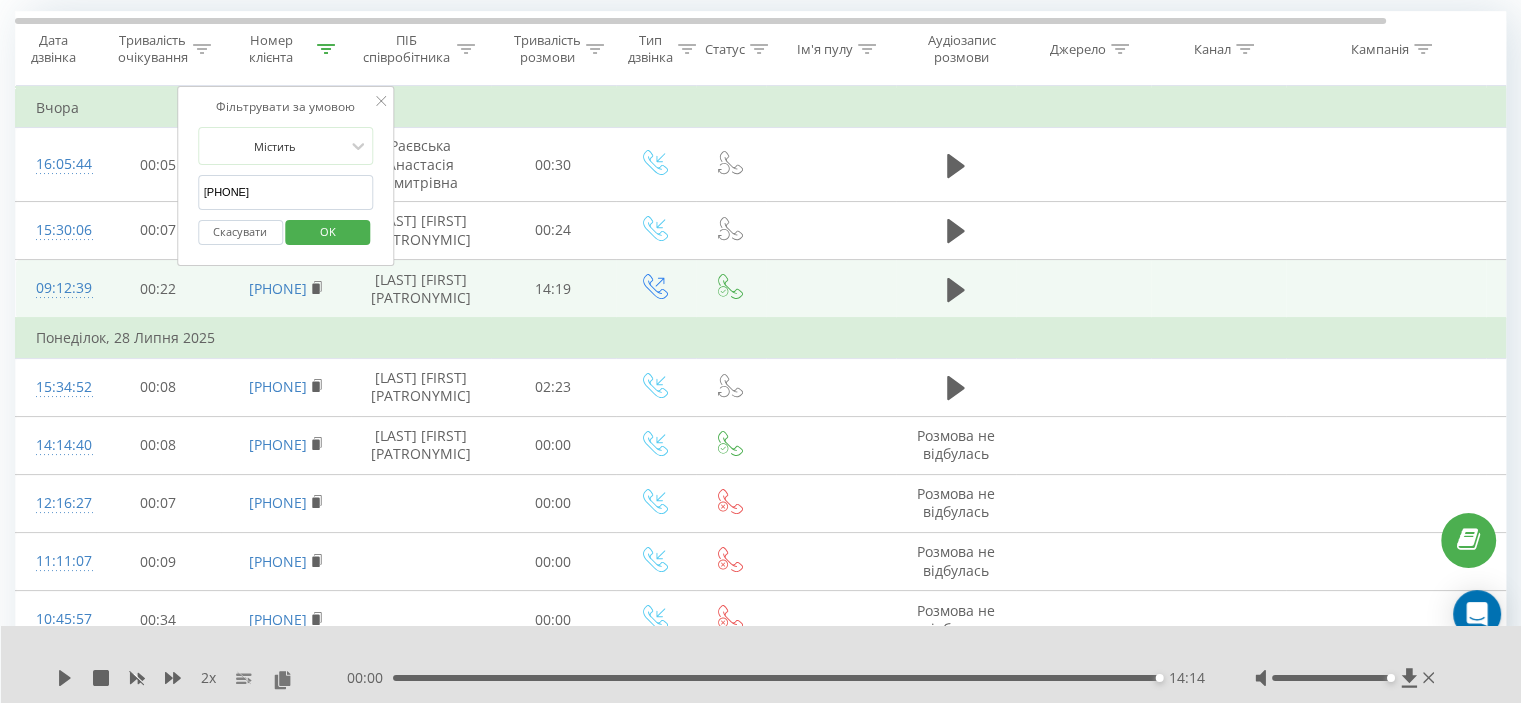 drag, startPoint x: 292, startPoint y: 199, endPoint x: 223, endPoint y: 223, distance: 73.05477 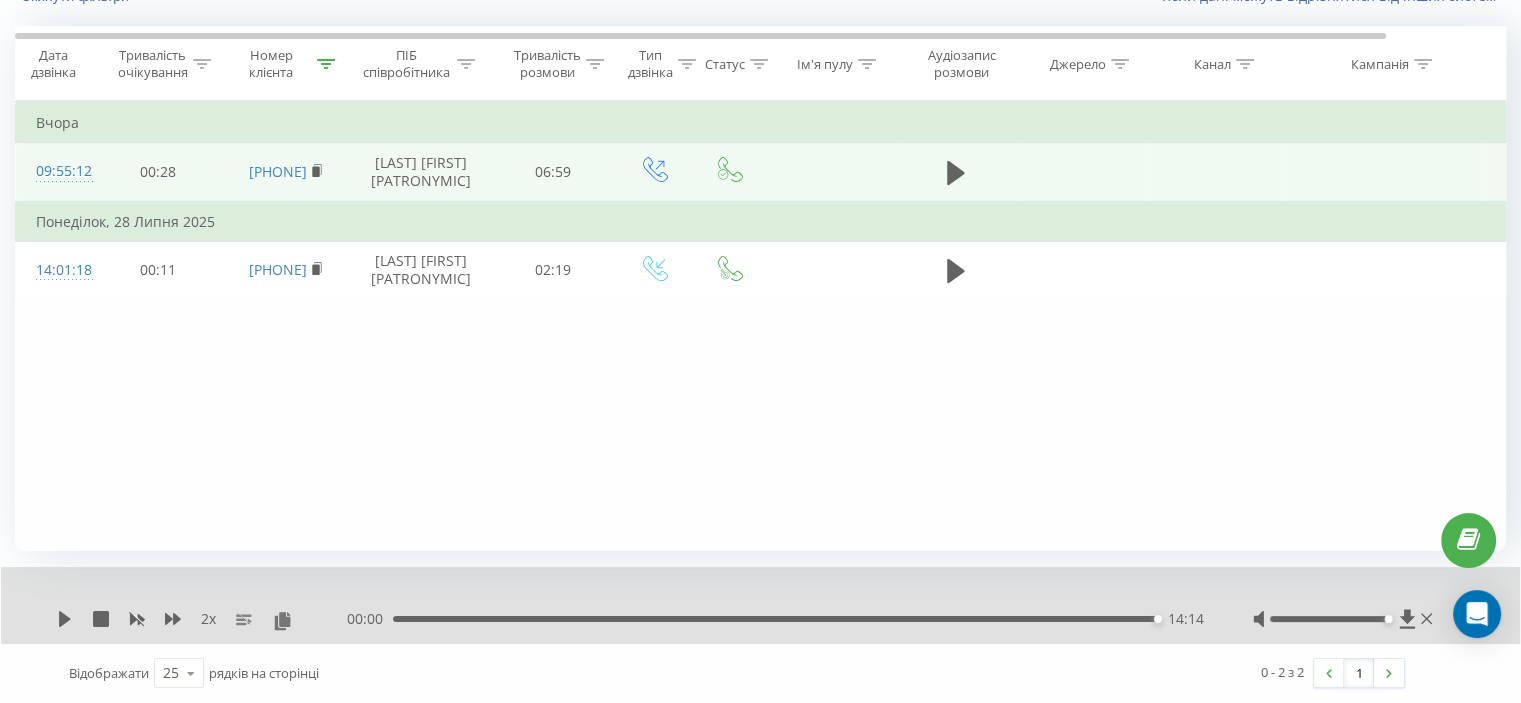 scroll, scrollTop: 78, scrollLeft: 0, axis: vertical 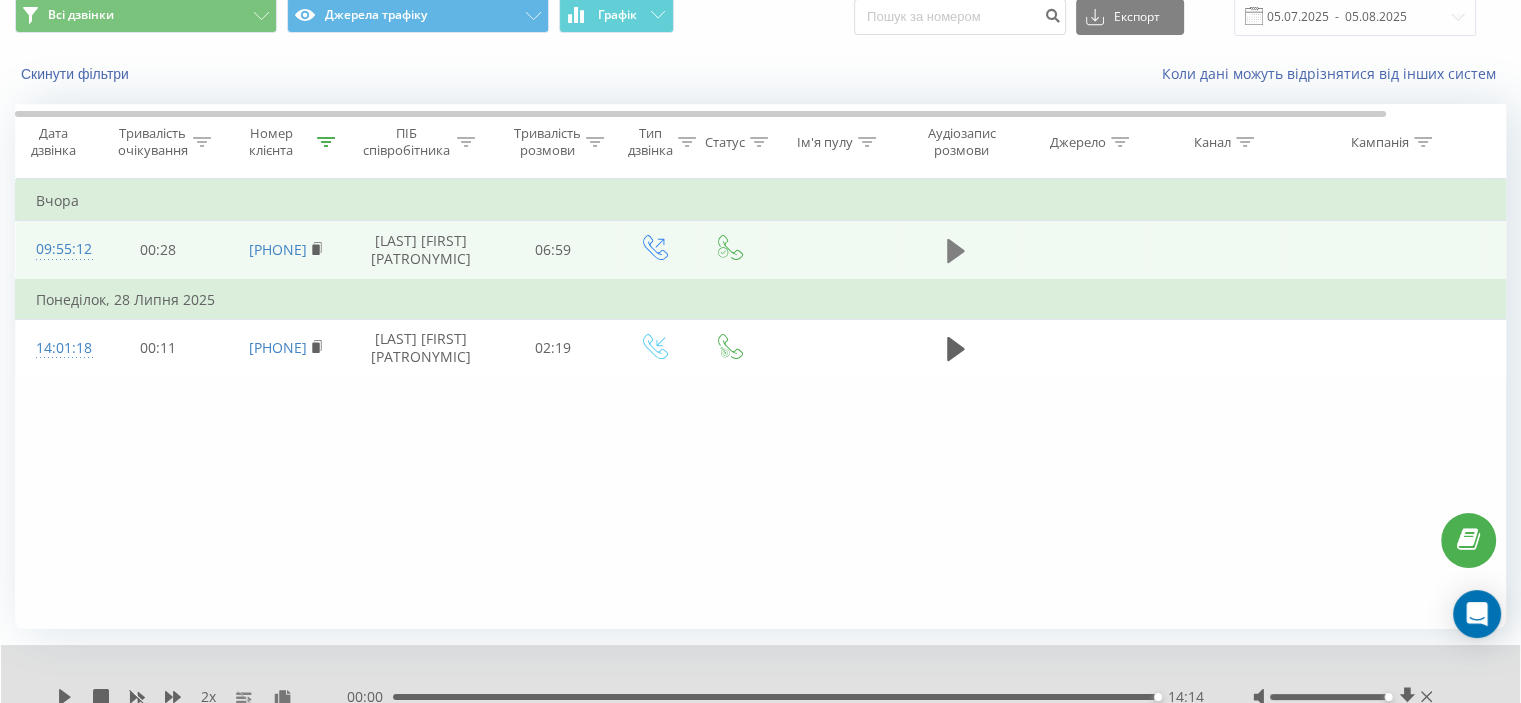 click 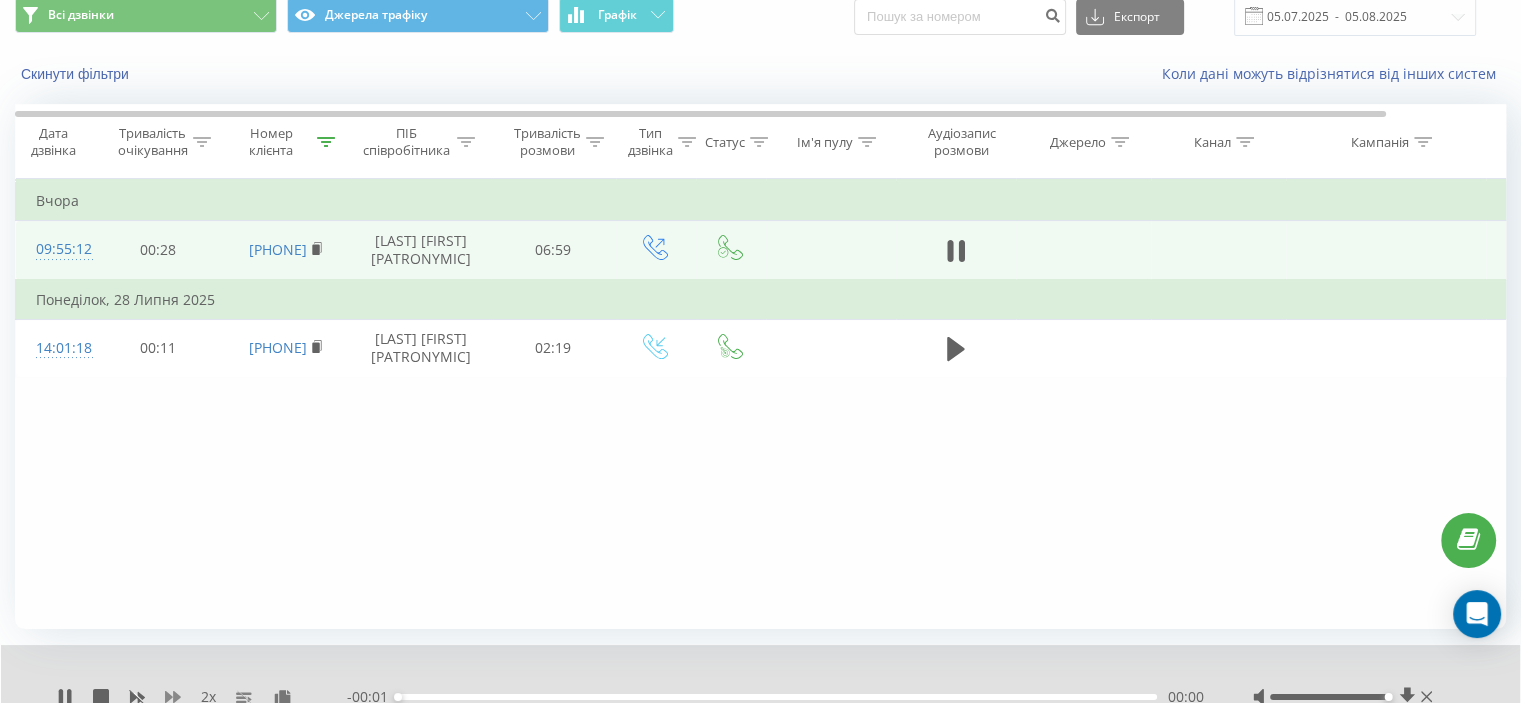 click 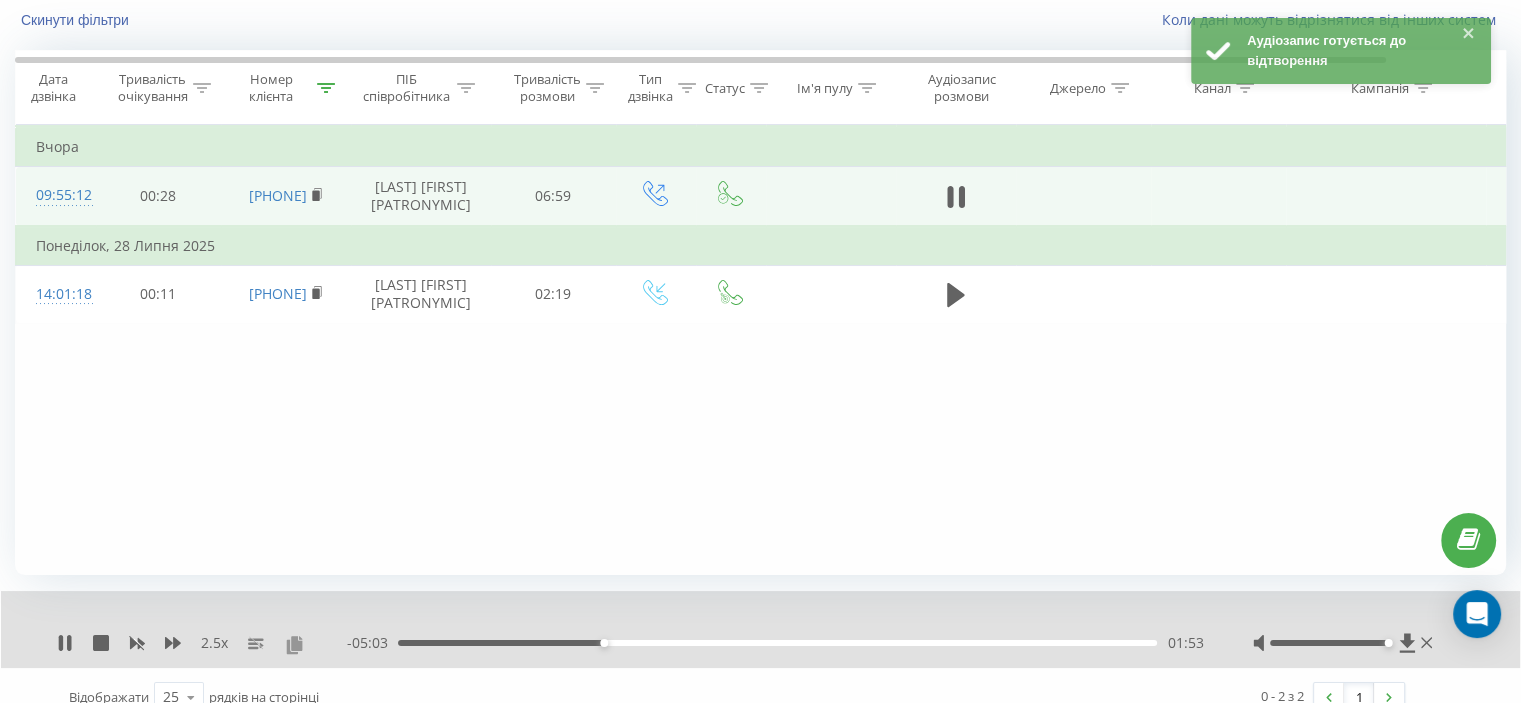 scroll, scrollTop: 155, scrollLeft: 0, axis: vertical 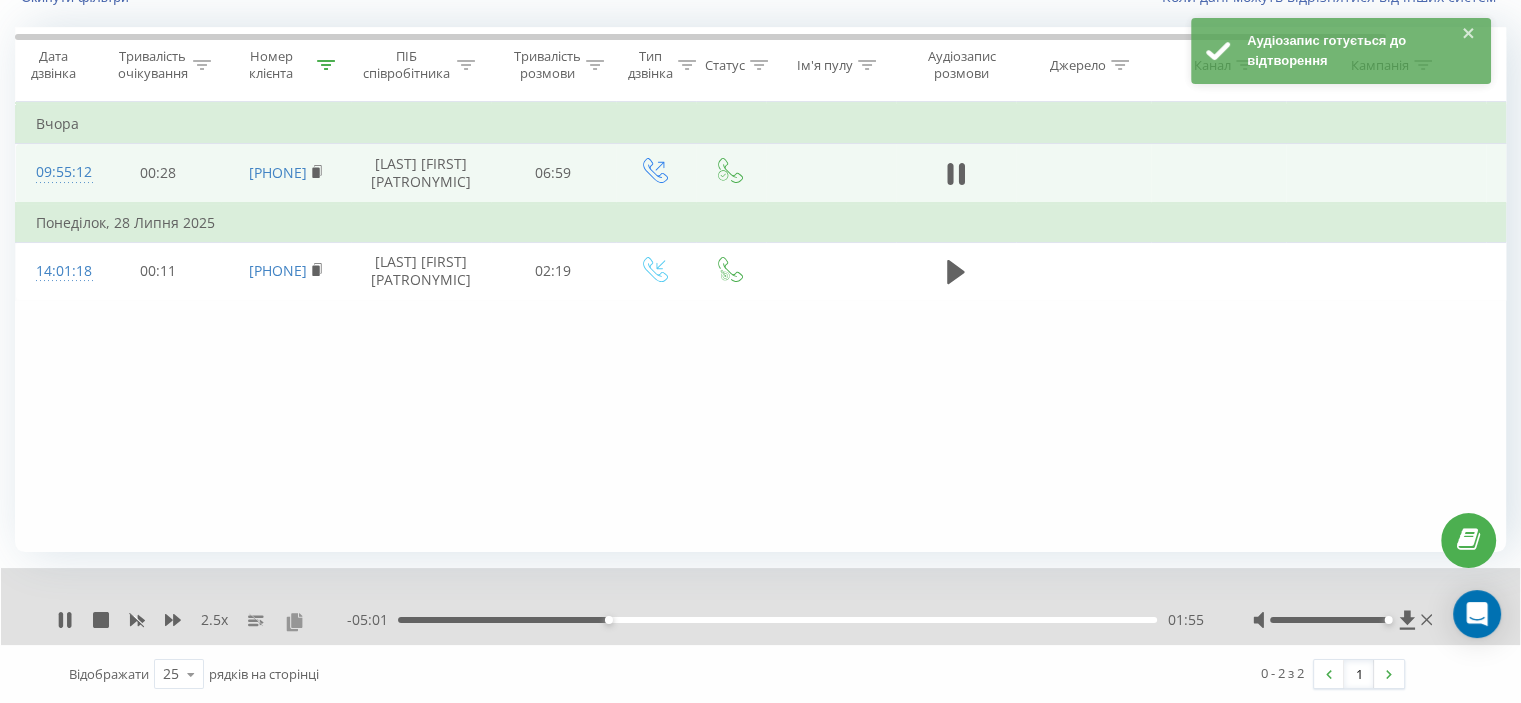 click at bounding box center (294, 621) 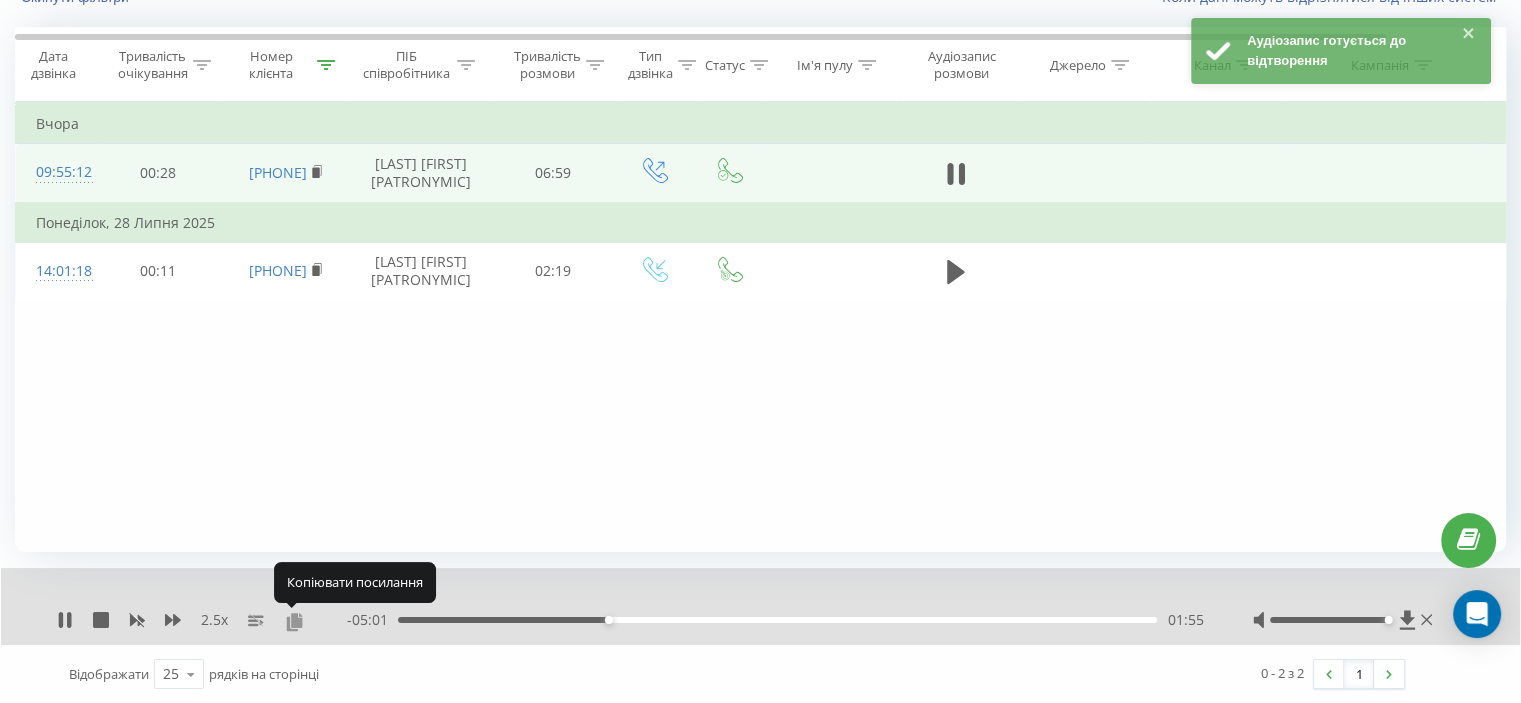 click at bounding box center [294, 621] 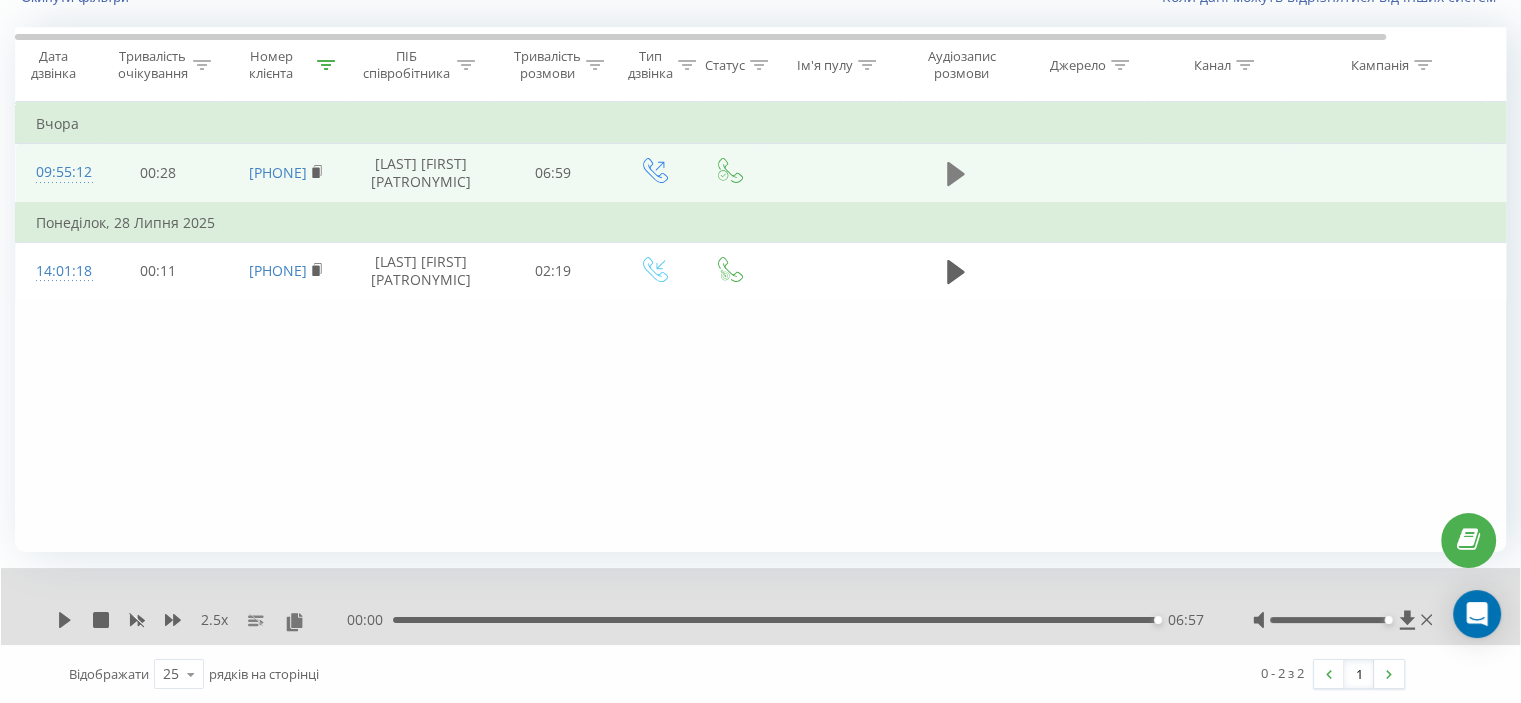 click 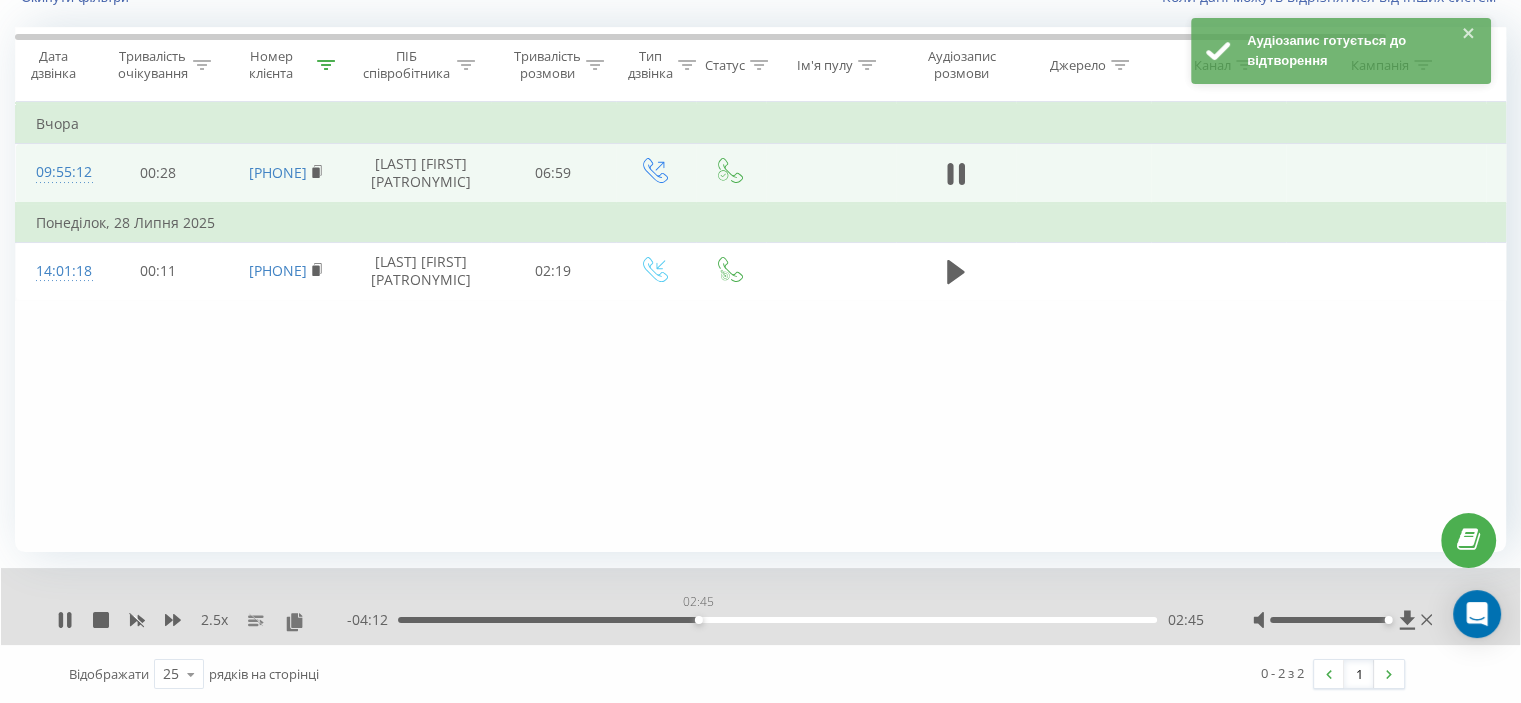 click on "02:45" at bounding box center [777, 620] 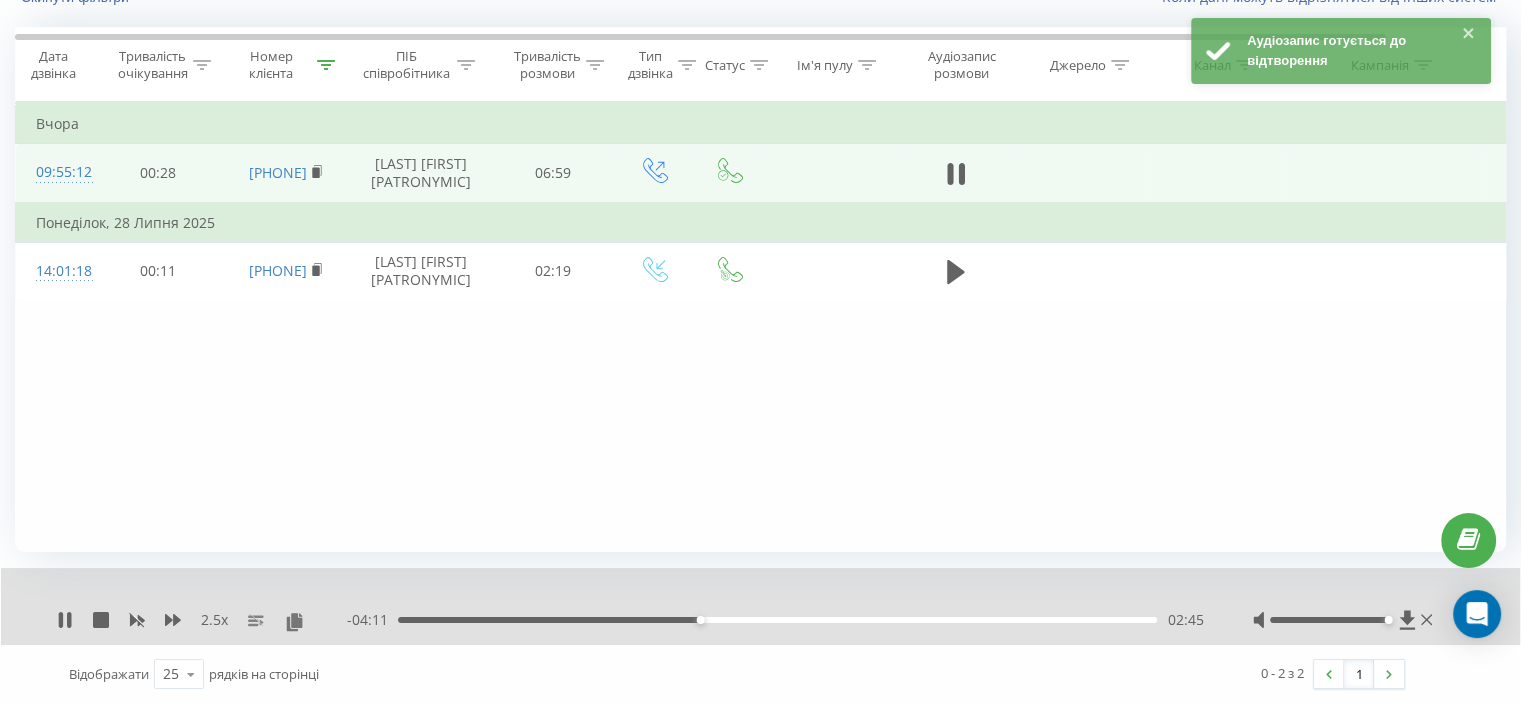 click on "02:45" at bounding box center [777, 620] 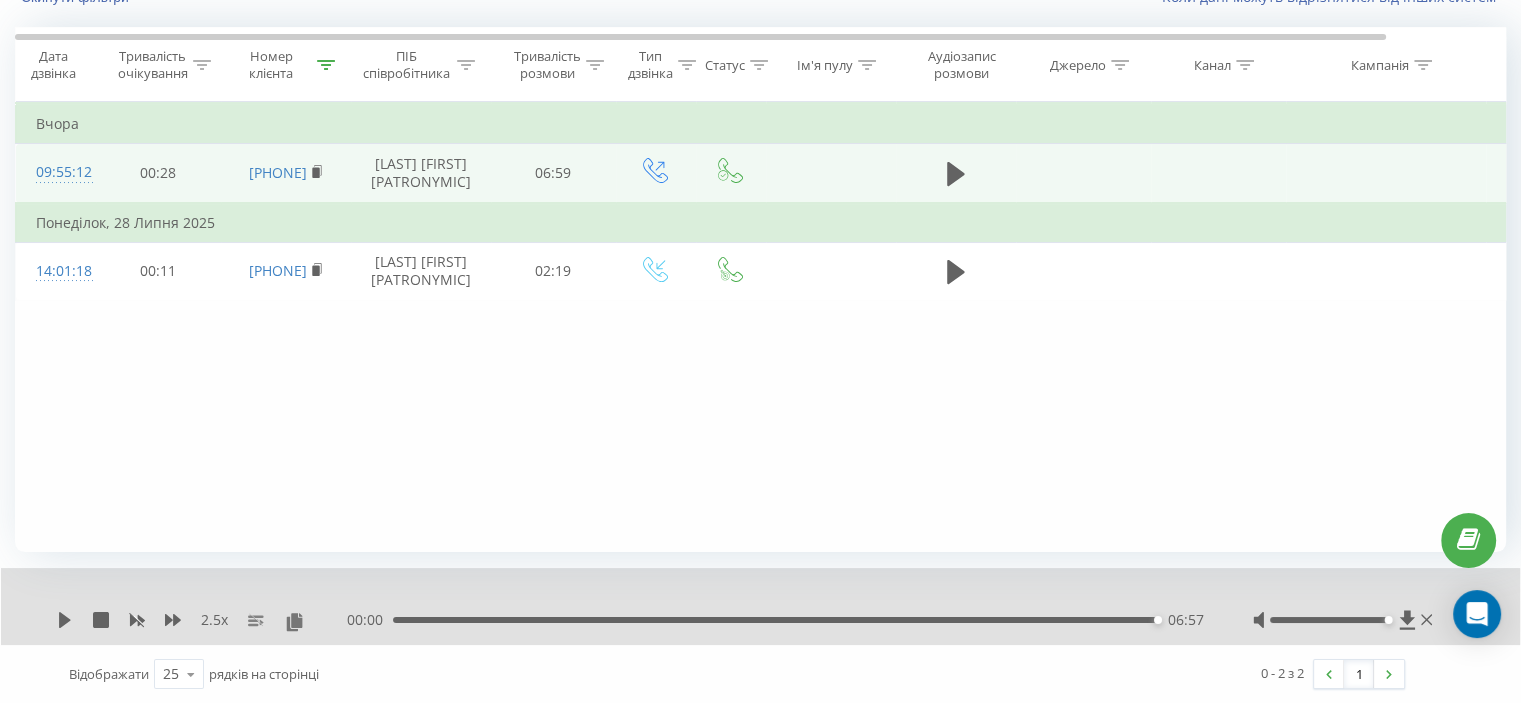 click 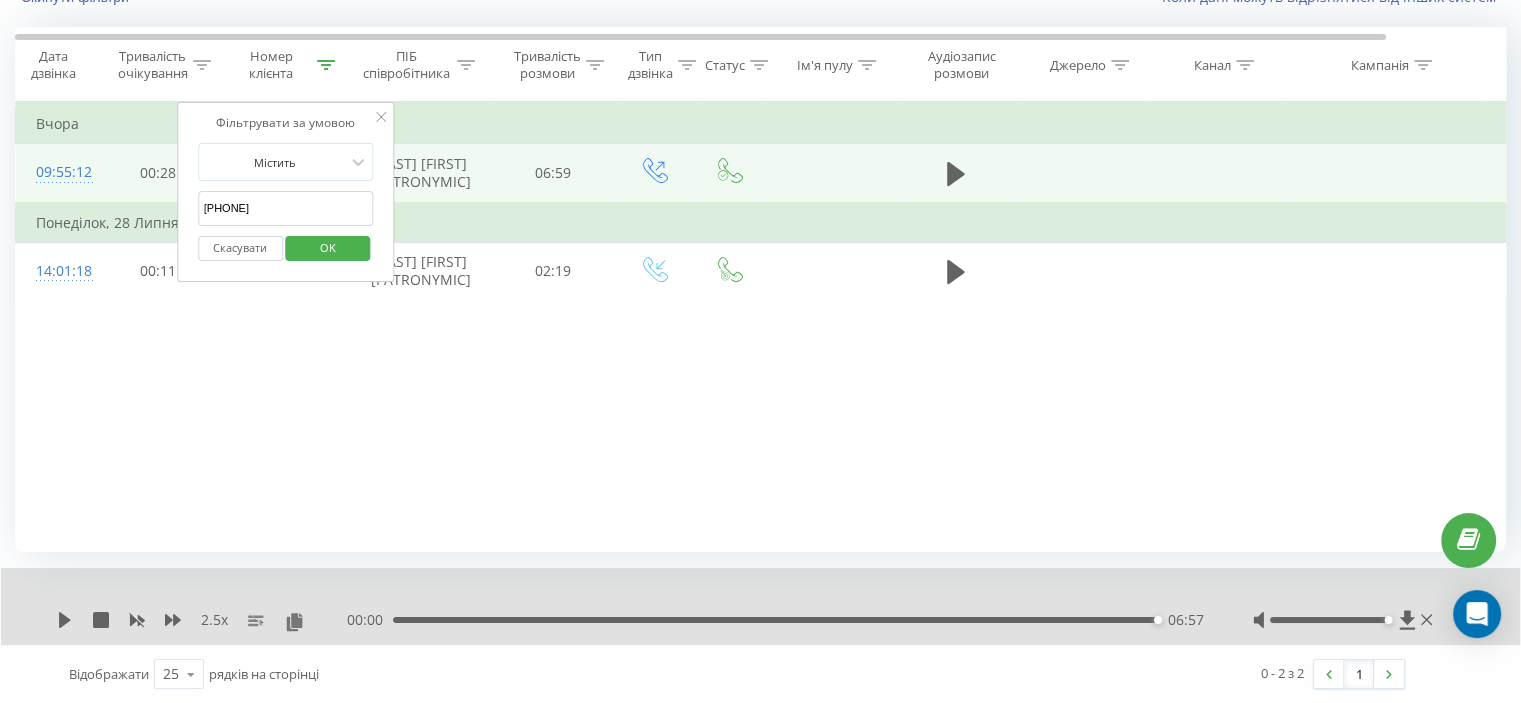 drag, startPoint x: 303, startPoint y: 192, endPoint x: 149, endPoint y: 226, distance: 157.70859 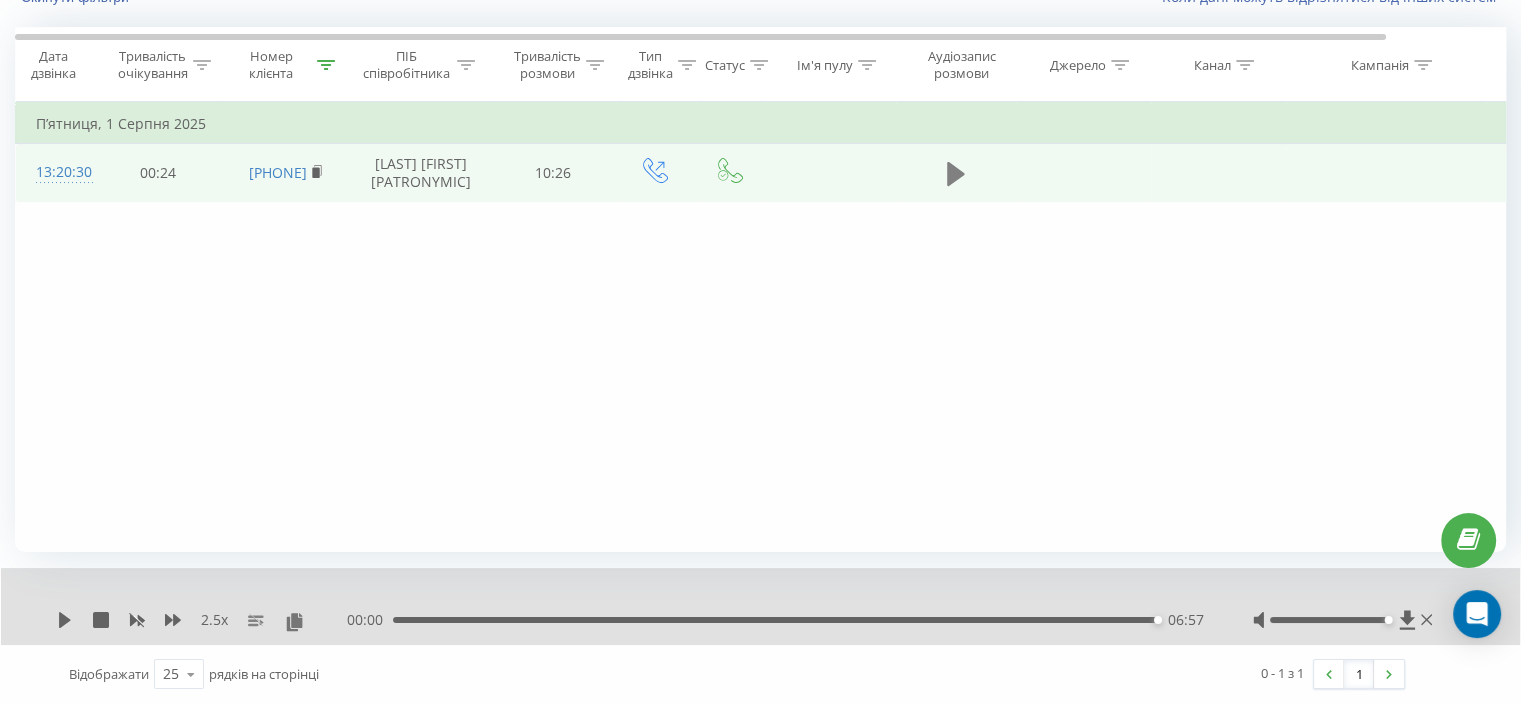 click 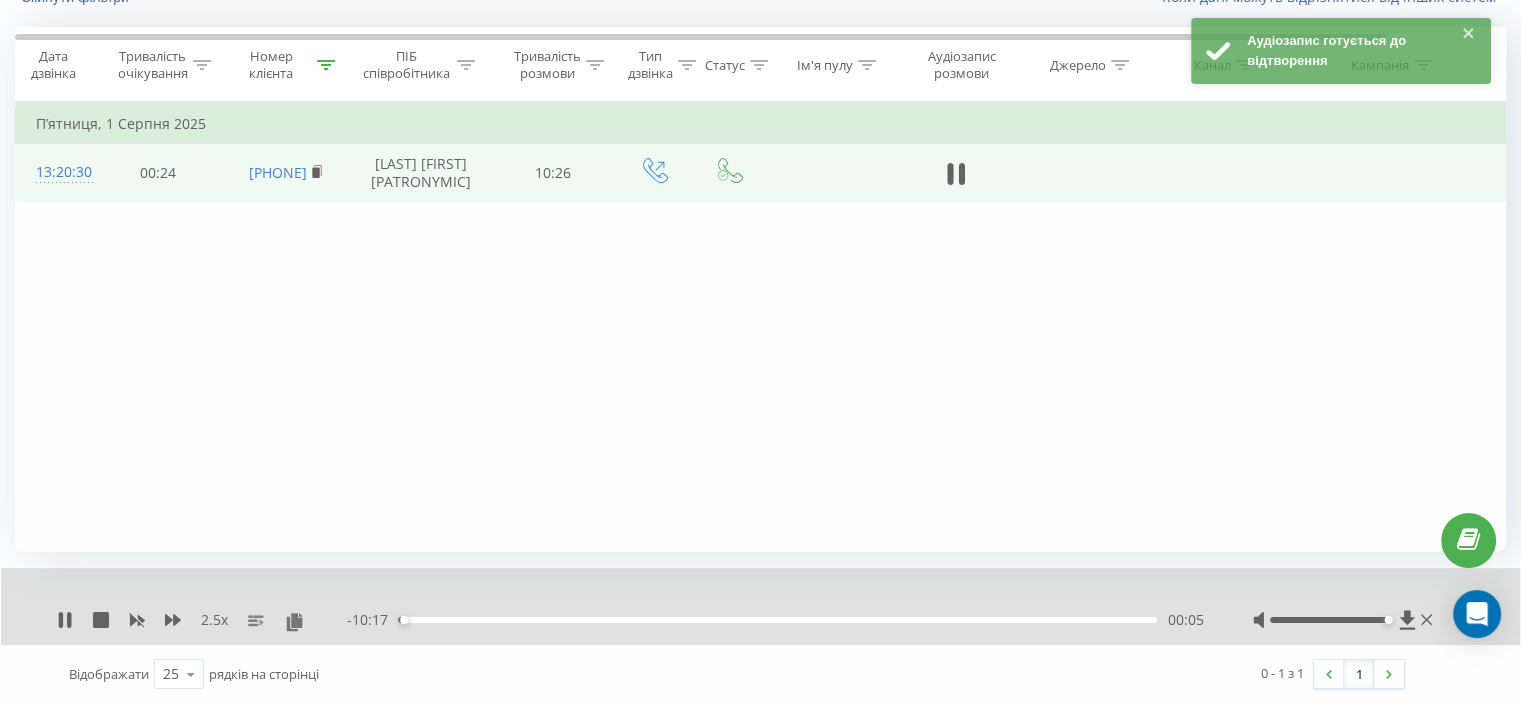 click on "Фільтрувати за умовою Дорівнює Скасувати OK Фільтрувати за умовою Містить [PHONE] Скасувати OK Фільтрувати за умовою Містить Скасувати OK Фільтрувати за умовою Дорівнює Скасувати OK Фільтрувати за умовою Дорівнює Введіть значення Скасувати OK Фільтрувати за умовою Дорівнює Введіть значення Скасувати OK Фільтрувати за умовою Містить Скасувати OK Фільтрувати за умовою Містить Скасувати OK Фільтрувати за умовою Містить Скасувати OK Фільтрувати за умовою Містить Скасувати OK Фільтрувати за умовою Містить Скасувати OK П’ятниця, 1 Серпня 2025  13:20:30 00:24 [PHONE] 10:26" at bounding box center (760, 327) 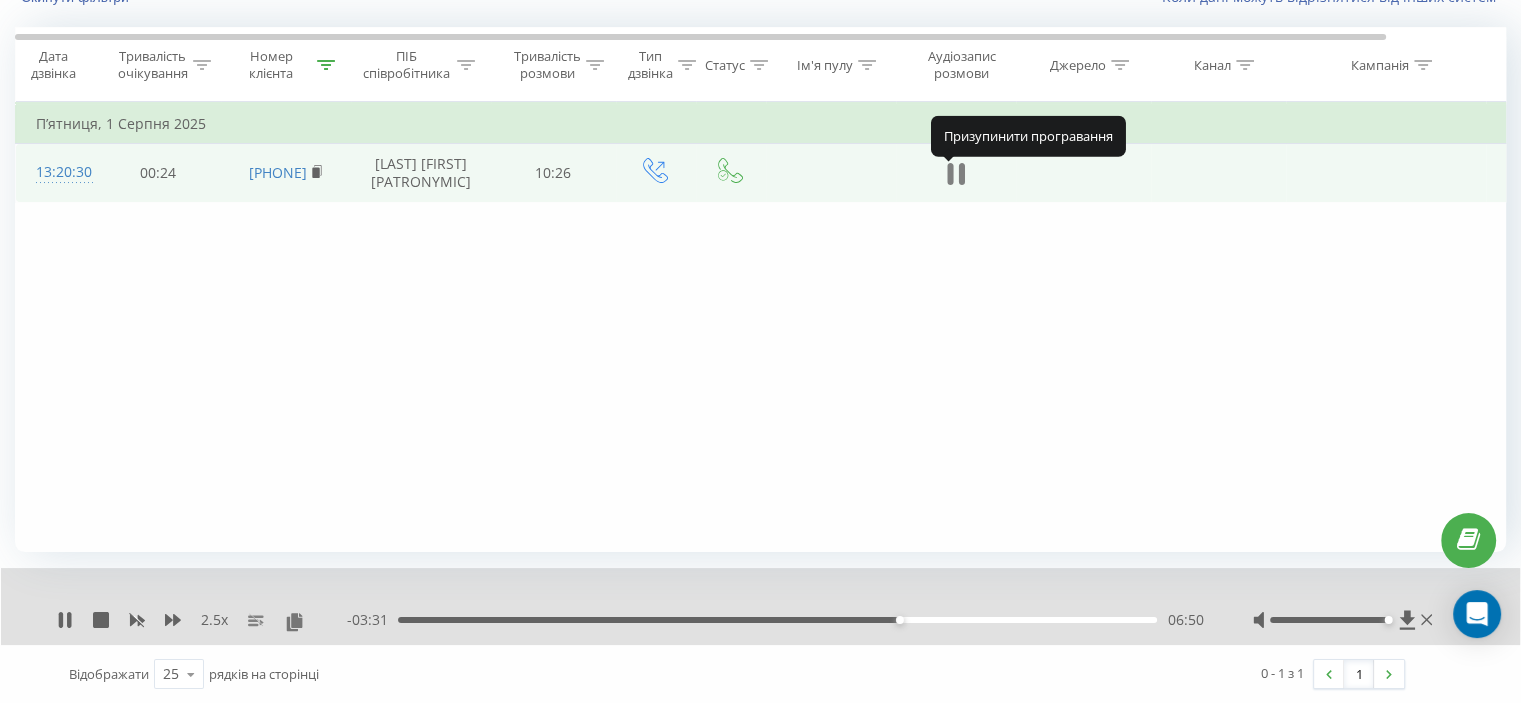 click 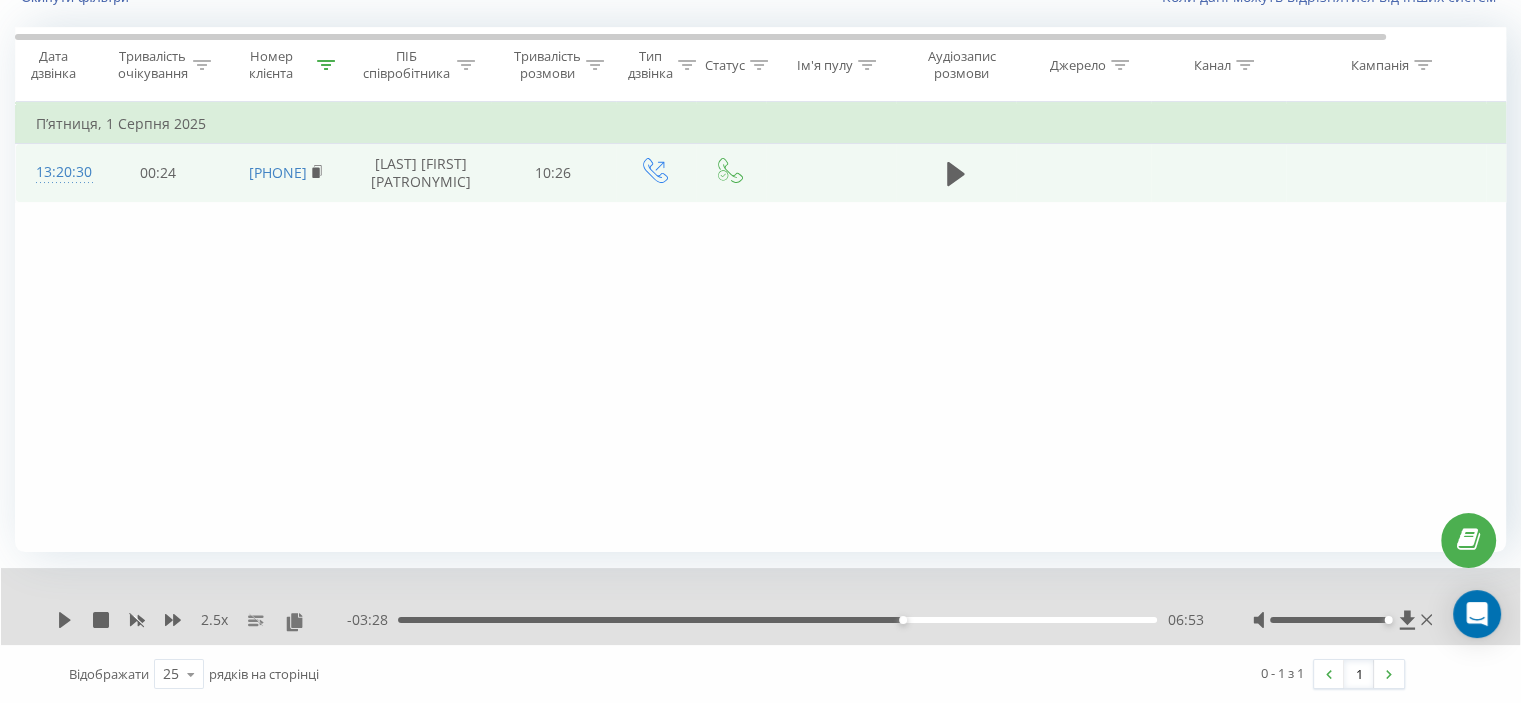 drag, startPoint x: 329, startPoint y: 59, endPoint x: 305, endPoint y: 151, distance: 95.07891 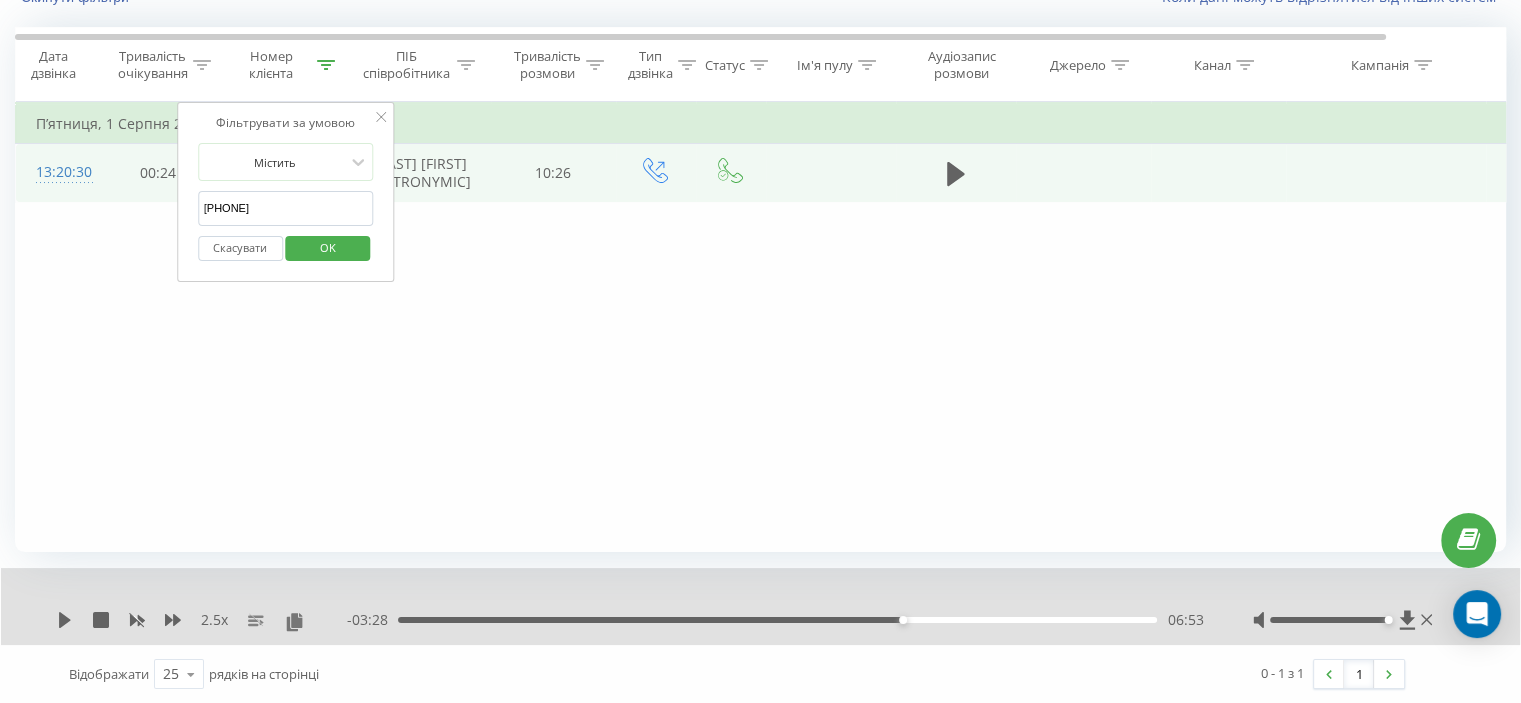 drag, startPoint x: 277, startPoint y: 208, endPoint x: 254, endPoint y: 247, distance: 45.276924 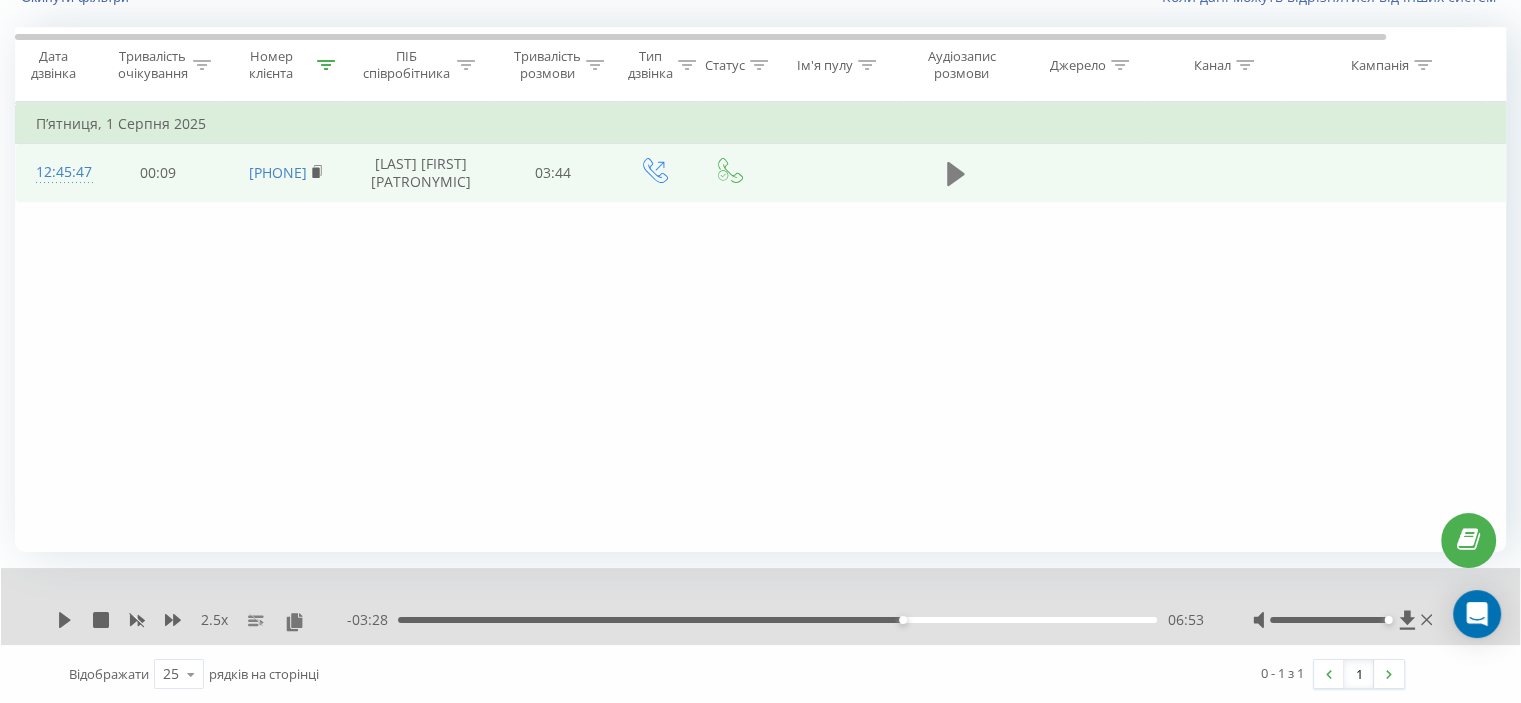 click 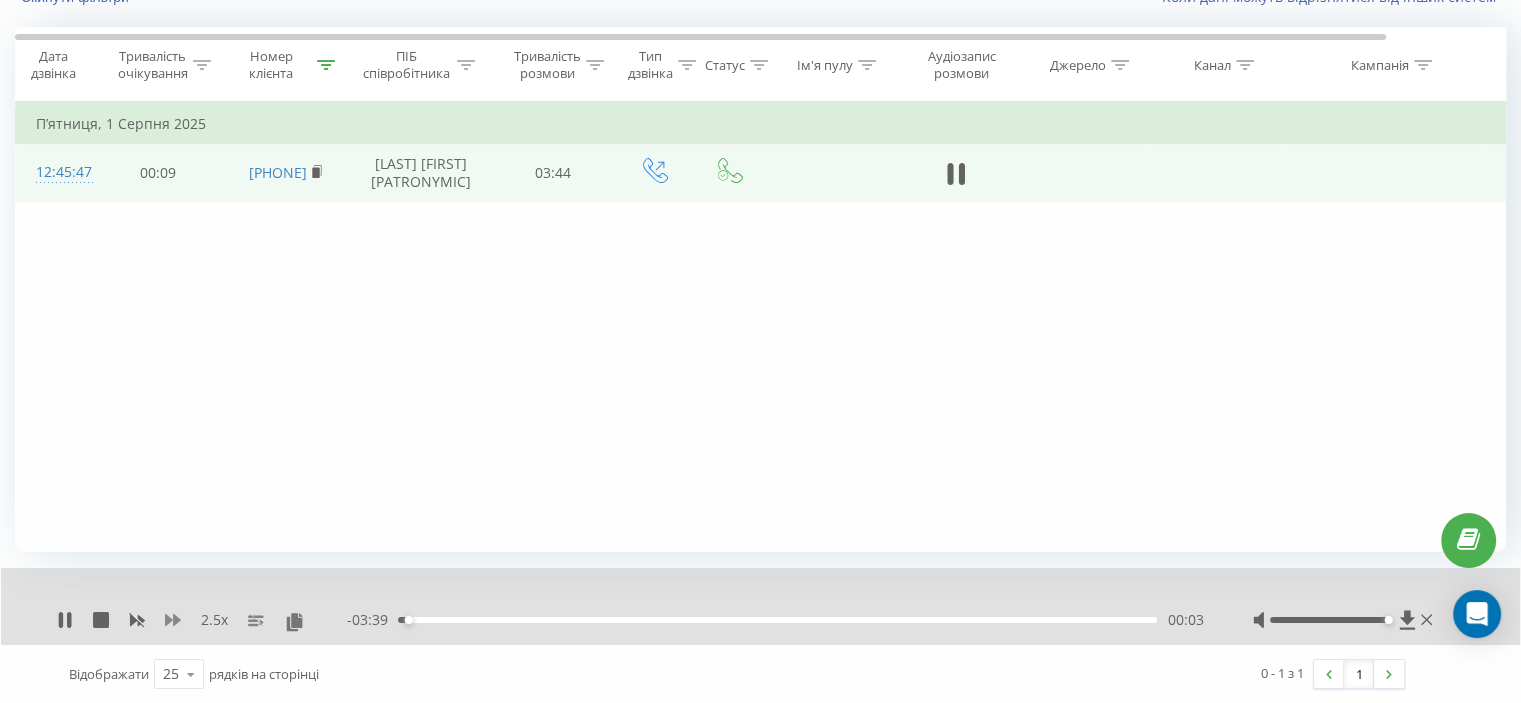 click 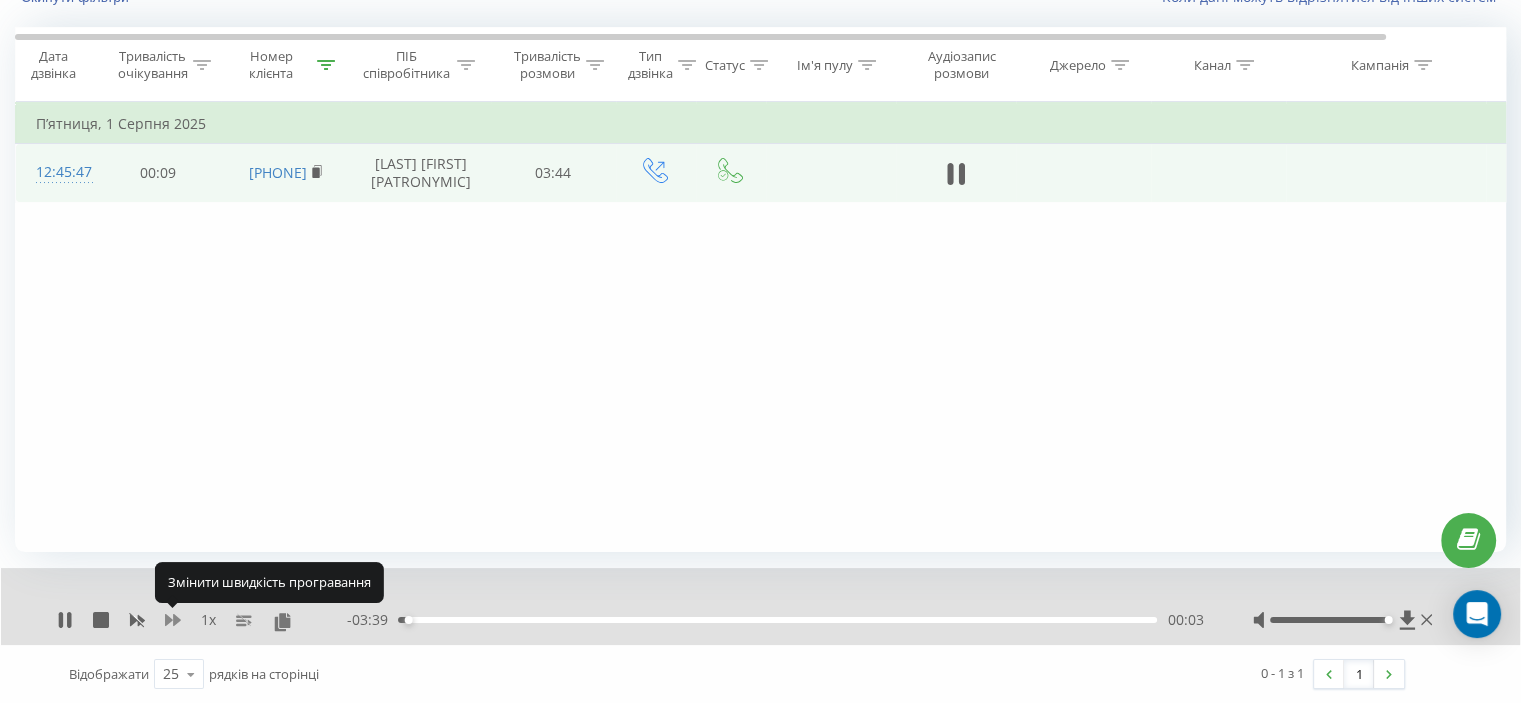 click 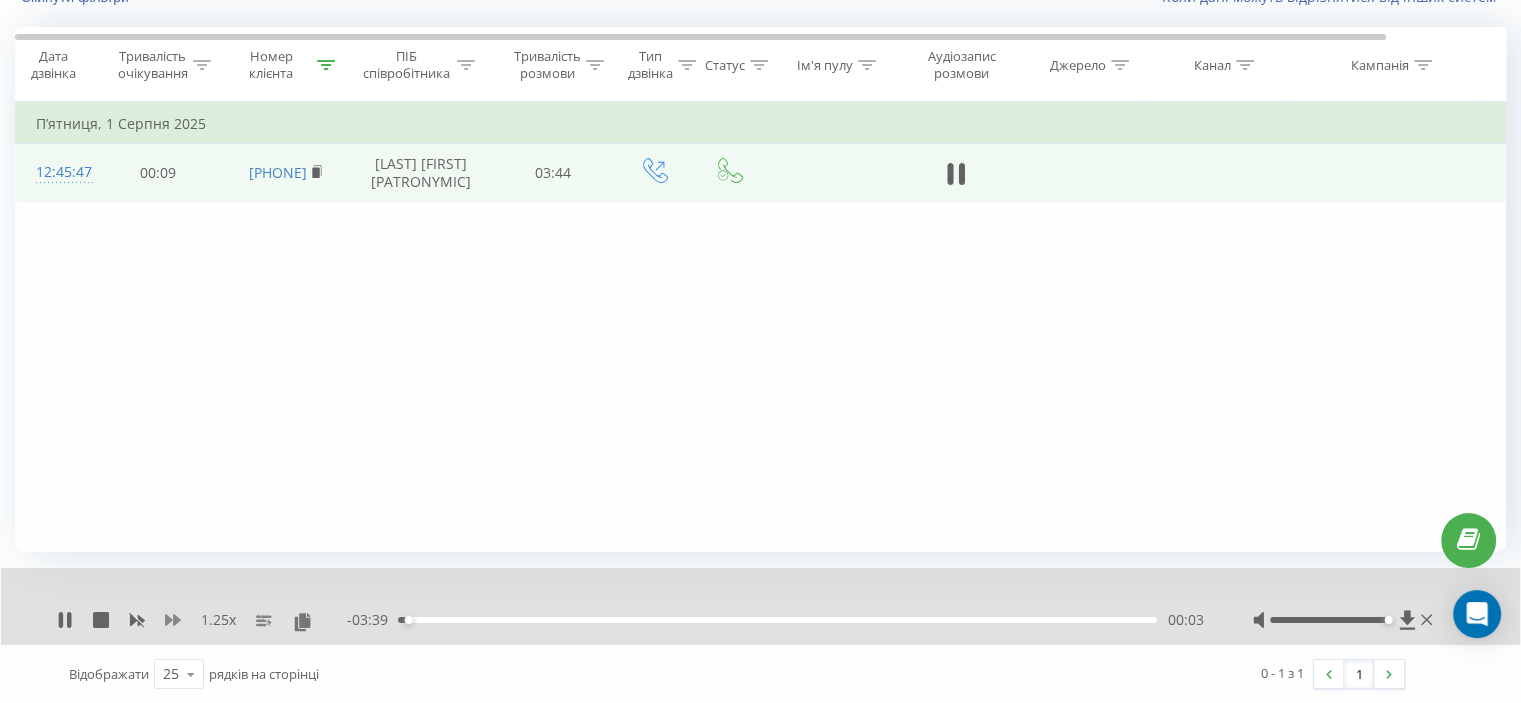 click 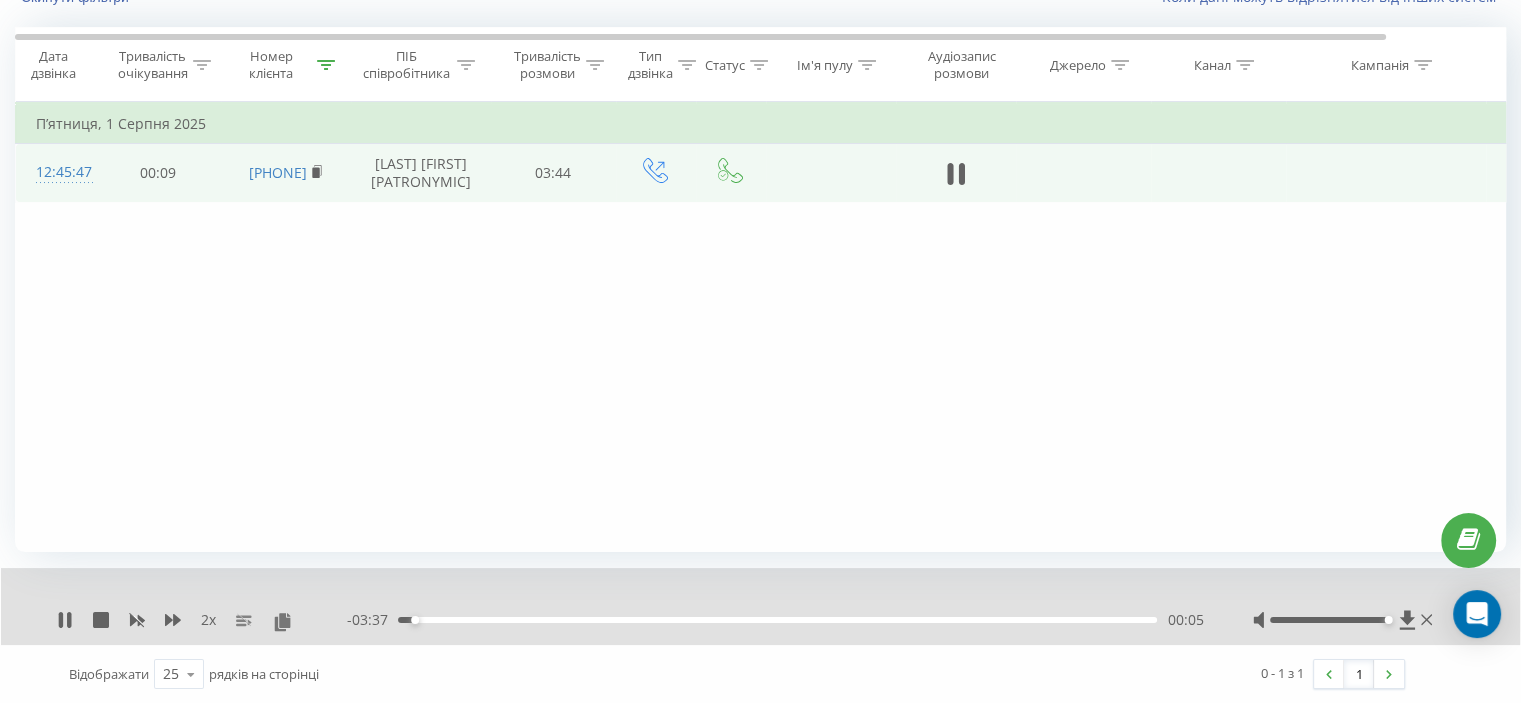 click 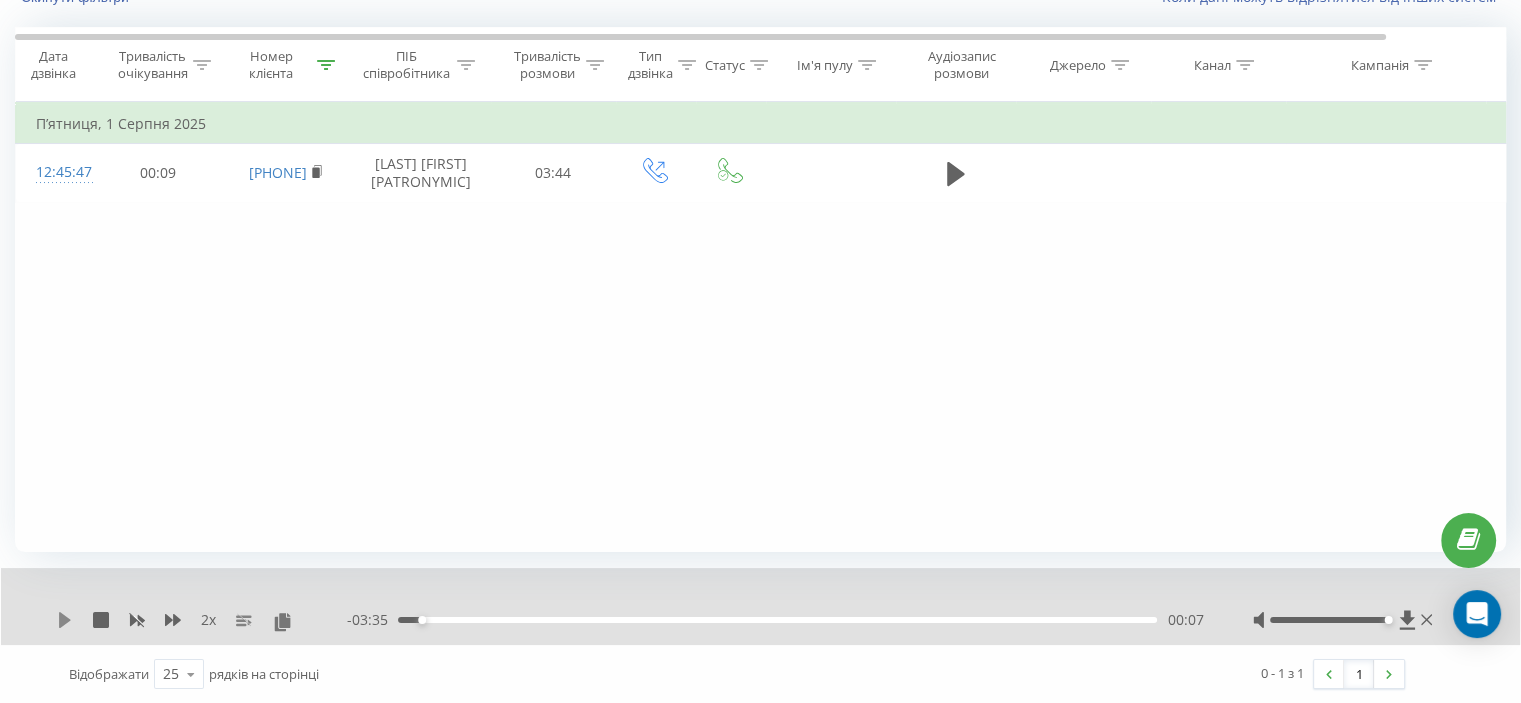 click 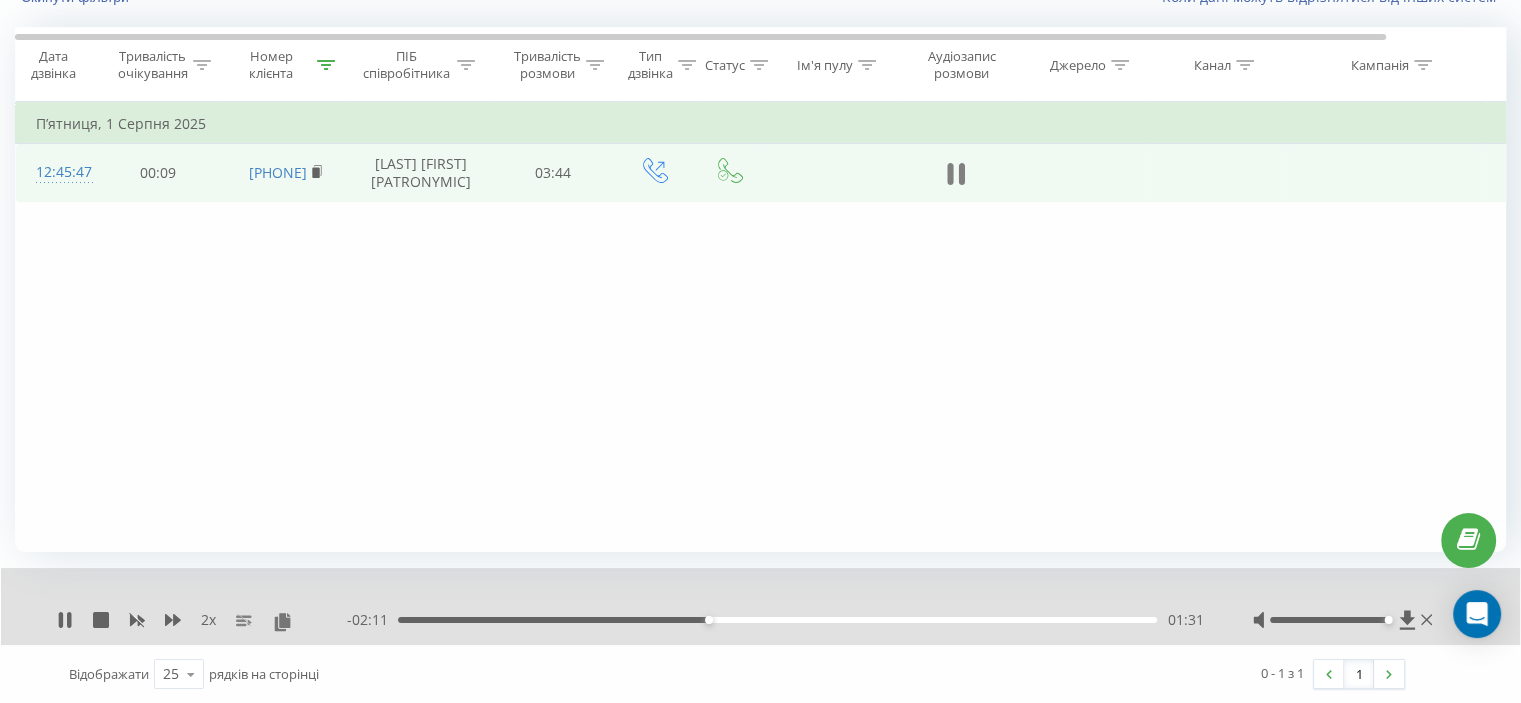click at bounding box center (956, 174) 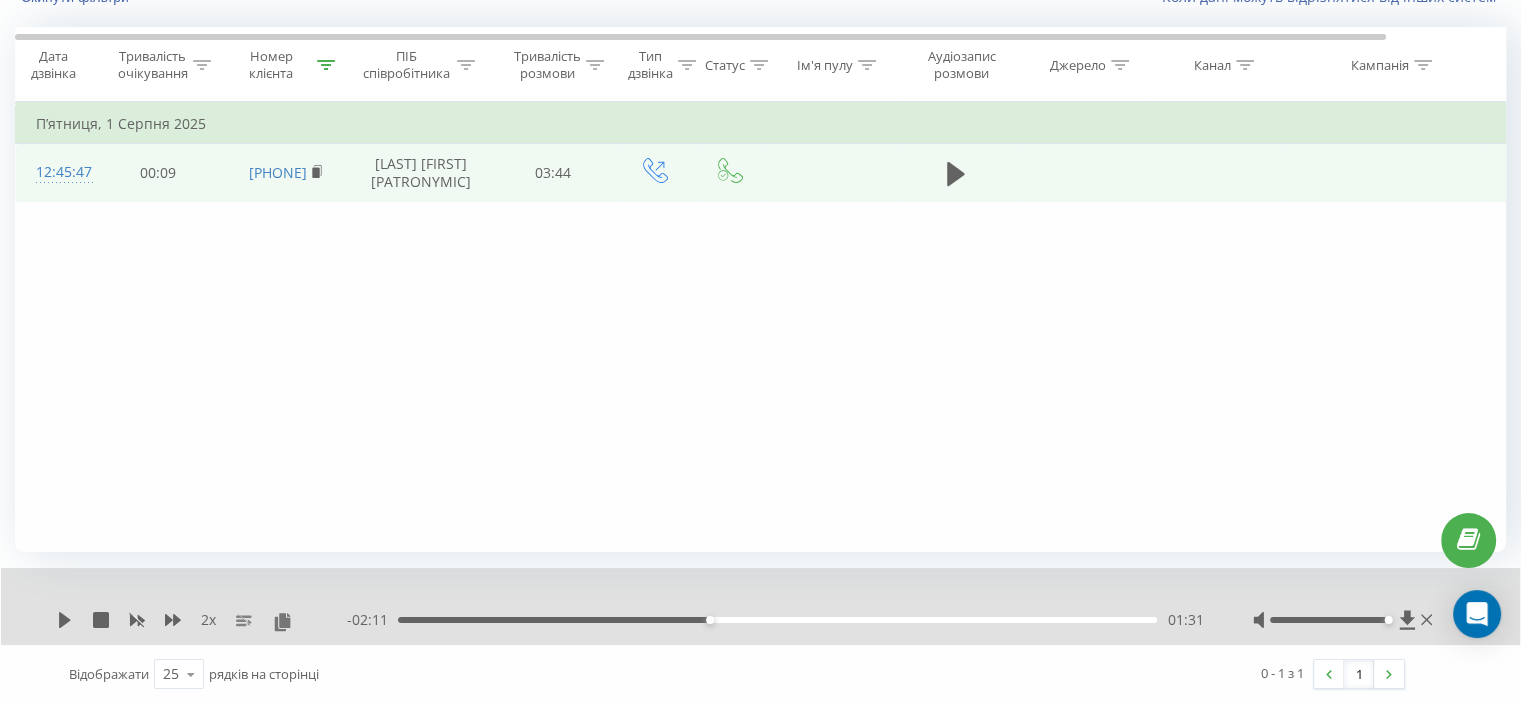 click 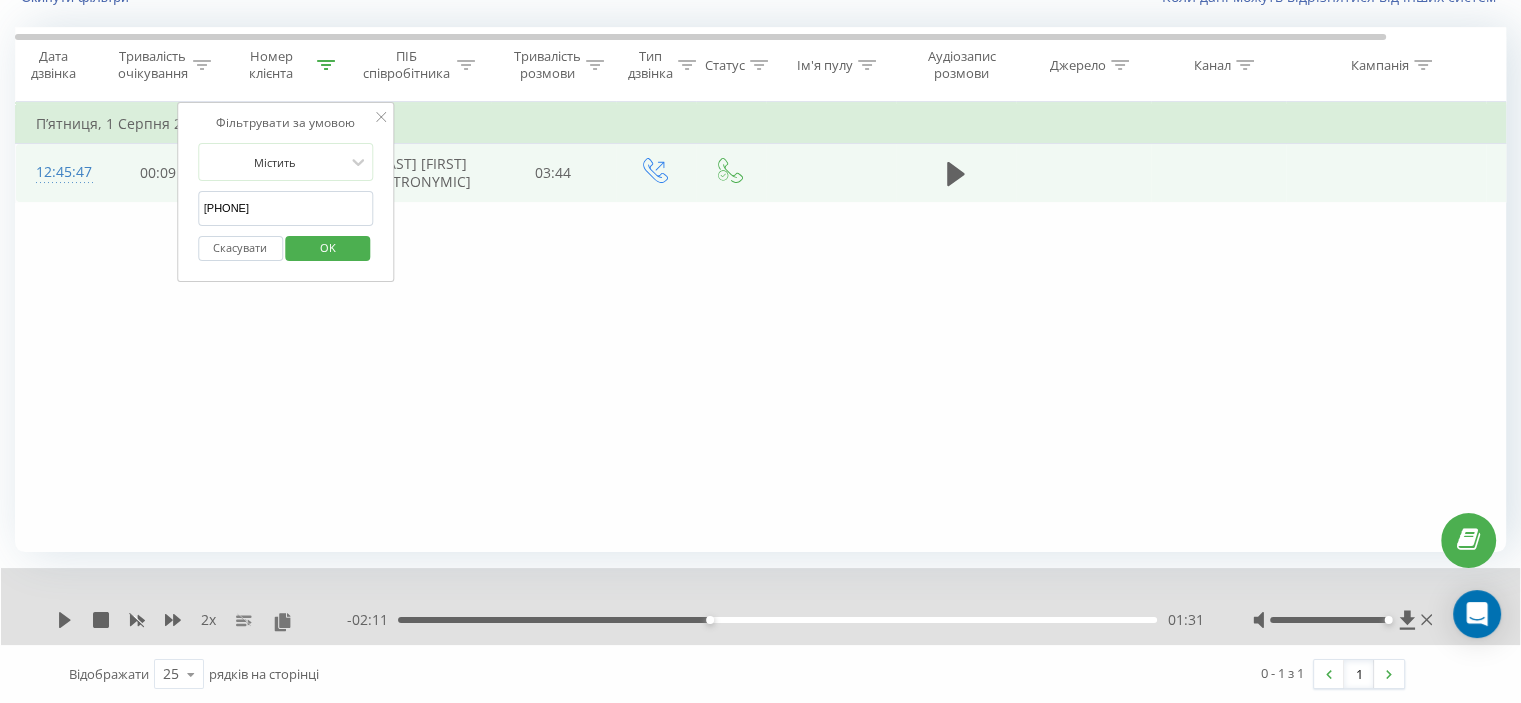 drag, startPoint x: 279, startPoint y: 205, endPoint x: 123, endPoint y: 208, distance: 156.02884 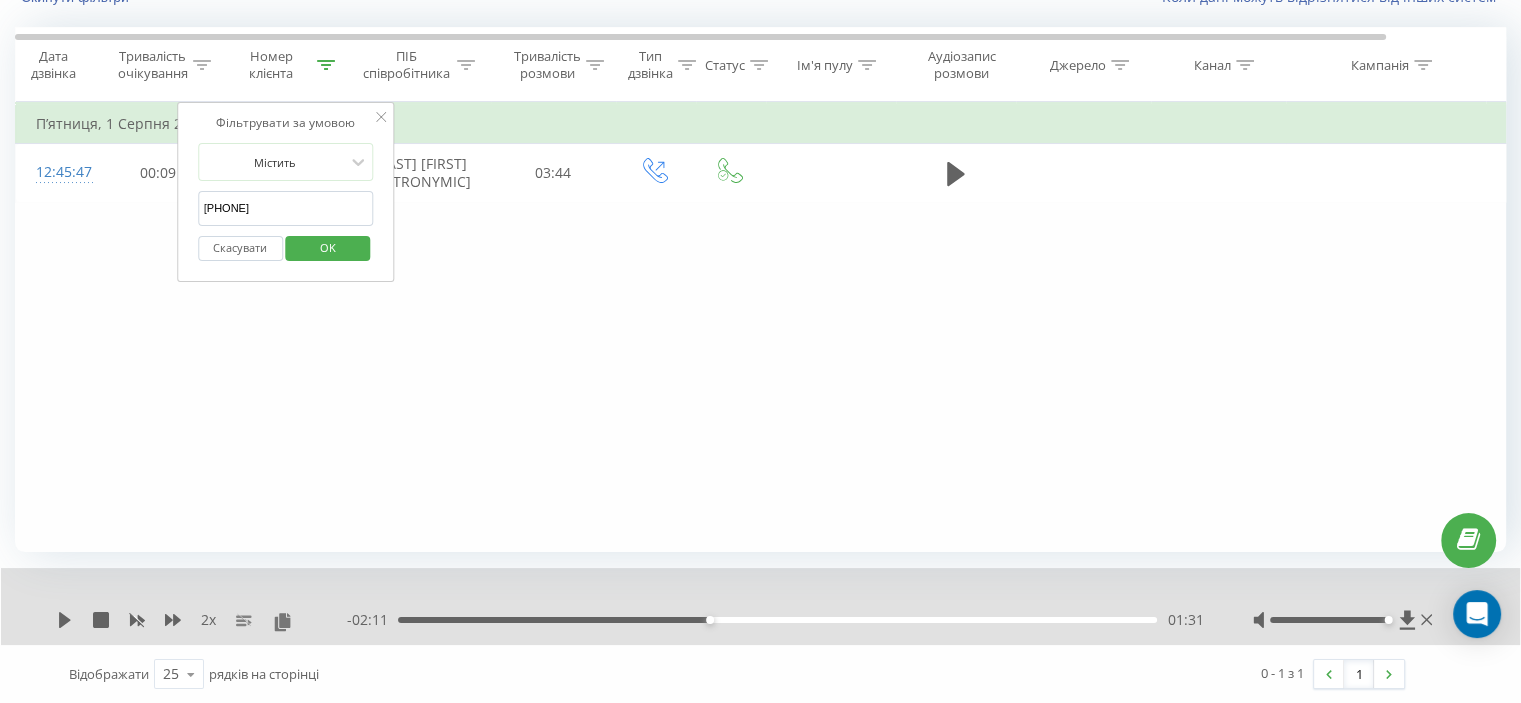 paste on "[PHONE]" 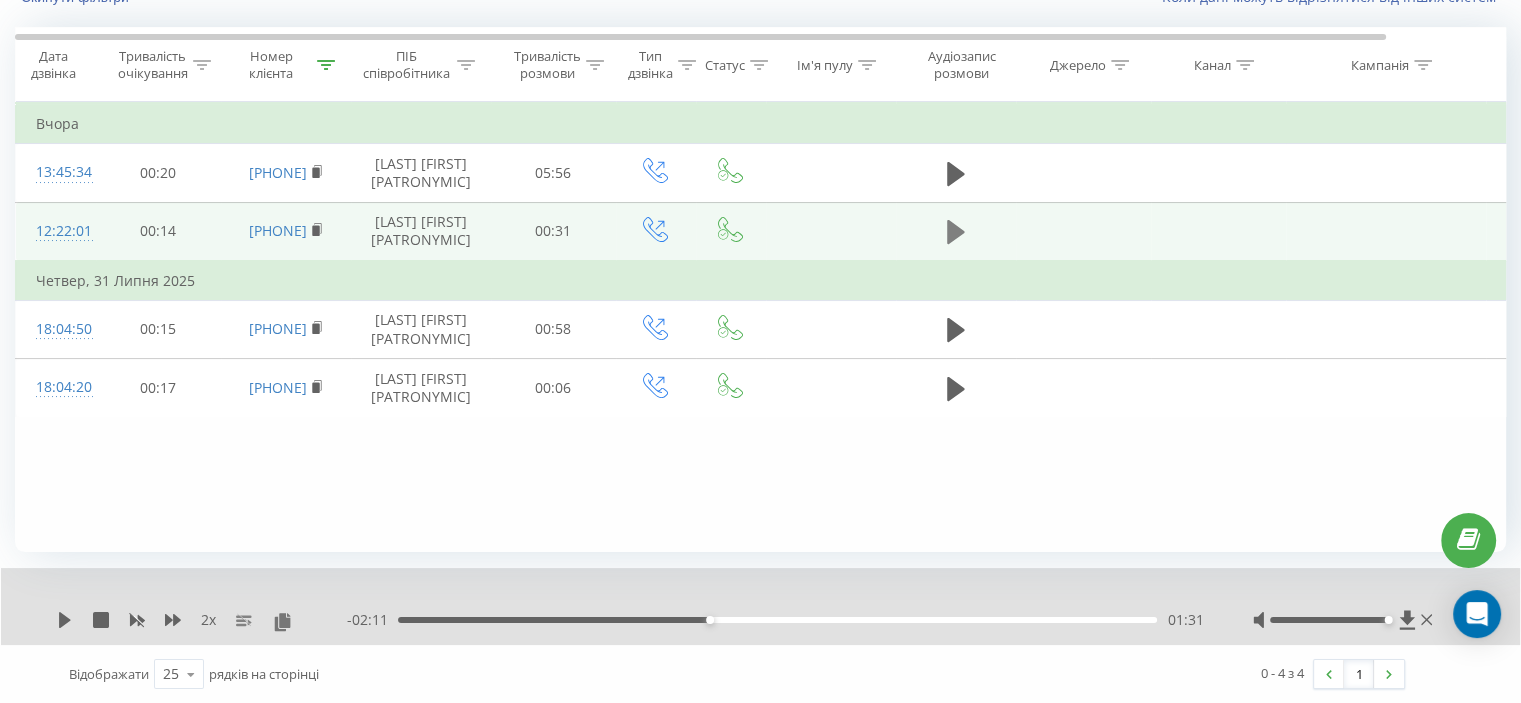 click at bounding box center (956, 232) 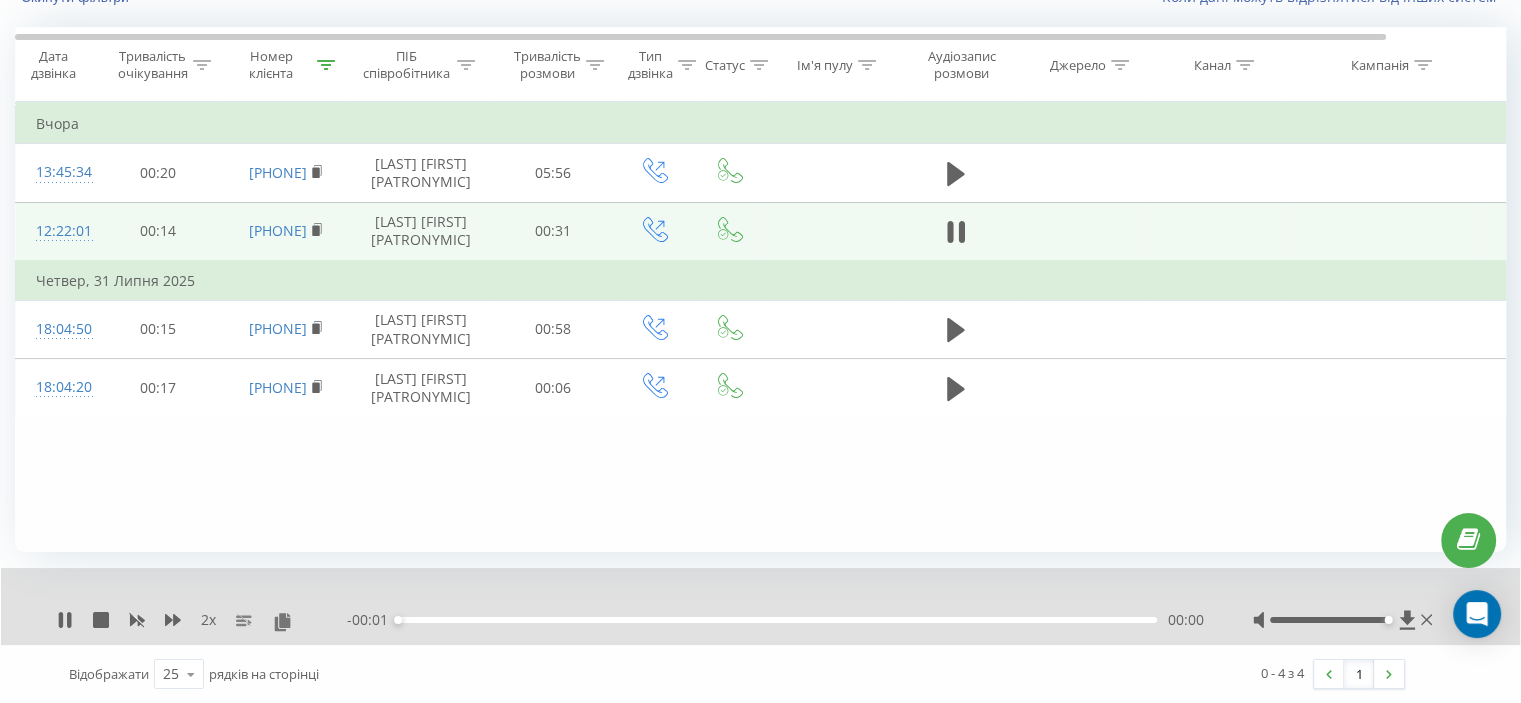 click on "00:00" at bounding box center [777, 620] 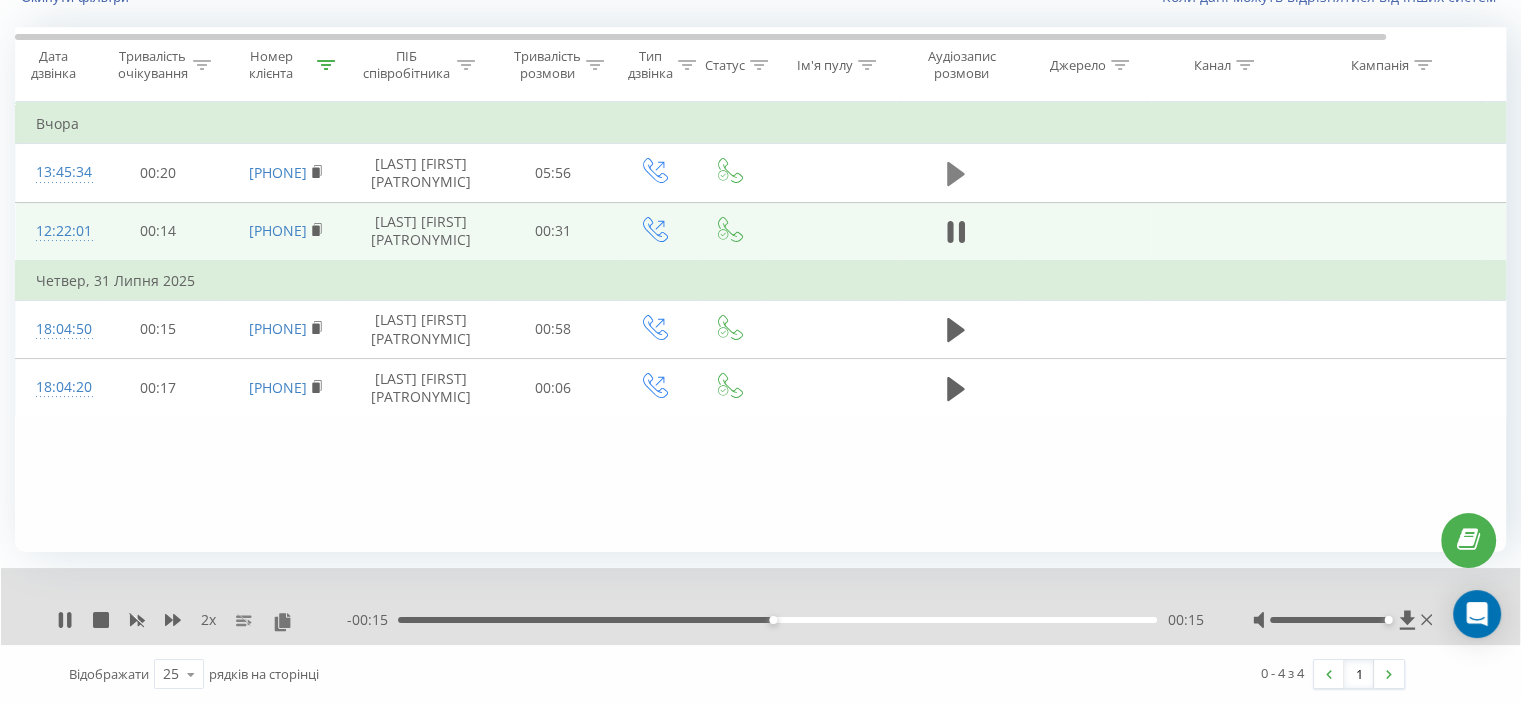 click 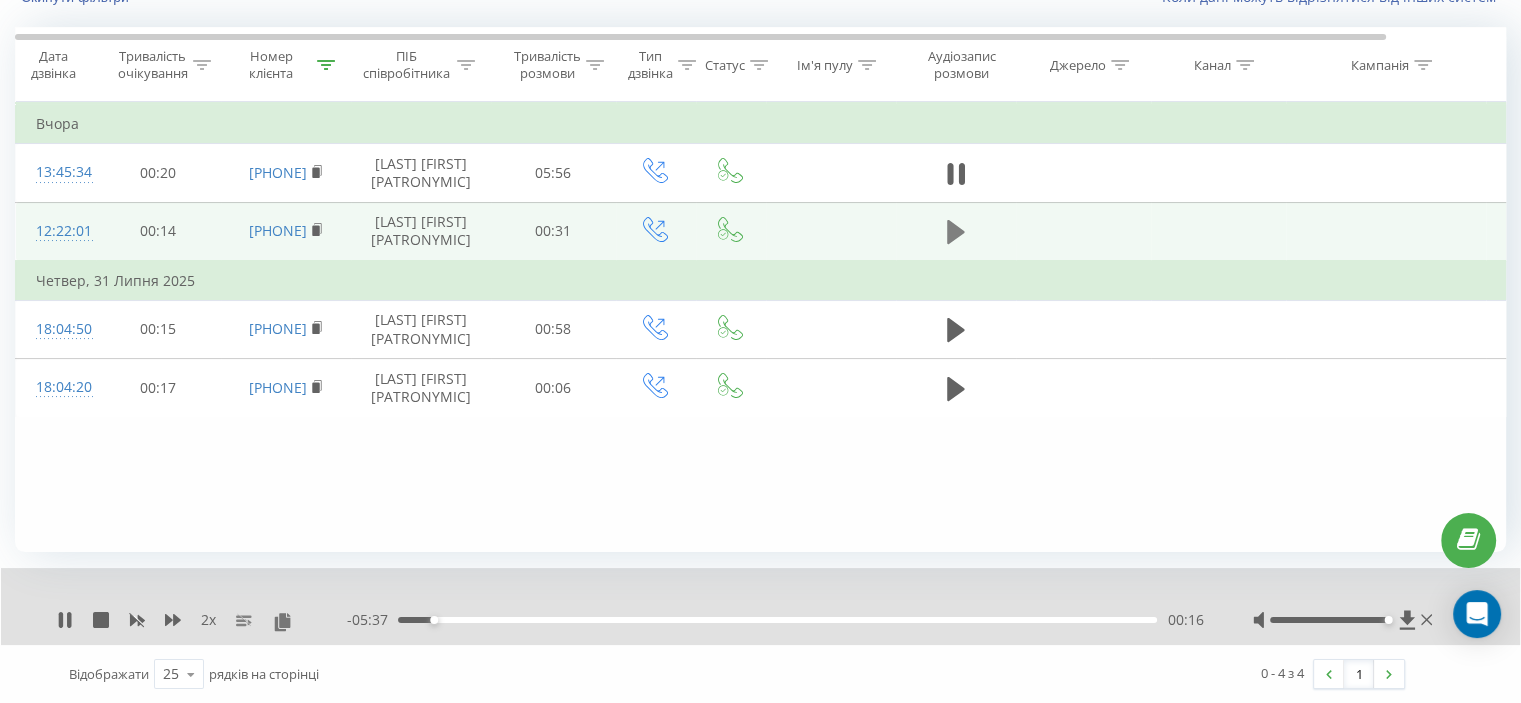 click 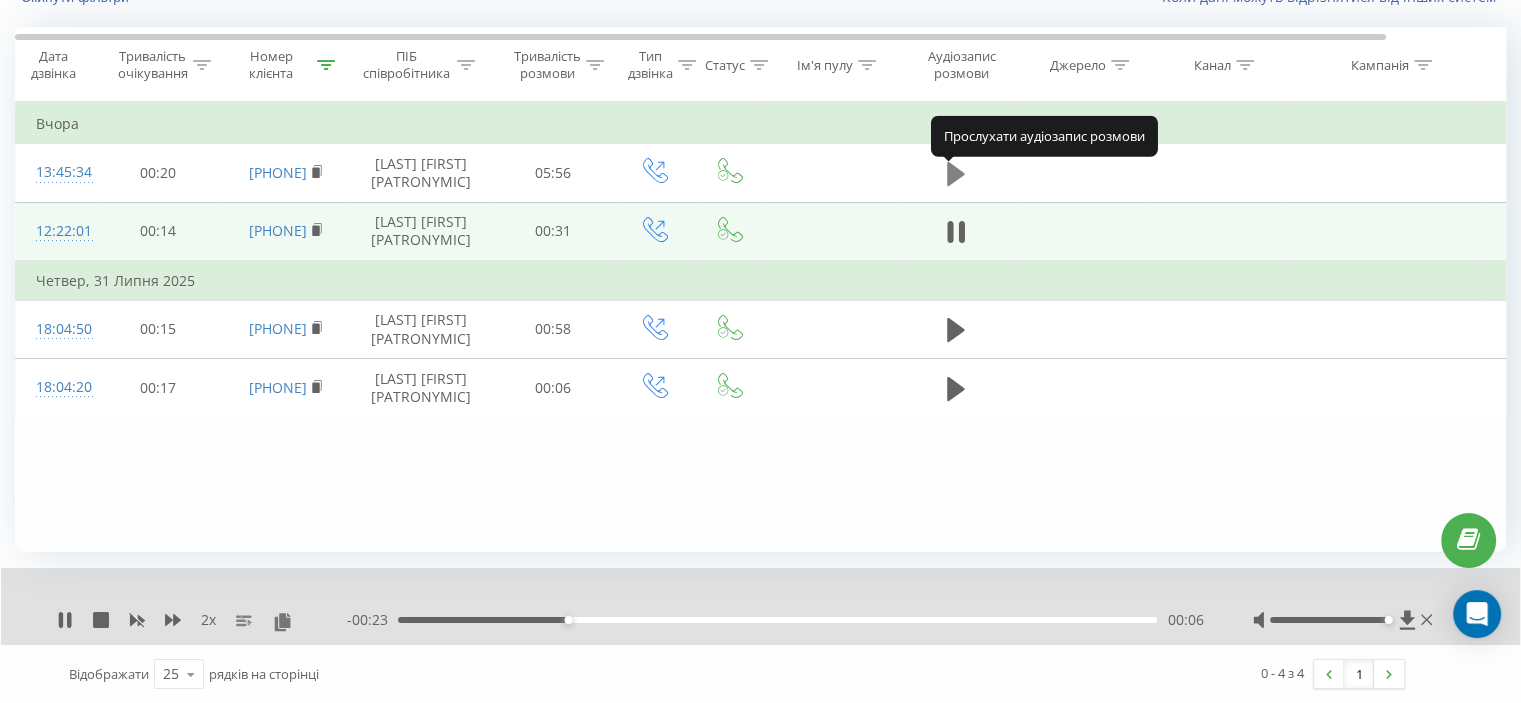 click 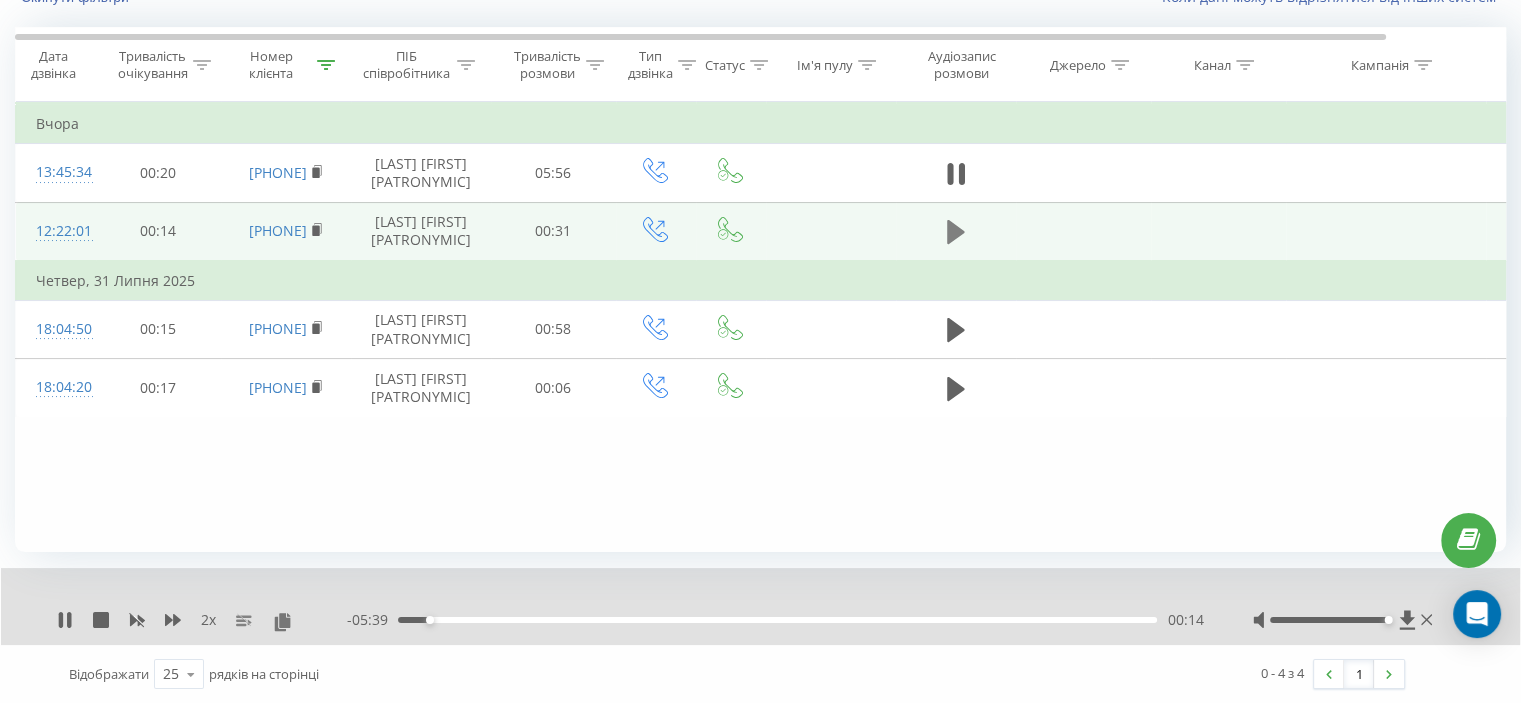 click at bounding box center [956, 232] 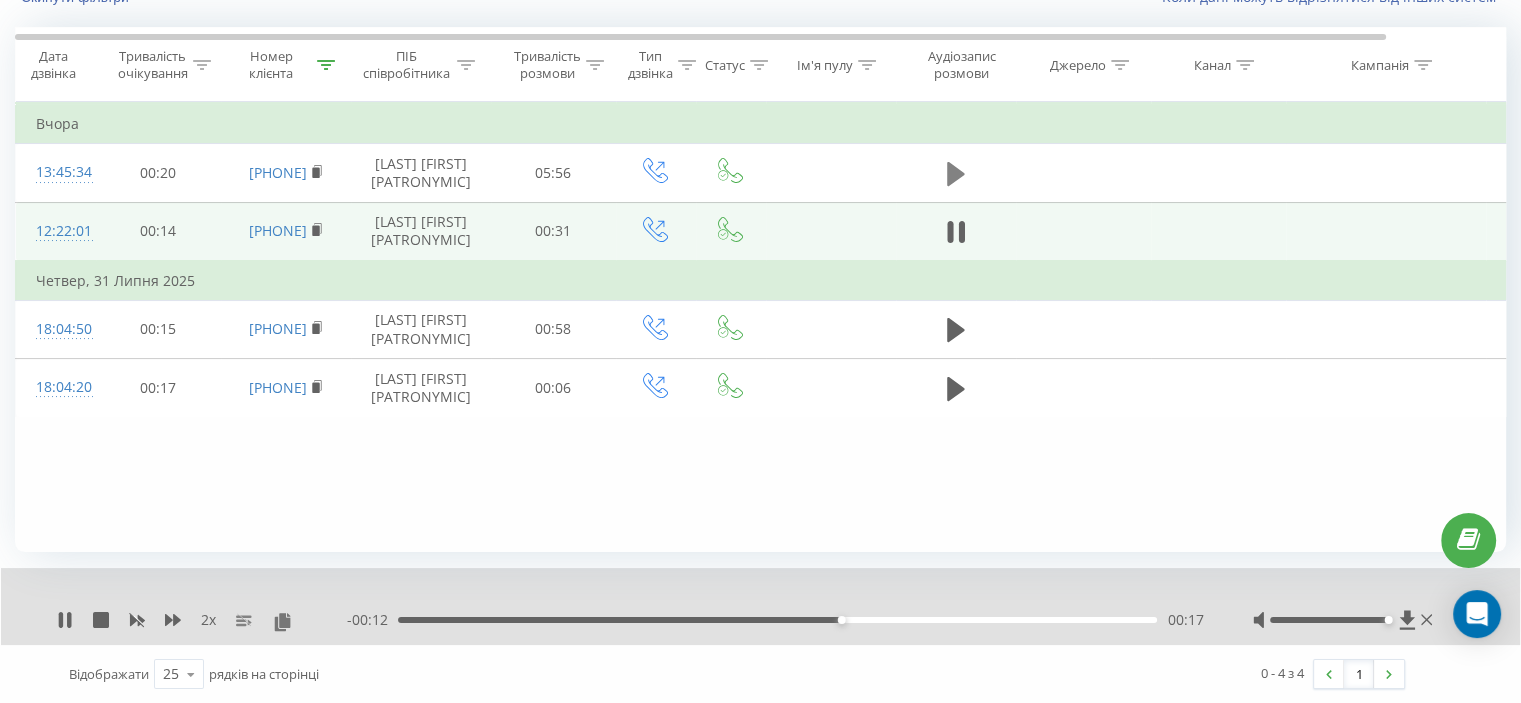 click 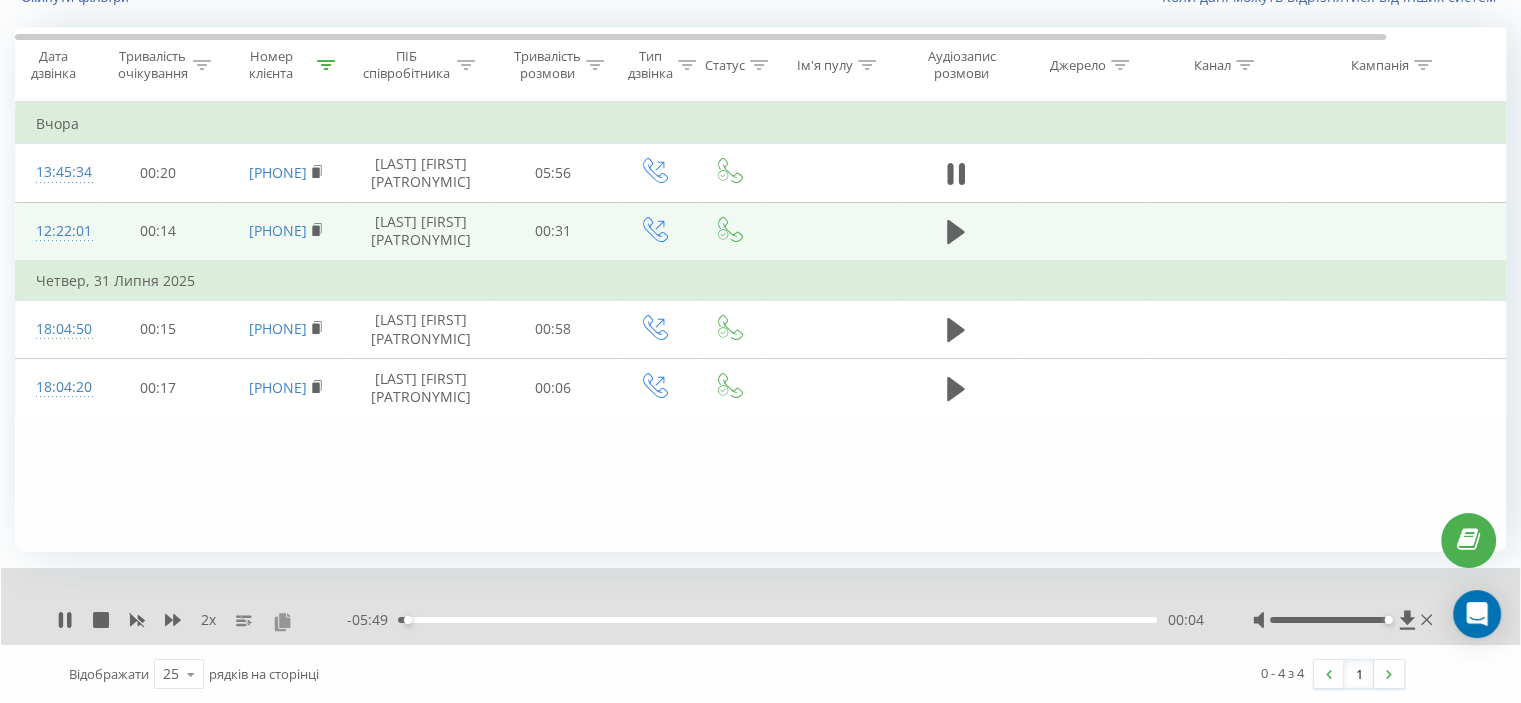click at bounding box center (282, 621) 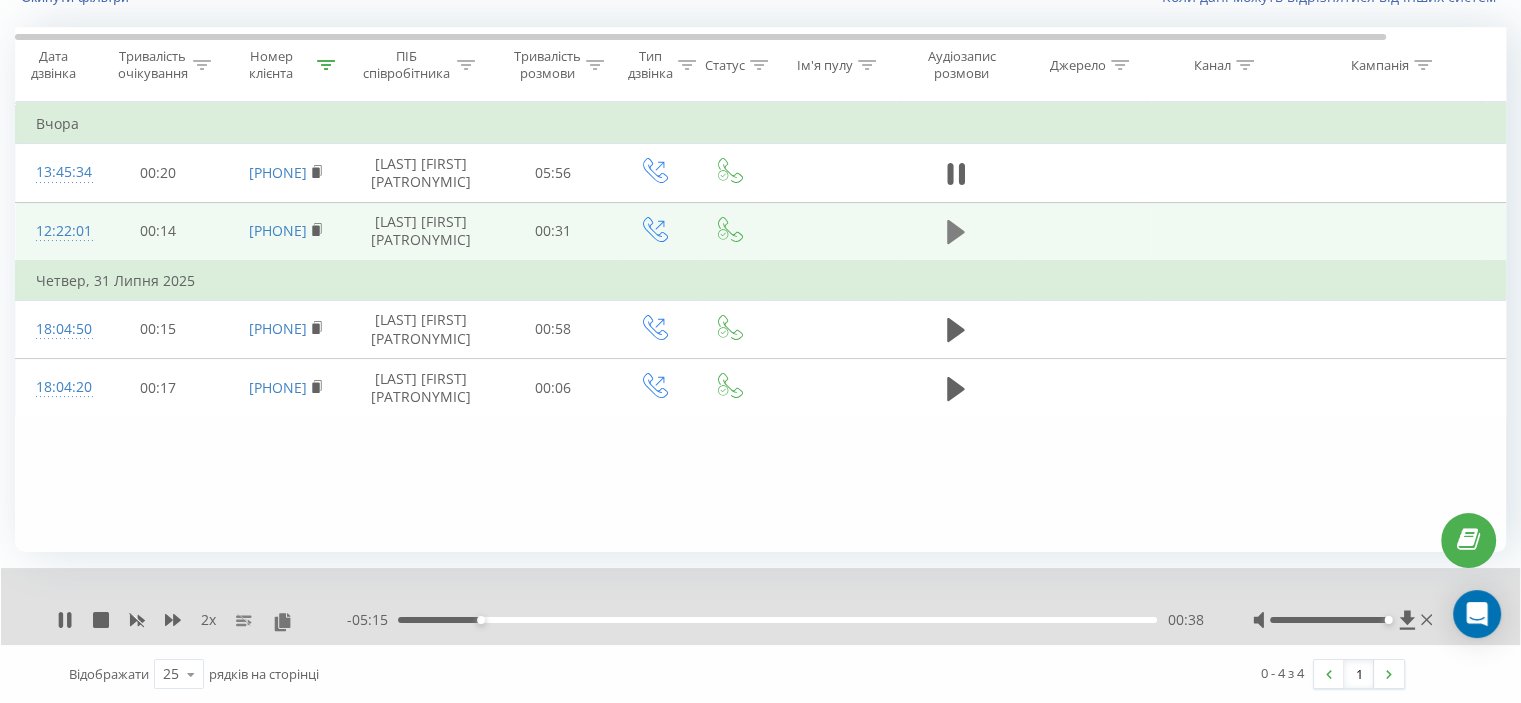 click at bounding box center [956, 232] 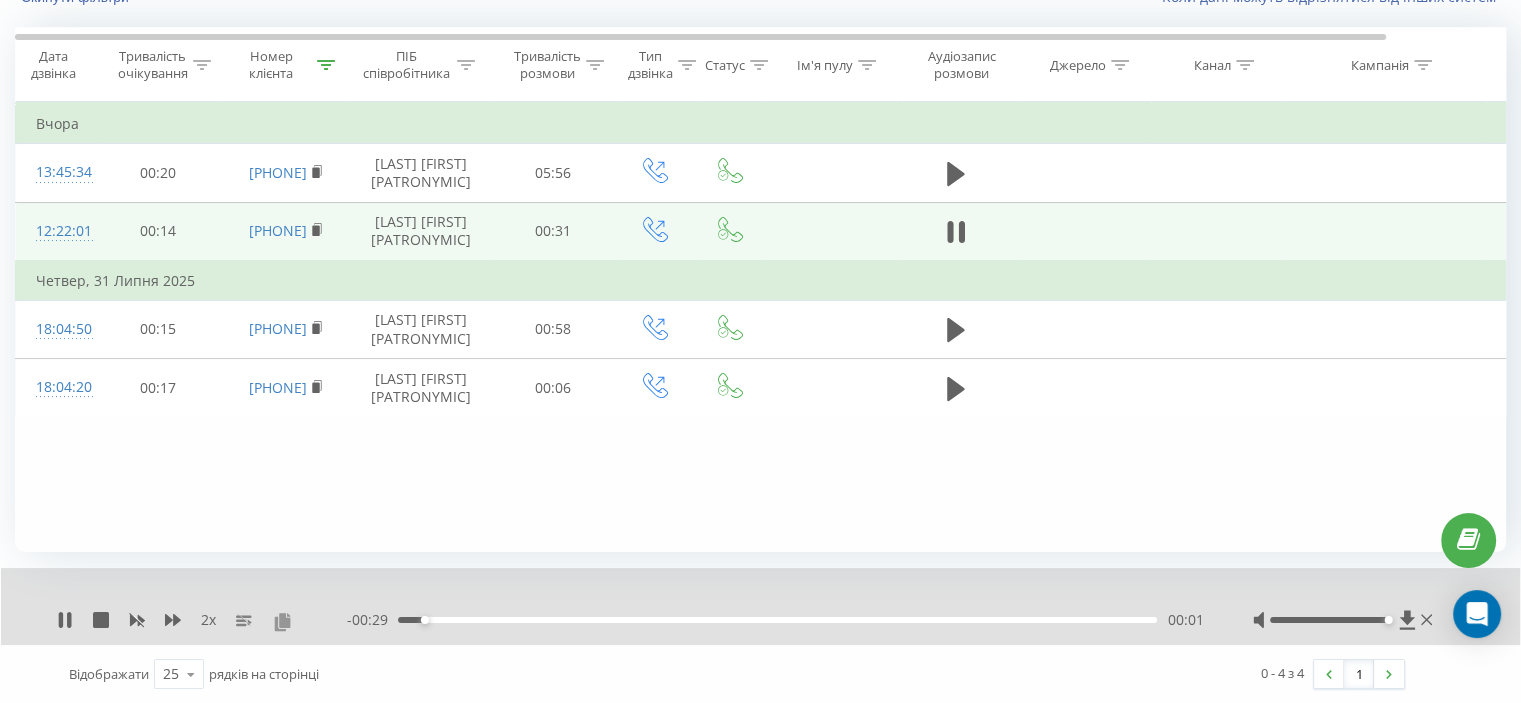 click at bounding box center (282, 621) 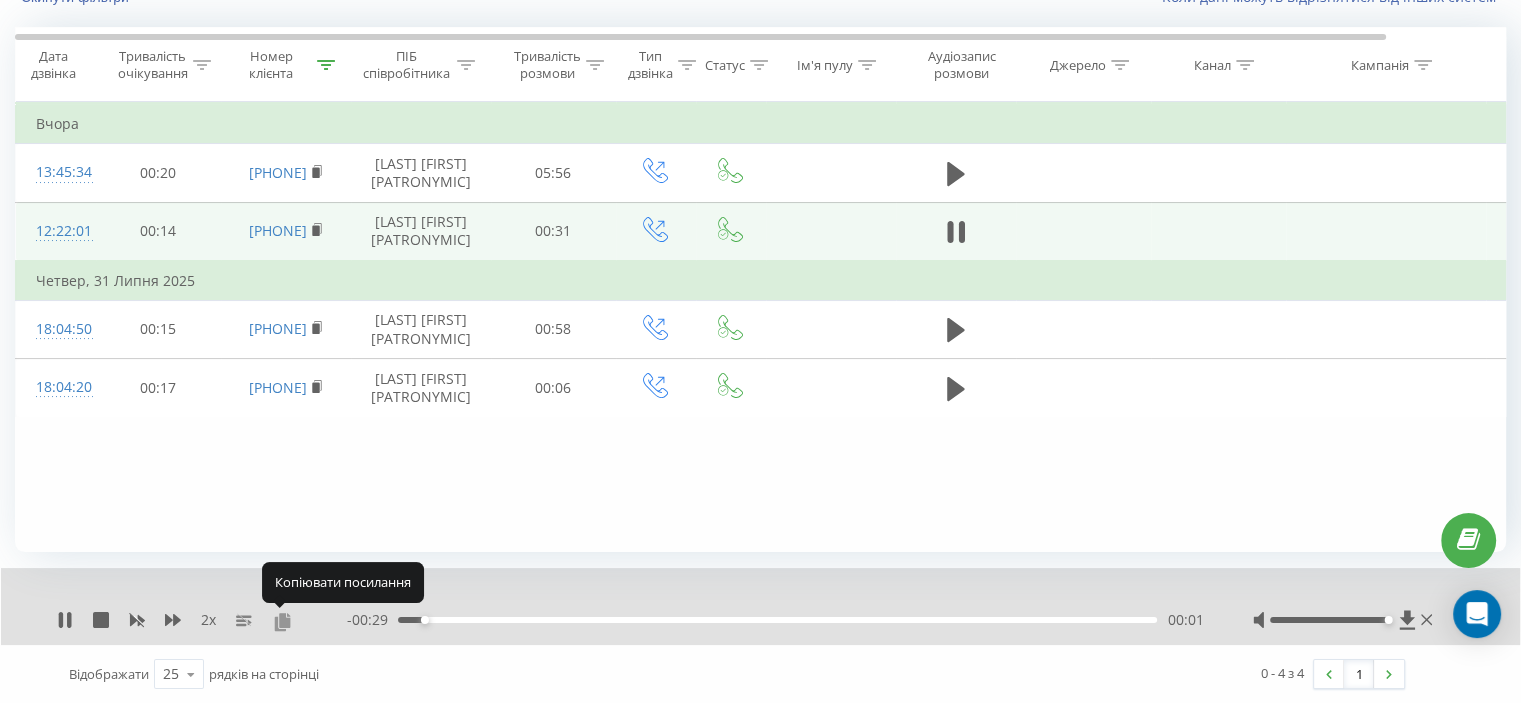 click at bounding box center (282, 621) 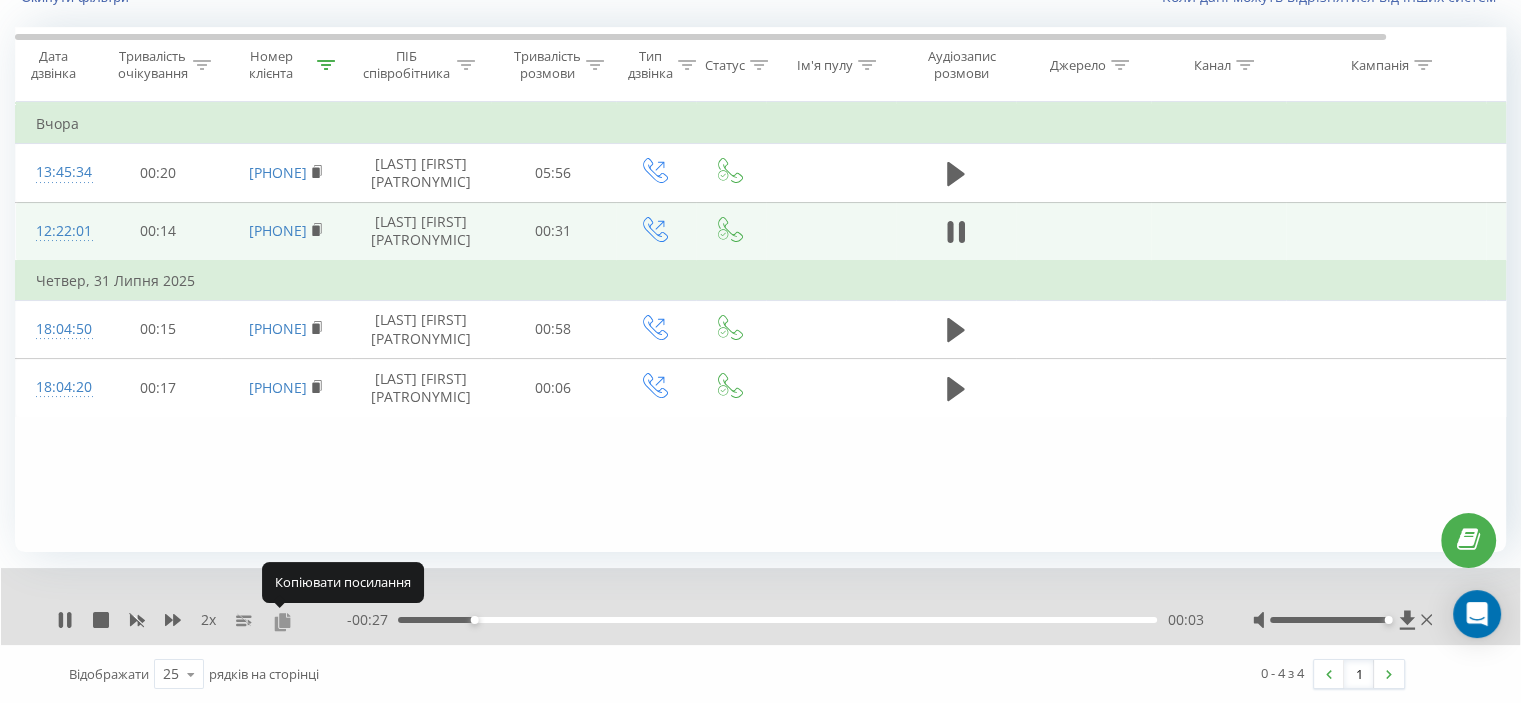 click at bounding box center [282, 621] 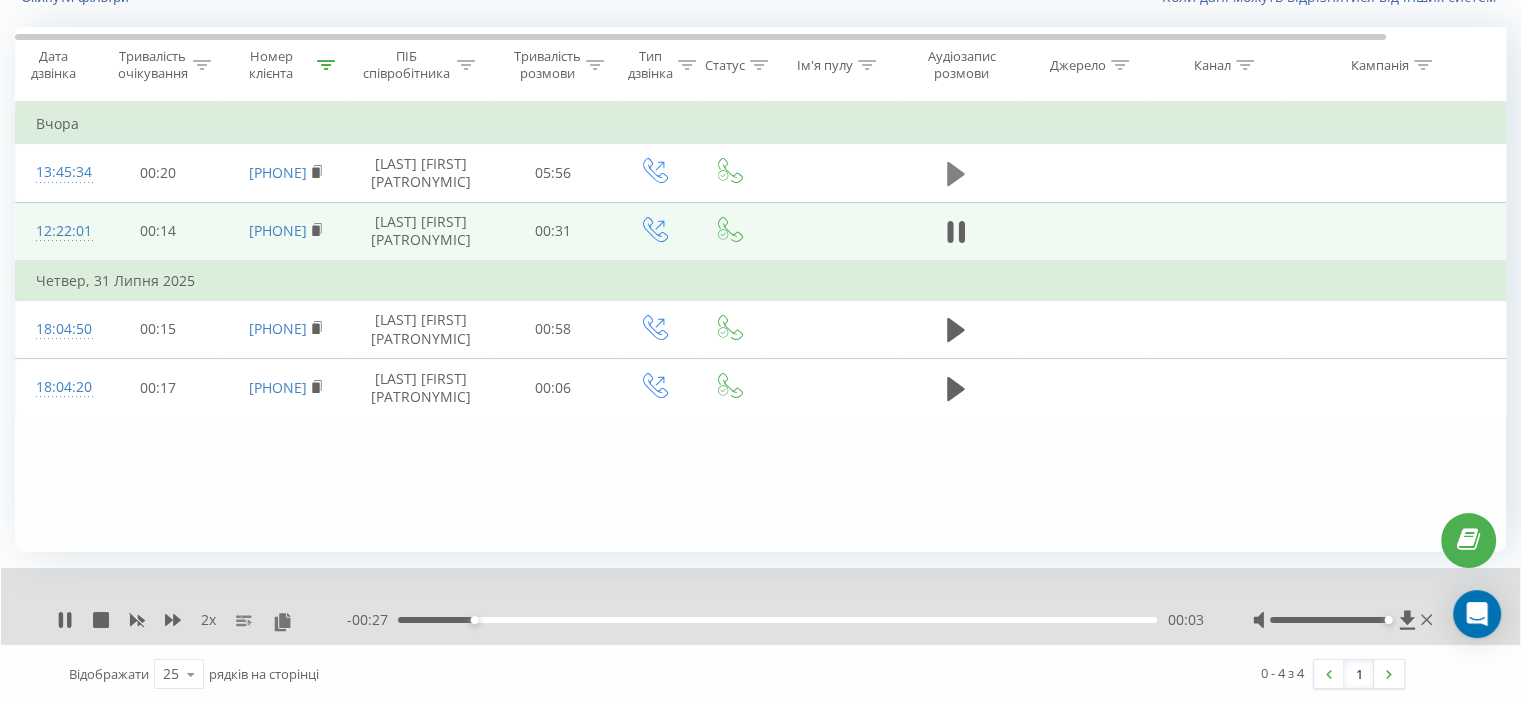 click 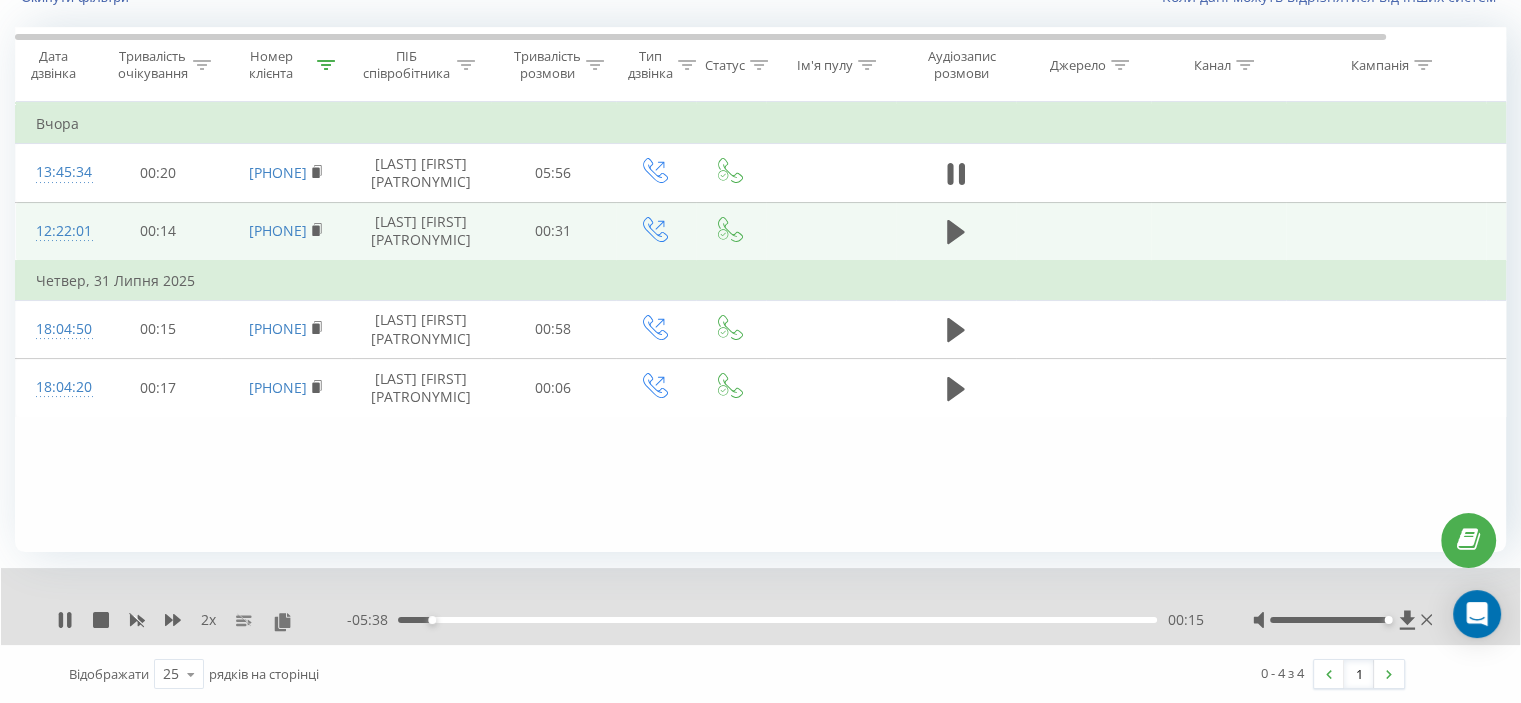 click on "- 05:38 00:15   00:15" at bounding box center [775, 620] 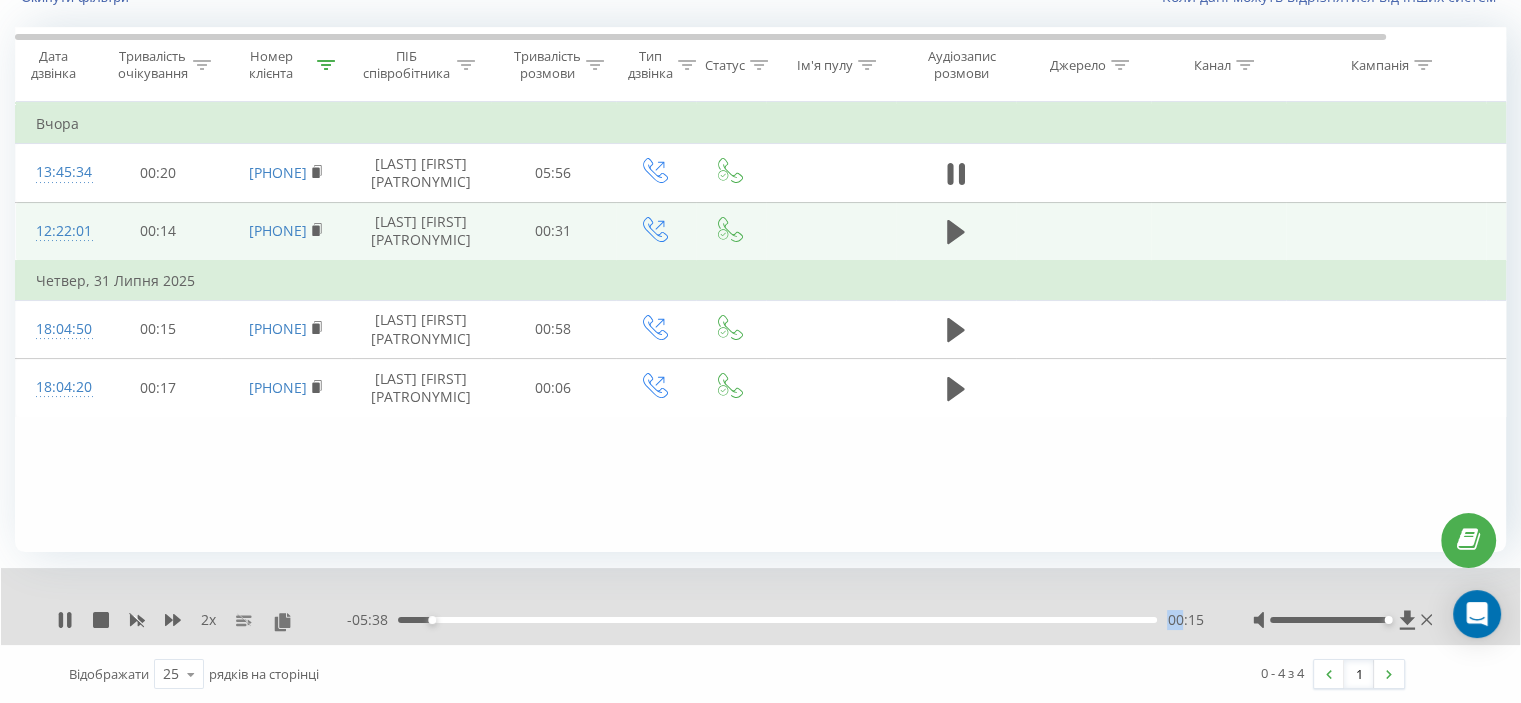 click on "- 05:38 00:15   00:15" at bounding box center [775, 620] 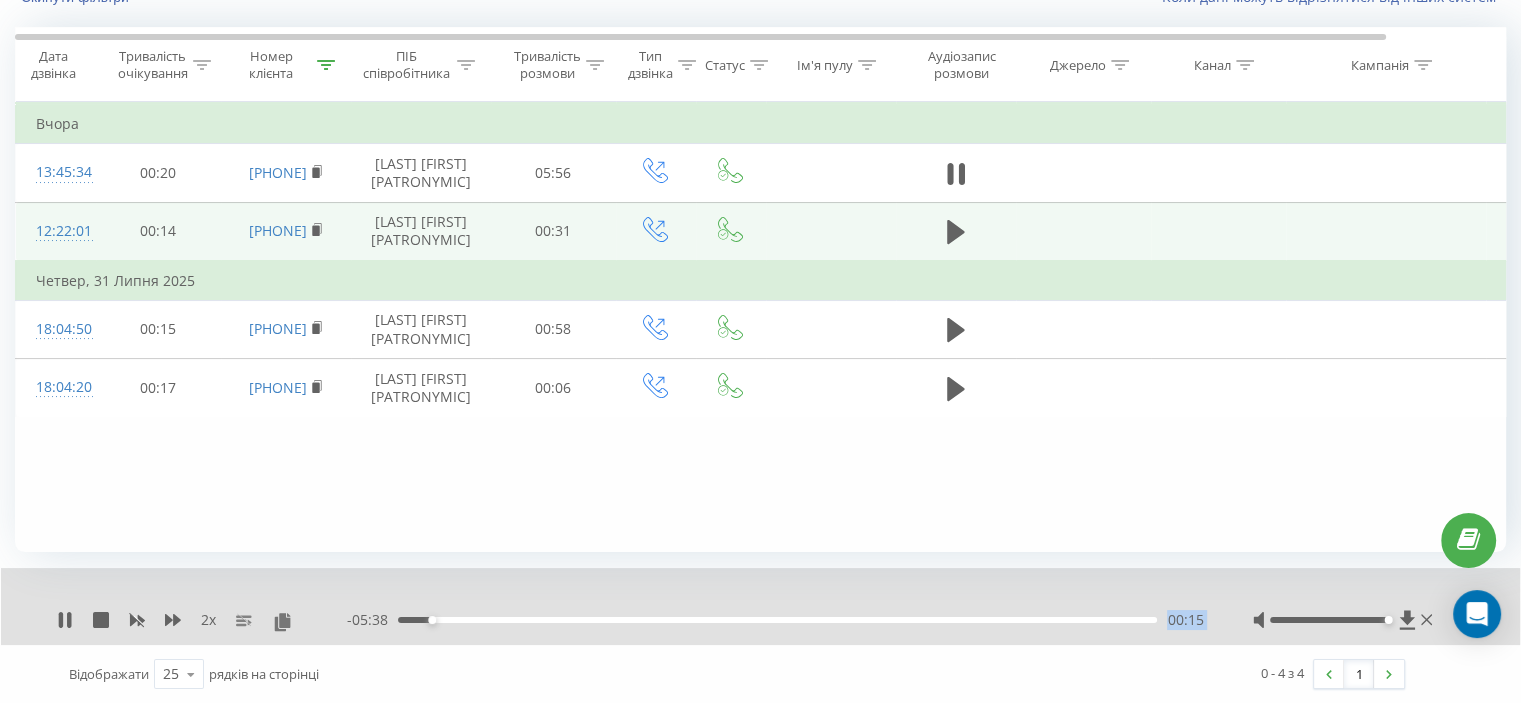click on "- 05:38 00:15   00:15" at bounding box center (775, 620) 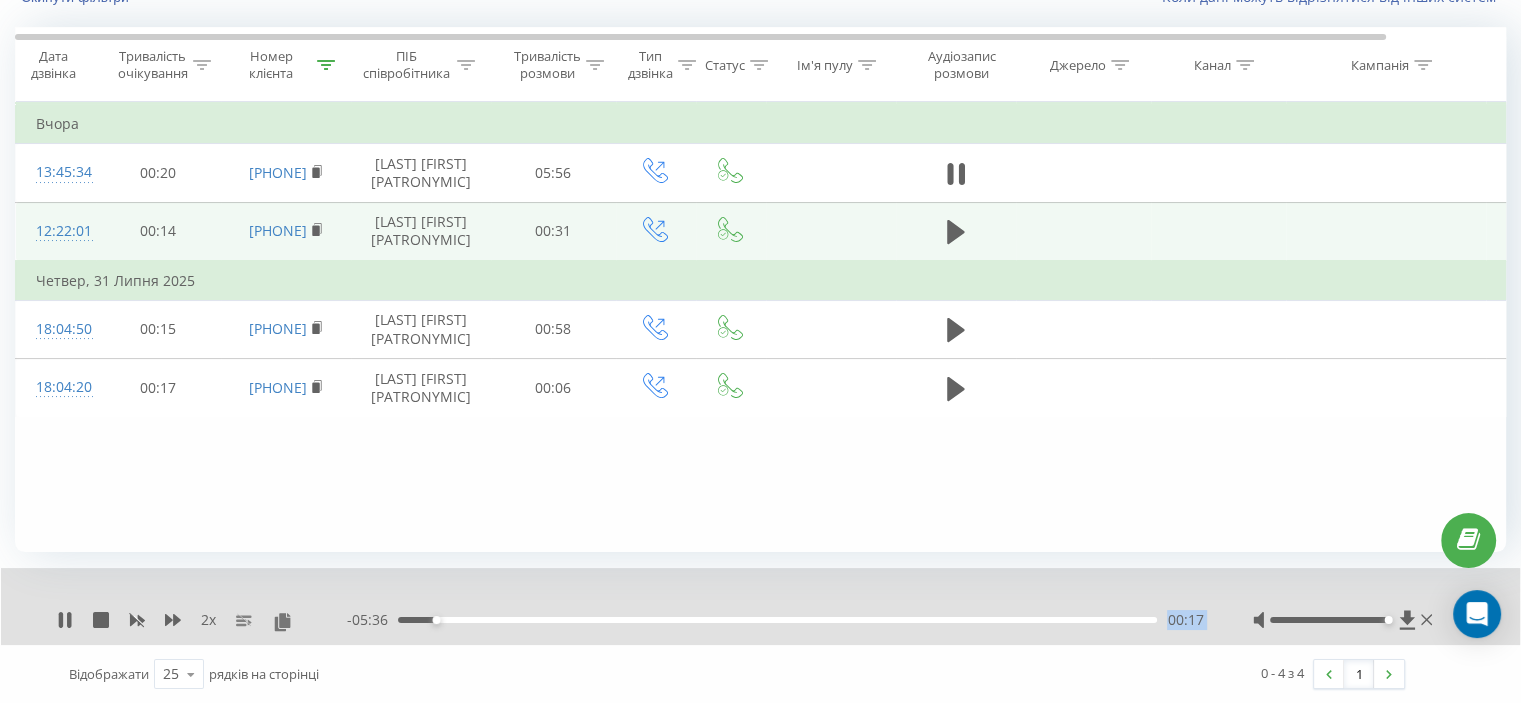 click on "- 05:36 00:17   00:17" at bounding box center [775, 620] 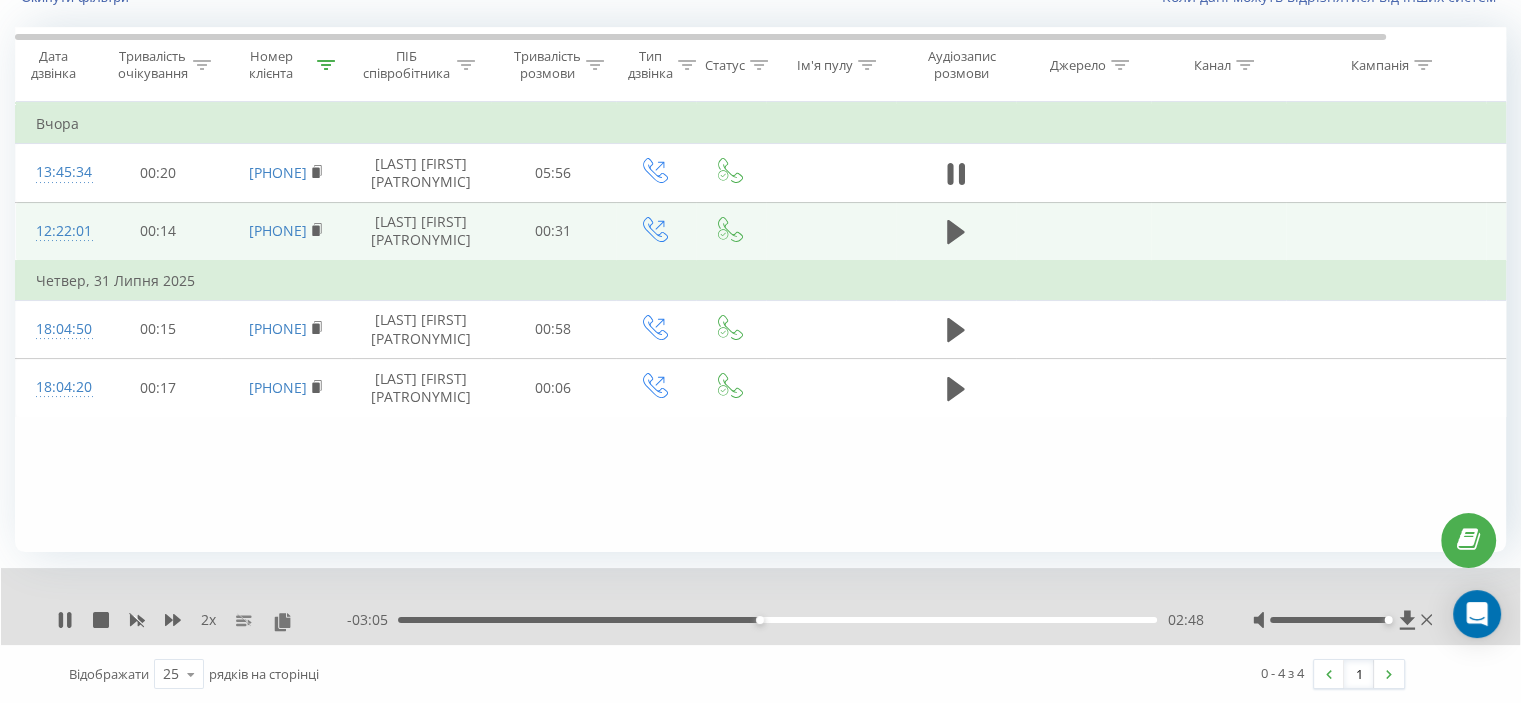 click at bounding box center (747, 594) 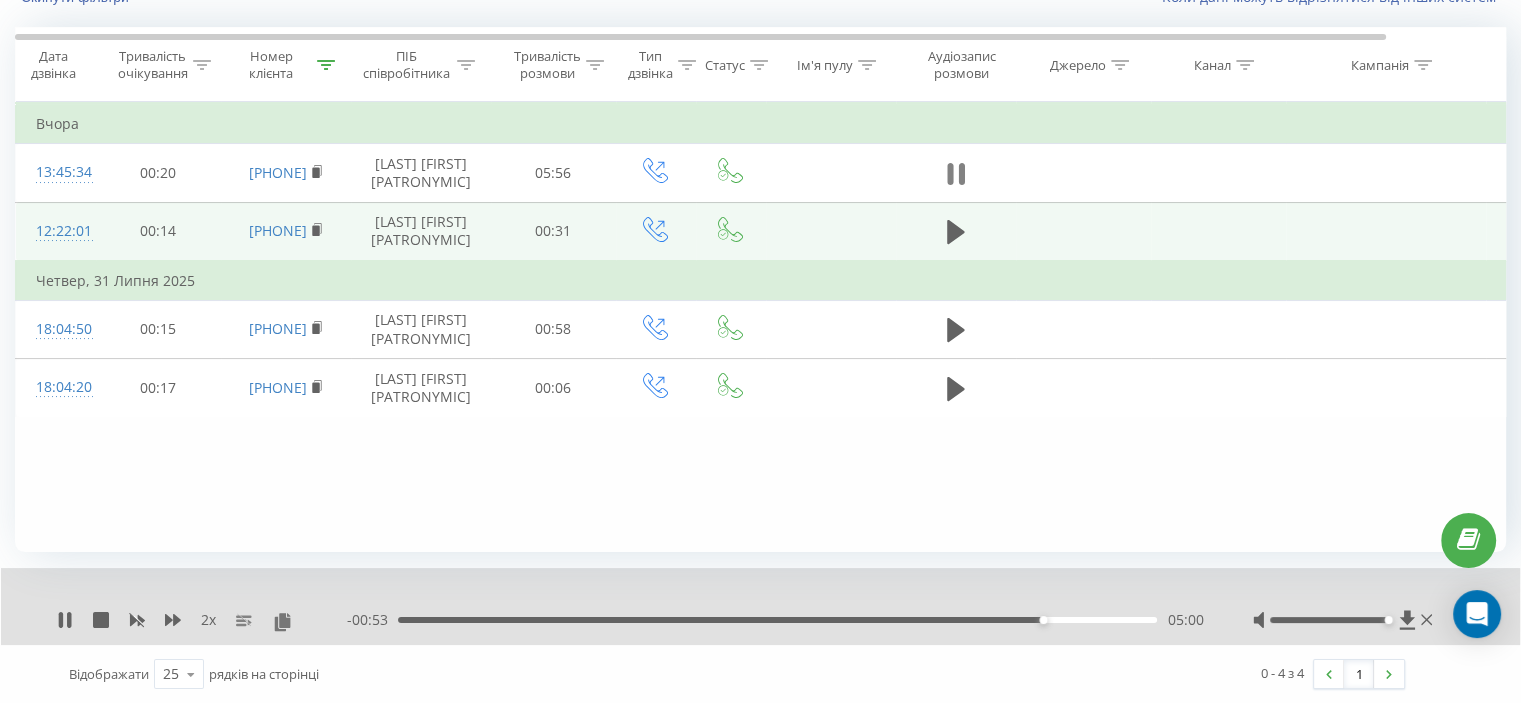 click 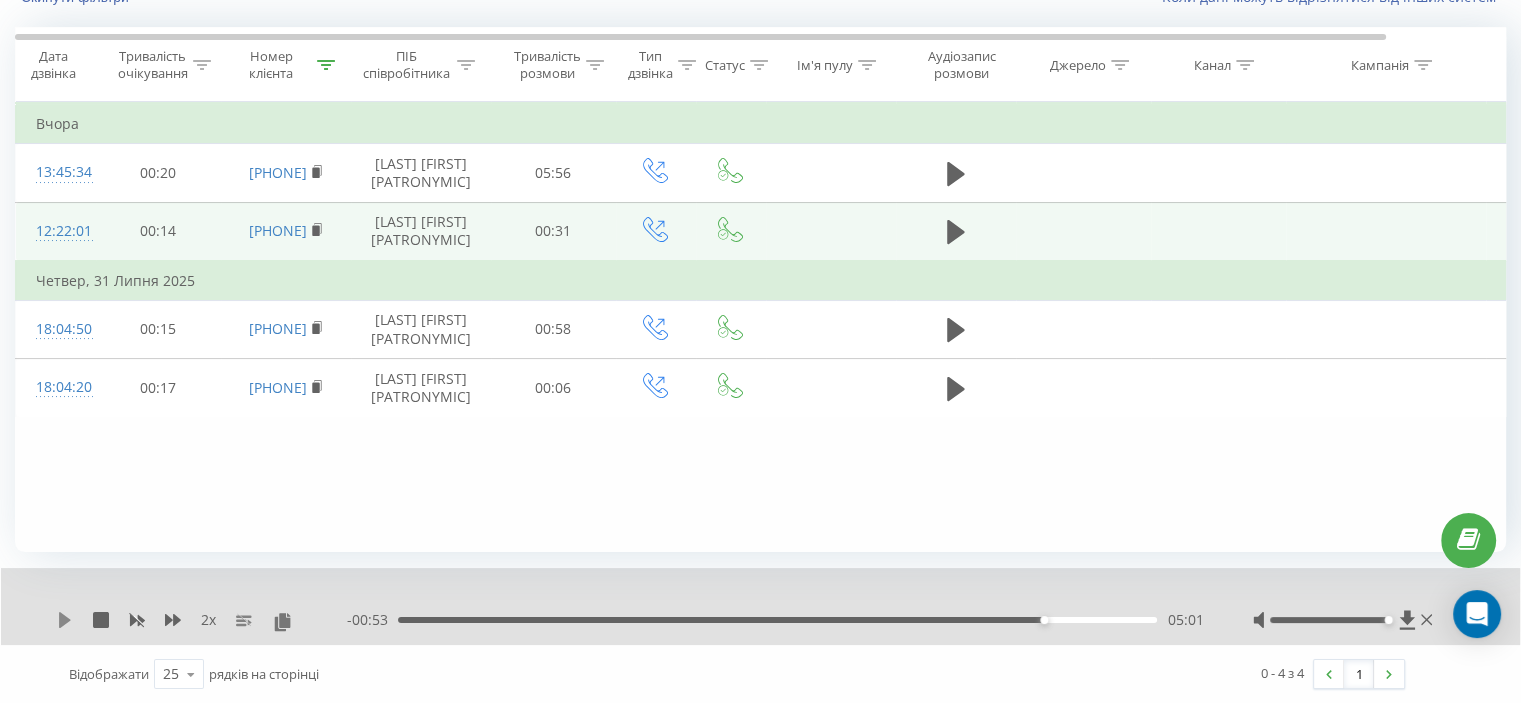 drag, startPoint x: 74, startPoint y: 619, endPoint x: 63, endPoint y: 621, distance: 11.18034 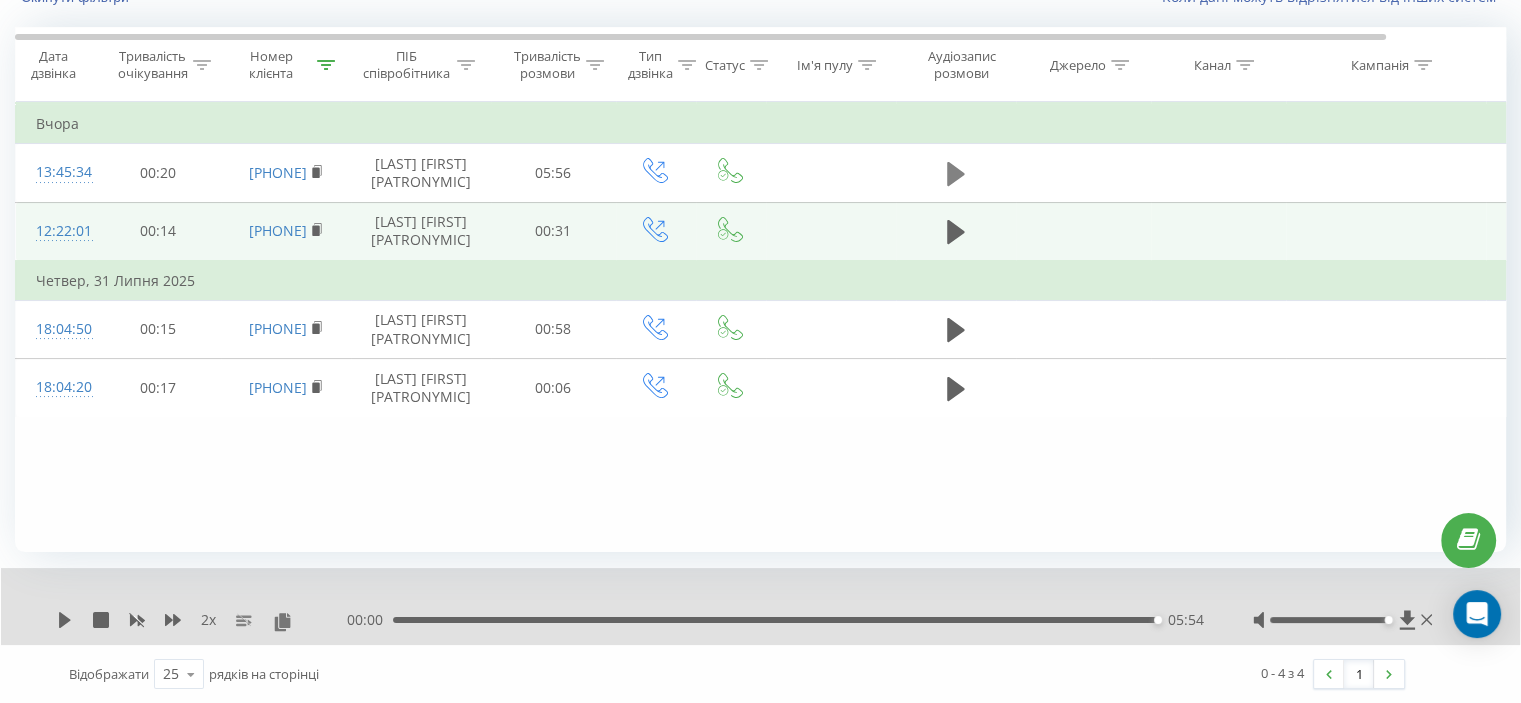 click 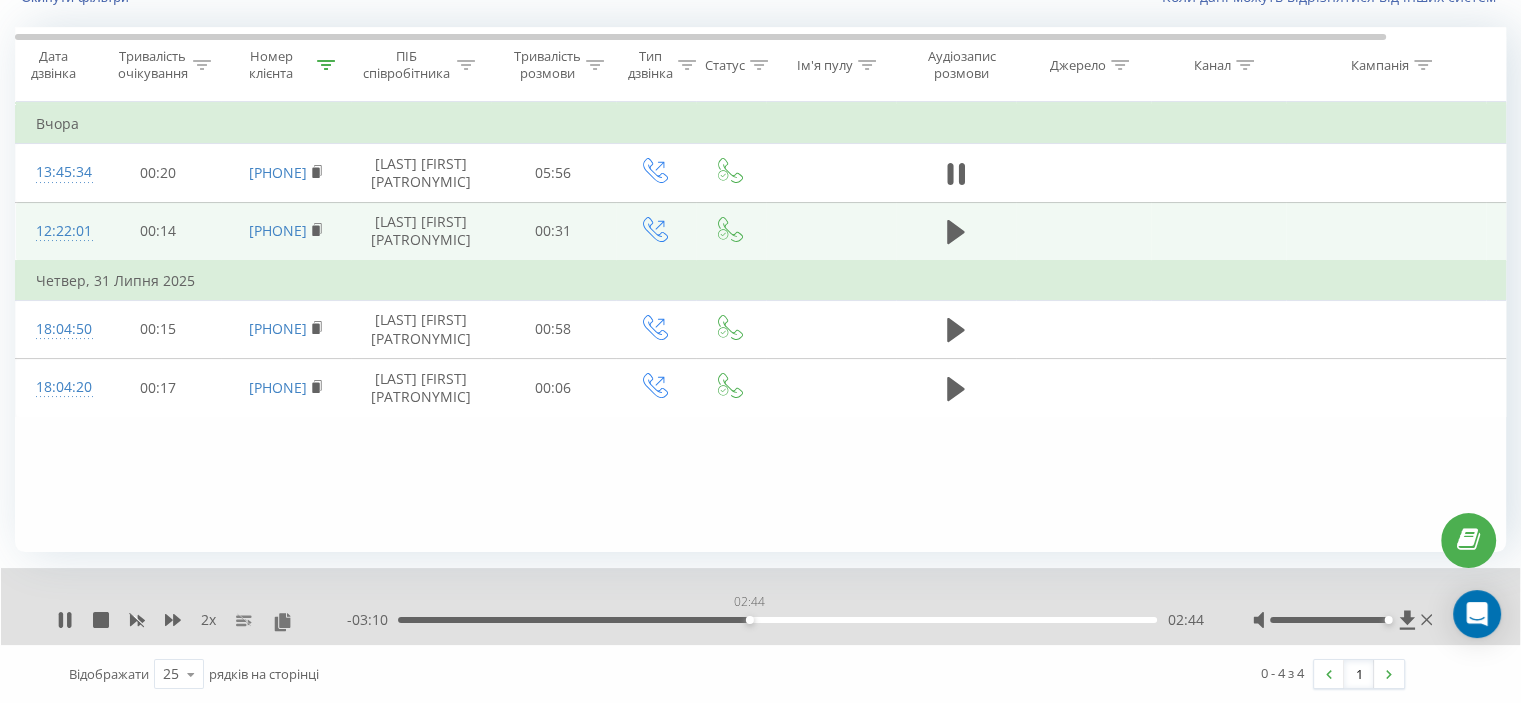 click on "02:44" at bounding box center [777, 620] 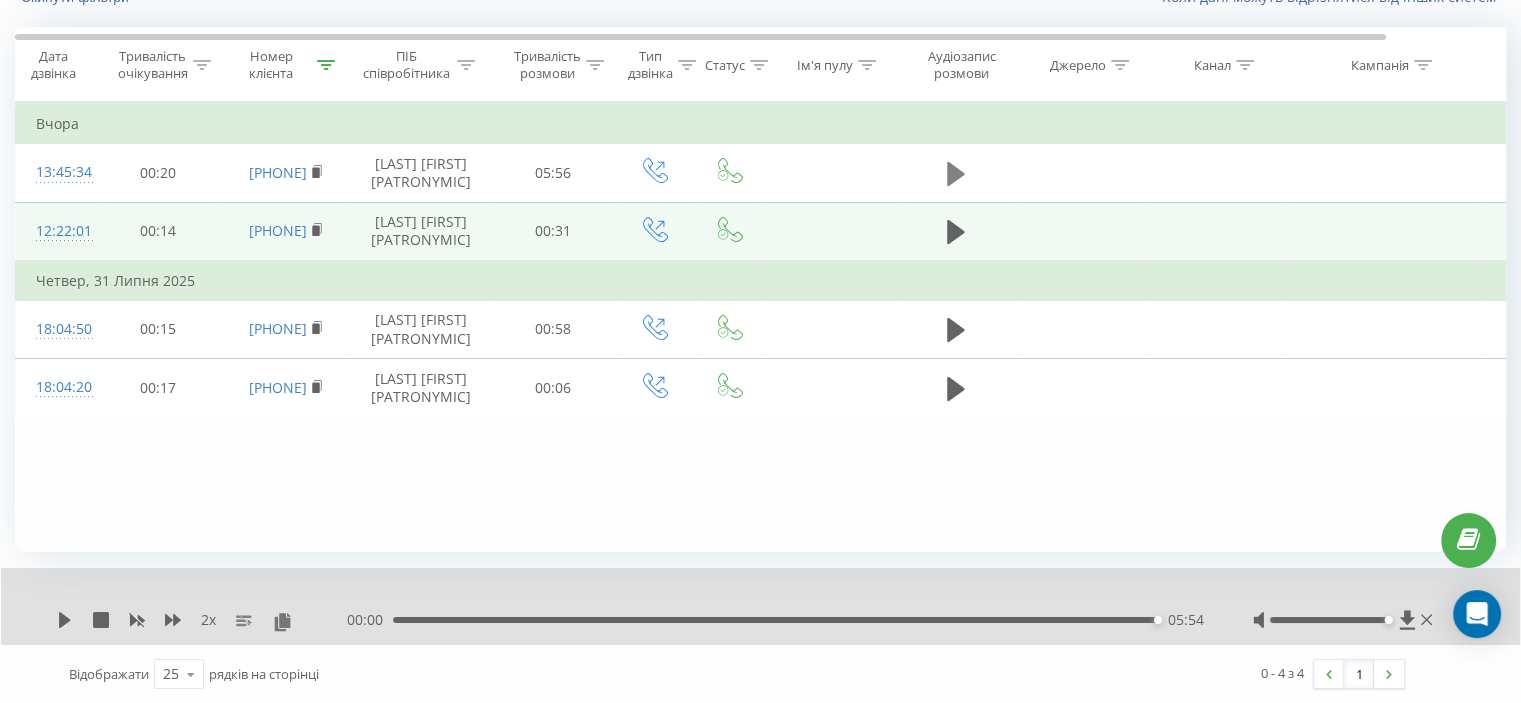 click at bounding box center [956, 174] 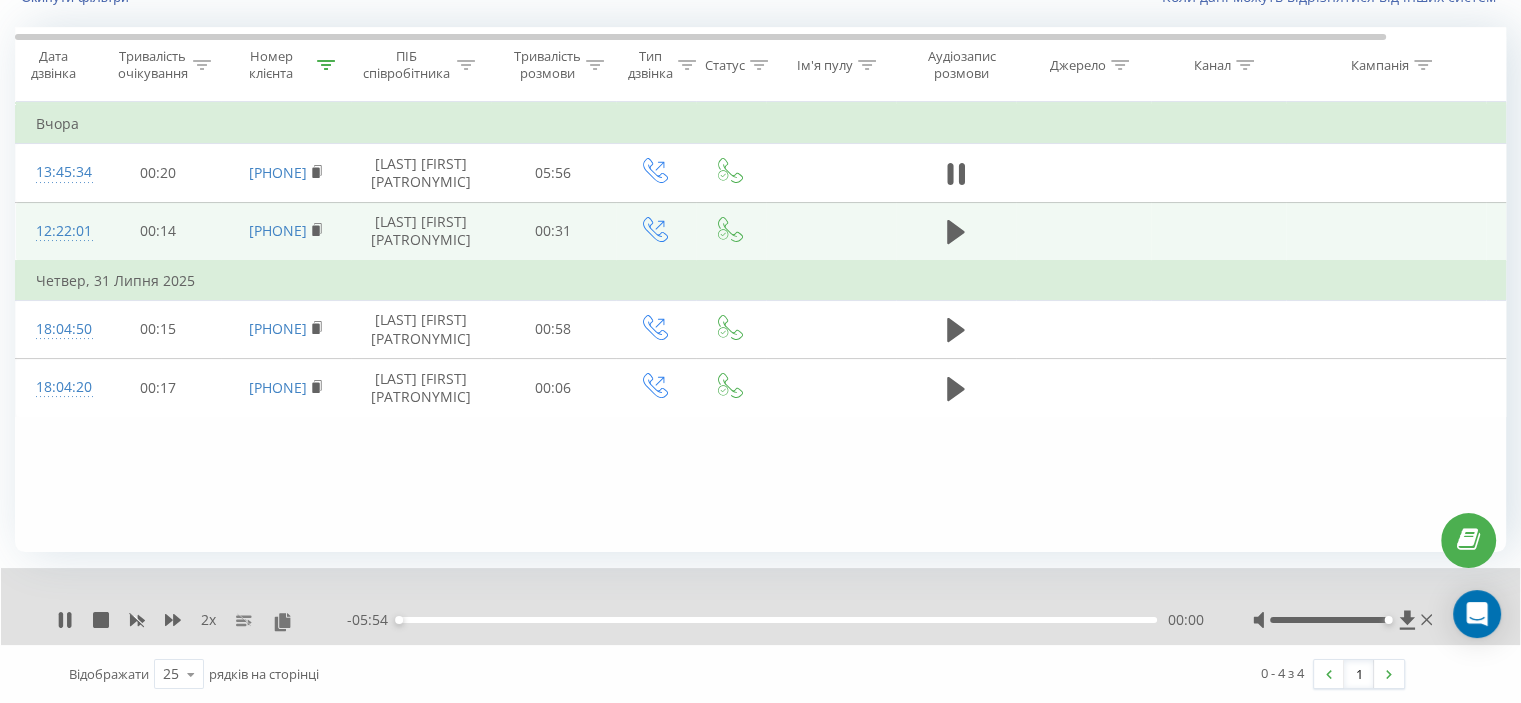 click on "00:00" at bounding box center [777, 620] 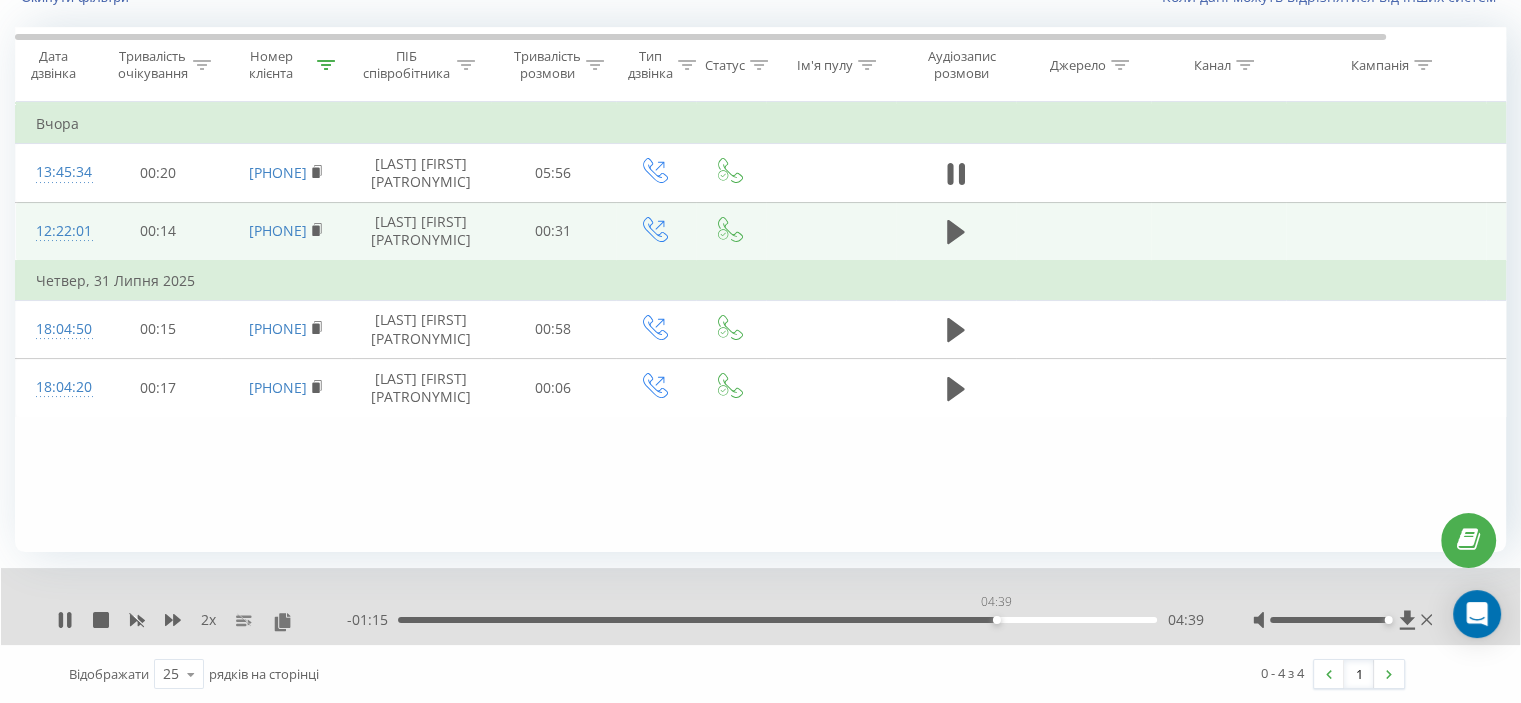 click on "04:39" at bounding box center (777, 620) 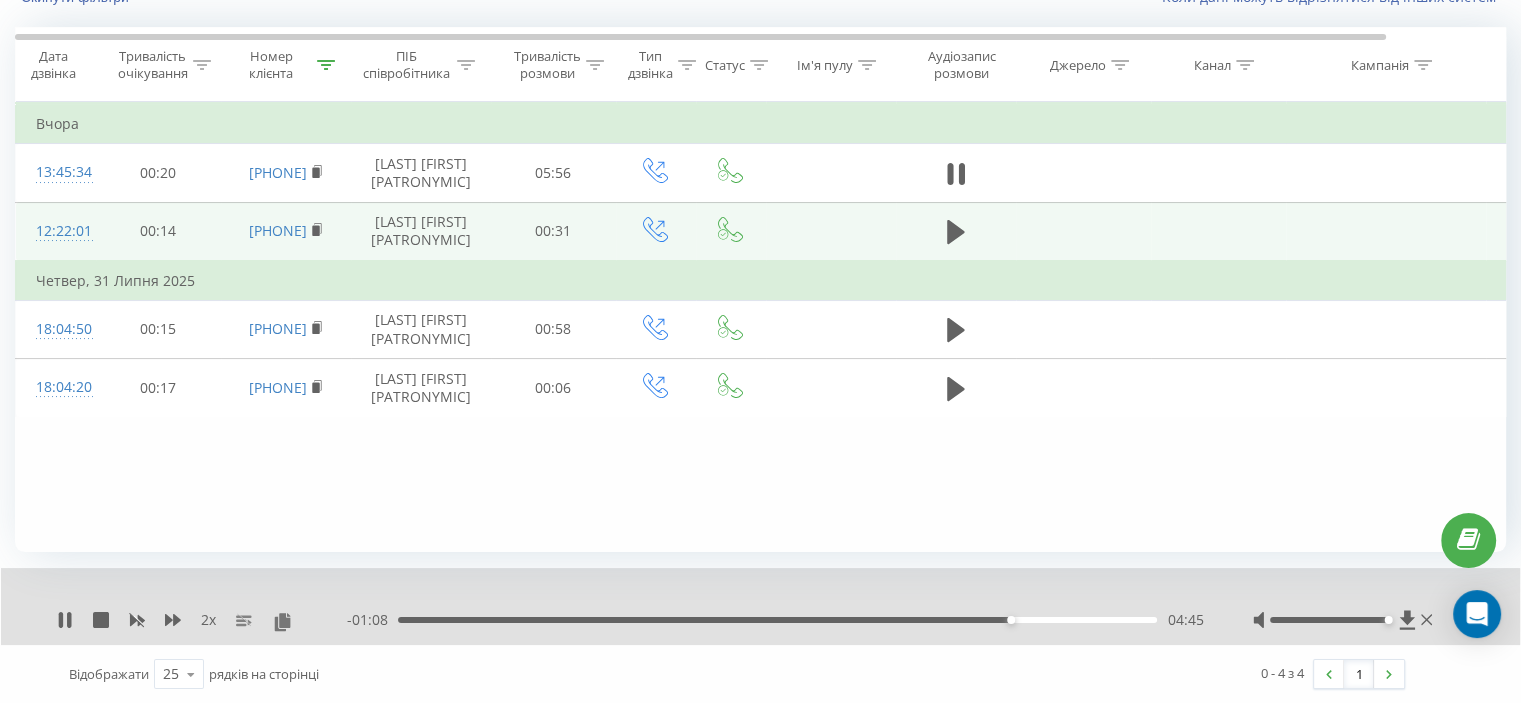 click on "- 01:08 04:45   04:45" at bounding box center (775, 620) 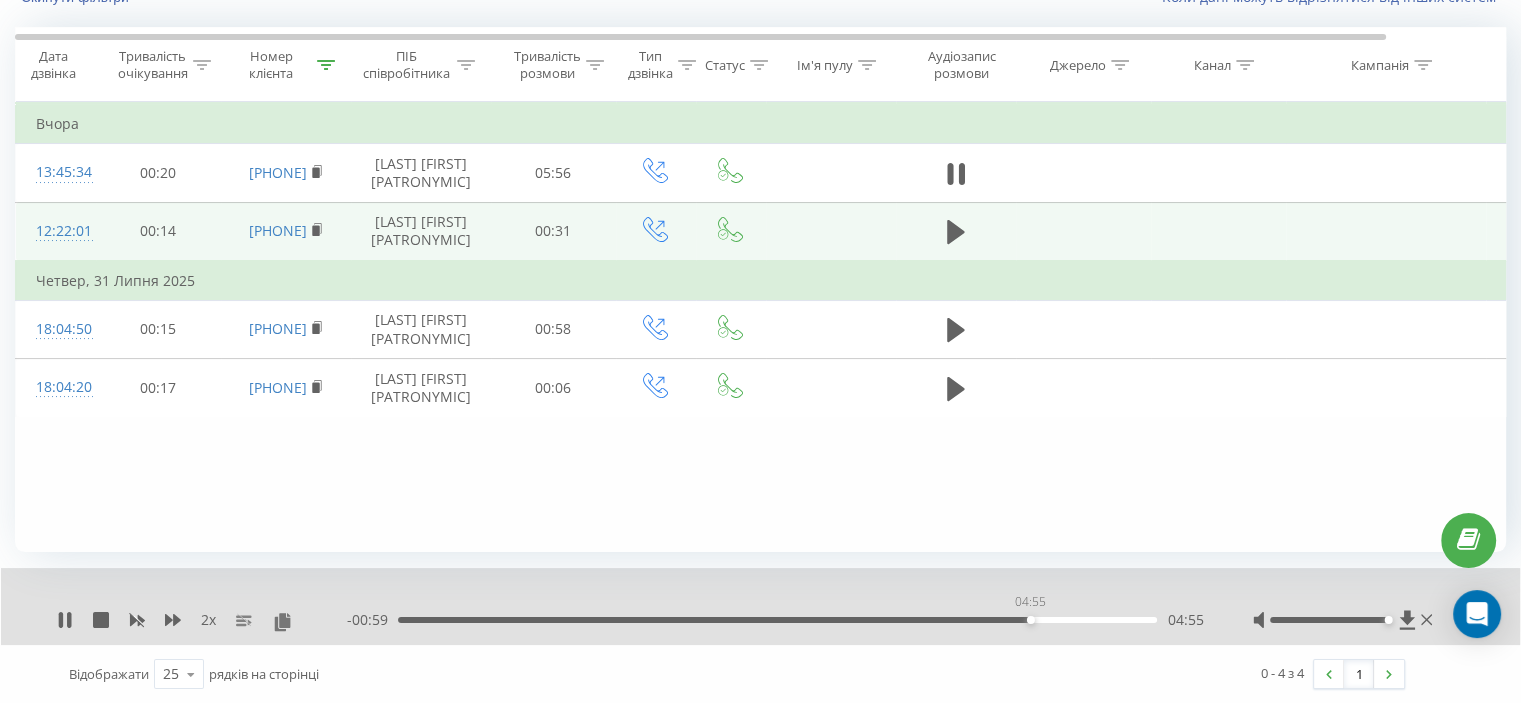 click on "04:55" at bounding box center [777, 620] 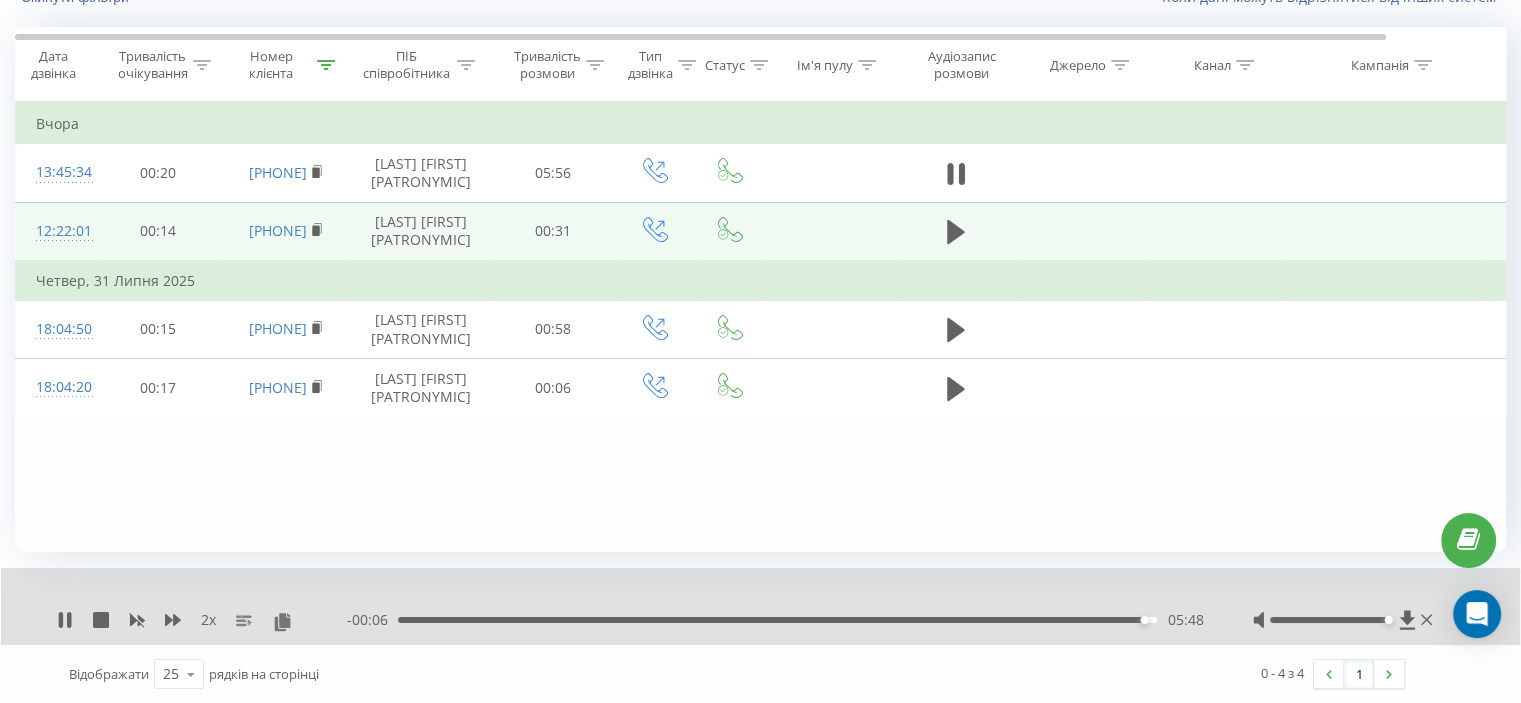 click 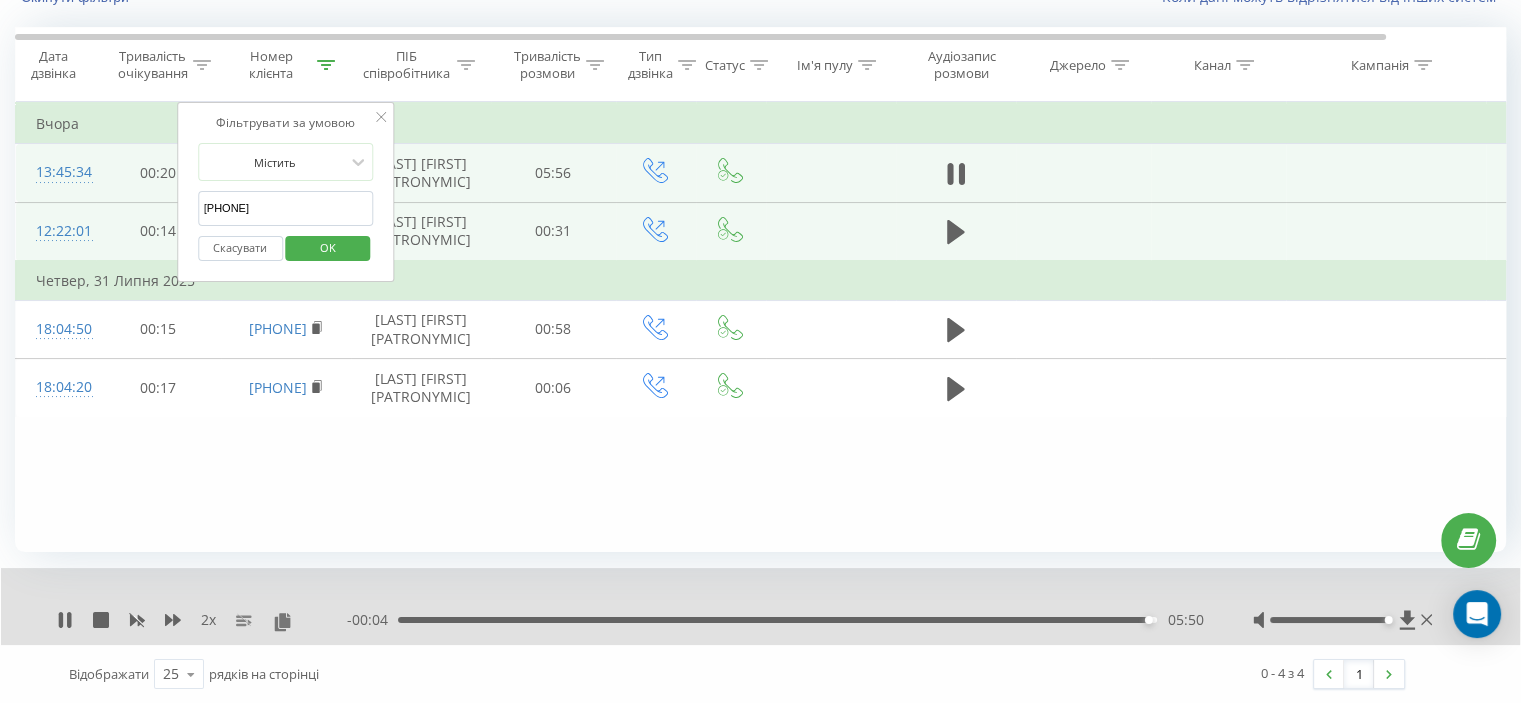 drag, startPoint x: 301, startPoint y: 206, endPoint x: 145, endPoint y: 211, distance: 156.08011 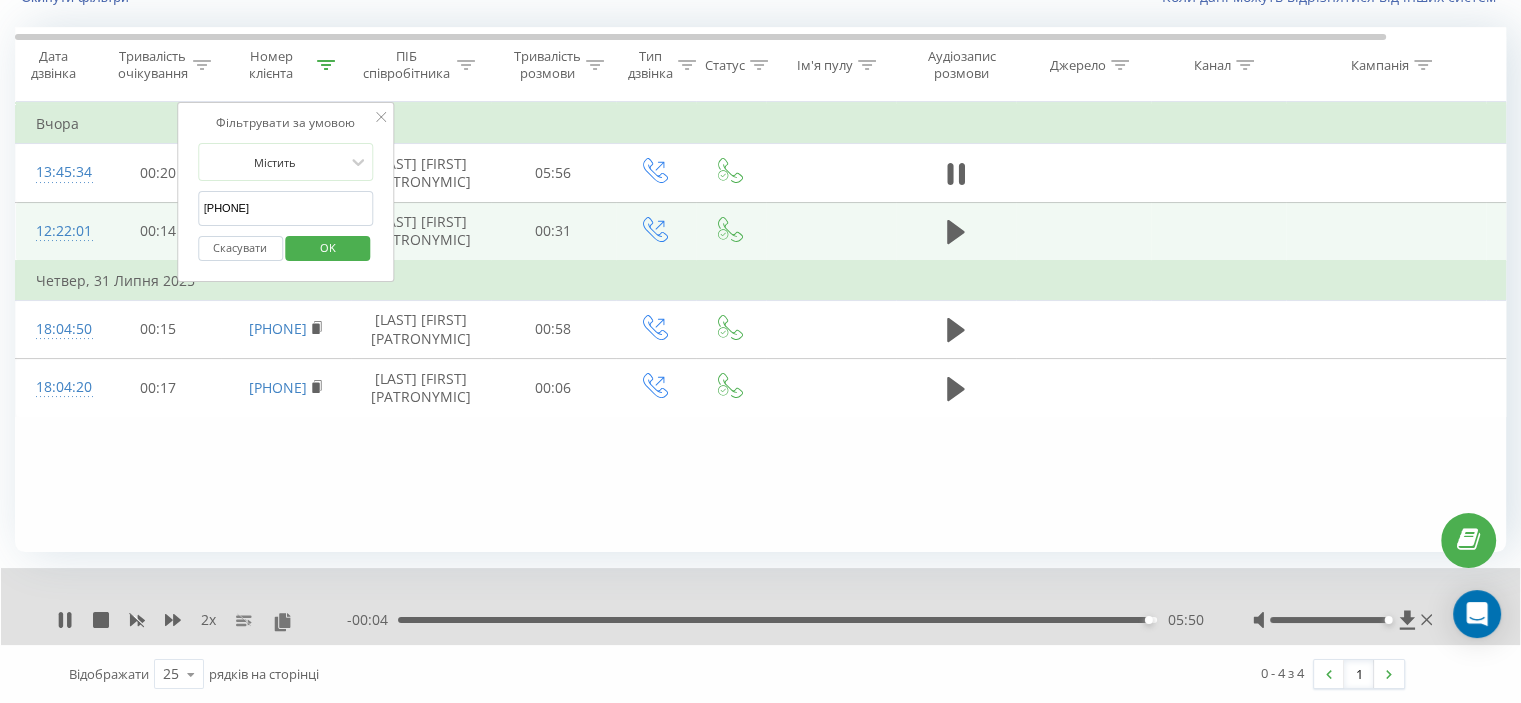 paste on "[PHONE]" 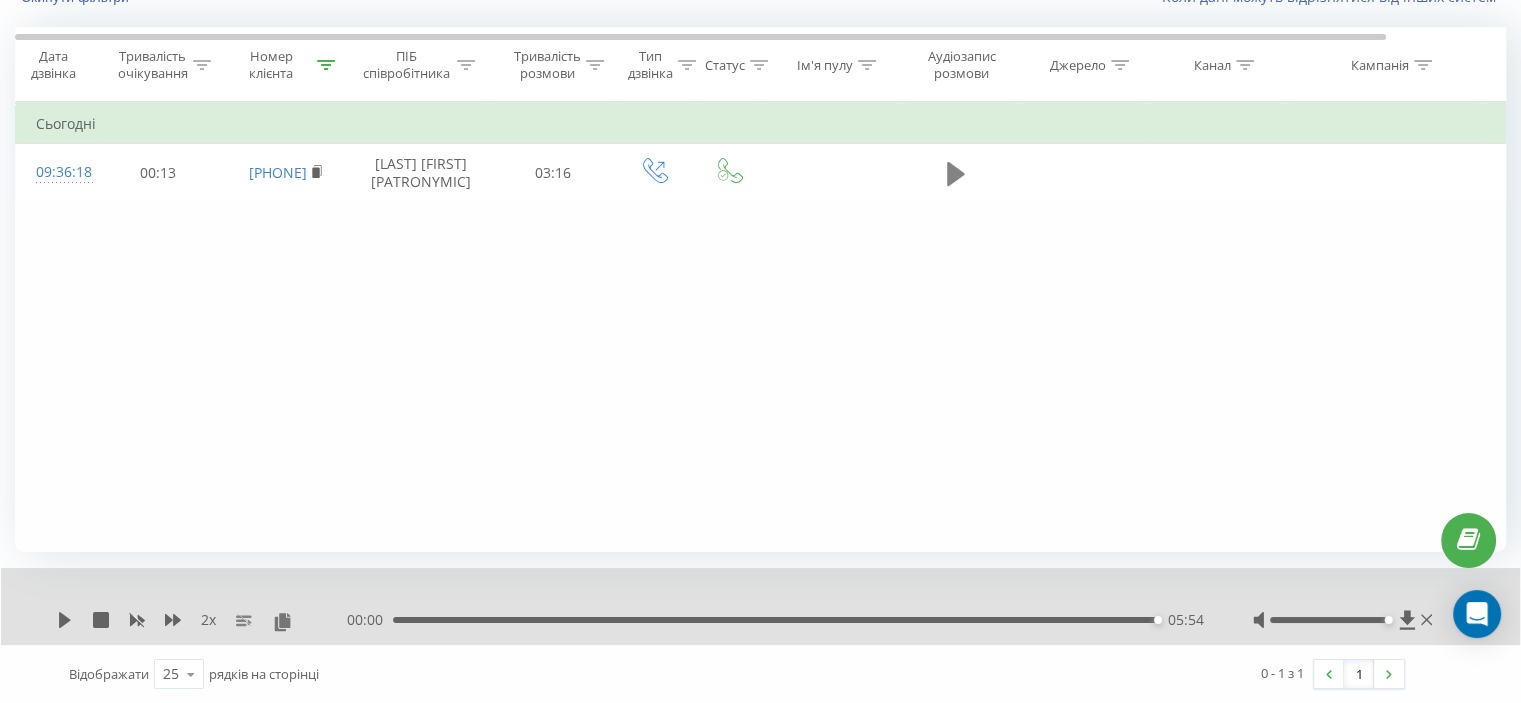 click at bounding box center [956, 174] 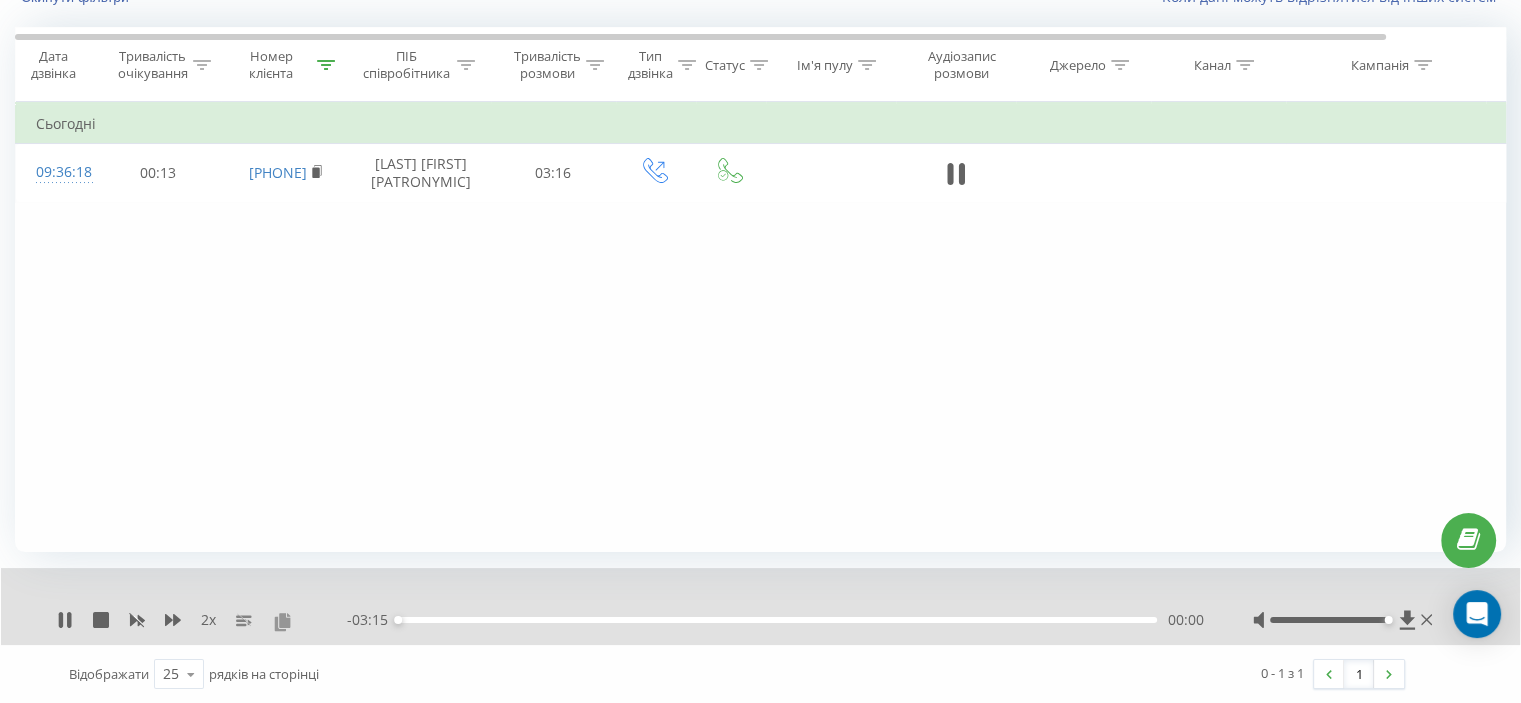 click at bounding box center [282, 621] 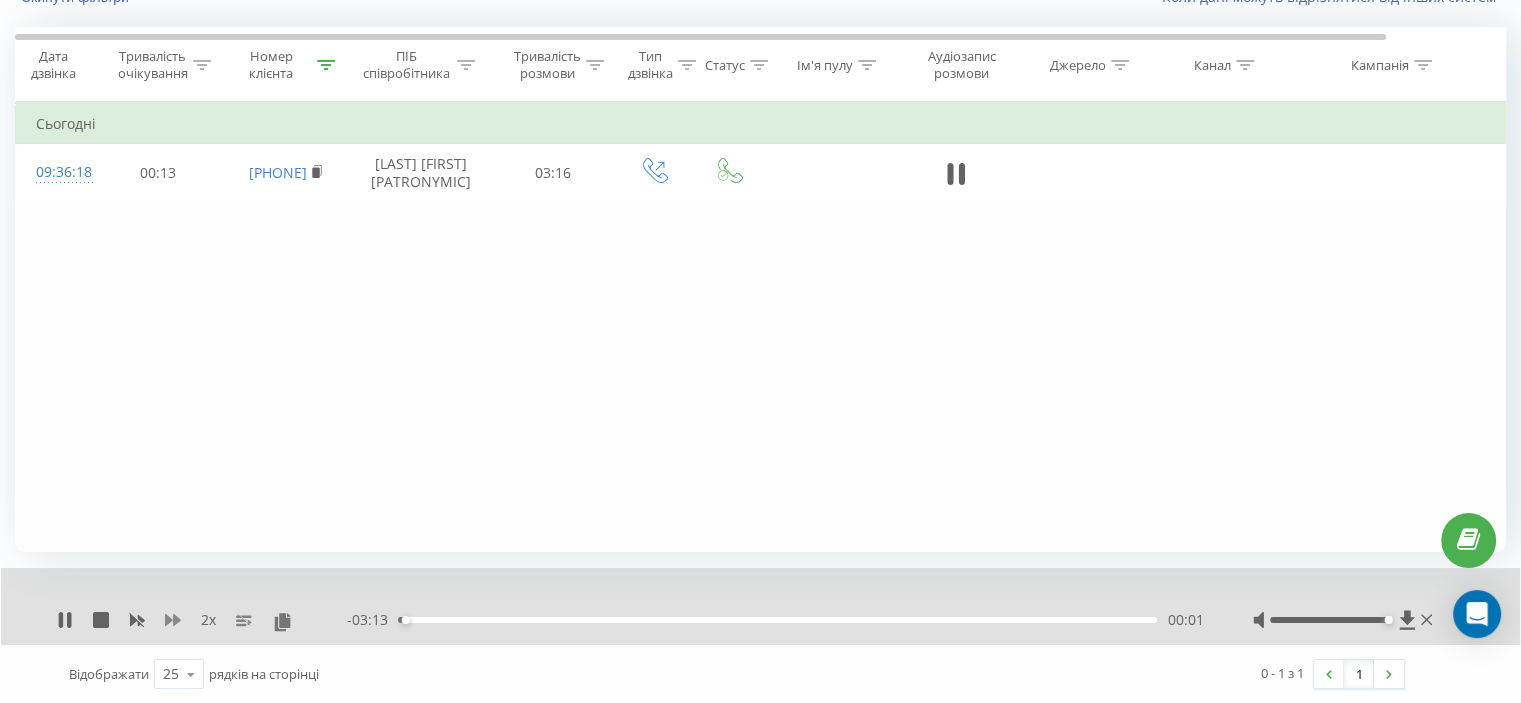click 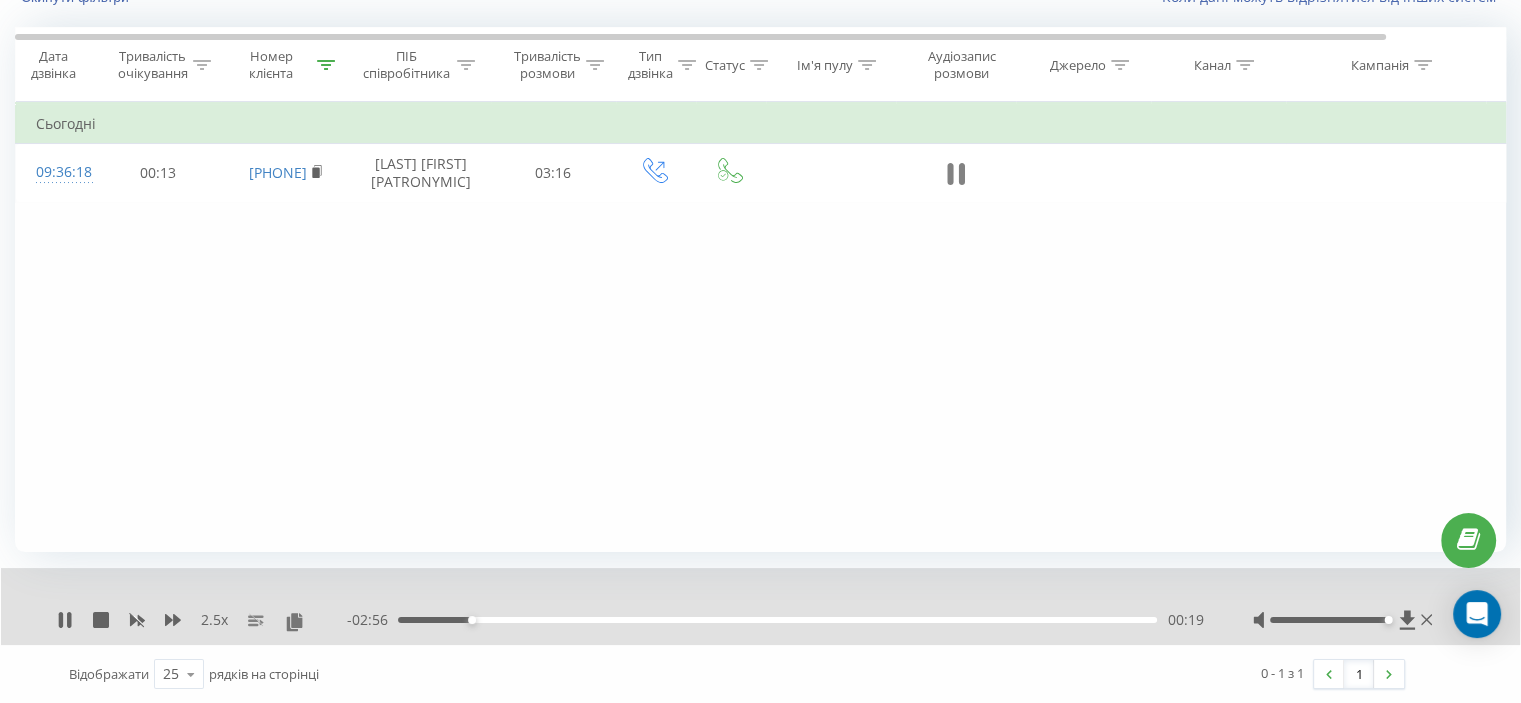 click 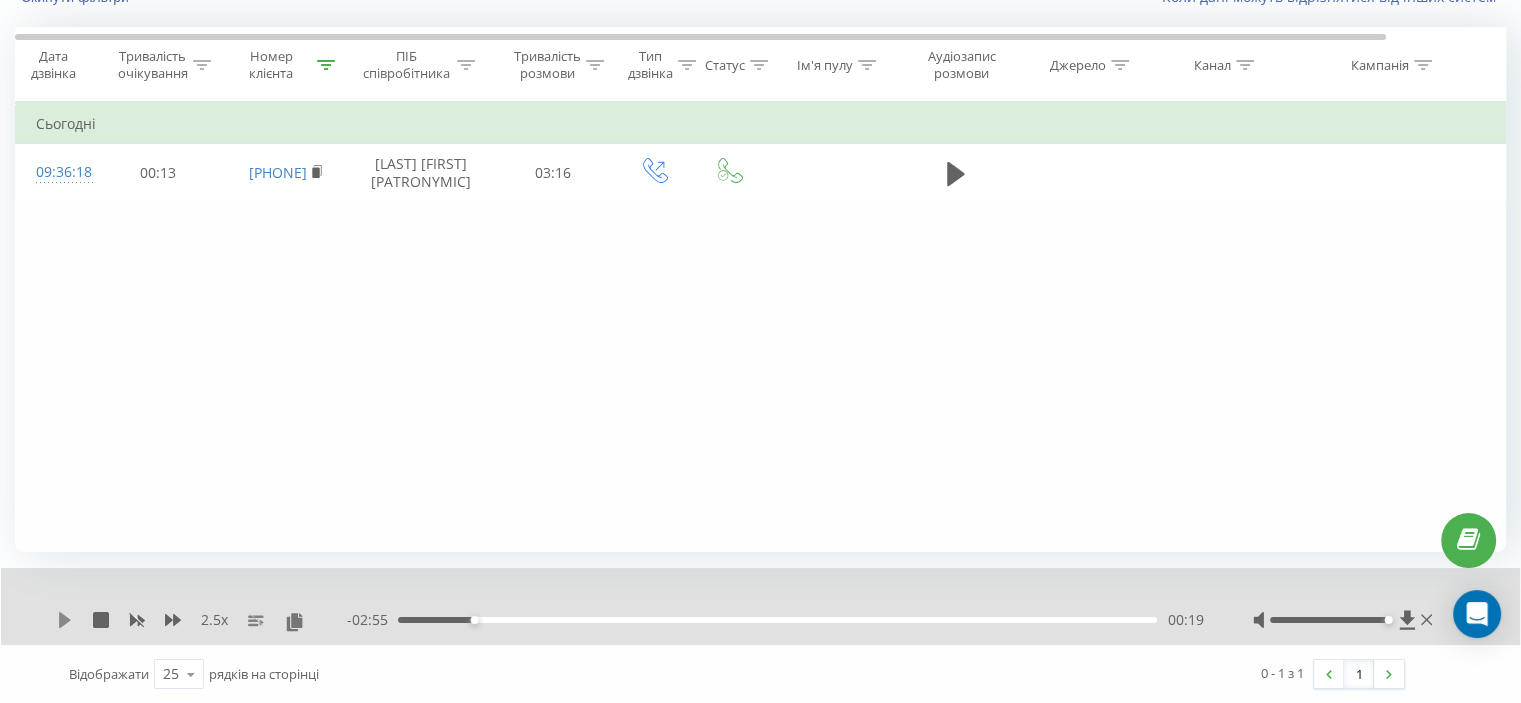 click 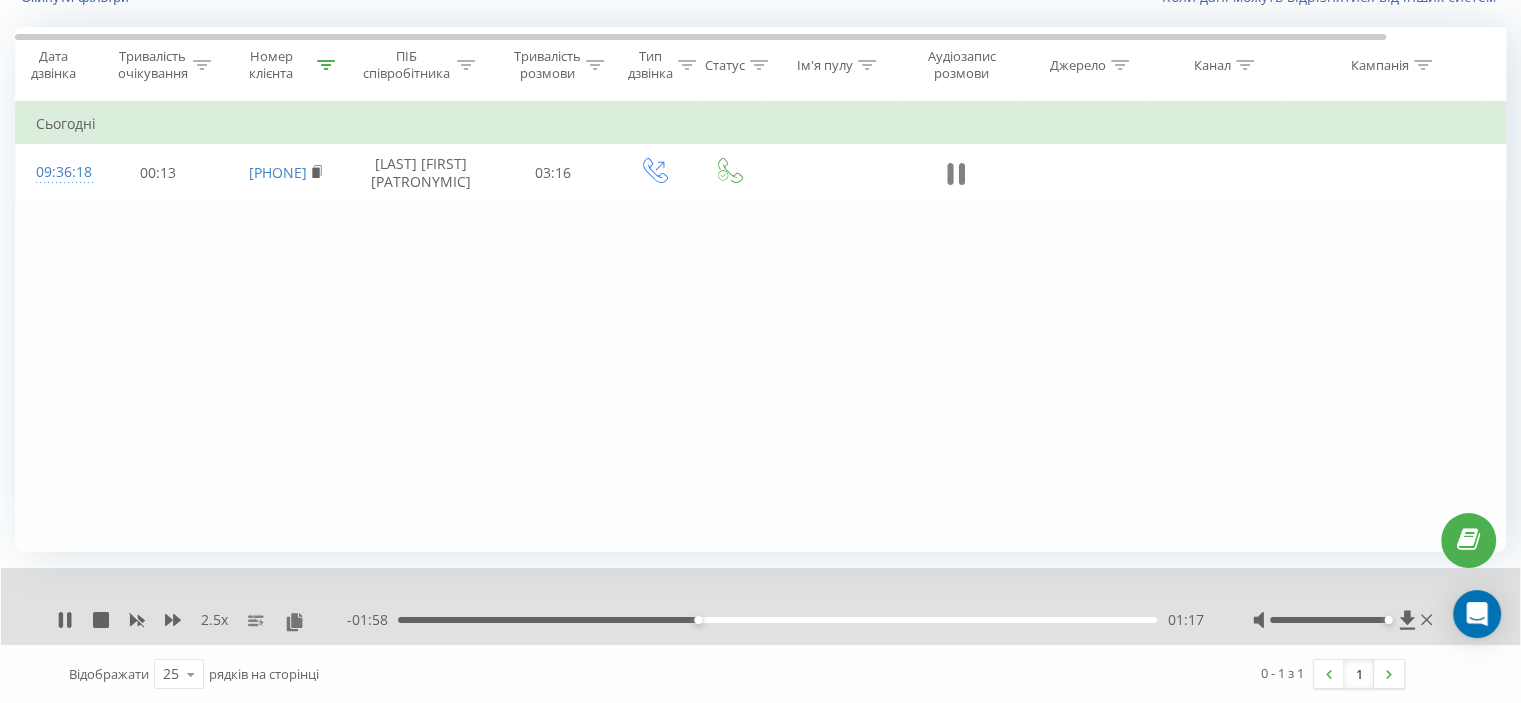 click 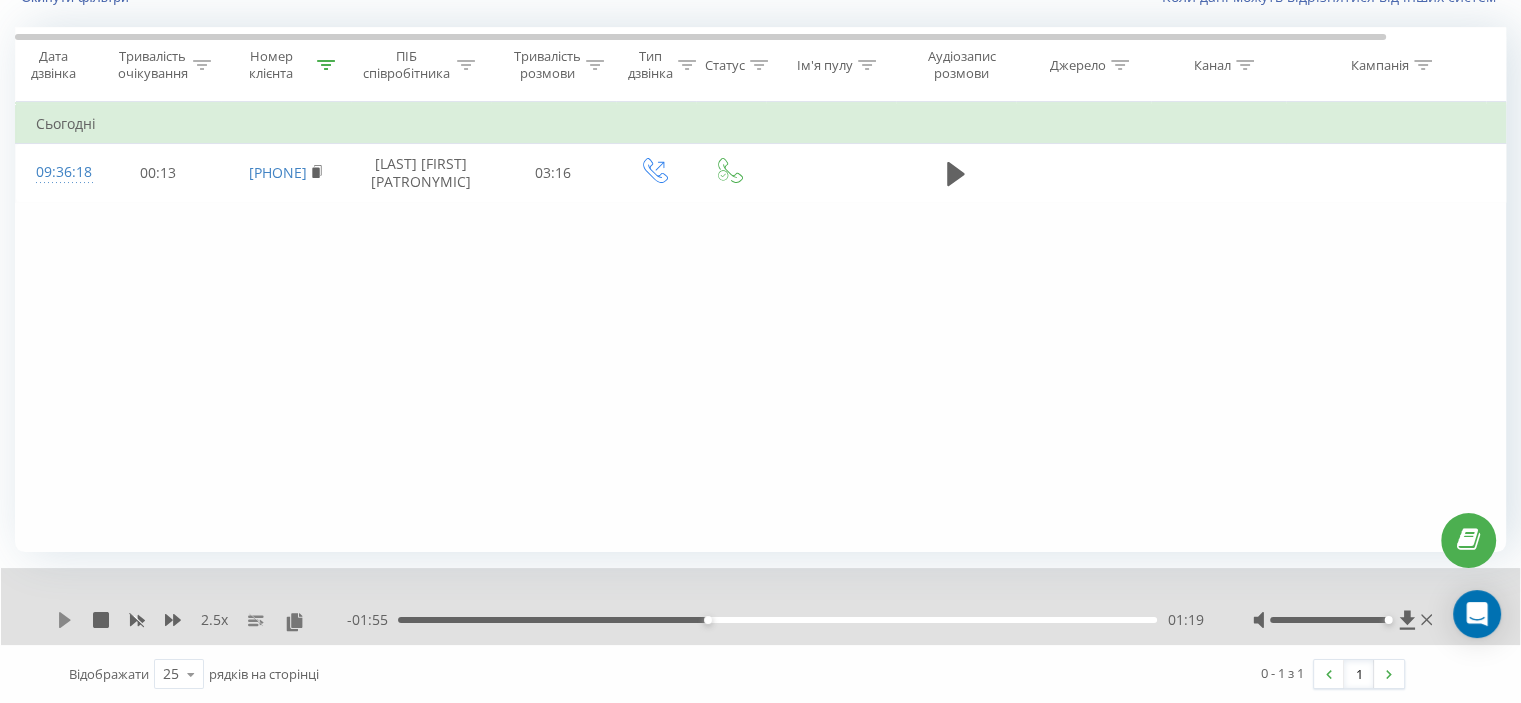 click 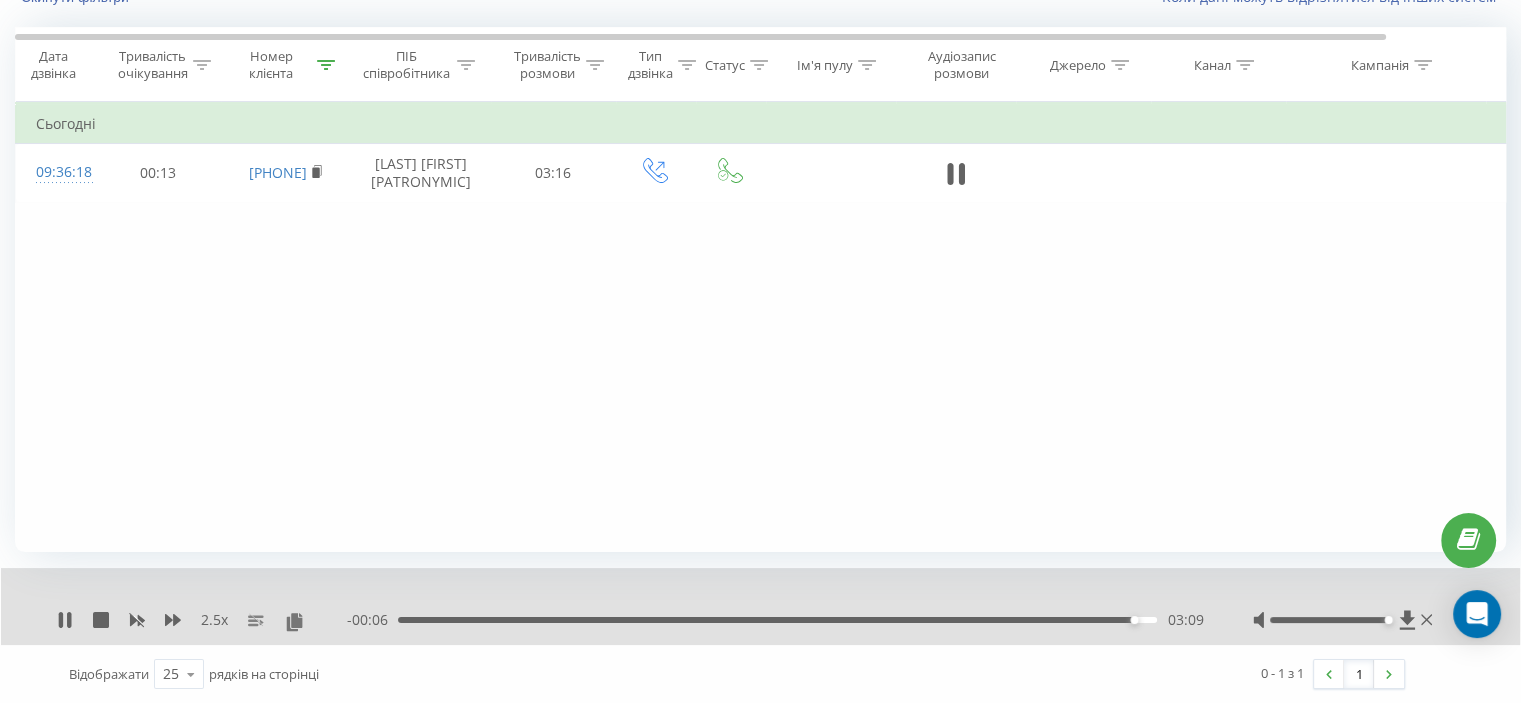 drag, startPoint x: 977, startPoint y: 630, endPoint x: 963, endPoint y: 619, distance: 17.804493 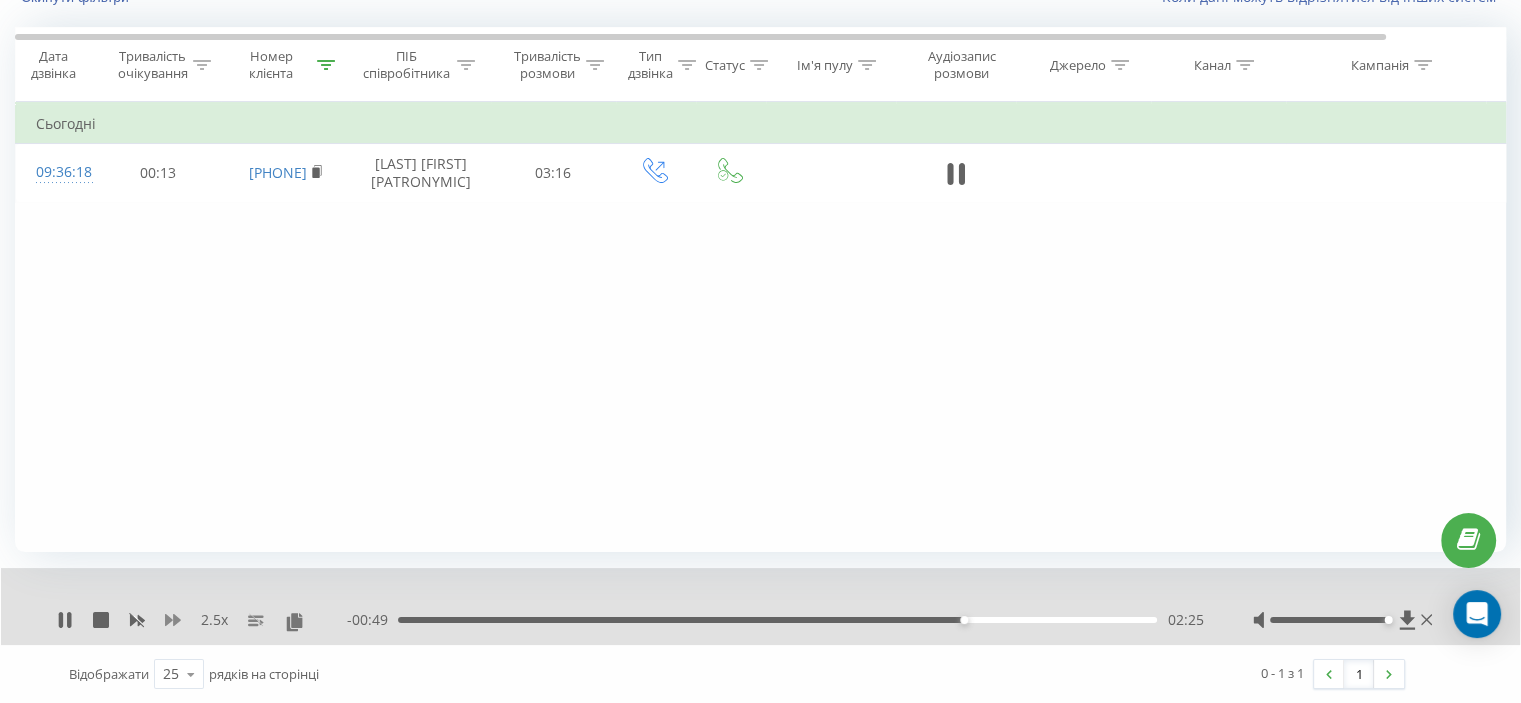 drag, startPoint x: 129, startPoint y: 623, endPoint x: 165, endPoint y: 616, distance: 36.67424 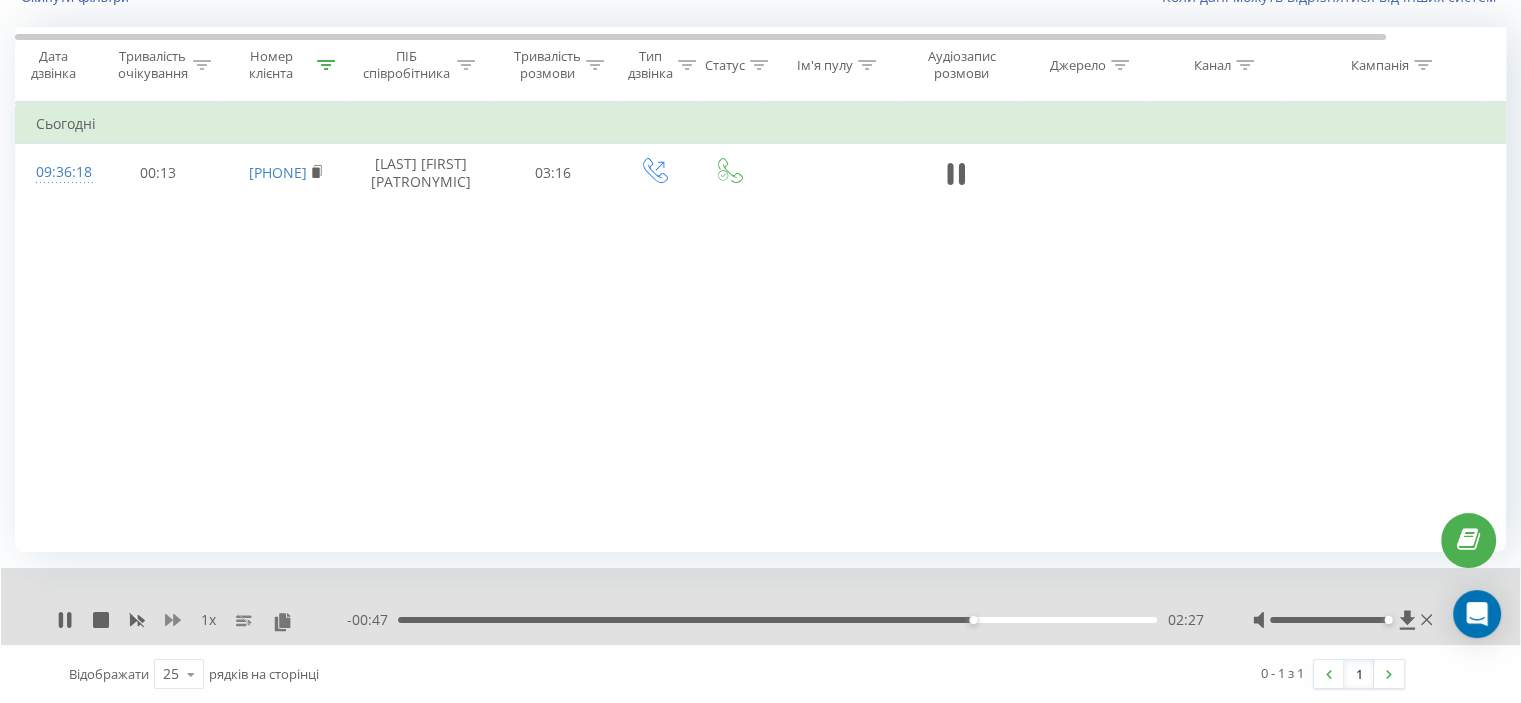 click 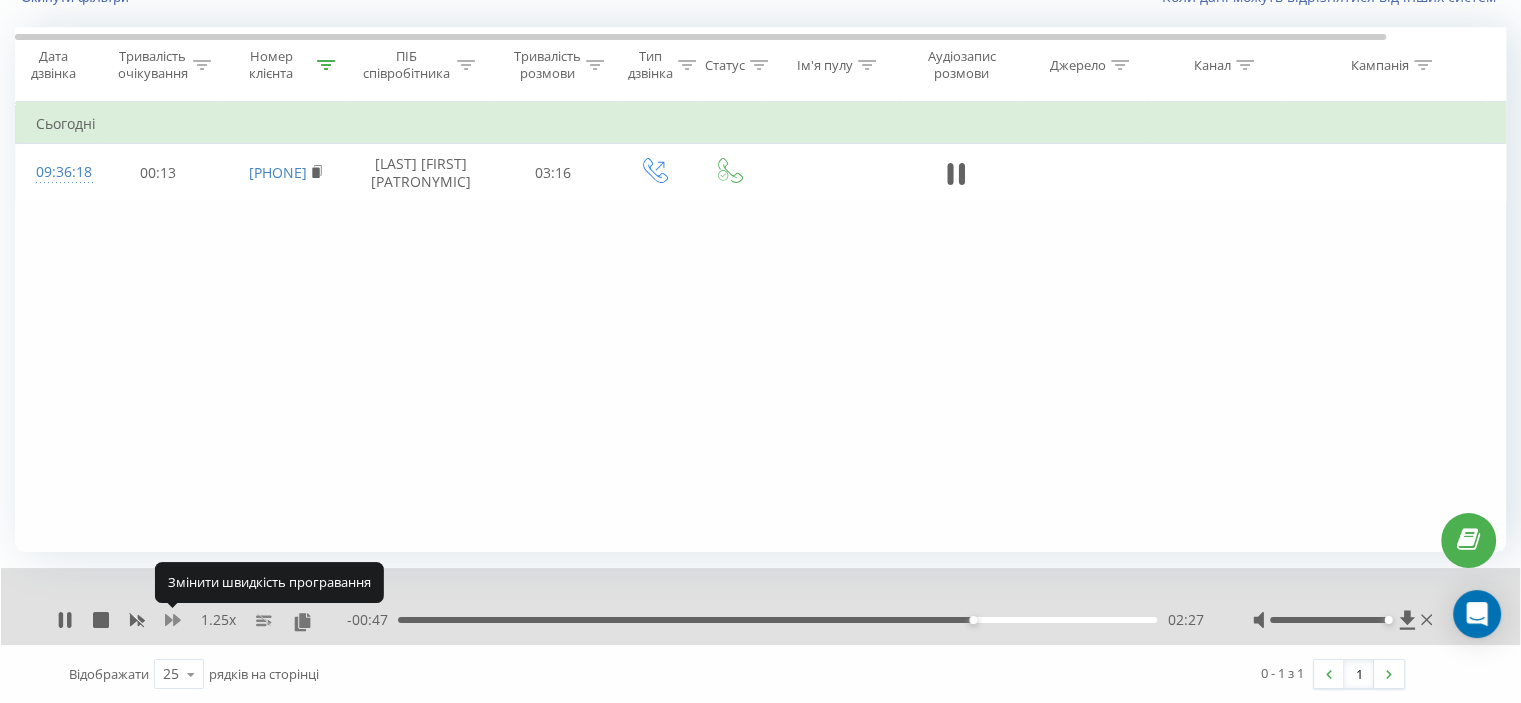click 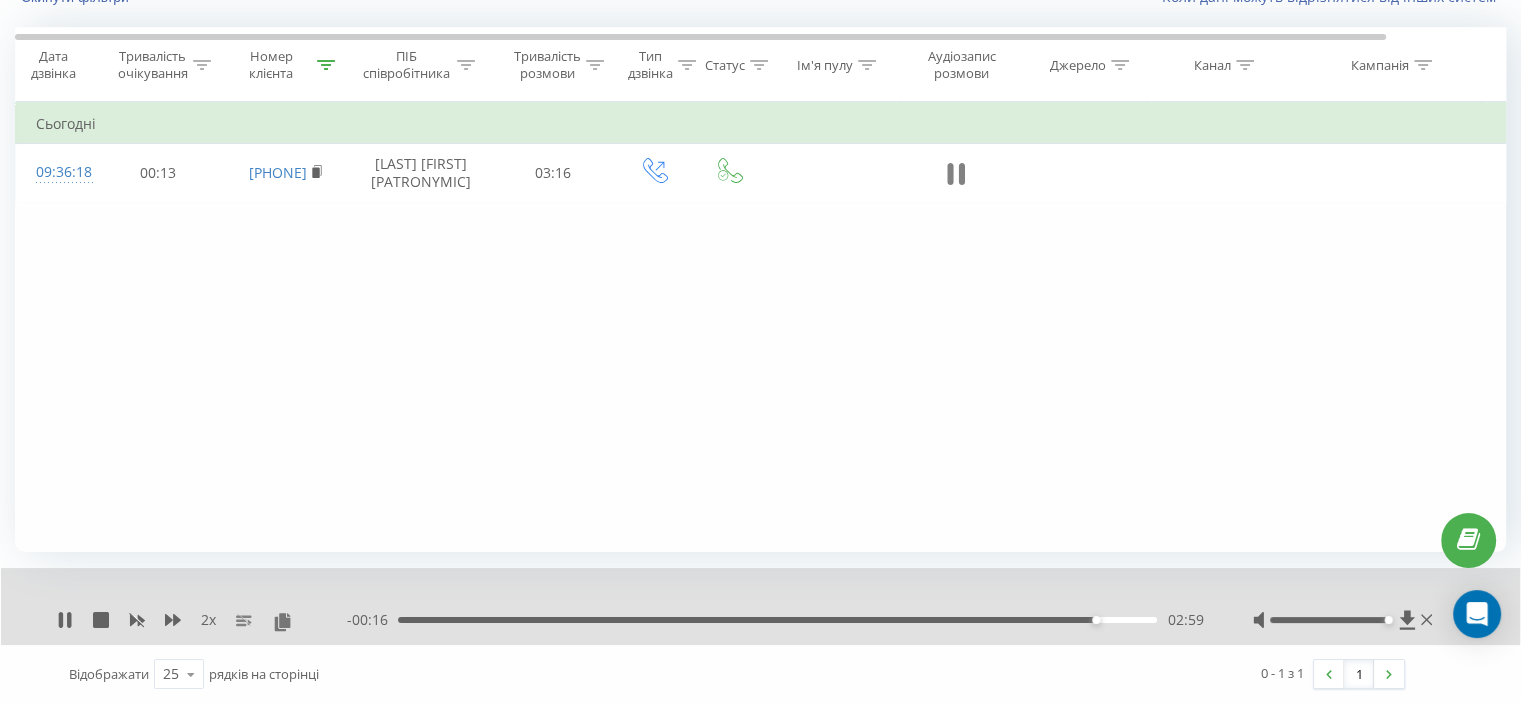click at bounding box center (956, 174) 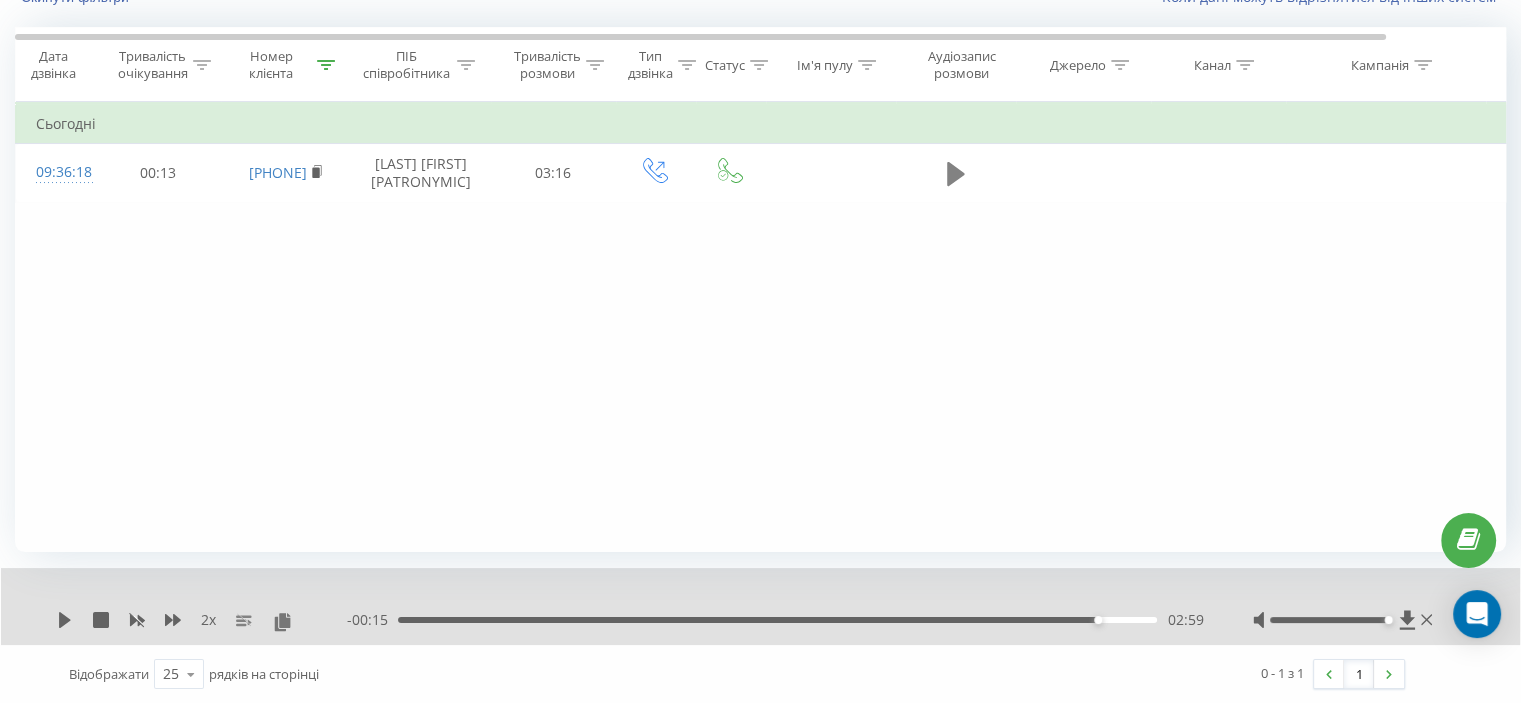 click 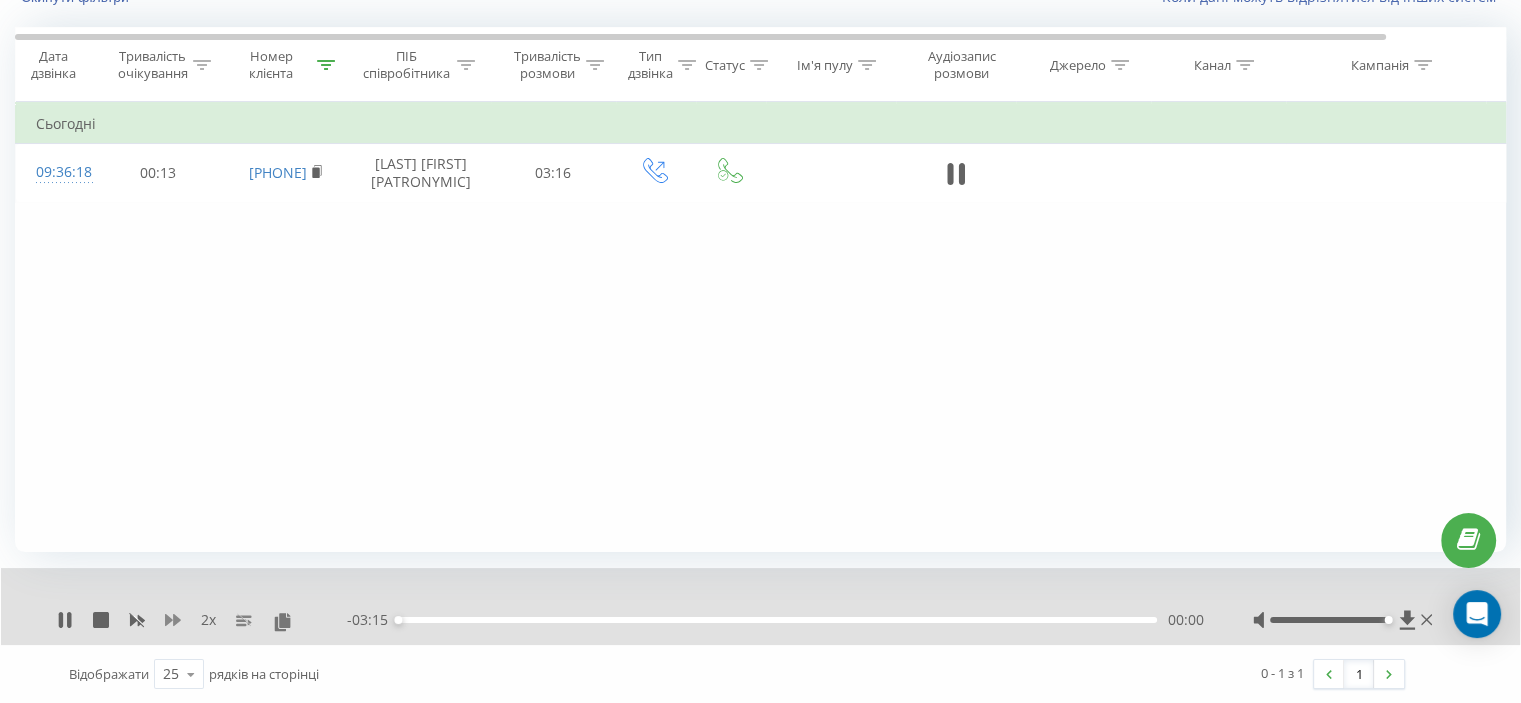 click 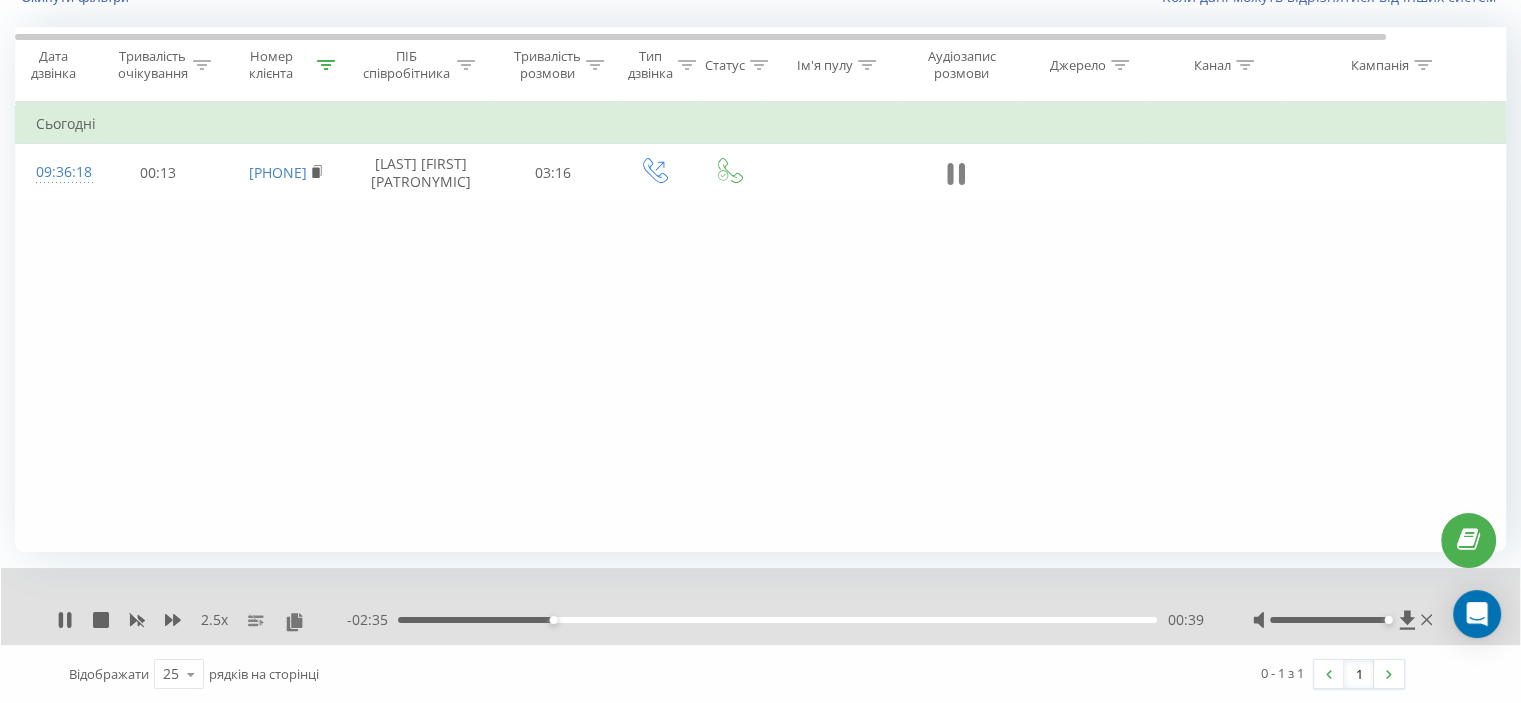 click 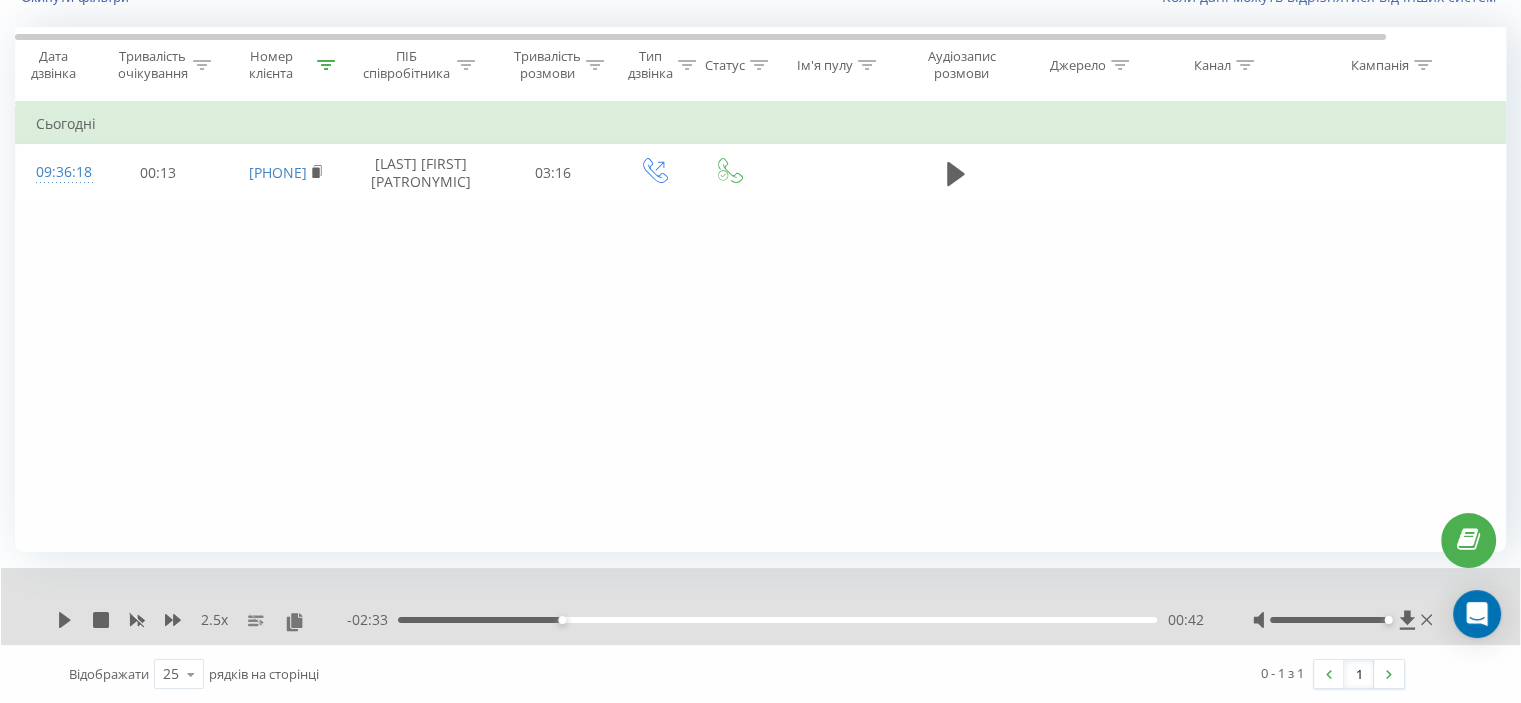 click on "2.5 x" at bounding box center (202, 620) 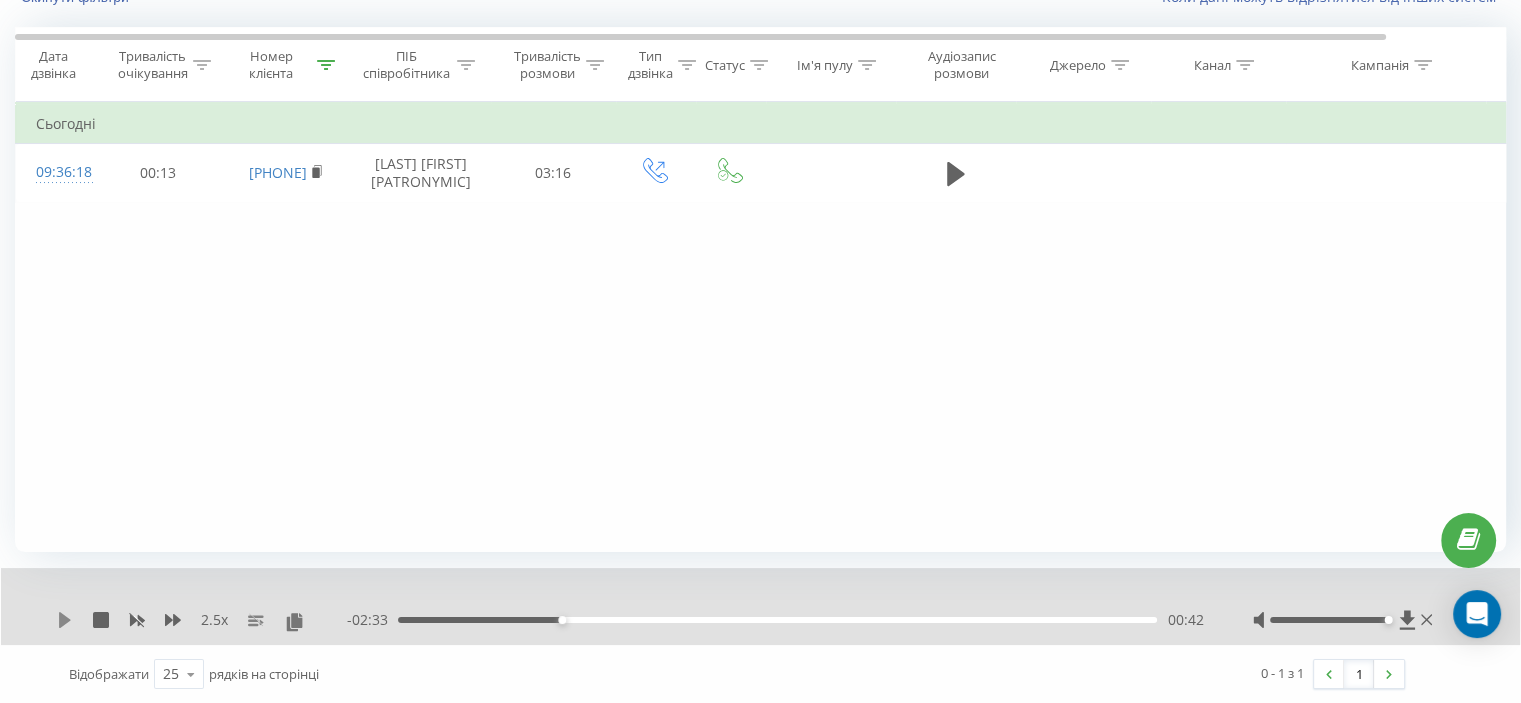 click on "2.5 x  - 02:33 00:42   00:42" at bounding box center (760, 606) 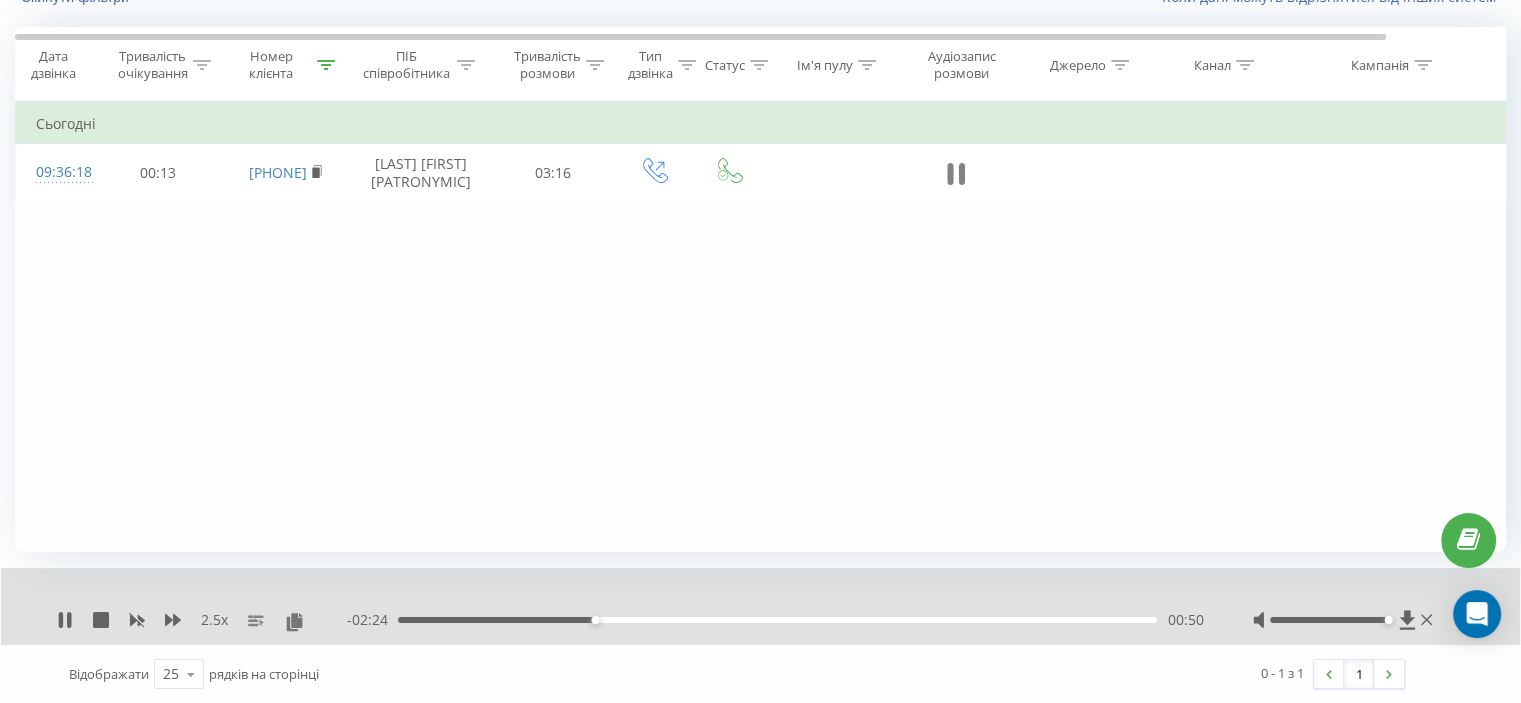 click 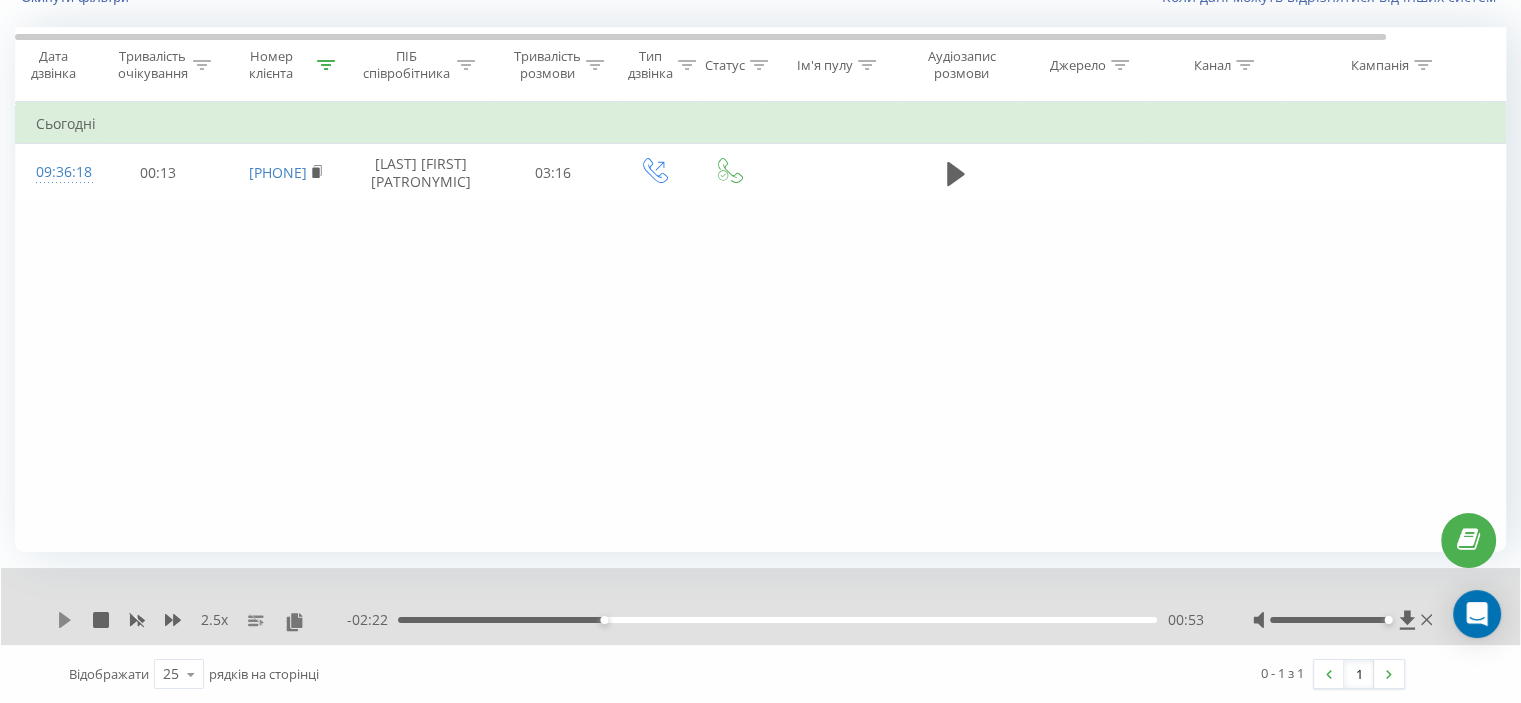 drag, startPoint x: 62, startPoint y: 616, endPoint x: 50, endPoint y: 239, distance: 377.19092 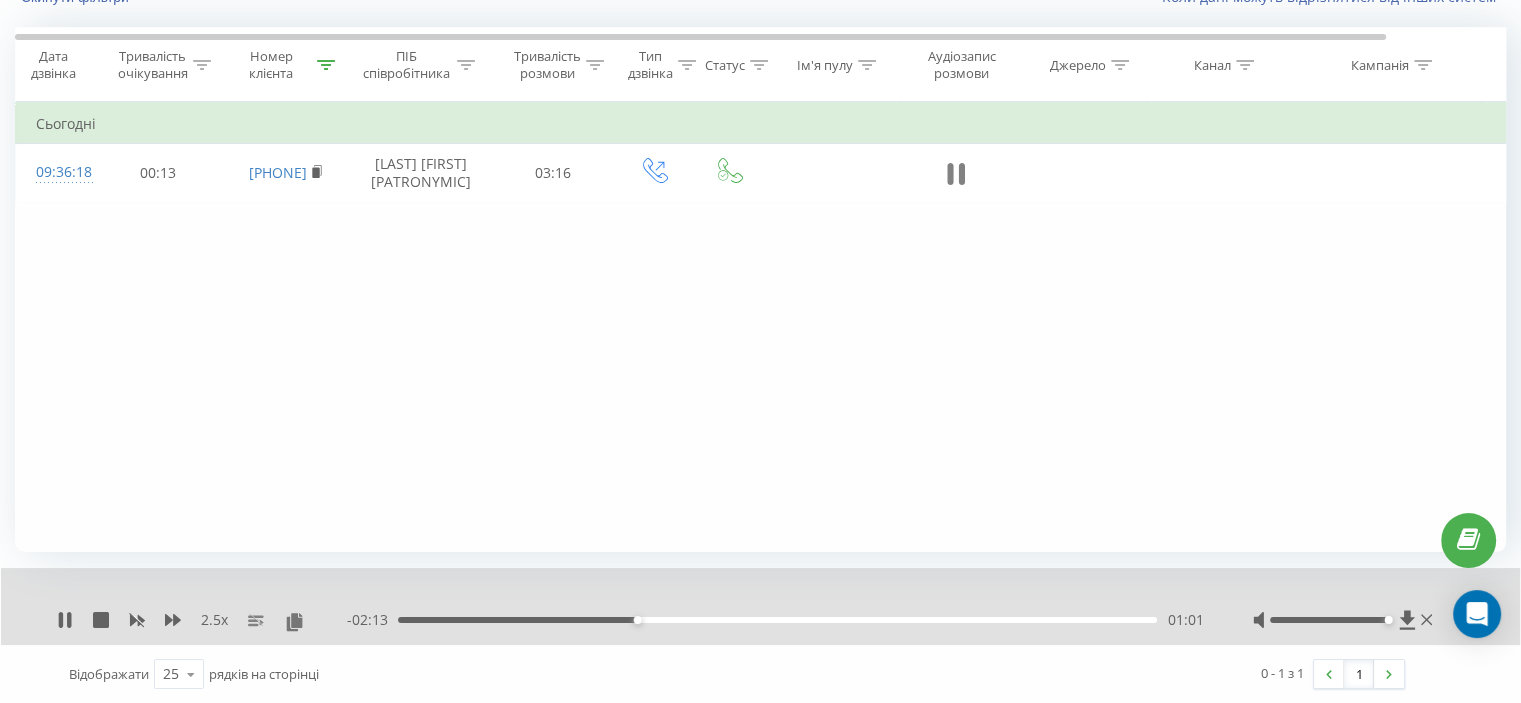 click 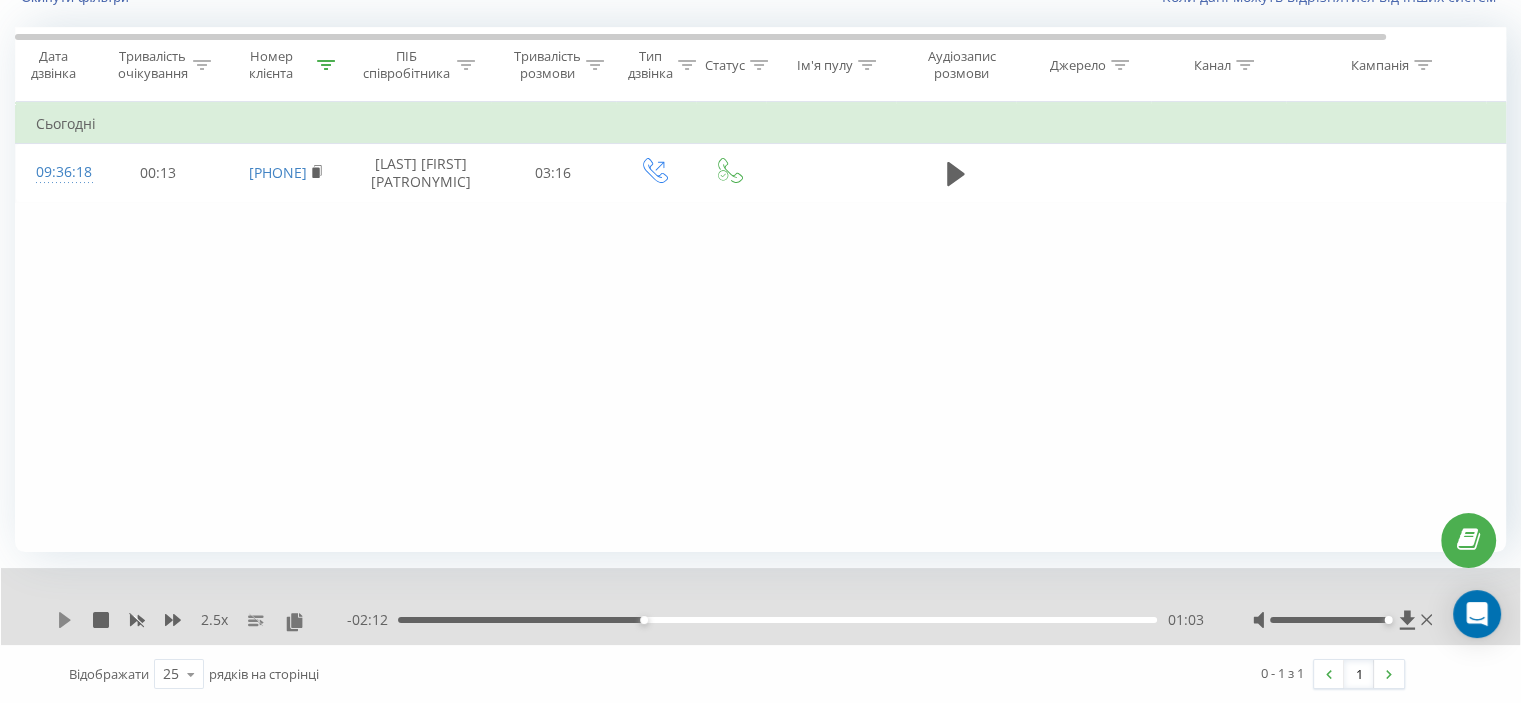 click 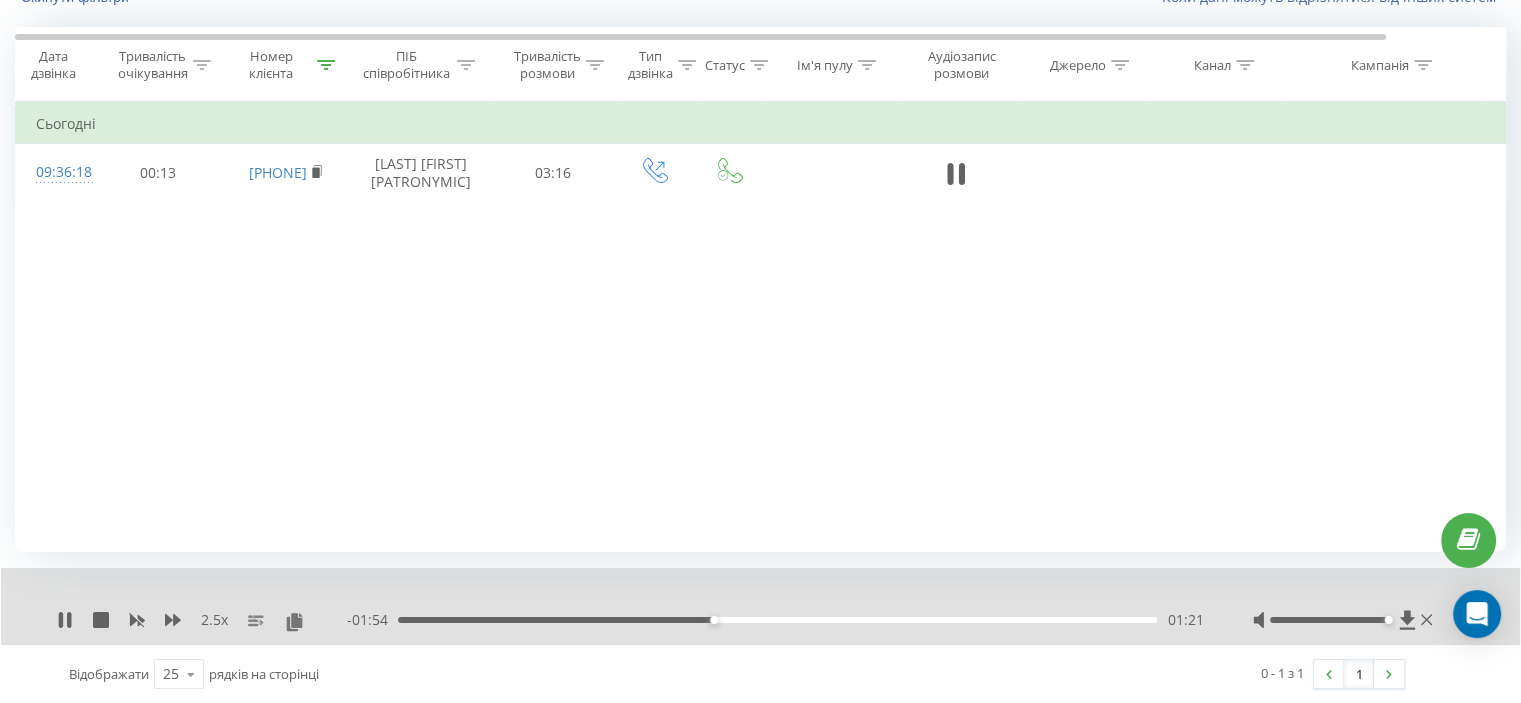 click at bounding box center [956, 173] 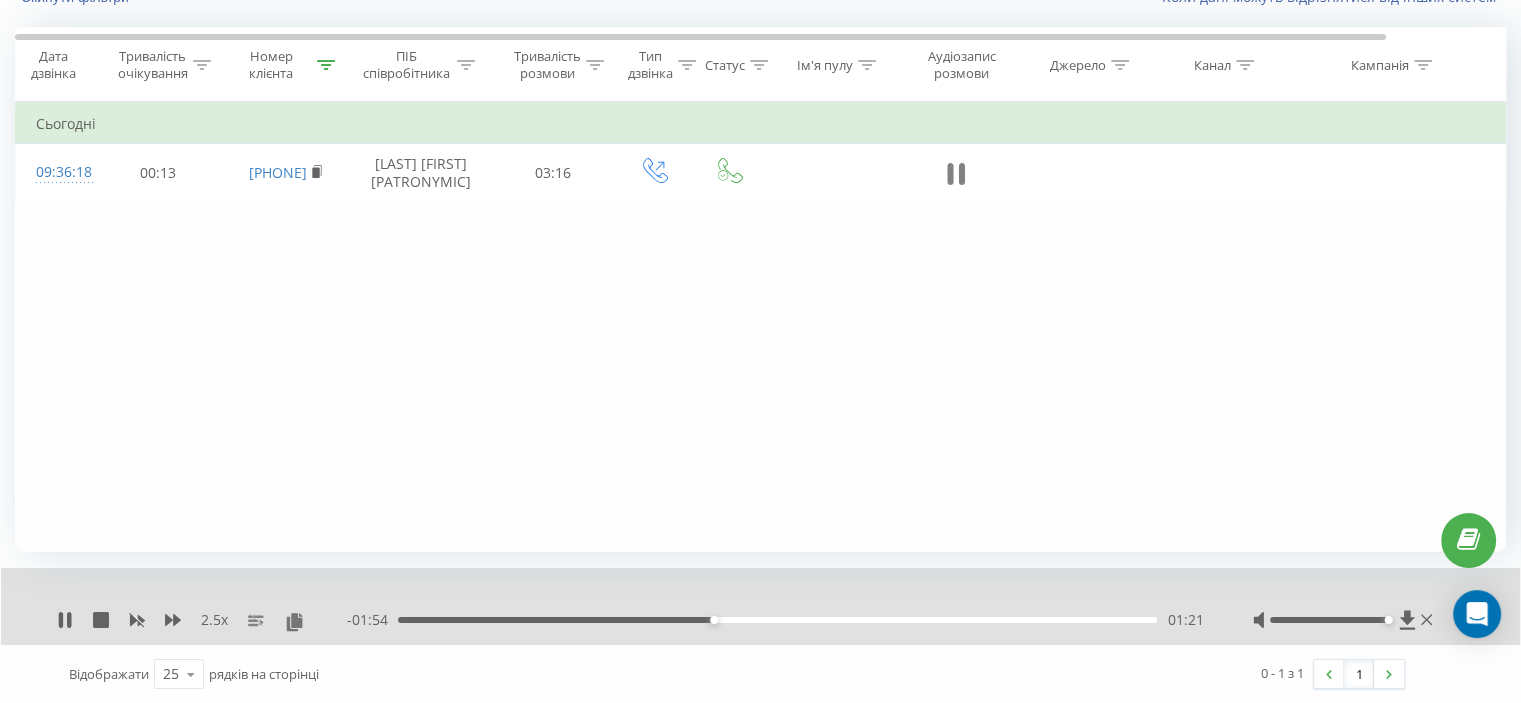 click at bounding box center [956, 174] 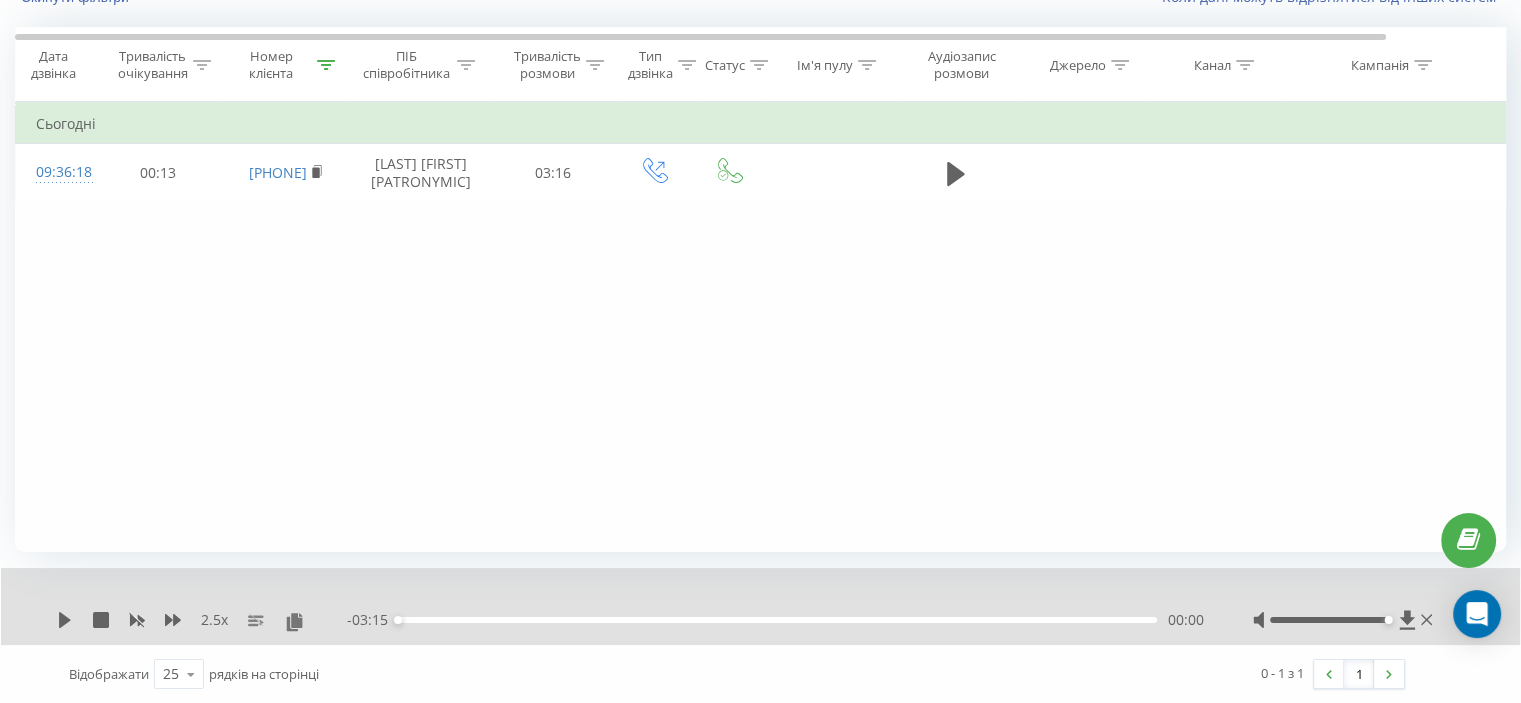 click at bounding box center [956, 174] 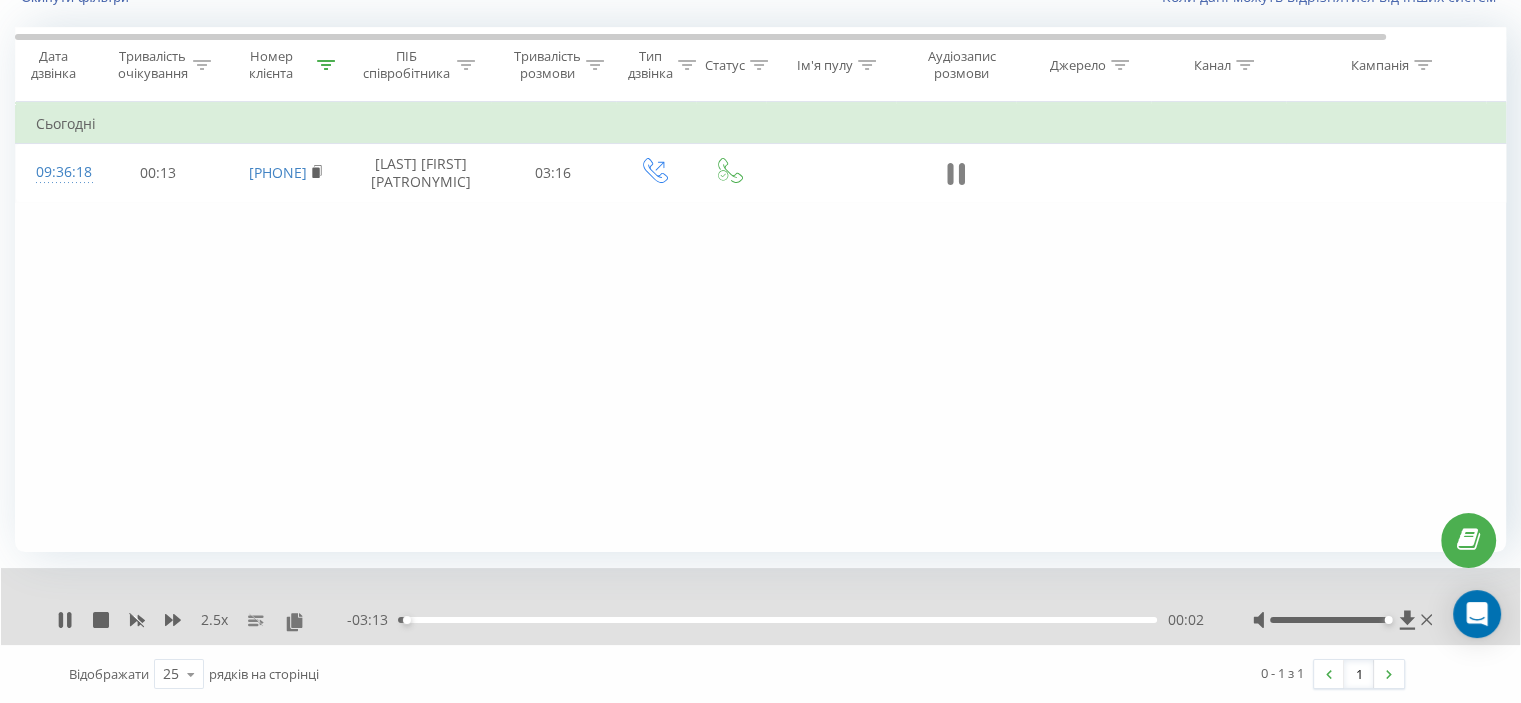 click 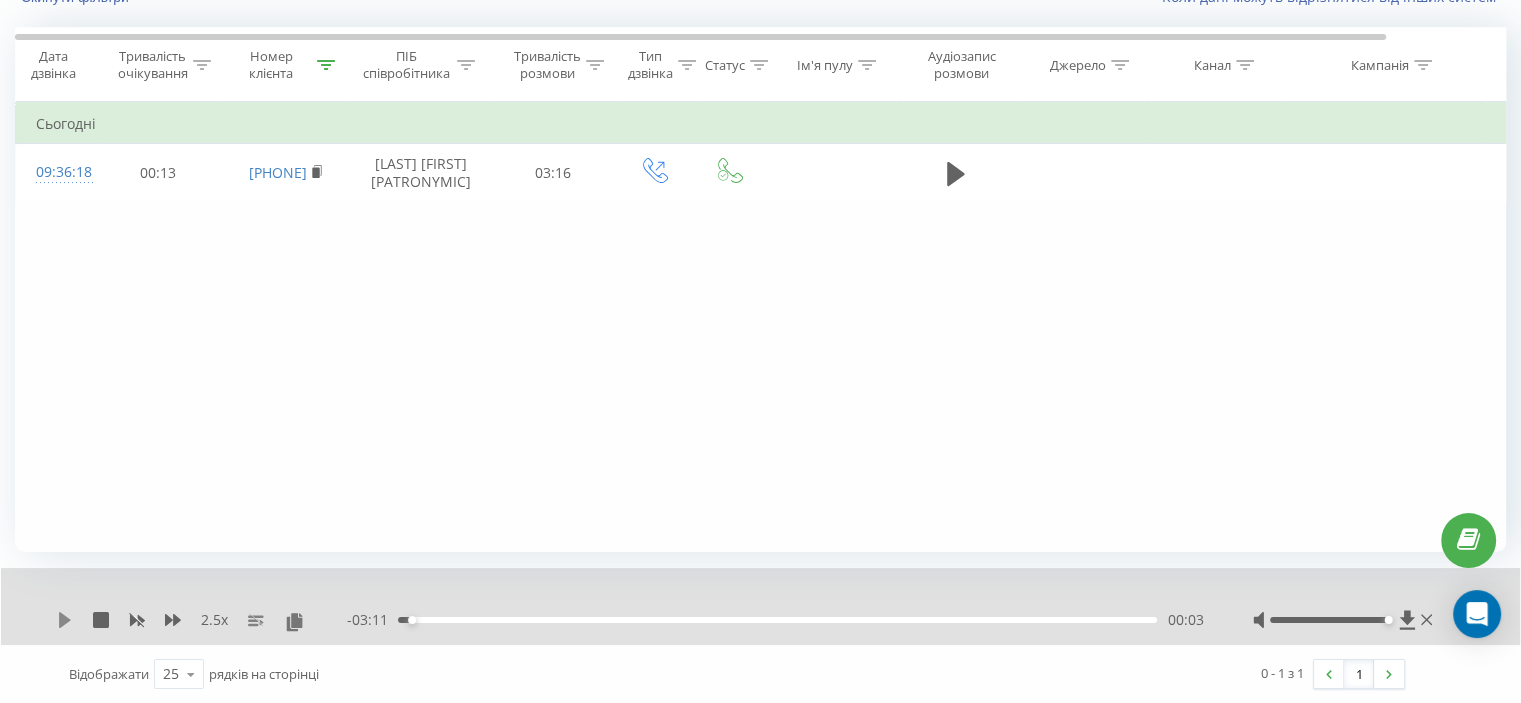 click 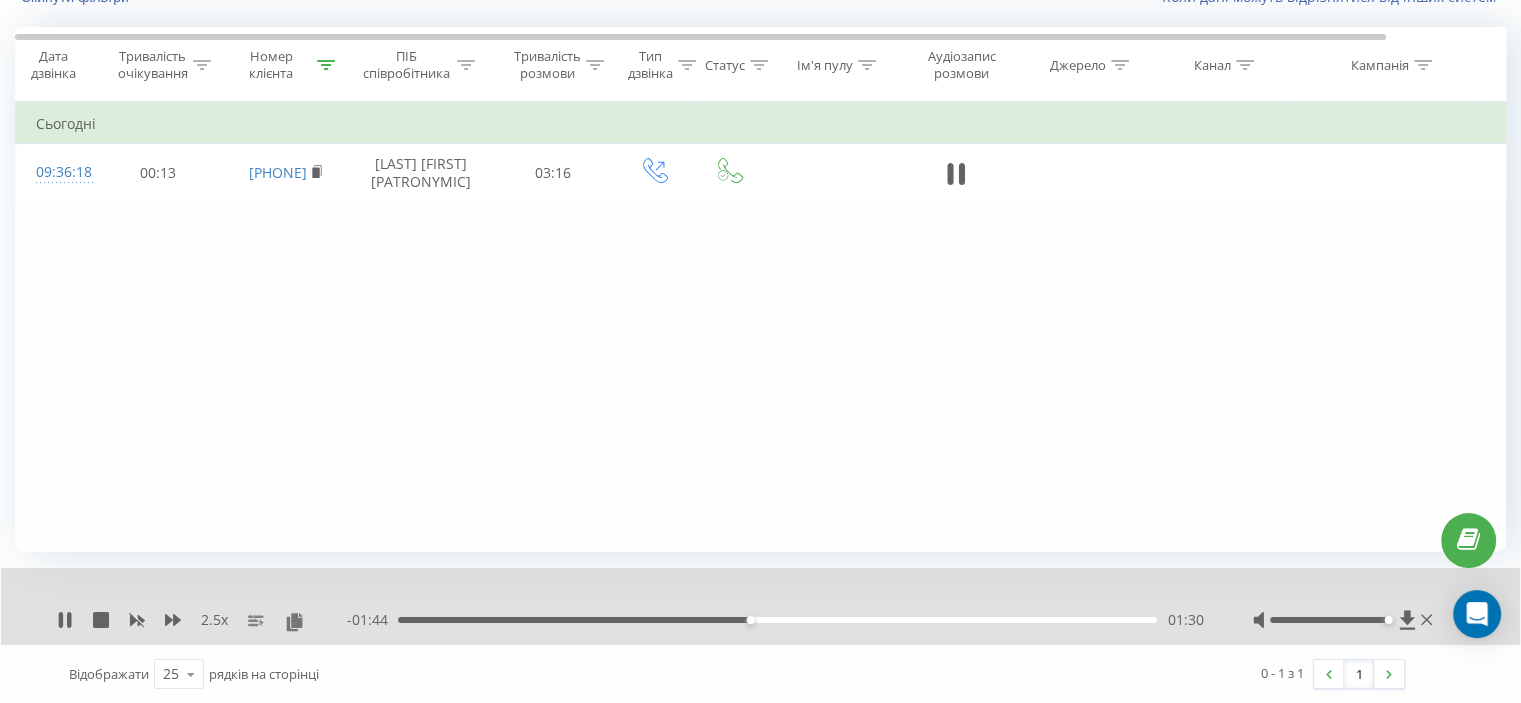 drag, startPoint x: 963, startPoint y: 183, endPoint x: 891, endPoint y: 126, distance: 91.83137 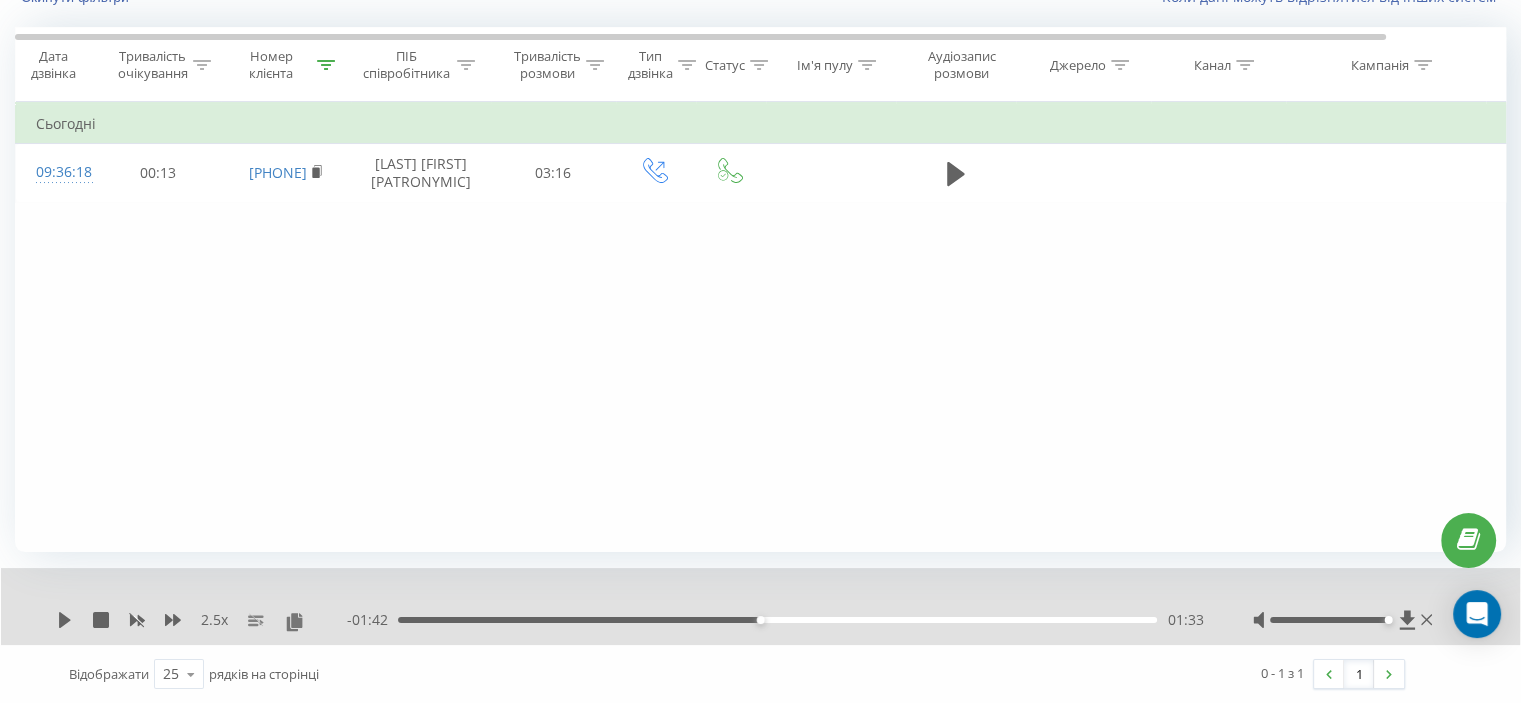 click 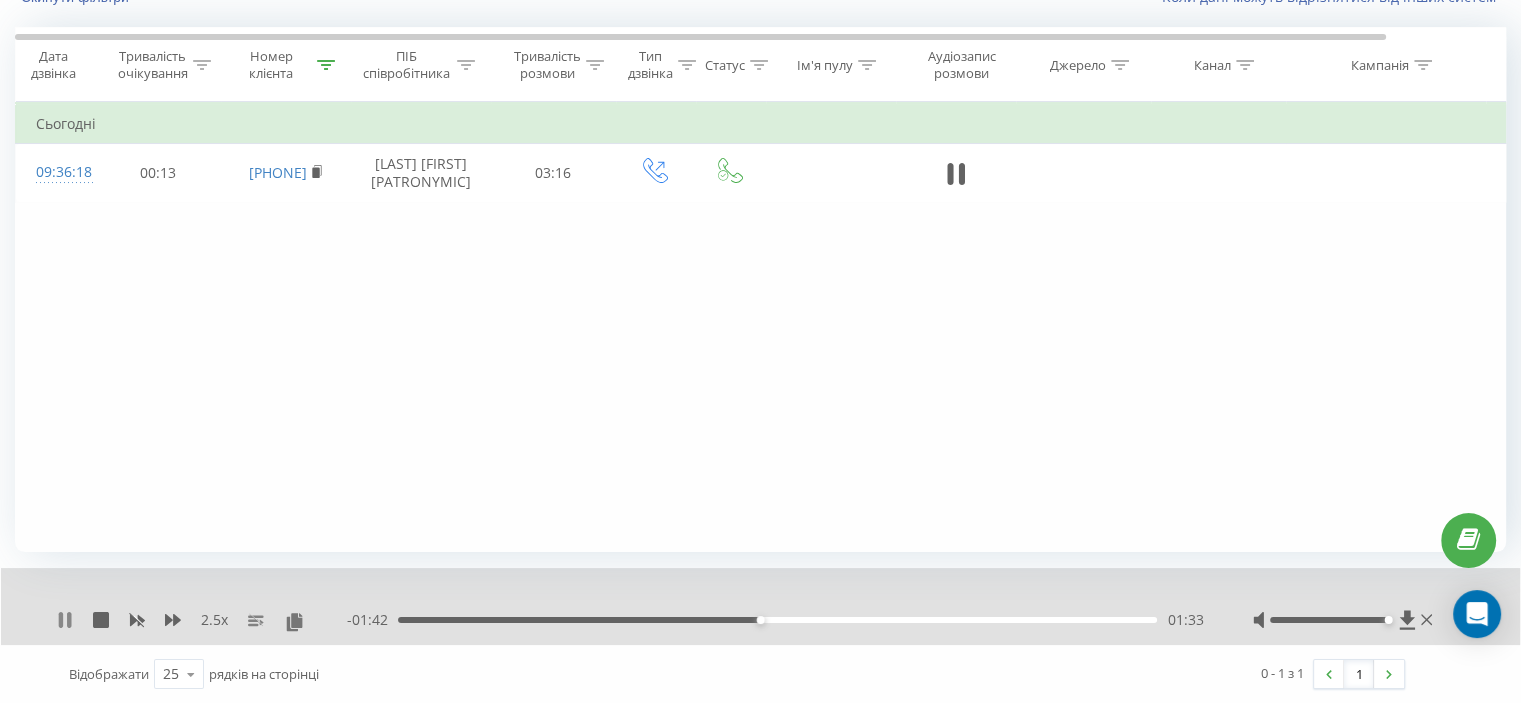 click 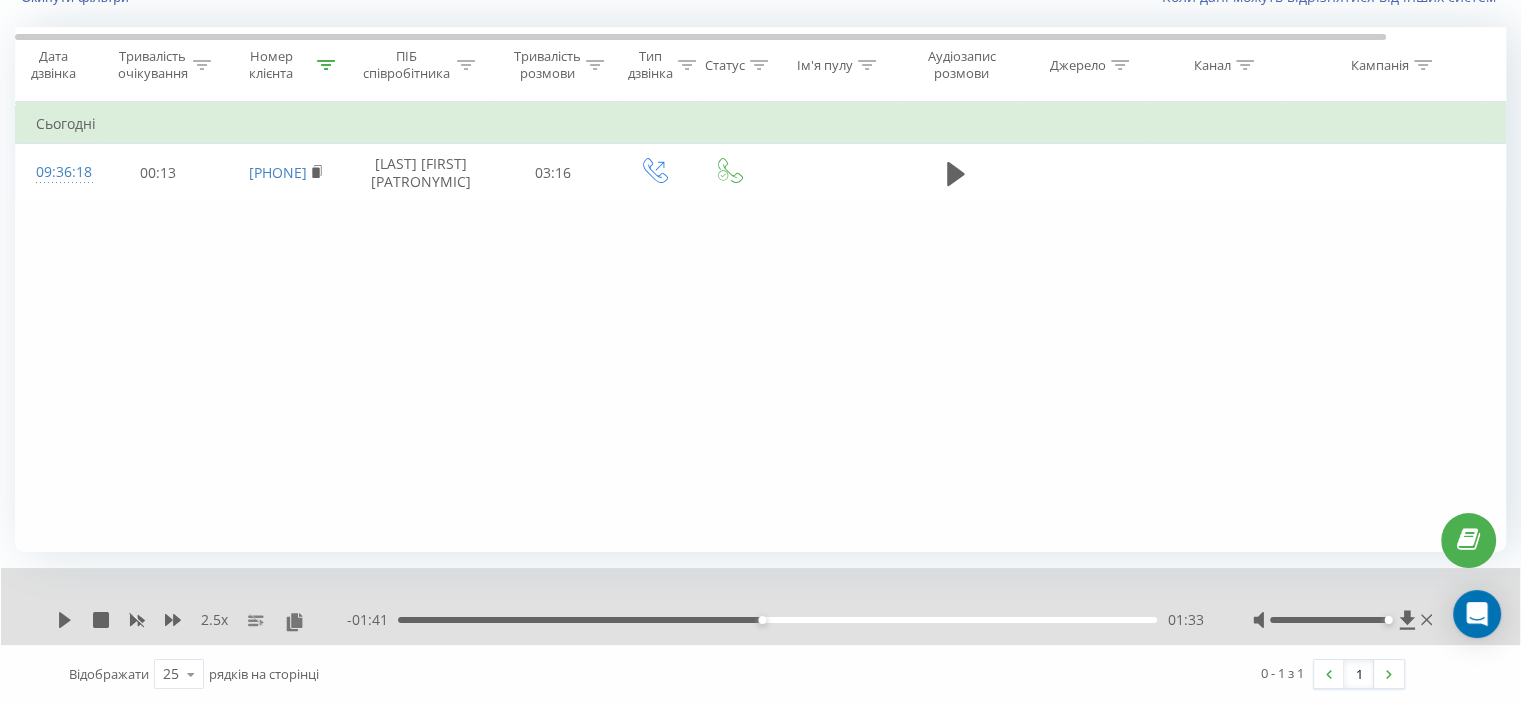 click 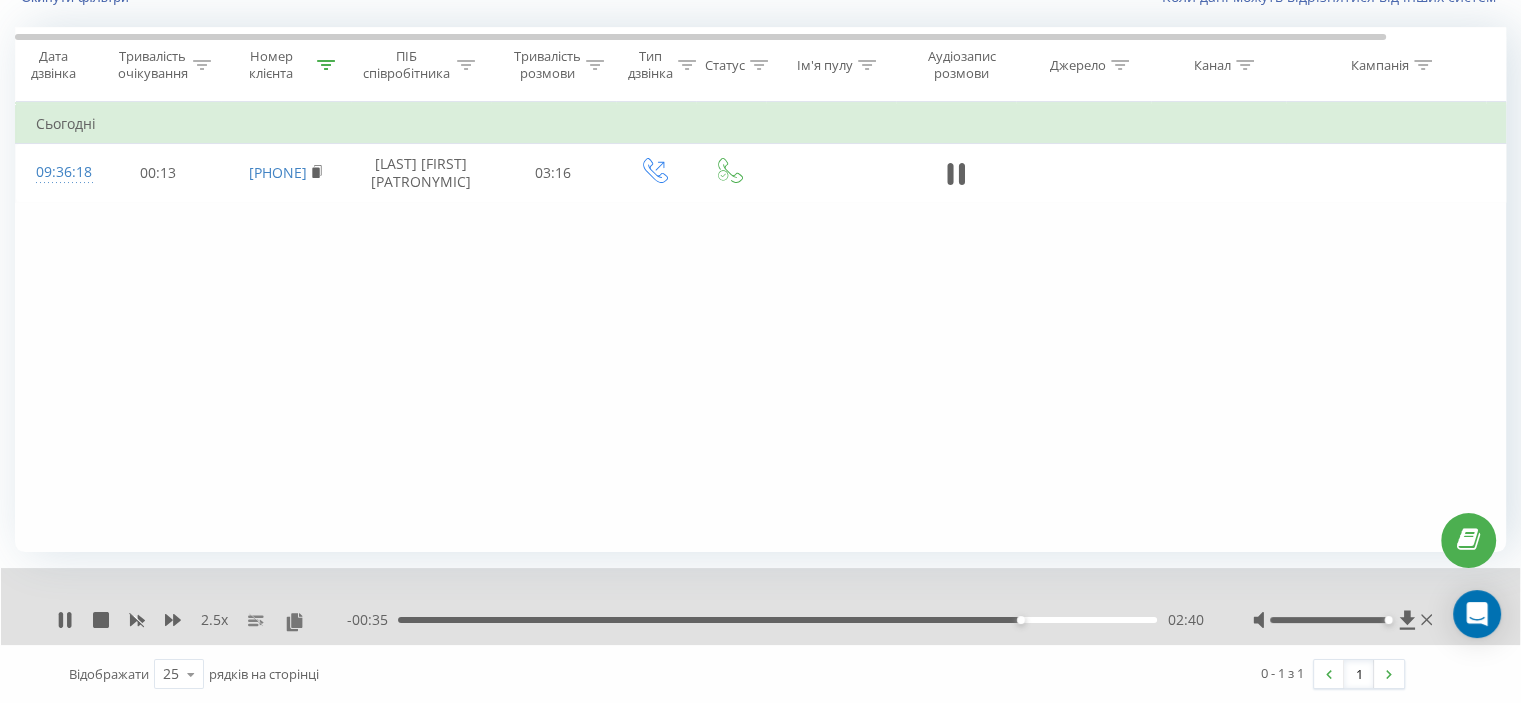 click on "02:40" at bounding box center (777, 620) 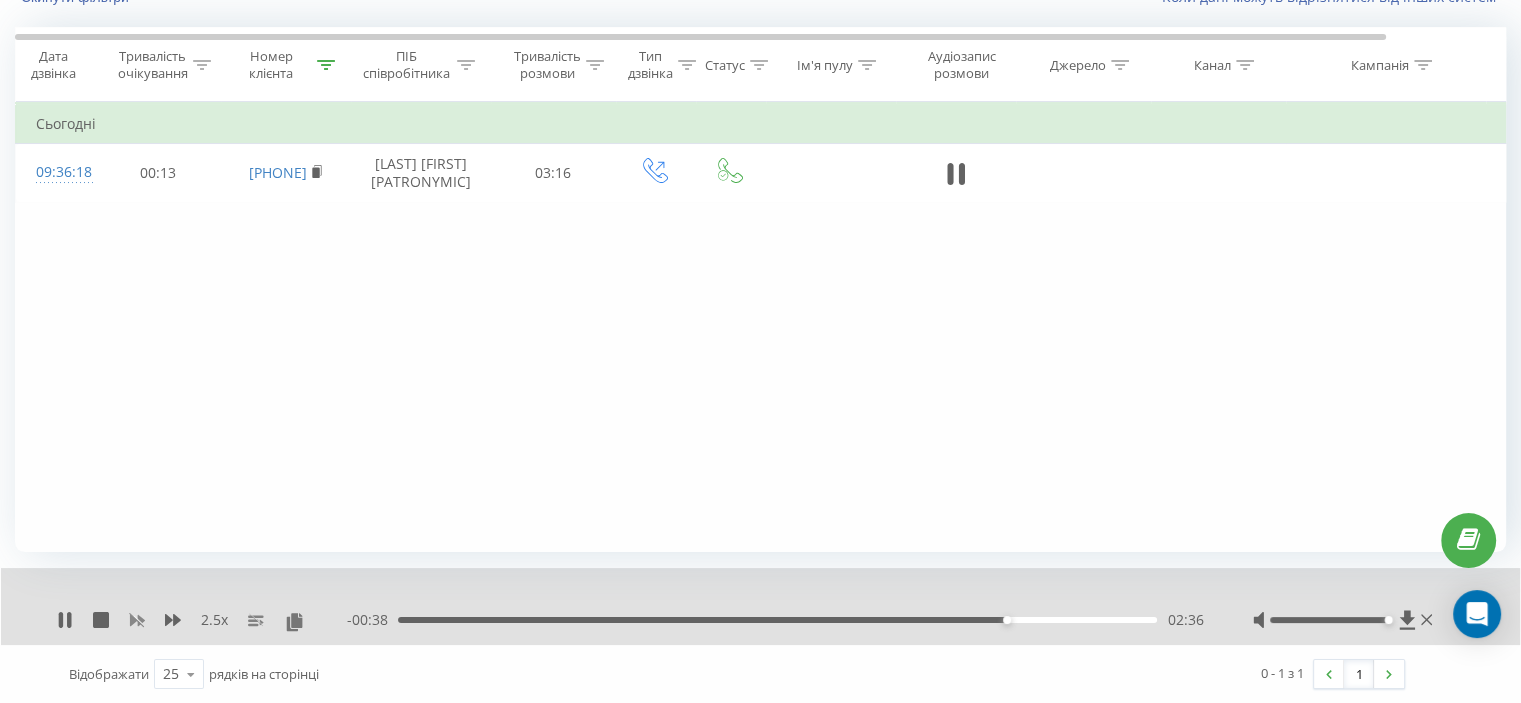 click 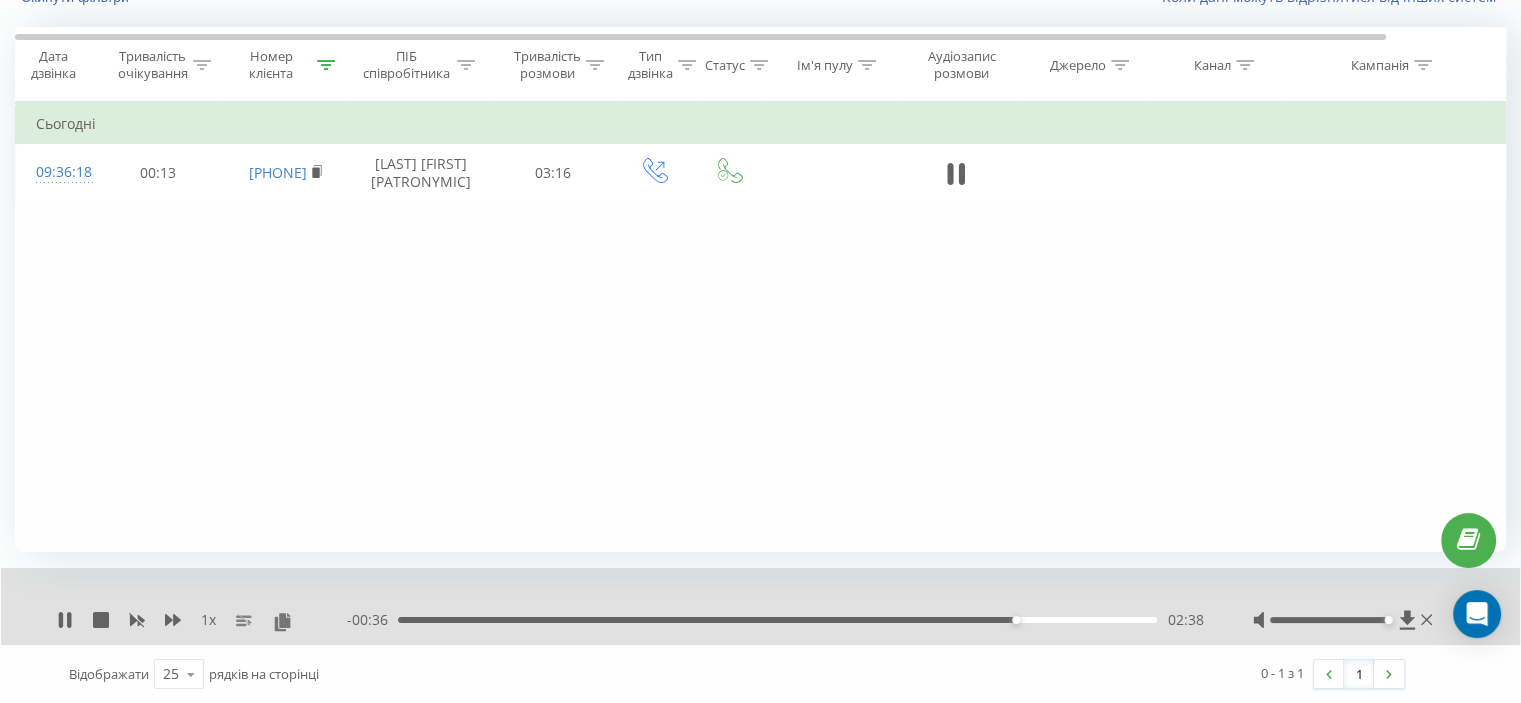 click on "- 00:36 02:38   02:38" at bounding box center [775, 620] 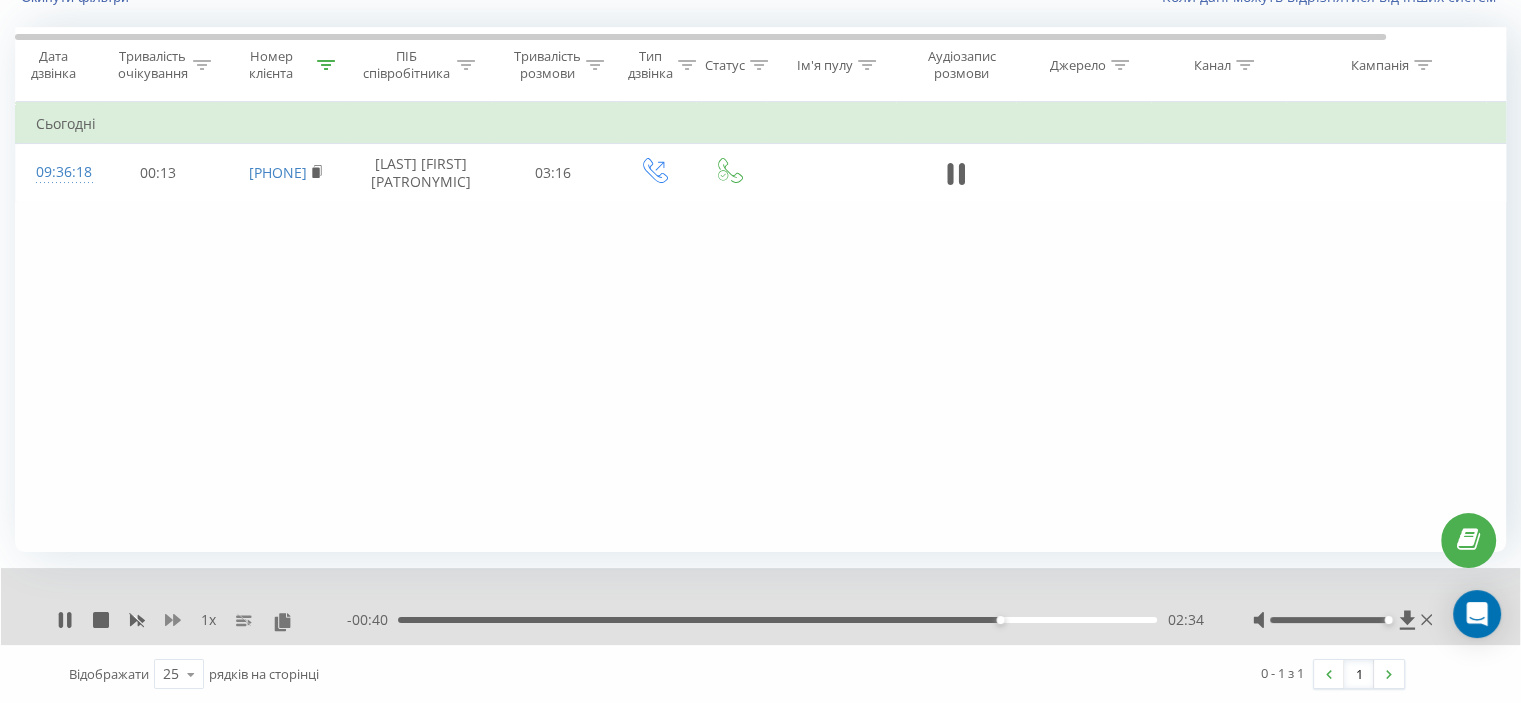 click 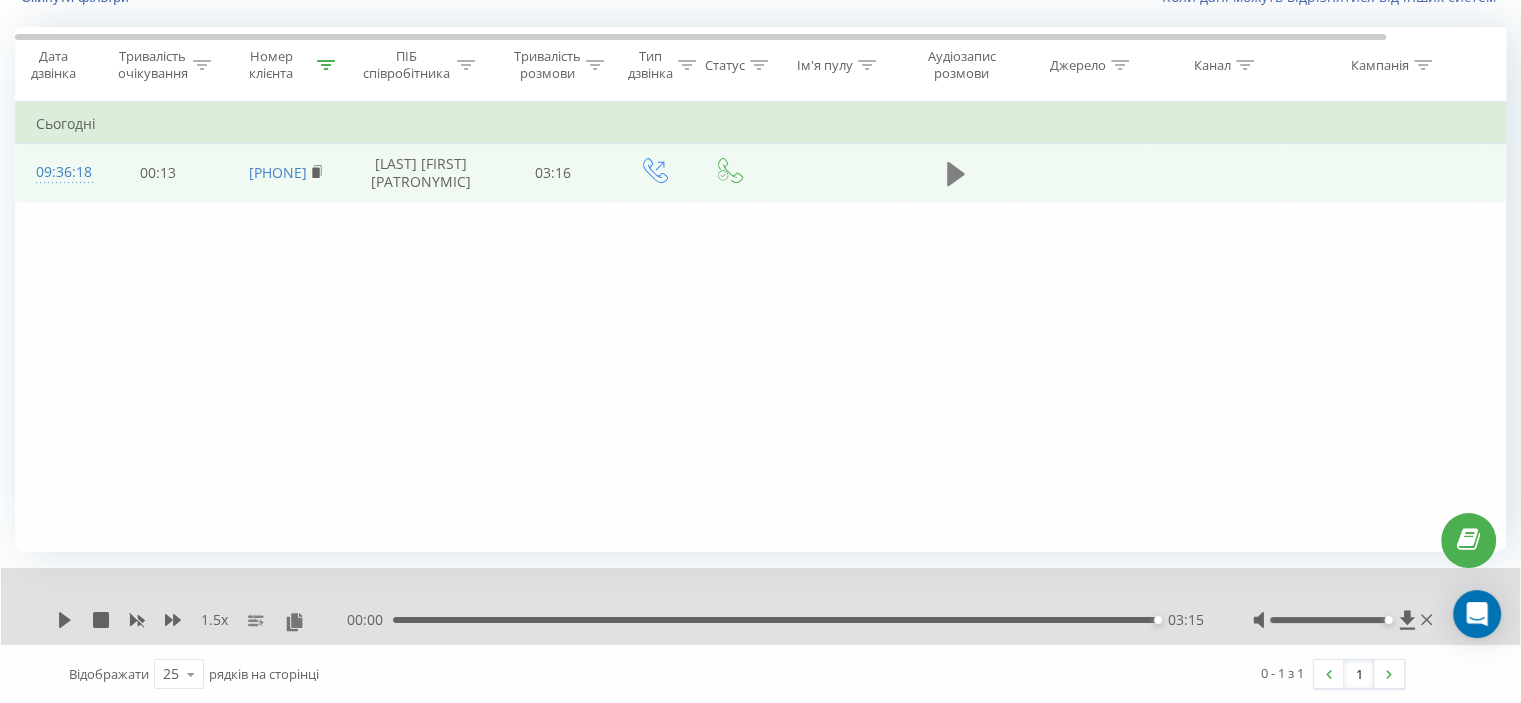click 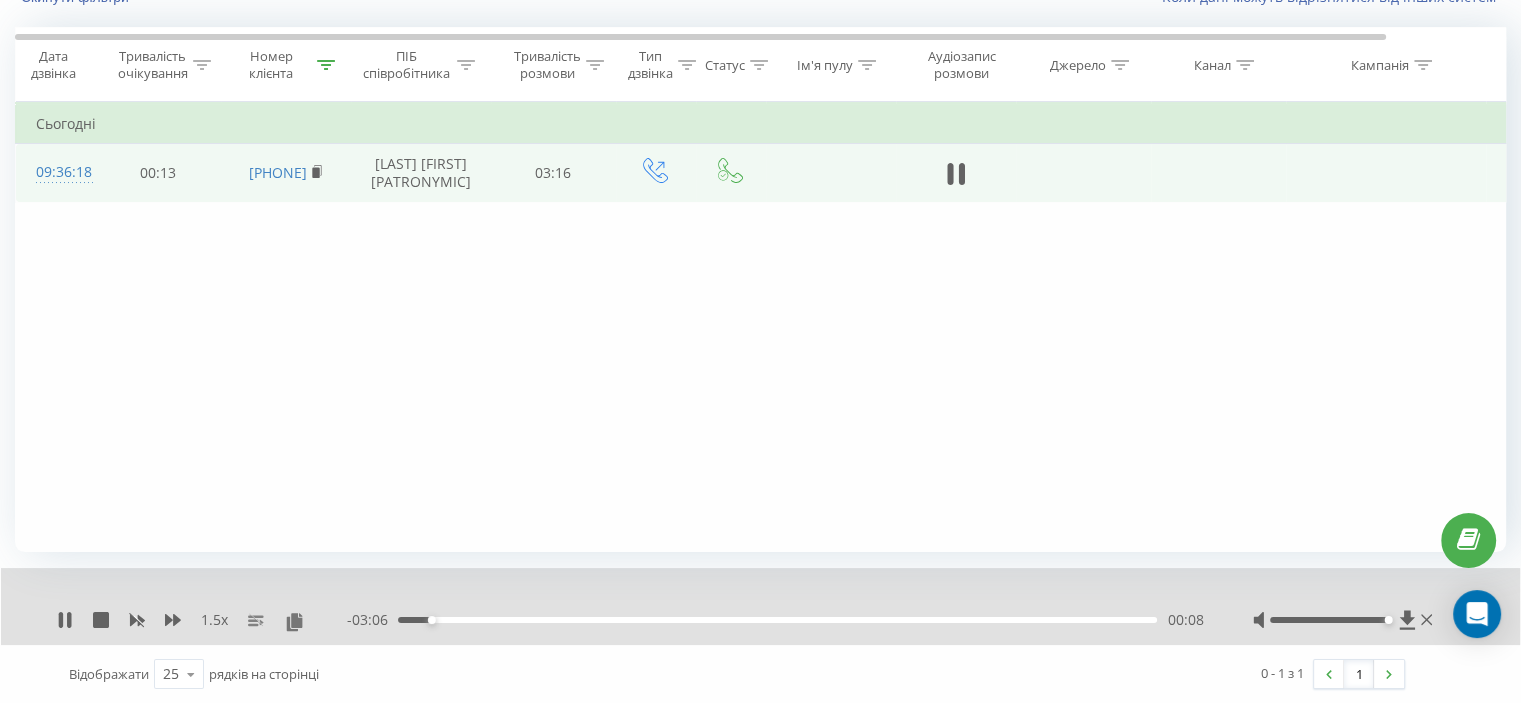 click on "Фільтрувати за умовою Дорівнює Скасувати OK Фільтрувати за умовою Містить [PHONE] Скасувати OK Фільтрувати за умовою Містить Скасувати OK Фільтрувати за умовою Дорівнює Скасувати OK Фільтрувати за умовою Дорівнює Введіть значення Скасувати OK Фільтрувати за умовою Дорівнює Введіть значення Скасувати OK Фільтрувати за умовою Містить Скасувати OK Фільтрувати за умовою Містить Скасувати OK Фільтрувати за умовою Містить Скасувати OK Фільтрувати за умовою Містить Скасувати OK Фільтрувати за умовою Містить Скасувати OK Сьогодні  09:36:18 00:13 [PHONE] 03:16" at bounding box center [760, 327] 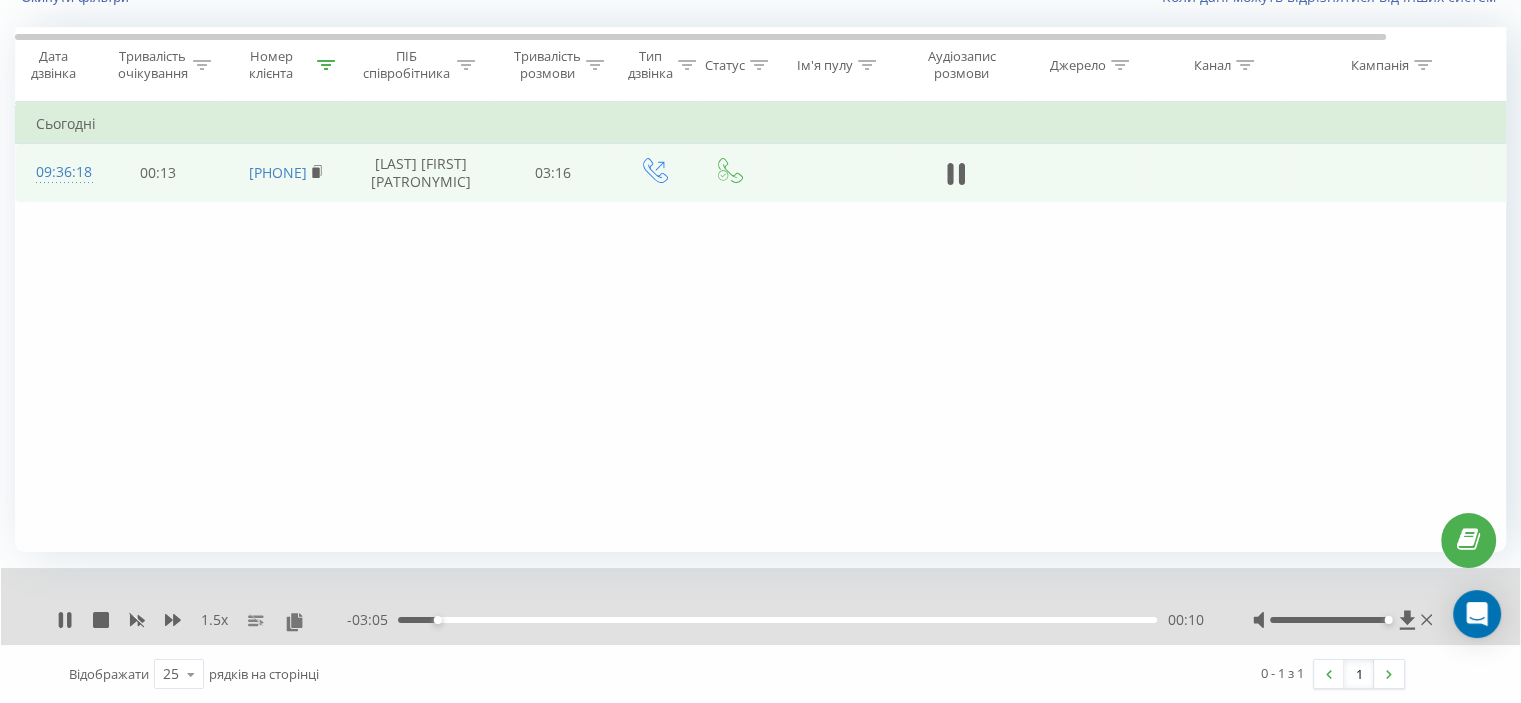 click on "1.5 x" at bounding box center (202, 620) 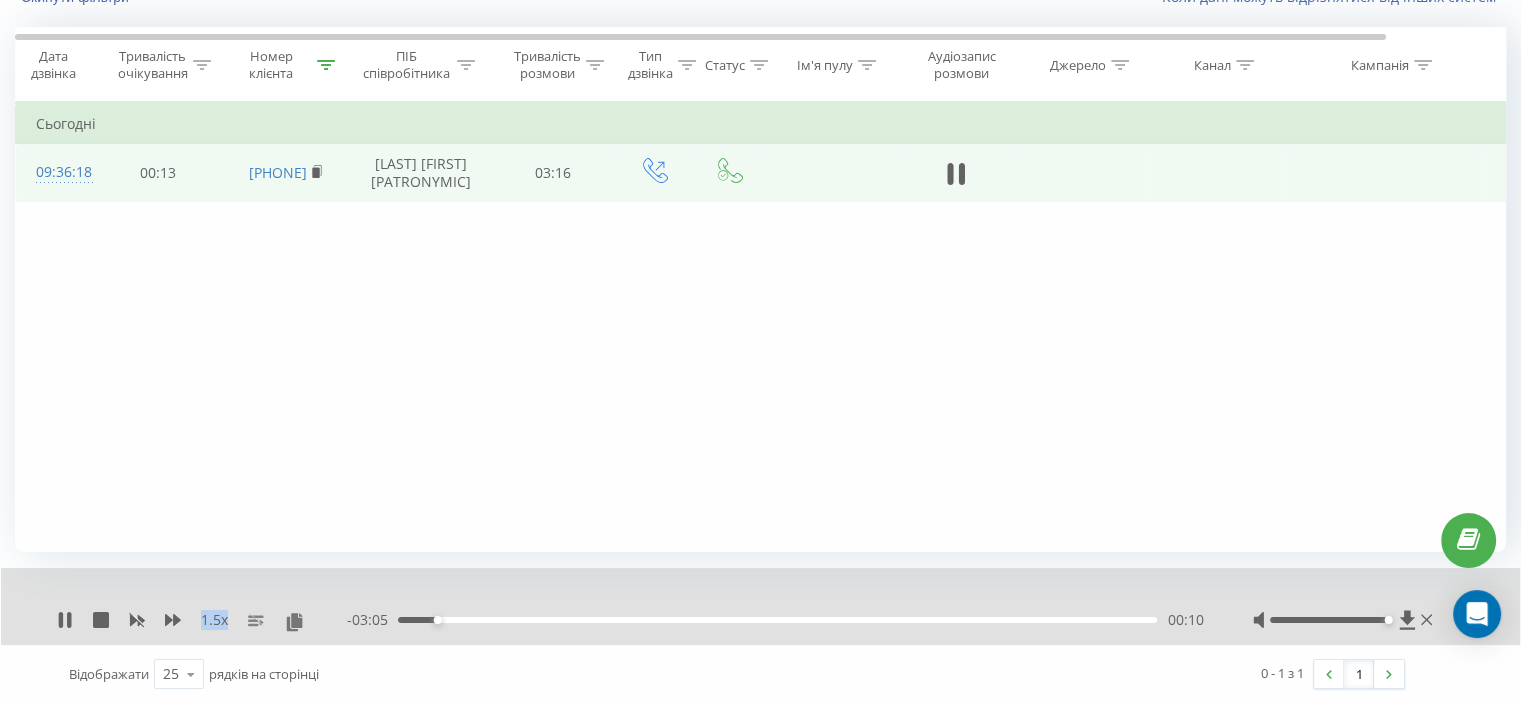 click on "1.5 x" at bounding box center (202, 620) 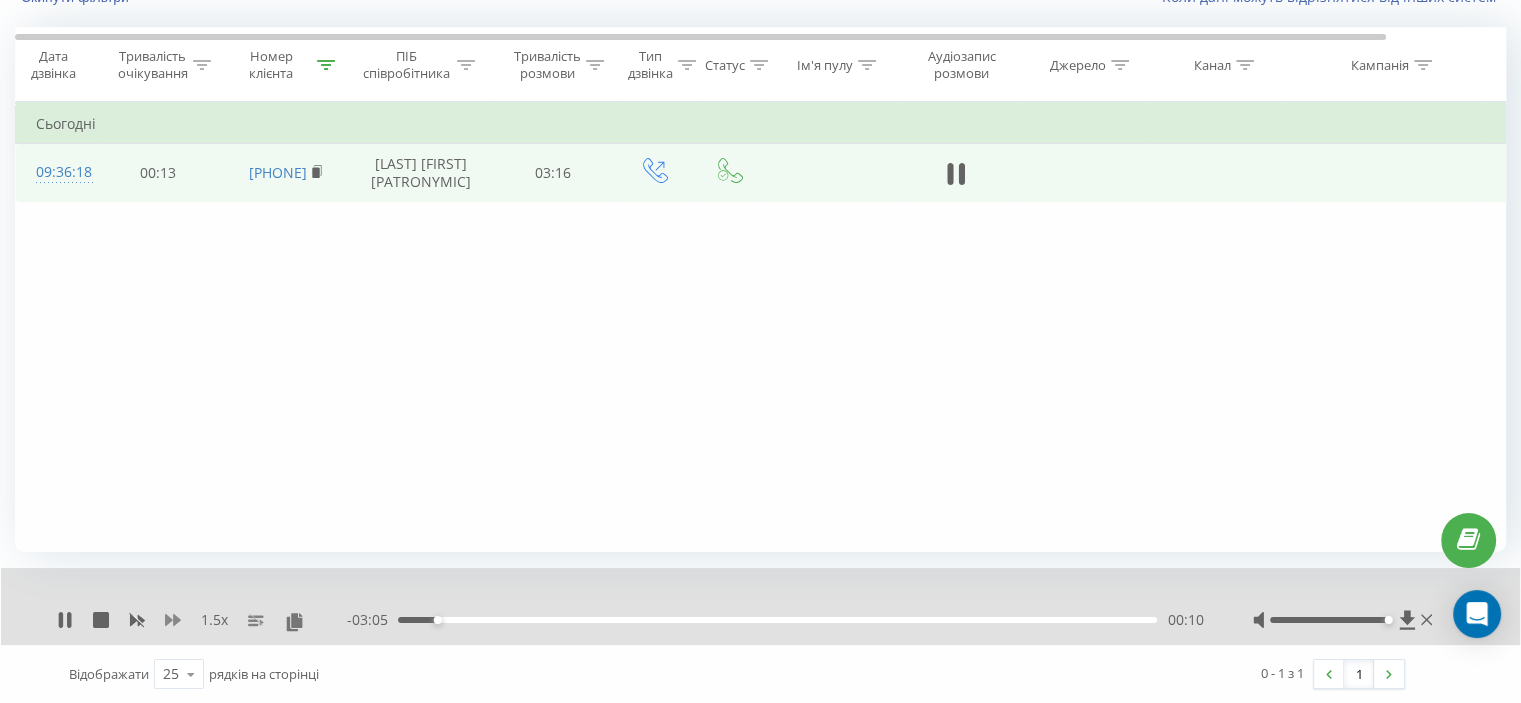 click on "1.5 x" at bounding box center (202, 620) 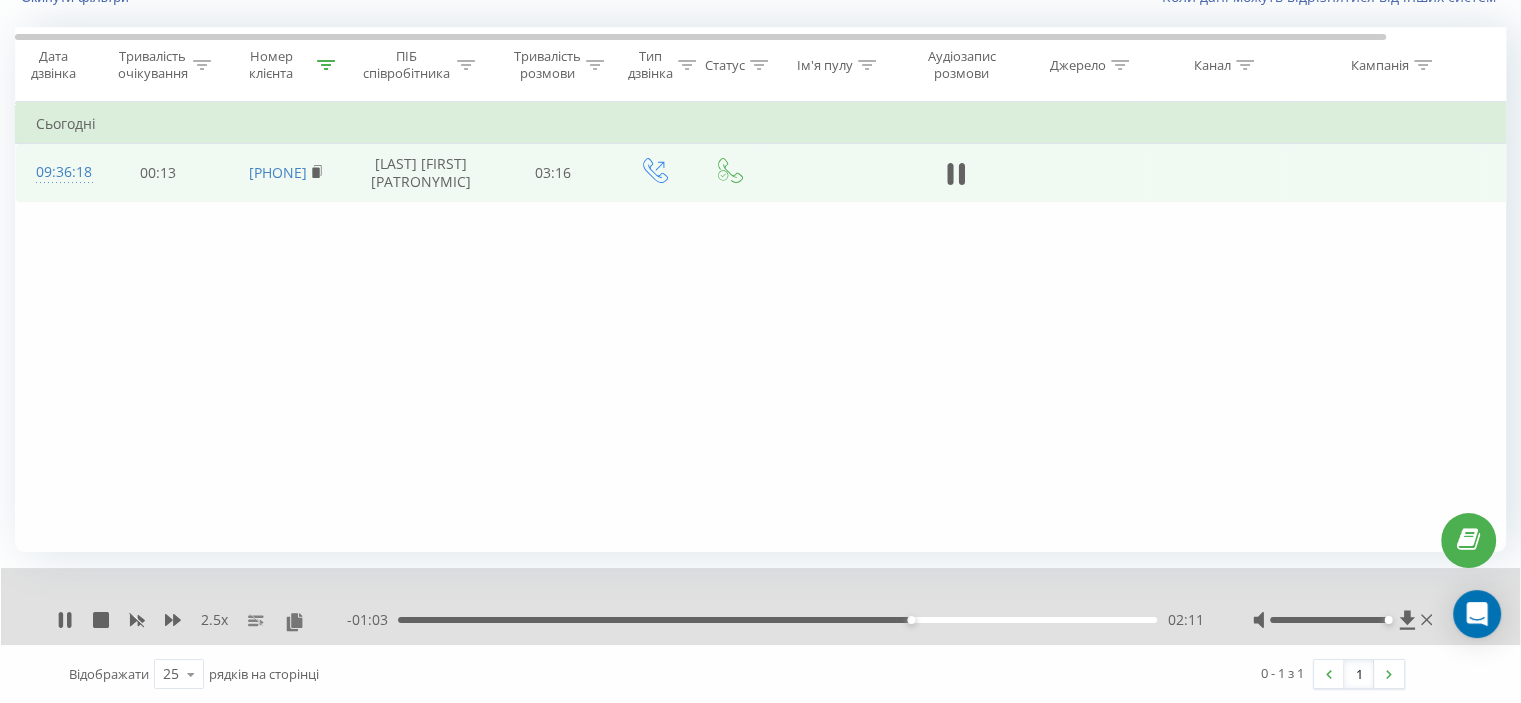 click on "Фільтрувати за умовою Дорівнює Скасувати OK Фільтрувати за умовою Містить [PHONE] Скасувати OK Фільтрувати за умовою Містить Скасувати OK Фільтрувати за умовою Дорівнює Скасувати OK Фільтрувати за умовою Дорівнює Введіть значення Скасувати OK Фільтрувати за умовою Дорівнює Введіть значення Скасувати OK Фільтрувати за умовою Містить Скасувати OK Фільтрувати за умовою Містить Скасувати OK Фільтрувати за умовою Містить Скасувати OK Фільтрувати за умовою Містить Скасувати OK Фільтрувати за умовою Містить Скасувати OK Сьогодні  09:36:18 00:13 [PHONE] 03:16" at bounding box center [760, 327] 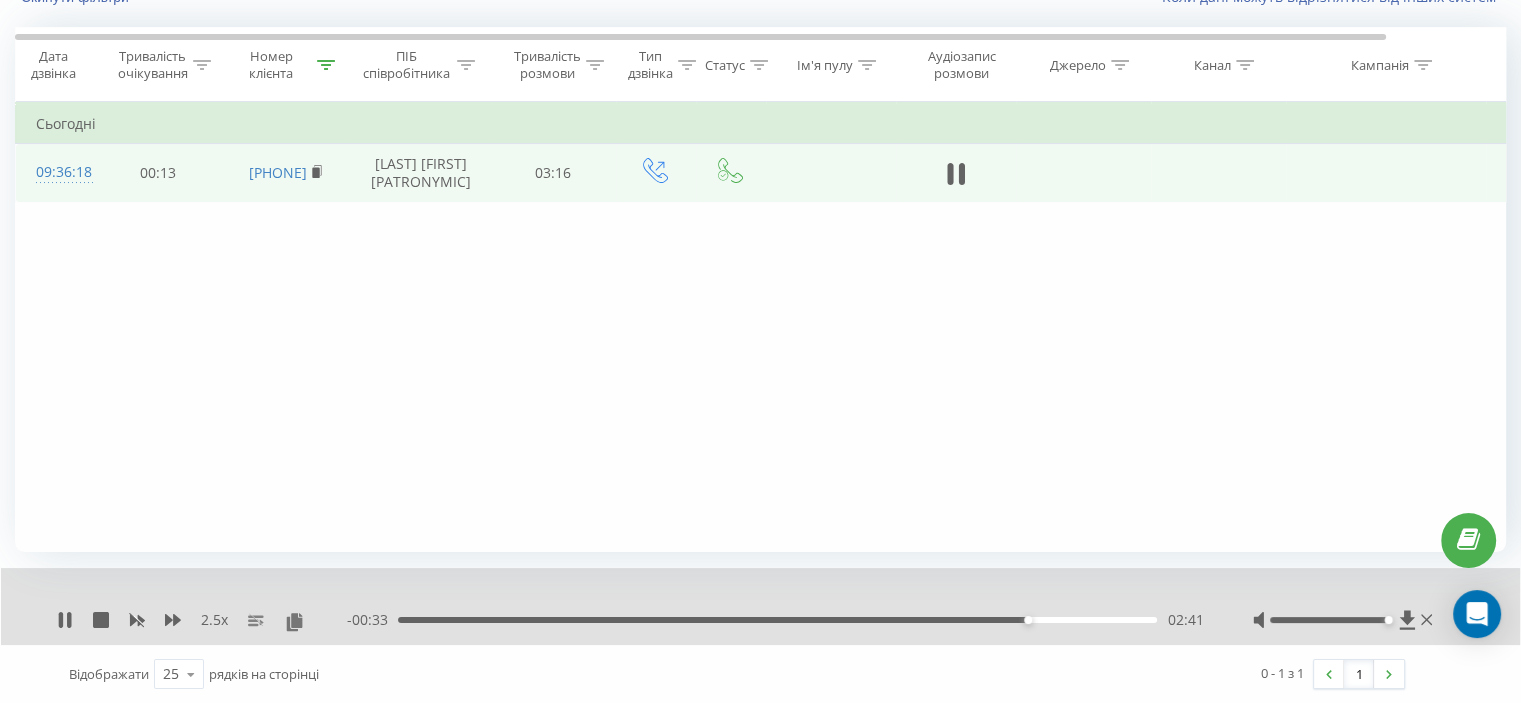 click on "- 00:33 02:41   02:41" at bounding box center [775, 620] 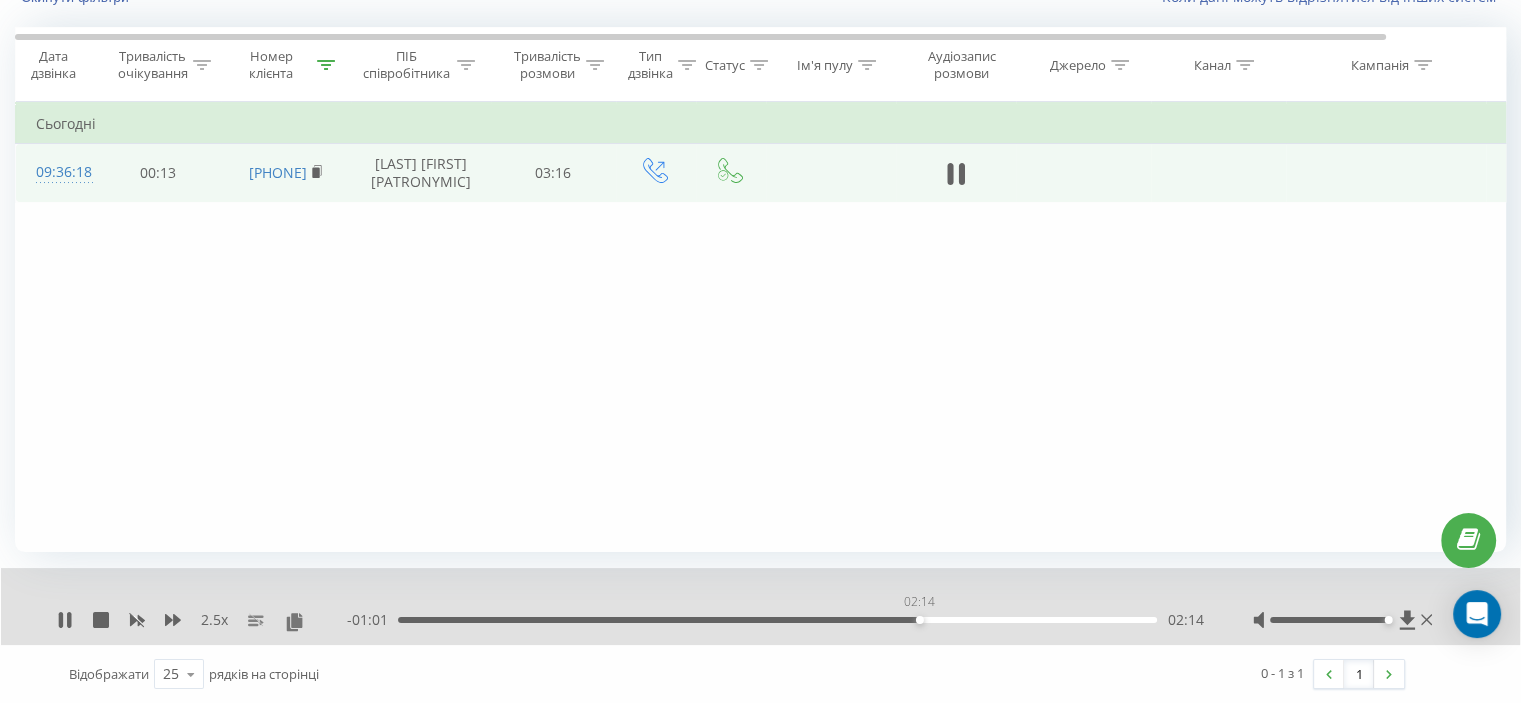 click on "02:14" at bounding box center [777, 620] 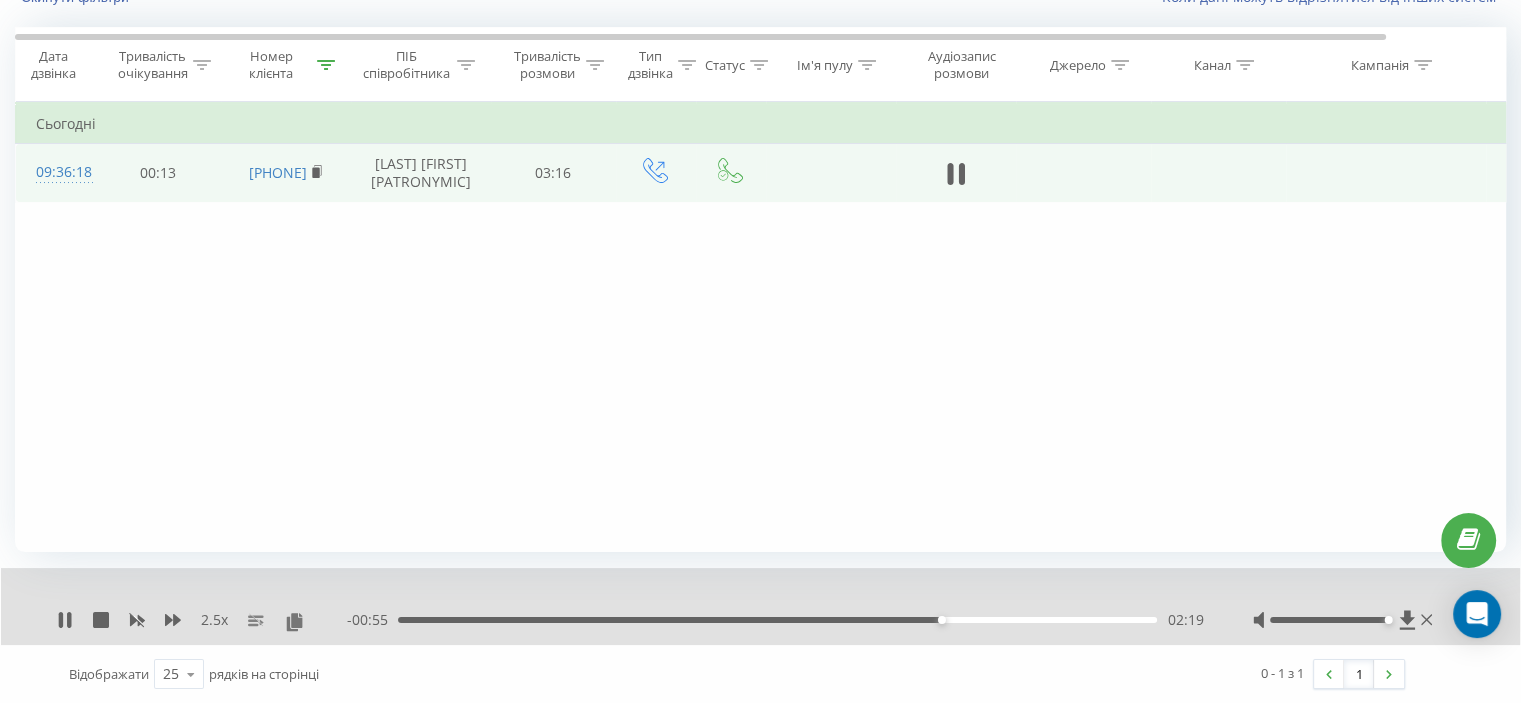 drag, startPoint x: 865, startPoint y: 615, endPoint x: 852, endPoint y: 623, distance: 15.264338 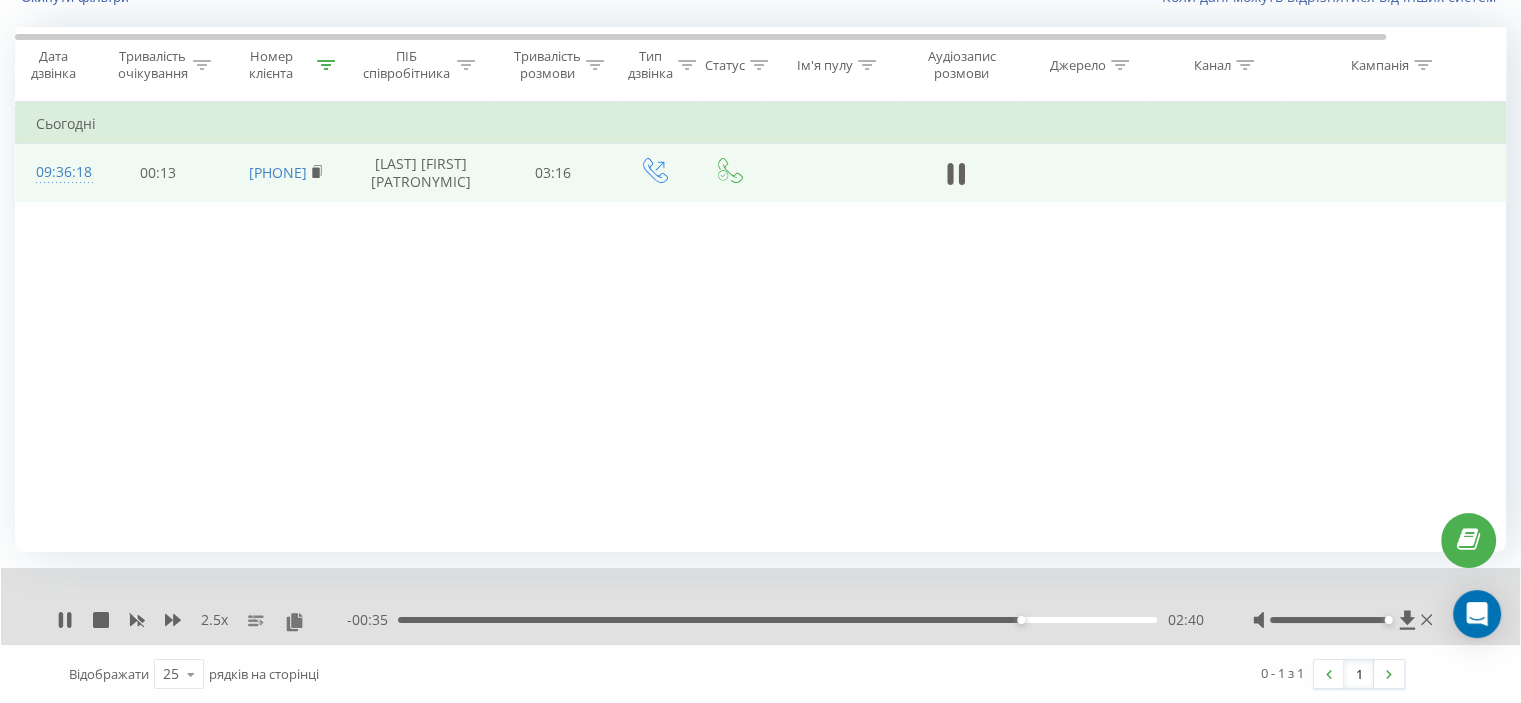 click on "- 00:35 02:40   02:40" at bounding box center [775, 620] 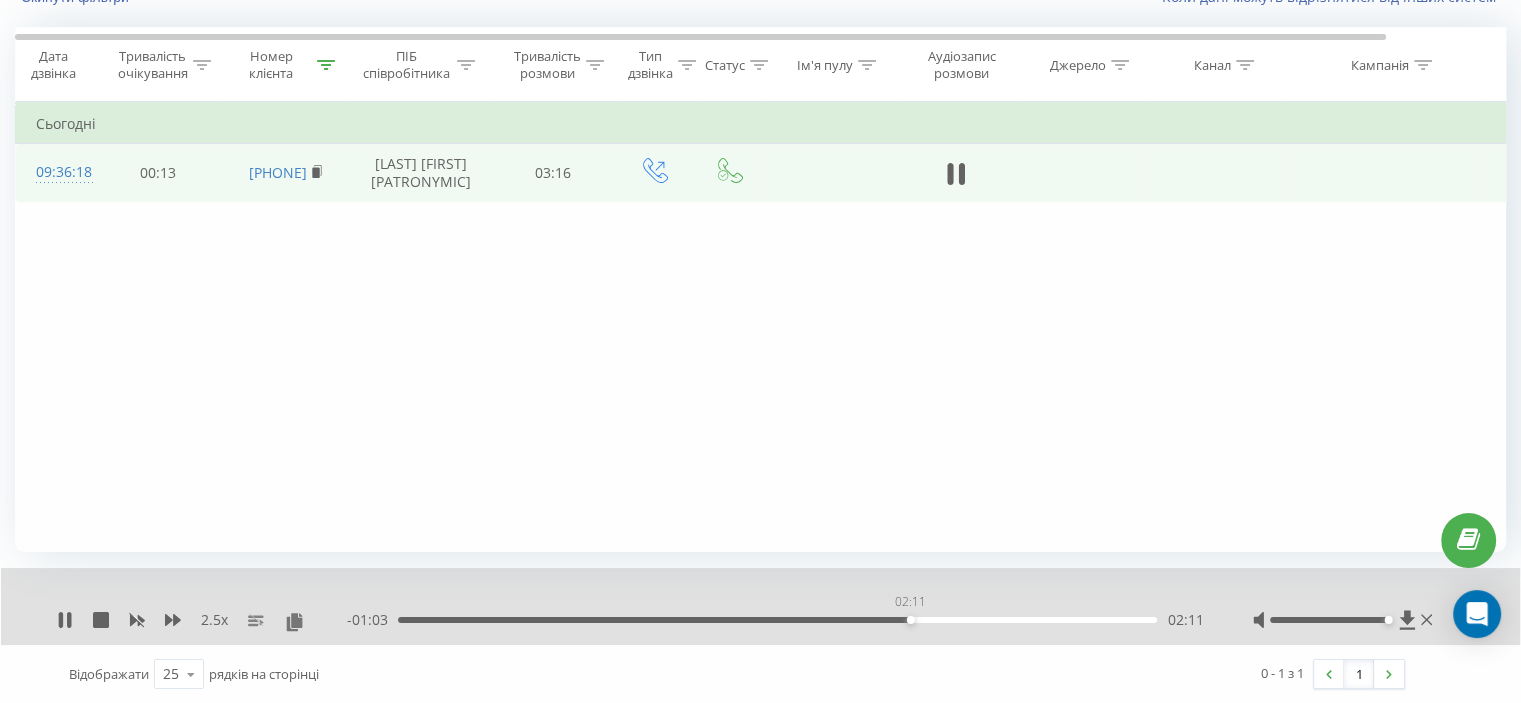 click on "02:11" at bounding box center [777, 620] 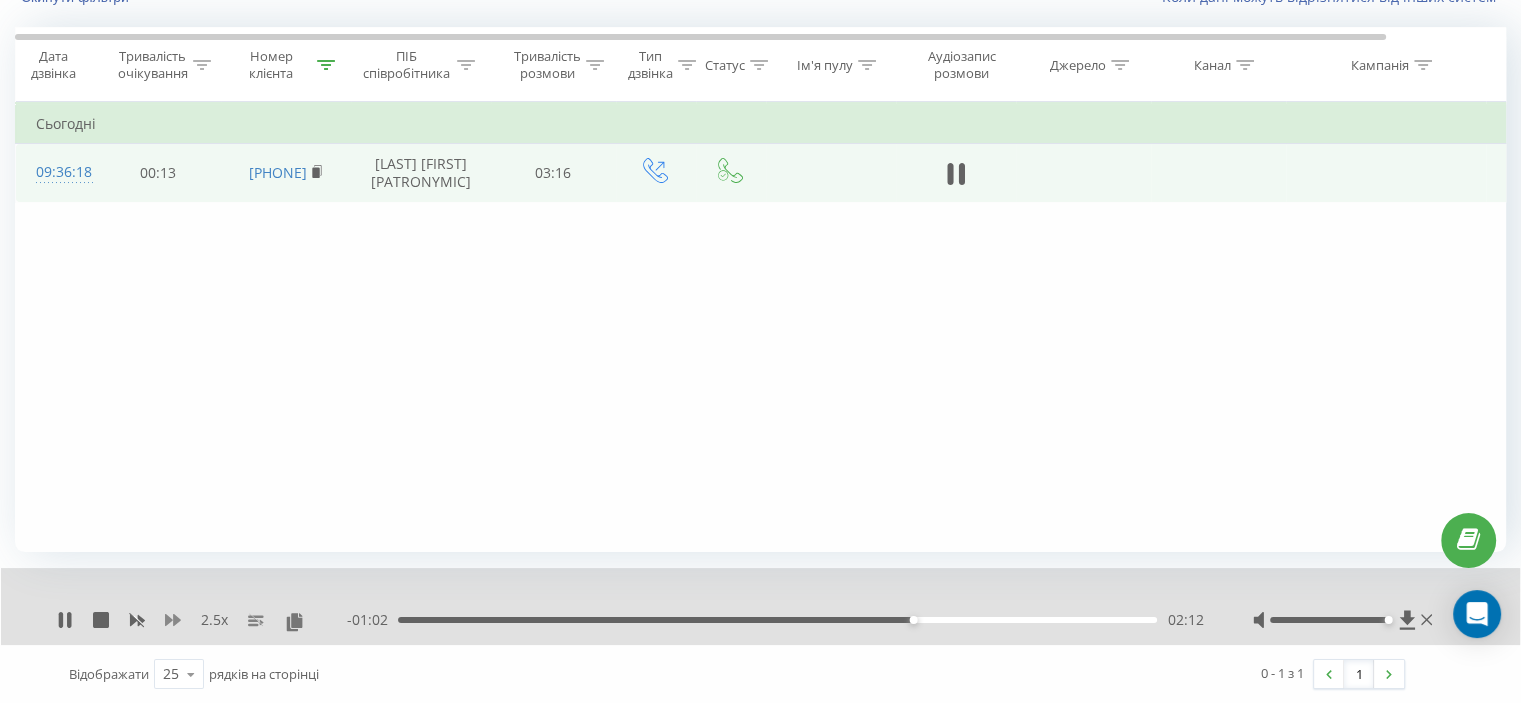 click 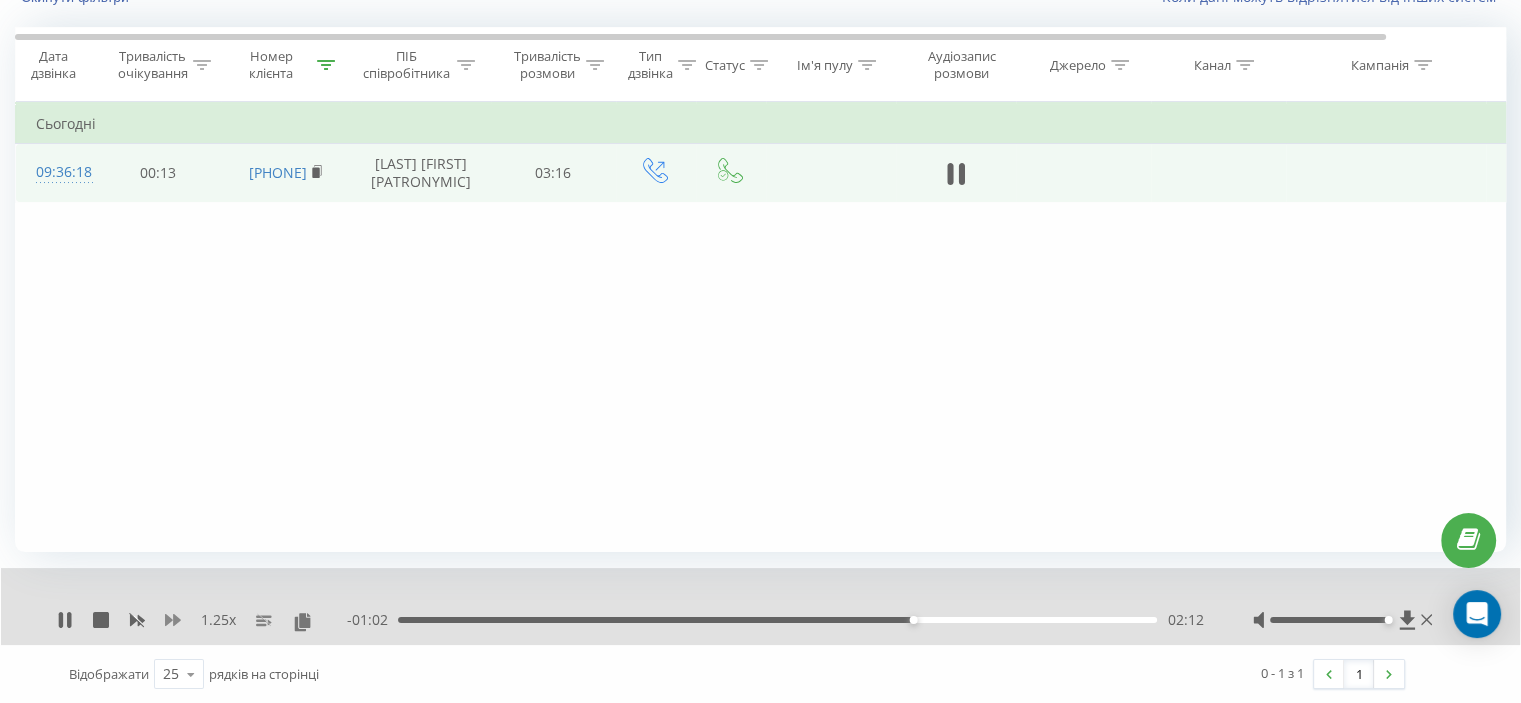 click 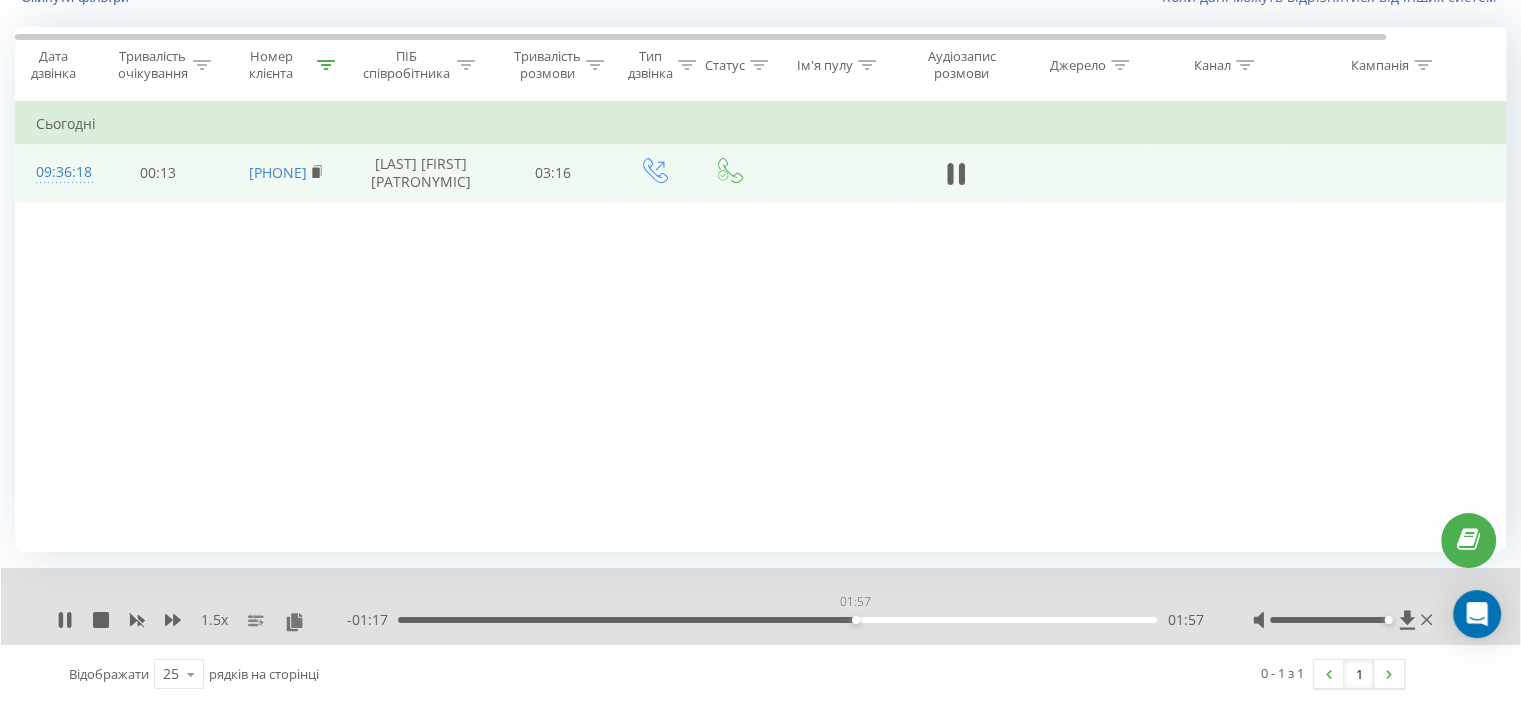 click on "01:57" at bounding box center [777, 620] 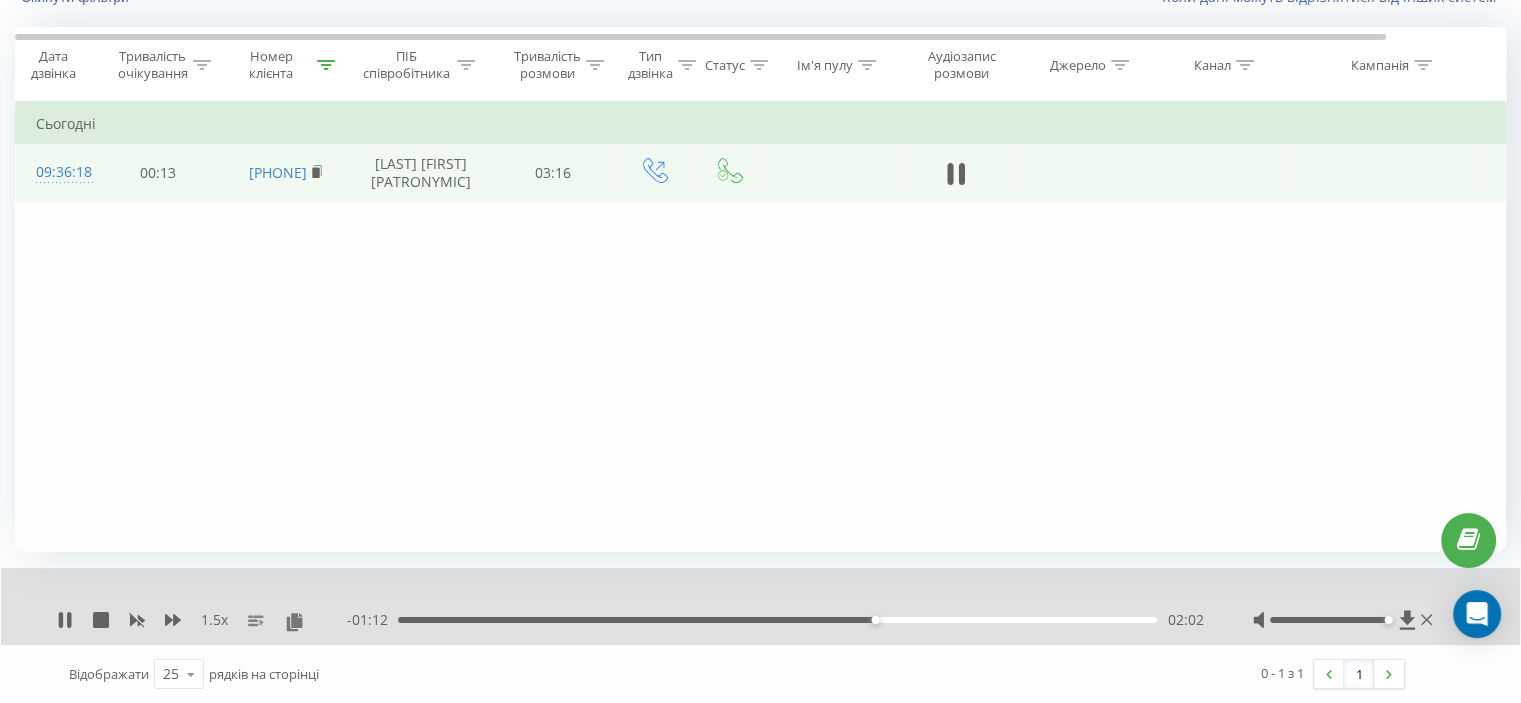 click on "1.5 x  - 01:12 02:02   02:02" at bounding box center (760, 606) 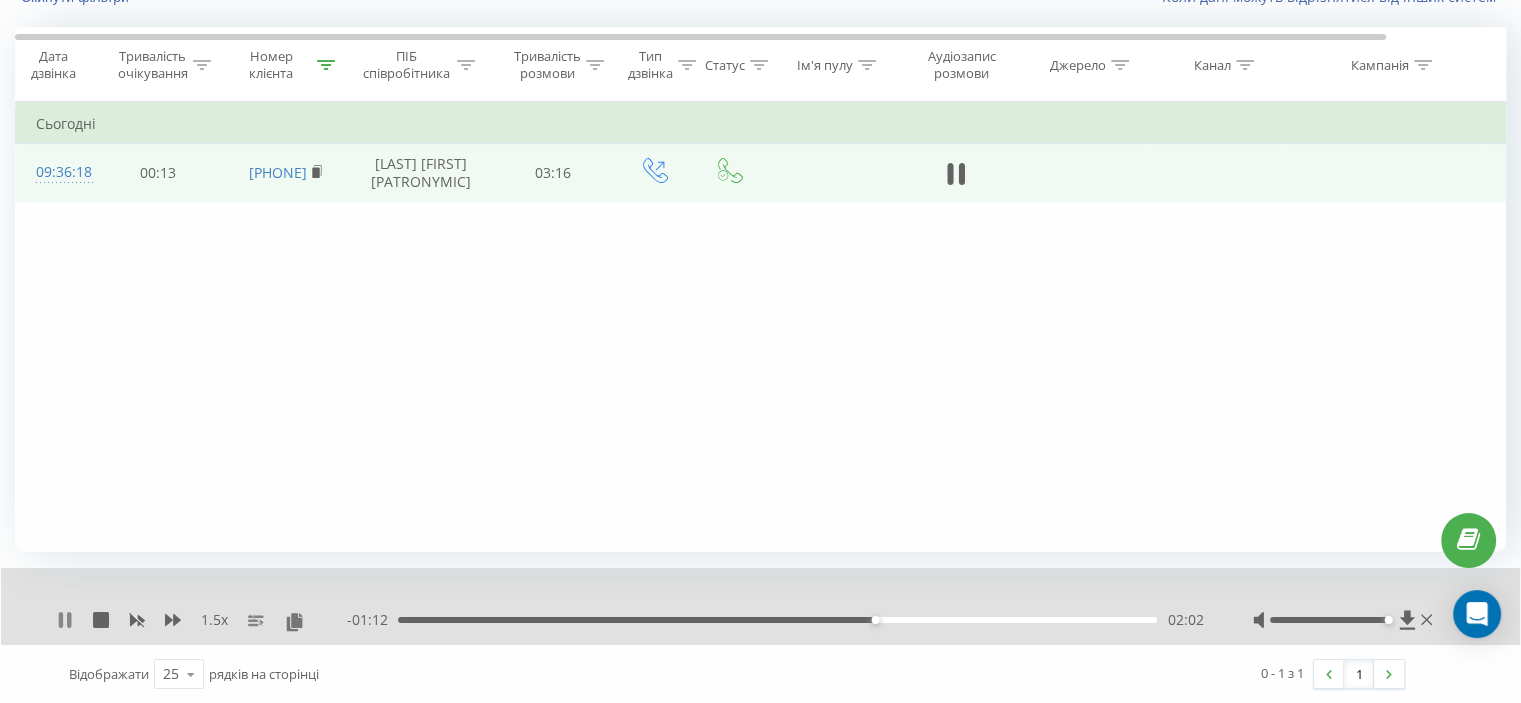 click 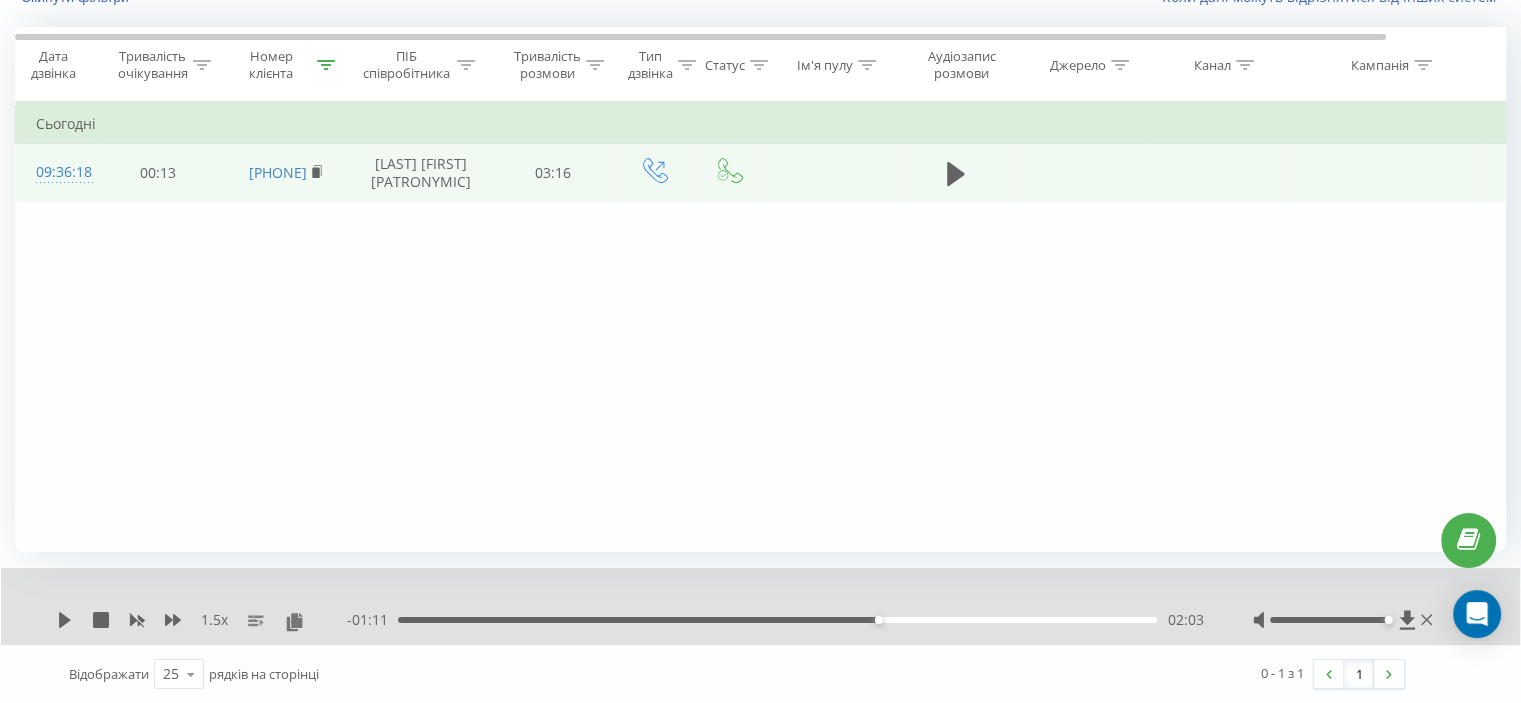 click on "Фільтрувати за умовою Дорівнює Скасувати OK Фільтрувати за умовою Містить [PHONE] Скасувати OK Фільтрувати за умовою Містить Скасувати OK Фільтрувати за умовою Дорівнює Скасувати OK Фільтрувати за умовою Дорівнює Введіть значення Скасувати OK Фільтрувати за умовою Дорівнює Введіть значення Скасувати OK Фільтрувати за умовою Містить Скасувати OK Фільтрувати за умовою Містить Скасувати OK Фільтрувати за умовою Містить Скасувати OK Фільтрувати за умовою Містить Скасувати OK Фільтрувати за умовою Містить Скасувати OK Сьогодні  09:36:18 00:13 [PHONE] 03:16" at bounding box center [760, 327] 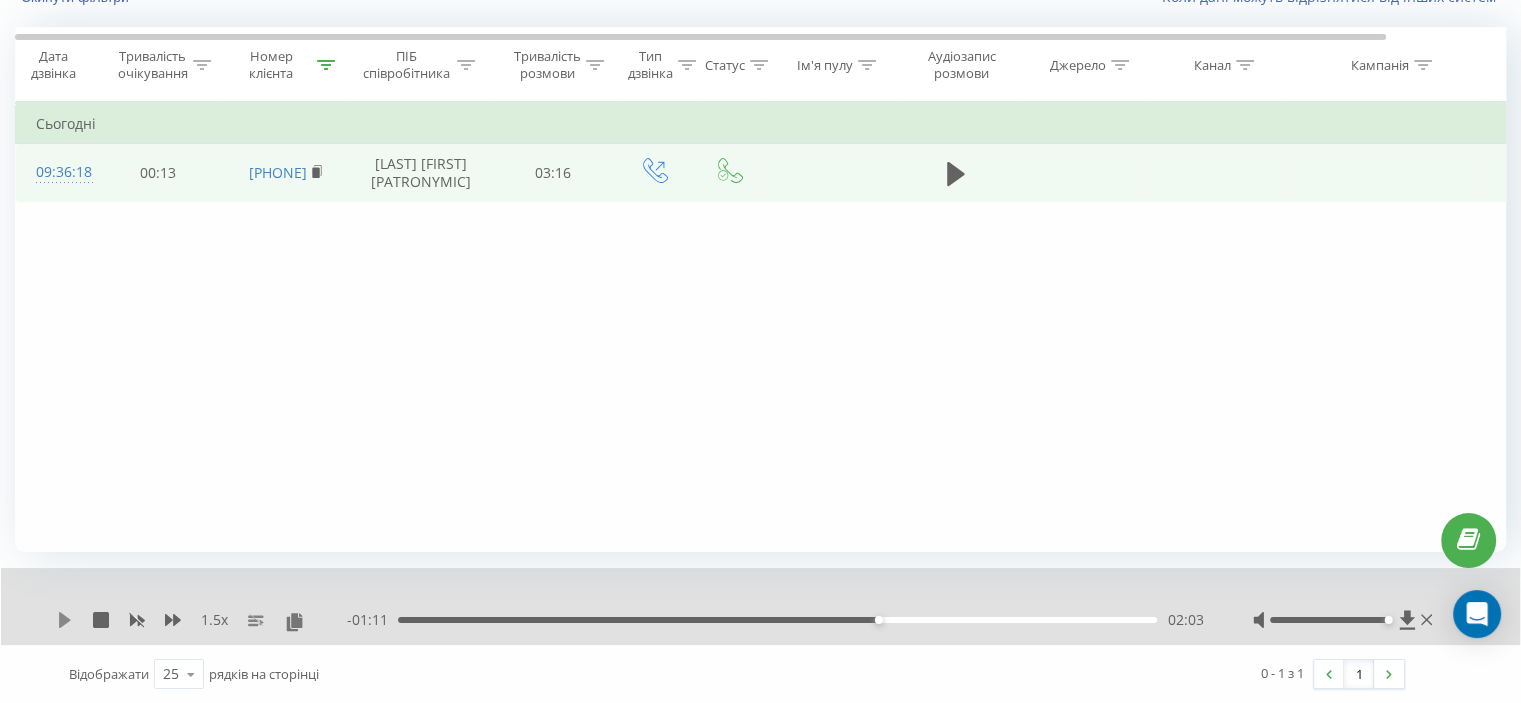 click 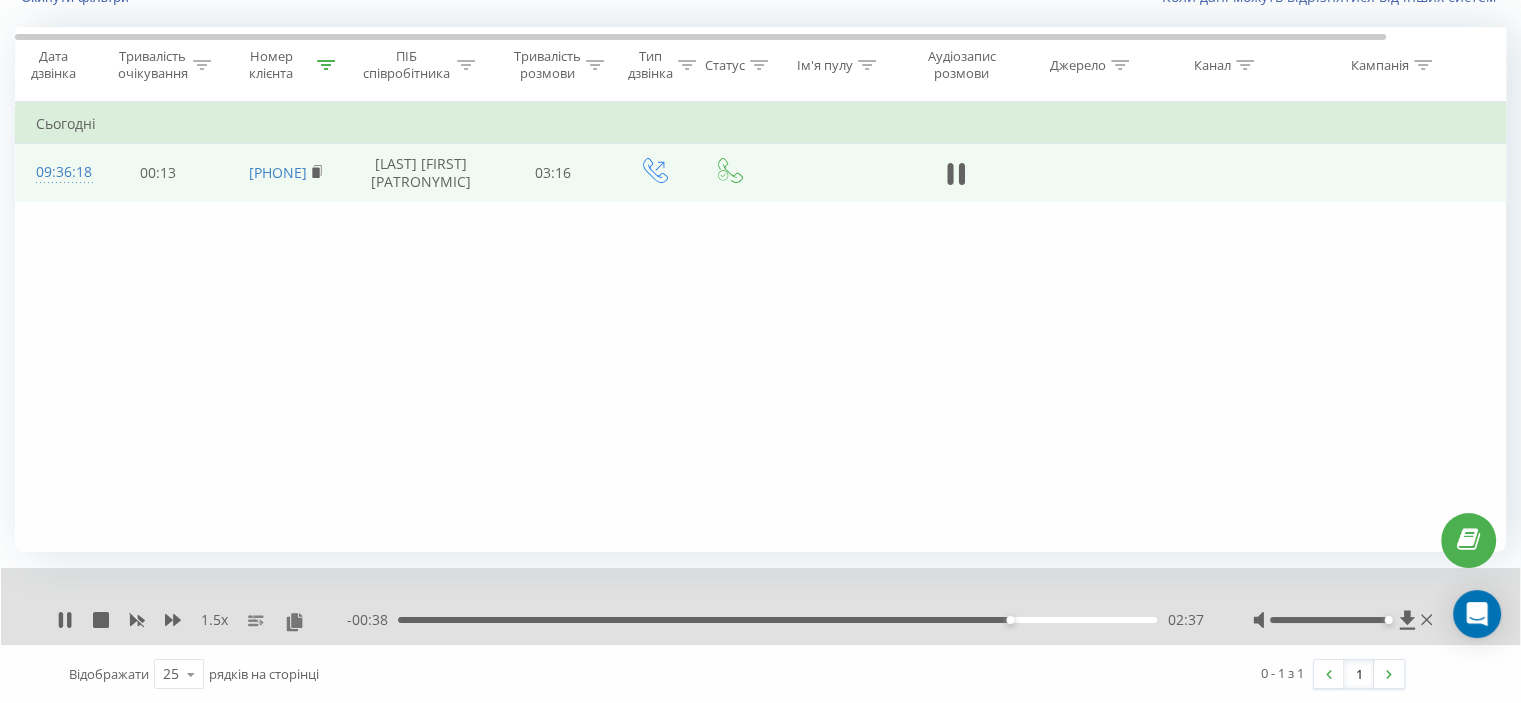 click on "- 00:38 02:37   02:37" at bounding box center (775, 620) 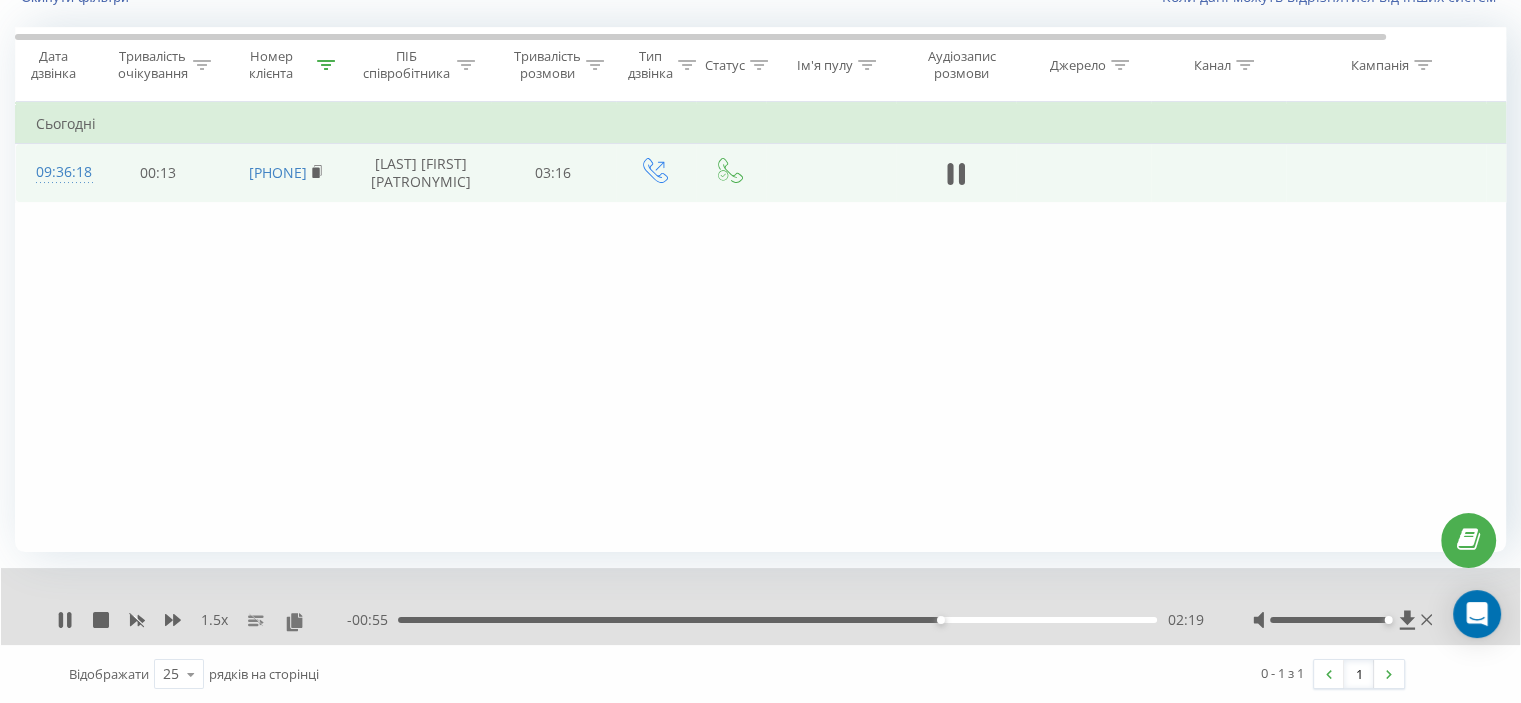 click on "Фільтрувати за умовою Дорівнює Скасувати OK Фільтрувати за умовою Містить [PHONE] Скасувати OK Фільтрувати за умовою Містить Скасувати OK Фільтрувати за умовою Дорівнює Скасувати OK Фільтрувати за умовою Дорівнює Введіть значення Скасувати OK Фільтрувати за умовою Дорівнює Введіть значення Скасувати OK Фільтрувати за умовою Містить Скасувати OK Фільтрувати за умовою Містить Скасувати OK Фільтрувати за умовою Містить Скасувати OK Фільтрувати за умовою Містить Скасувати OK Фільтрувати за умовою Містить Скасувати OK Сьогодні  09:36:18 00:13 [PHONE] 03:16" at bounding box center (760, 327) 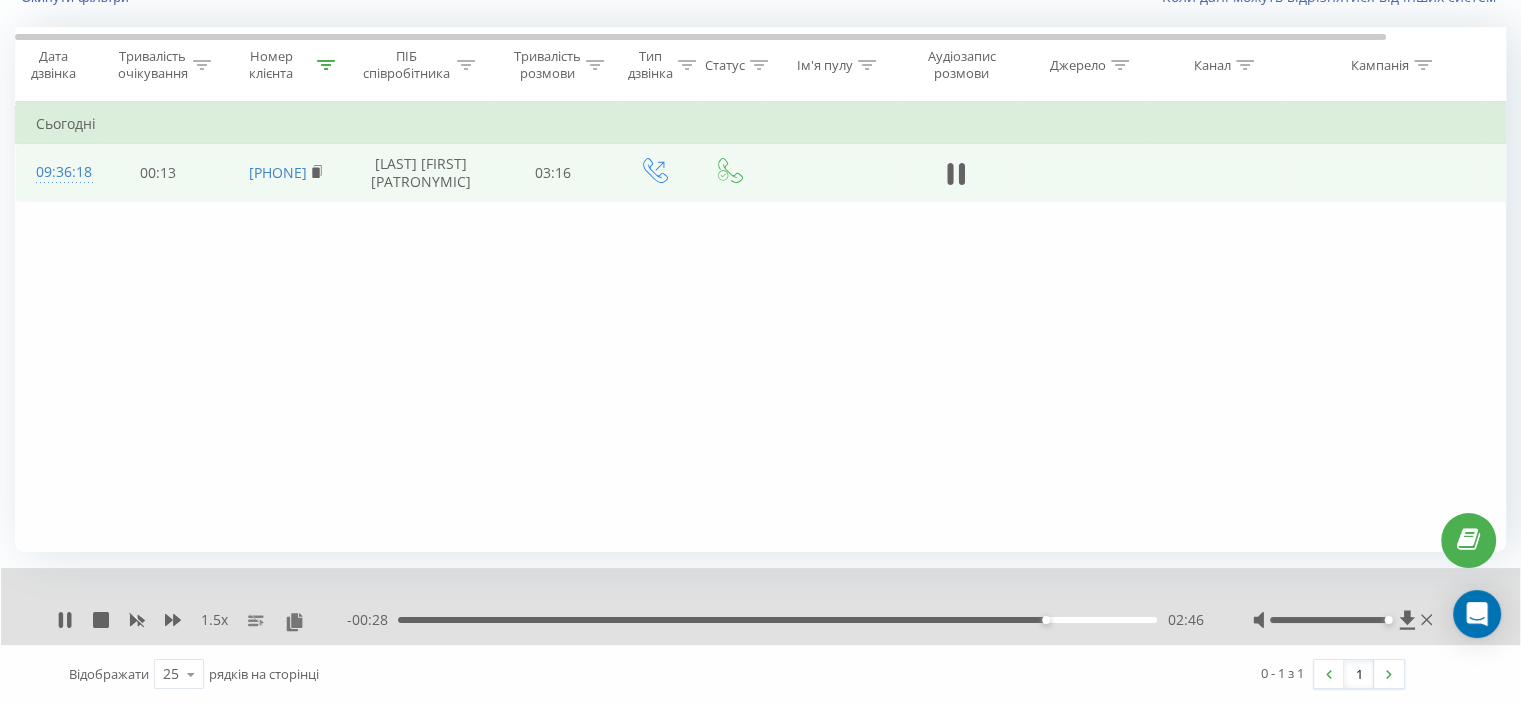 click on "02:46" at bounding box center [777, 620] 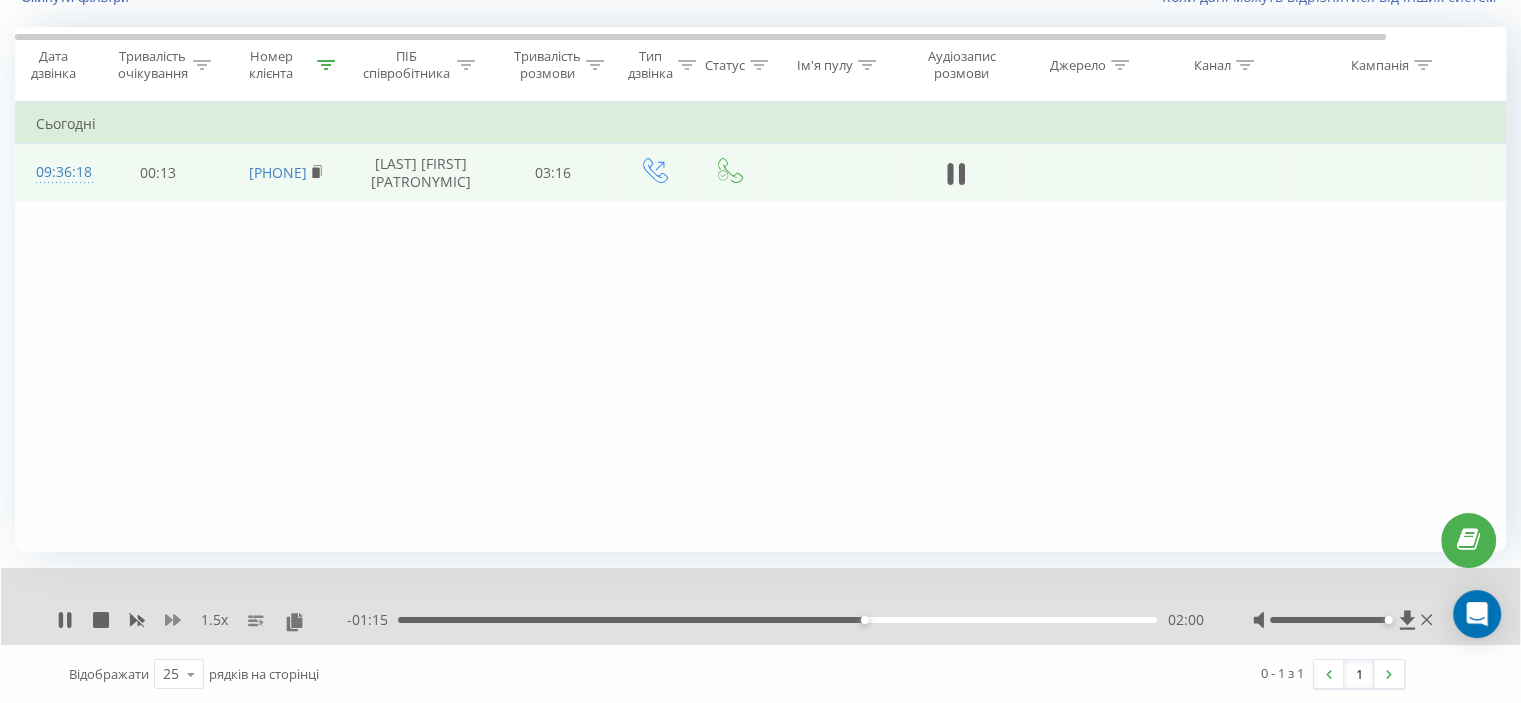click 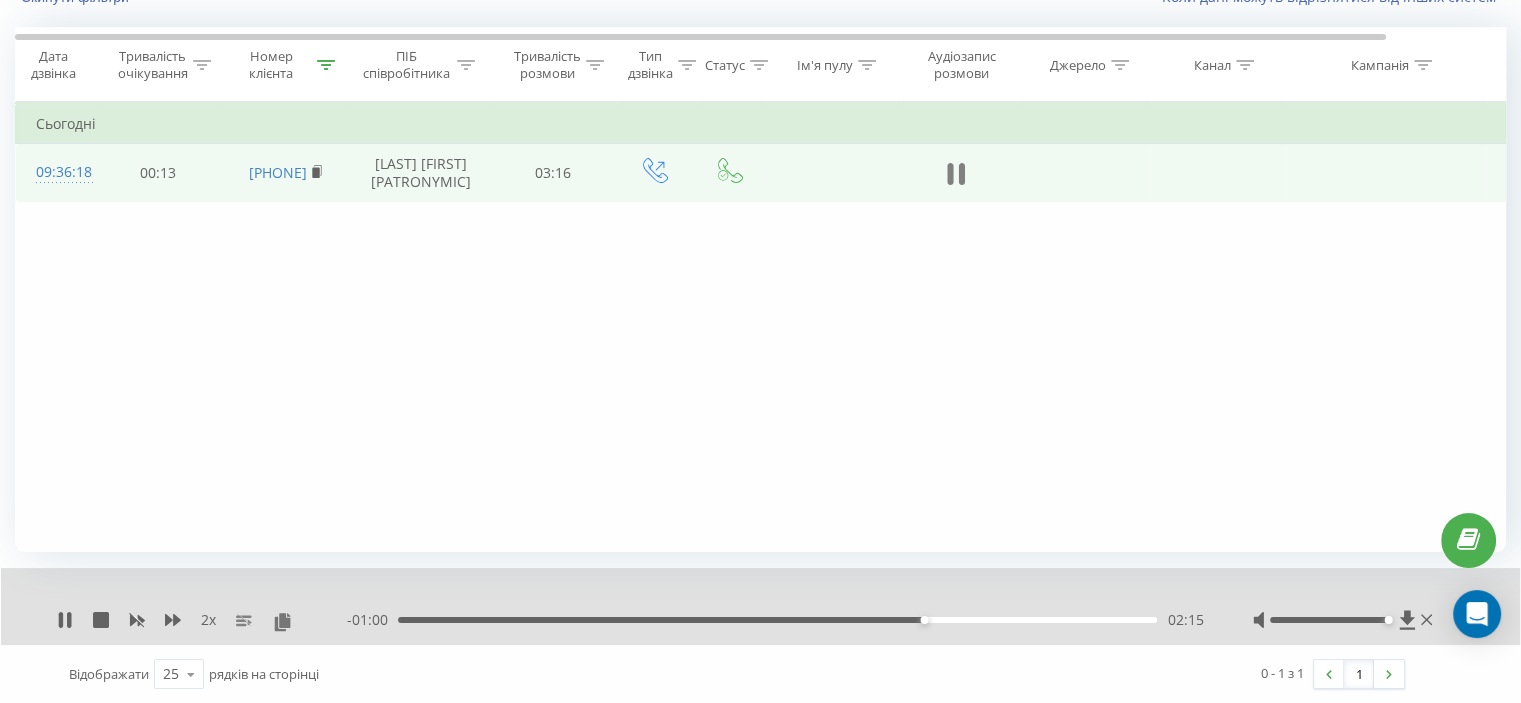 click at bounding box center (956, 174) 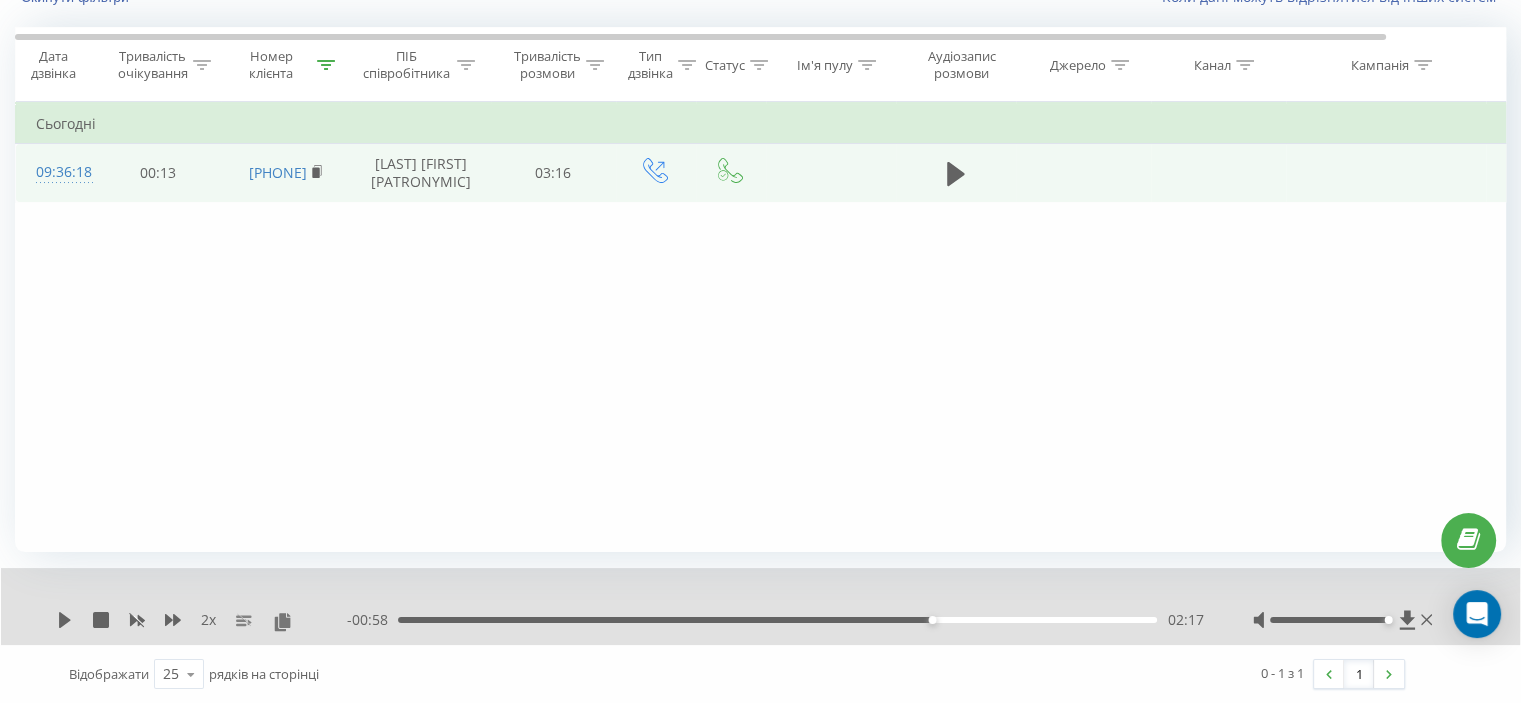 click on "2 x  - 00:58 02:17   02:17" at bounding box center [760, 606] 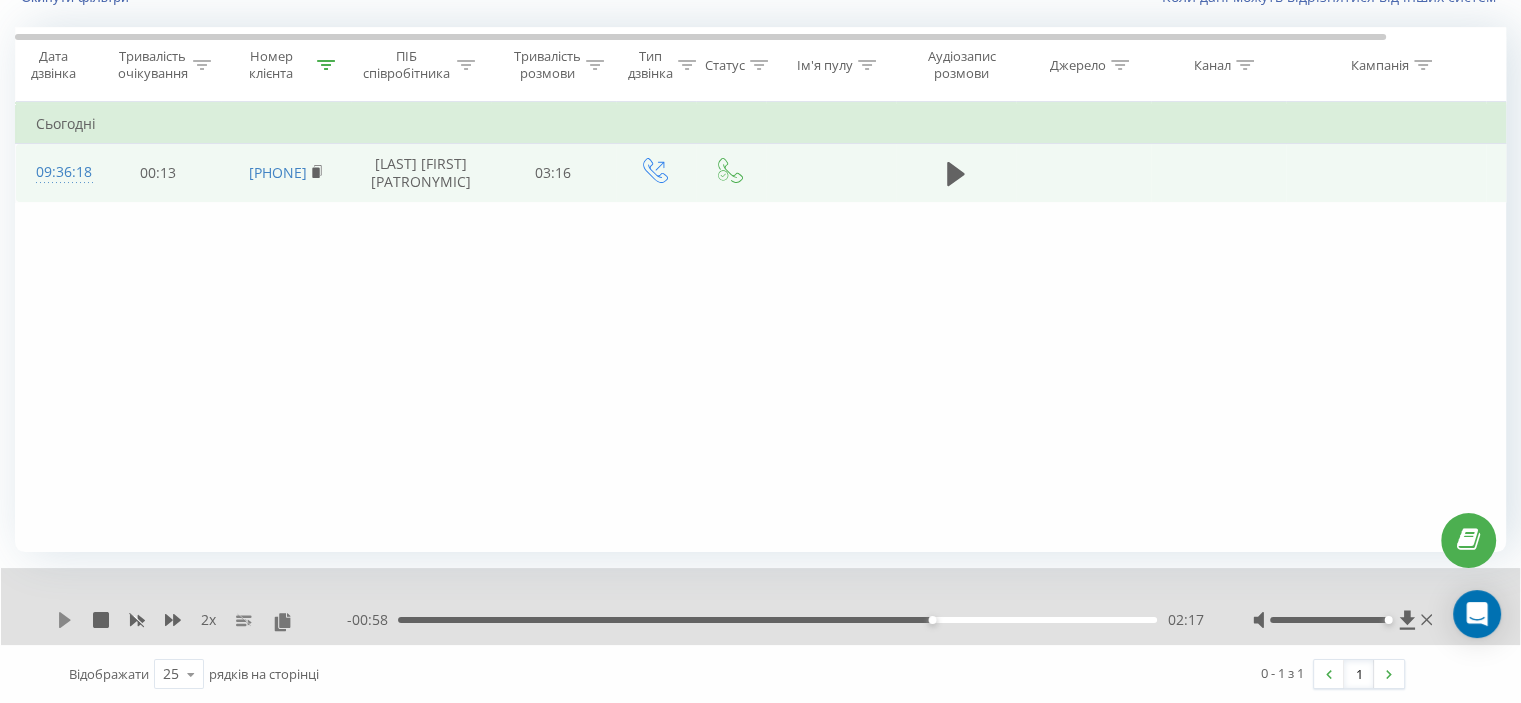 click on "2 x  - 00:58 02:17   02:17" at bounding box center [760, 606] 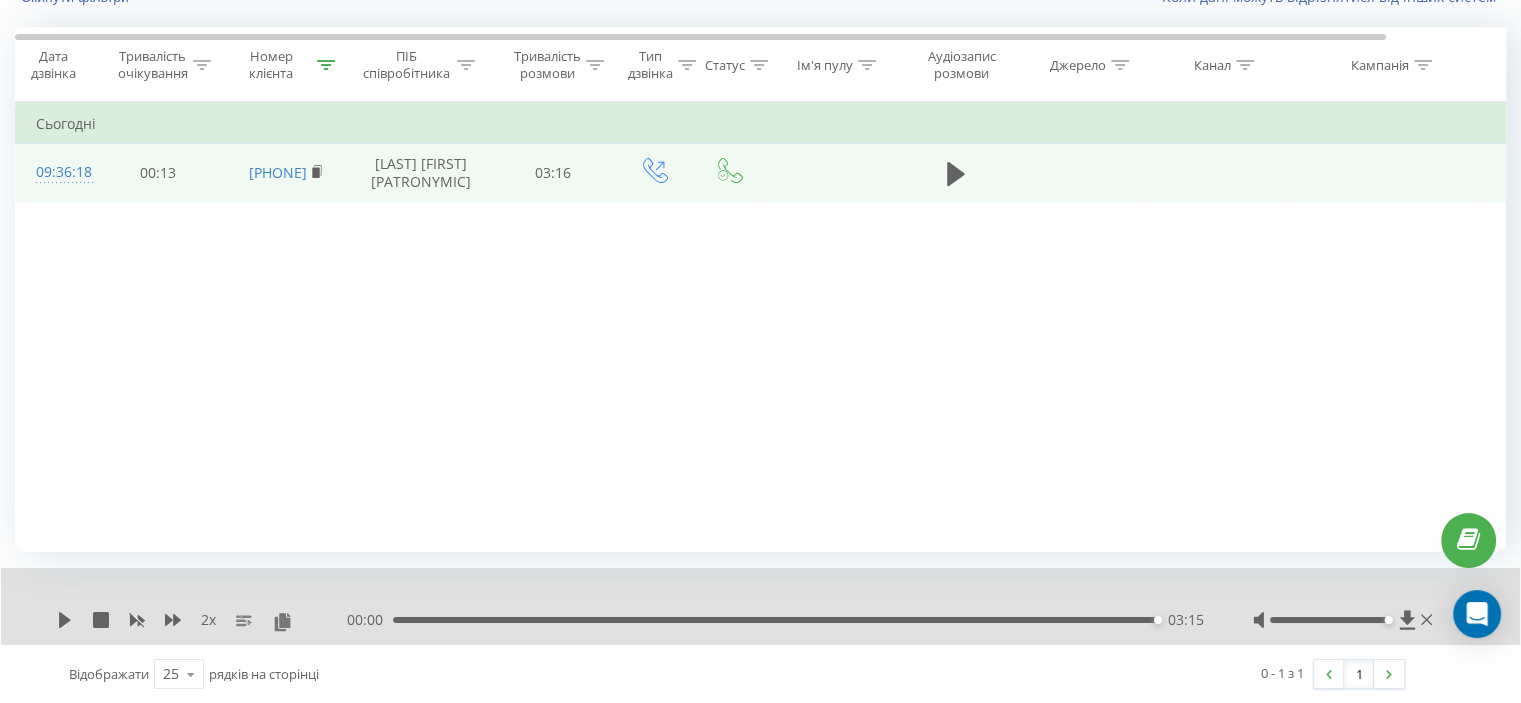 click at bounding box center [326, 65] 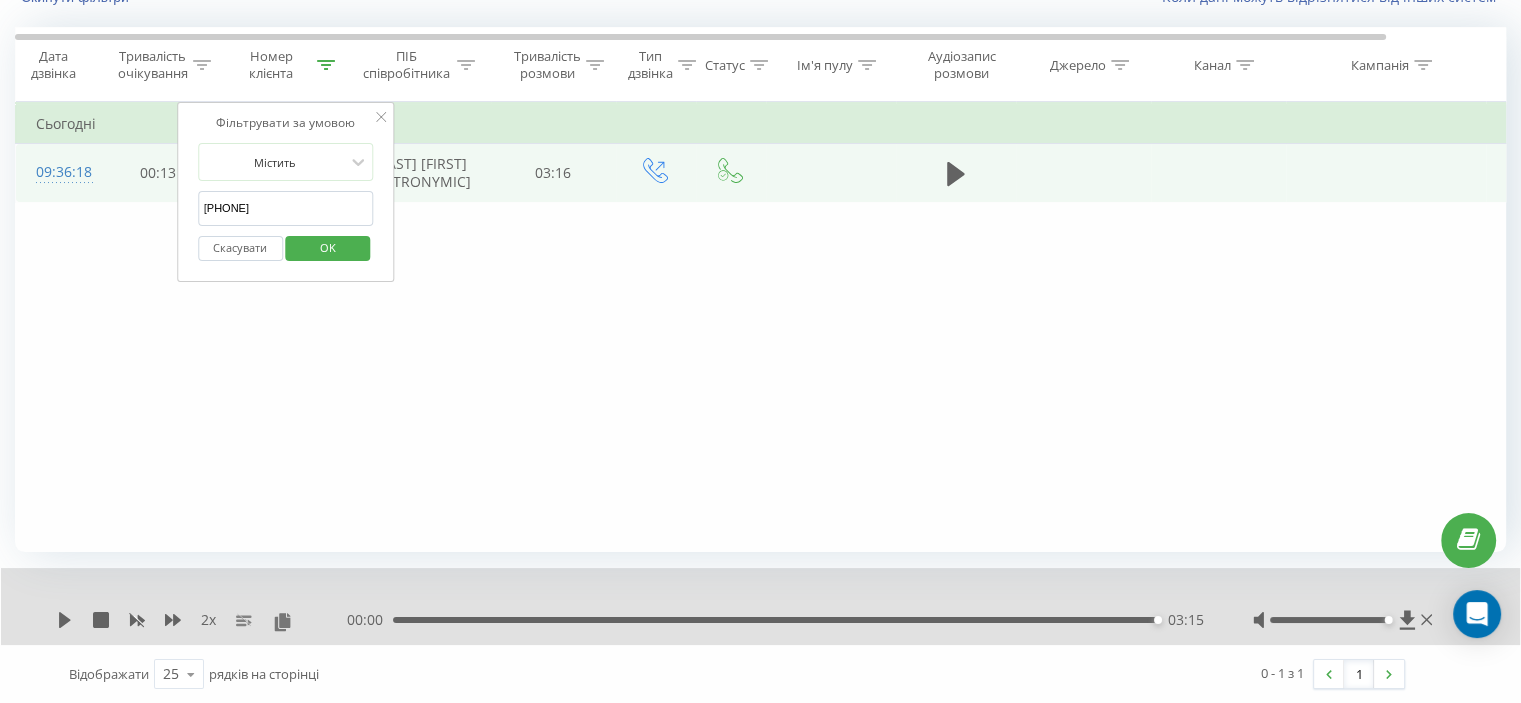drag, startPoint x: 295, startPoint y: 211, endPoint x: 316, endPoint y: 251, distance: 45.17743 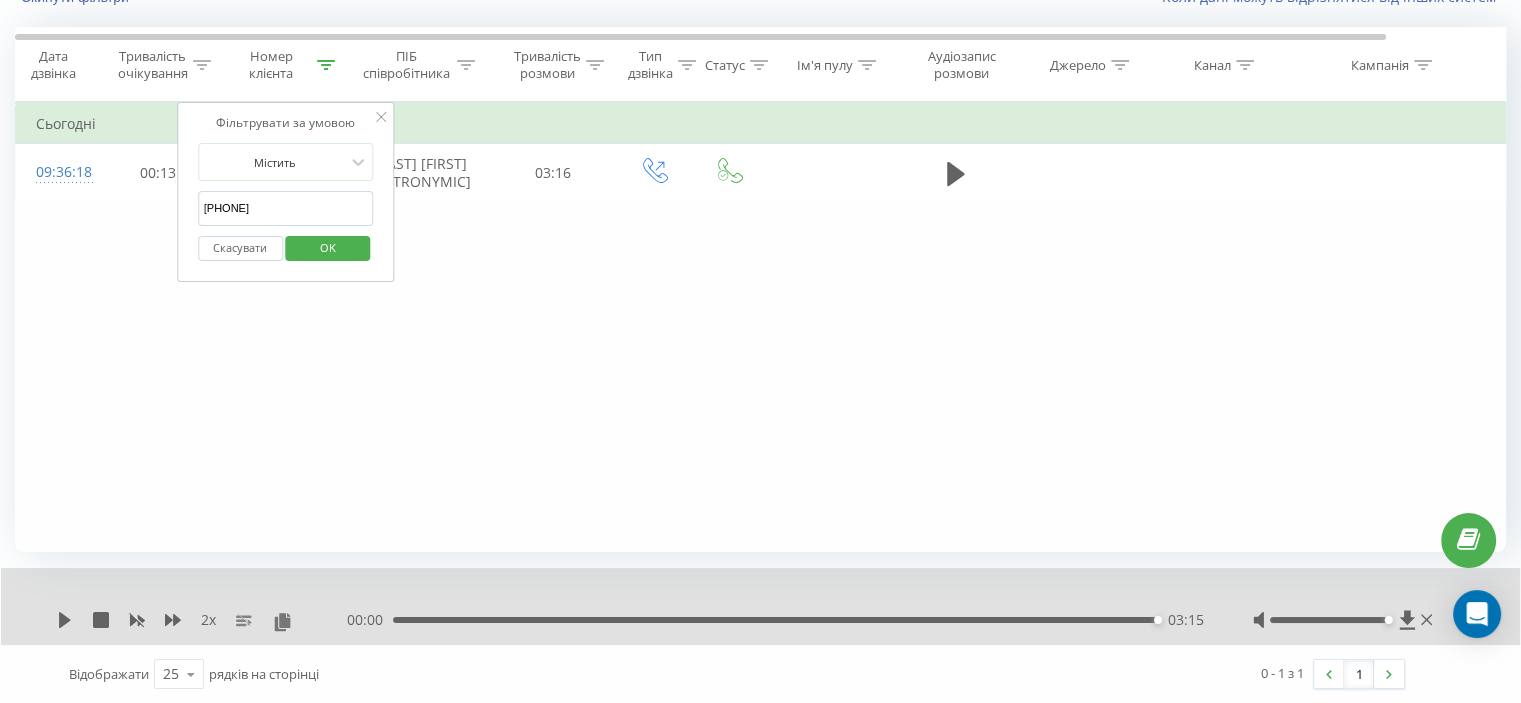 click on "Фільтрувати за умовою Дорівнює Скасувати OK Фільтрувати за умовою Містить [PHONE] Скасувати OK Фільтрувати за умовою Містить Скасувати OK Фільтрувати за умовою Дорівнює Скасувати OK Фільтрувати за умовою Дорівнює Введіть значення Скасувати OK Фільтрувати за умовою Дорівнює Введіть значення Скасувати OK Фільтрувати за умовою Містить Скасувати OK Фільтрувати за умовою Містить Скасувати OK Фільтрувати за умовою Містить Скасувати OK Фільтрувати за умовою Містить Скасувати OK Фільтрувати за умовою Містить Скасувати OK Сьогодні  09:36:18 00:13 [PHONE] 03:16" at bounding box center [826, 152] 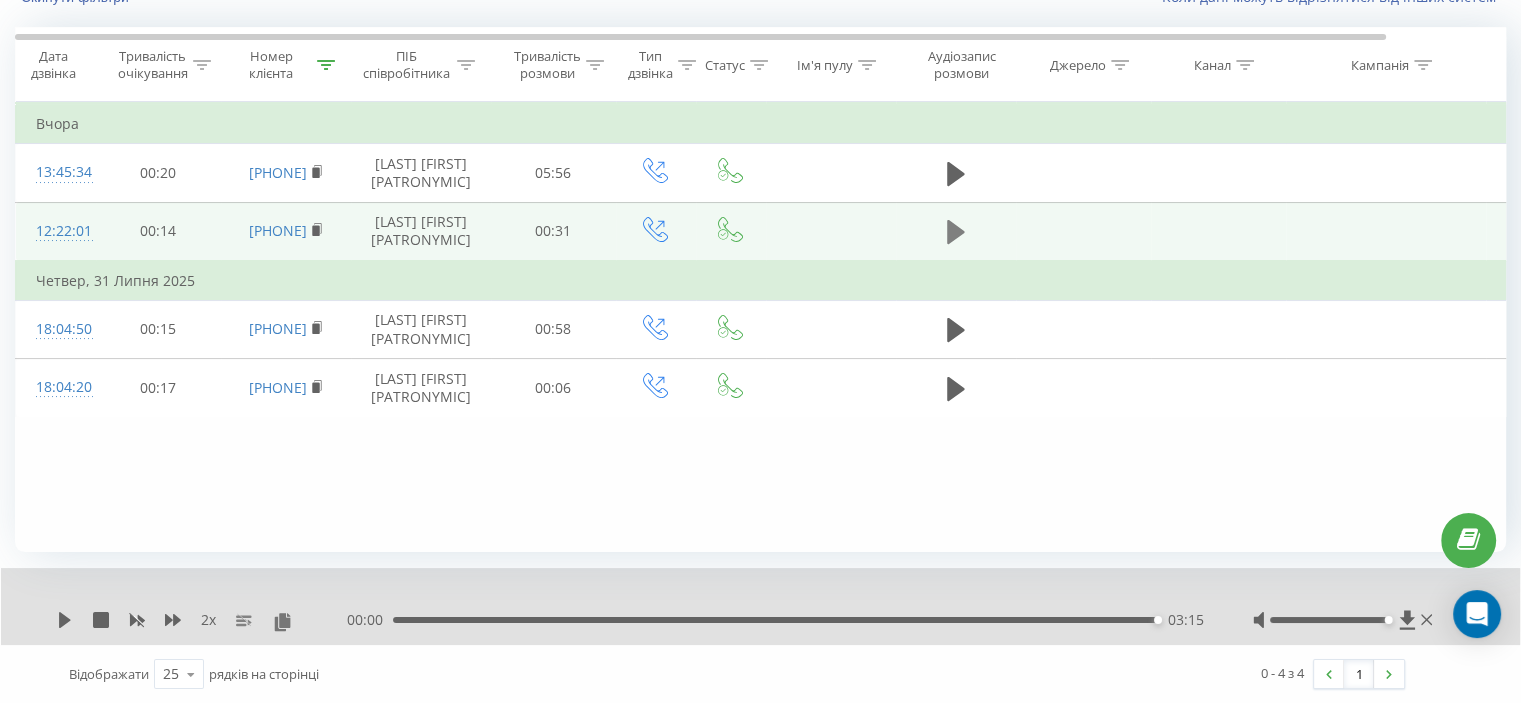 click at bounding box center (956, 232) 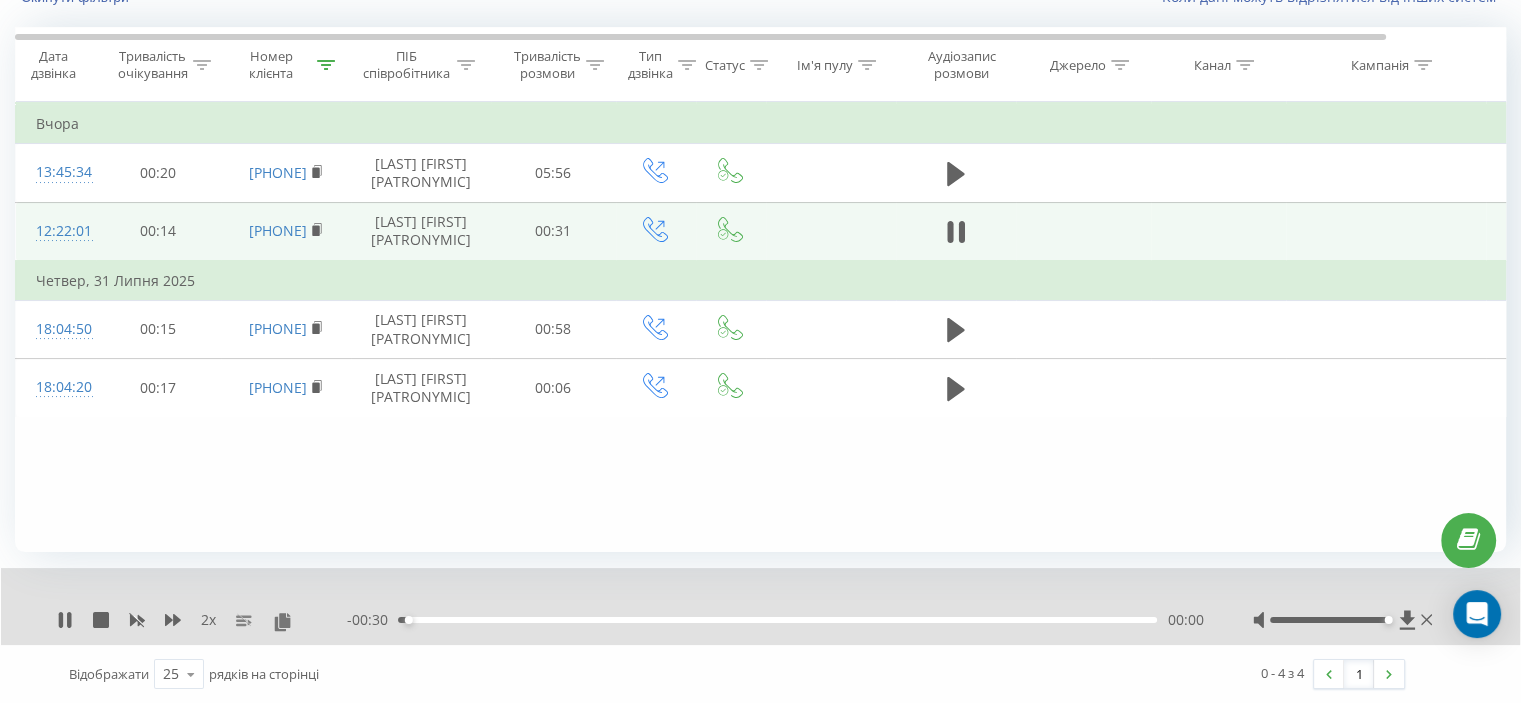 click on "- 00:30 00:00   00:00" at bounding box center (775, 620) 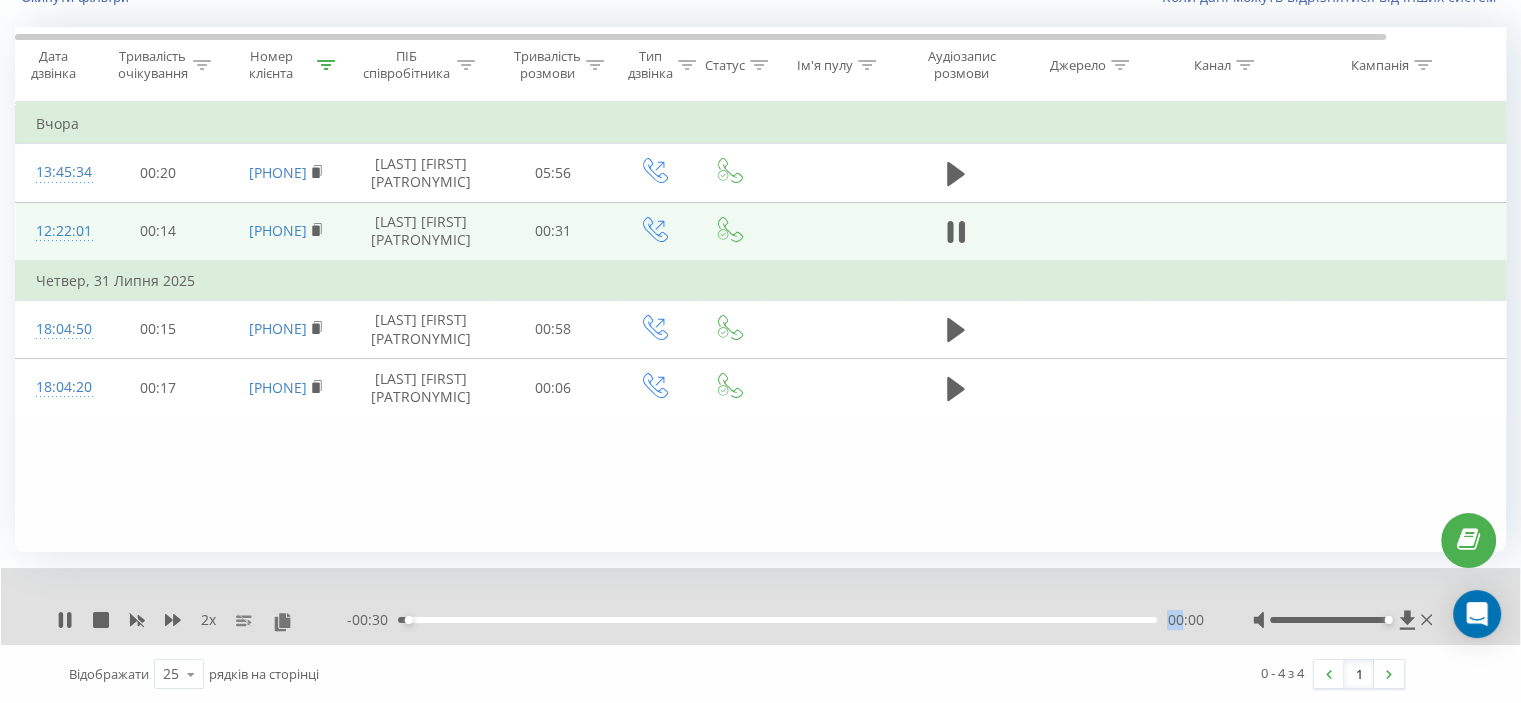 click on "- 00:30 00:00   00:00" at bounding box center [775, 620] 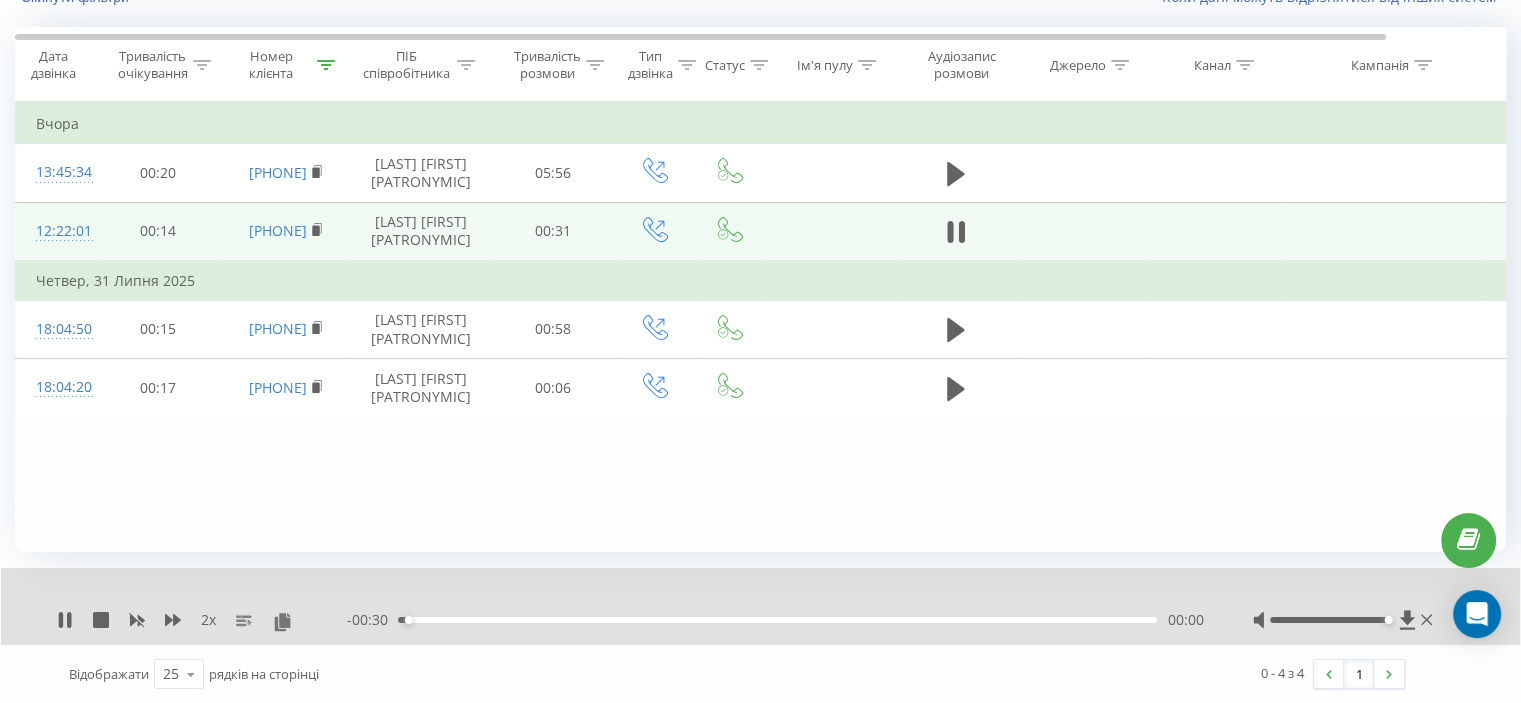 click on "- 00:30 00:00   00:00" at bounding box center (775, 620) 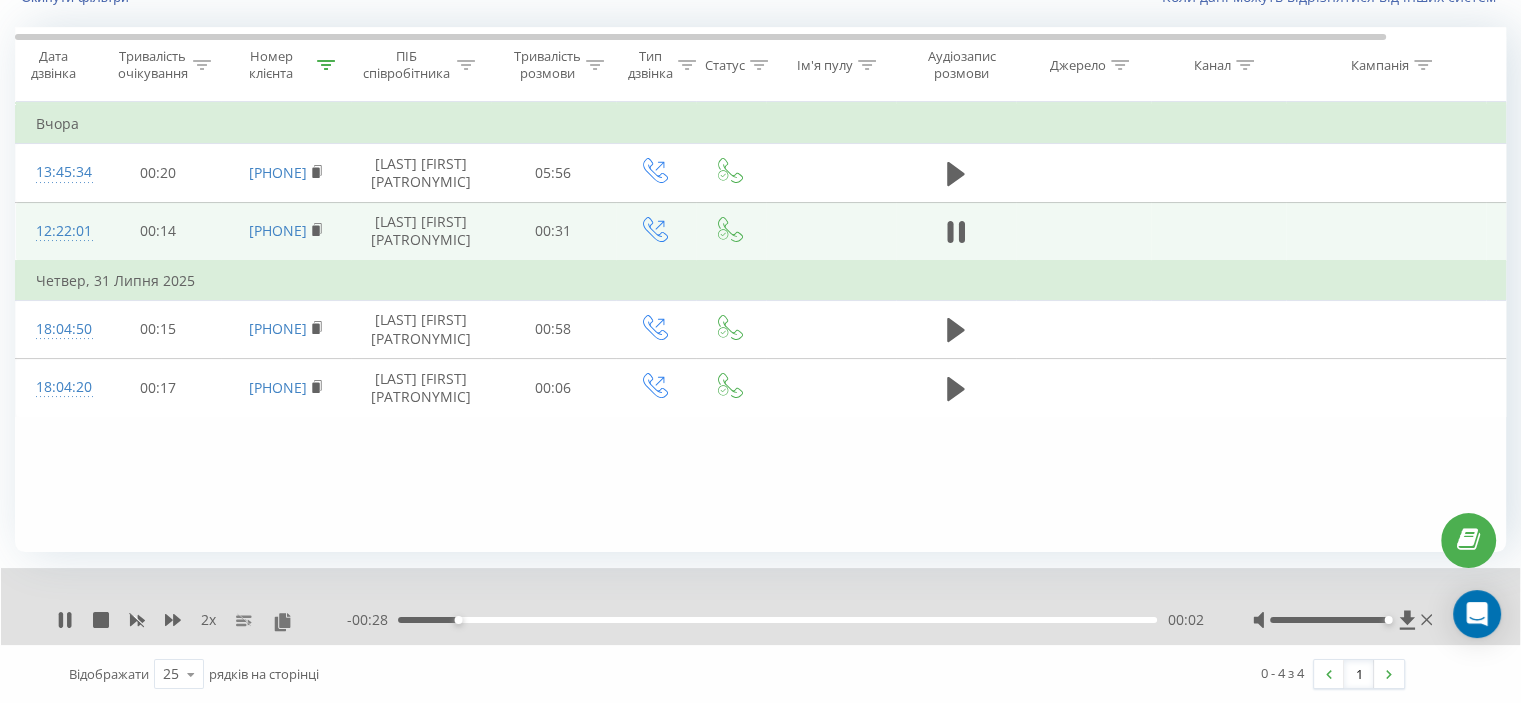 click on "00:02" at bounding box center (777, 620) 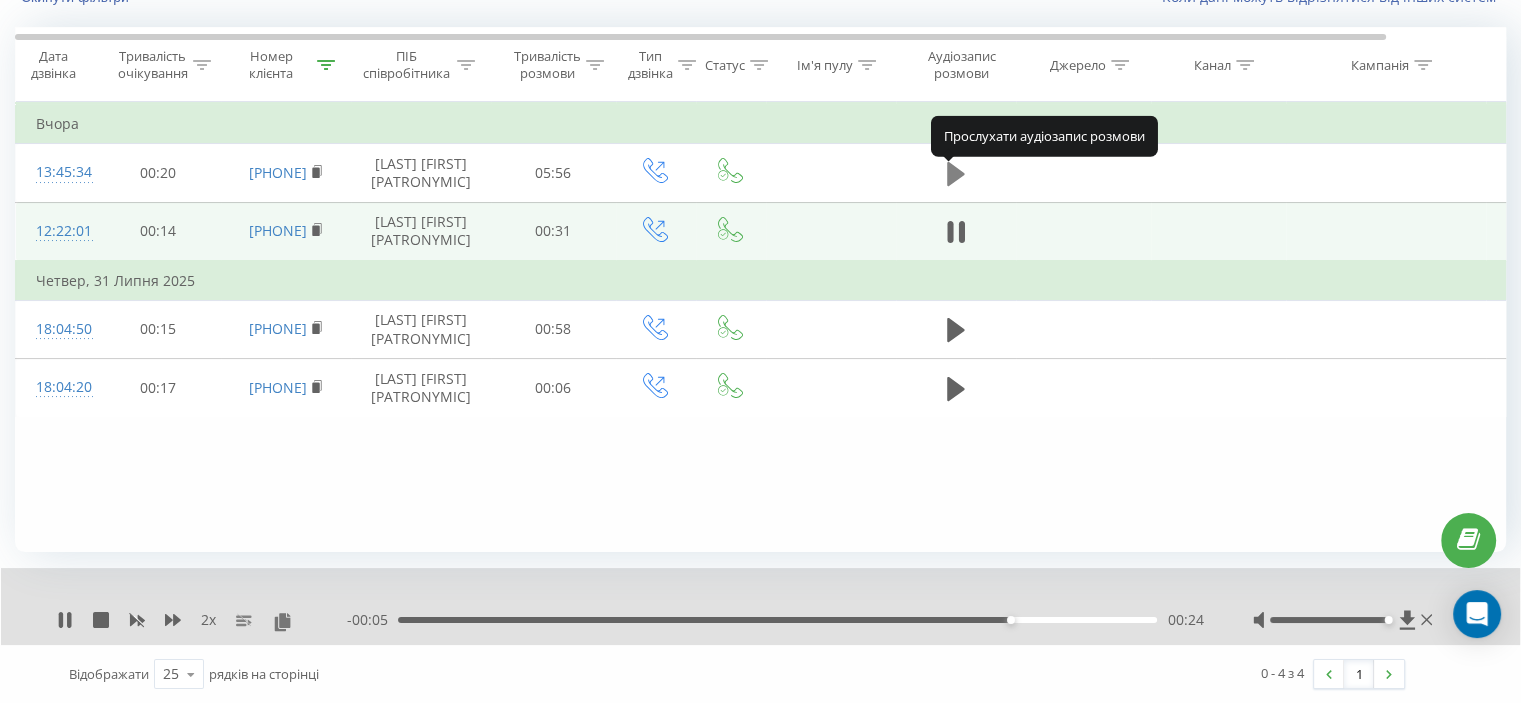 click 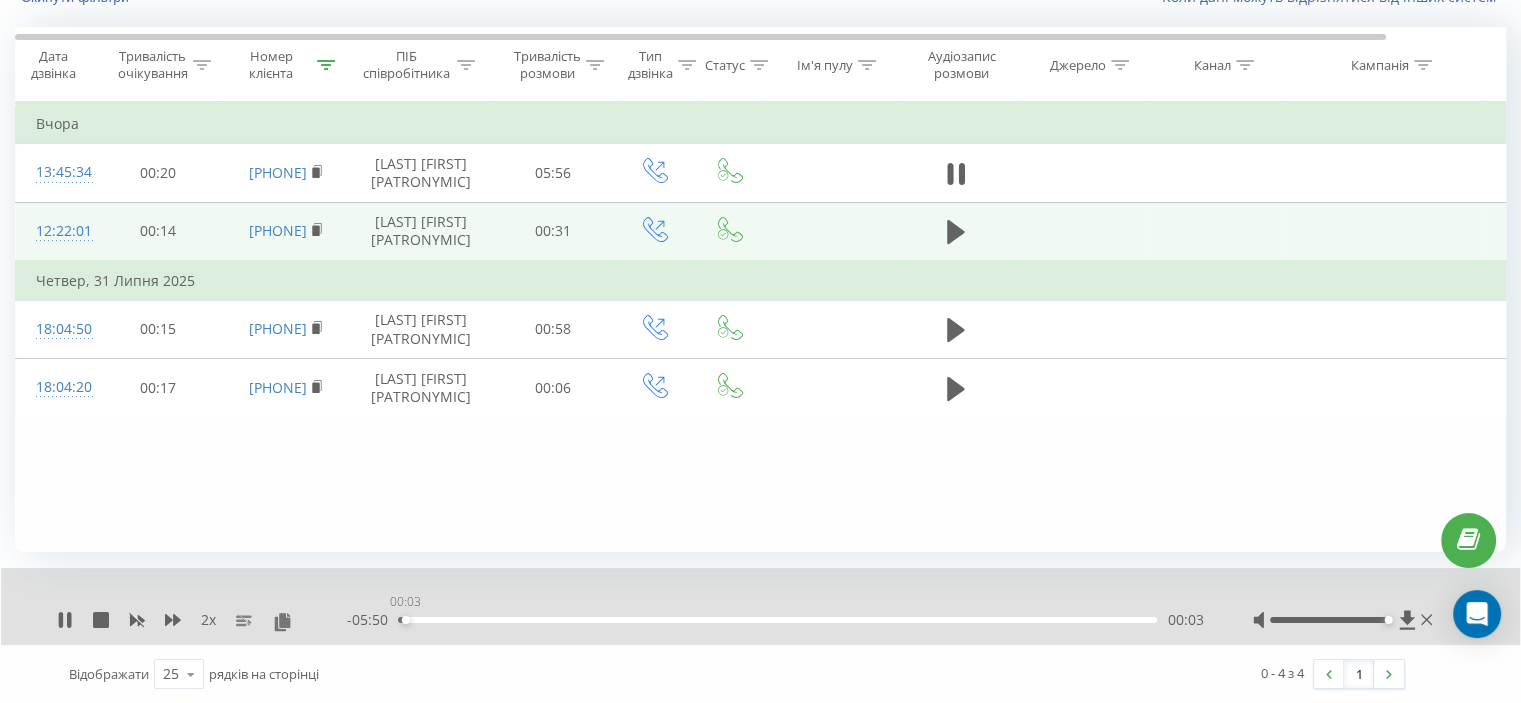 drag, startPoint x: 405, startPoint y: 620, endPoint x: 393, endPoint y: 620, distance: 12 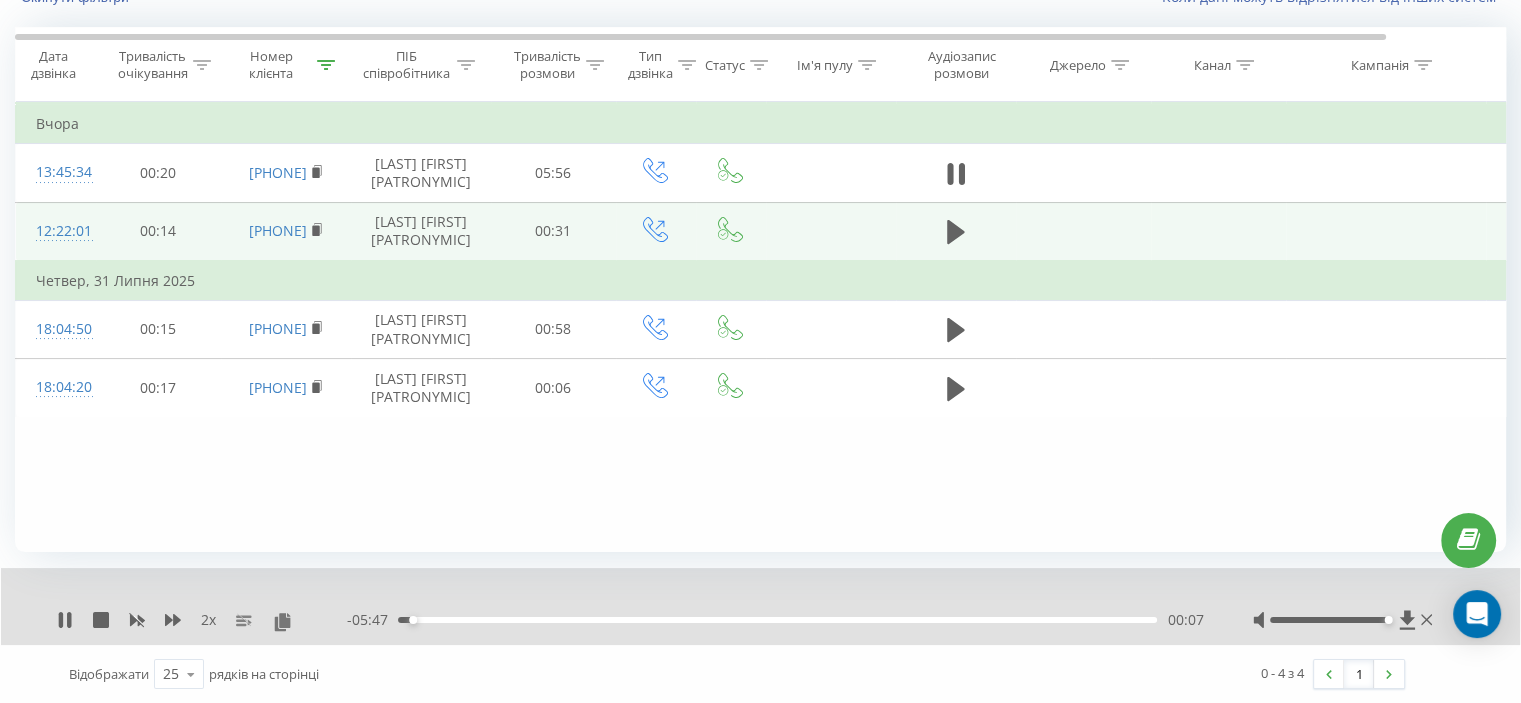 click on "2 x" at bounding box center (202, 620) 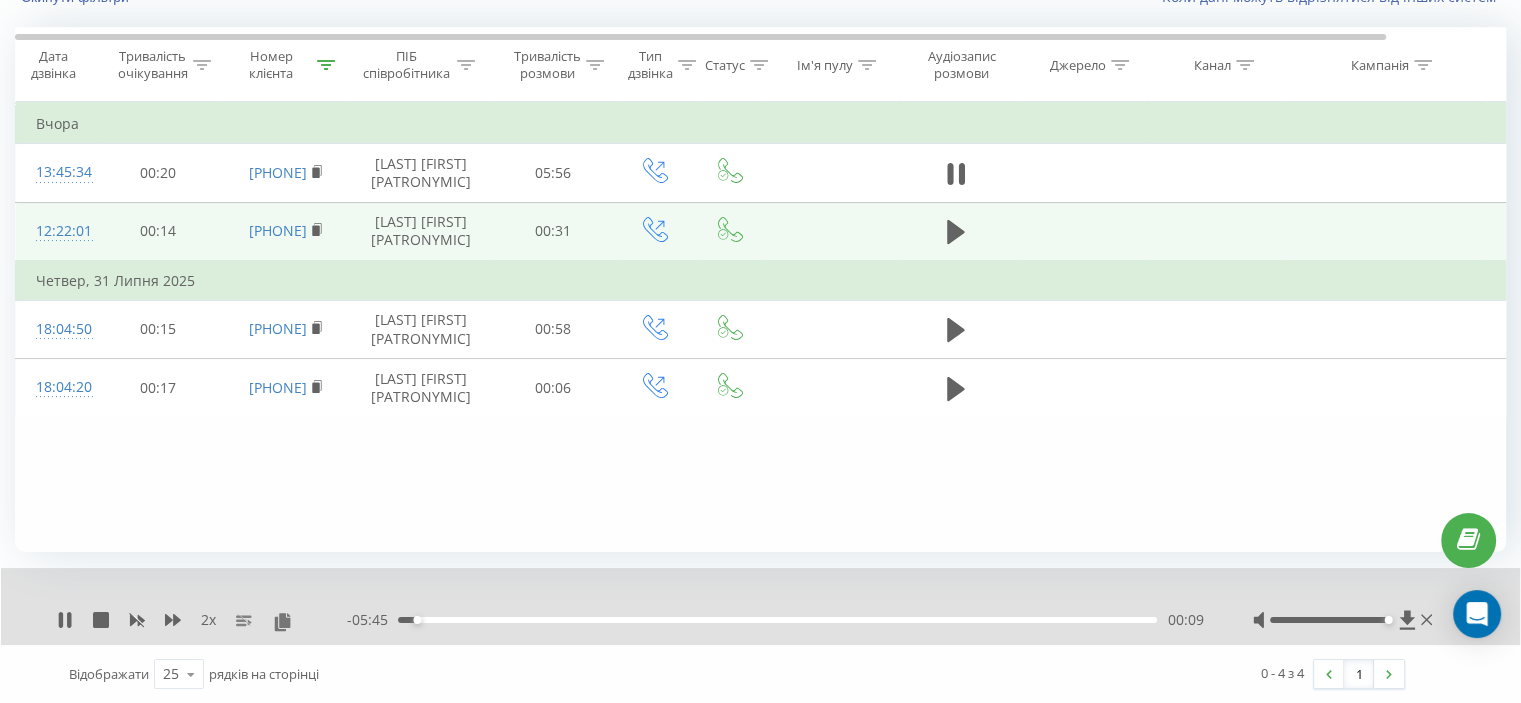 click on "2 x" at bounding box center (202, 620) 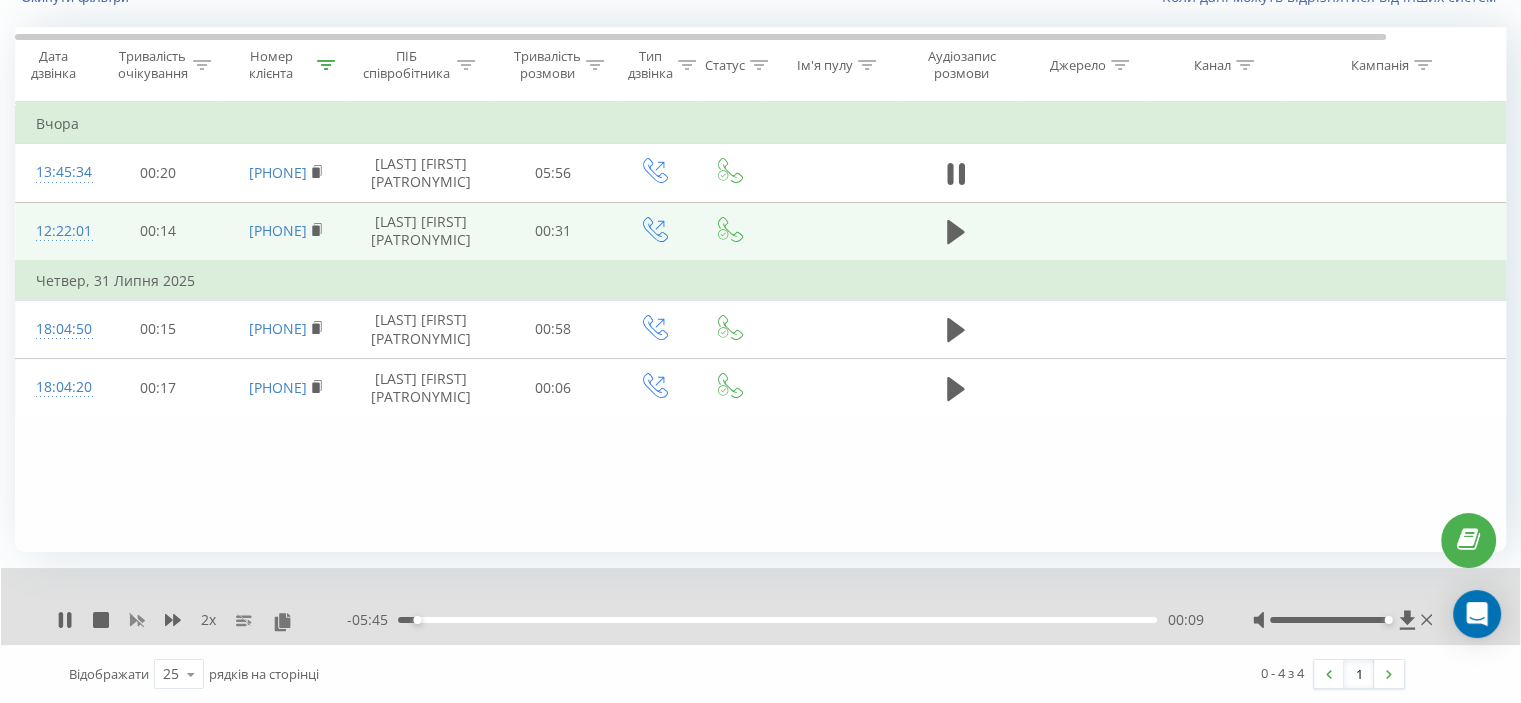 click 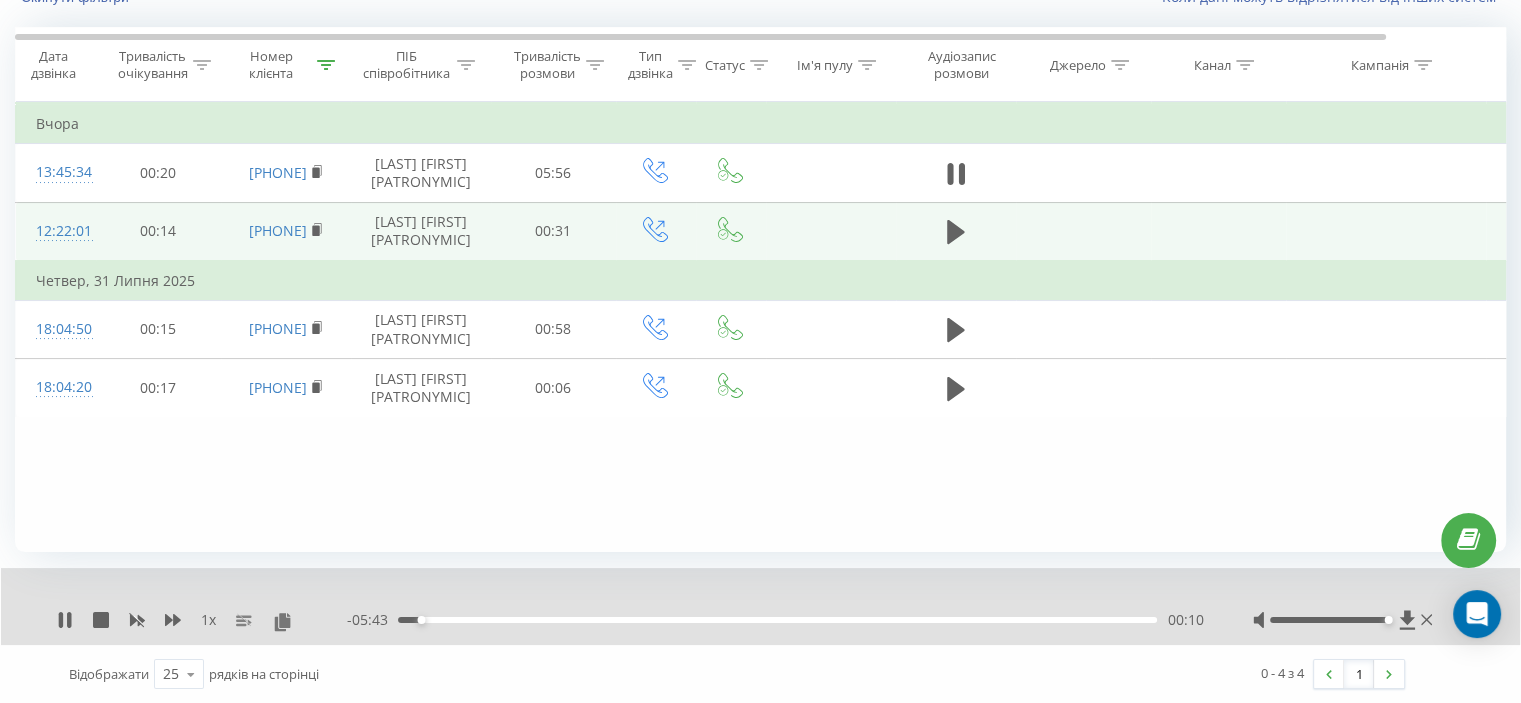 click on "- 05:43 00:10   00:10" at bounding box center (775, 620) 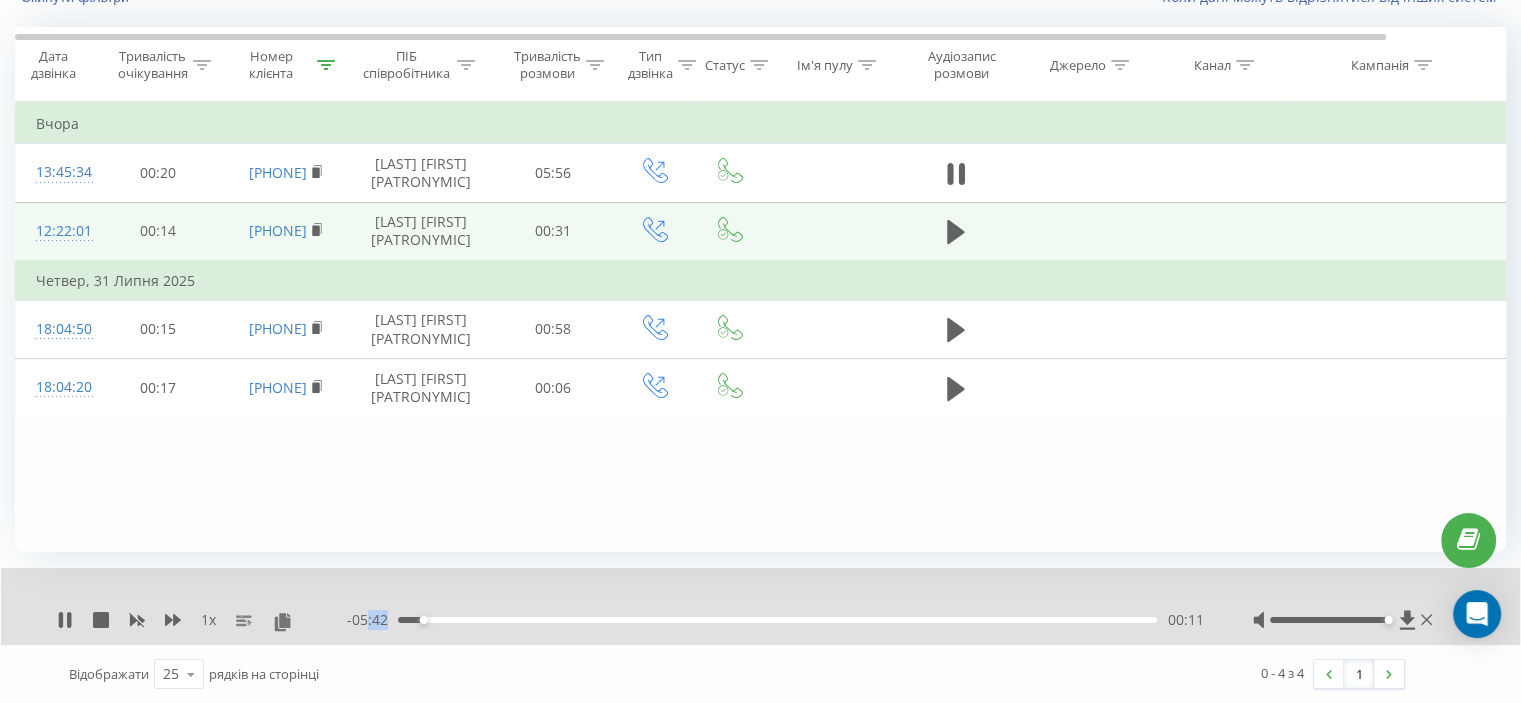 drag, startPoint x: 414, startPoint y: 615, endPoint x: 351, endPoint y: 627, distance: 64.132675 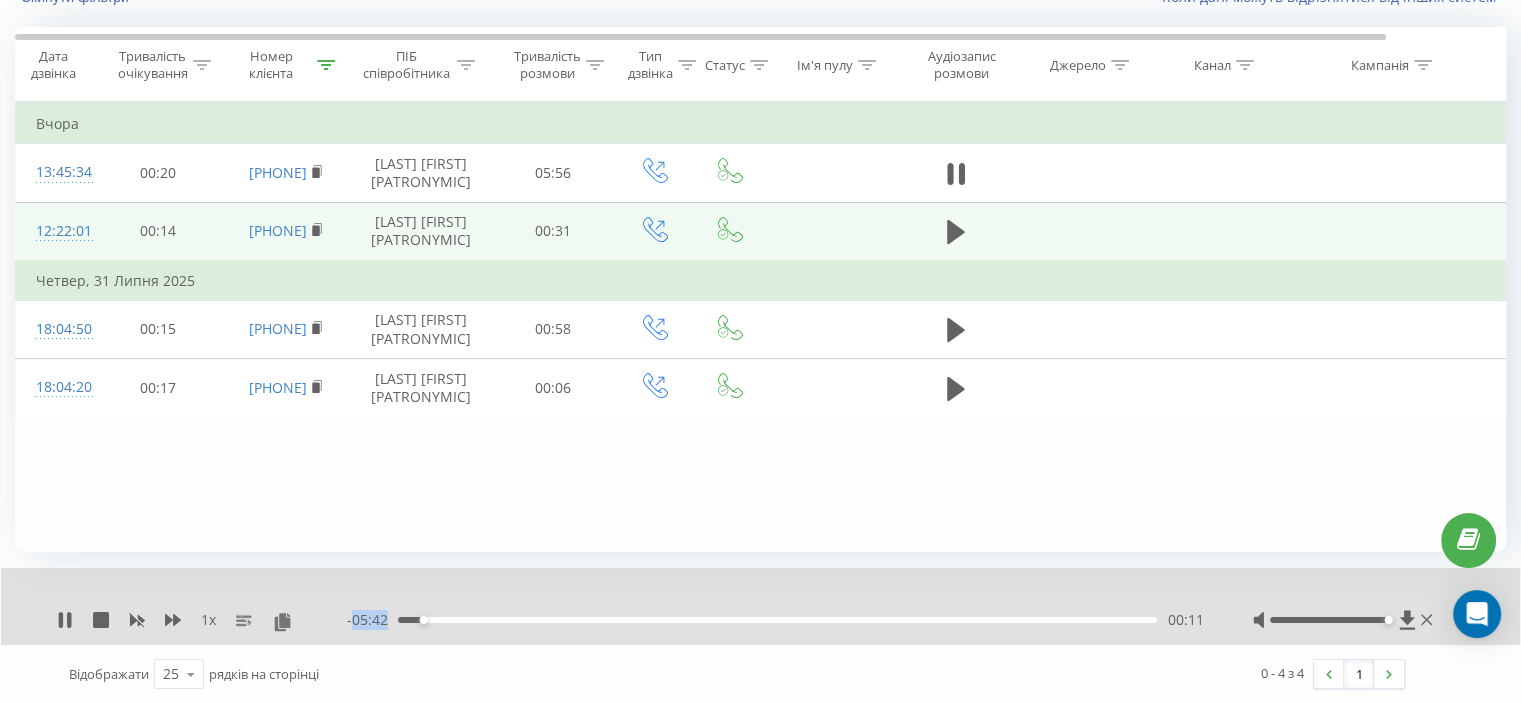 drag, startPoint x: 426, startPoint y: 618, endPoint x: 374, endPoint y: 624, distance: 52.34501 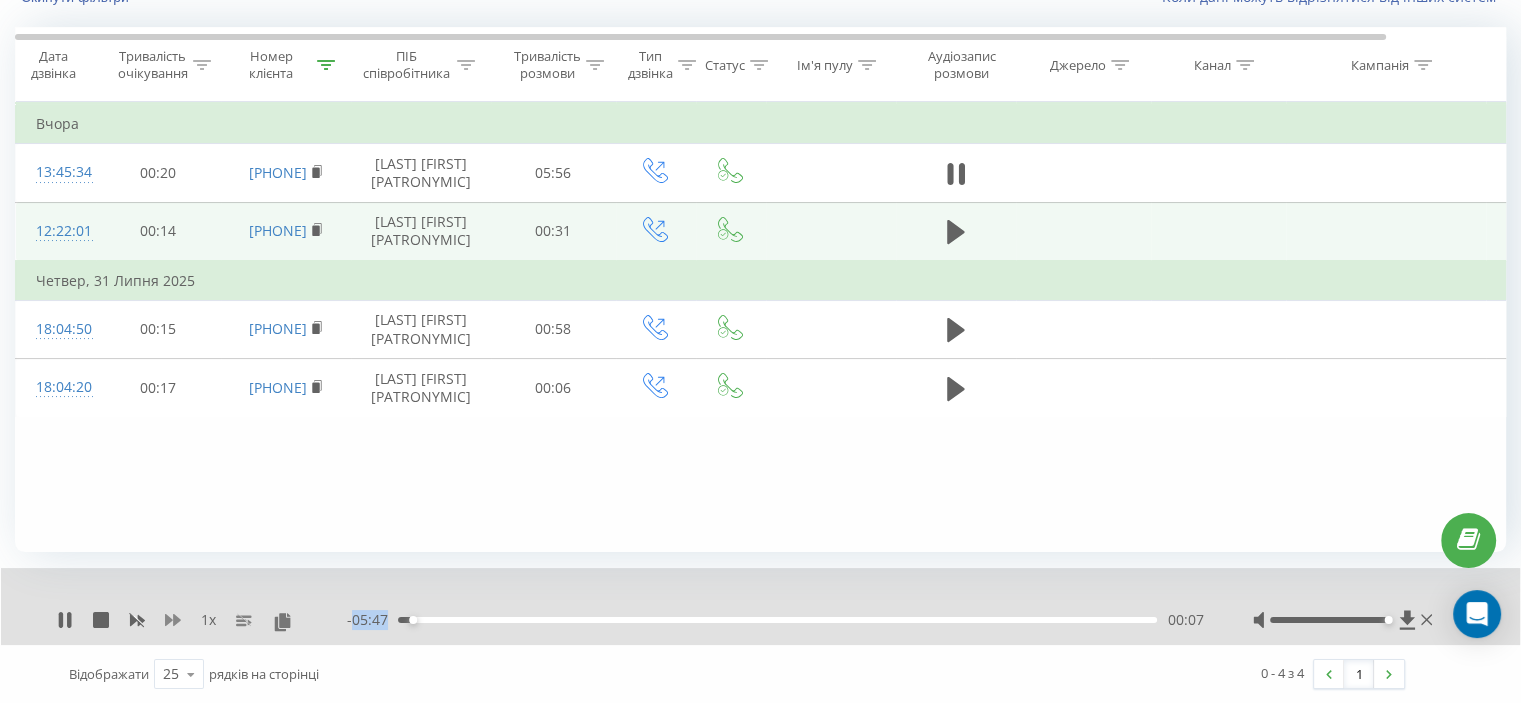 click 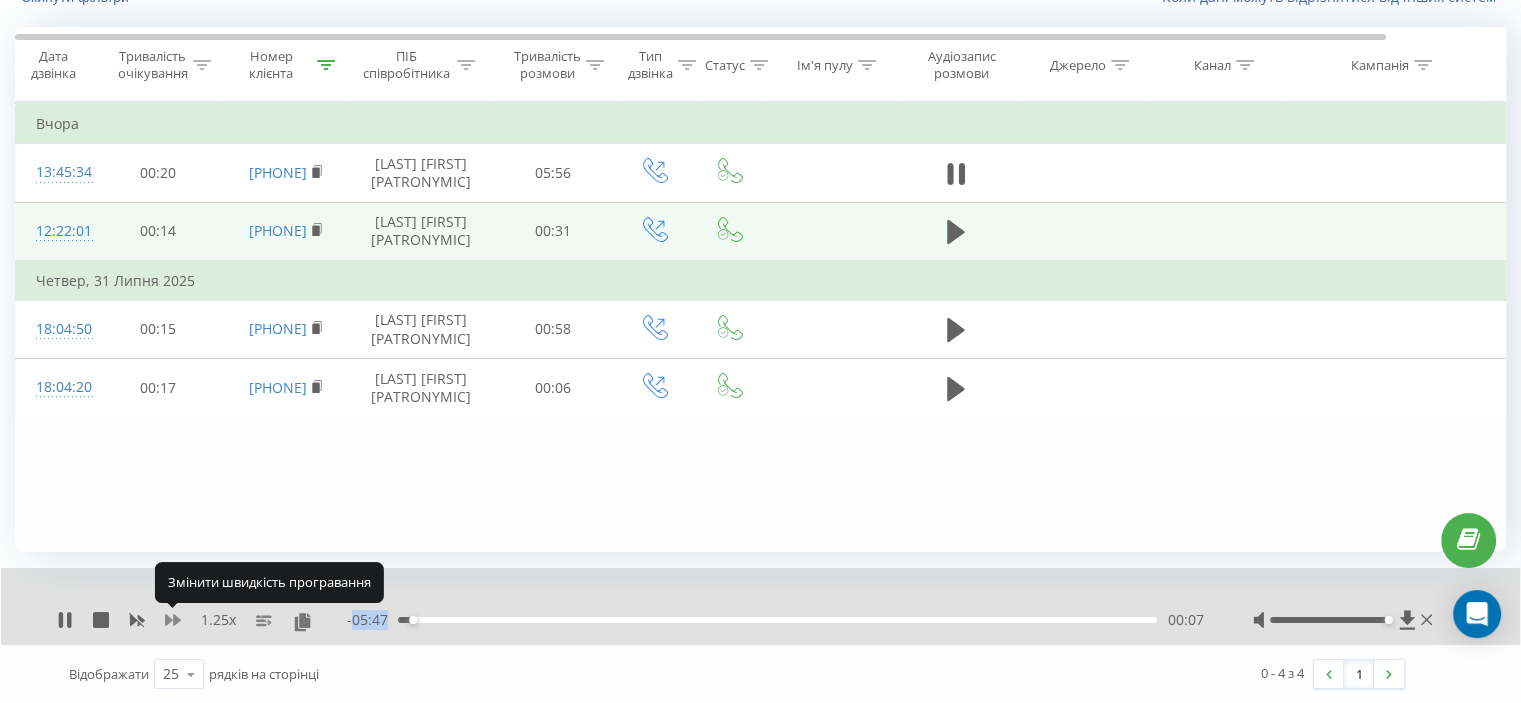 click 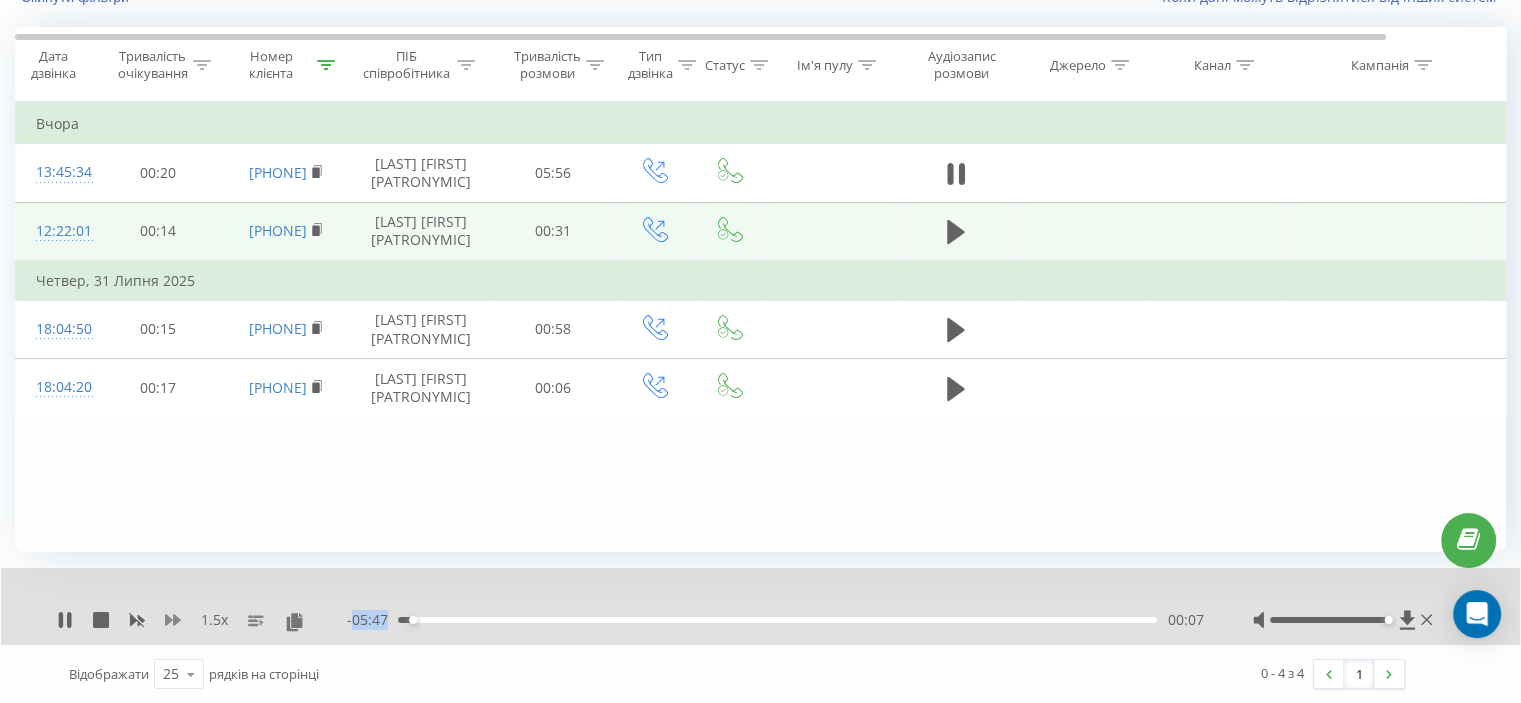 click 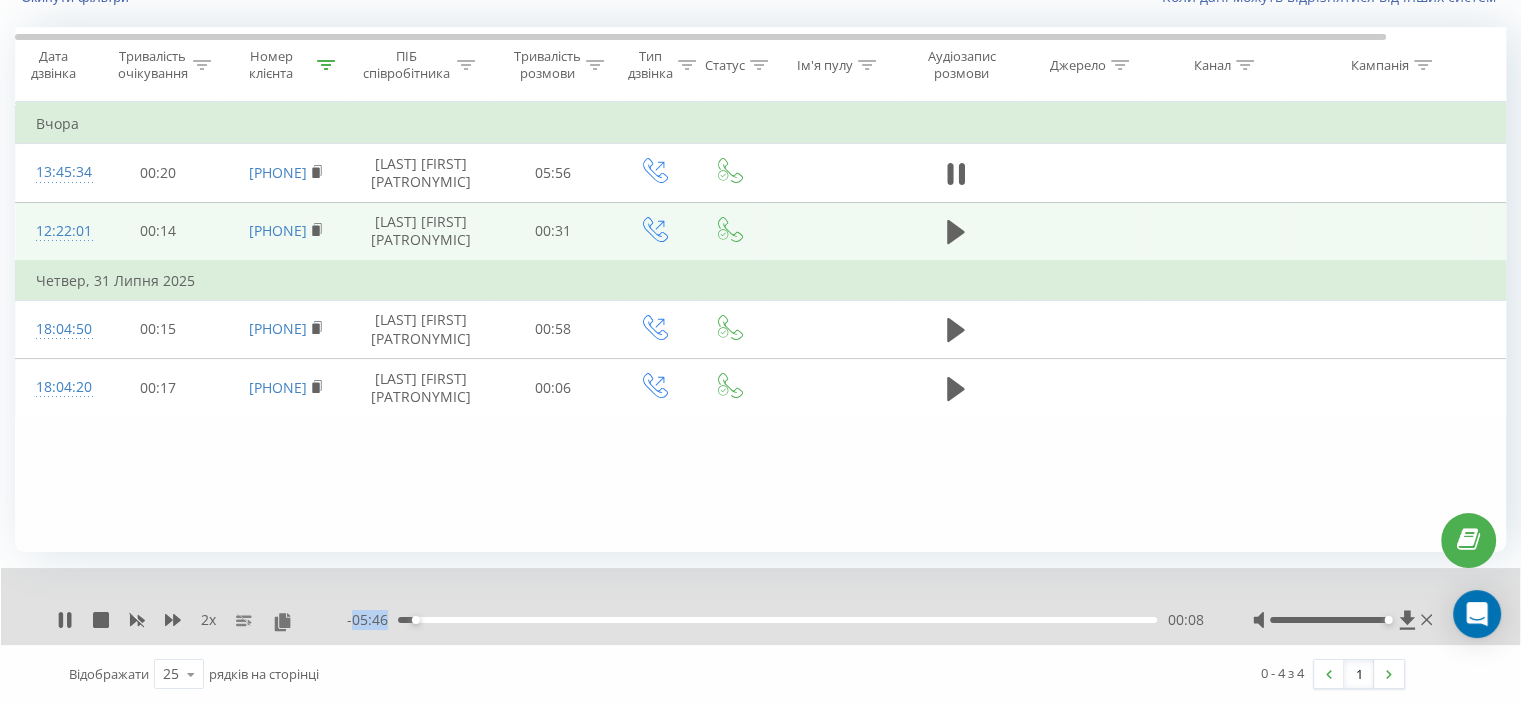 drag, startPoint x: 72, startPoint y: 625, endPoint x: 66, endPoint y: 519, distance: 106.16968 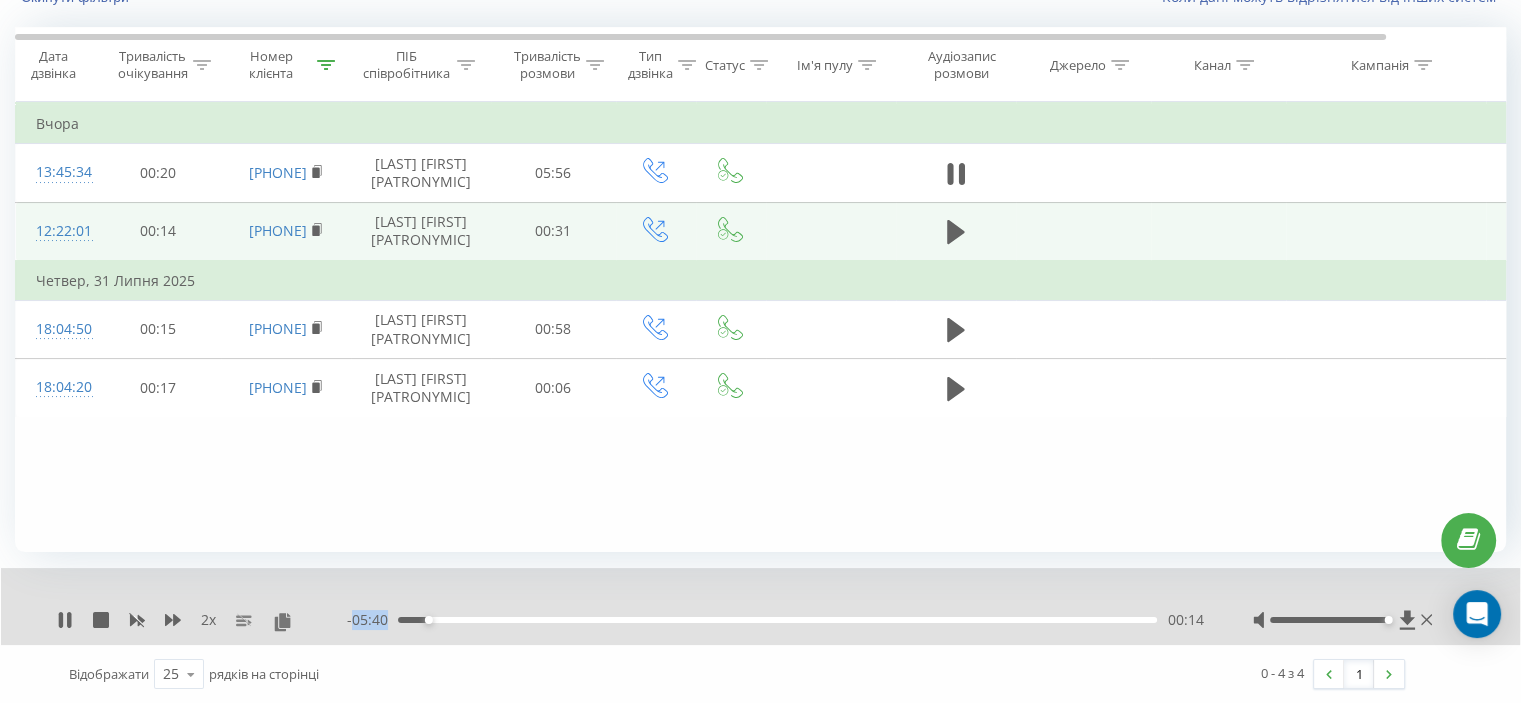 click 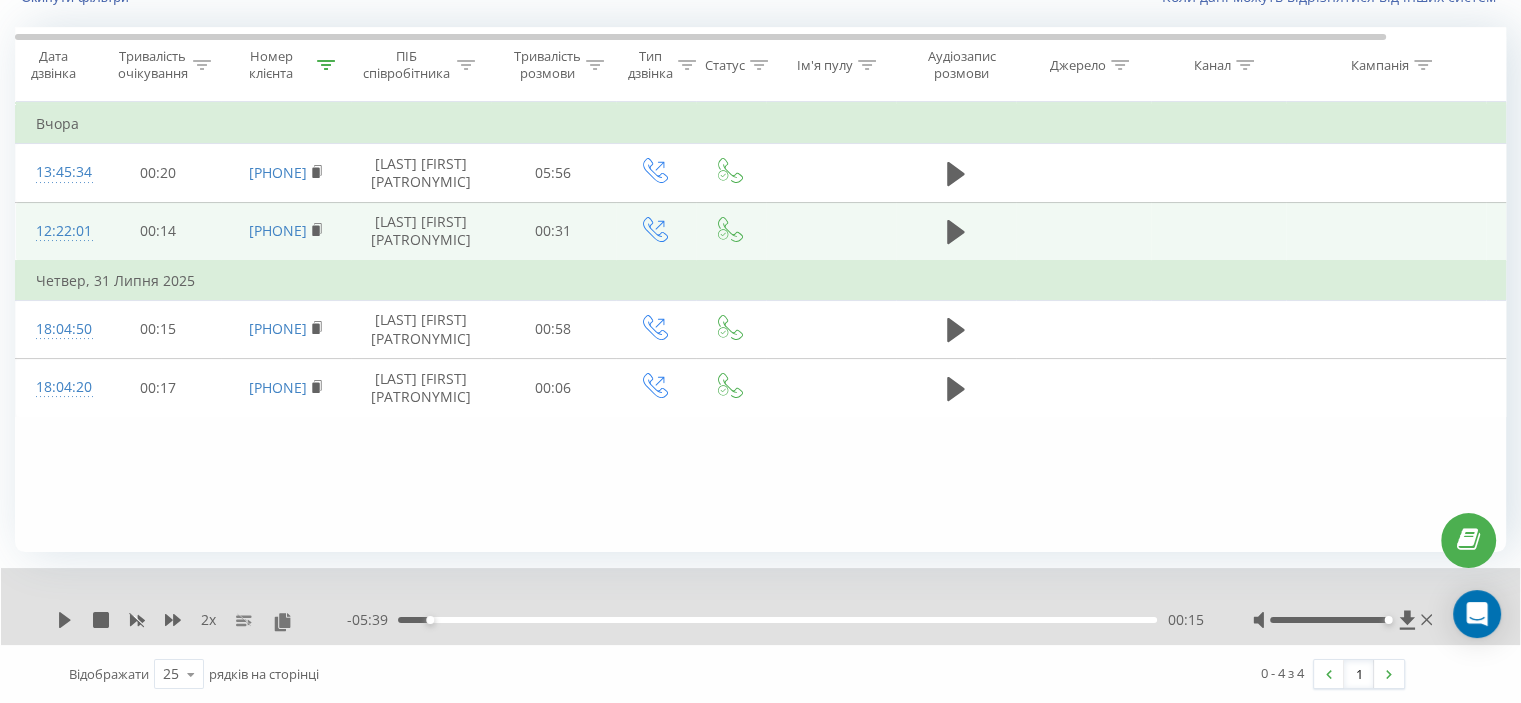 click 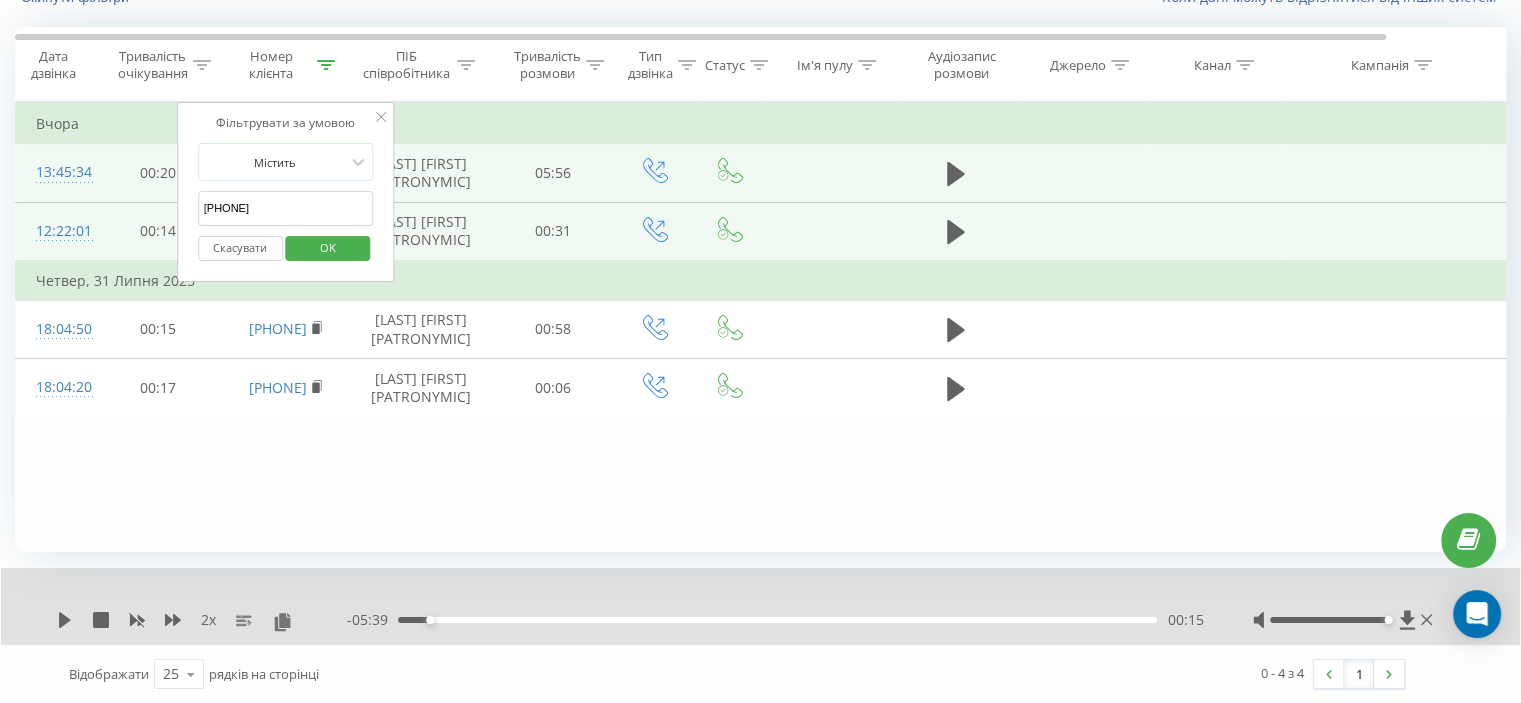 drag, startPoint x: 276, startPoint y: 204, endPoint x: 154, endPoint y: 210, distance: 122.14745 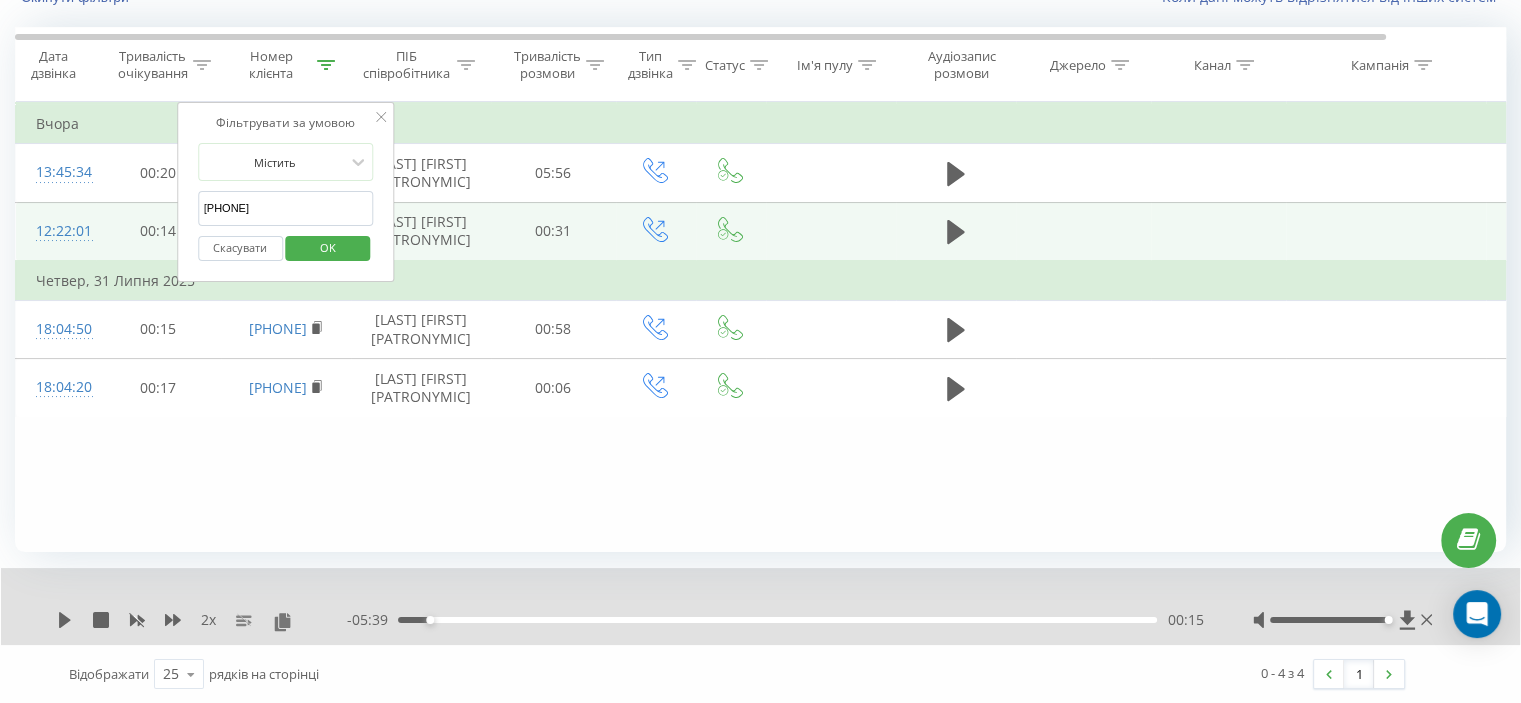 paste on "931075317" 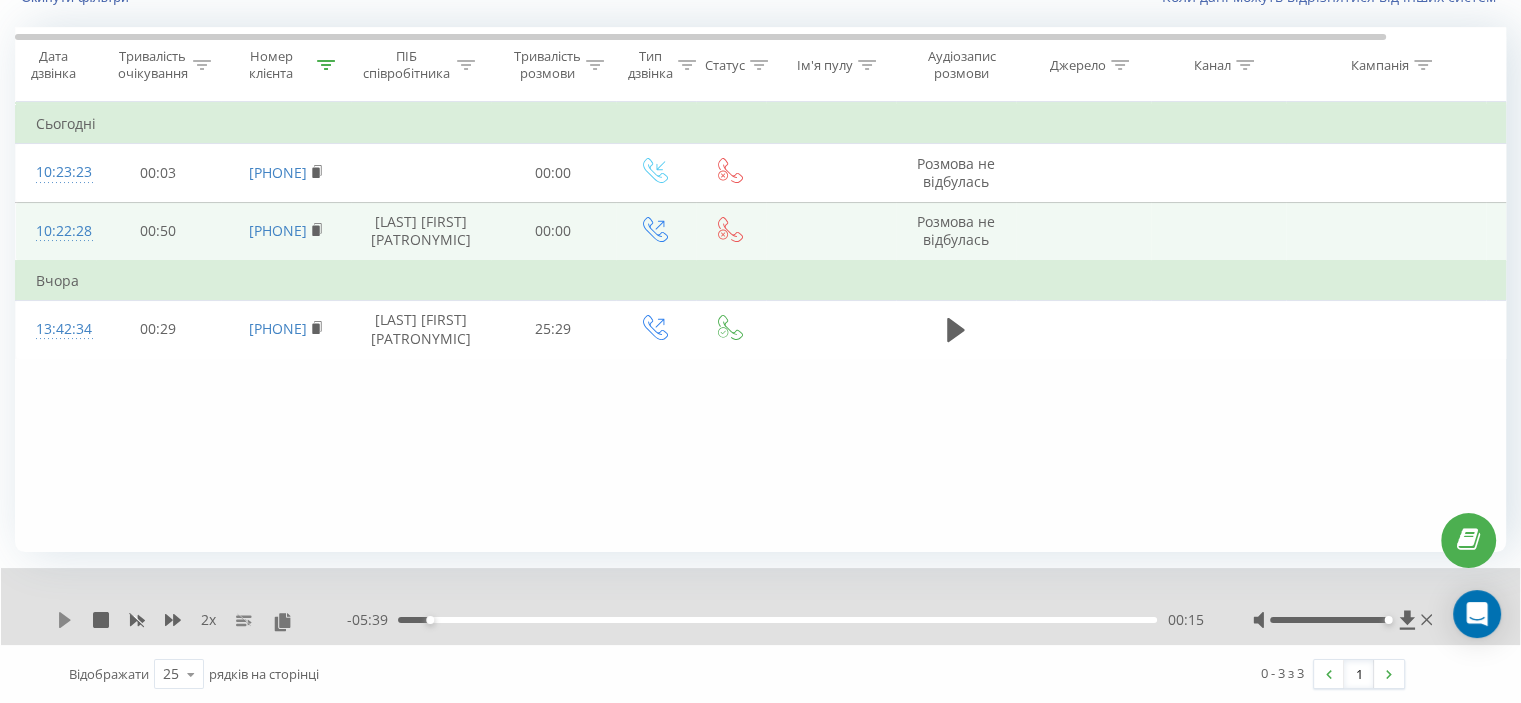 click 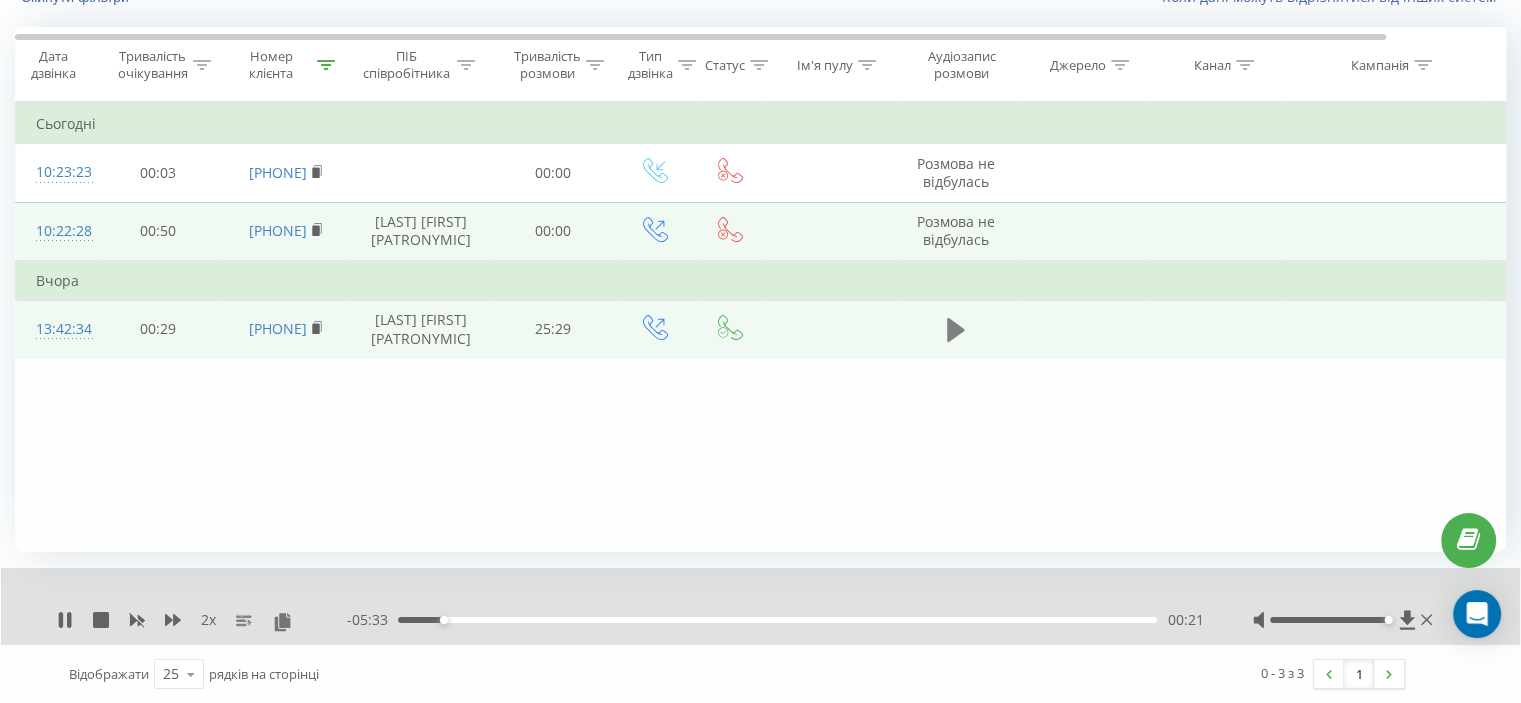 drag, startPoint x: 967, startPoint y: 333, endPoint x: 952, endPoint y: 339, distance: 16.155495 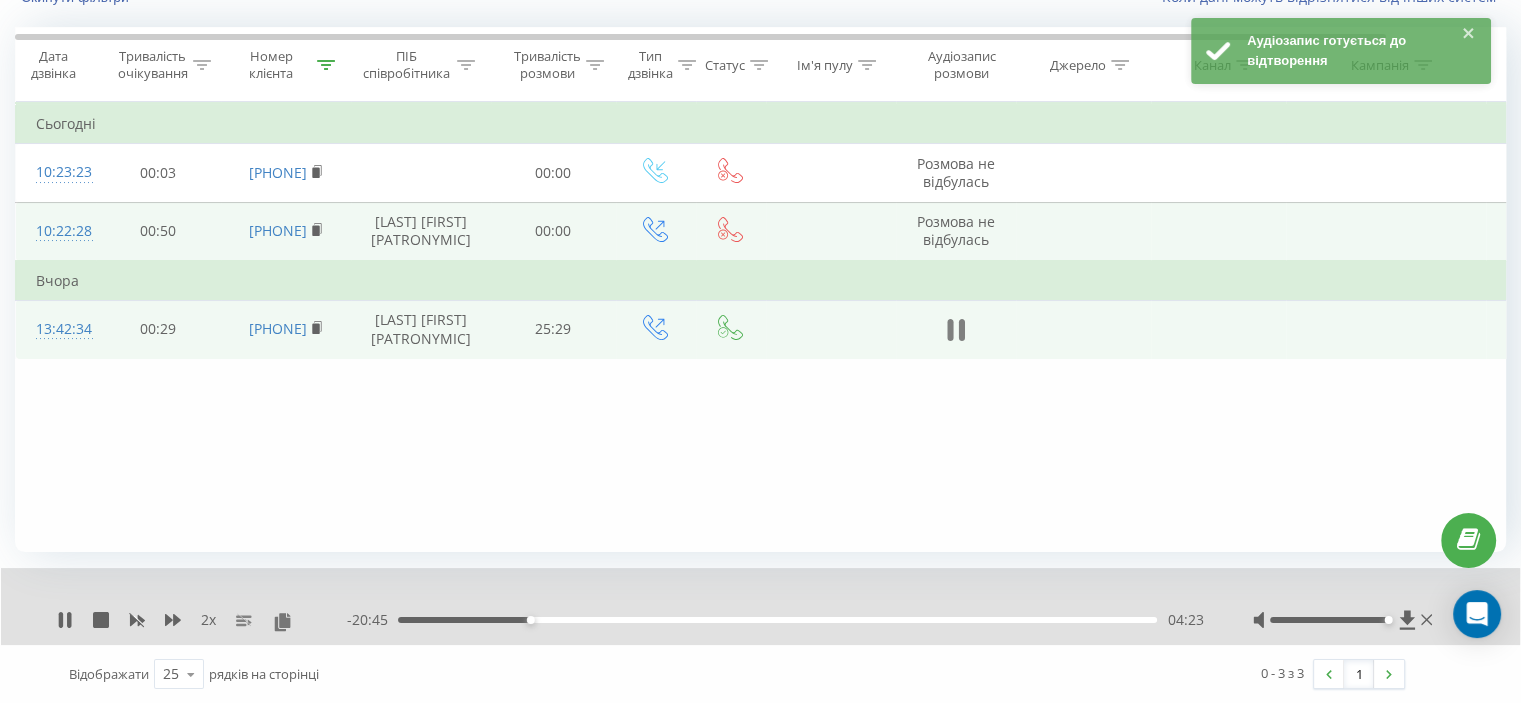 click 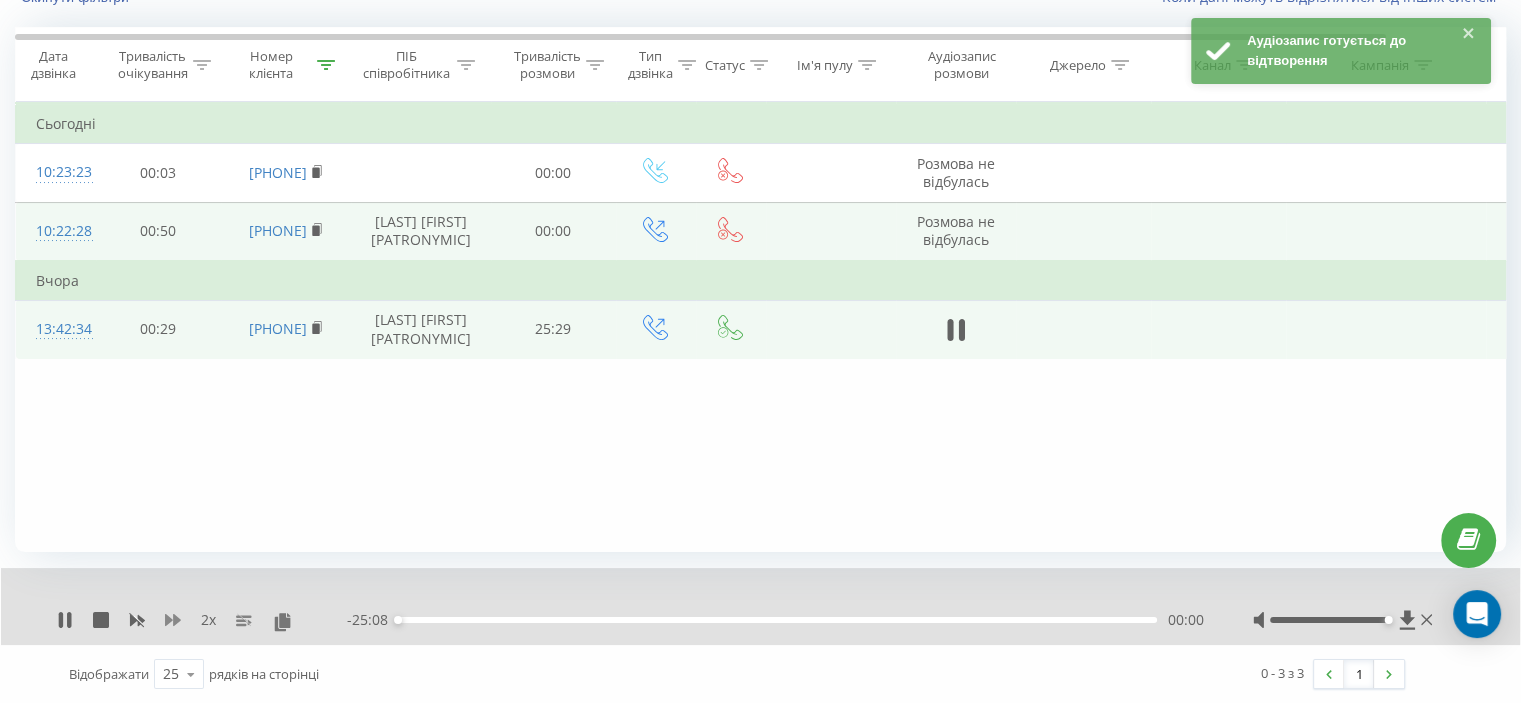 click 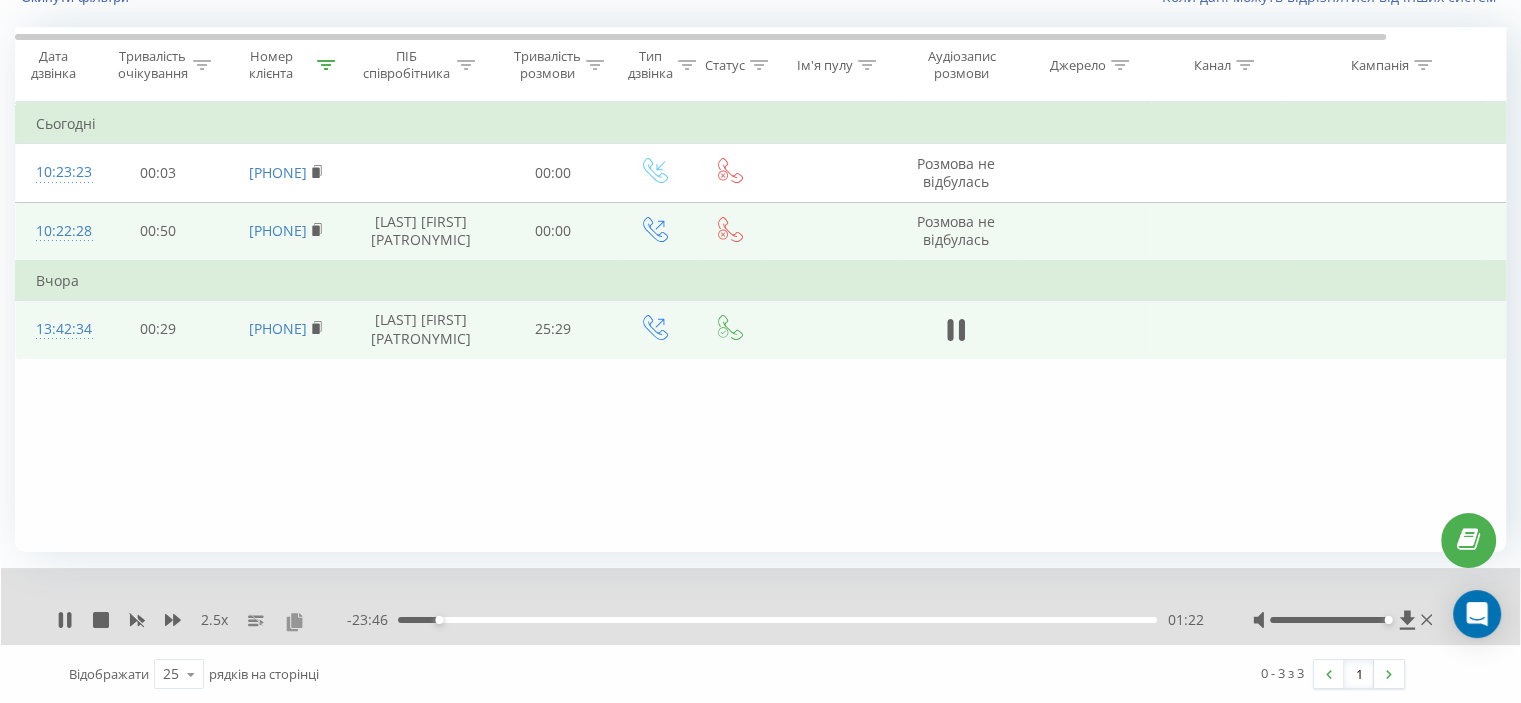 click at bounding box center [294, 621] 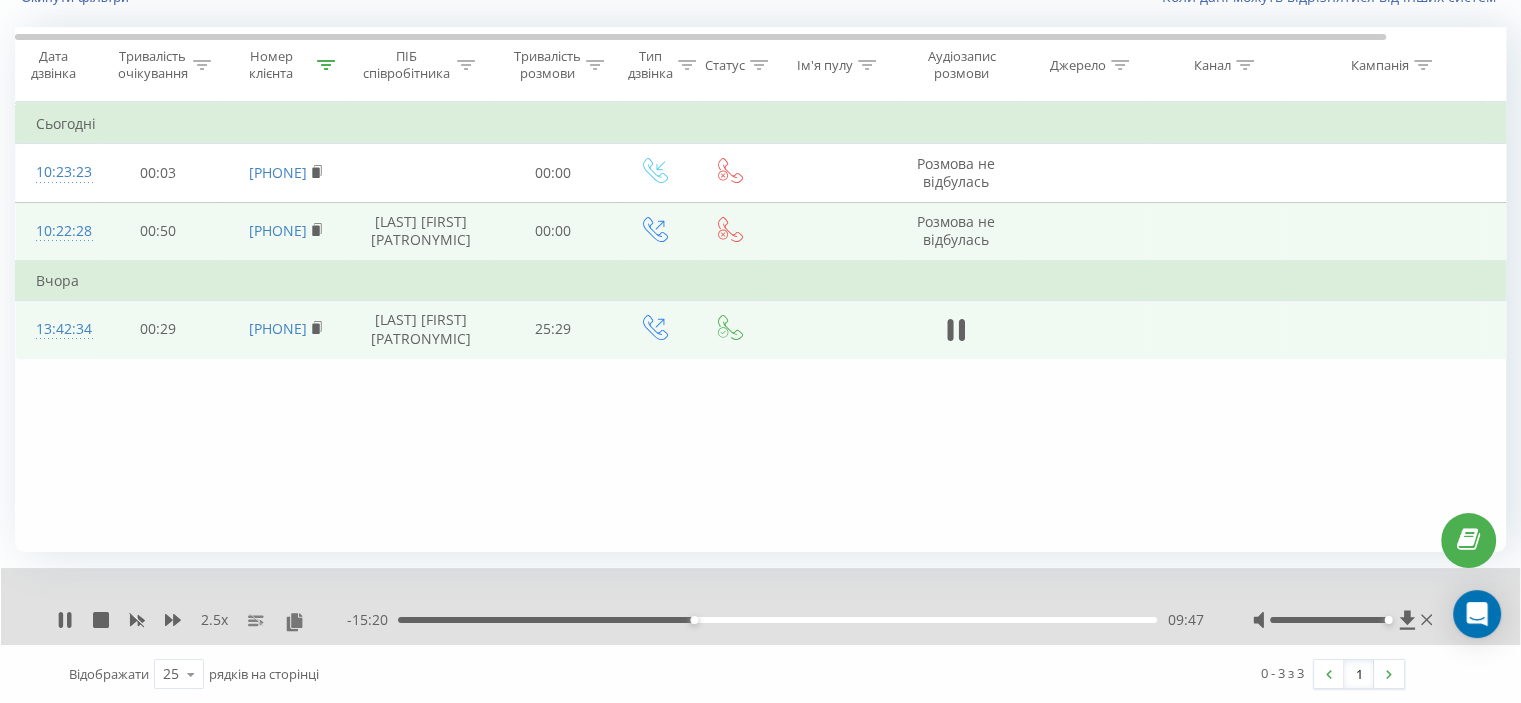 click on "09:47" at bounding box center [777, 620] 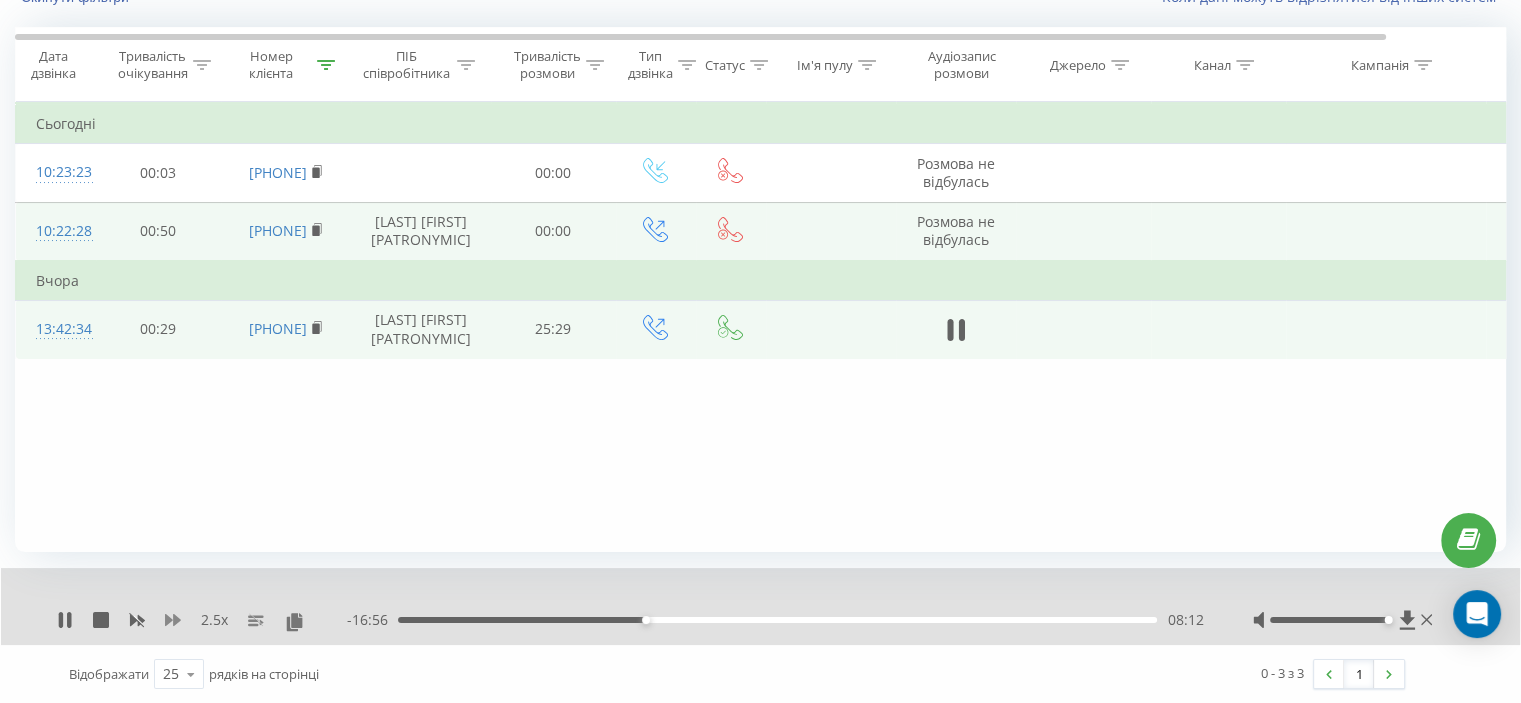 click 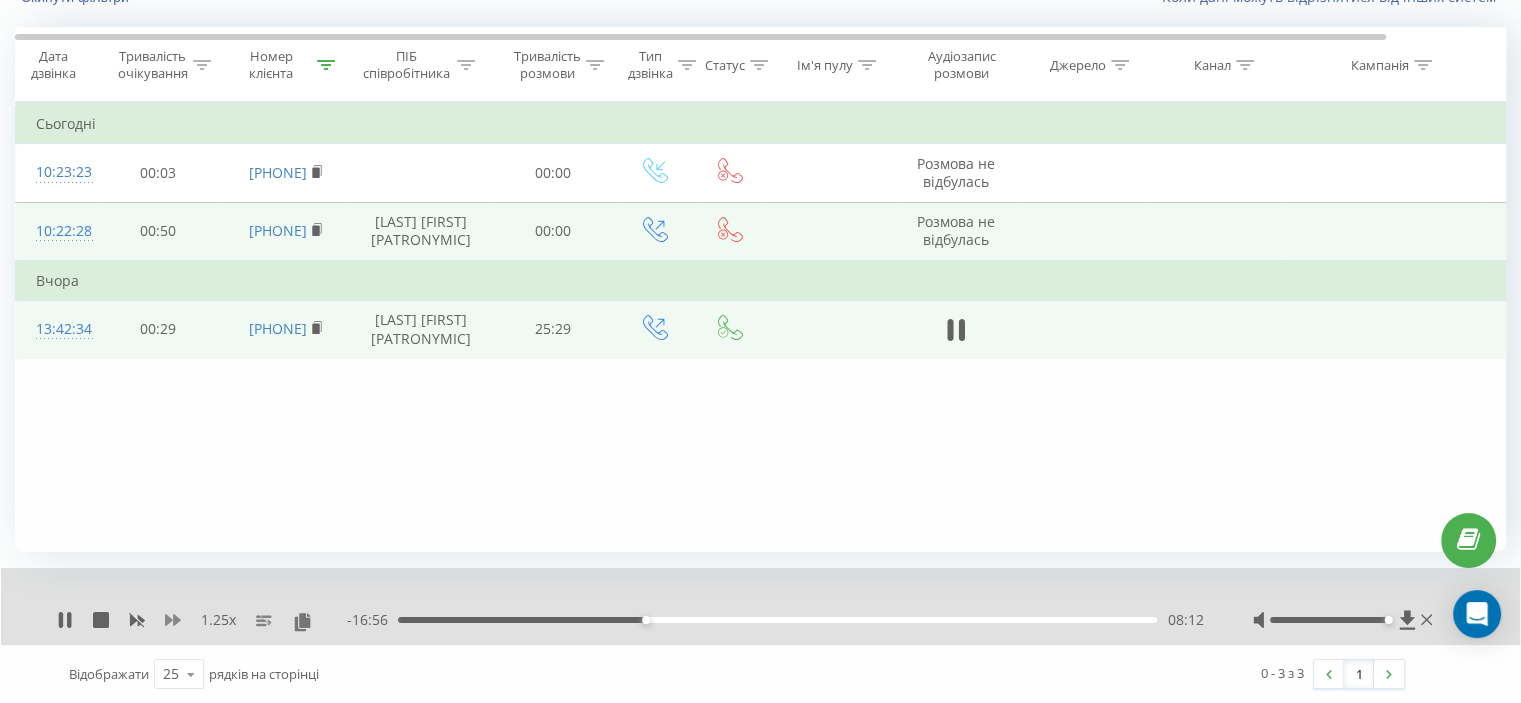 click 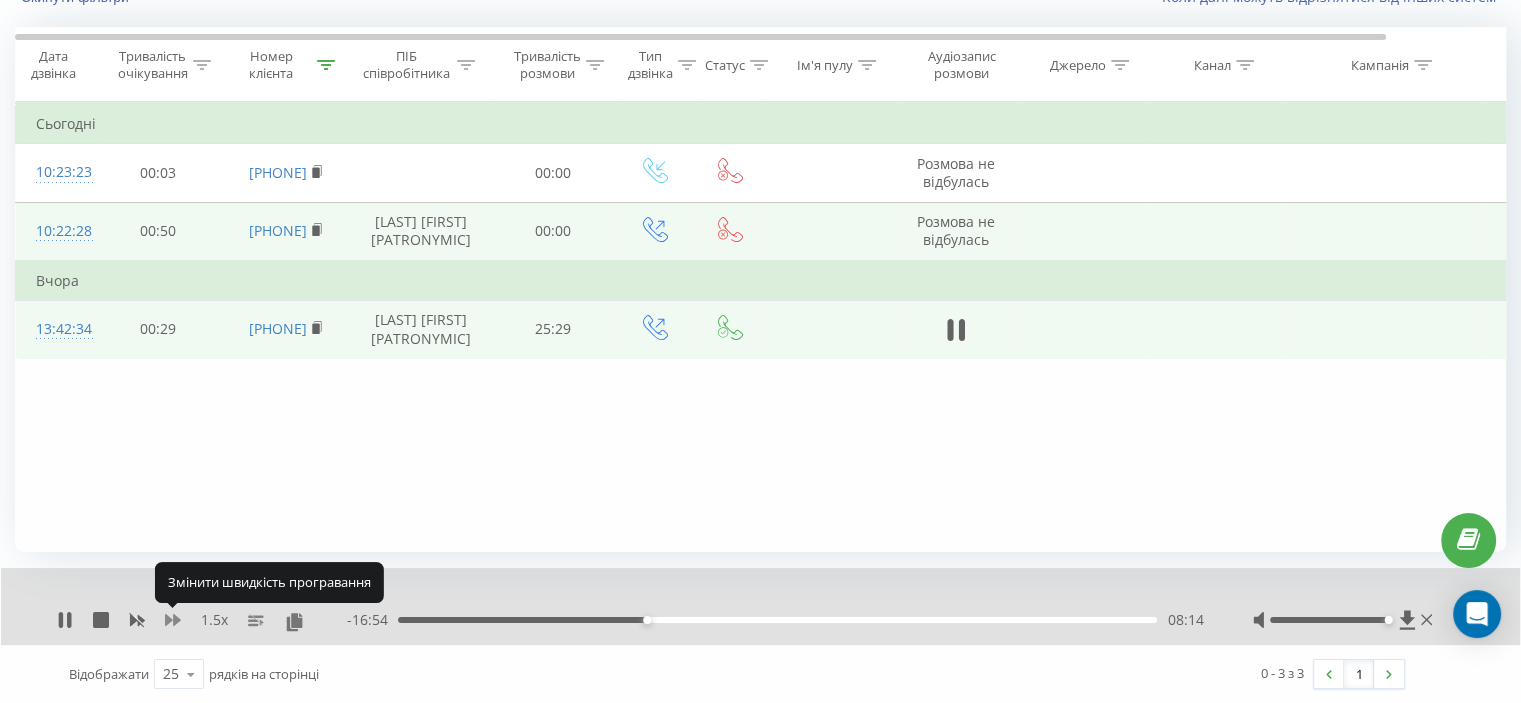 click 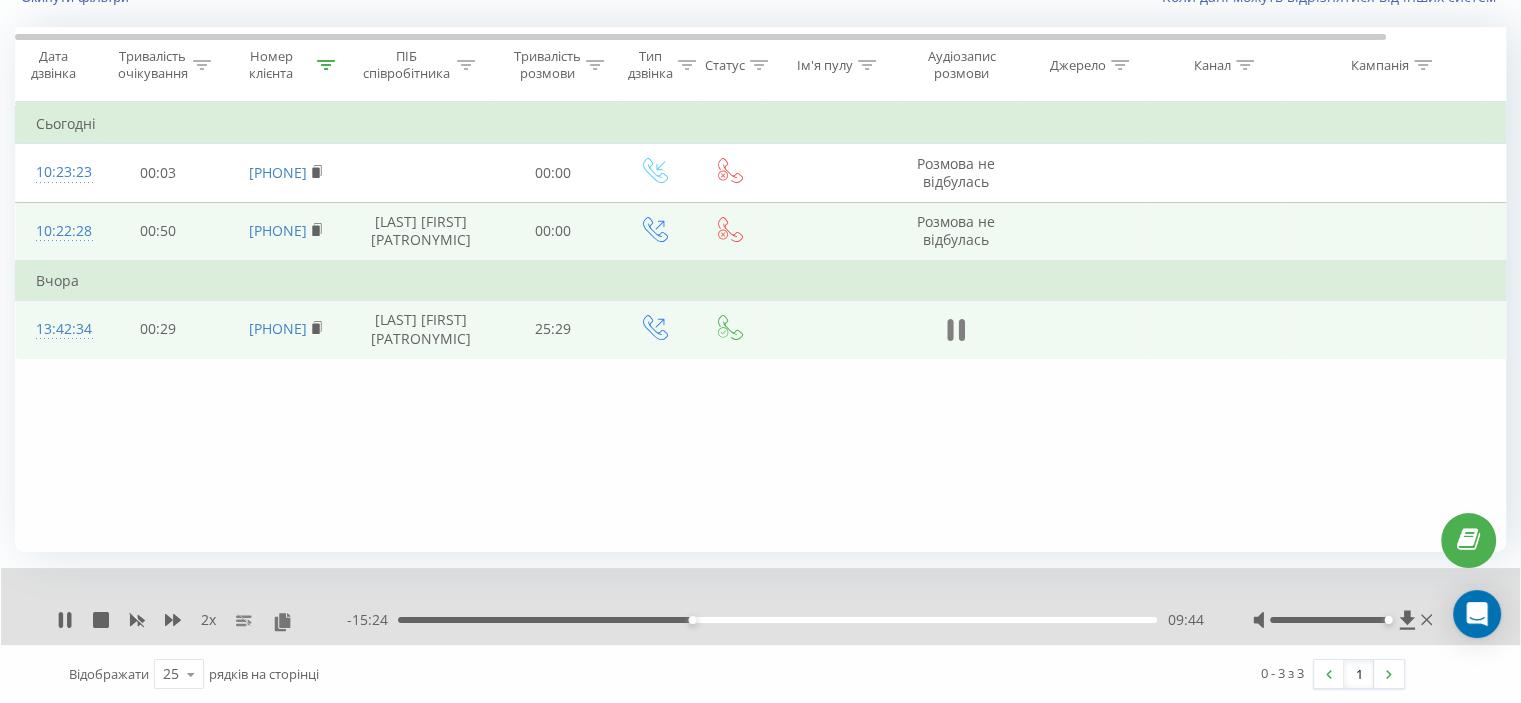 click 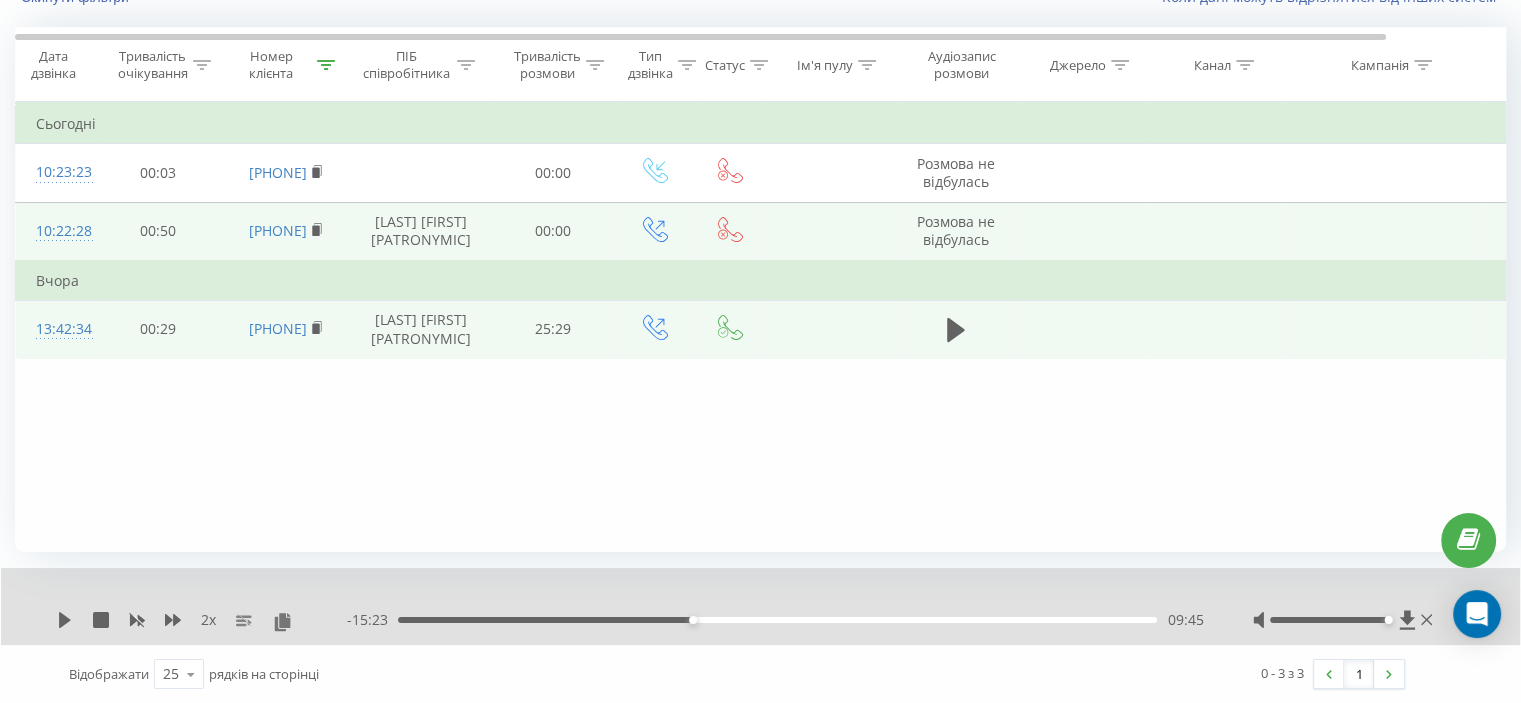 click on "2 x" at bounding box center [202, 620] 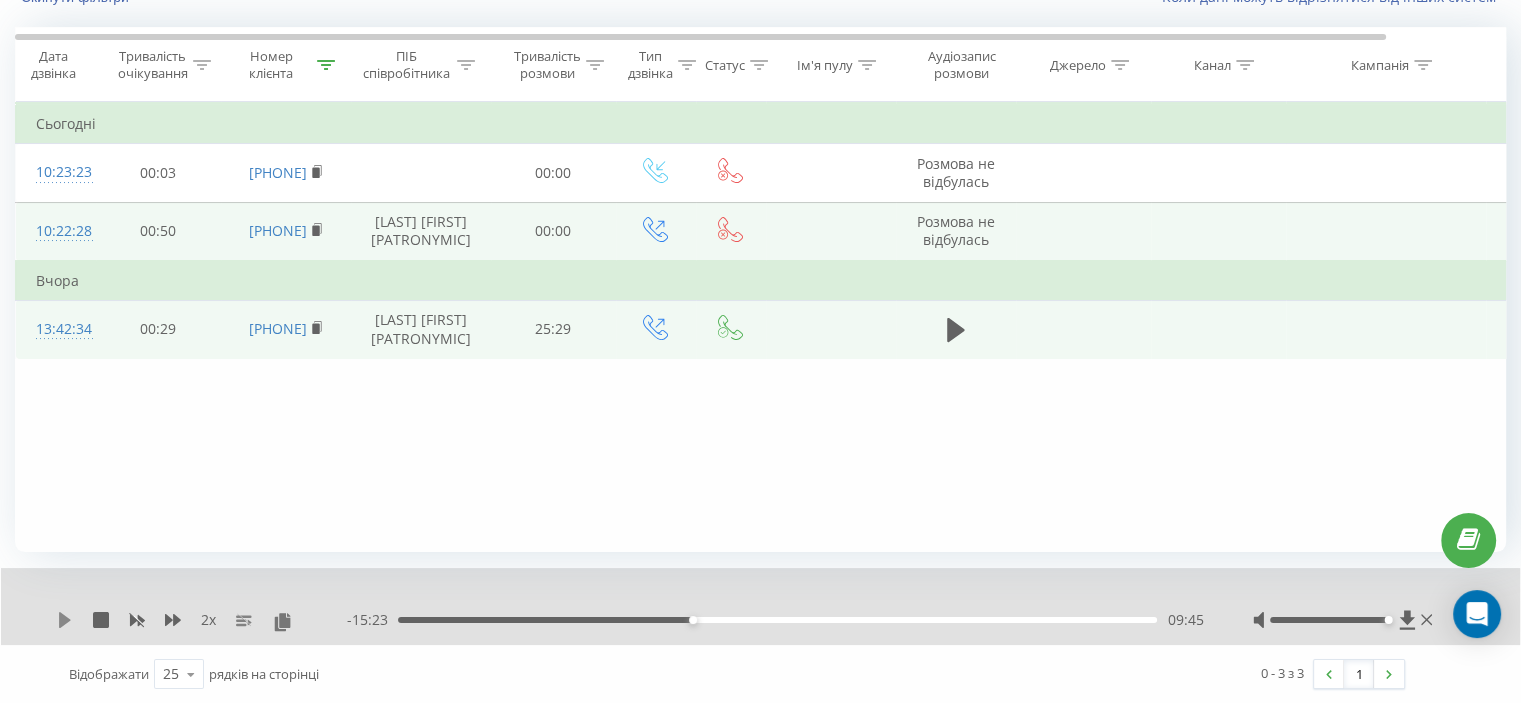 click 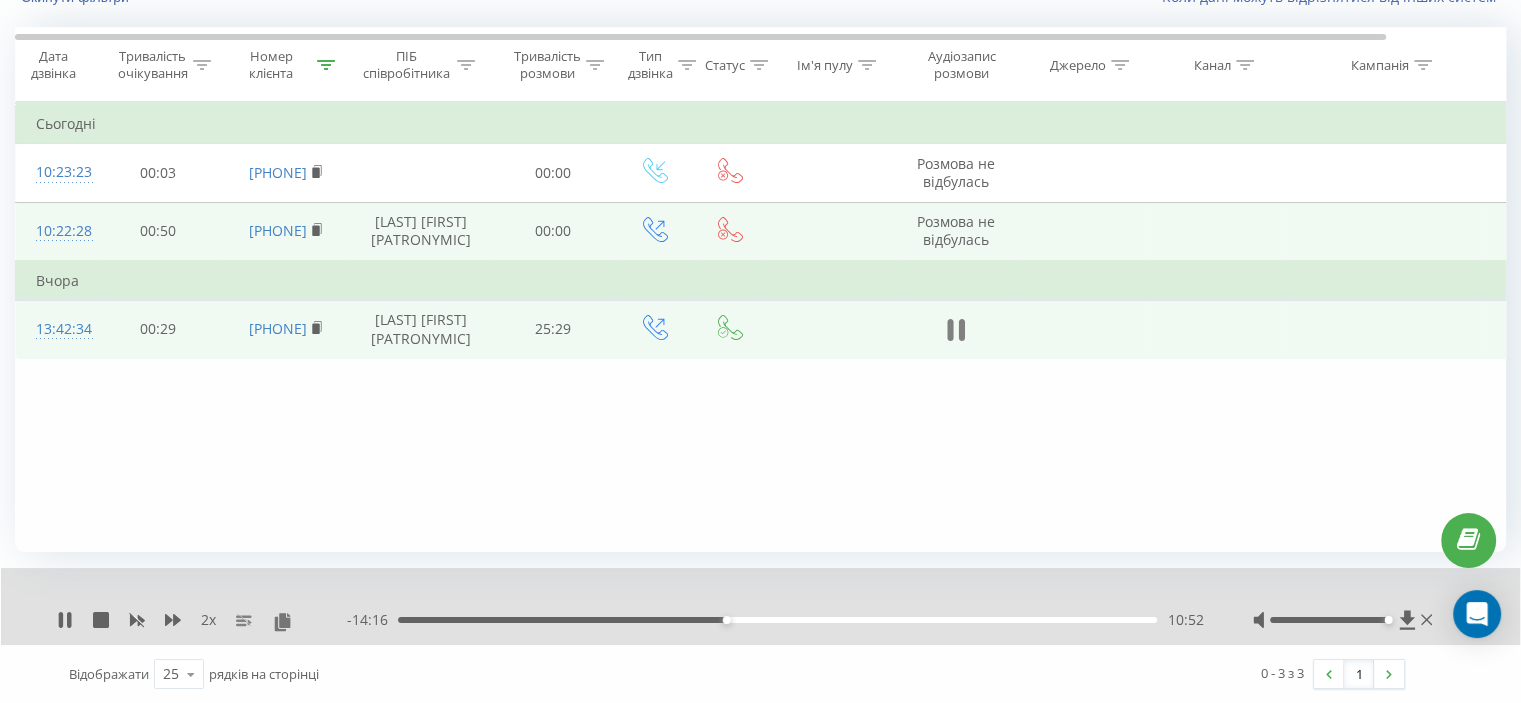 click 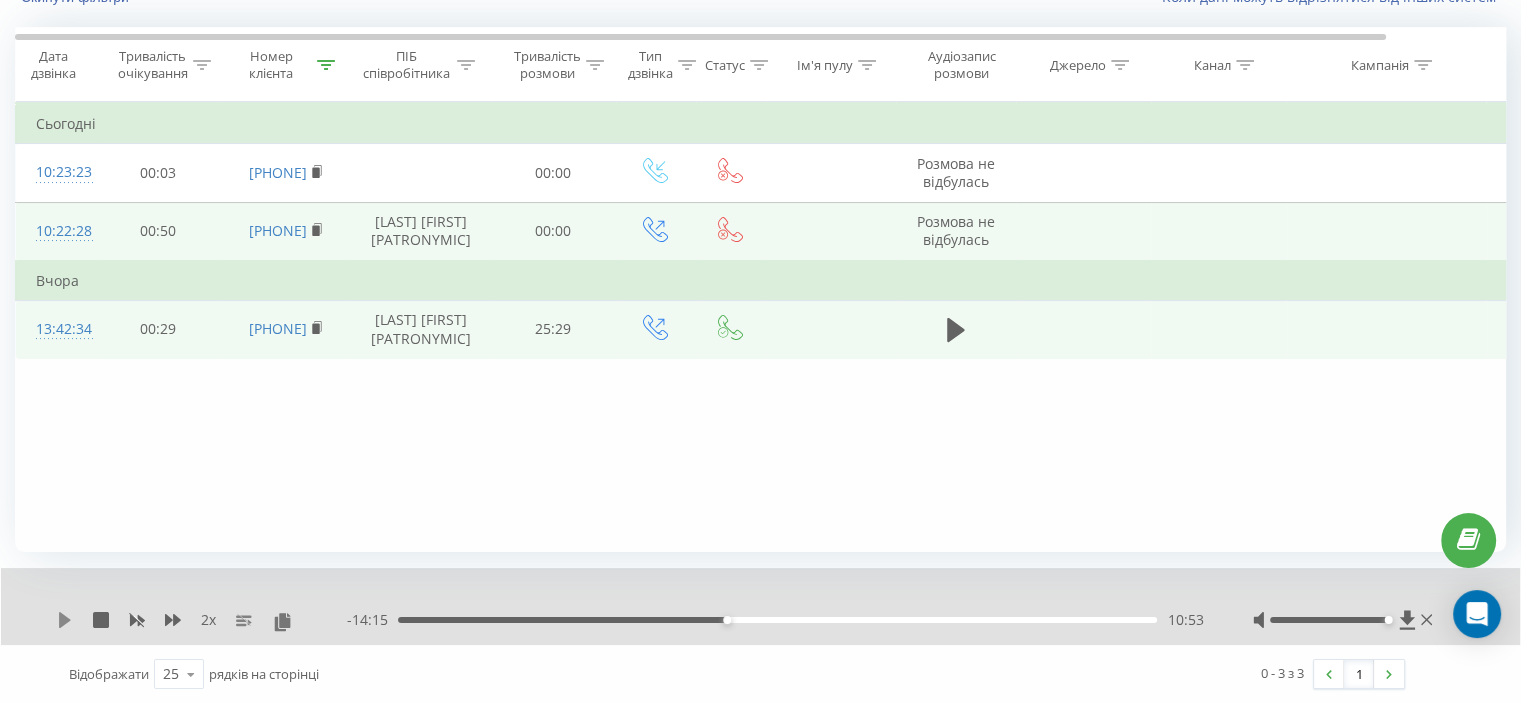 click 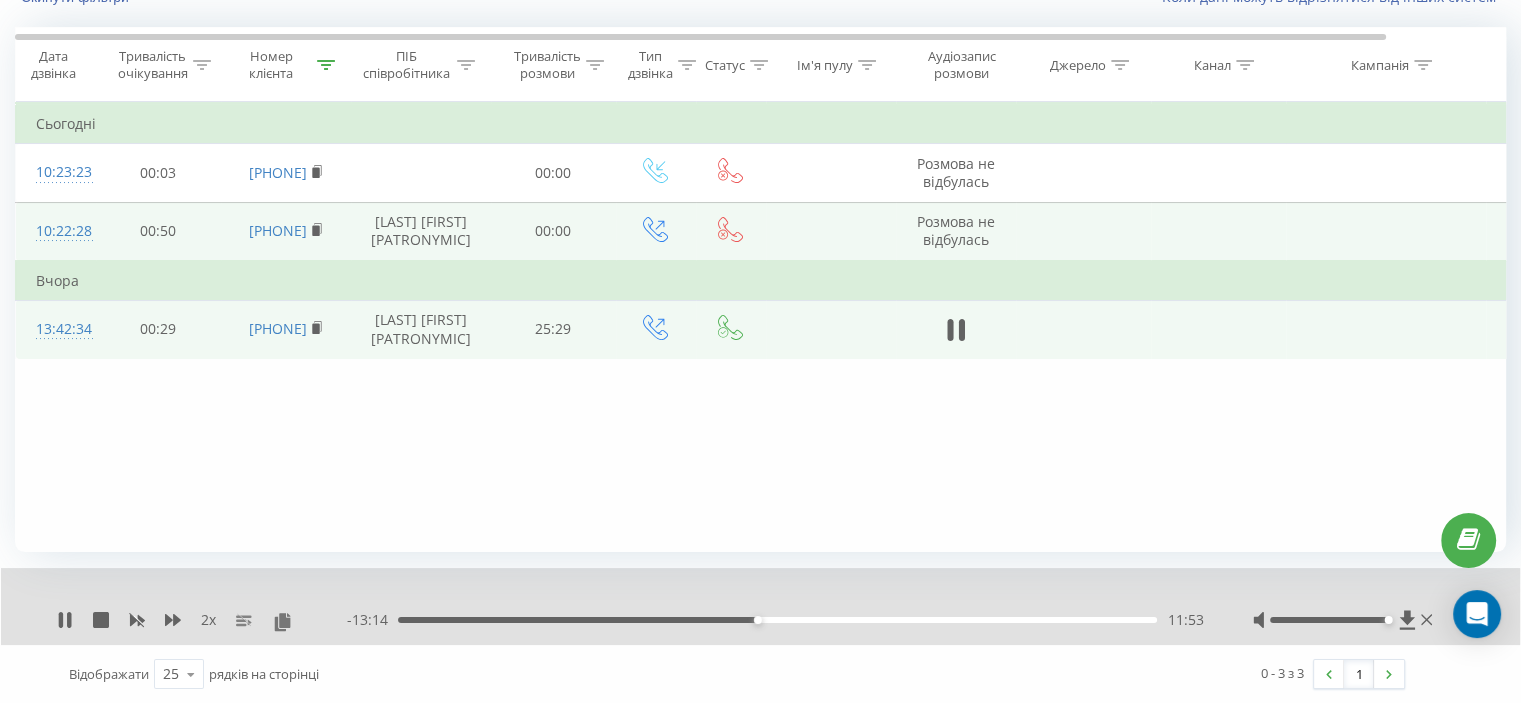 click on "Фільтрувати за умовою Дорівнює Скасувати OK Фільтрувати за умовою Містить [PHONE] Скасувати OK Фільтрувати за умовою Містить Скасувати OK Фільтрувати за умовою Дорівнює Скасувати OK Фільтрувати за умовою Дорівнює Введіть значення Скасувати OK Фільтрувати за умовою Дорівнює Введіть значення Скасувати OK Фільтрувати за умовою Містить Скасувати OK Фільтрувати за умовою Містить Скасувати OK Фільтрувати за умовою Містить Скасувати OK Фільтрувати за умовою Містить Скасувати OK Фільтрувати за умовою Містить Скасувати OK Сьогодні  10:23:23 00:03 [PHONE] 00:00          10:22:28 00:50 00:00" at bounding box center (760, 327) 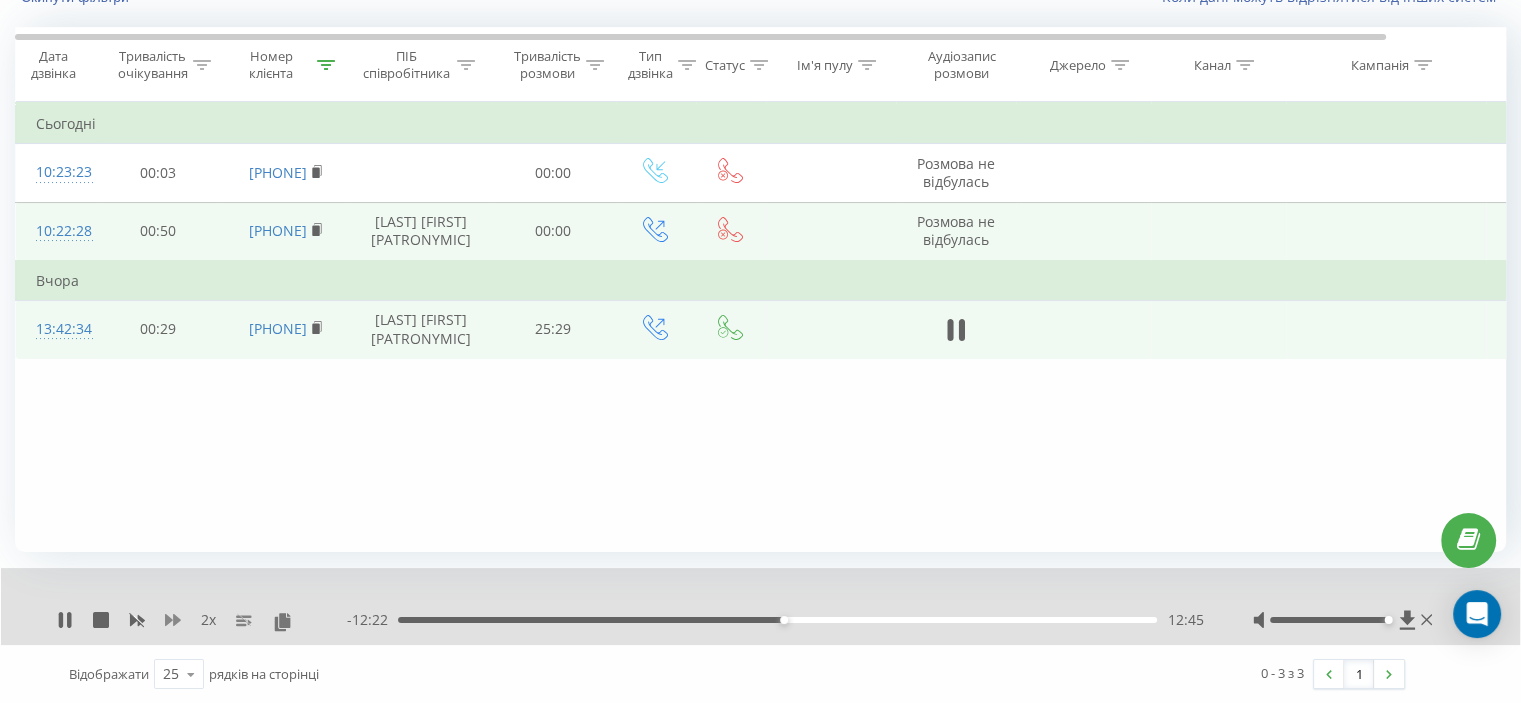 click on "2 x" at bounding box center (202, 620) 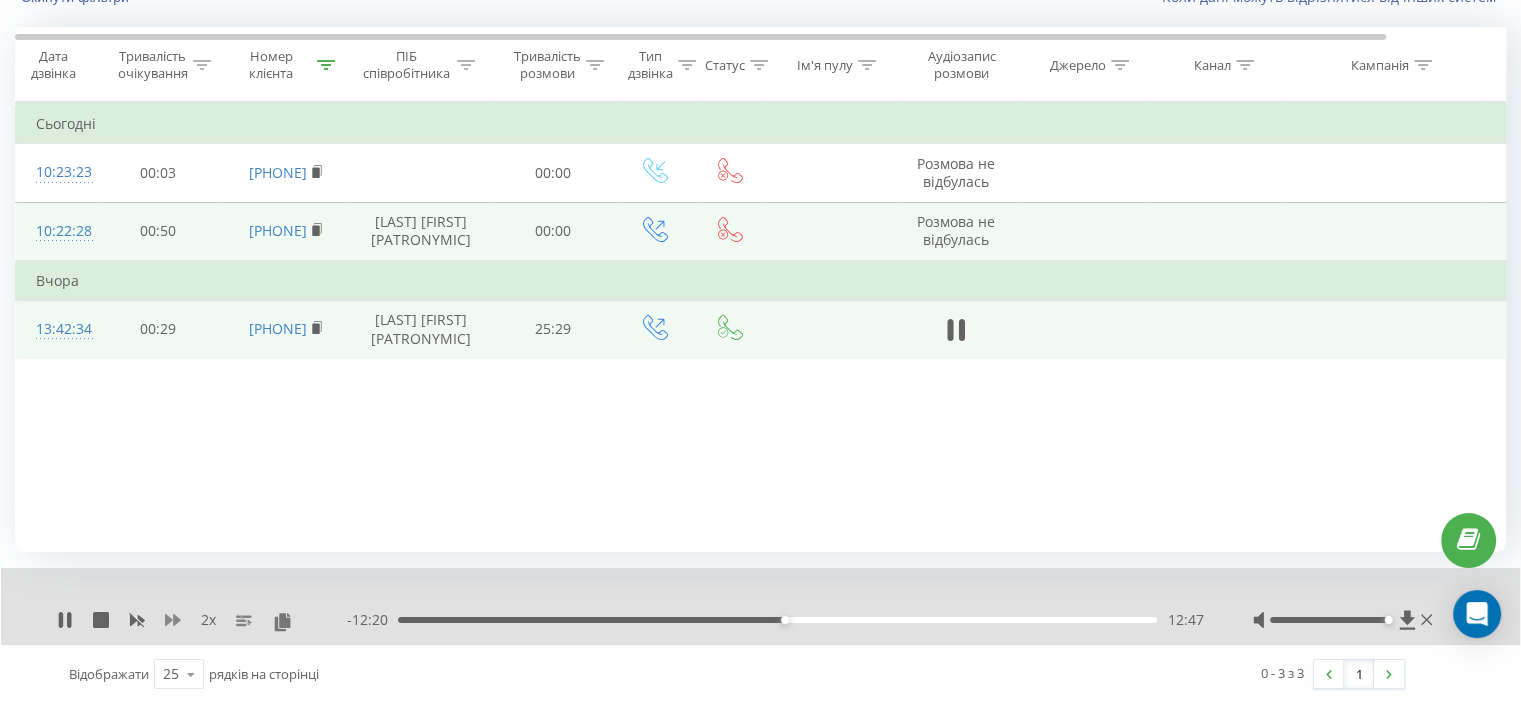 click 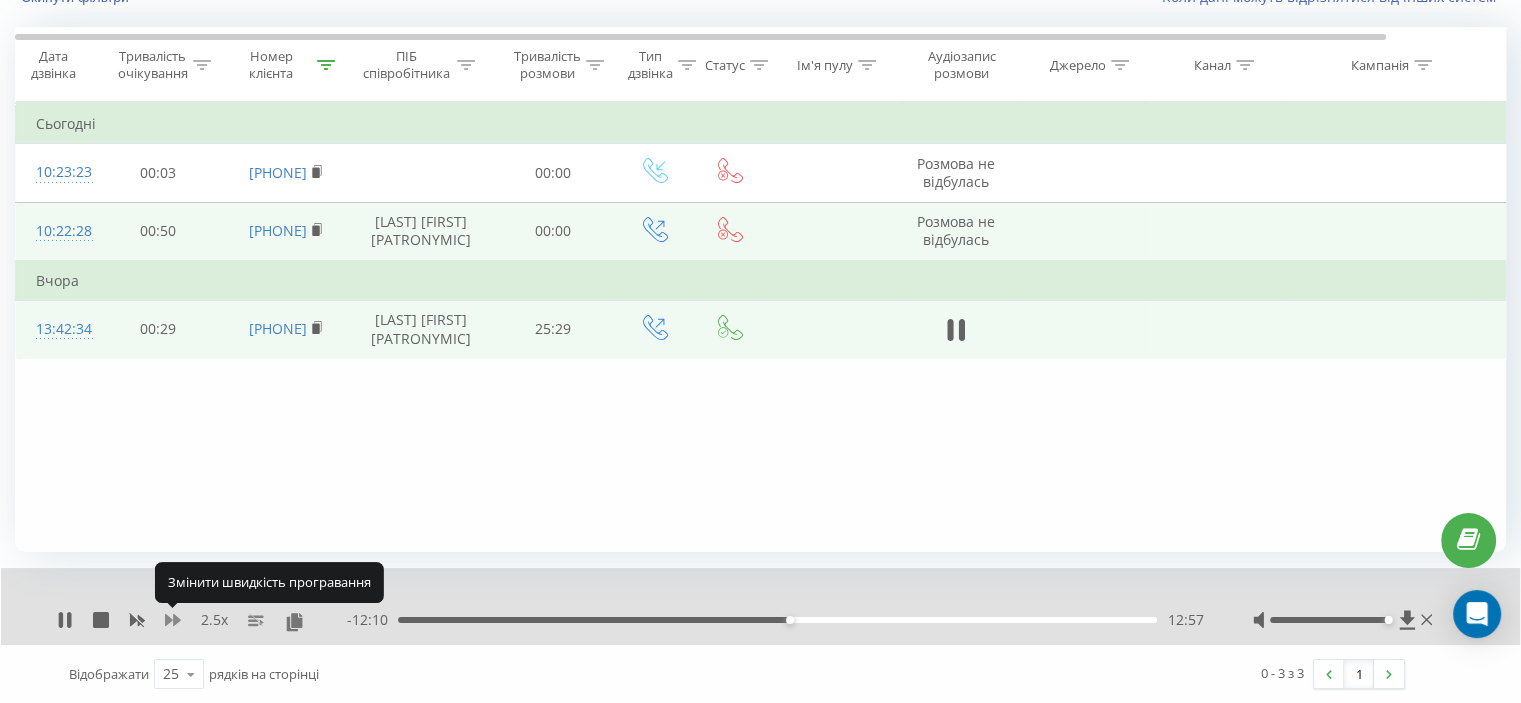 click 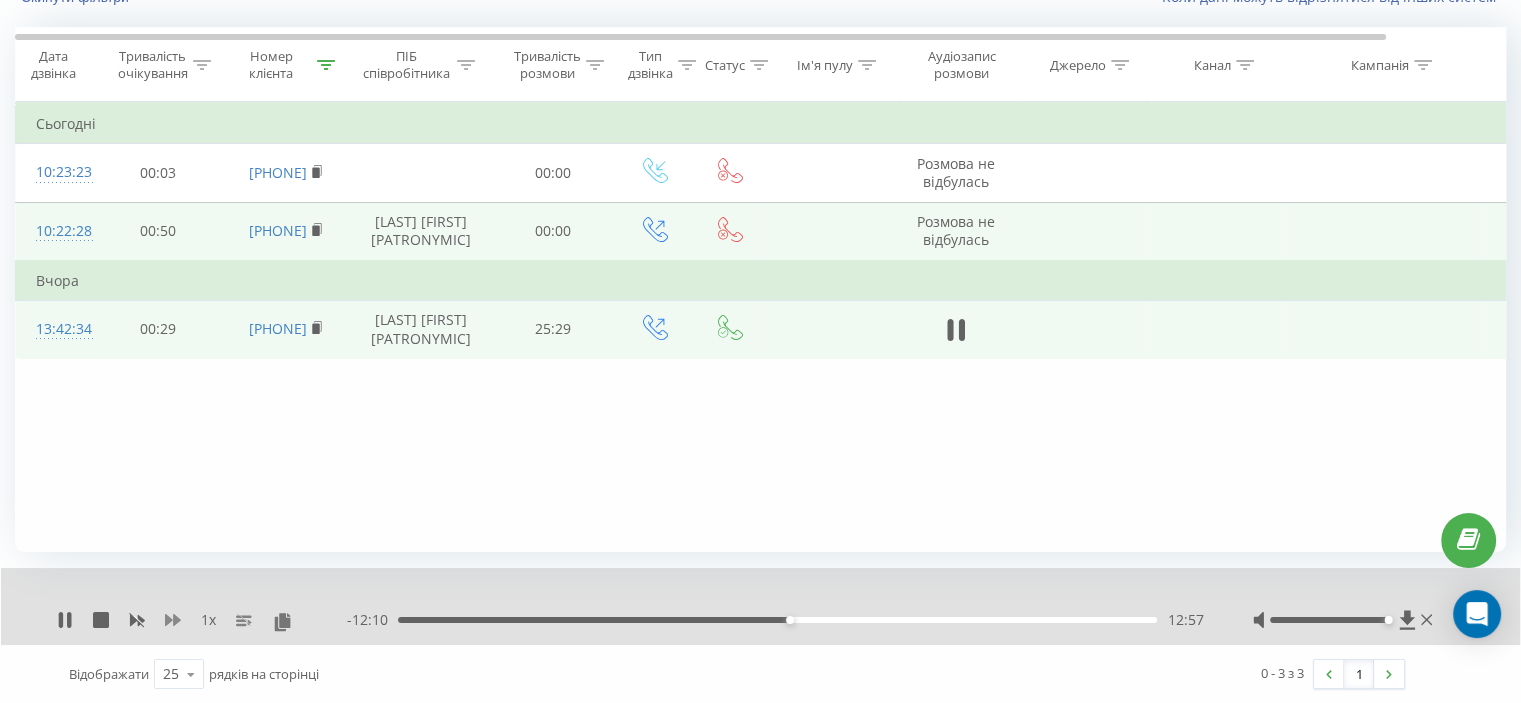 click 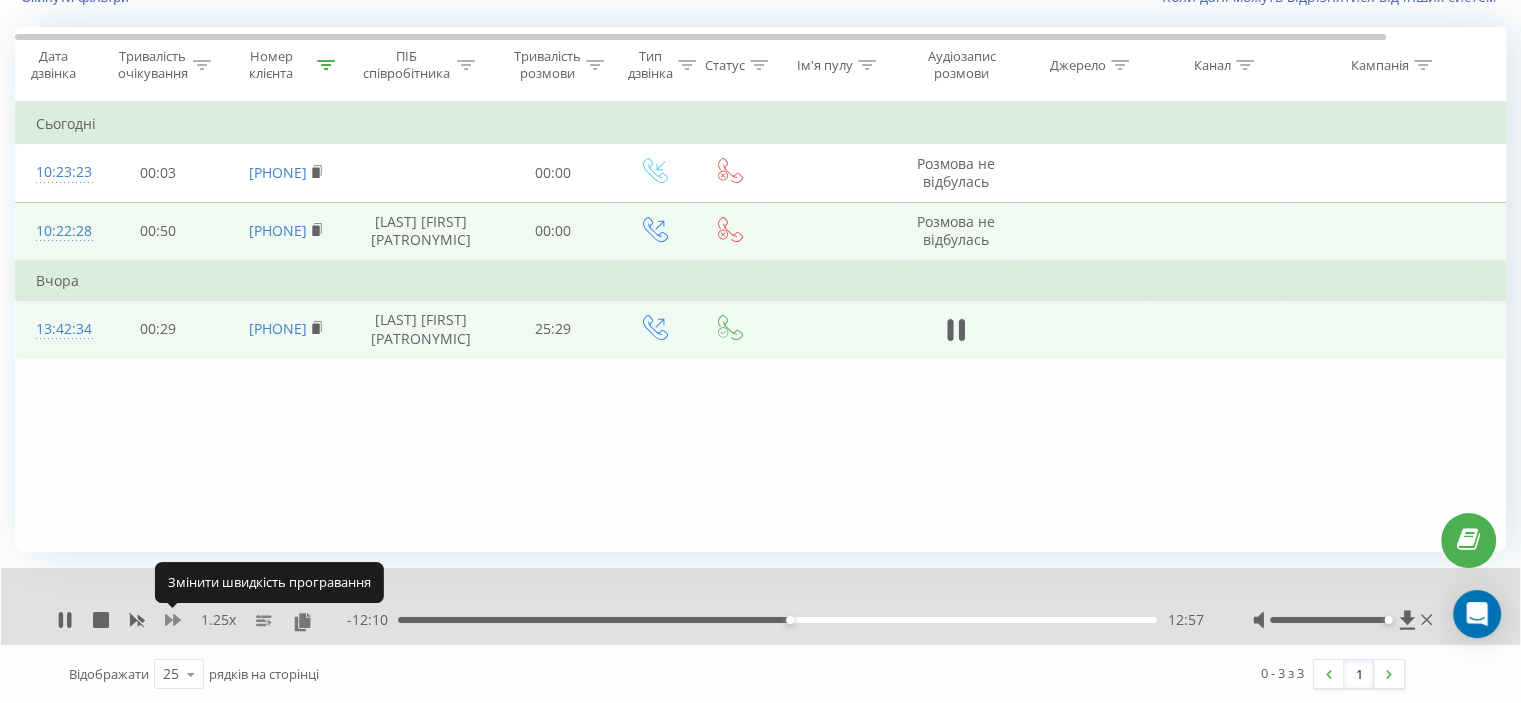 click 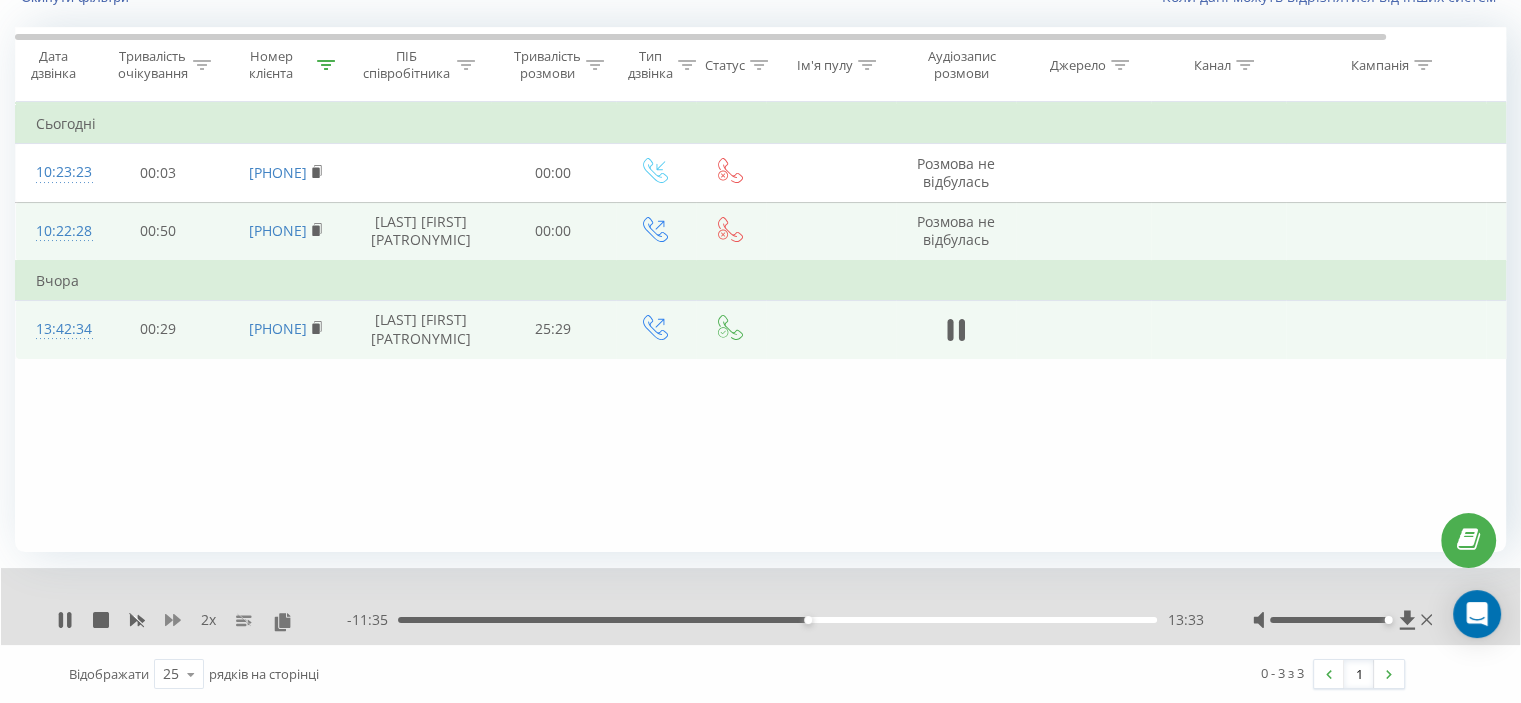 click 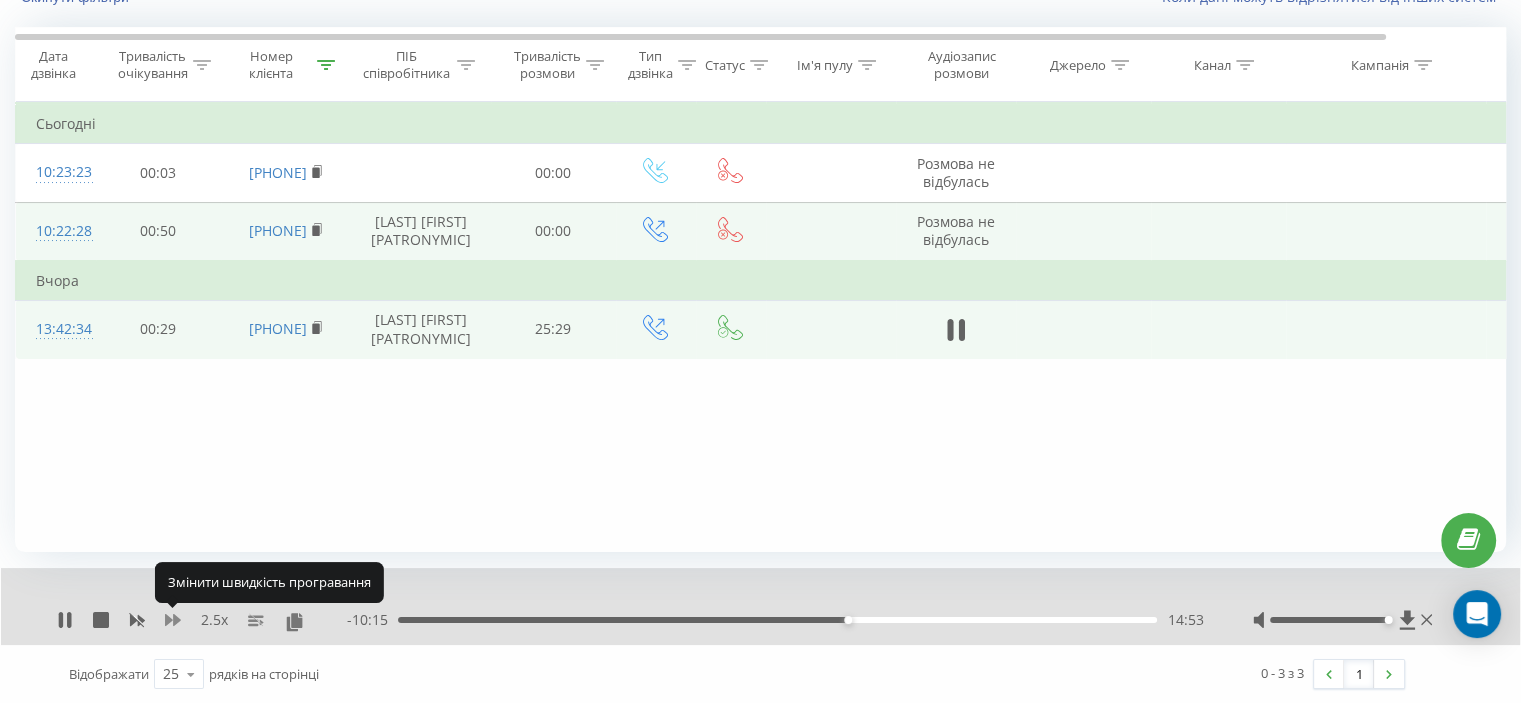 click 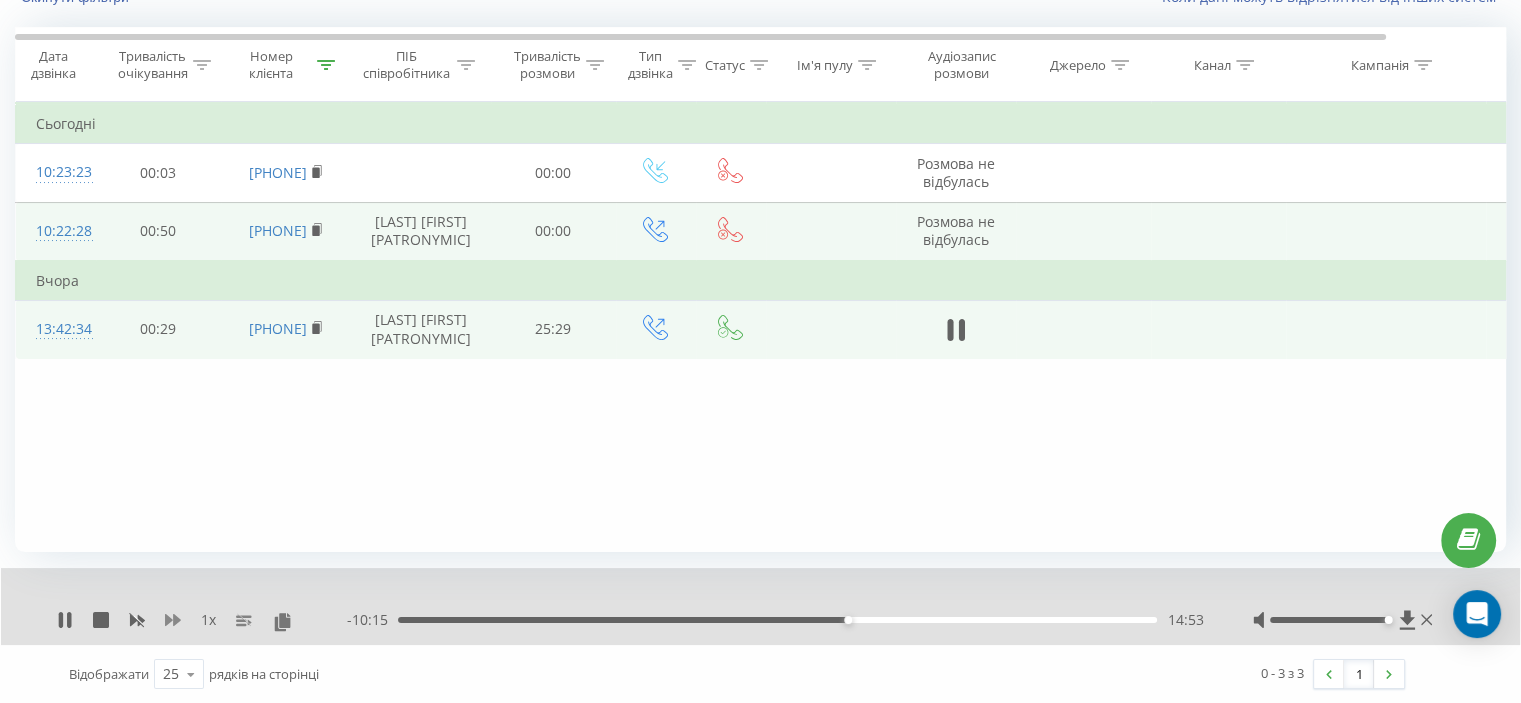 click 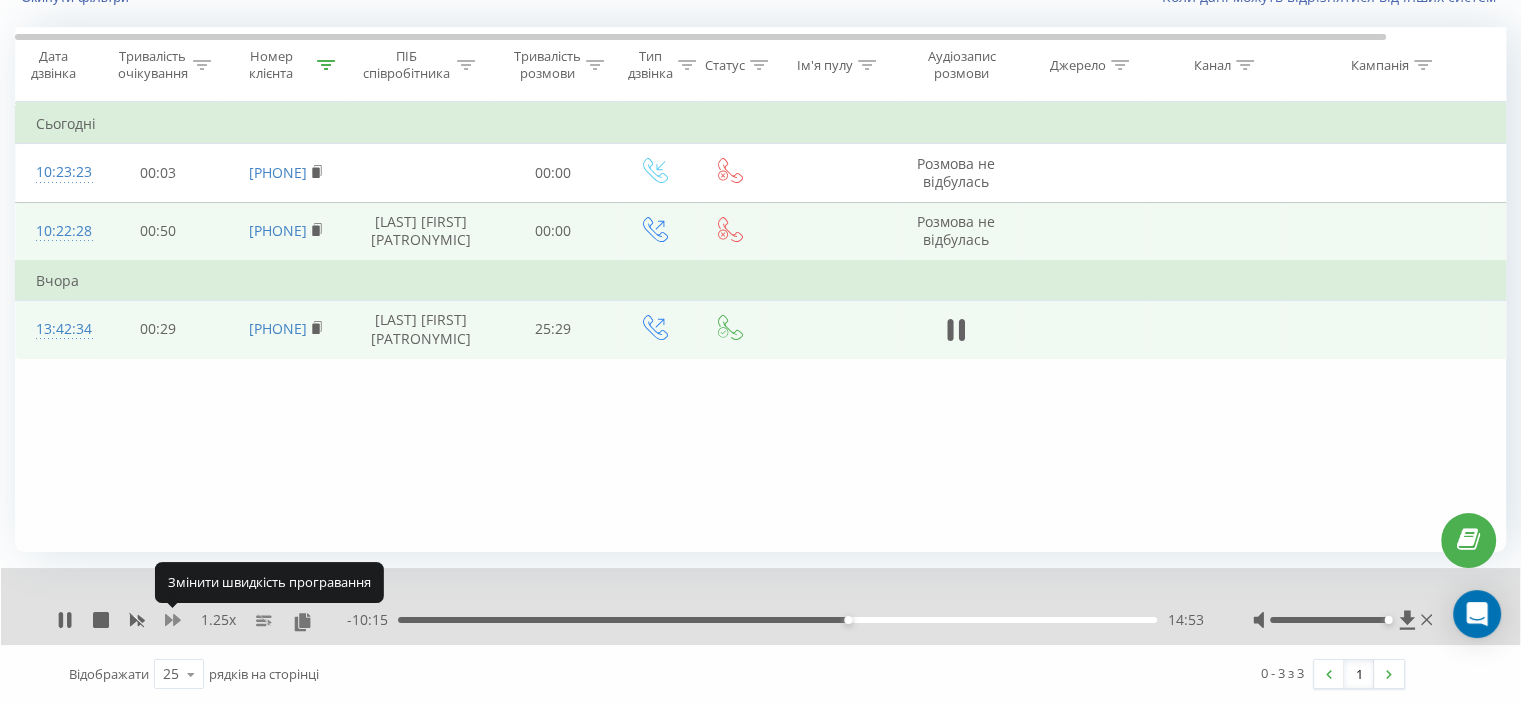 click 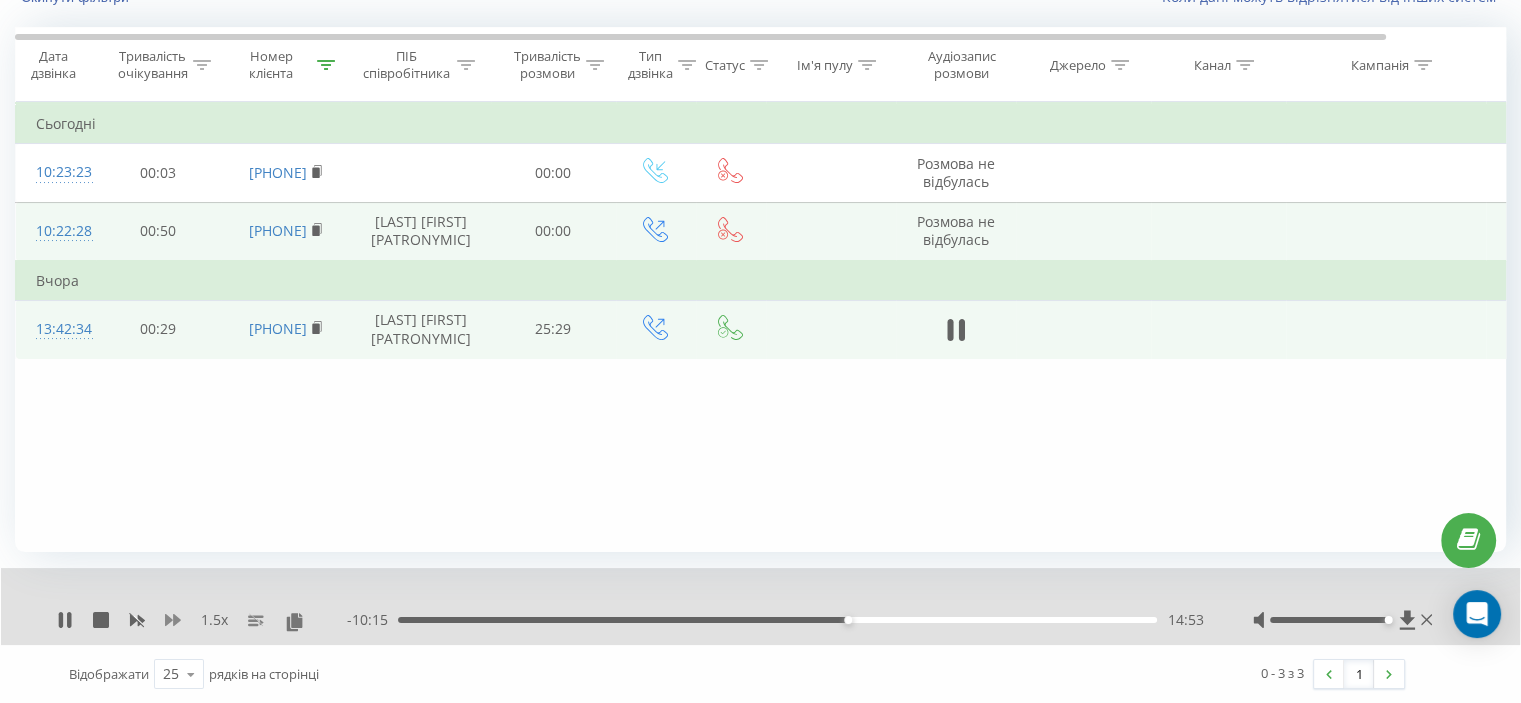 click 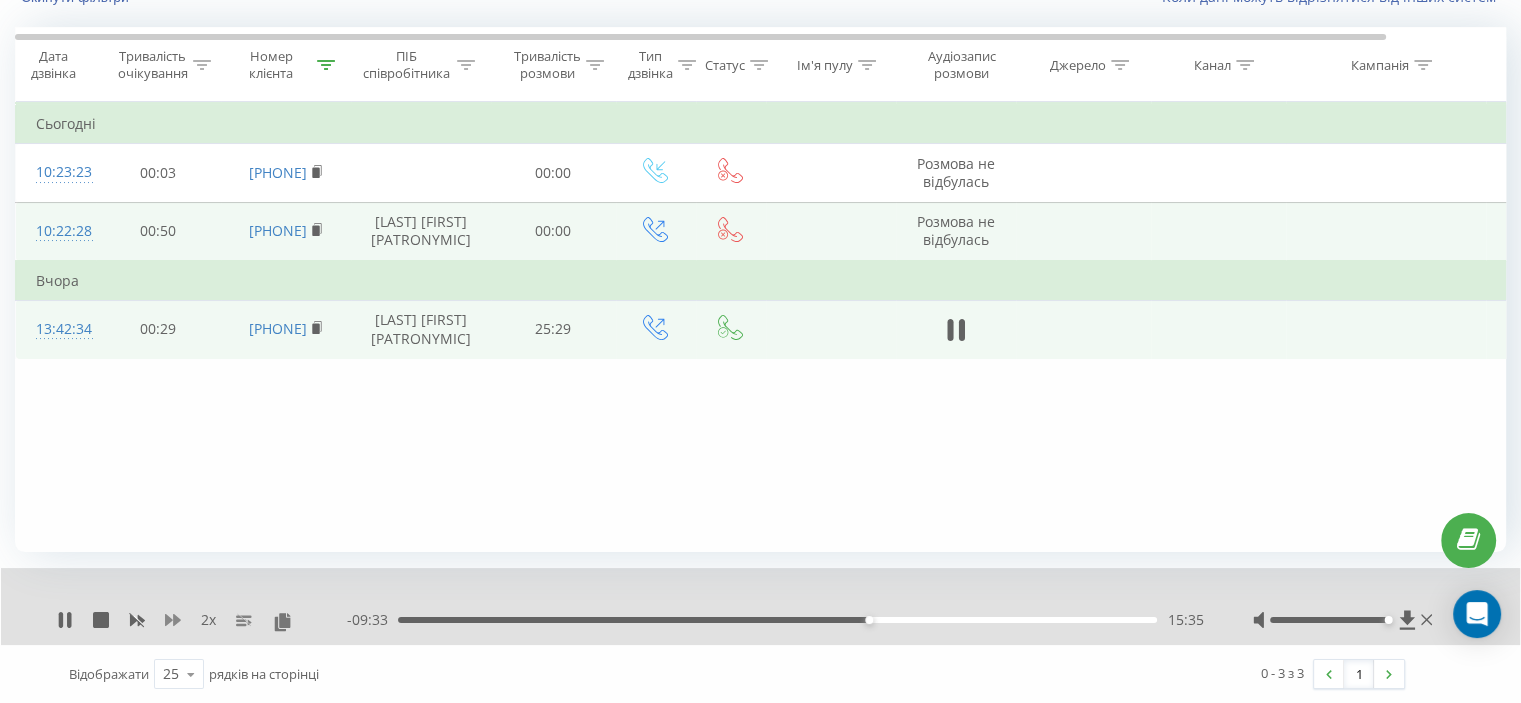 click 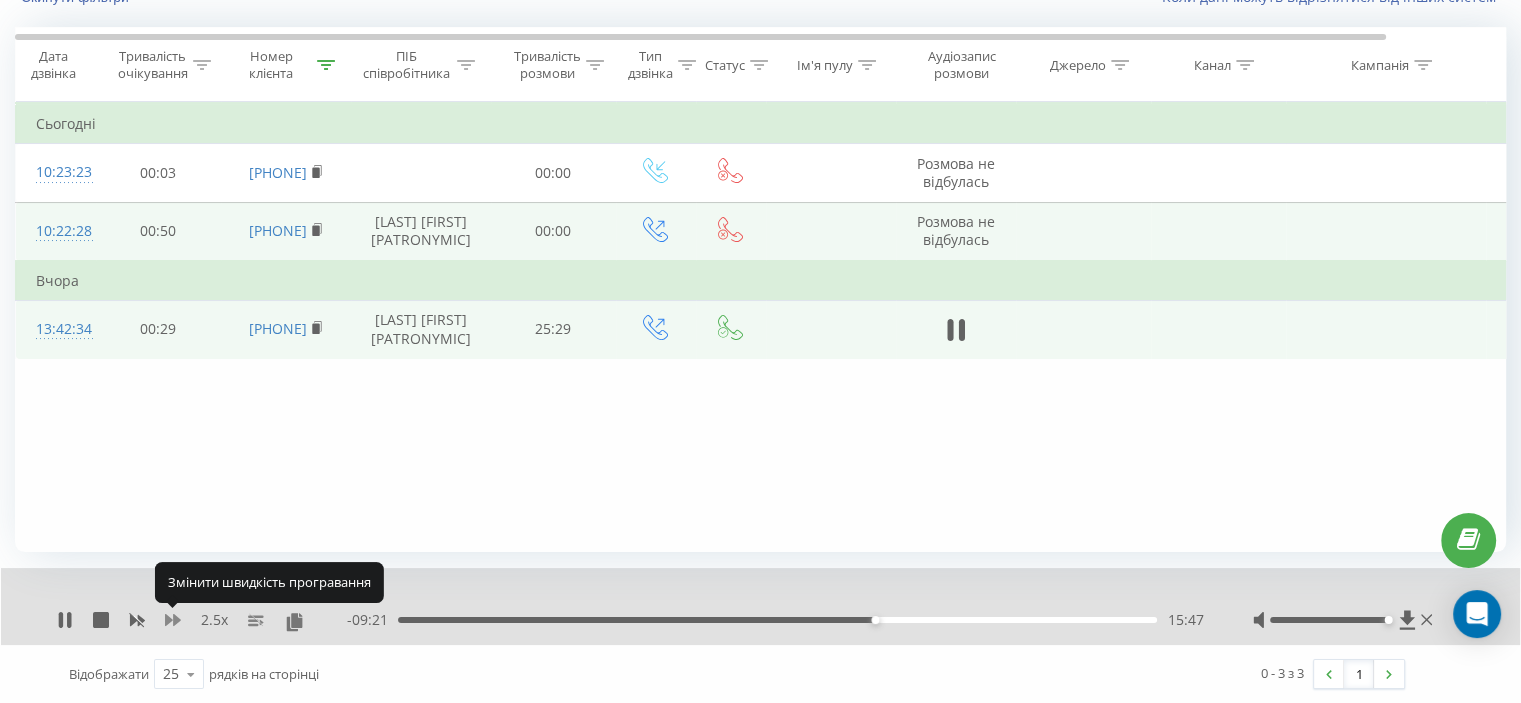 click 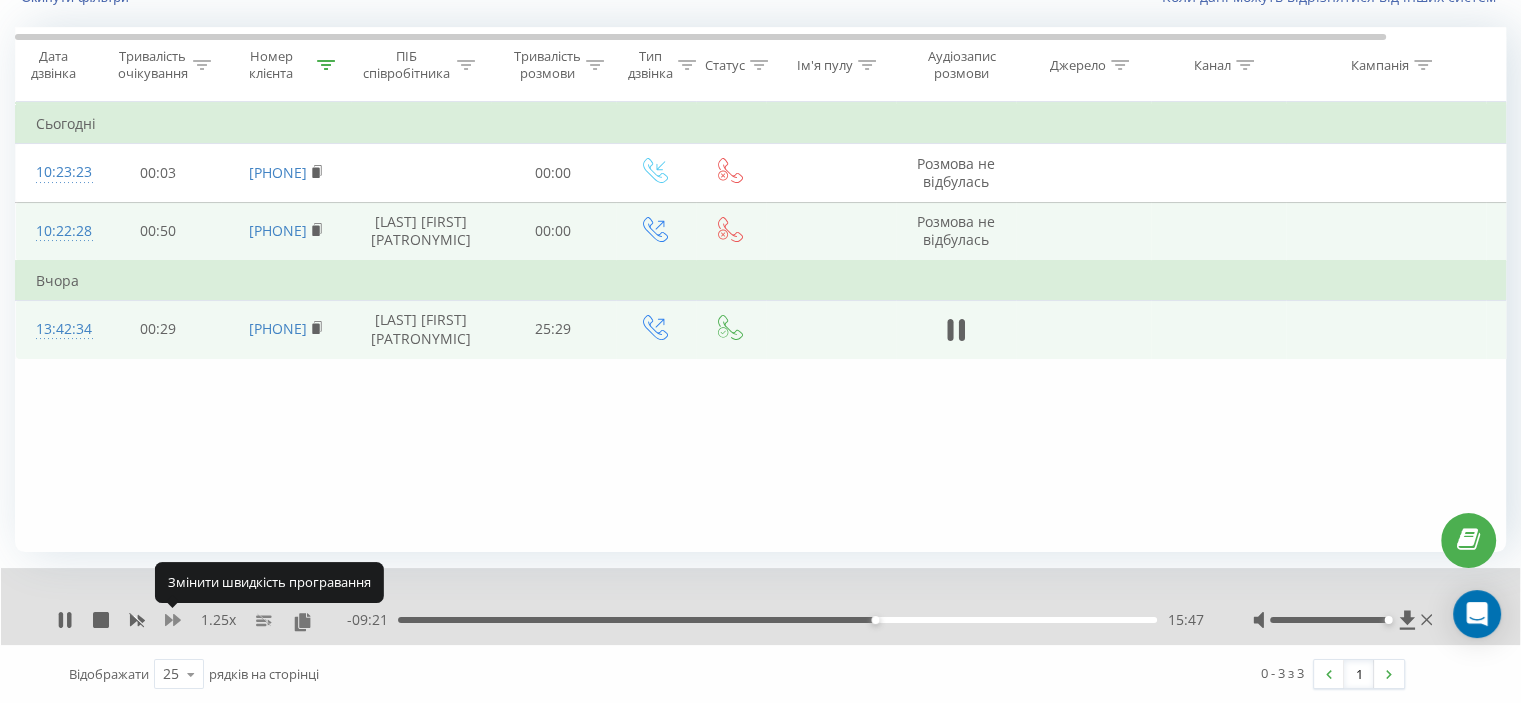 click 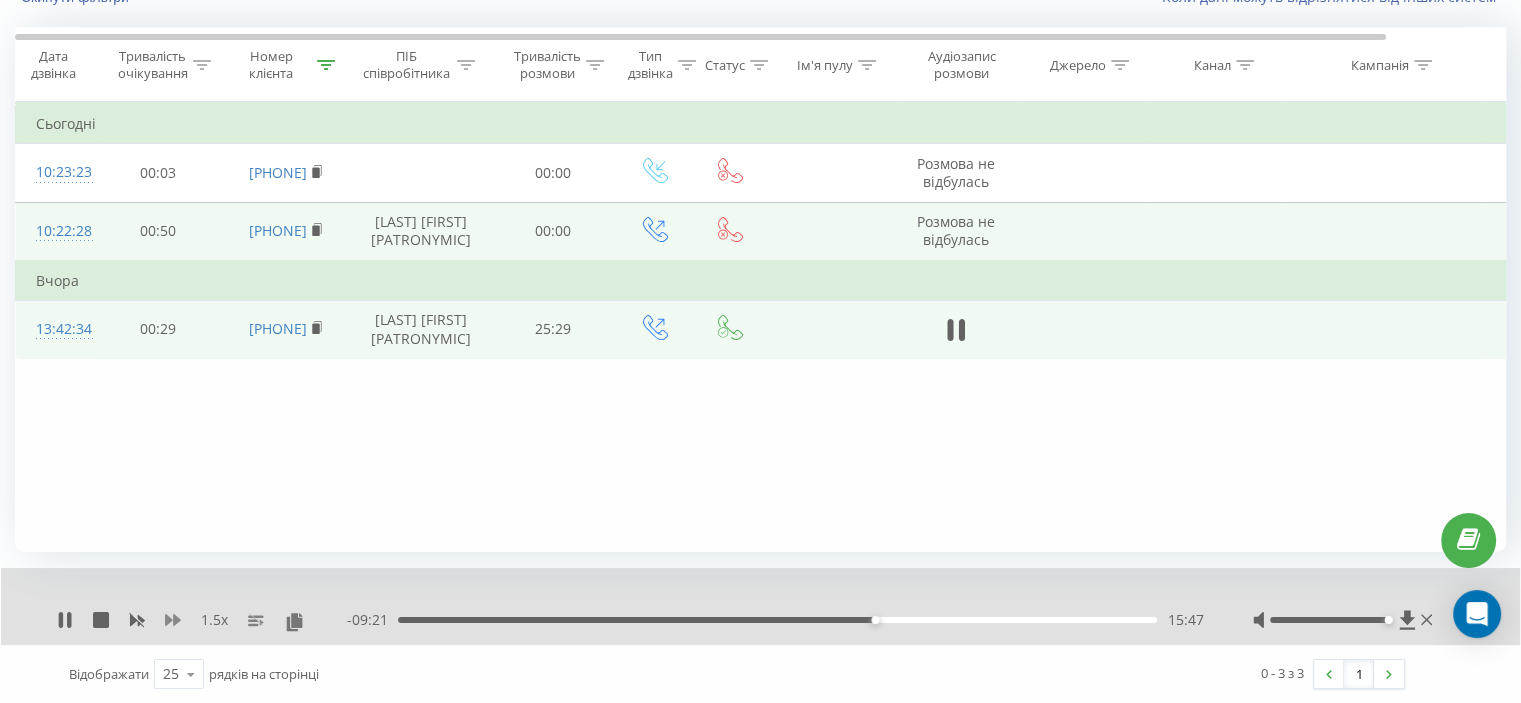 click 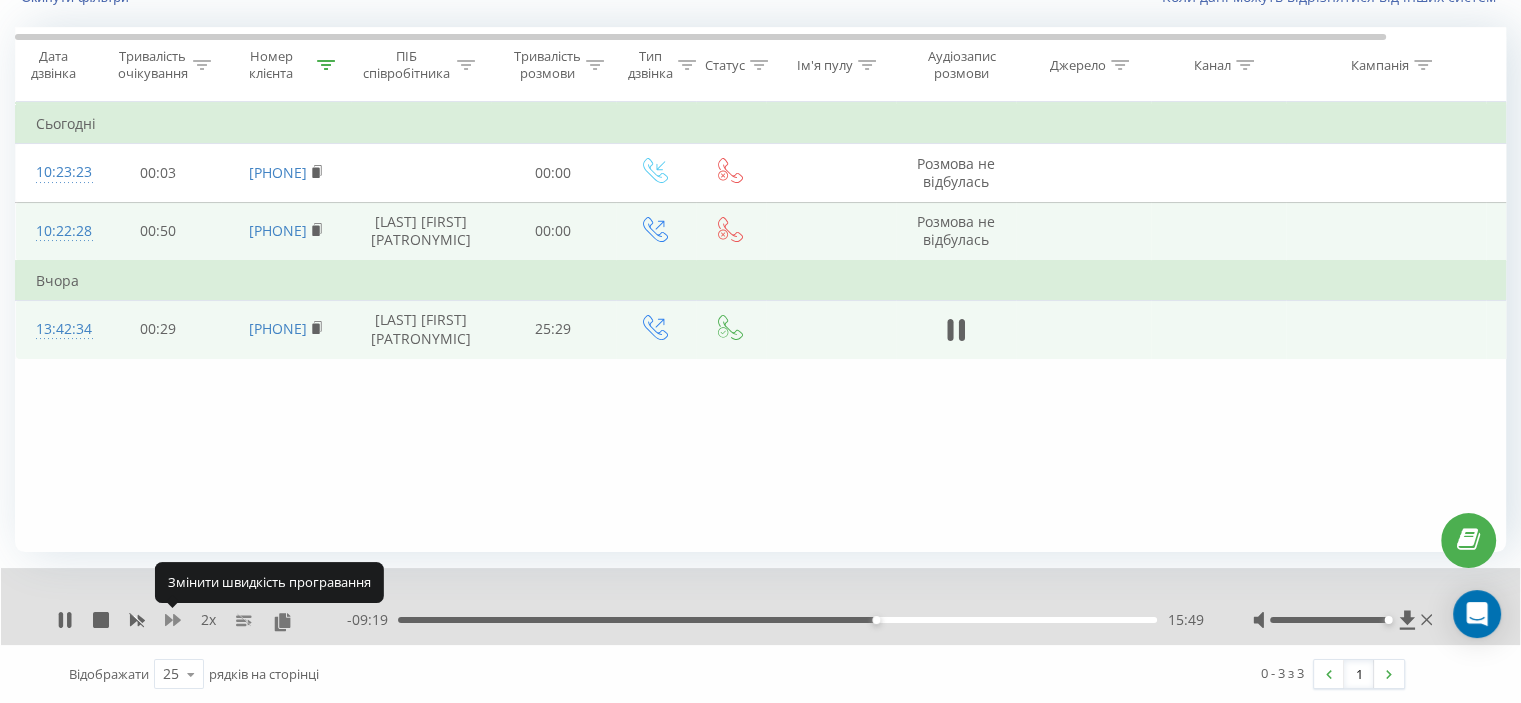 click 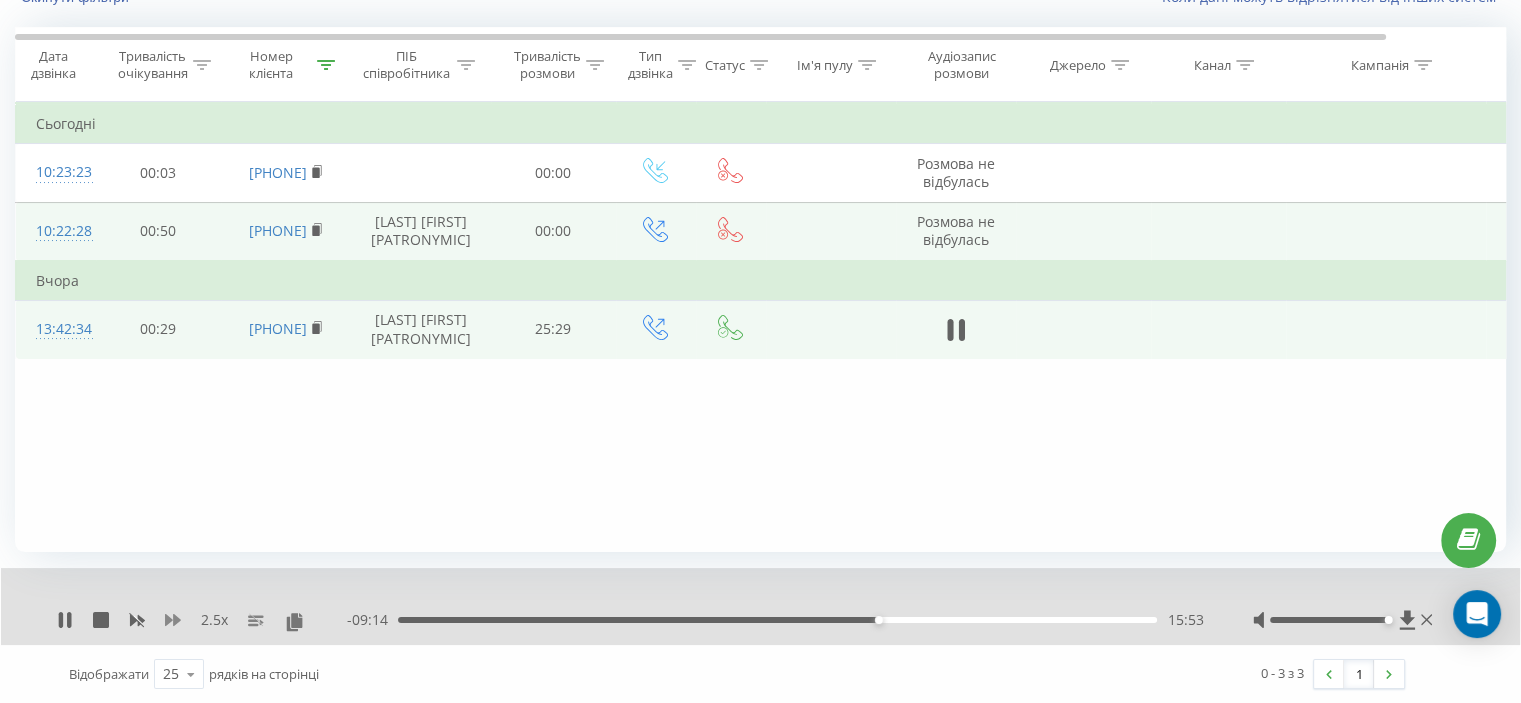 click 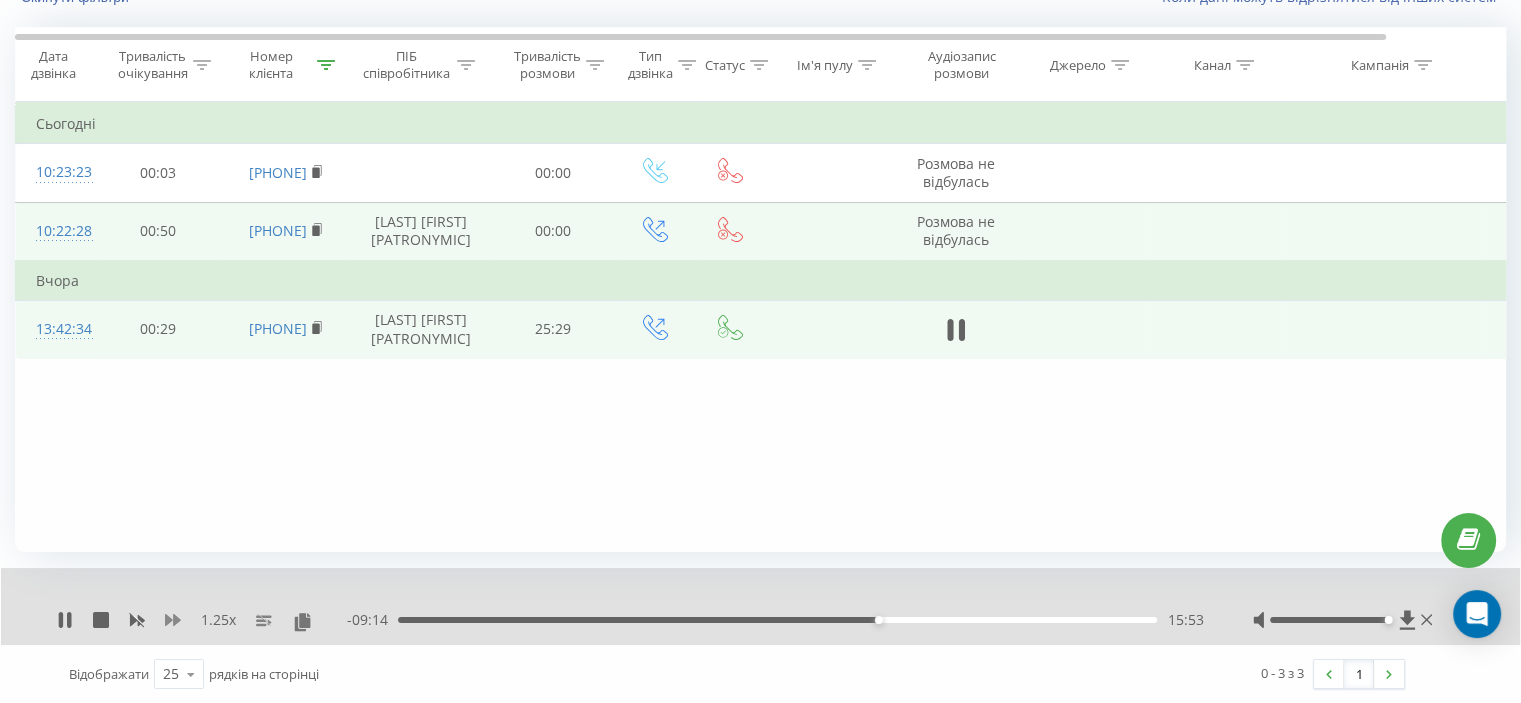 click 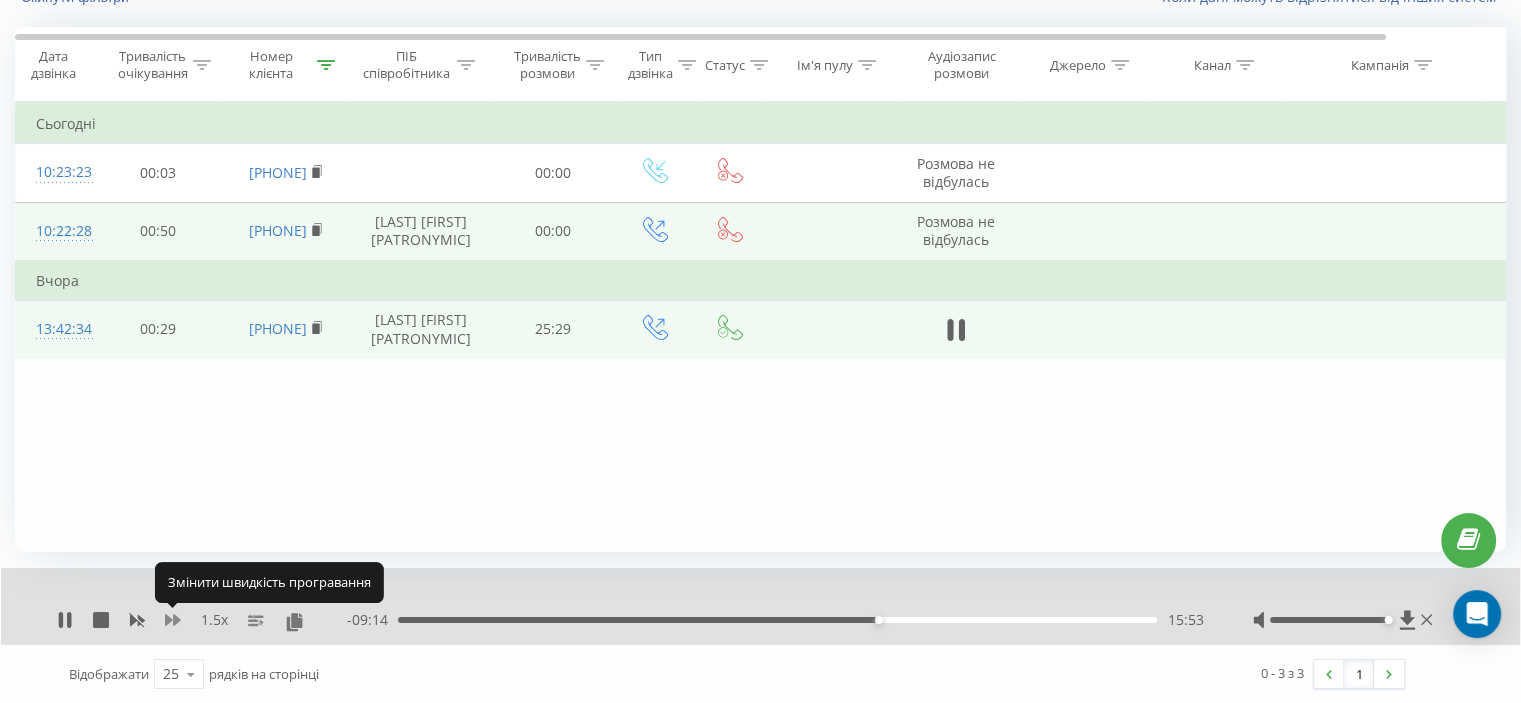 click 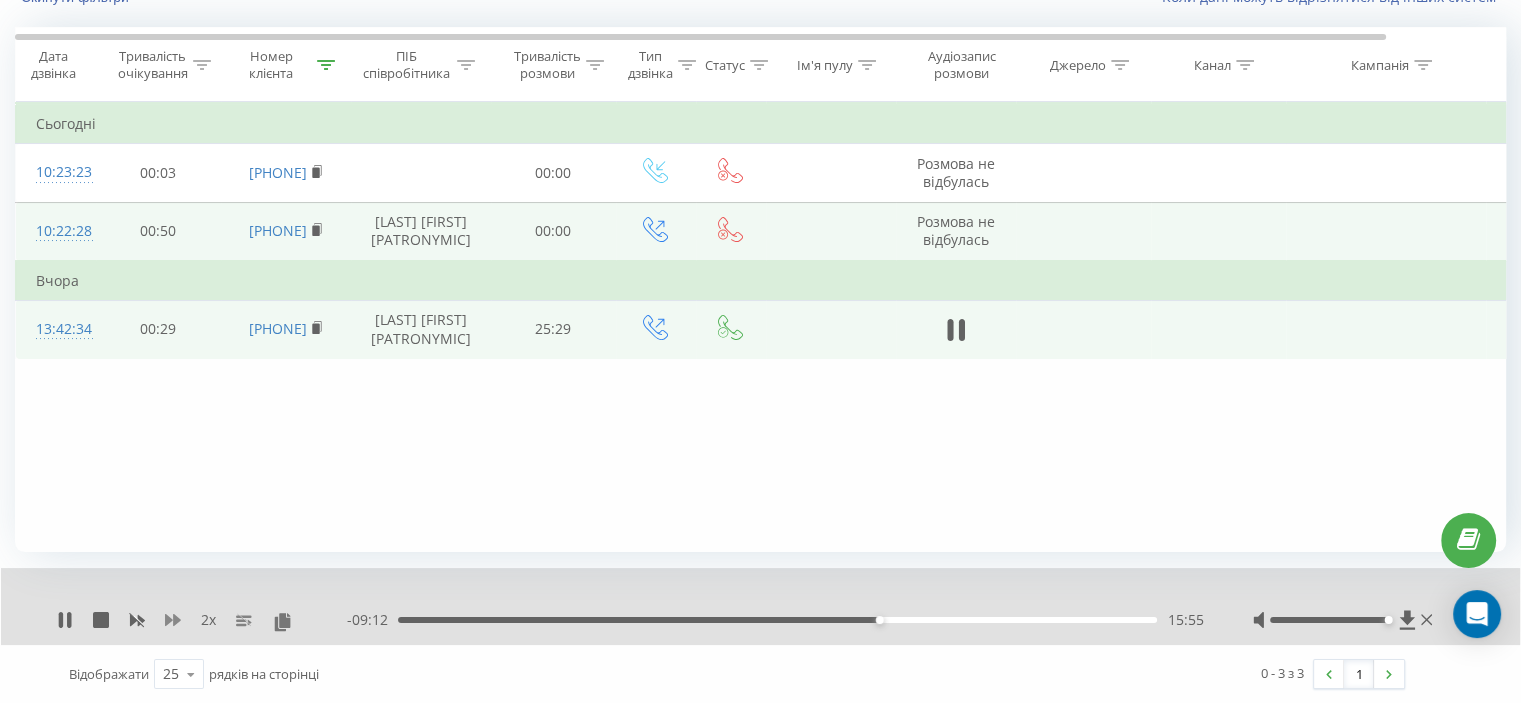 click 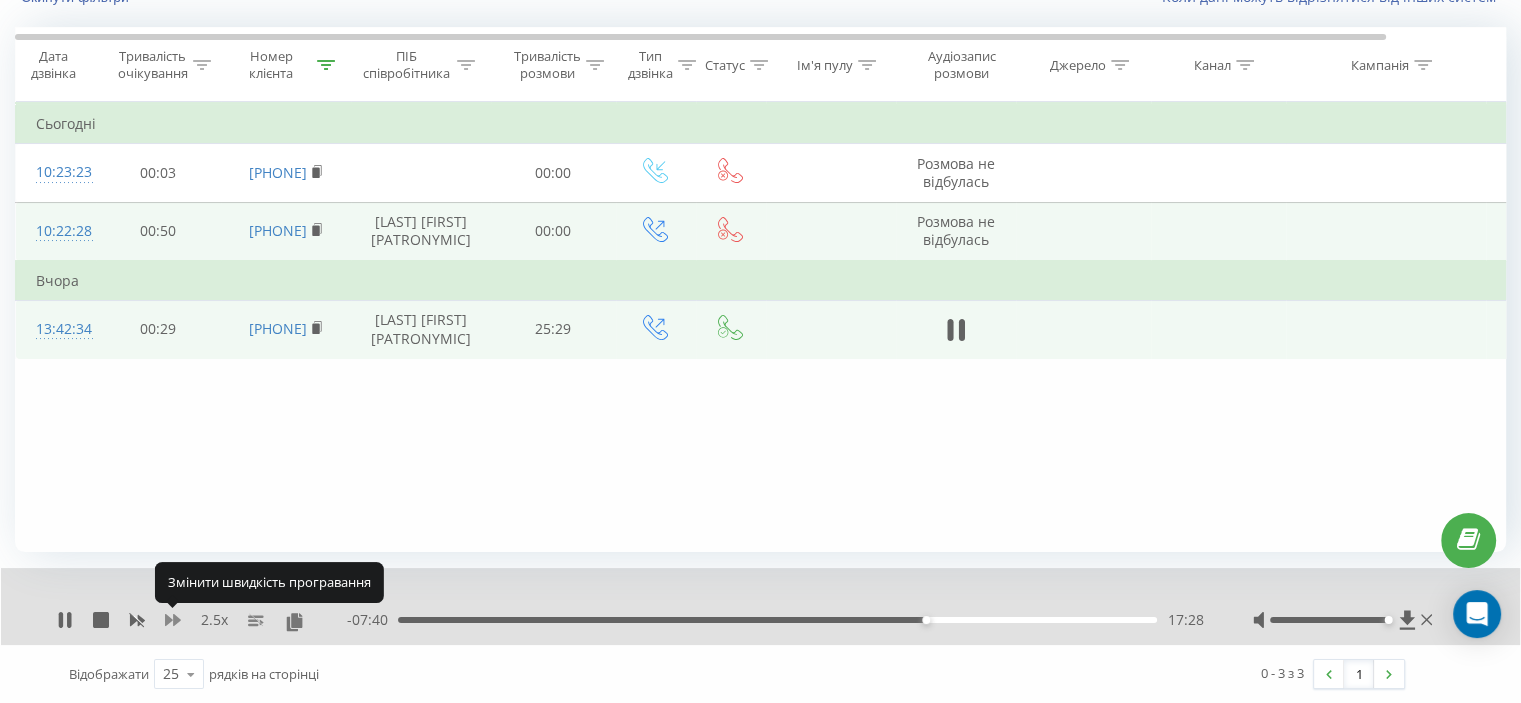 click 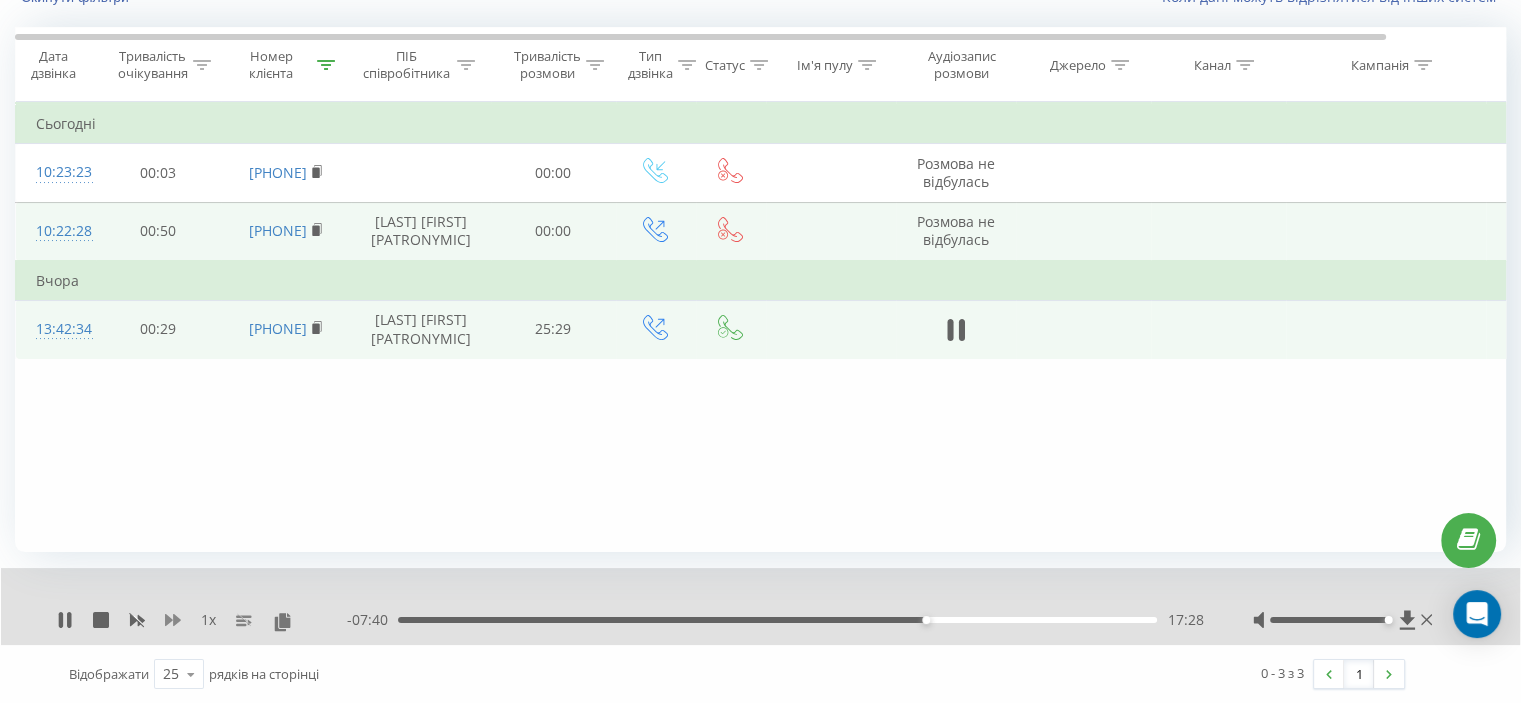 click 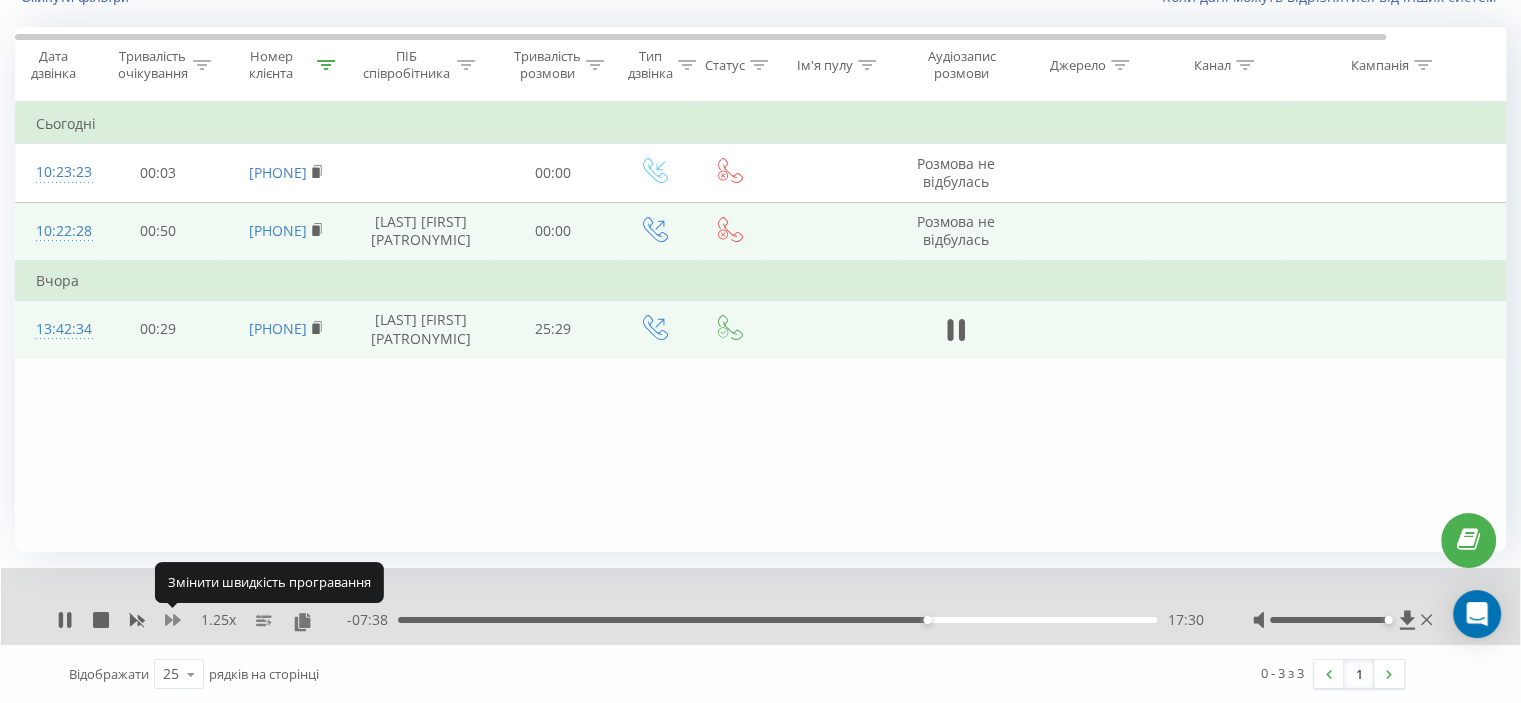 click 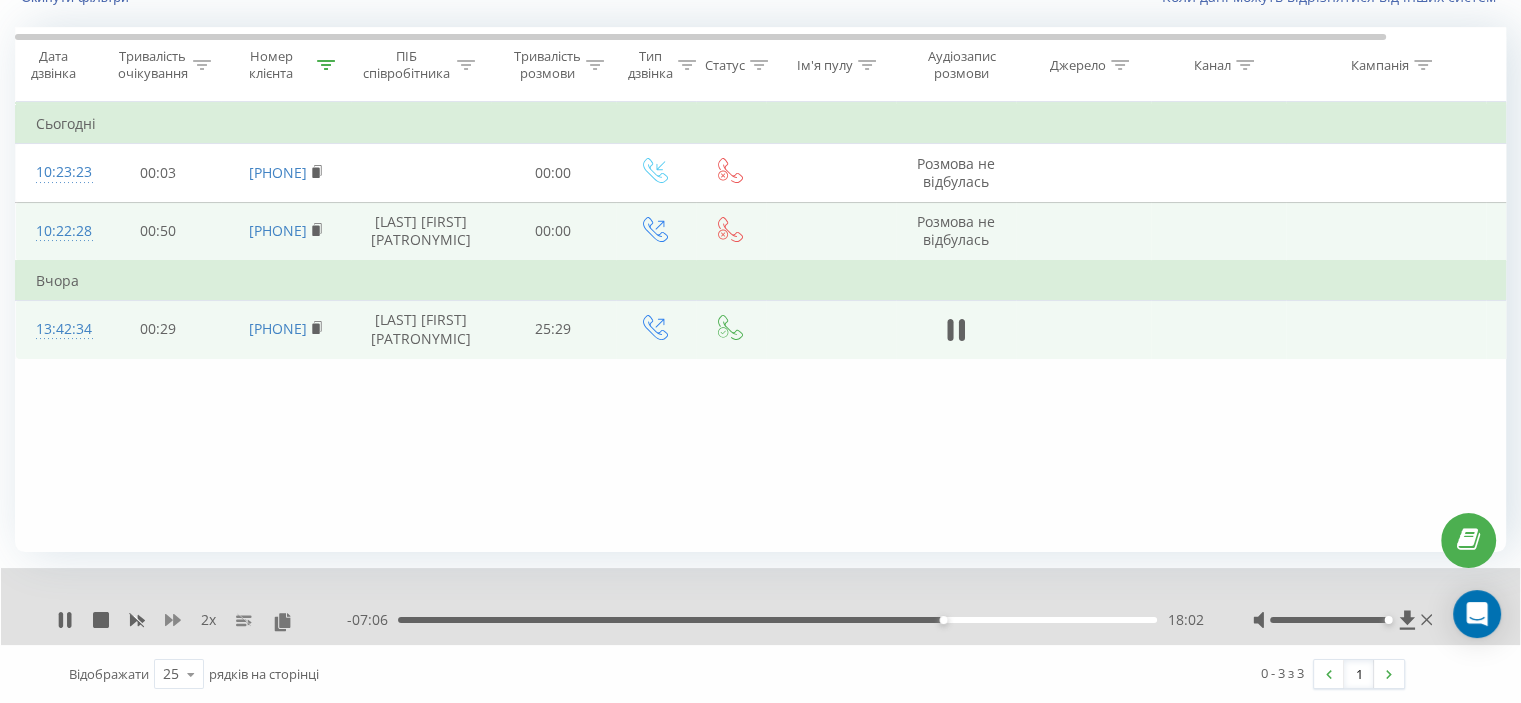 click 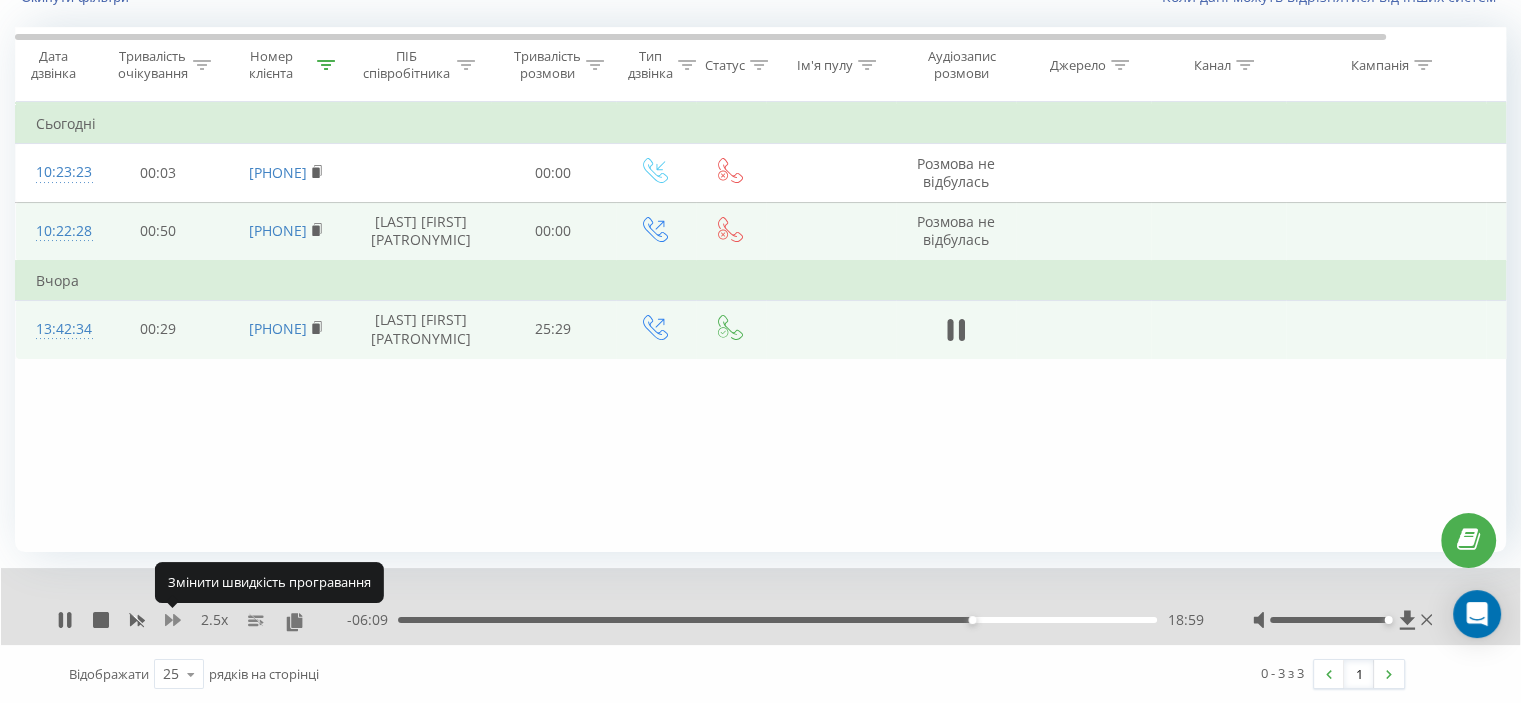 click 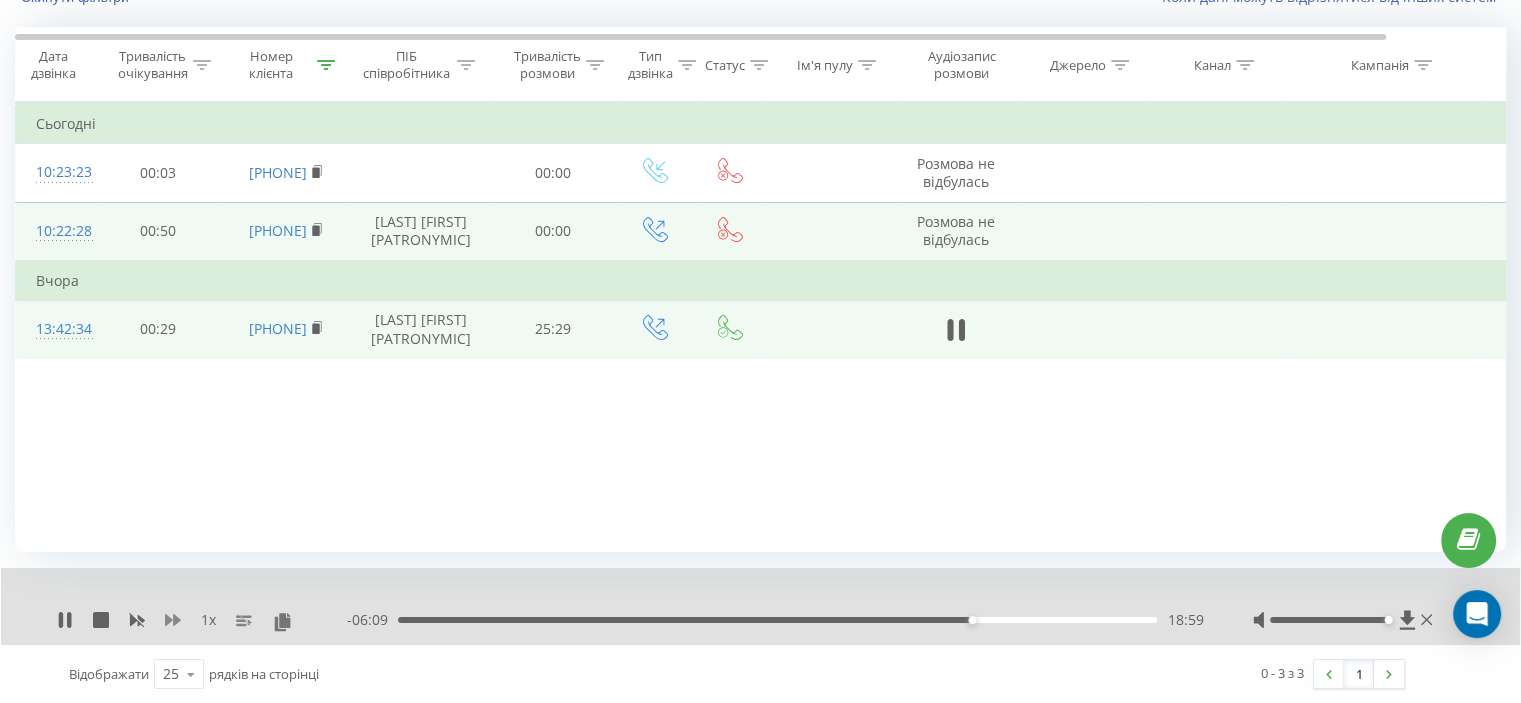 click 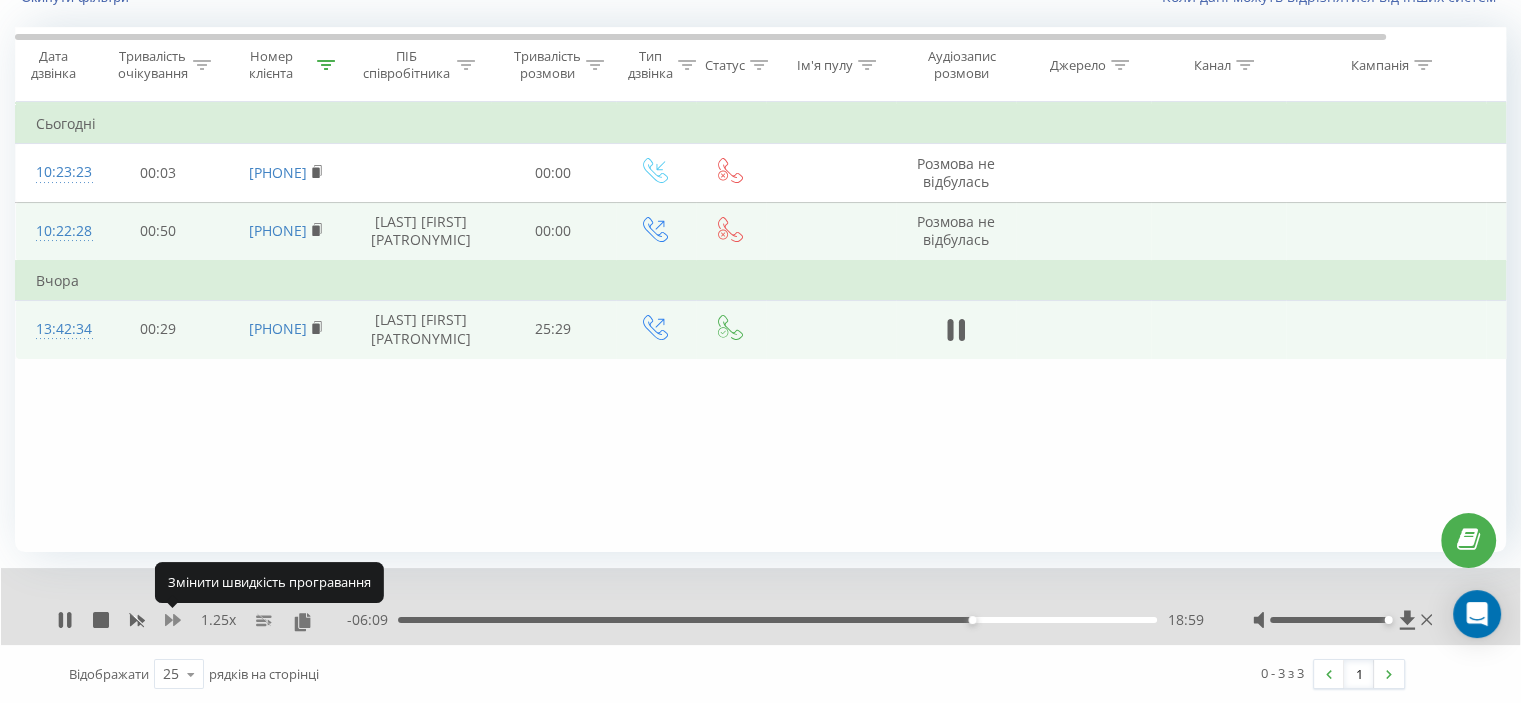 click 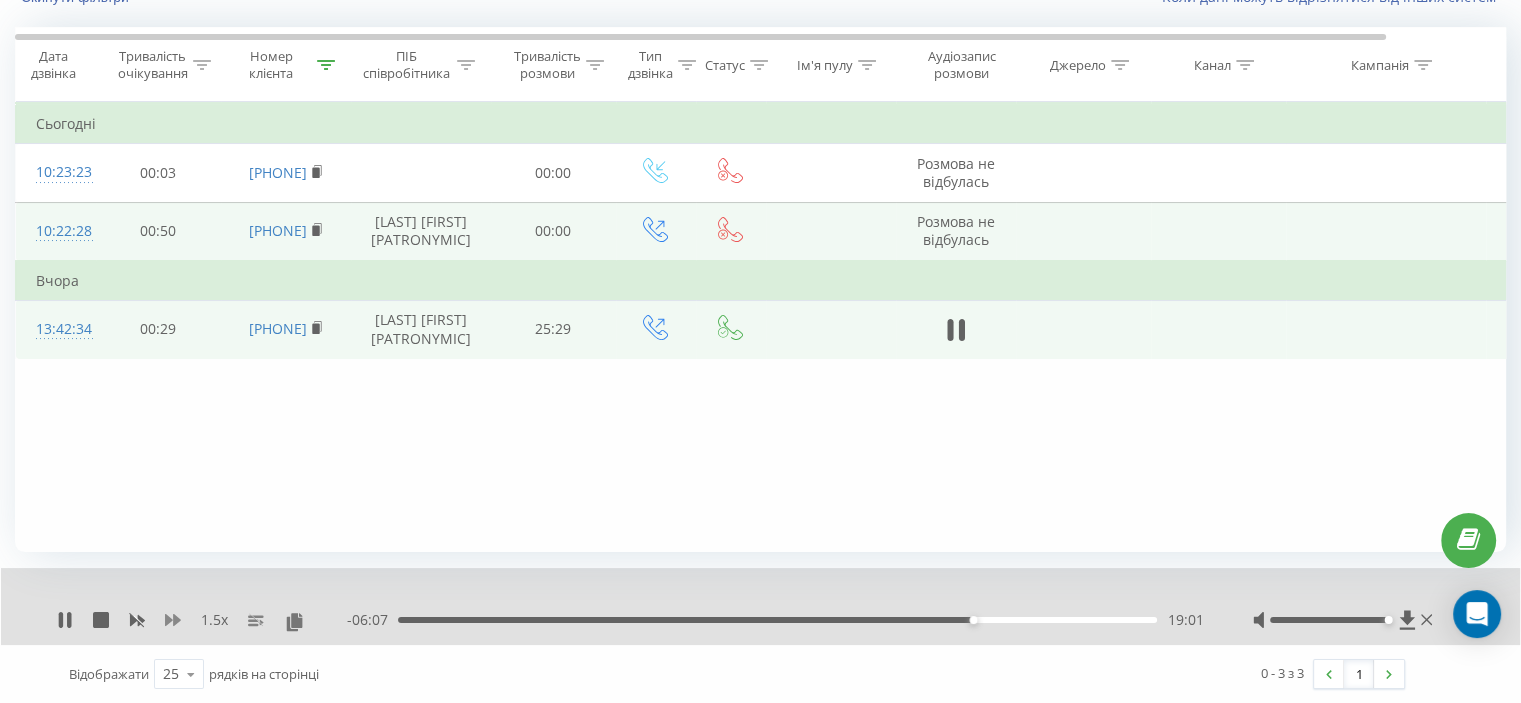 click 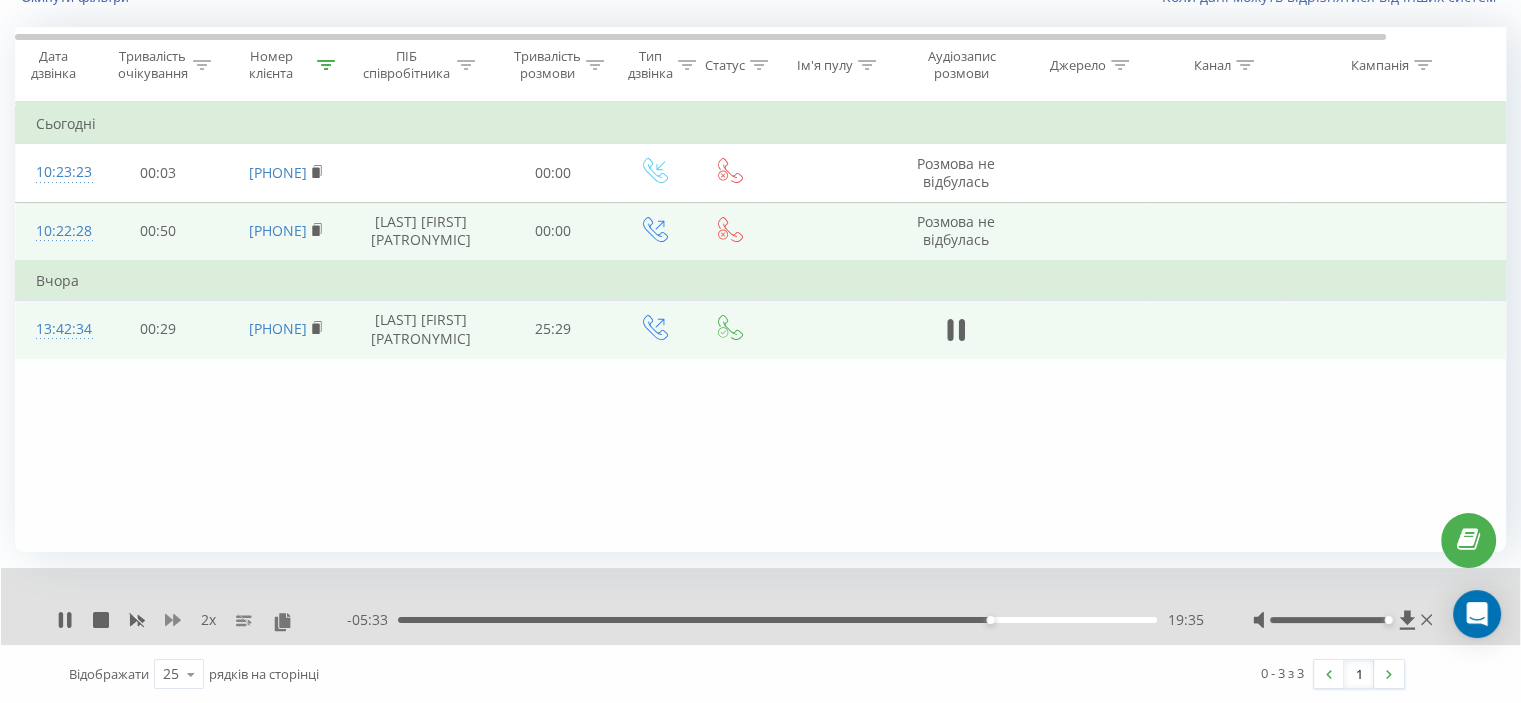 click 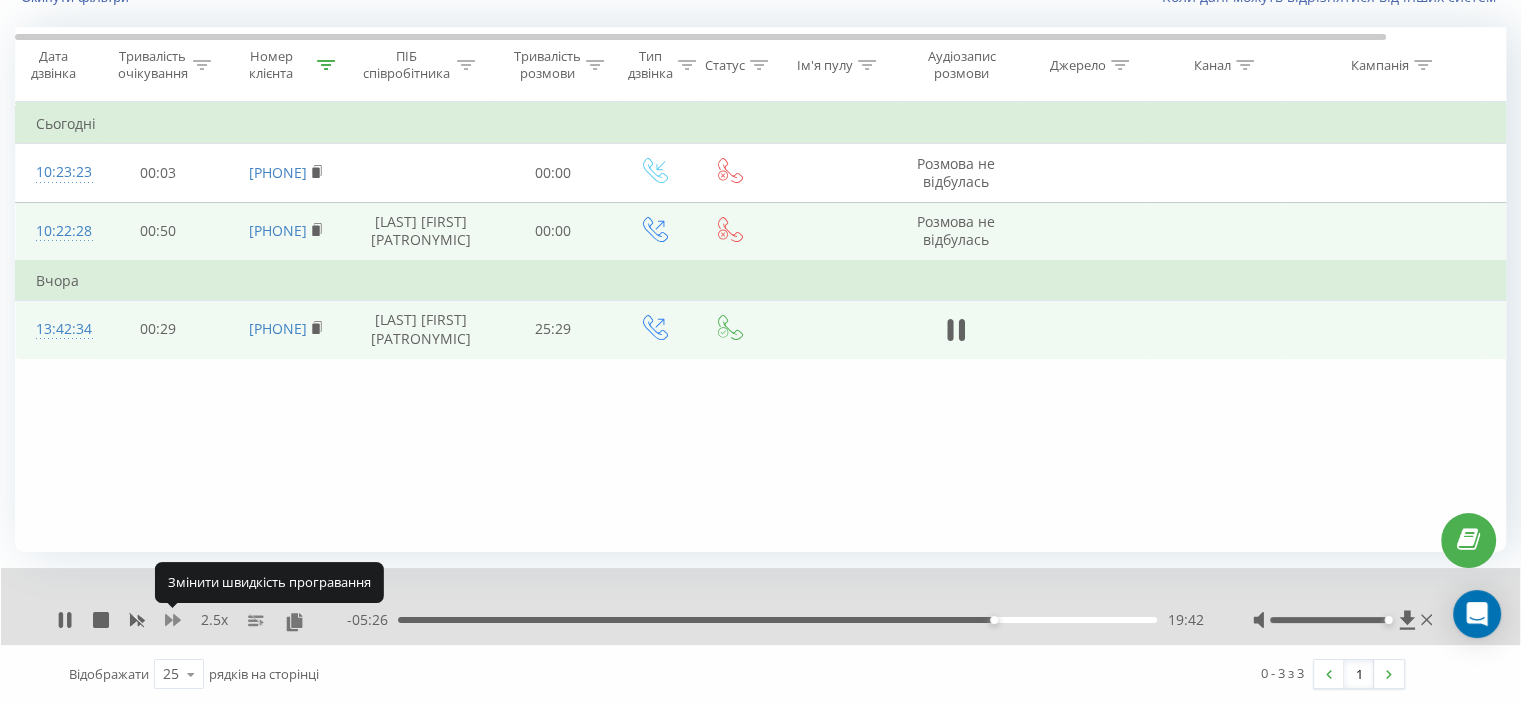 click 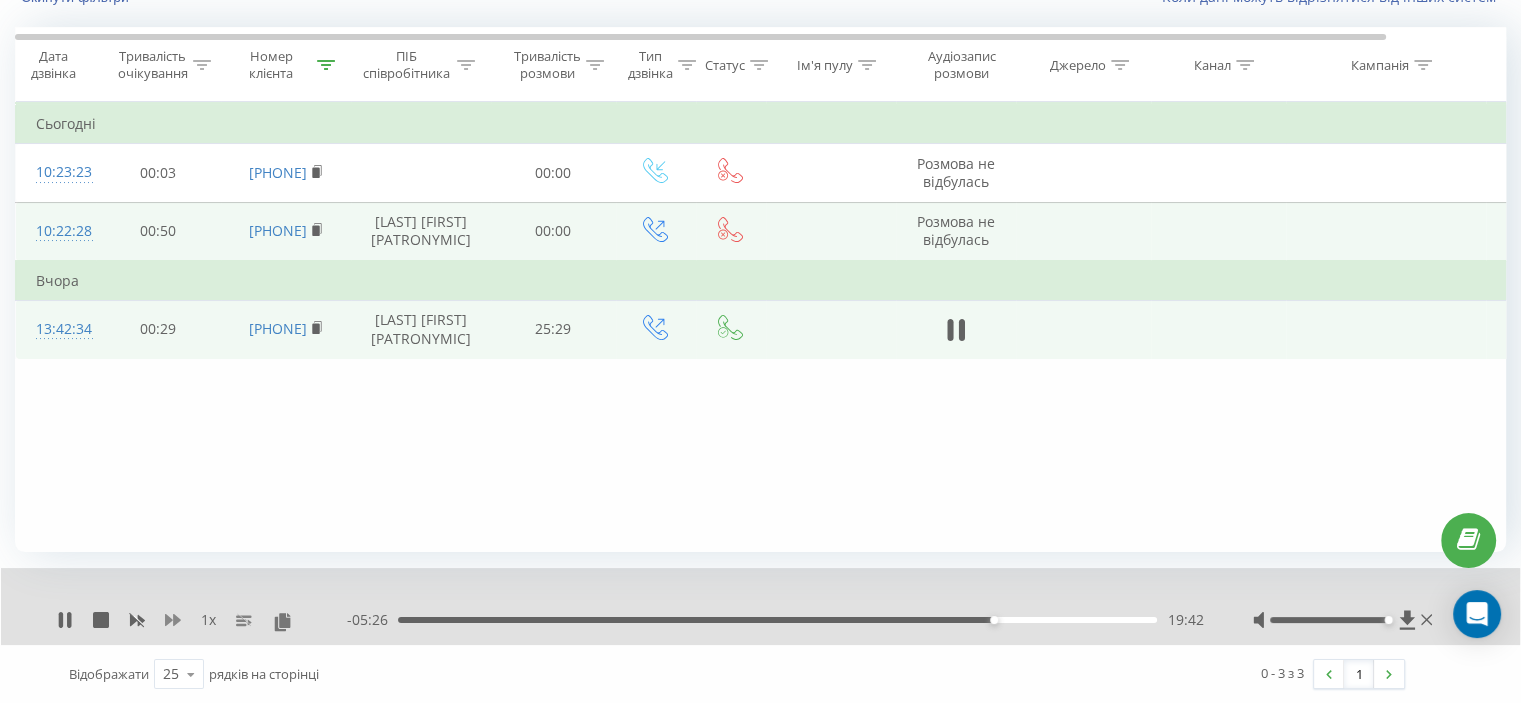 click 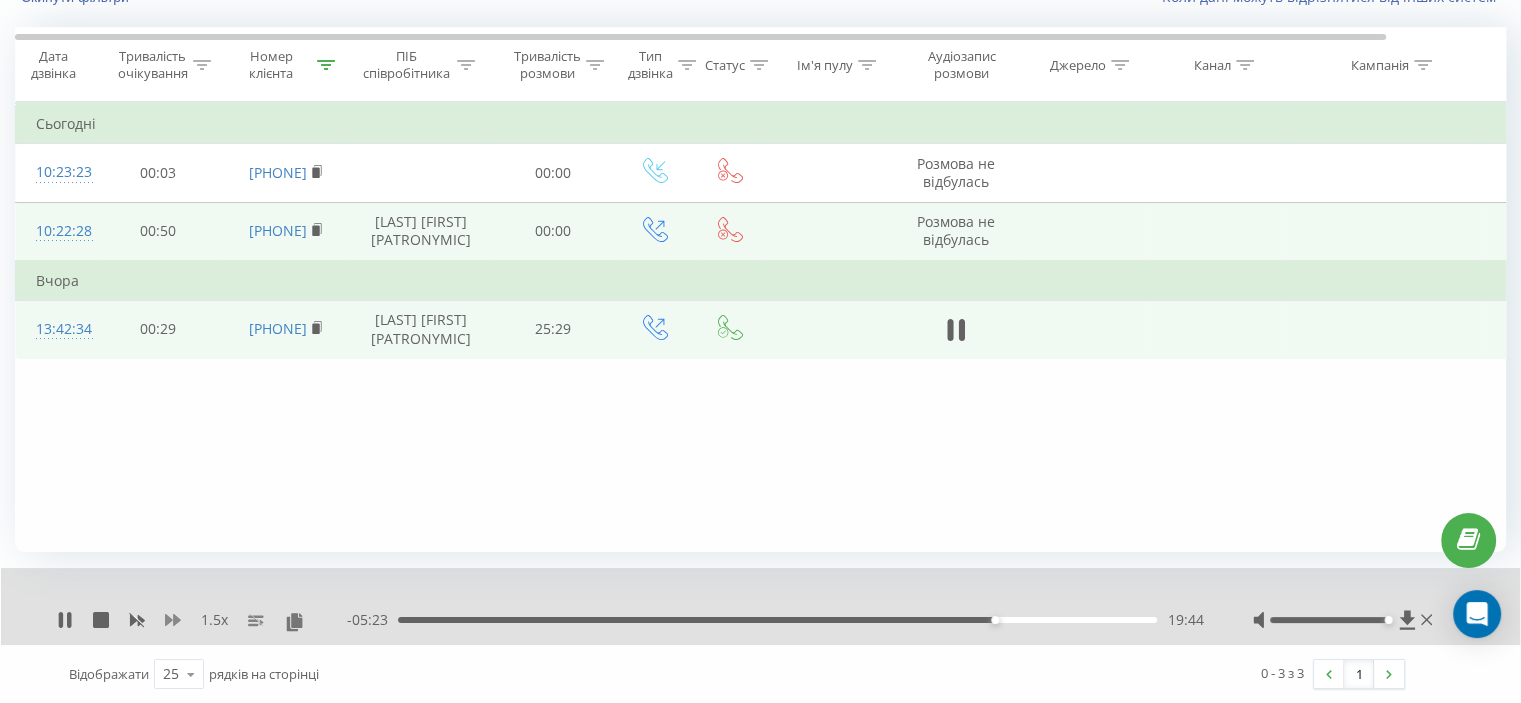 click 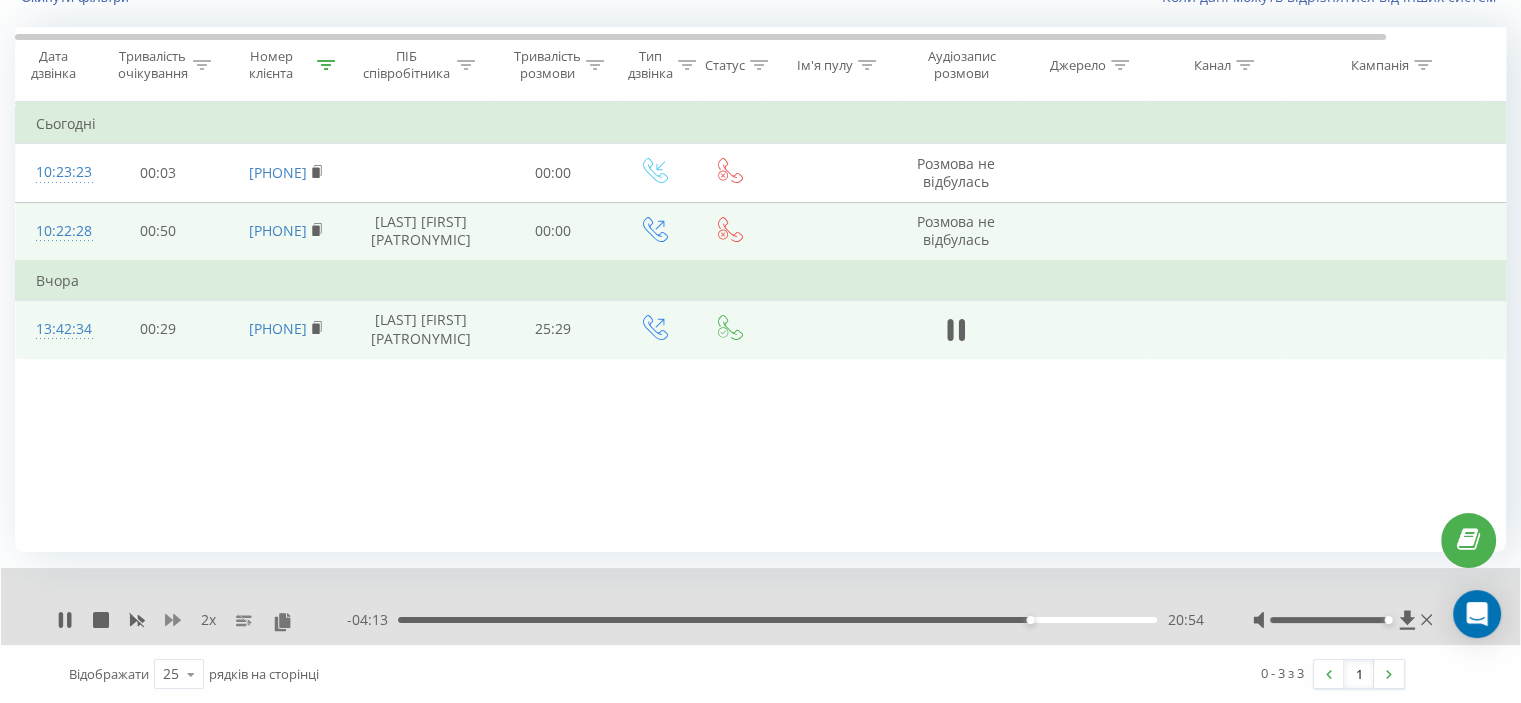 click 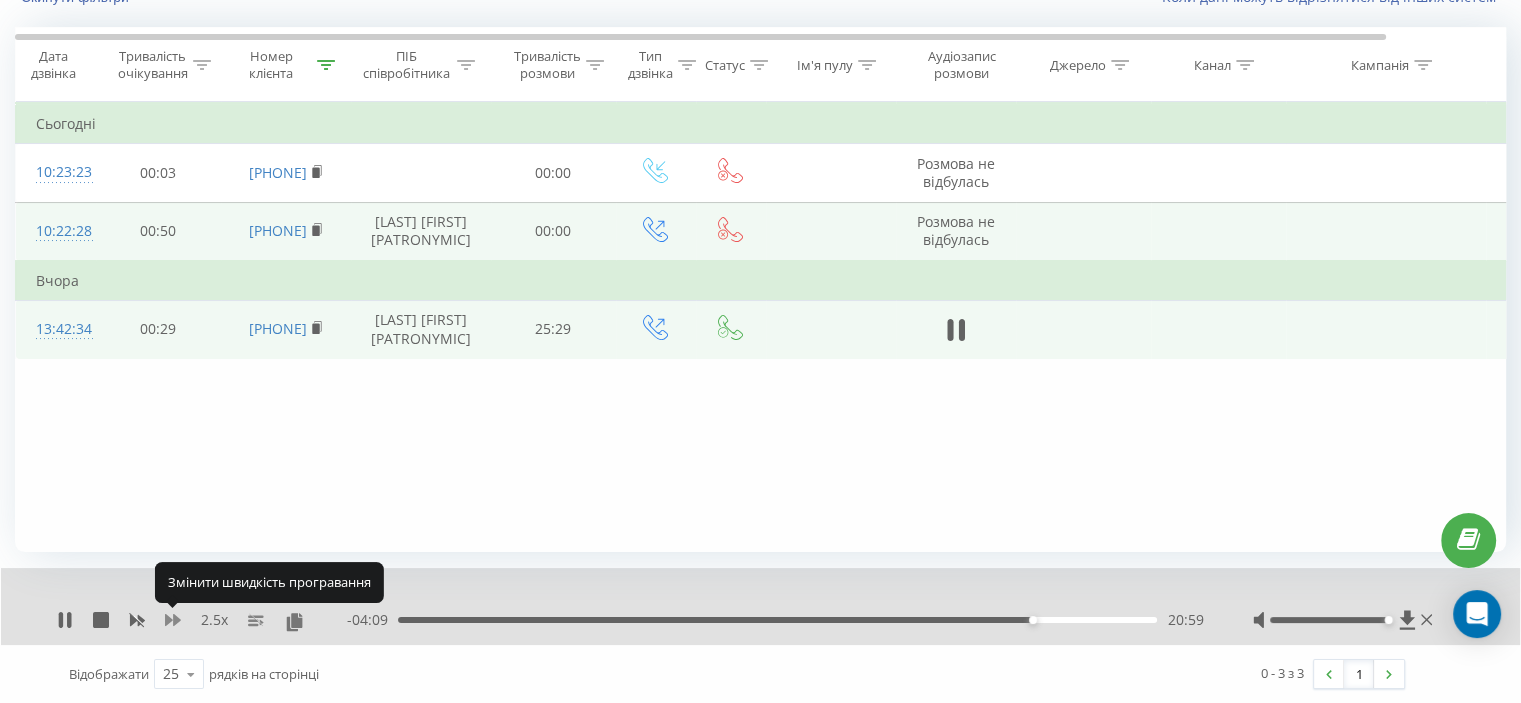 click 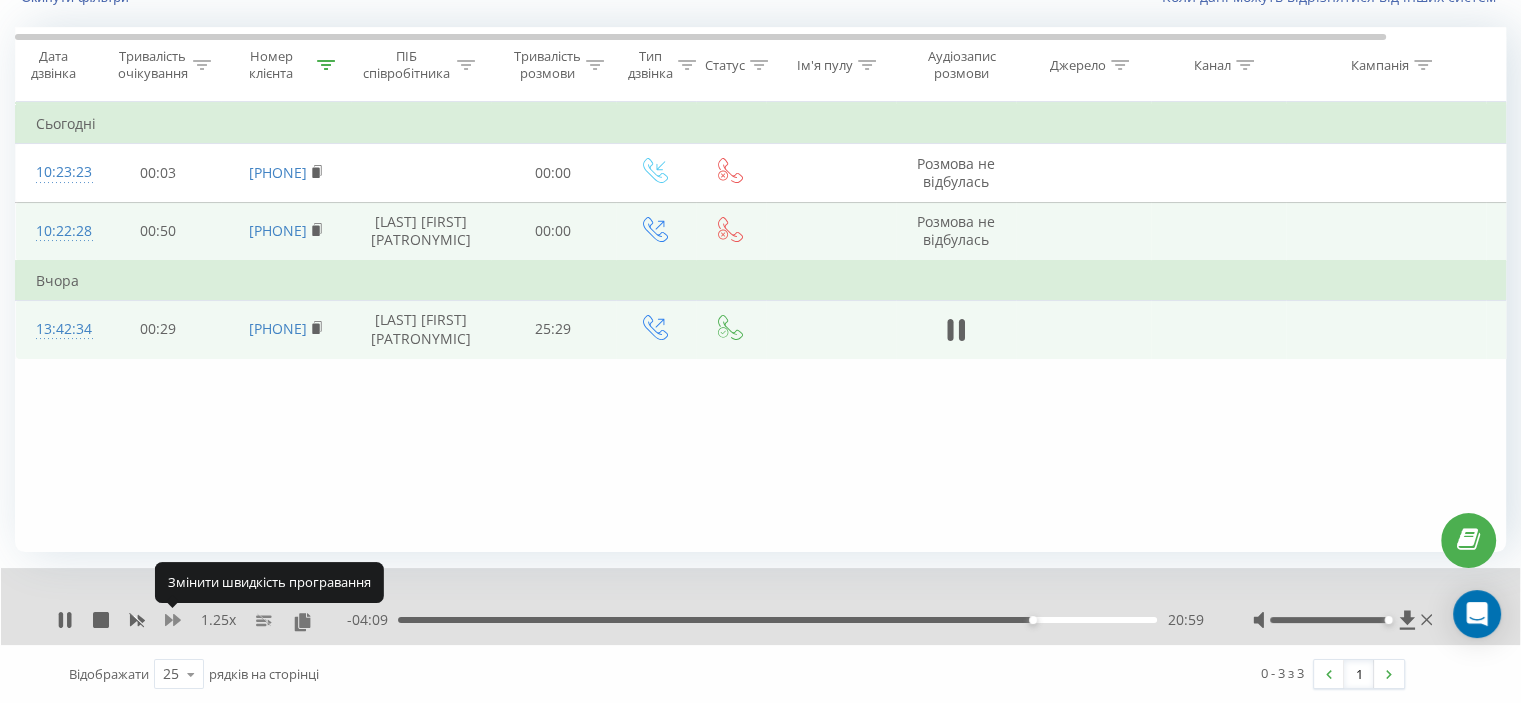 click 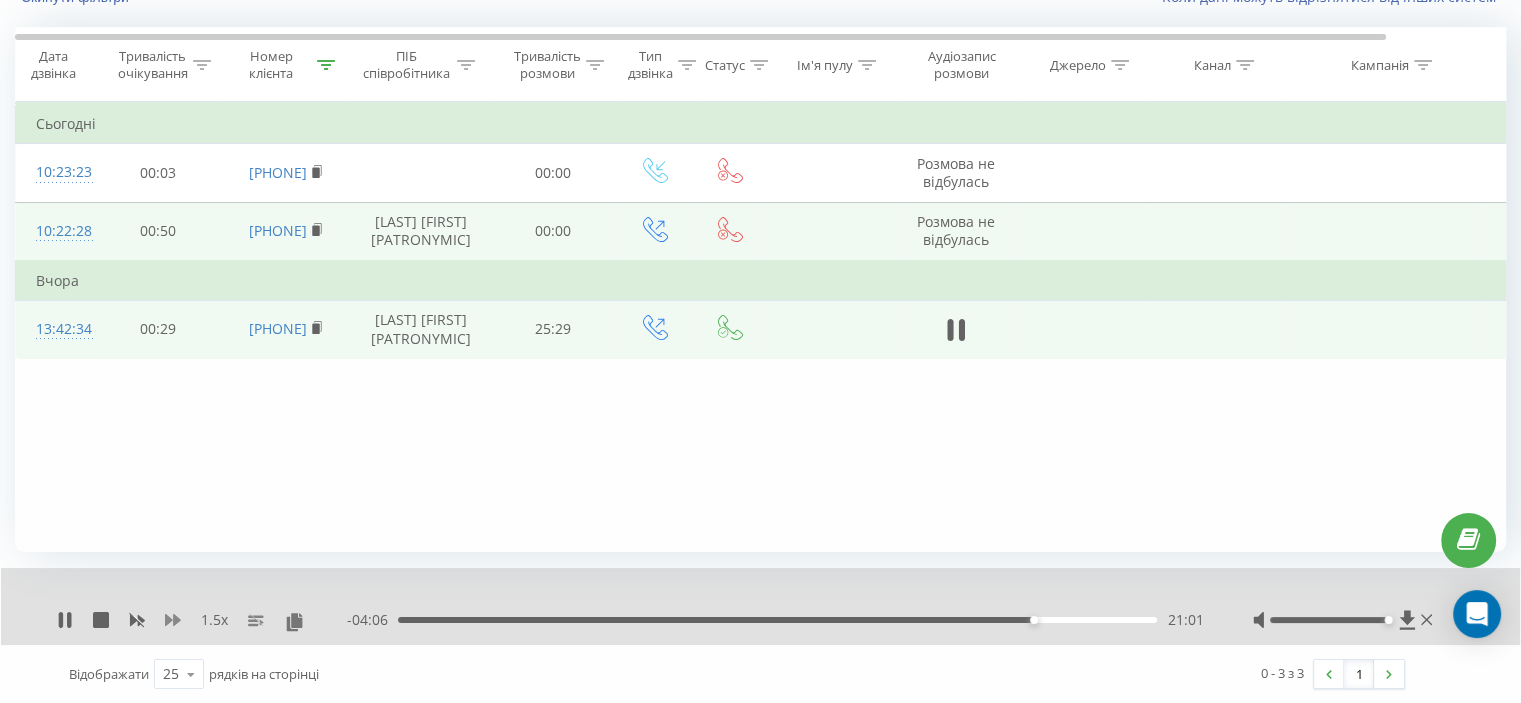click 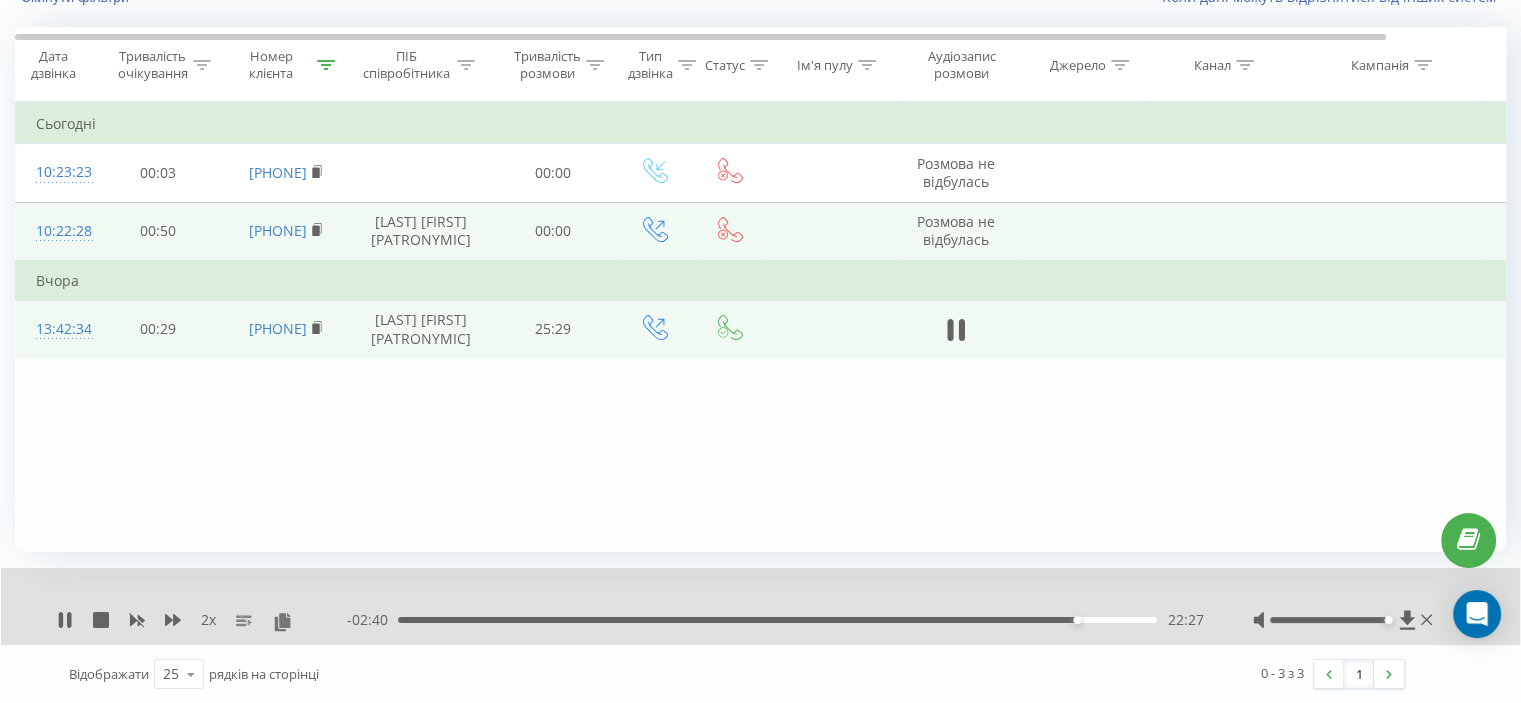 click on "Фільтрувати за умовою Дорівнює Скасувати OK Фільтрувати за умовою Містить [PHONE] Скасувати OK Фільтрувати за умовою Містить Скасувати OK Фільтрувати за умовою Дорівнює Скасувати OK Фільтрувати за умовою Дорівнює Введіть значення Скасувати OK Фільтрувати за умовою Дорівнює Введіть значення Скасувати OK Фільтрувати за умовою Містить Скасувати OK Фільтрувати за умовою Містить Скасувати OK Фільтрувати за умовою Містить Скасувати OK Фільтрувати за умовою Містить Скасувати OK Фільтрувати за умовою Містить Скасувати OK Сьогодні  10:23:23 00:03 [PHONE] 00:00          10:22:28 00:50 00:00" at bounding box center [760, 327] 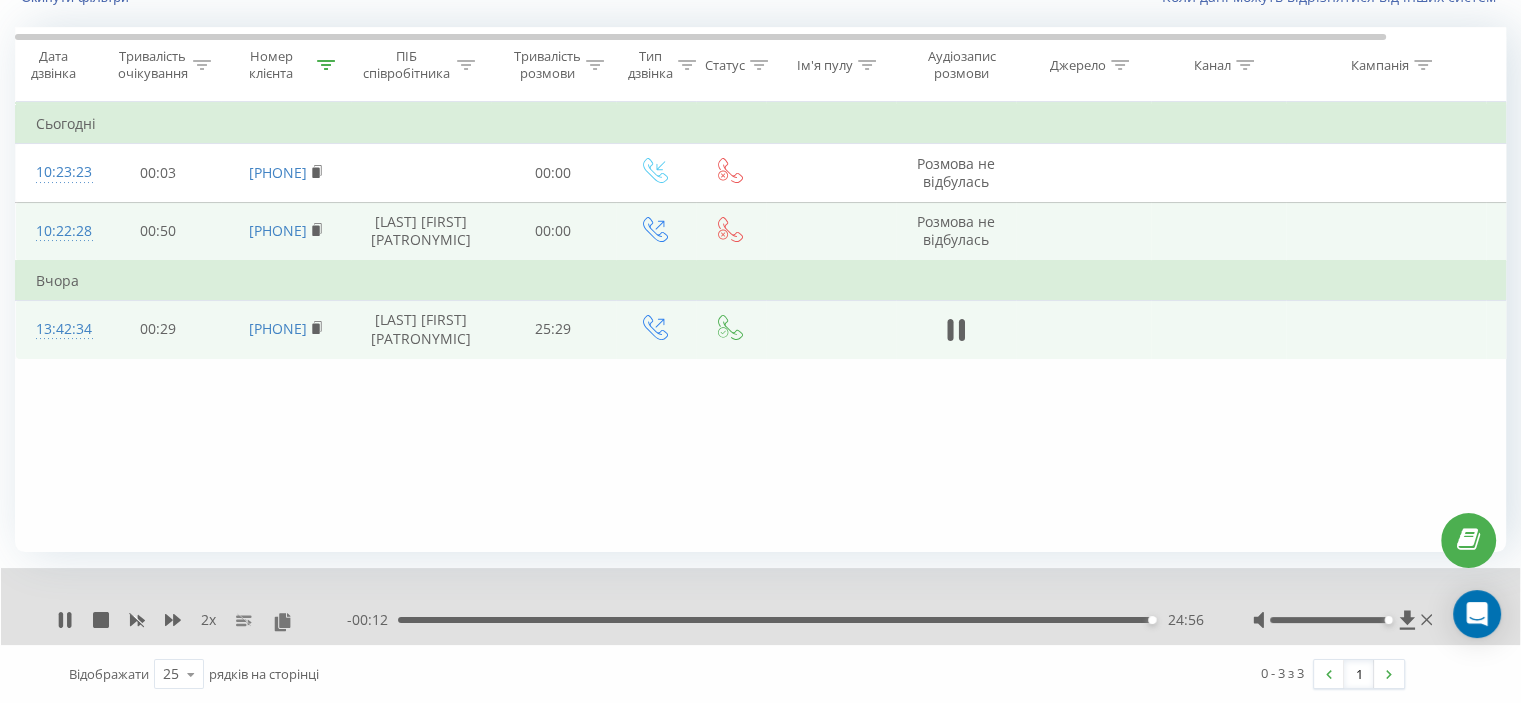 click on "2 x  - 00:12 24:56   24:56" at bounding box center (760, 606) 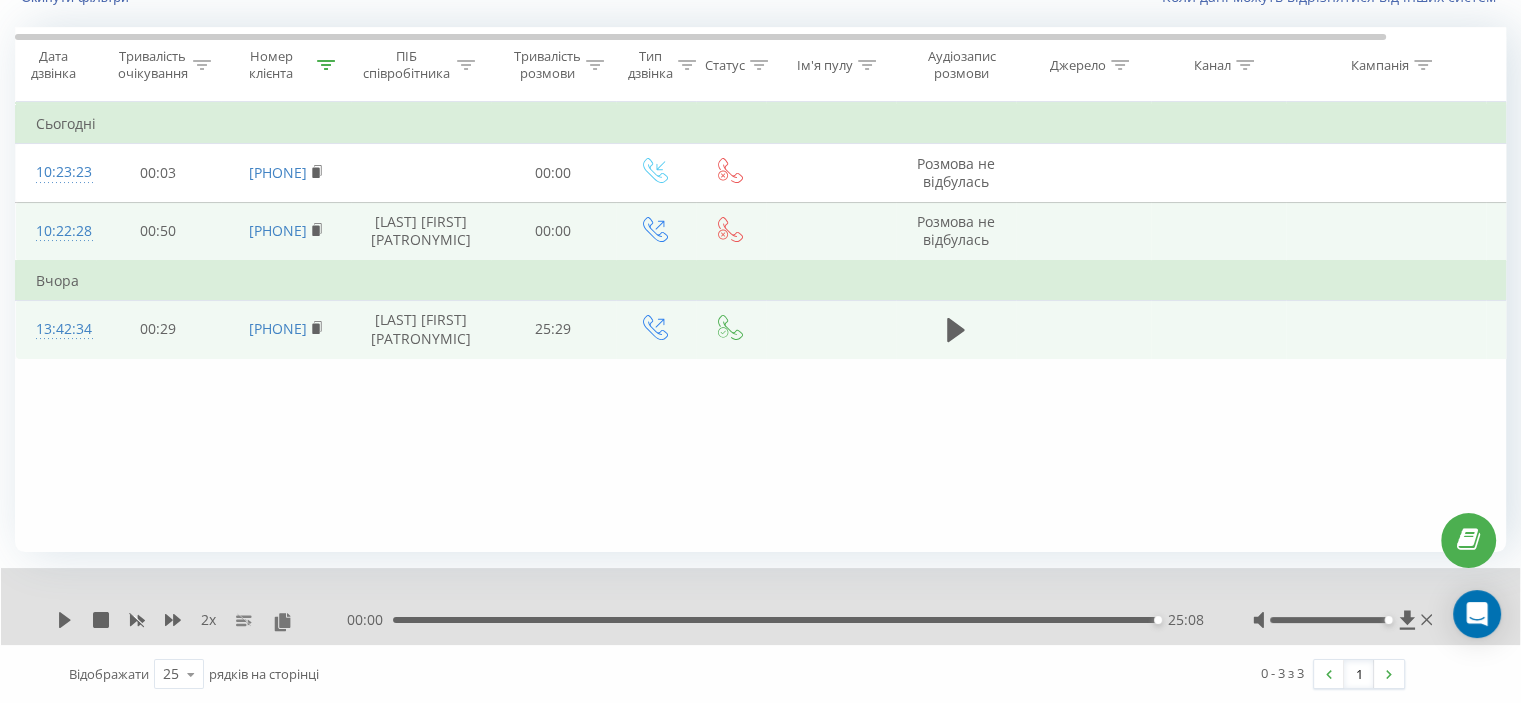 click on "Номер клієнта" at bounding box center (286, 65) 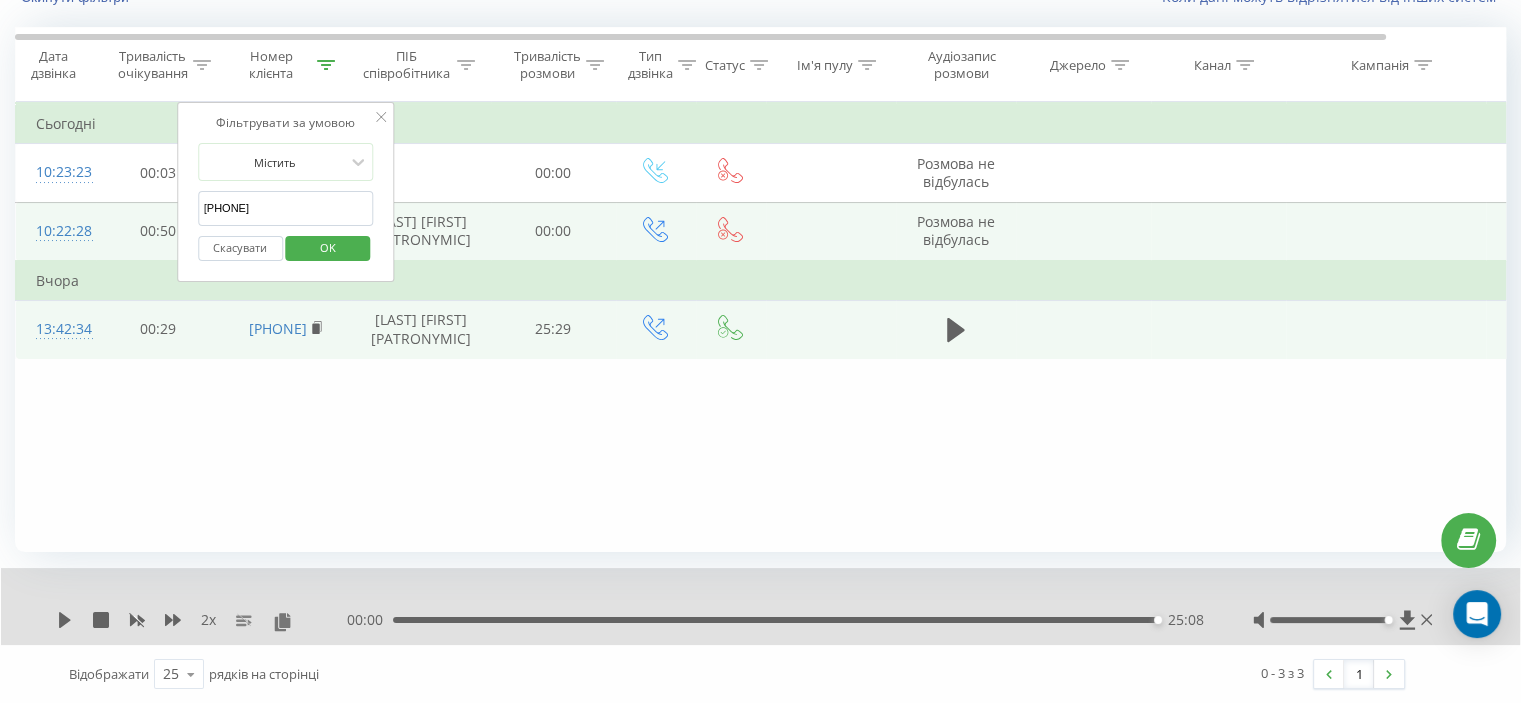 drag, startPoint x: 276, startPoint y: 205, endPoint x: 135, endPoint y: 215, distance: 141.35417 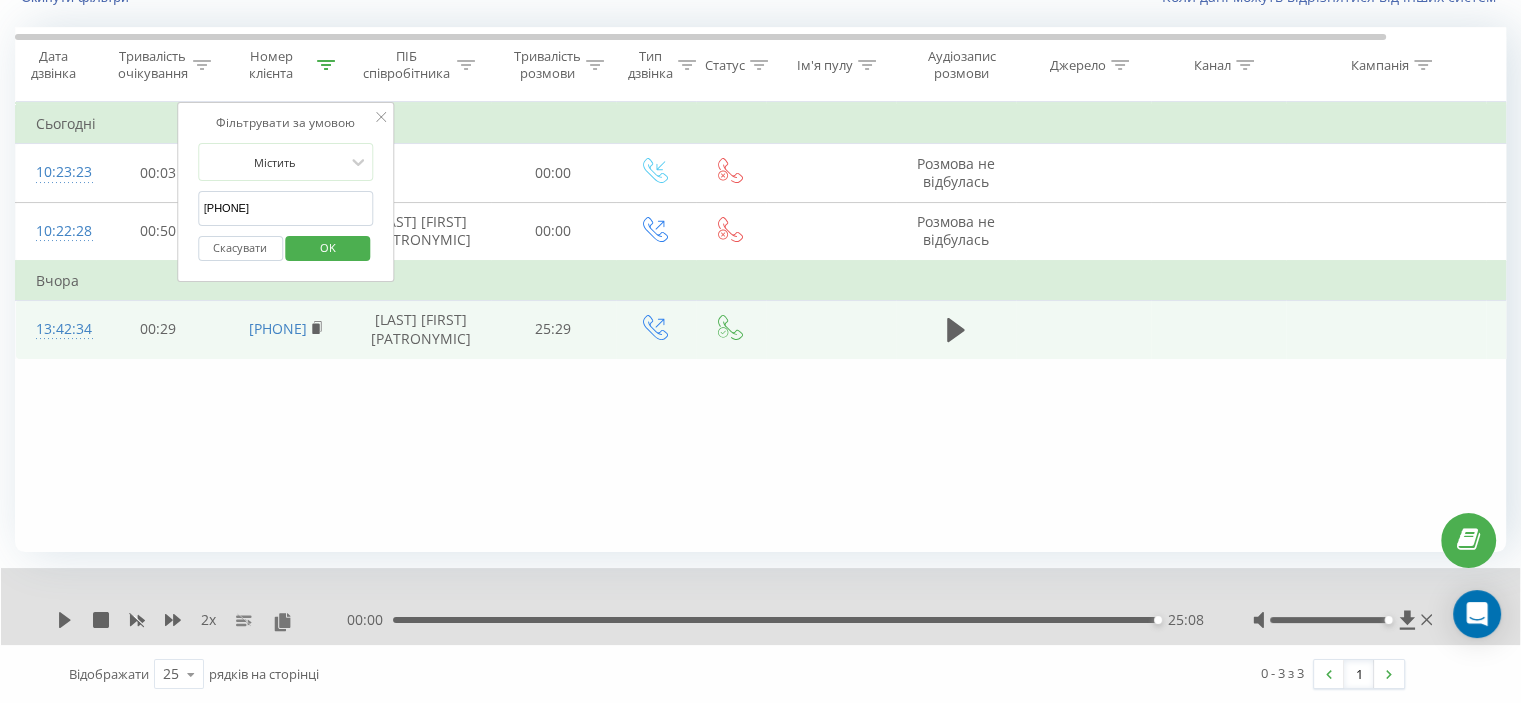 paste on "[NUMBER]" 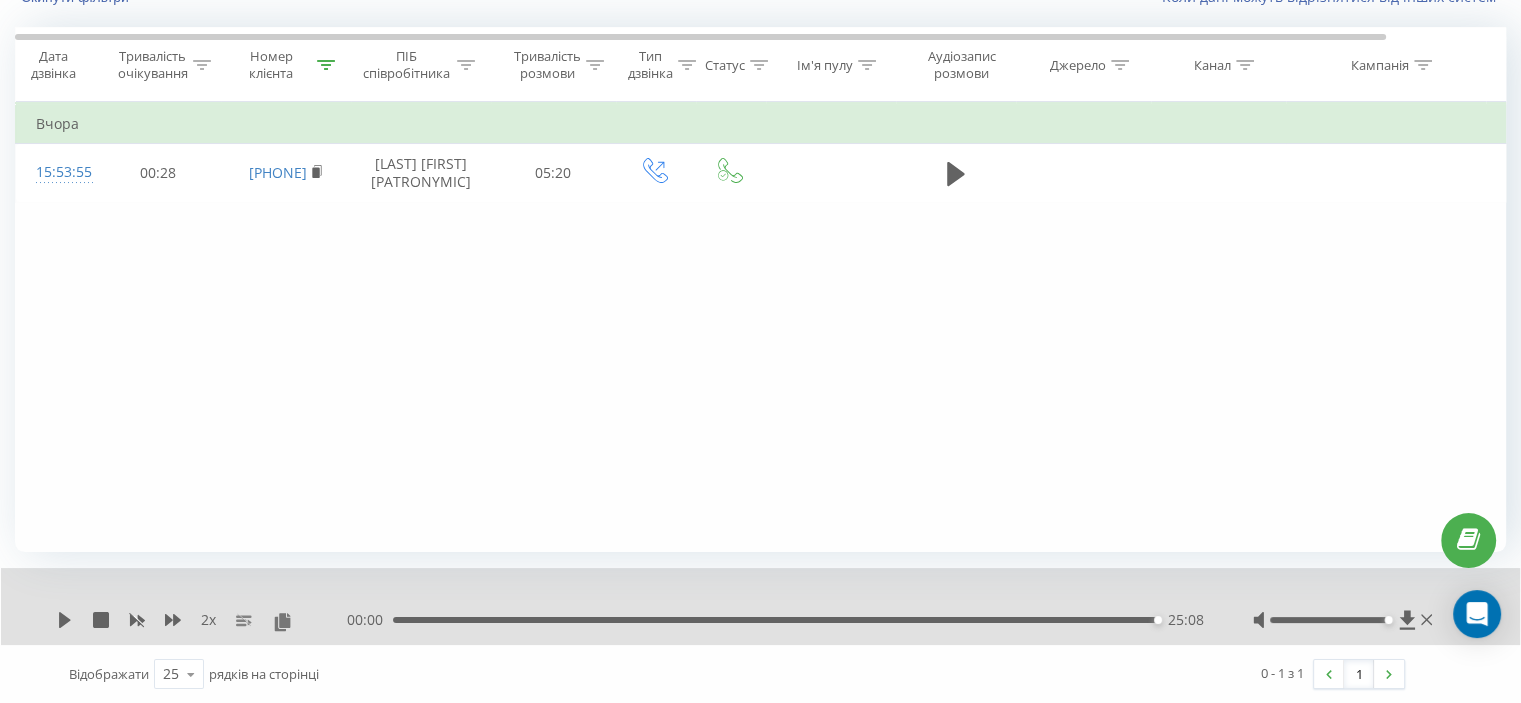 click 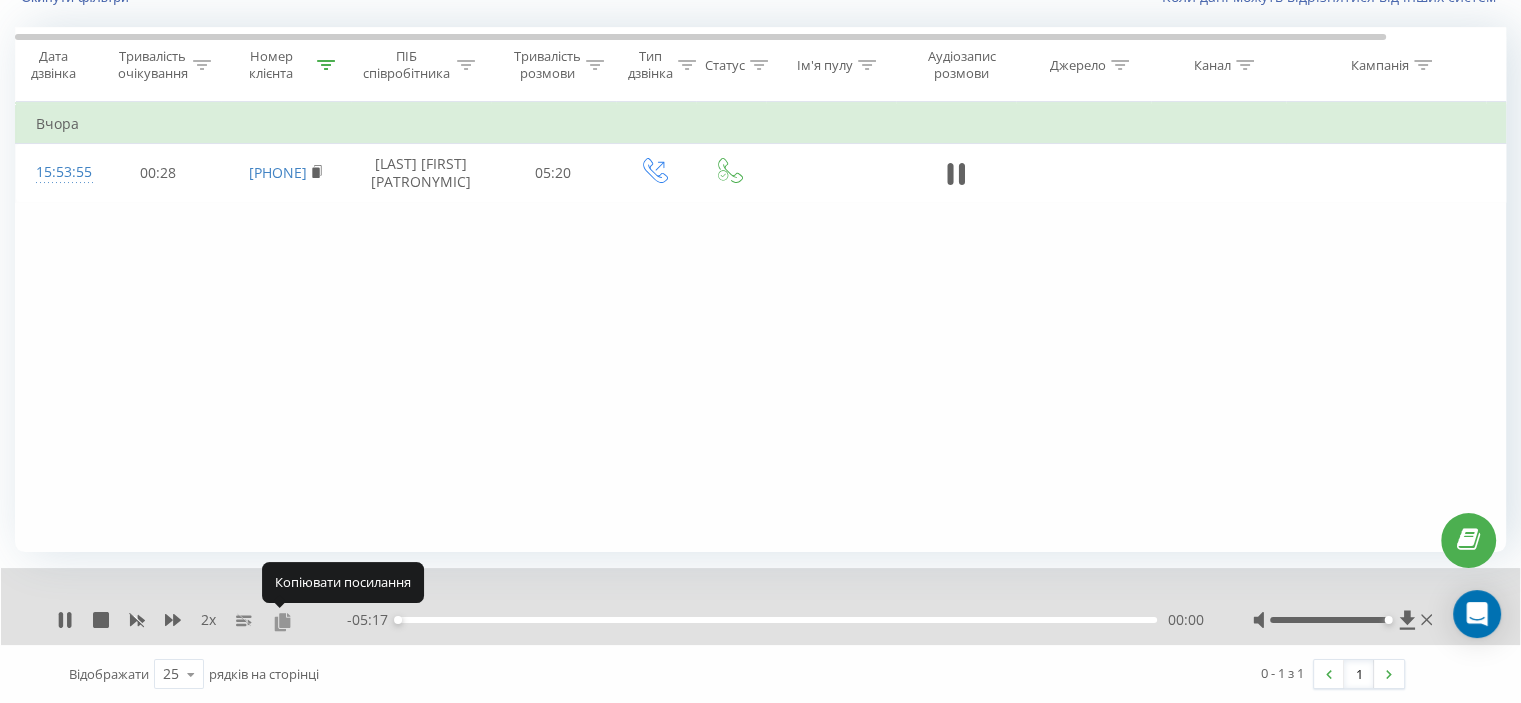 click at bounding box center [282, 621] 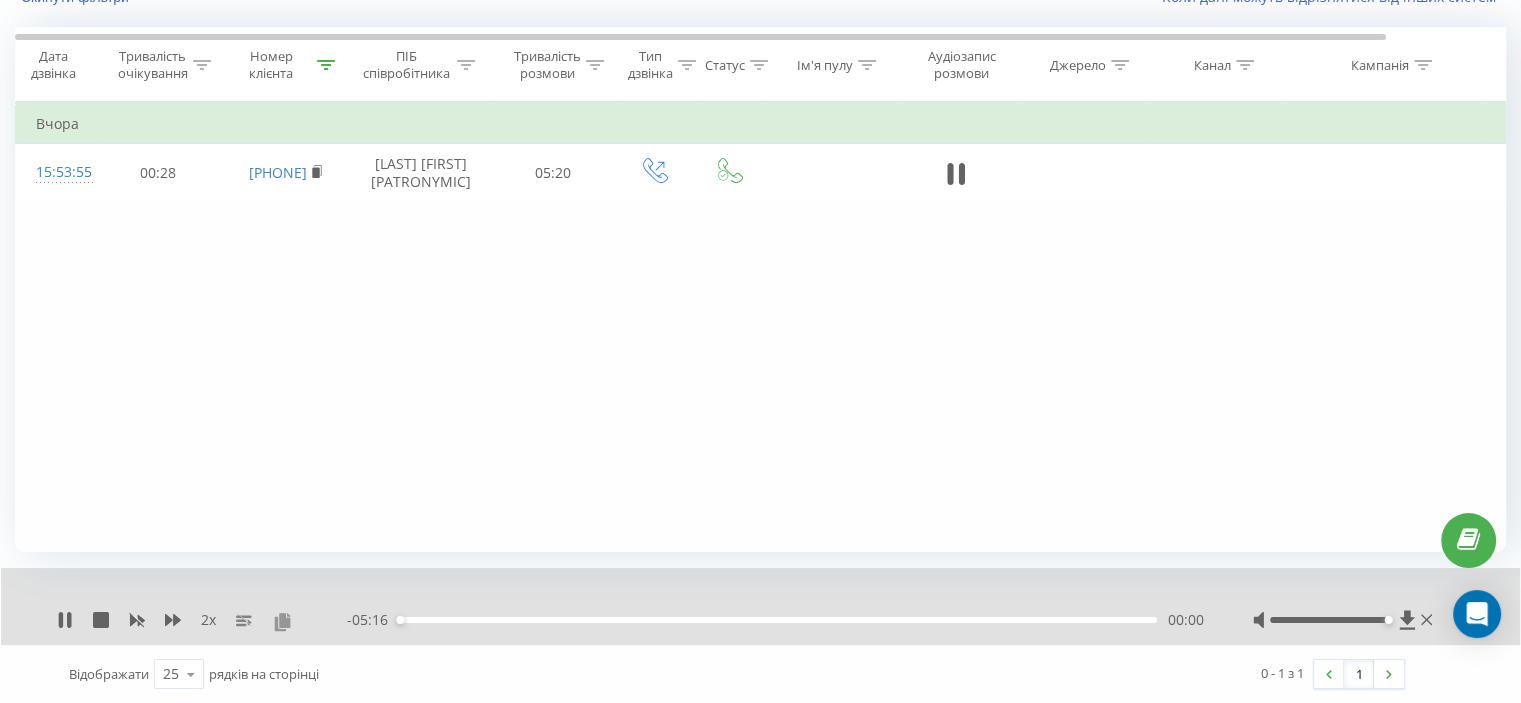 click at bounding box center [282, 621] 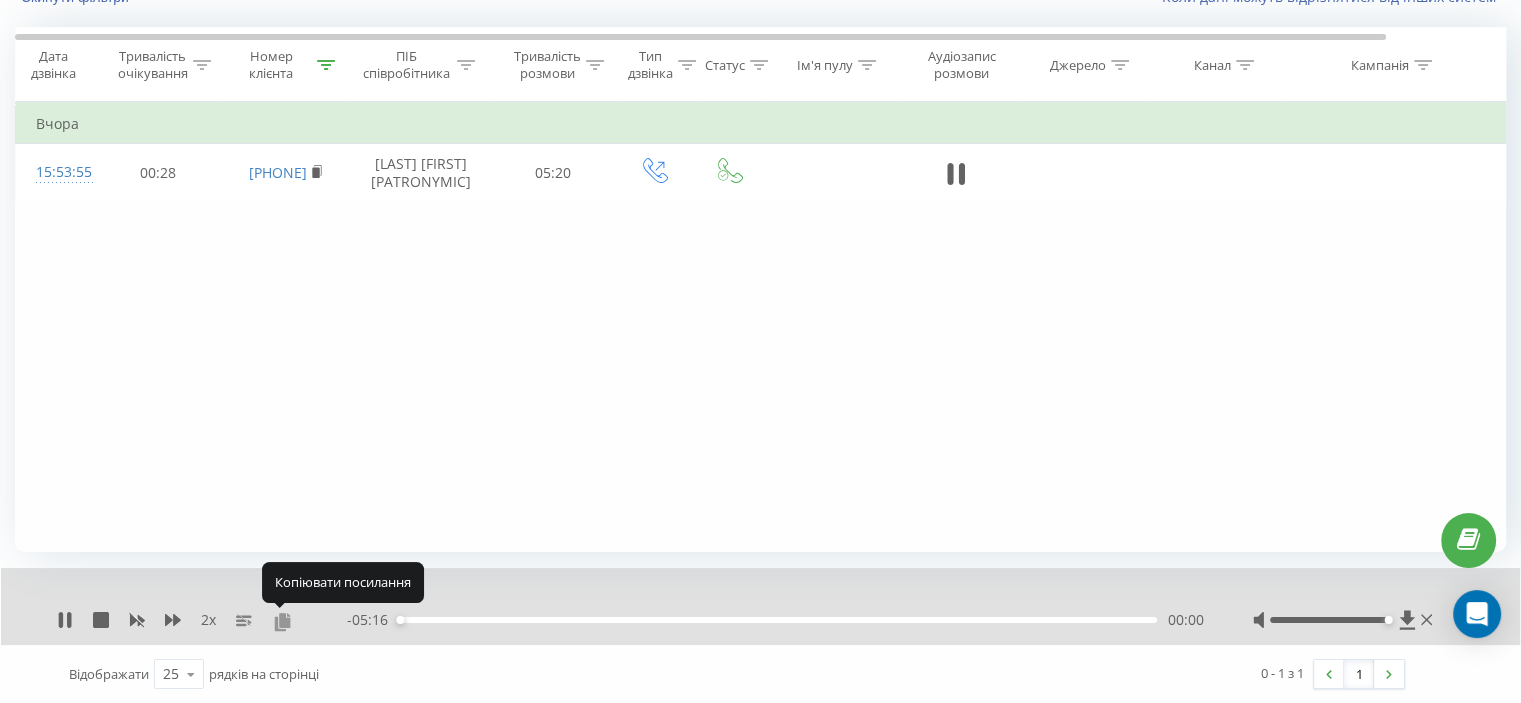 click at bounding box center (282, 621) 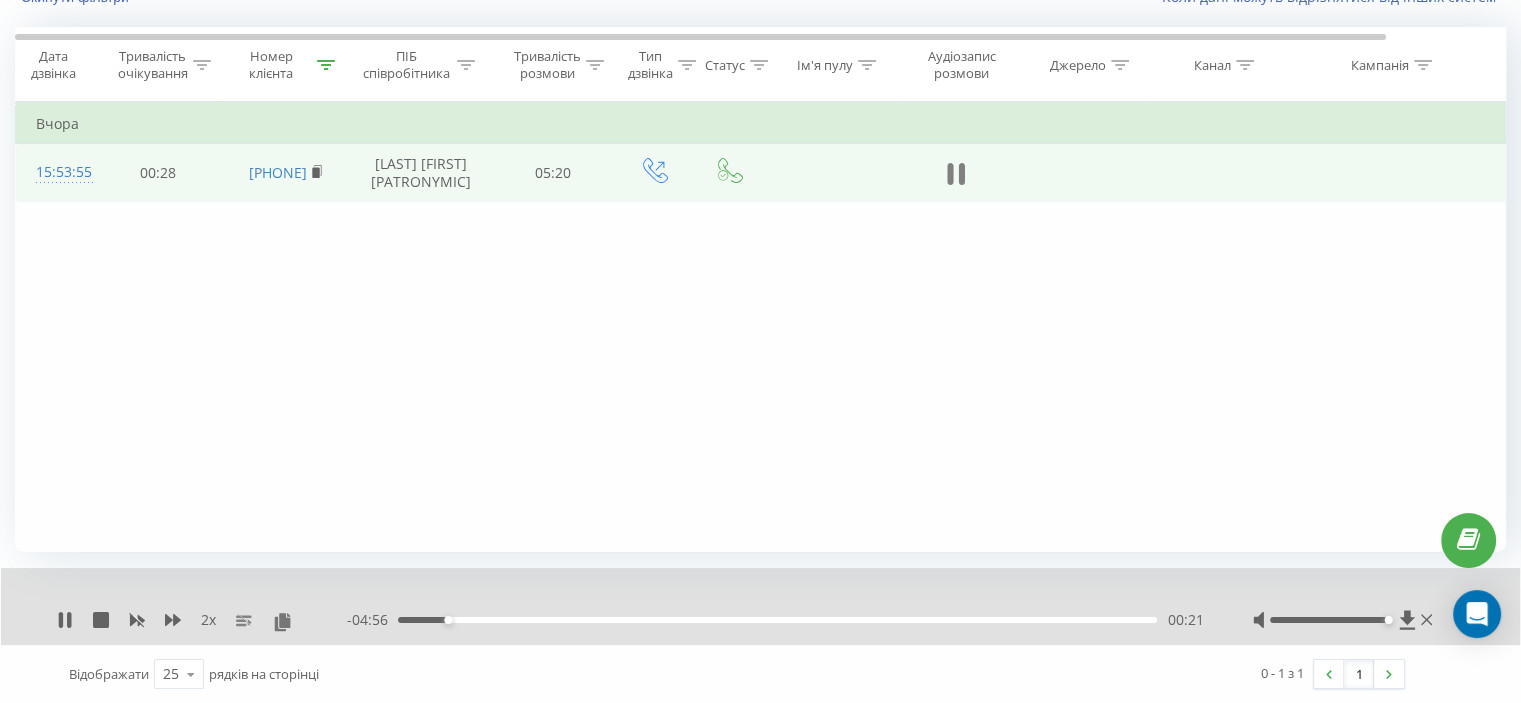 click 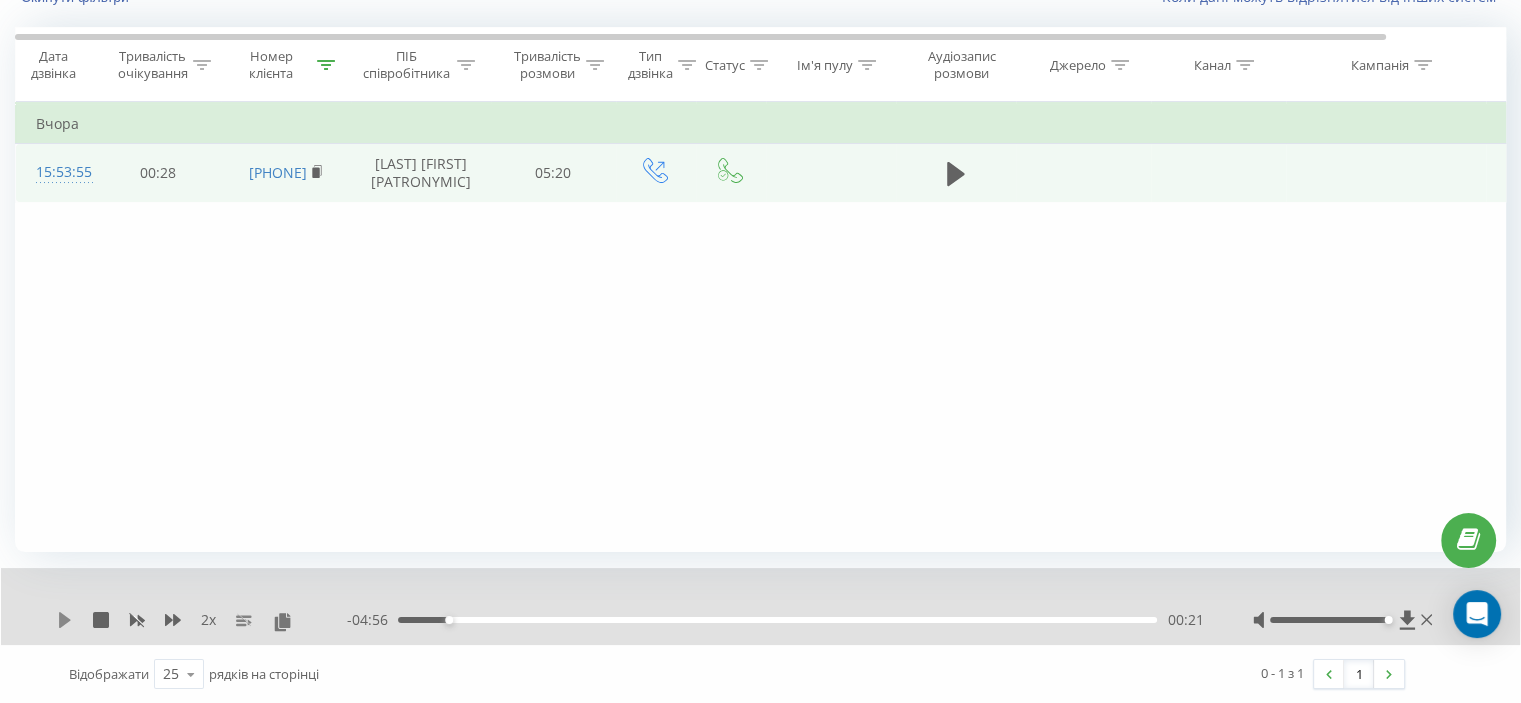 click 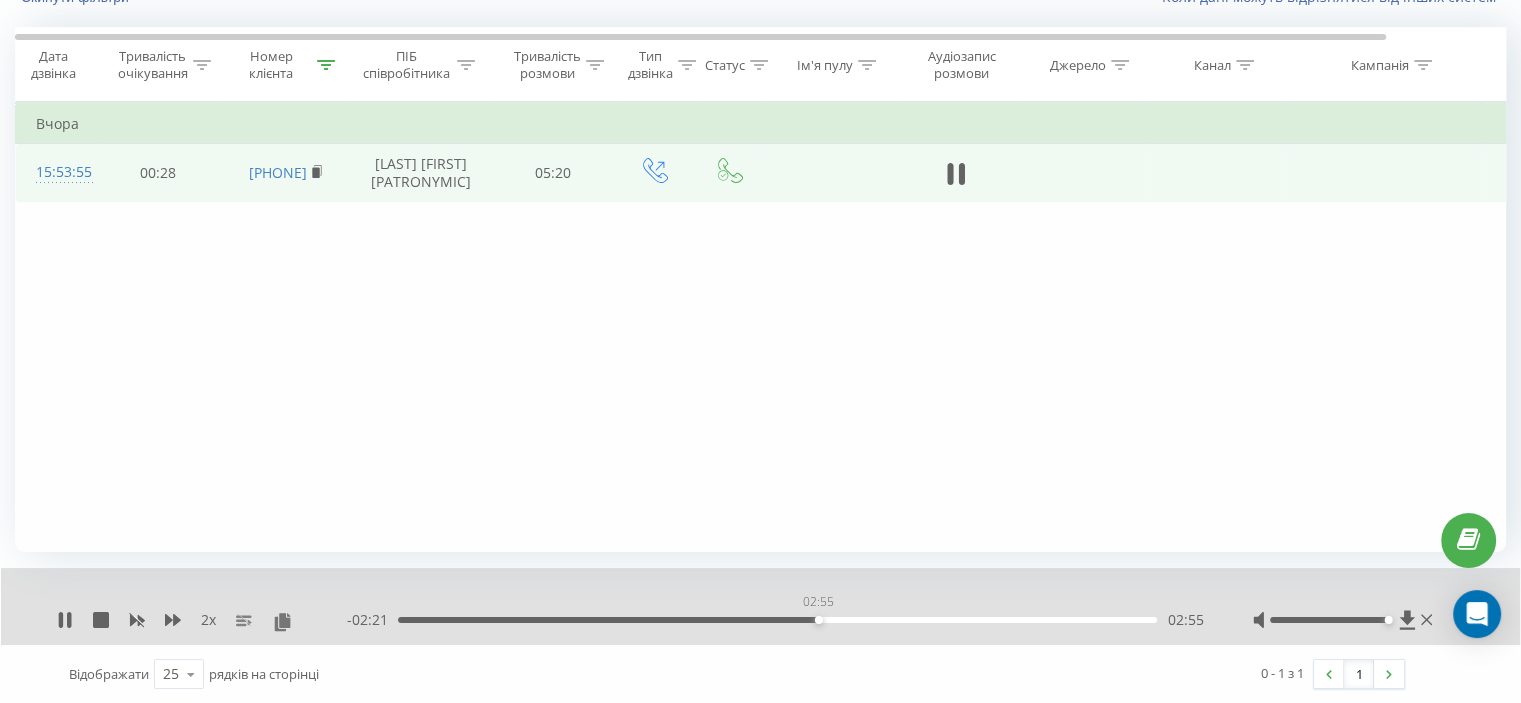 click on "02:55" at bounding box center [777, 620] 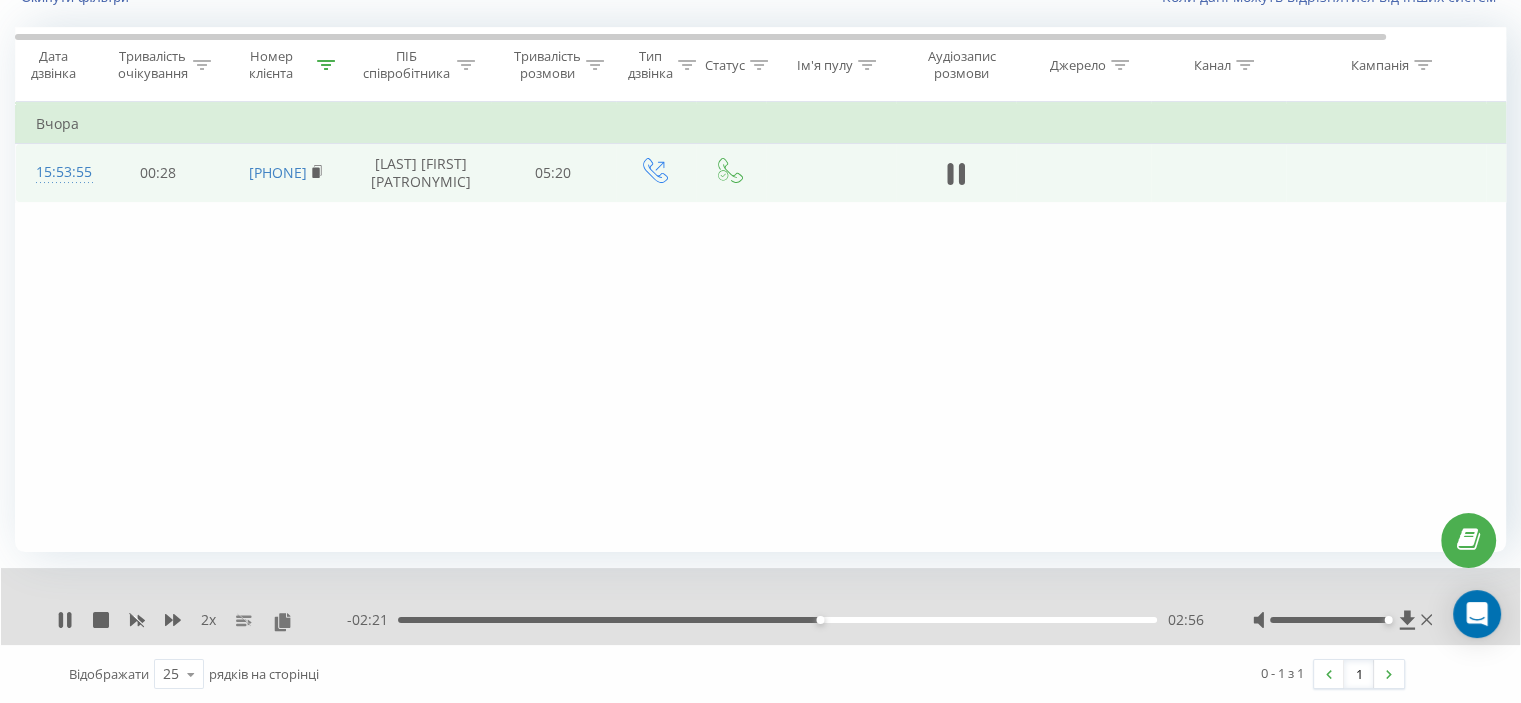 click on "02:56" at bounding box center [777, 620] 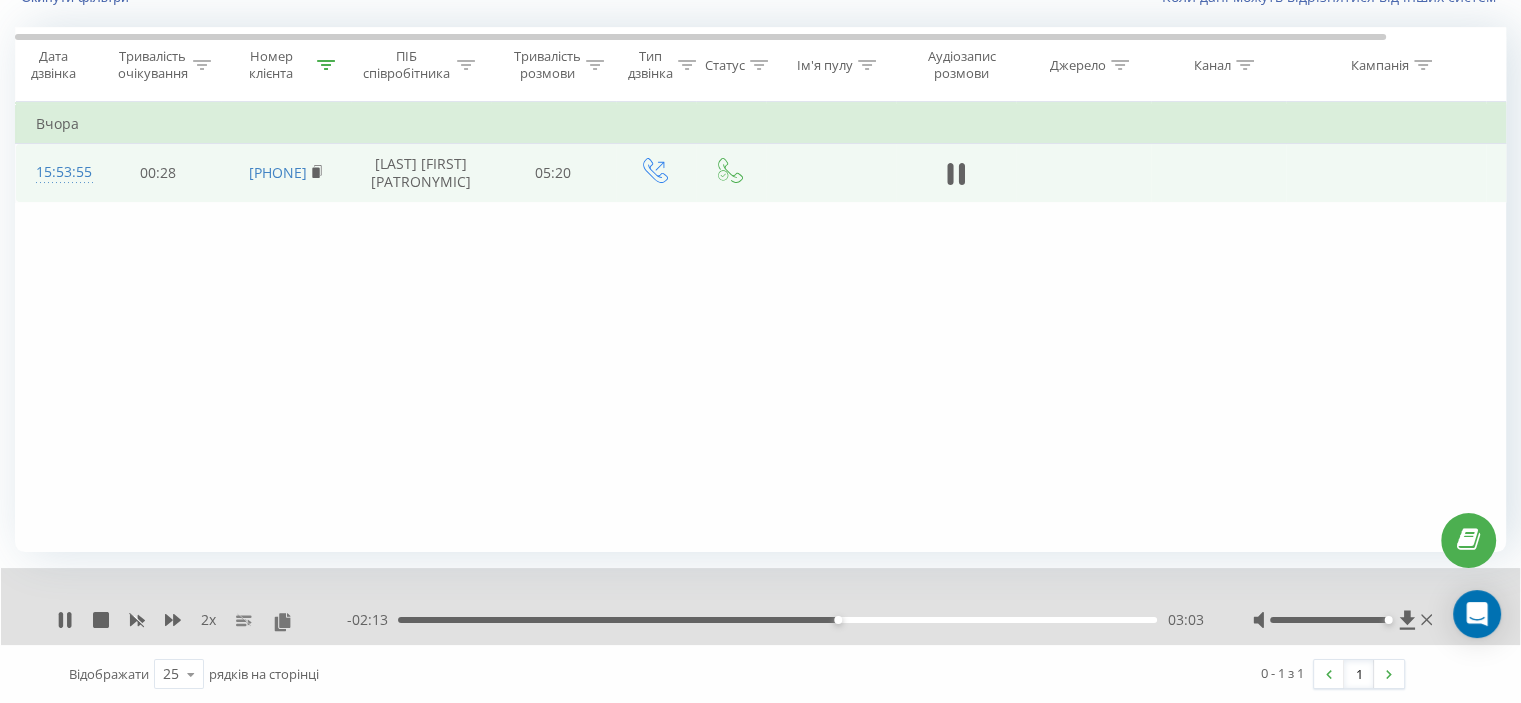 click on "03:03" at bounding box center (777, 620) 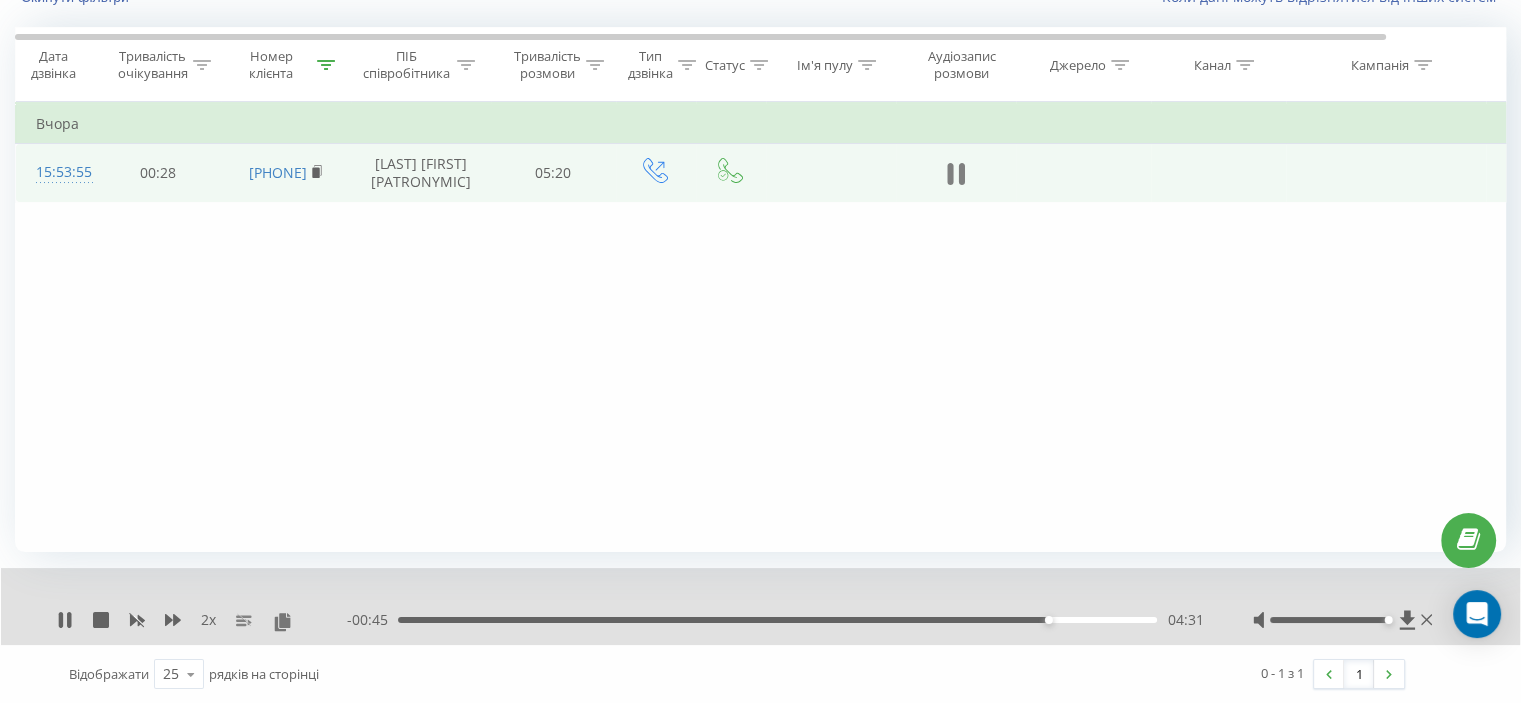 click 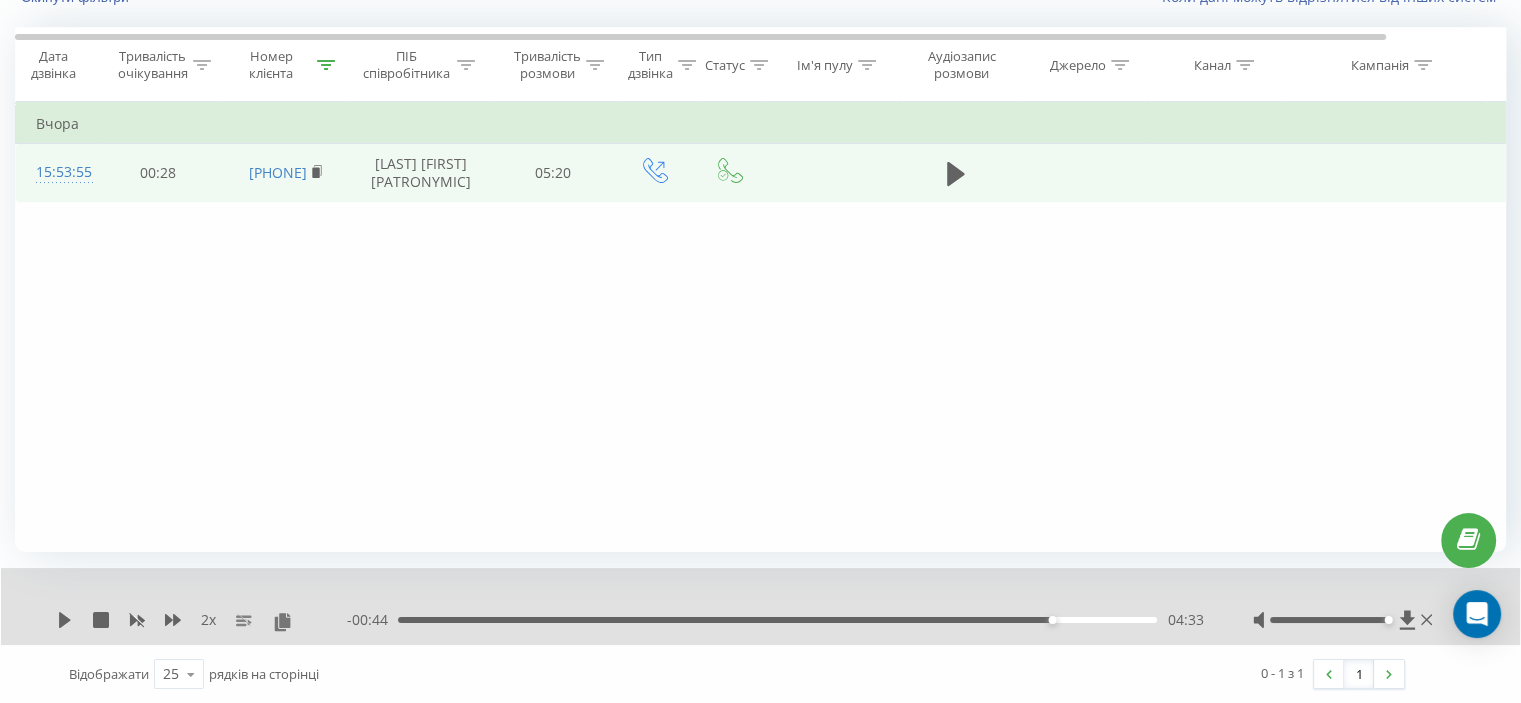 click on "04:33" at bounding box center [777, 620] 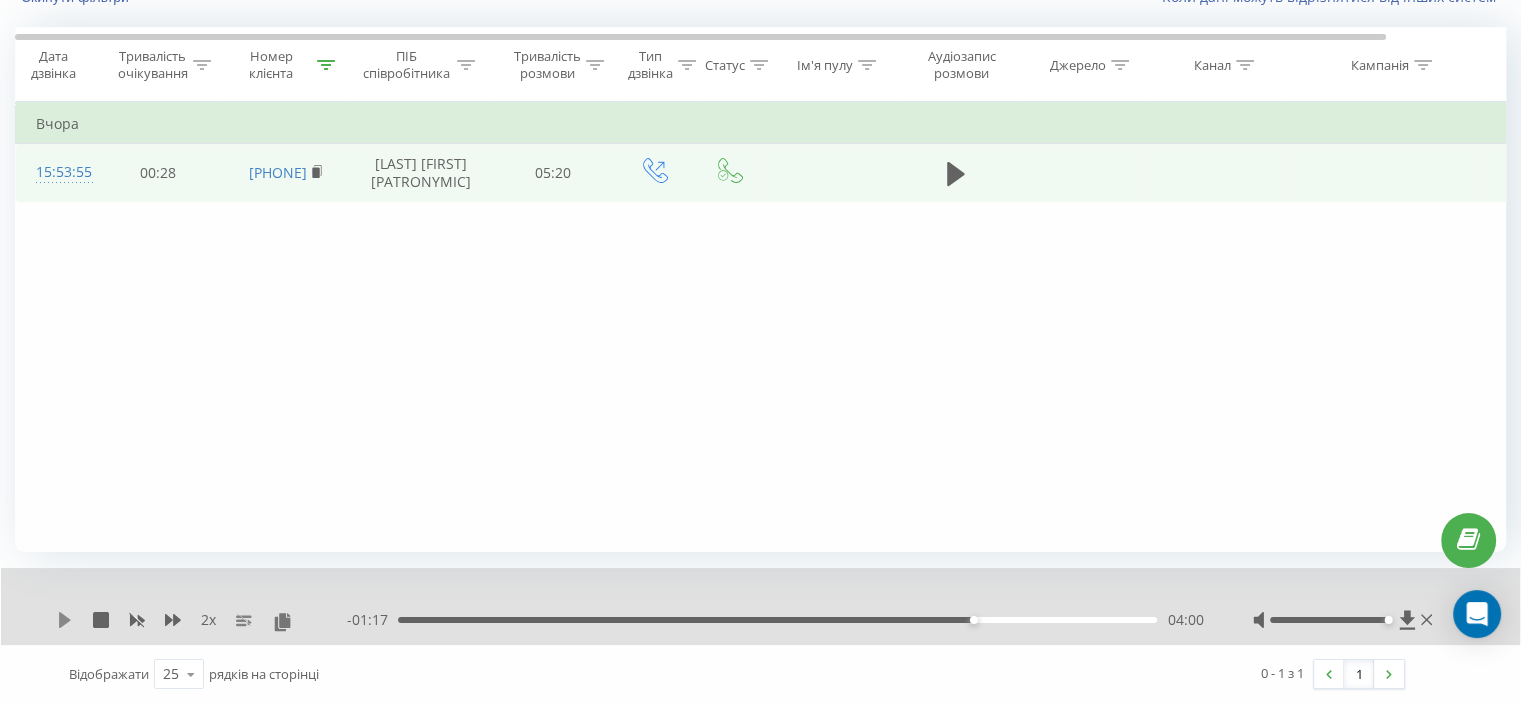 click 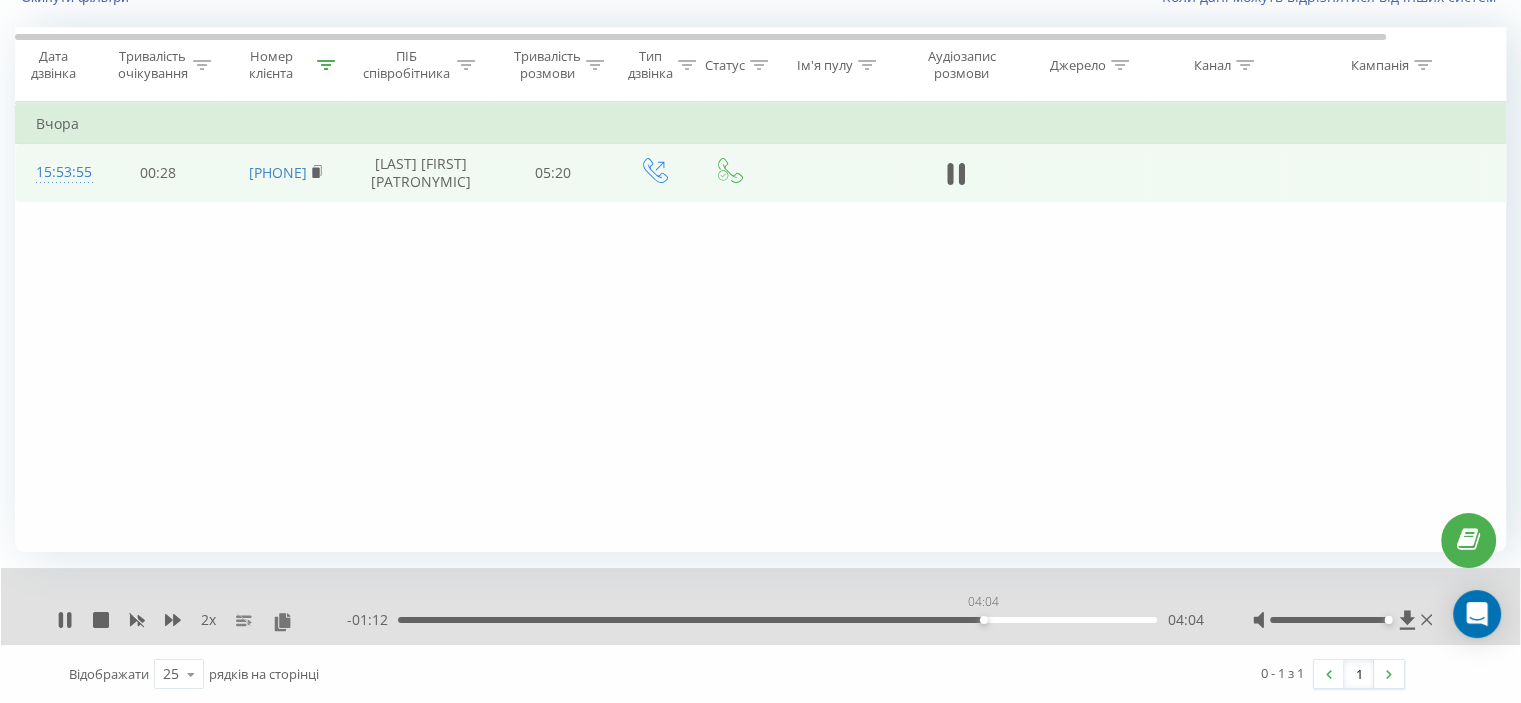 click on "04:04" at bounding box center (777, 620) 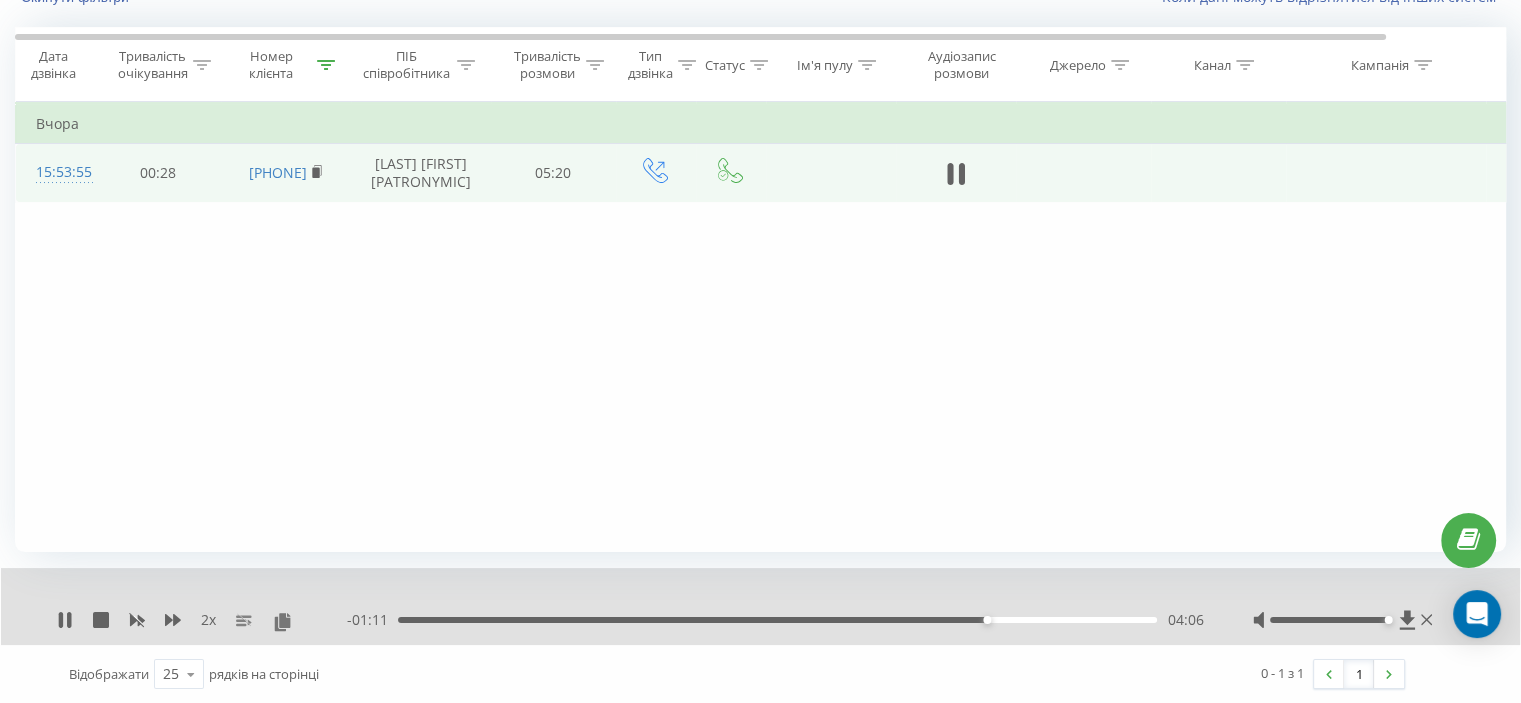 click on "04:06" at bounding box center [777, 620] 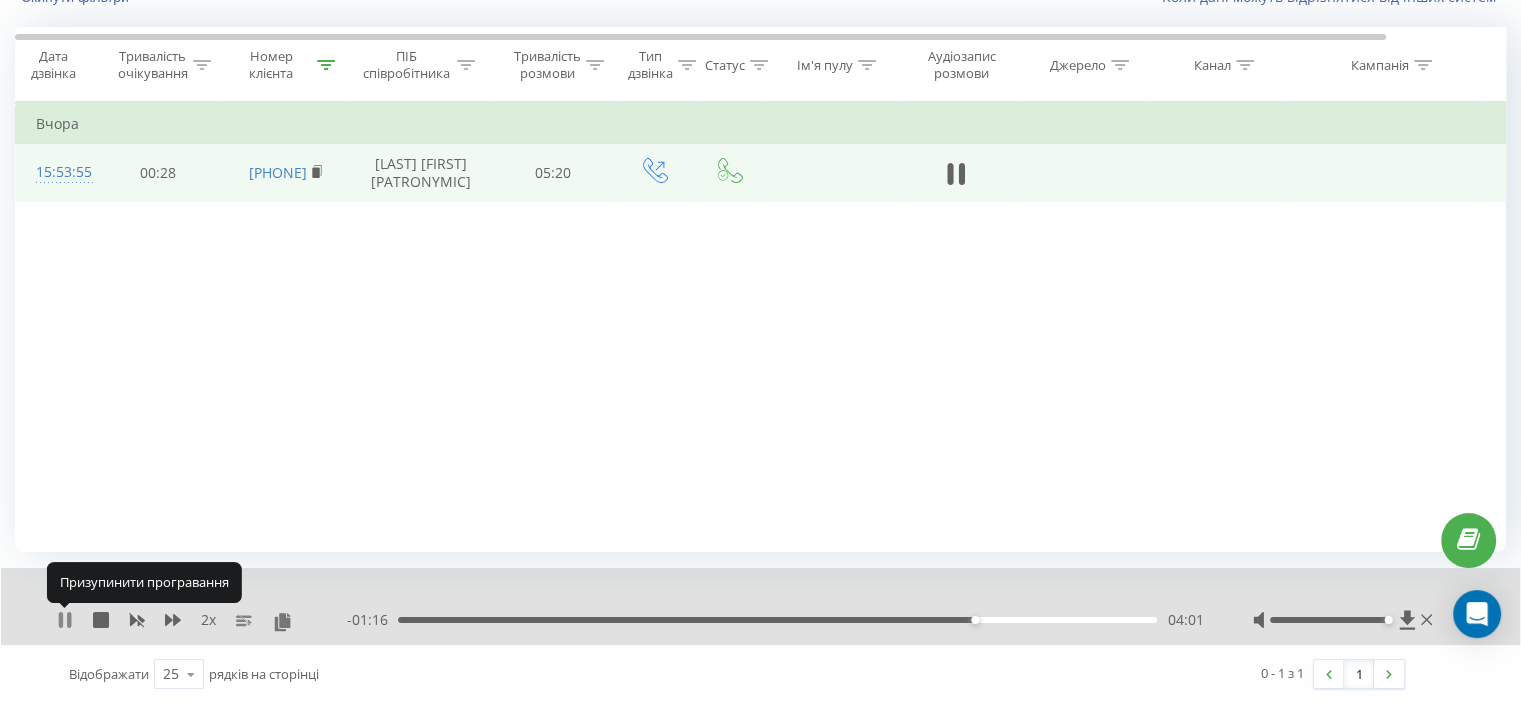 click 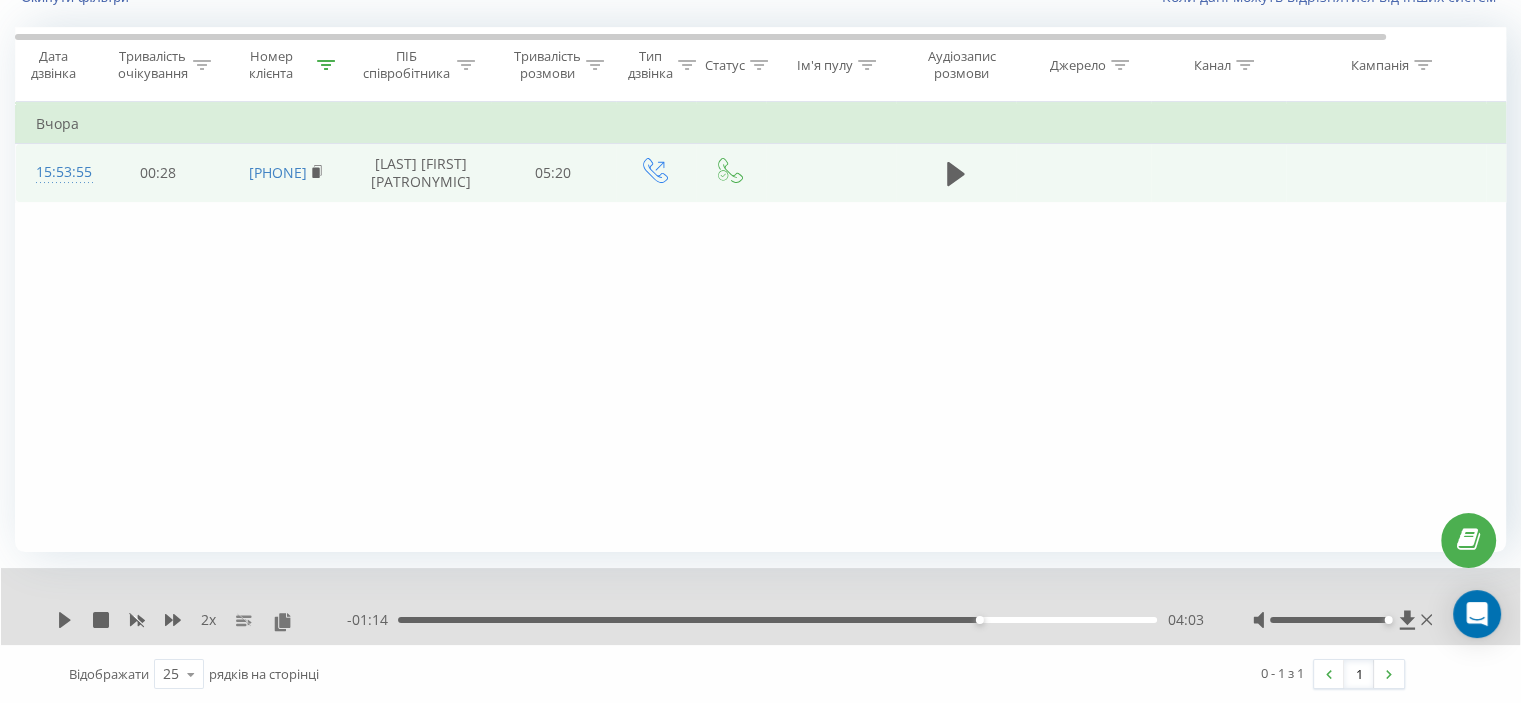 click on "04:03" at bounding box center [777, 620] 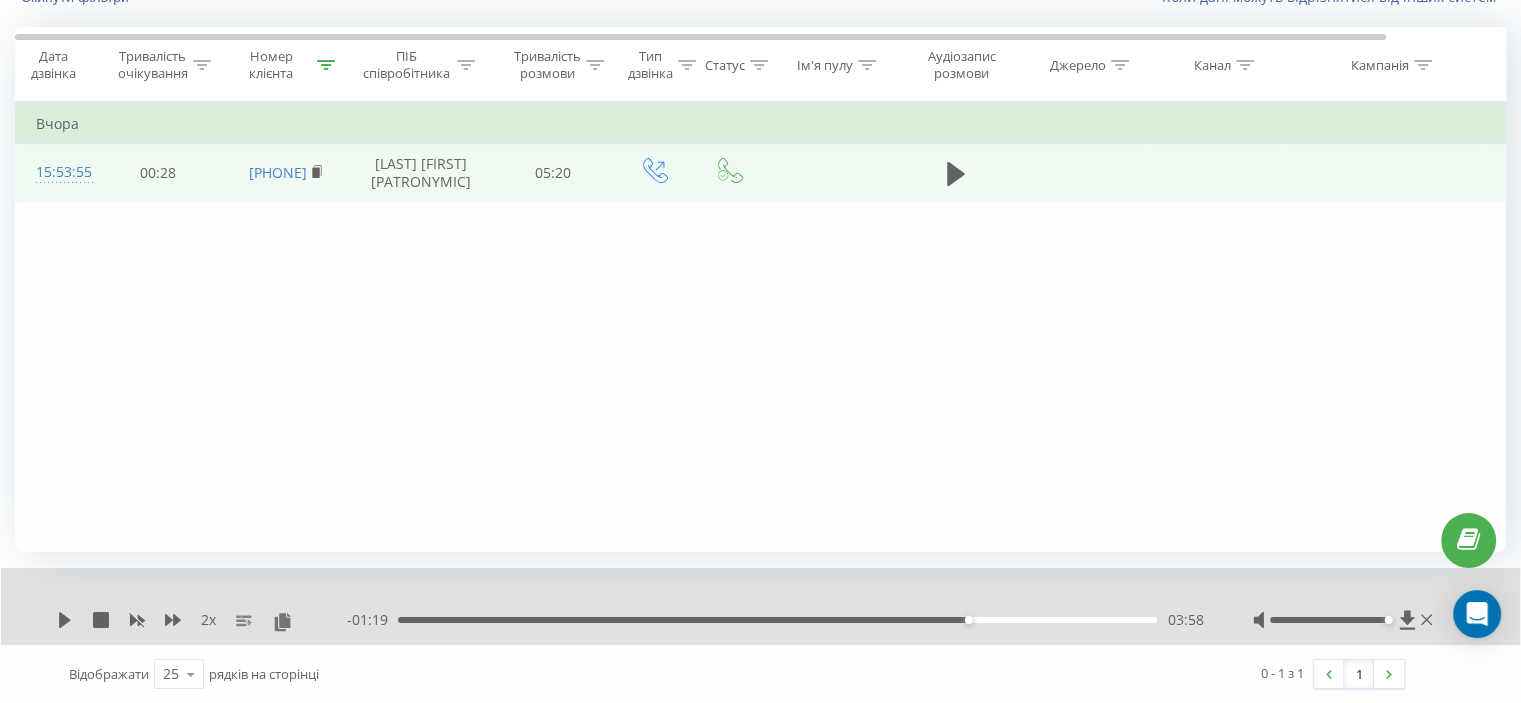 click on "2 x  - 01:19 03:58   03:58" at bounding box center (760, 606) 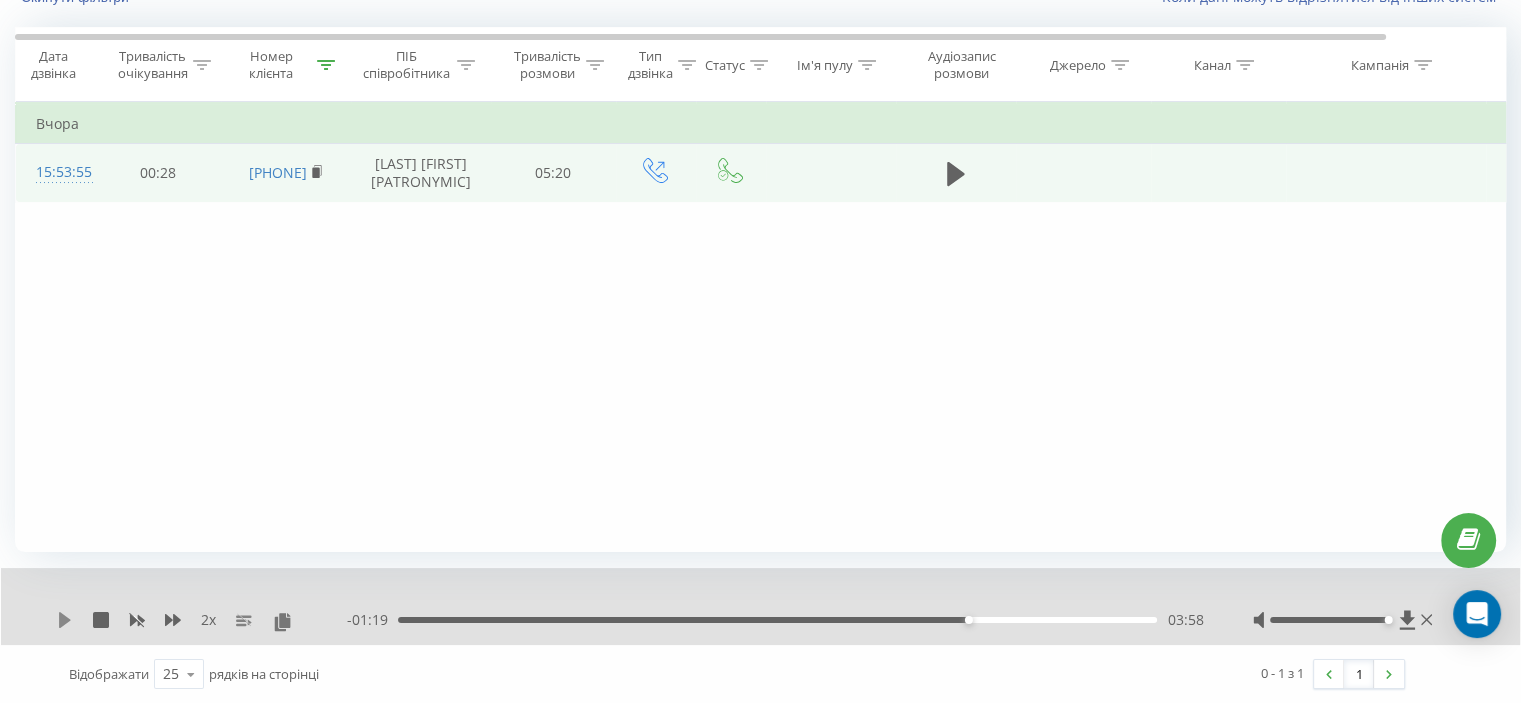 click 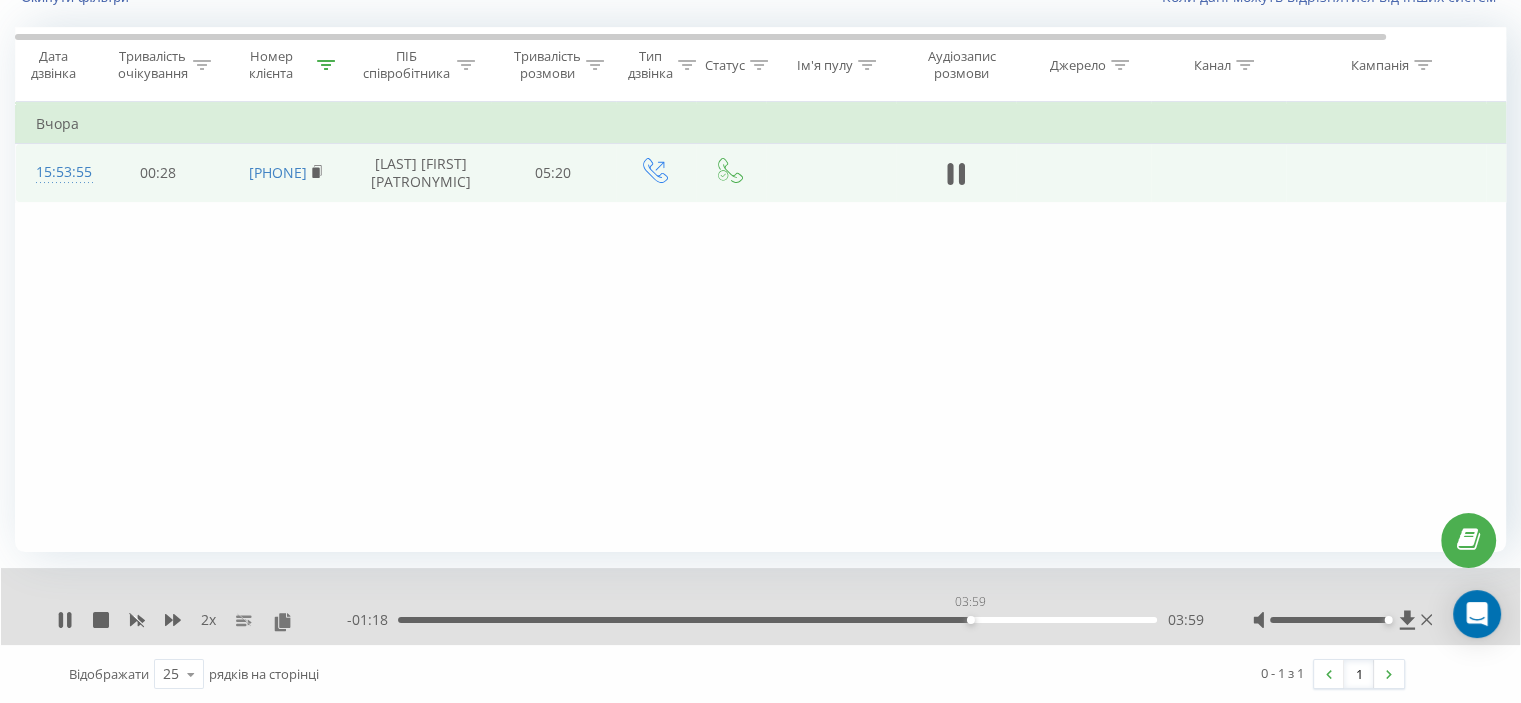 click on "03:59" at bounding box center (777, 620) 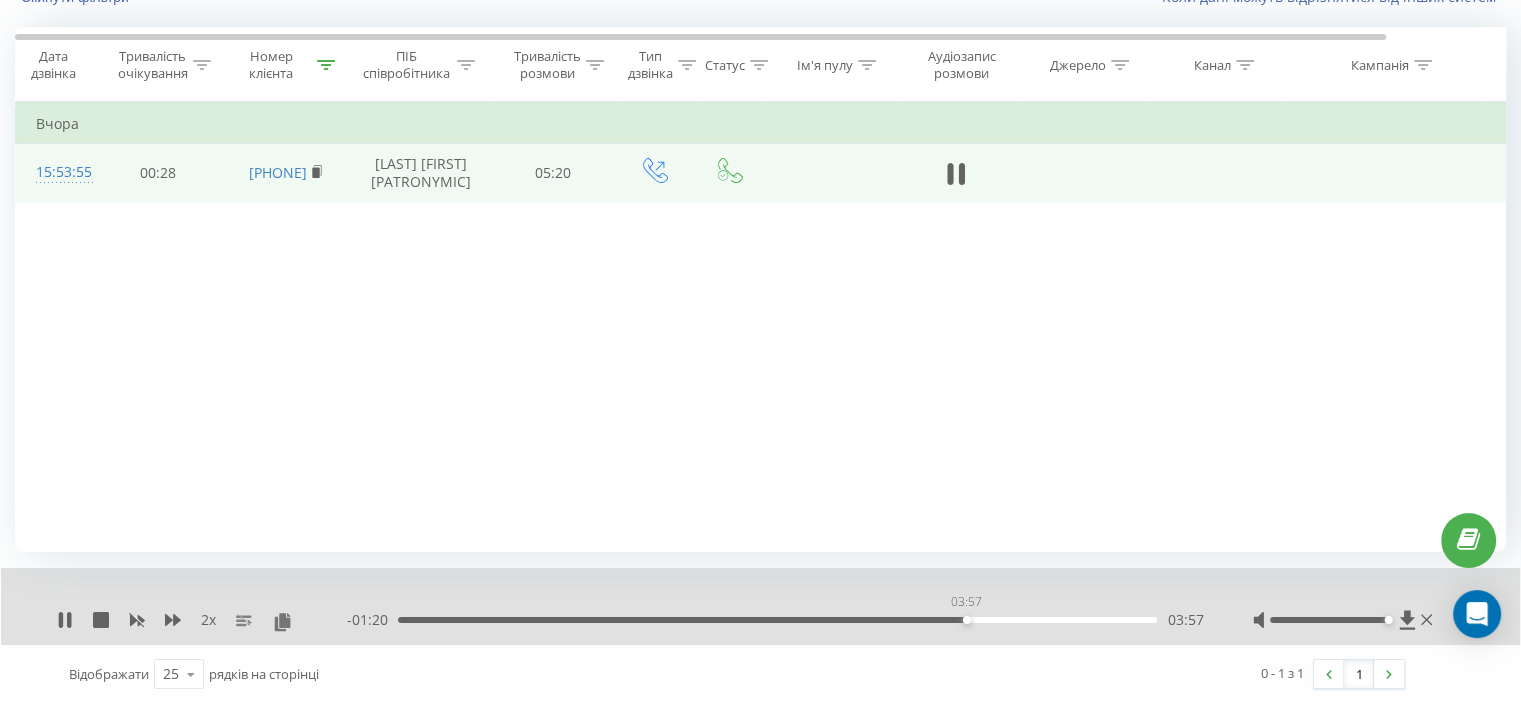 click on "03:57" at bounding box center [777, 620] 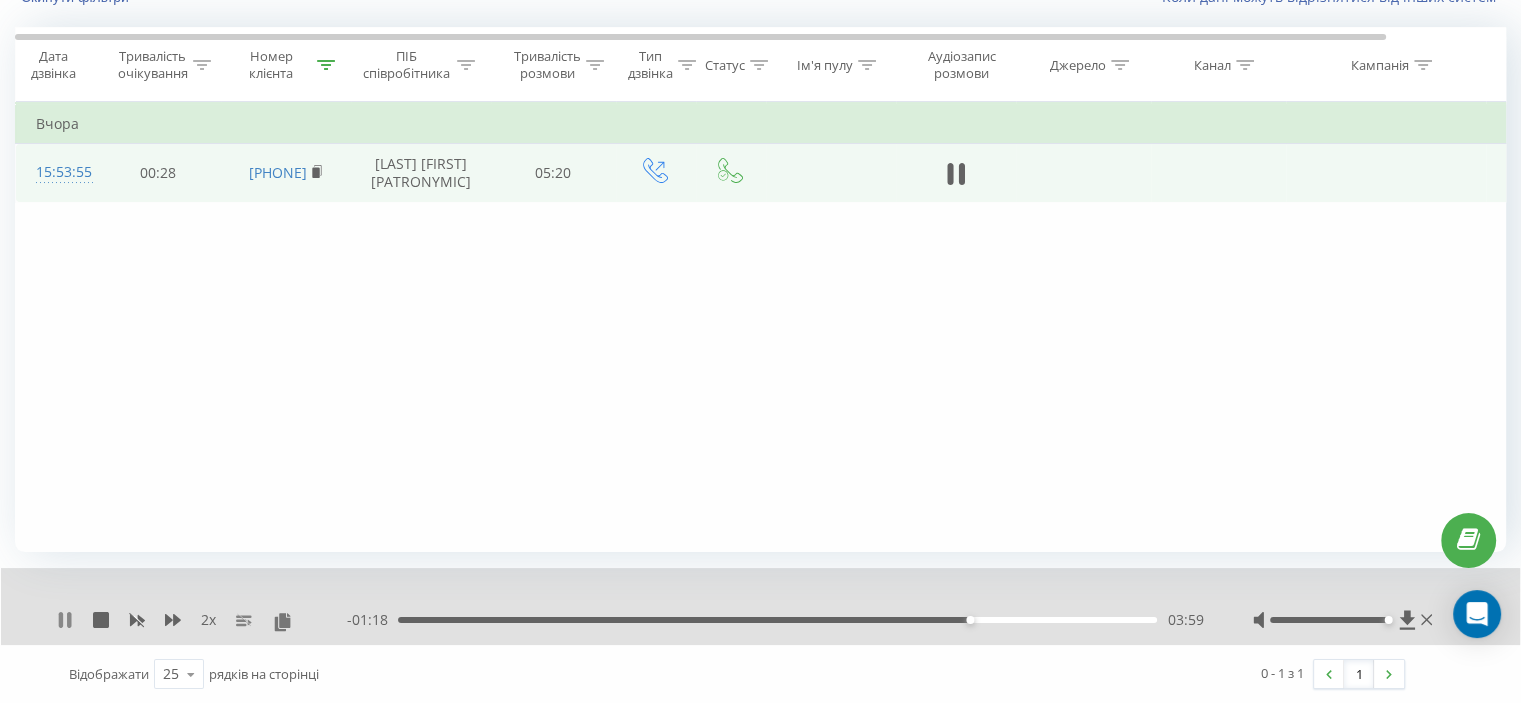 click 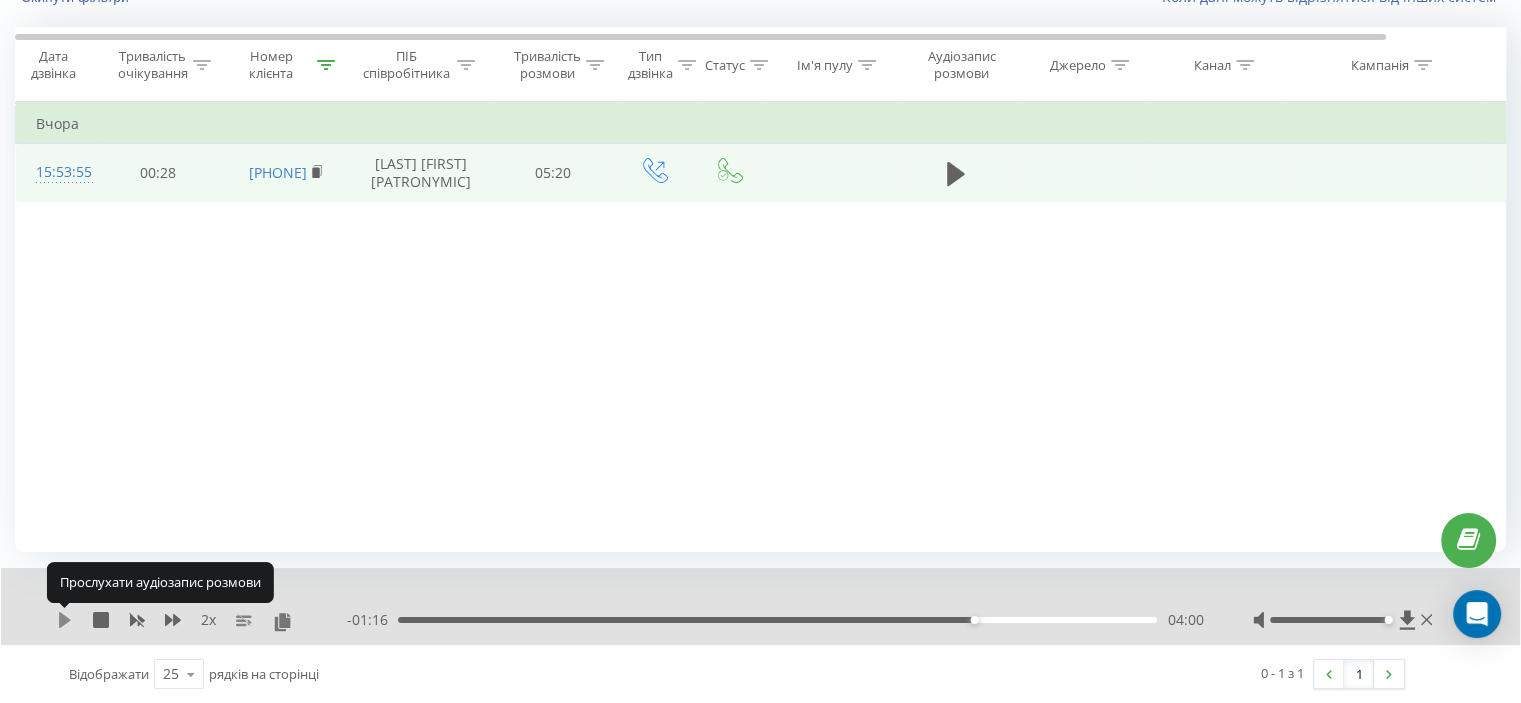 click 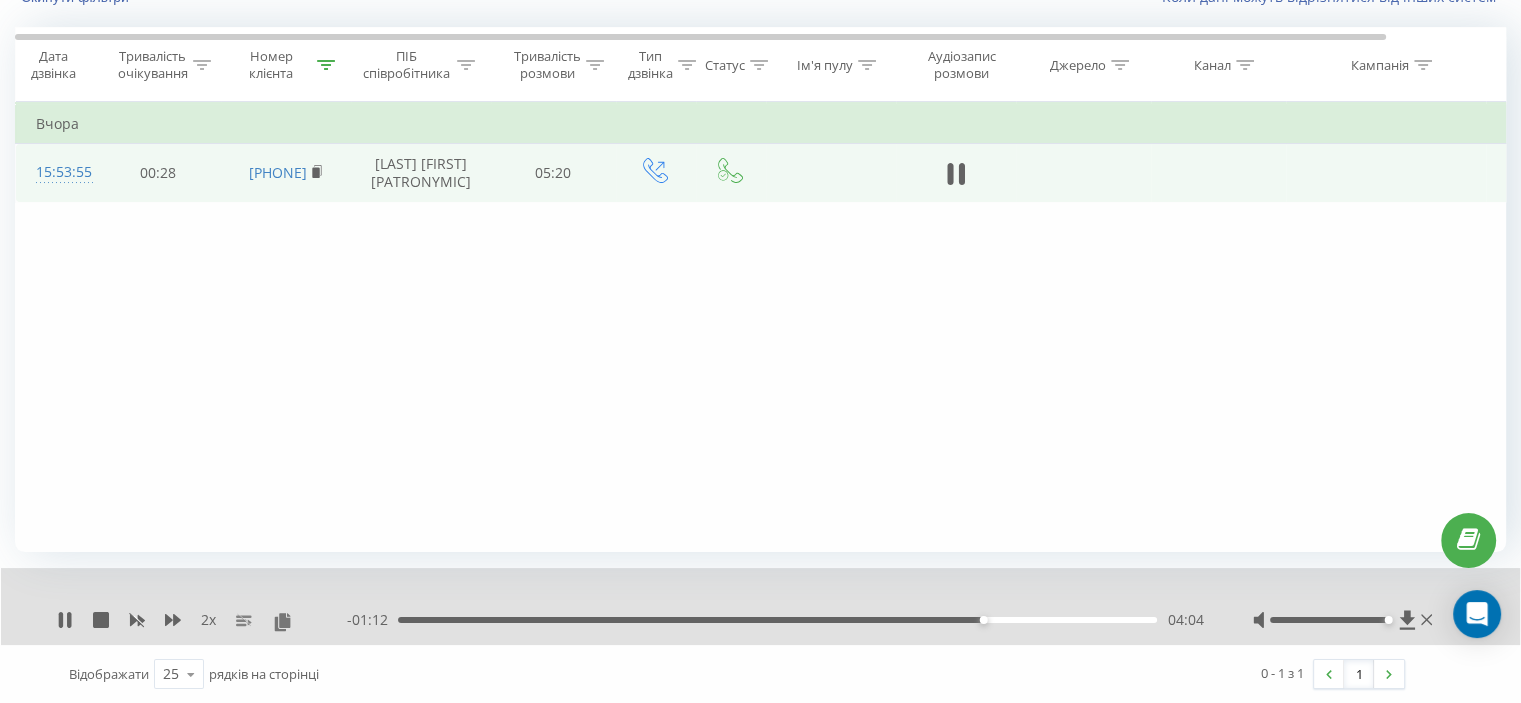 click on "04:04" at bounding box center [777, 620] 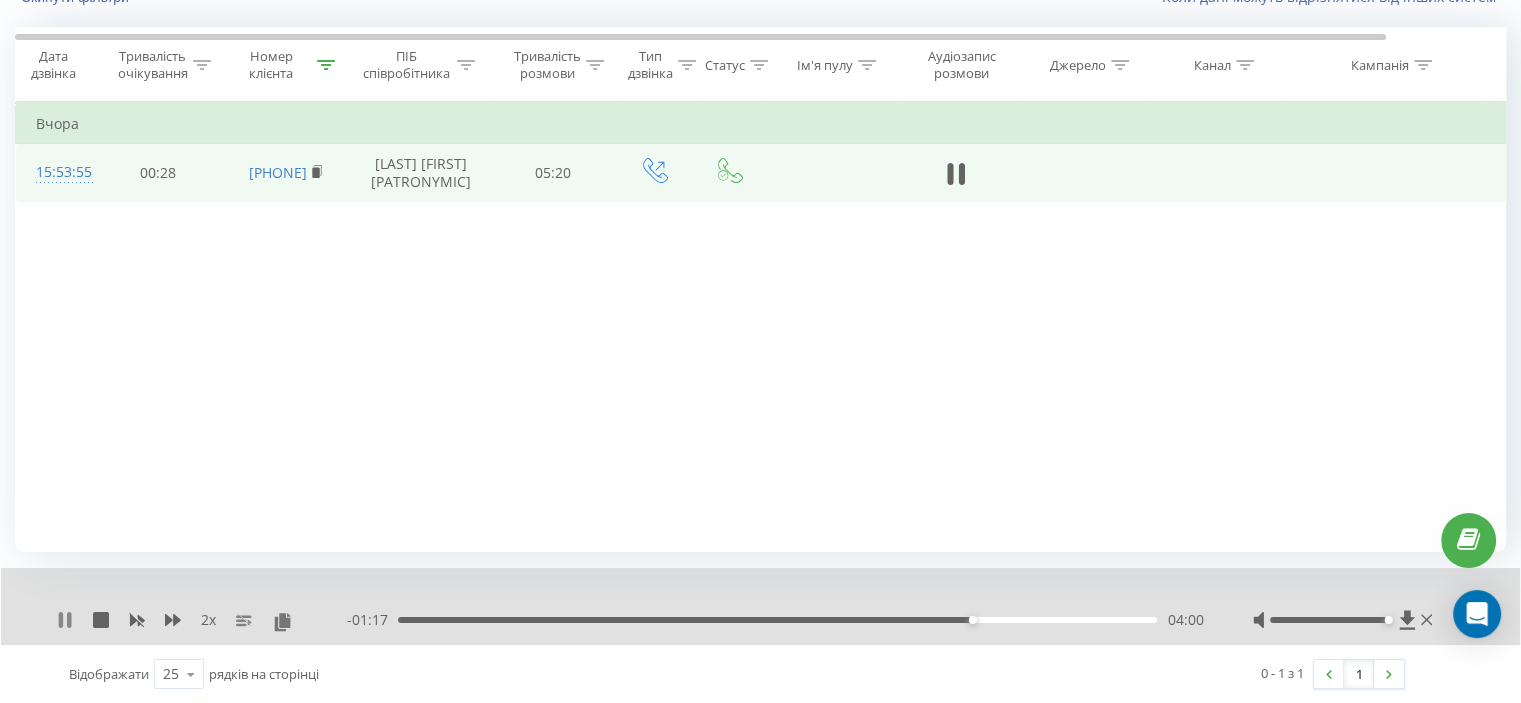 click 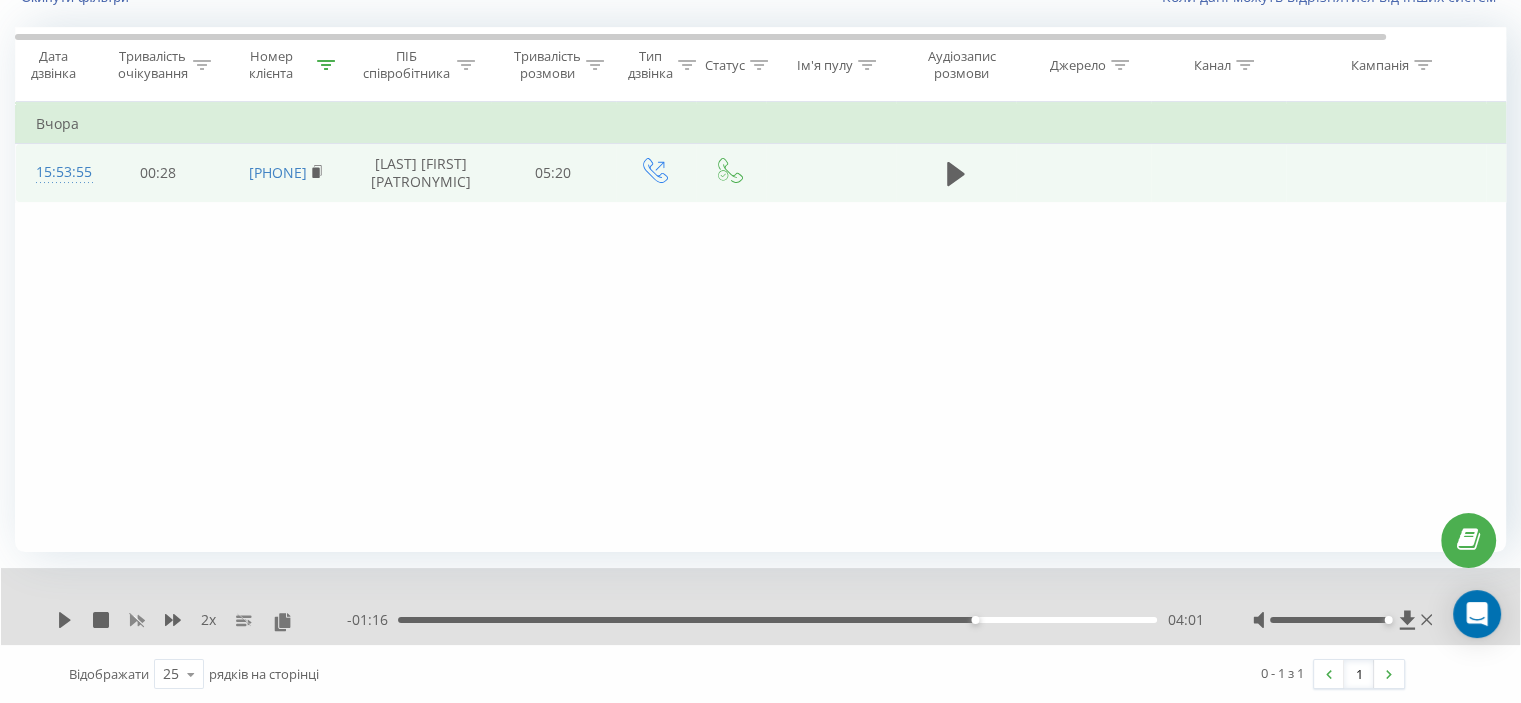 click 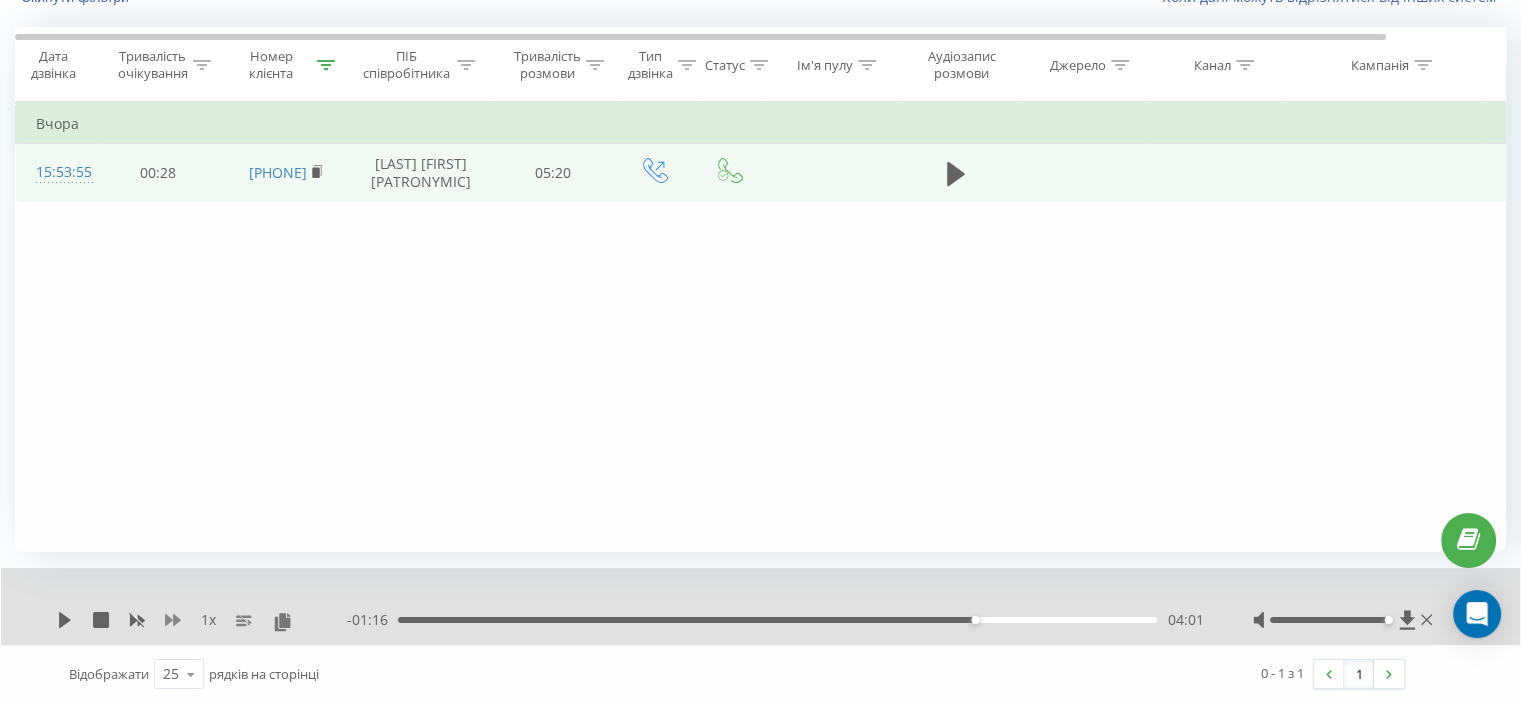 click 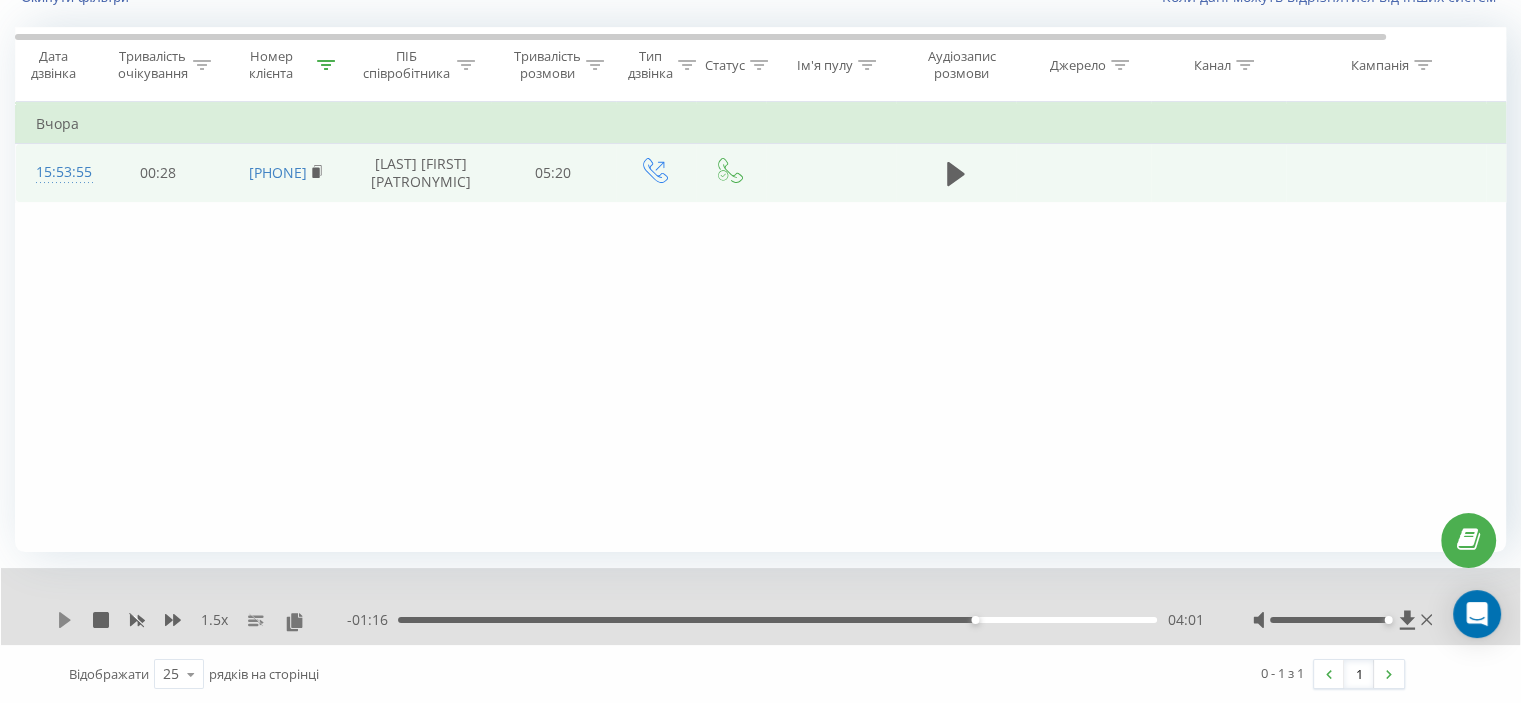 click 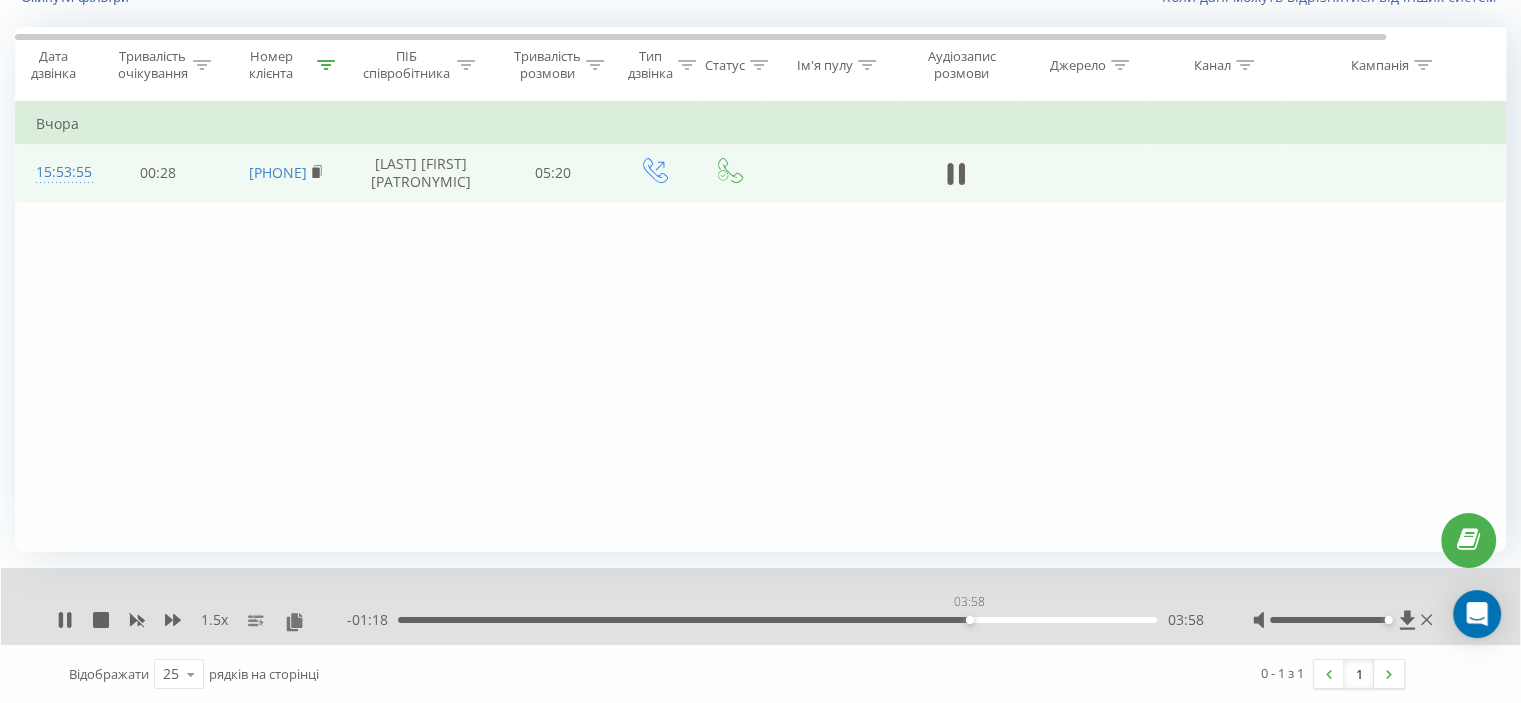 click on "03:58" at bounding box center [777, 620] 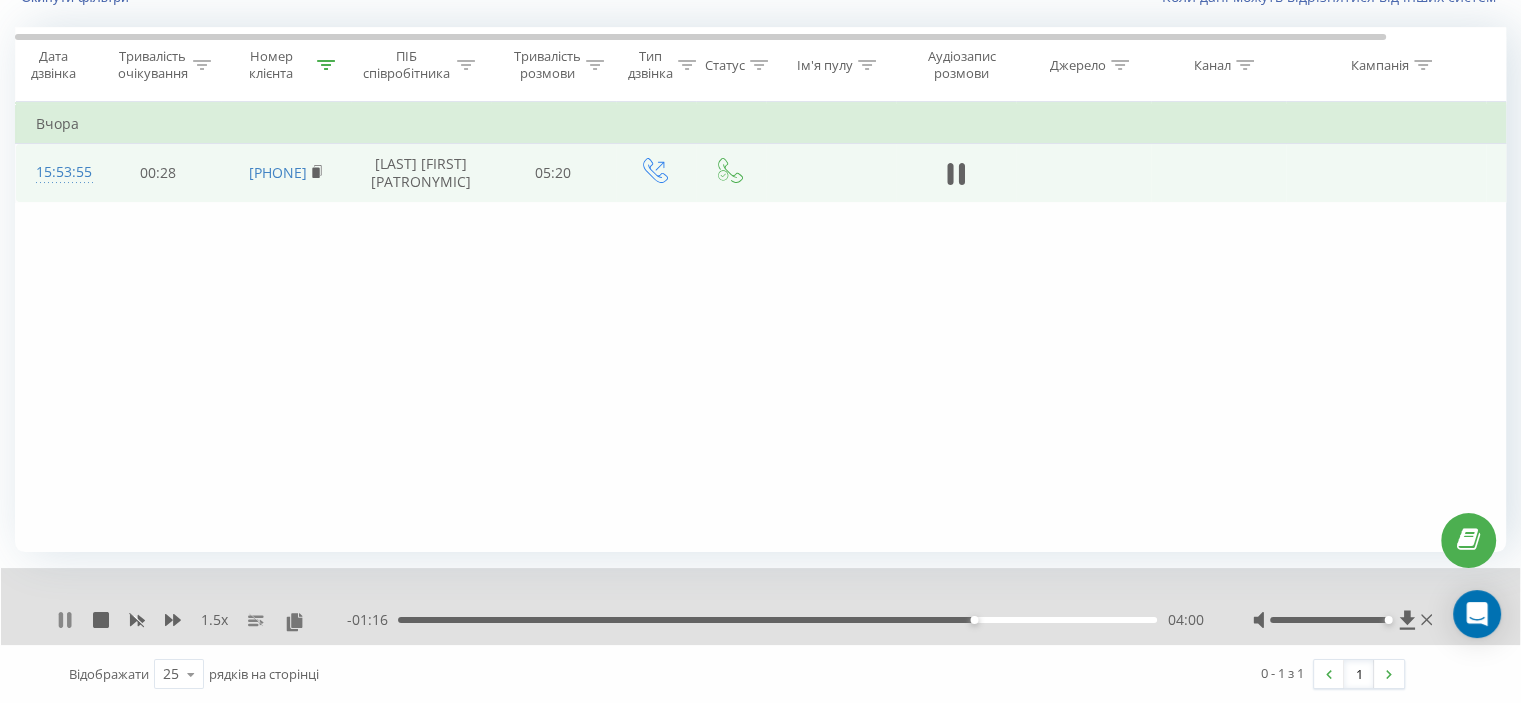 click 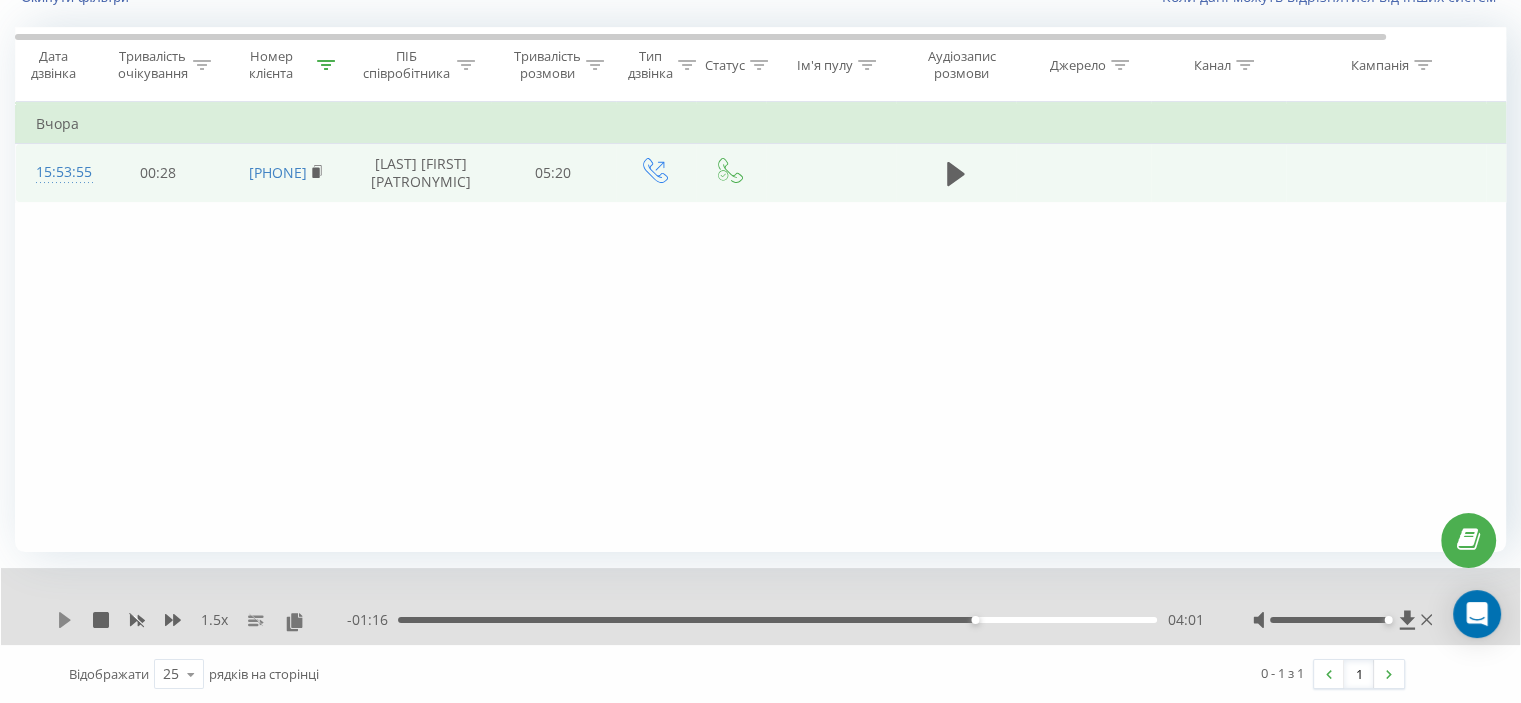 click 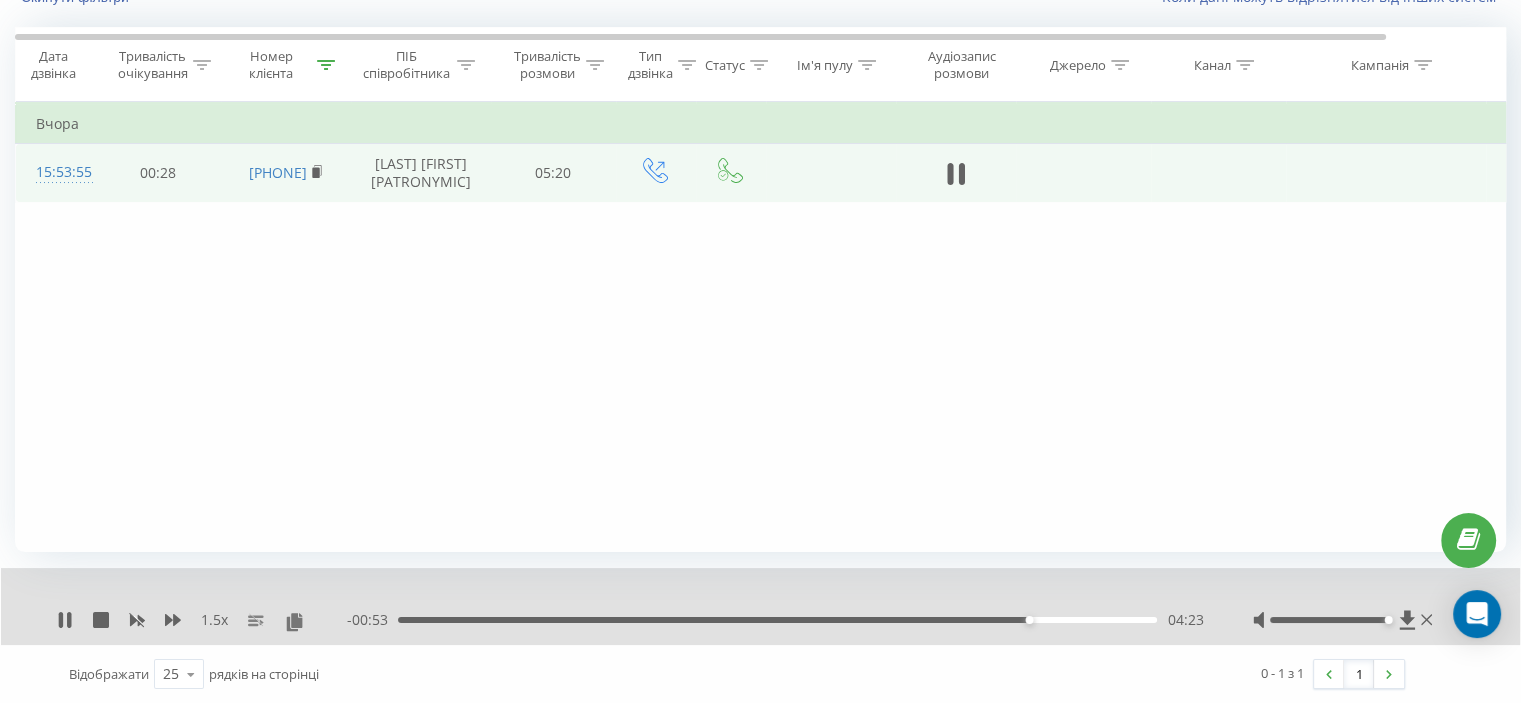 click on "- 00:53 04:23   04:23" at bounding box center [775, 620] 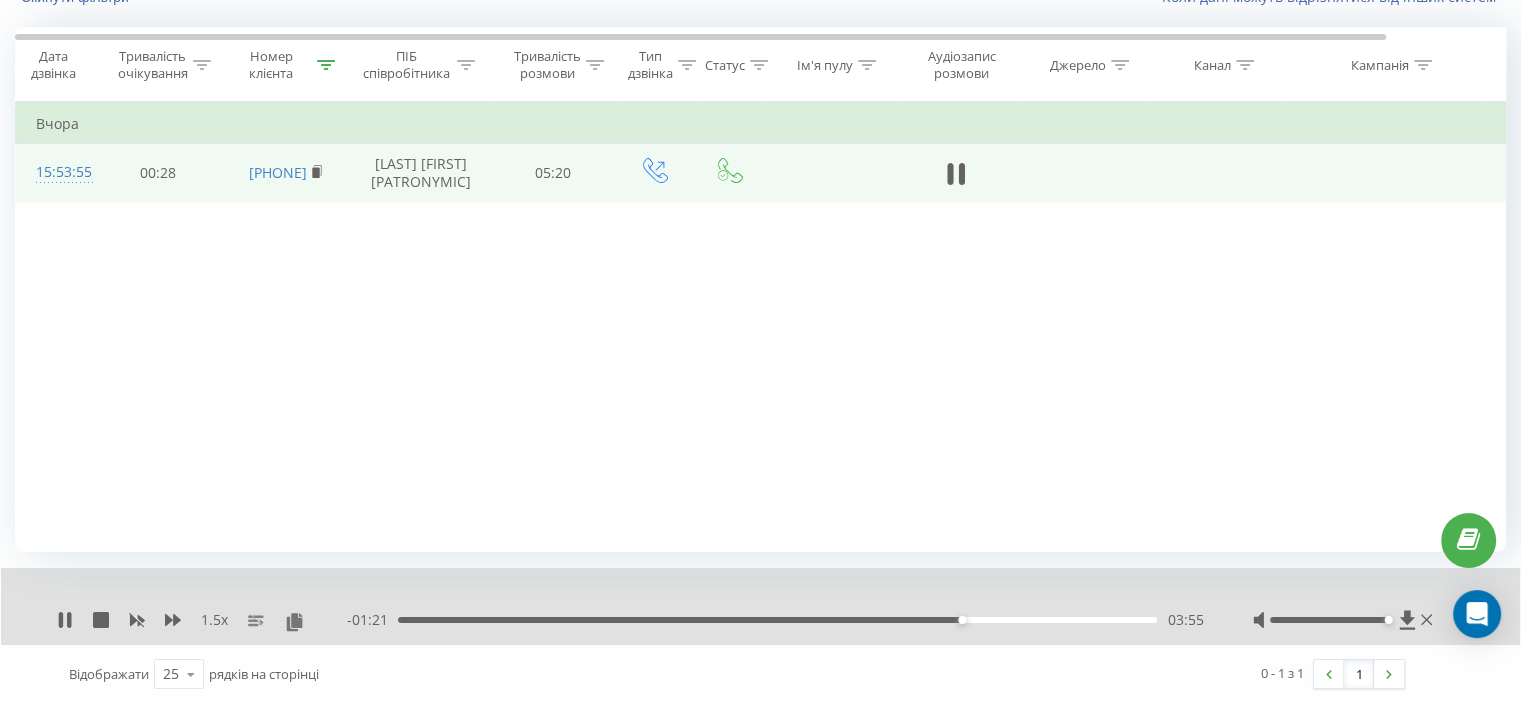 click on "03:55" at bounding box center (777, 620) 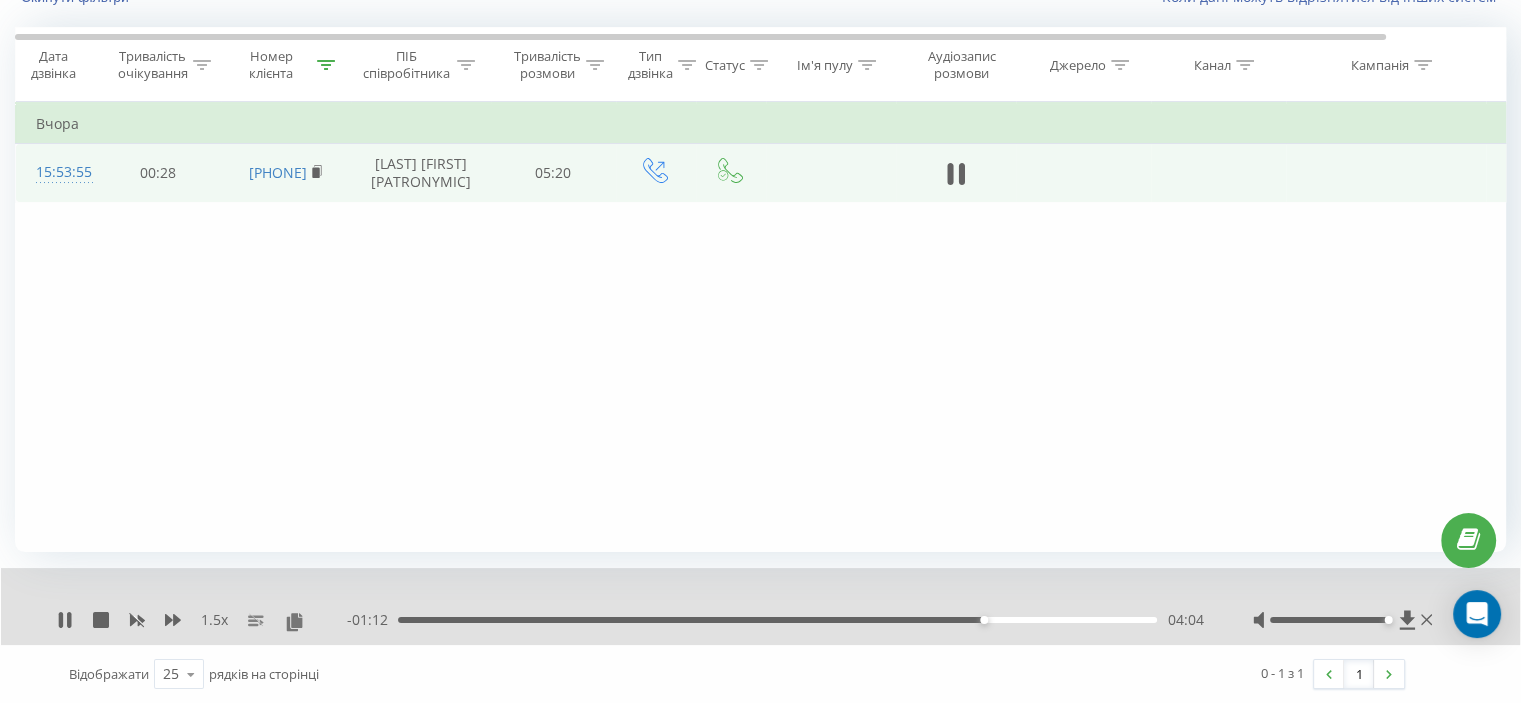 click on "04:04" at bounding box center (777, 620) 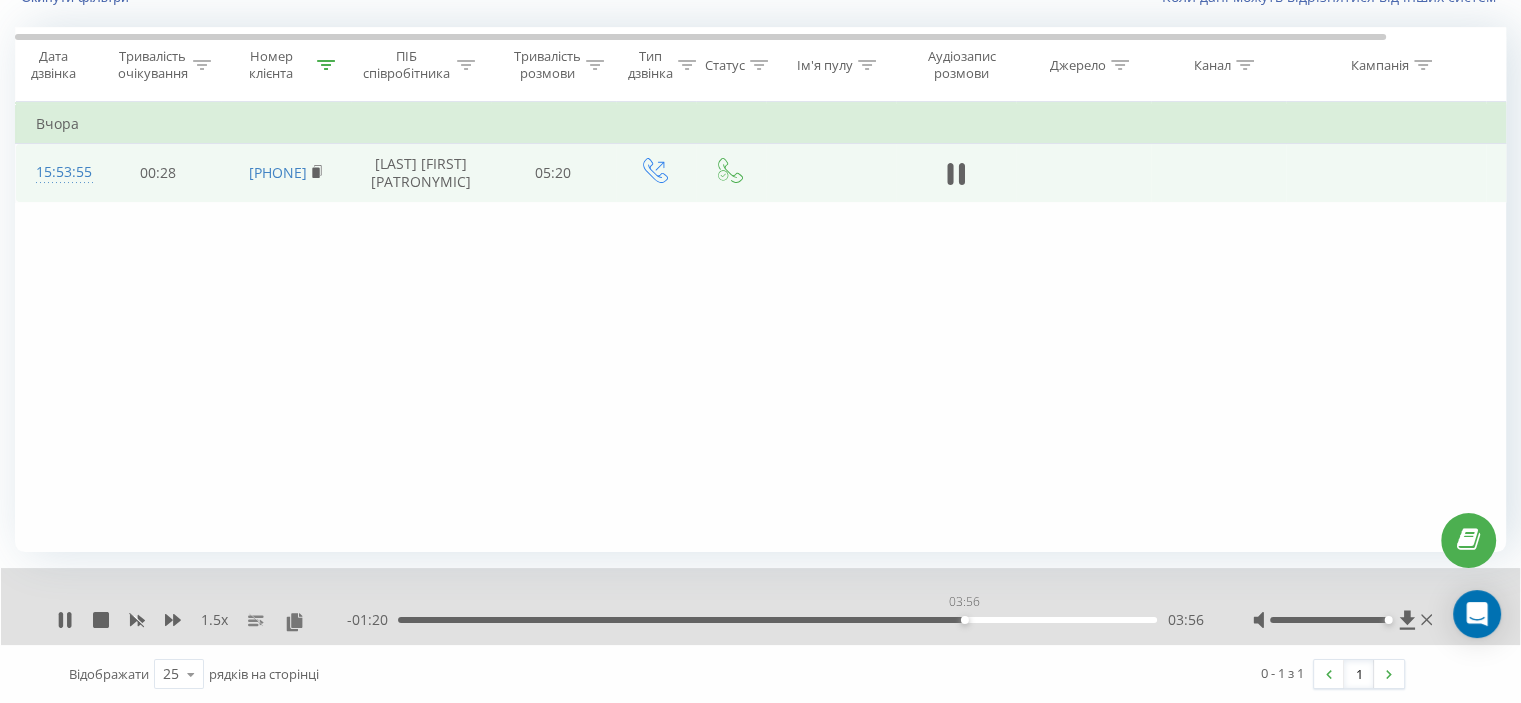 click on "03:56" at bounding box center [777, 620] 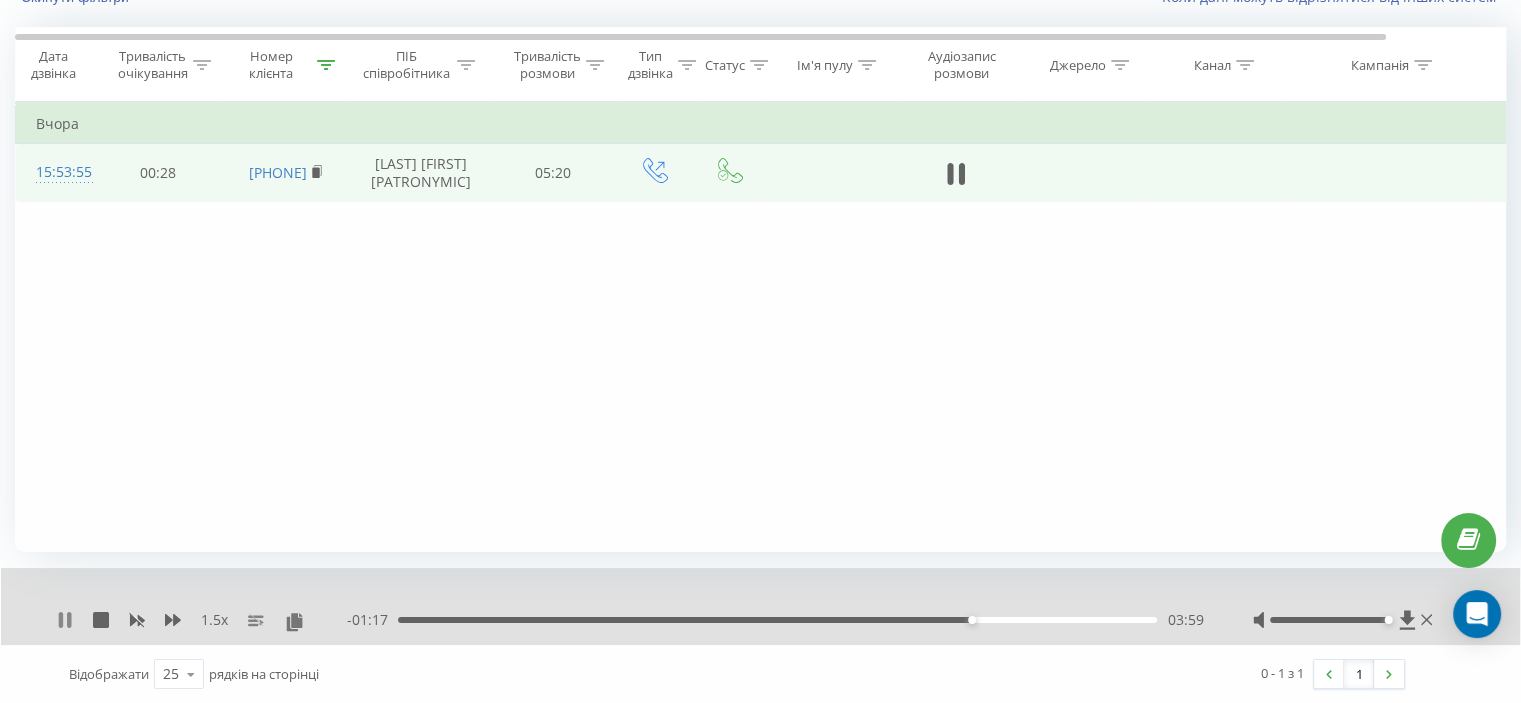 click 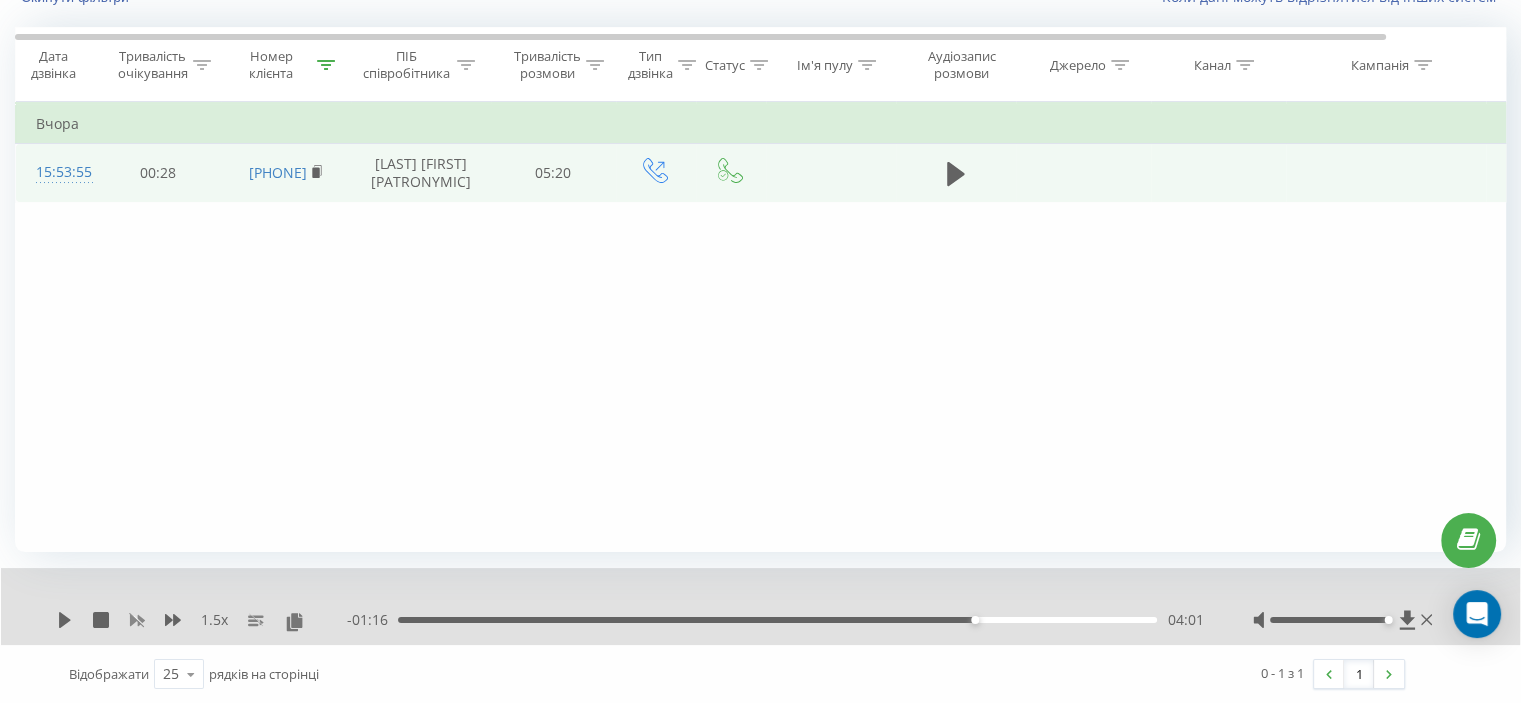 click 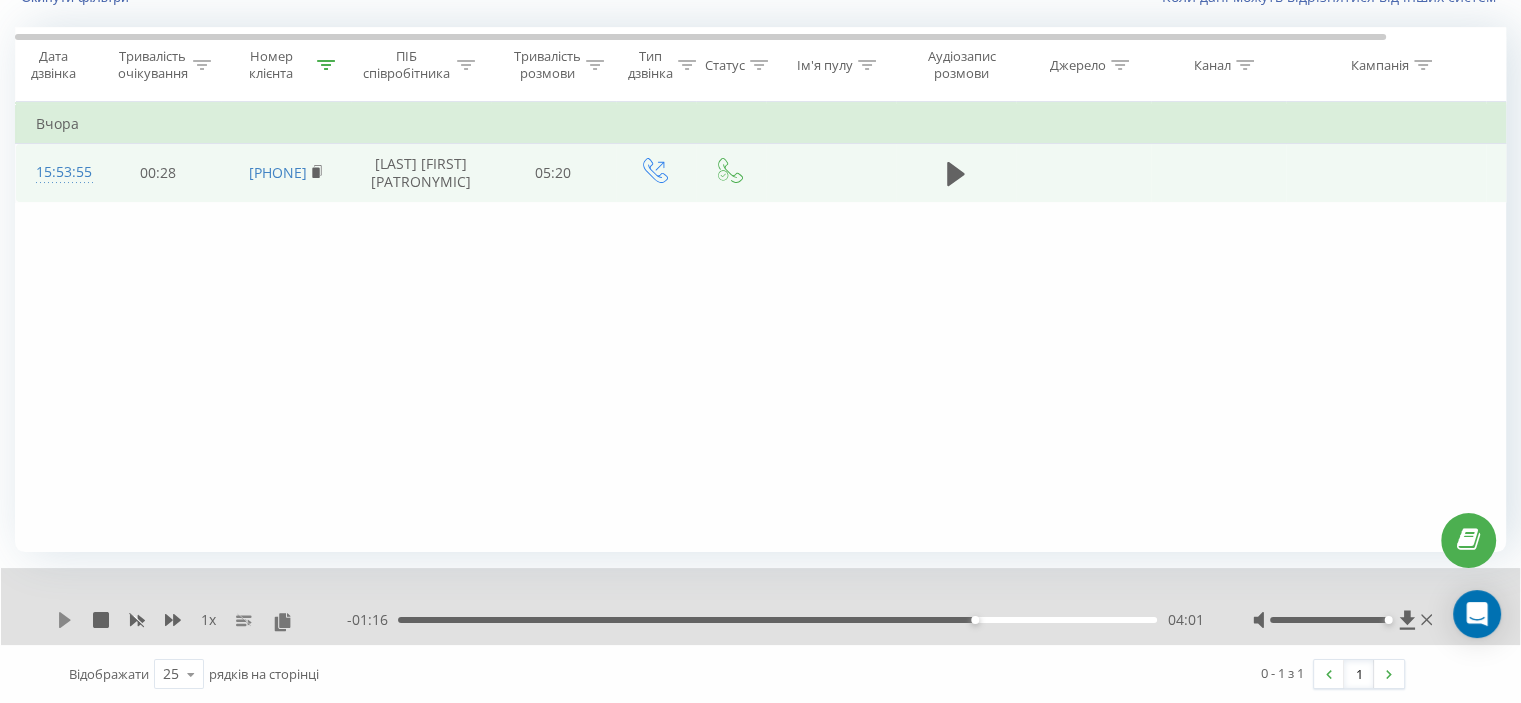 click 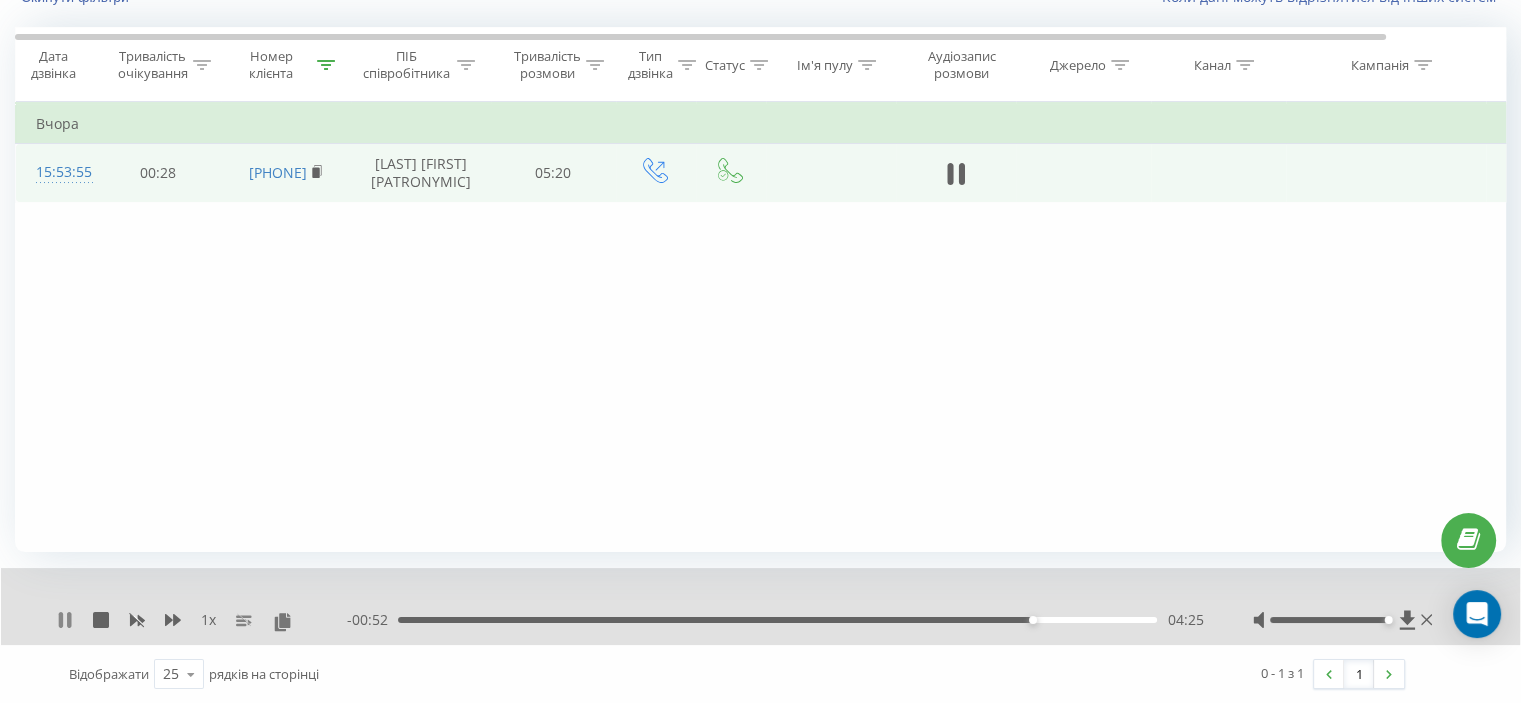 click 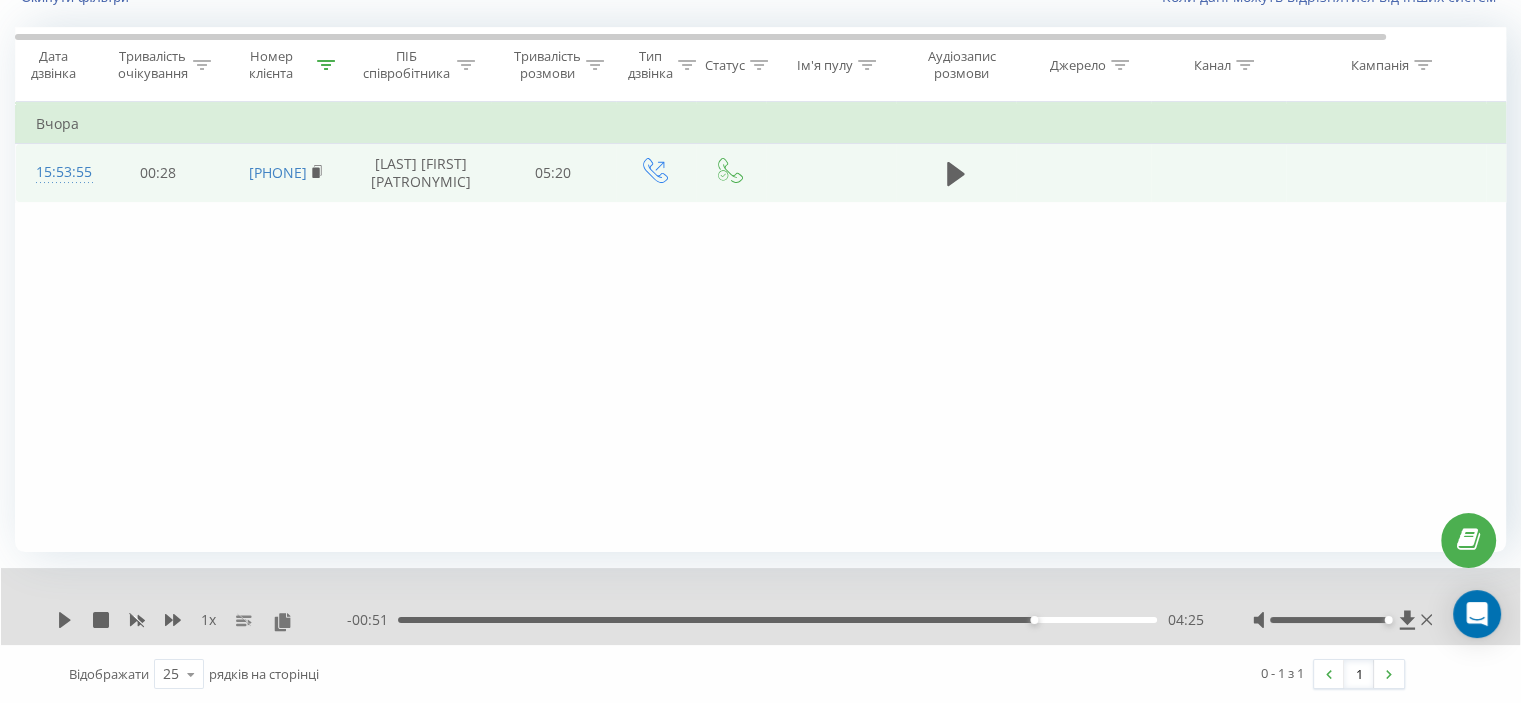 click on "- 00:51 04:25   04:25" at bounding box center (775, 620) 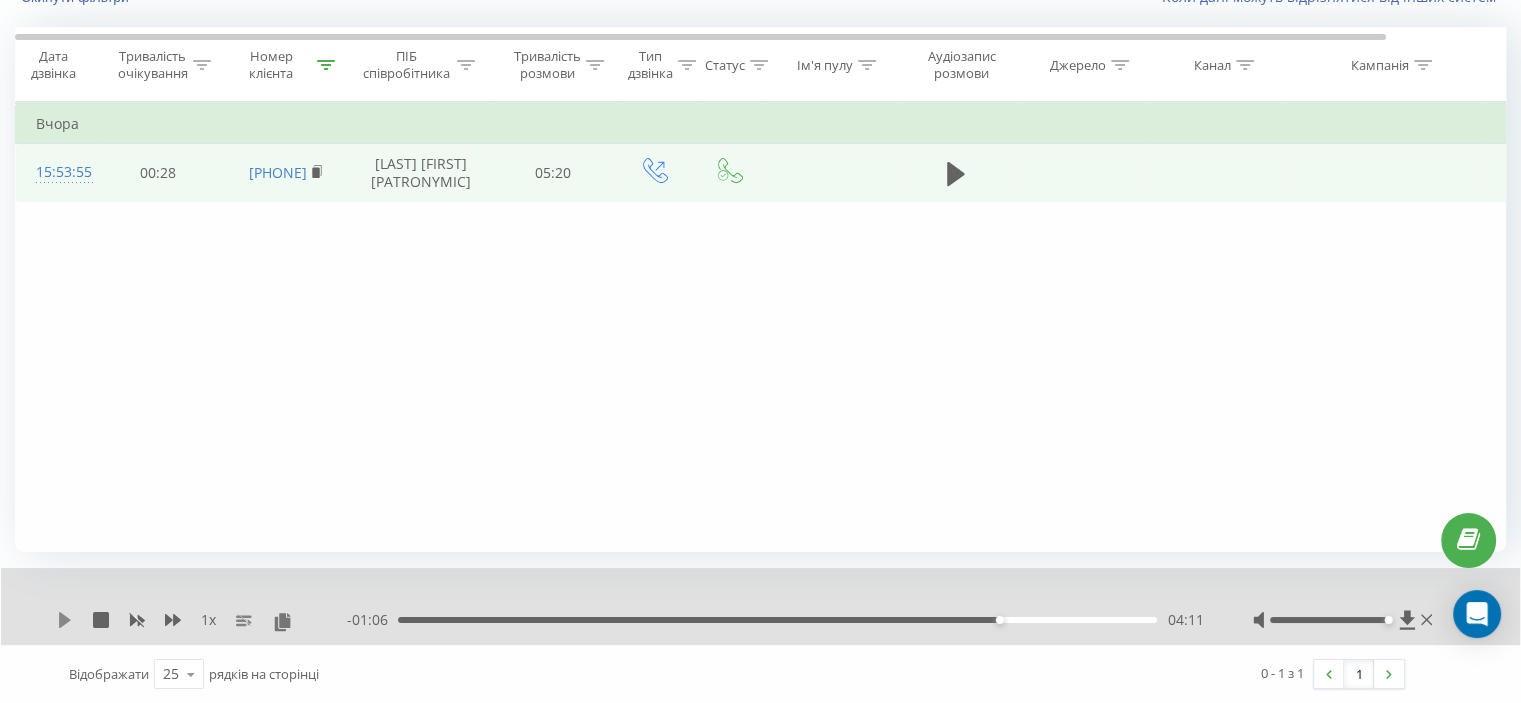 click 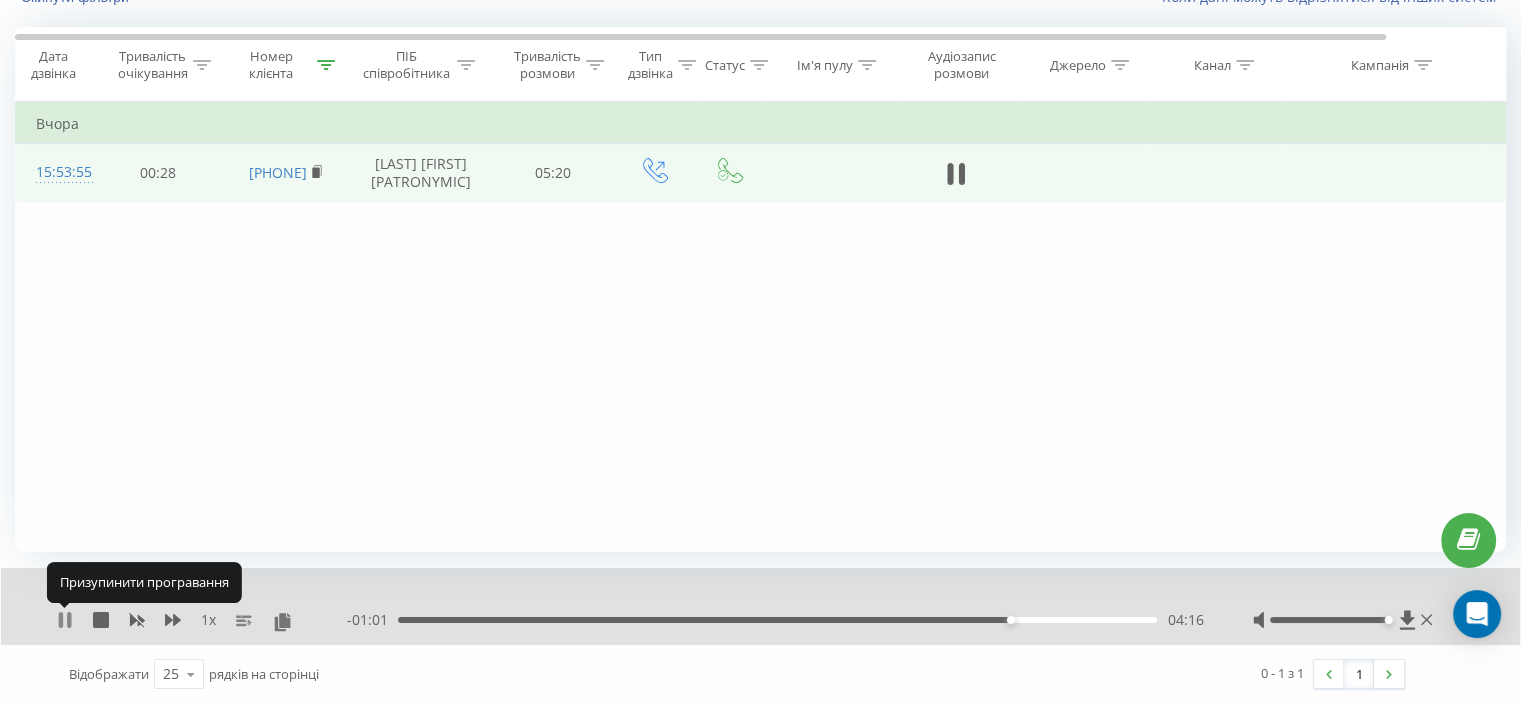 click 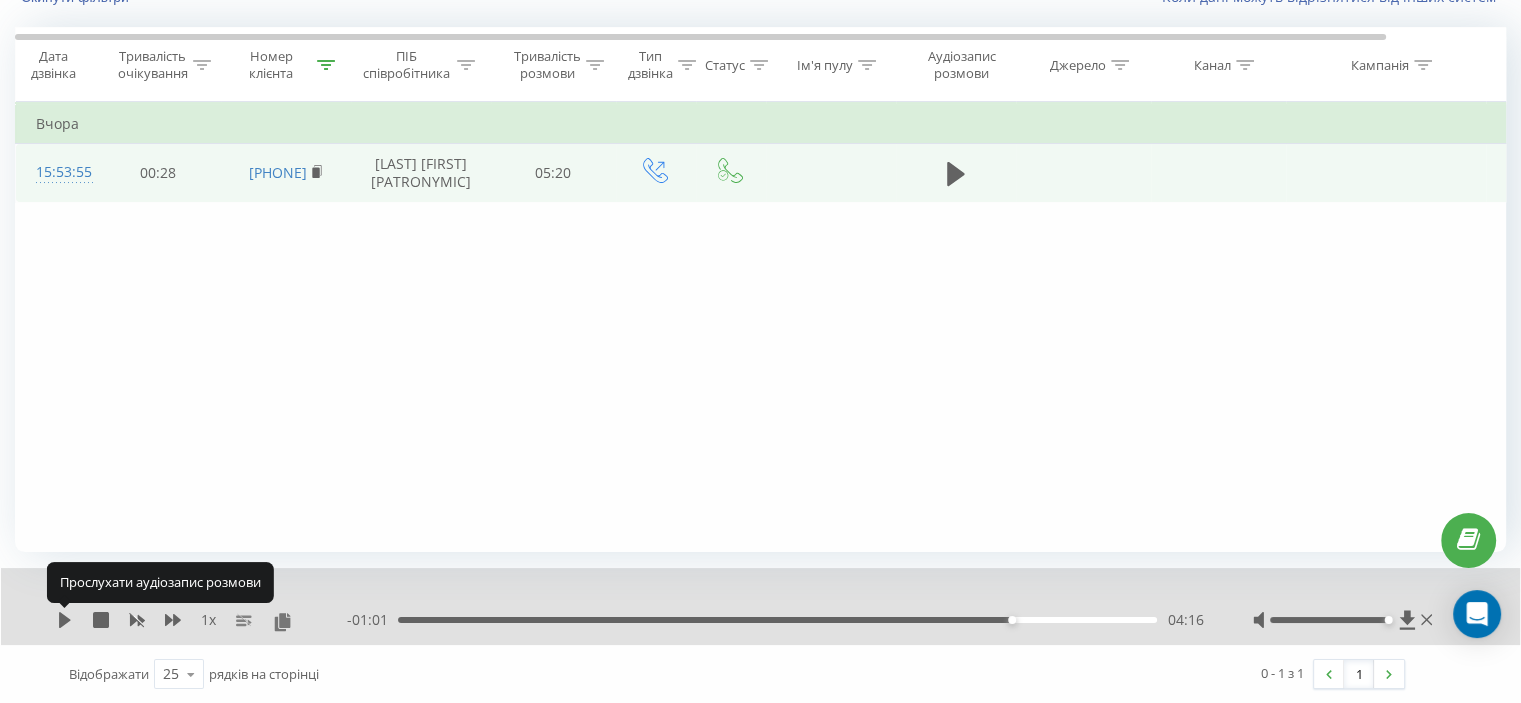 click 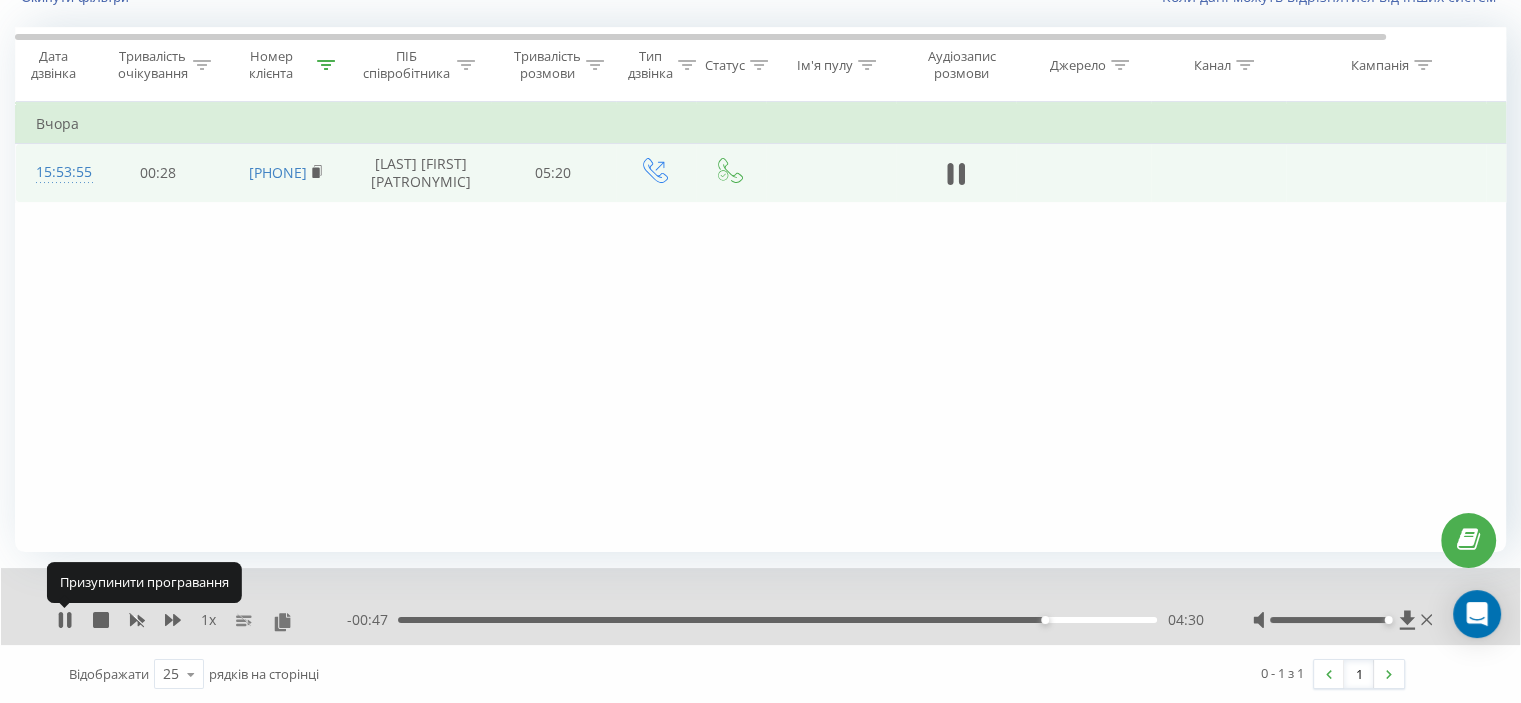 click 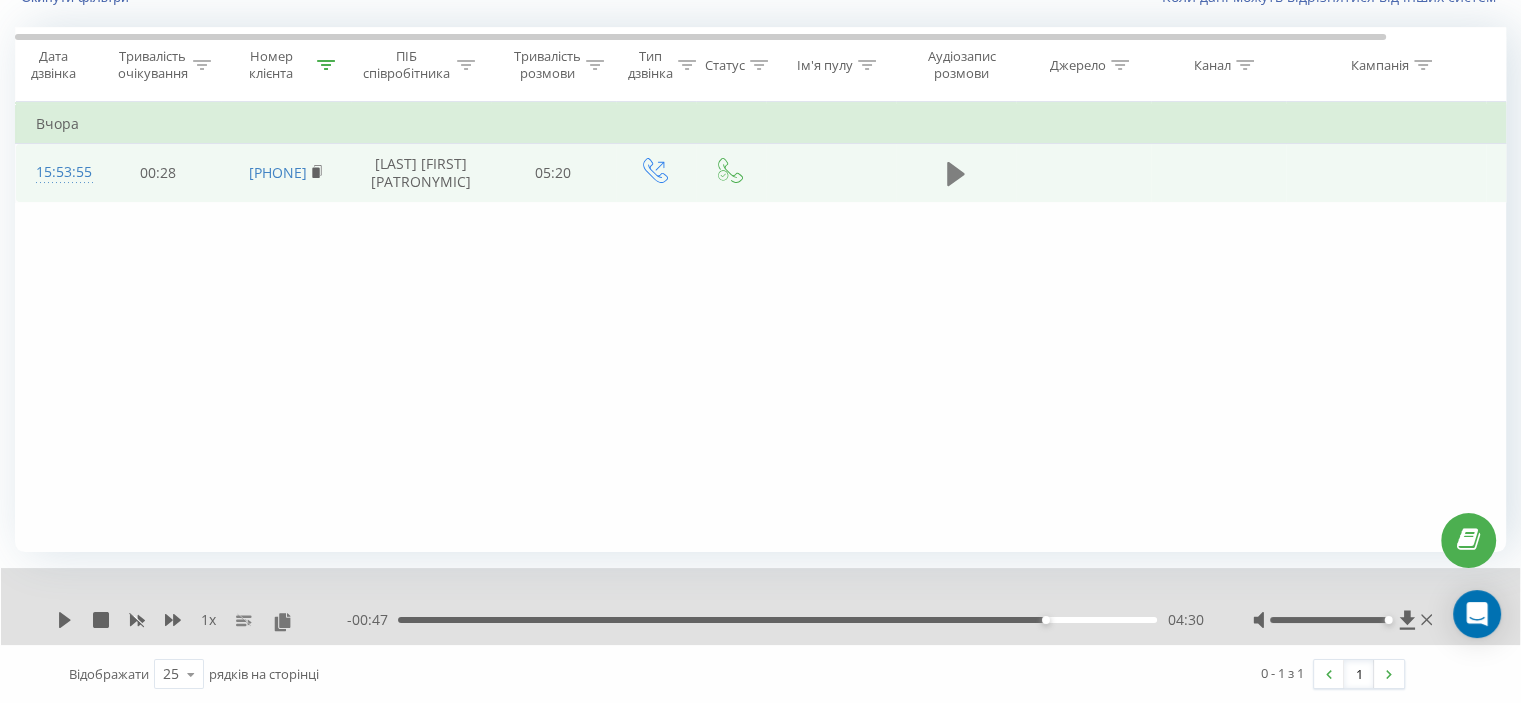 click 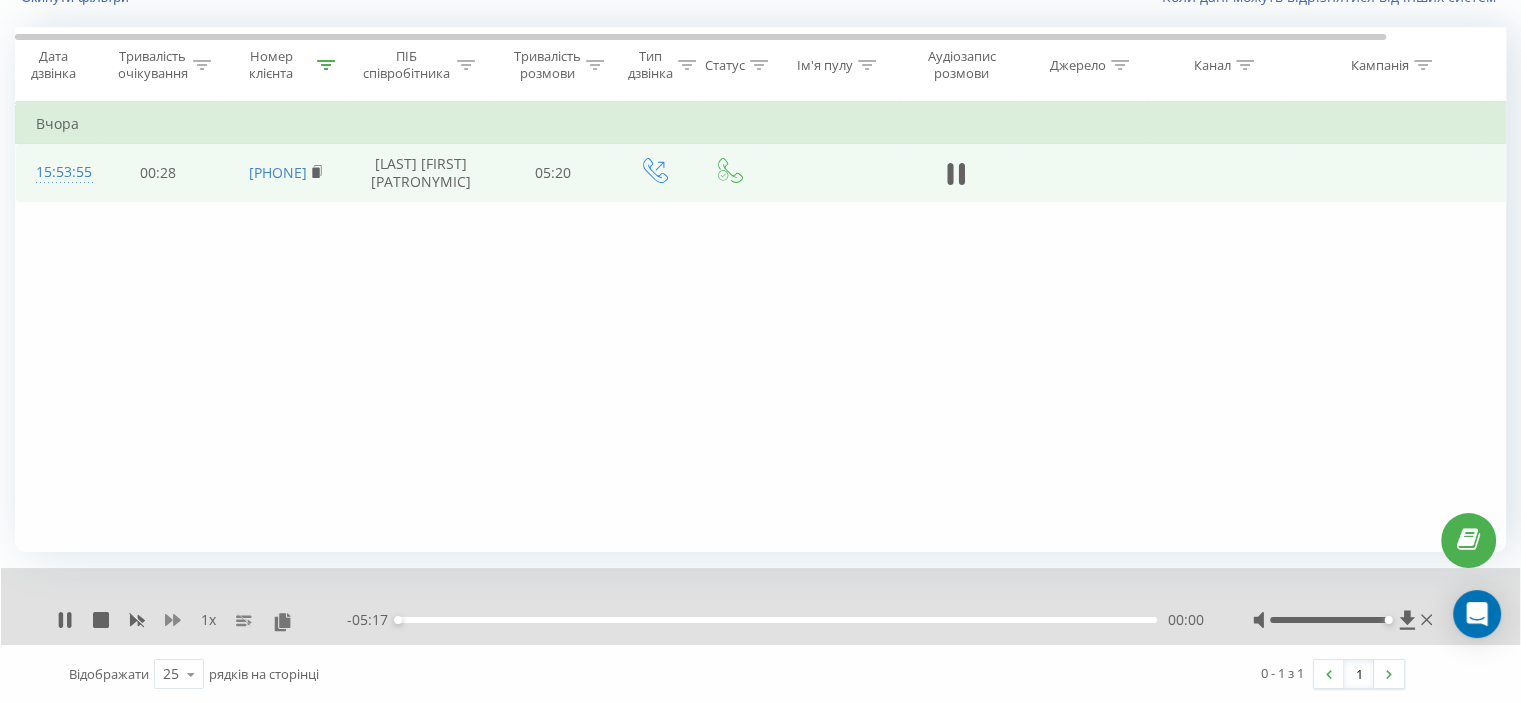 click on "1 x" at bounding box center [202, 620] 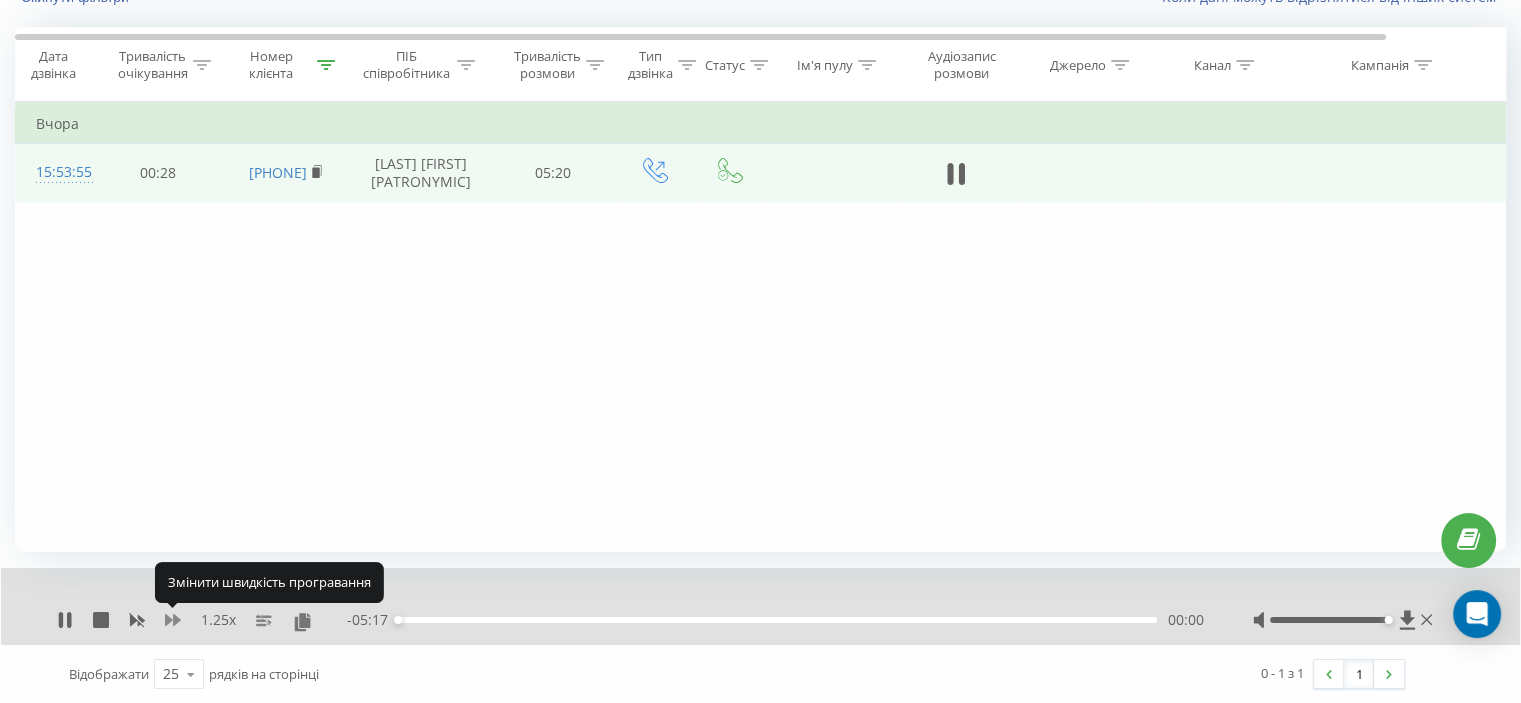 click 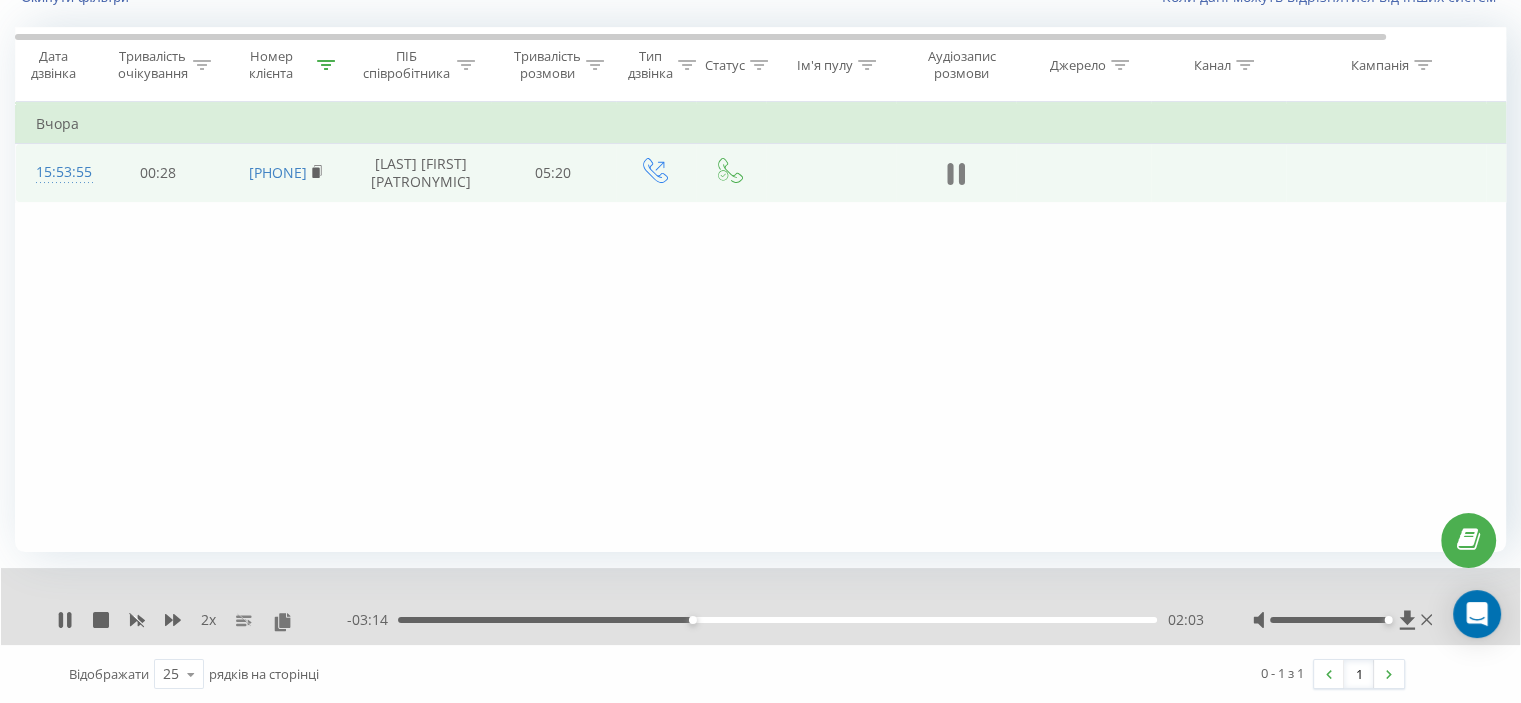 click at bounding box center [956, 174] 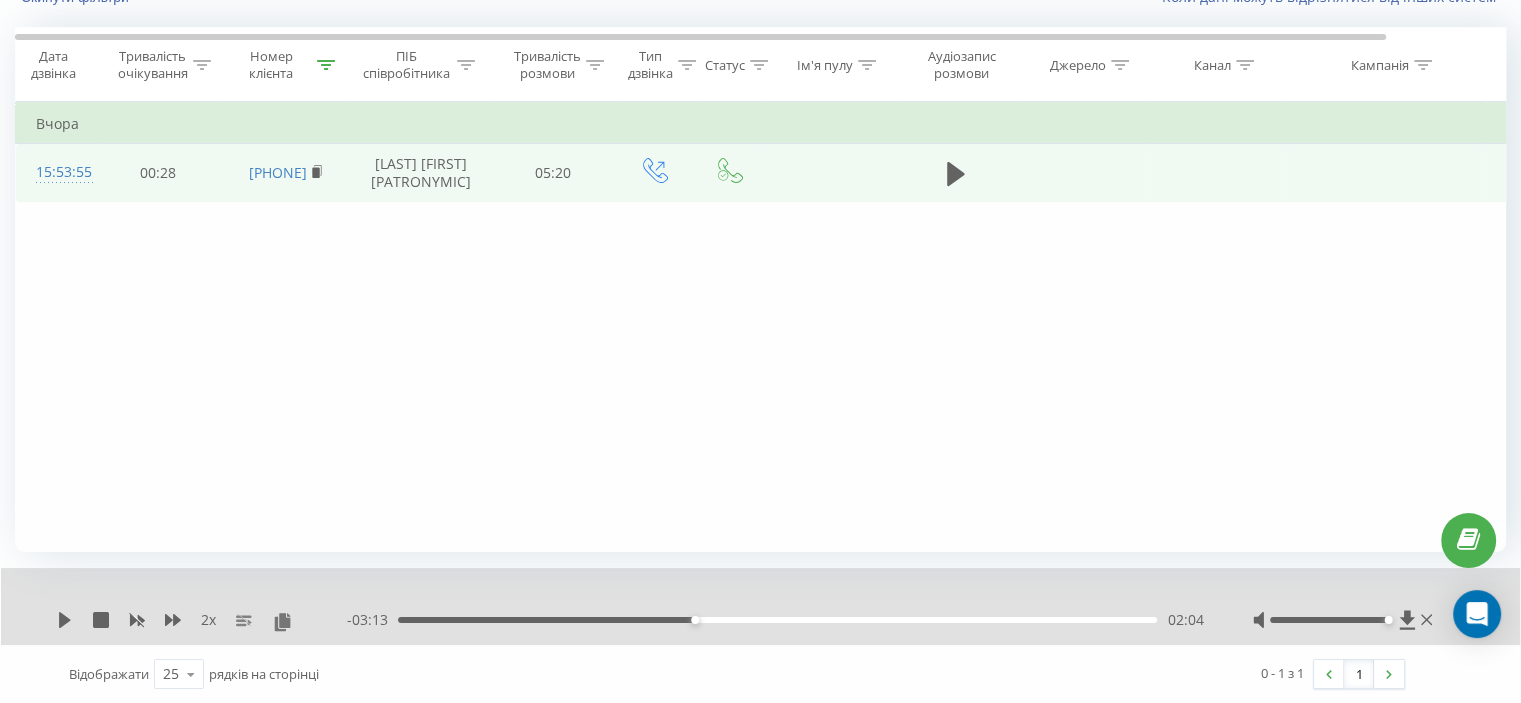 click on "Фільтрувати за умовою Дорівнює Скасувати OK Фільтрувати за умовою Містить [PHONE] Скасувати OK Фільтрувати за умовою Містить Скасувати OK Фільтрувати за умовою Дорівнює Скасувати OK Фільтрувати за умовою Дорівнює Введіть значення Скасувати OK Фільтрувати за умовою Дорівнює Введіть значення Скасувати OK Фільтрувати за умовою Містить Скасувати OK Фільтрувати за умовою Містить Скасувати OK Фільтрувати за умовою Містить Скасувати OK Фільтрувати за умовою Містить Скасувати OK Фільтрувати за умовою Містить Скасувати OK Вчора  15:53:55 00:28 [PHONE] 05:20" at bounding box center (760, 327) 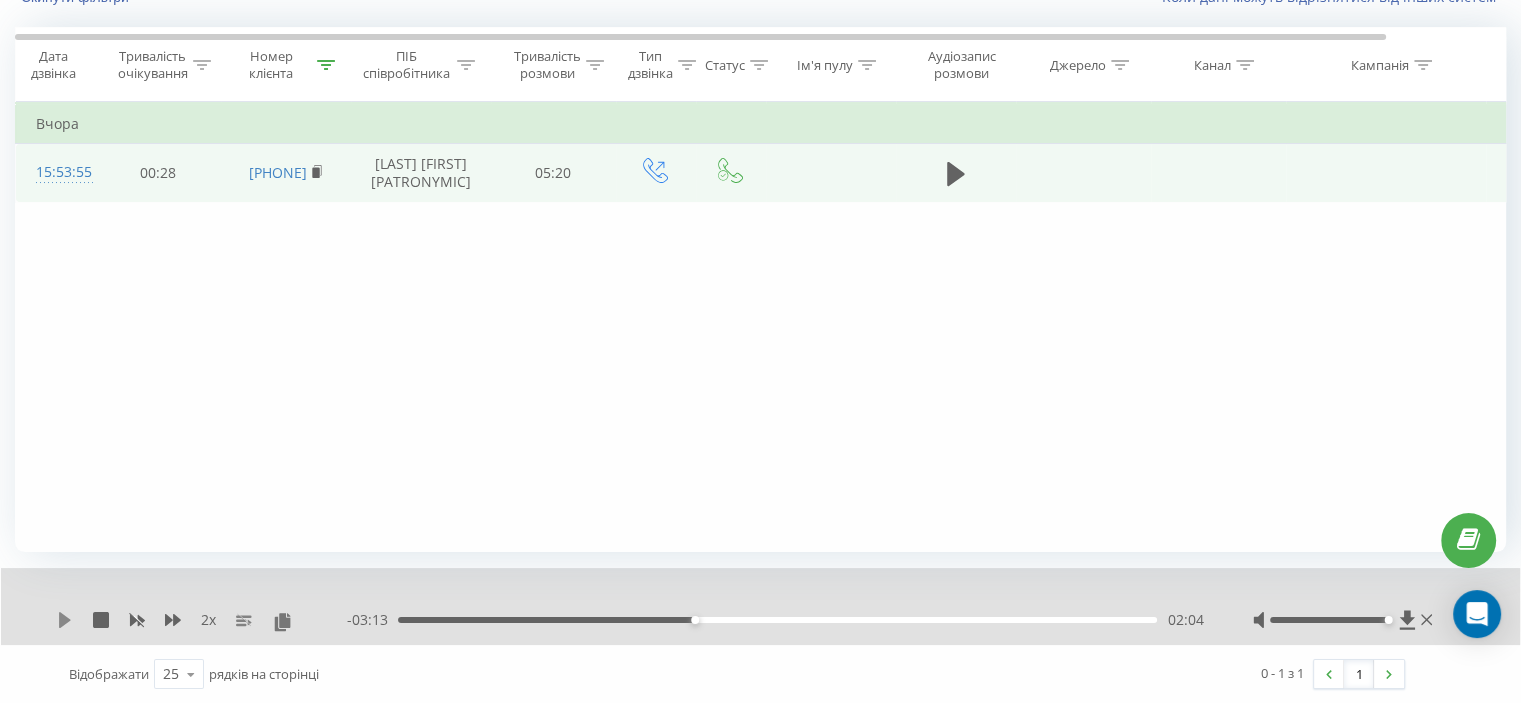 click 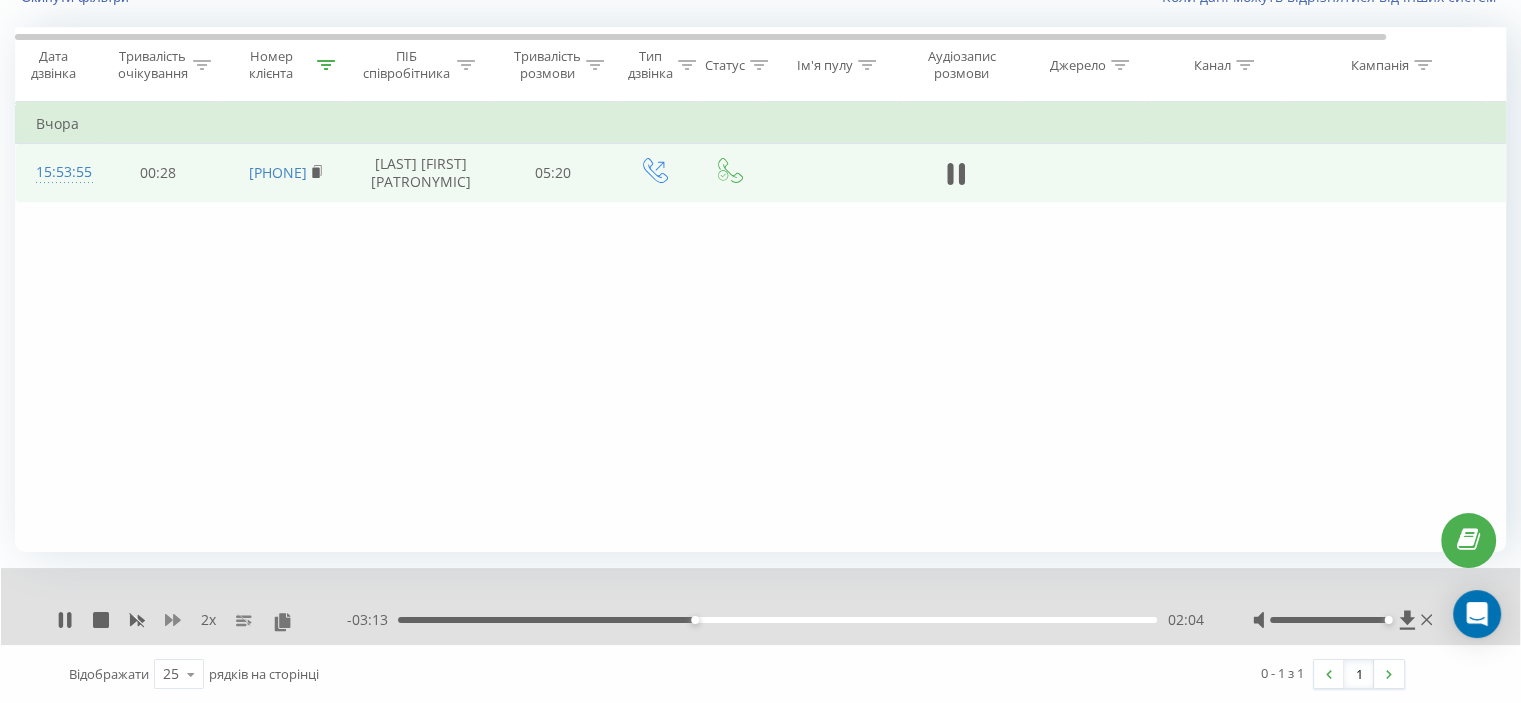click 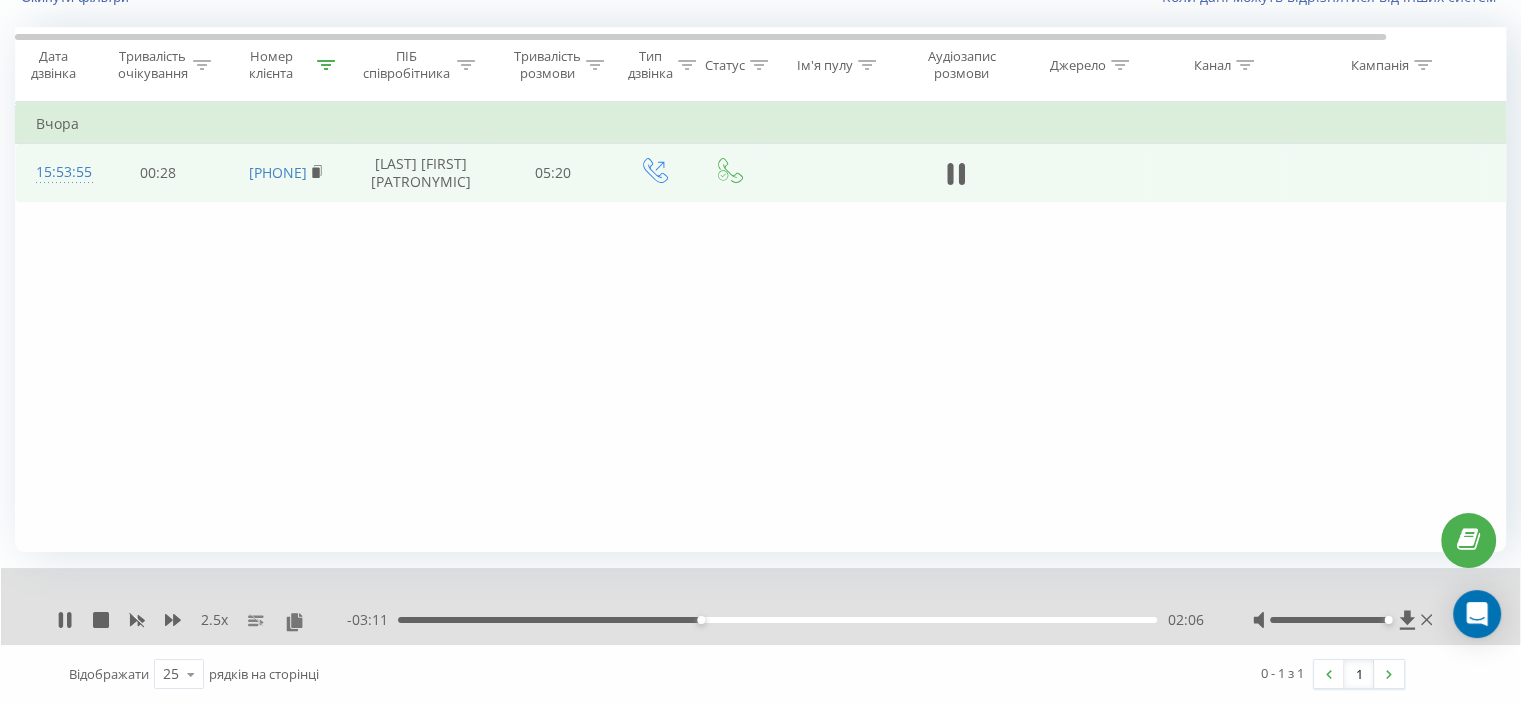click on "2.5 x" at bounding box center (202, 620) 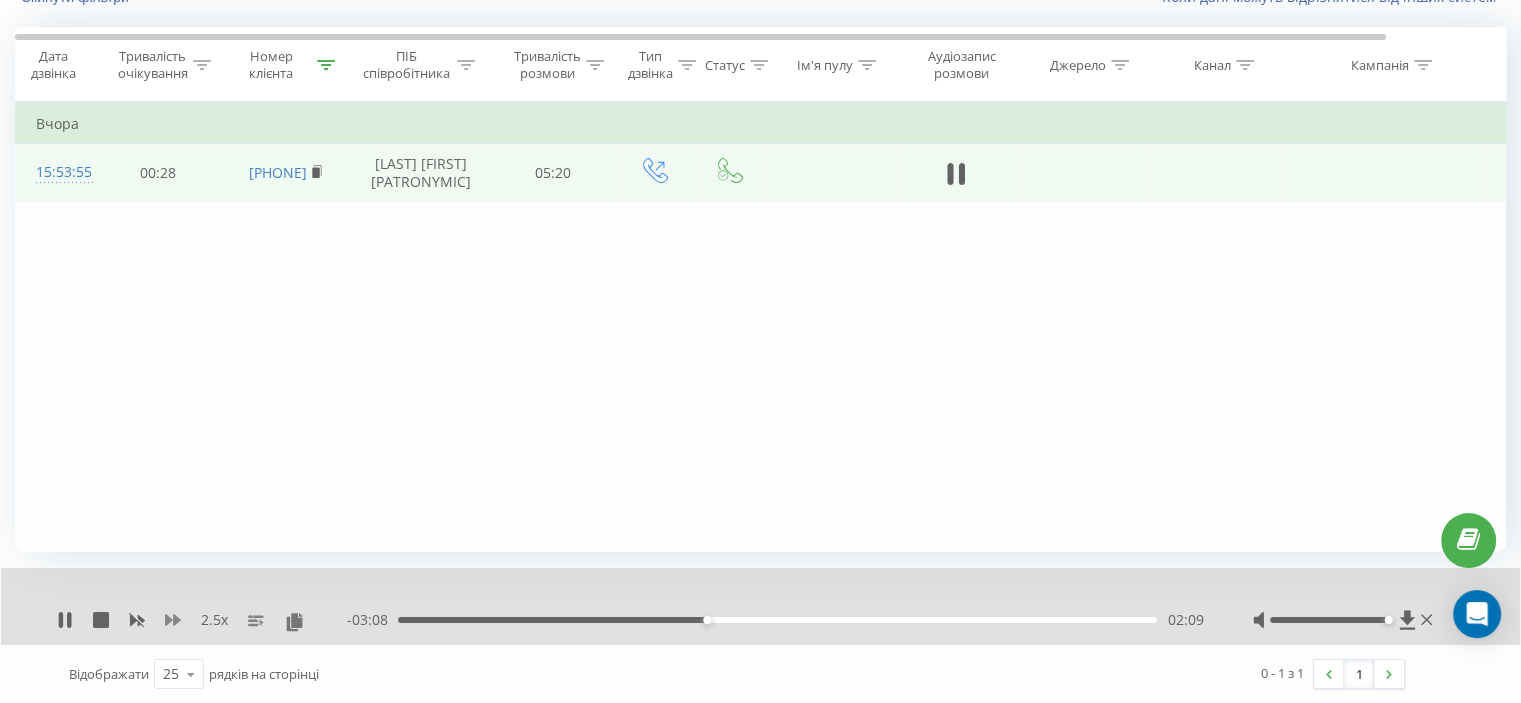 click 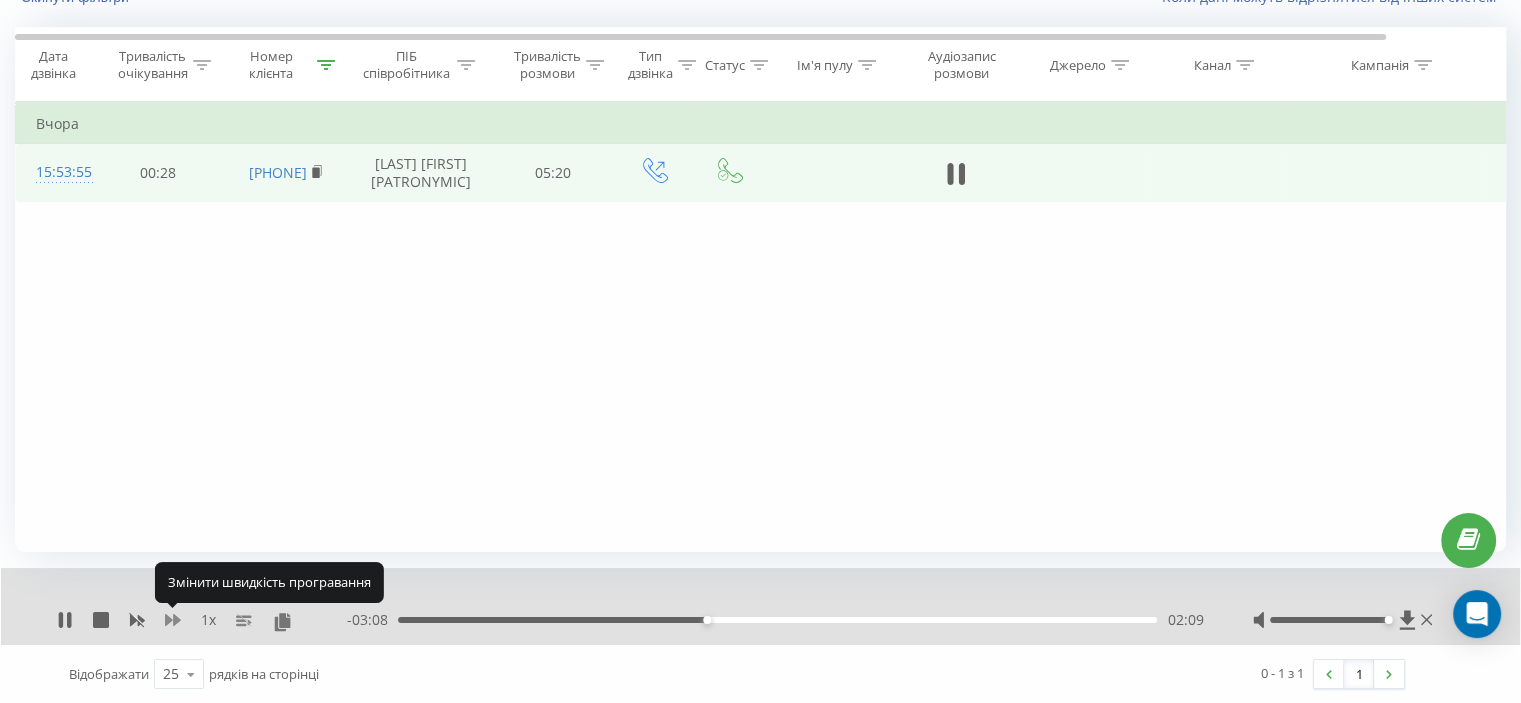 click 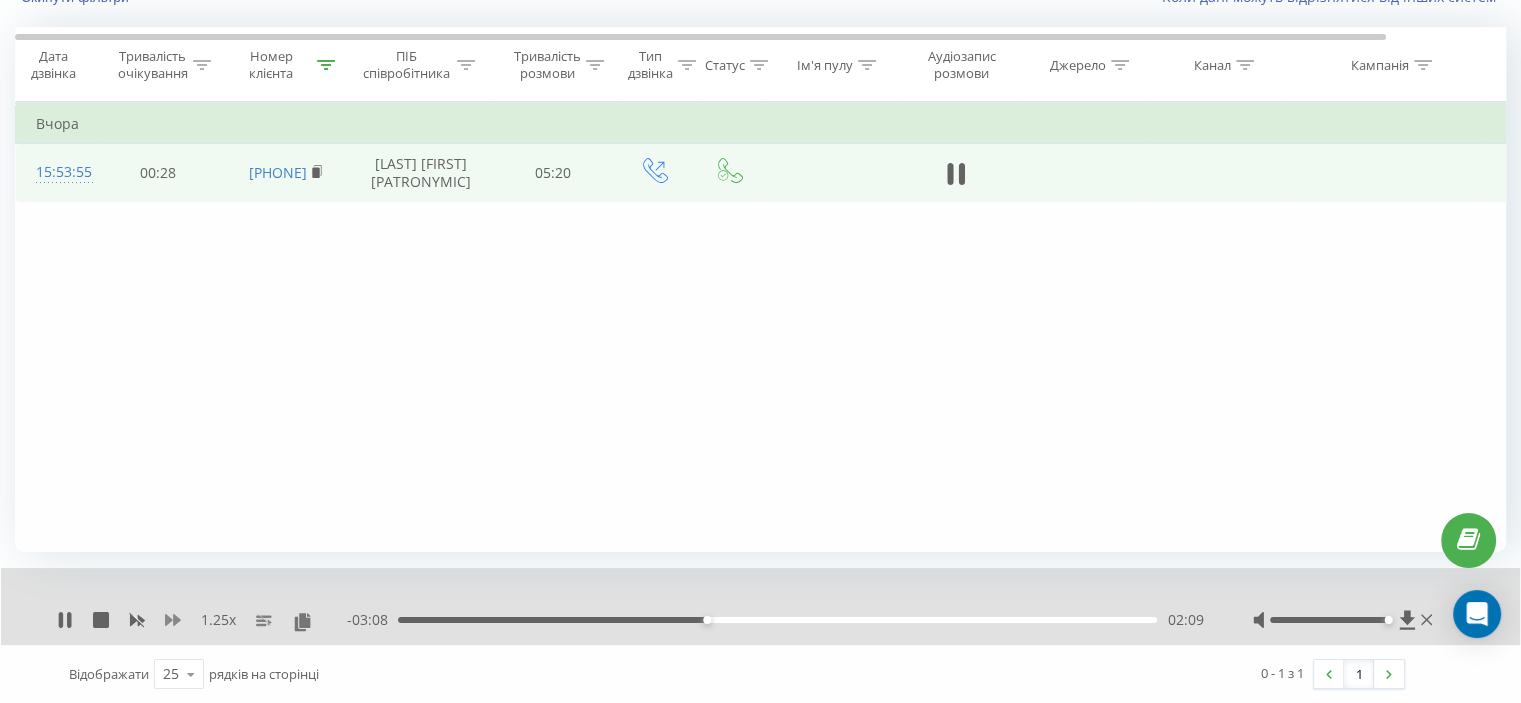 click 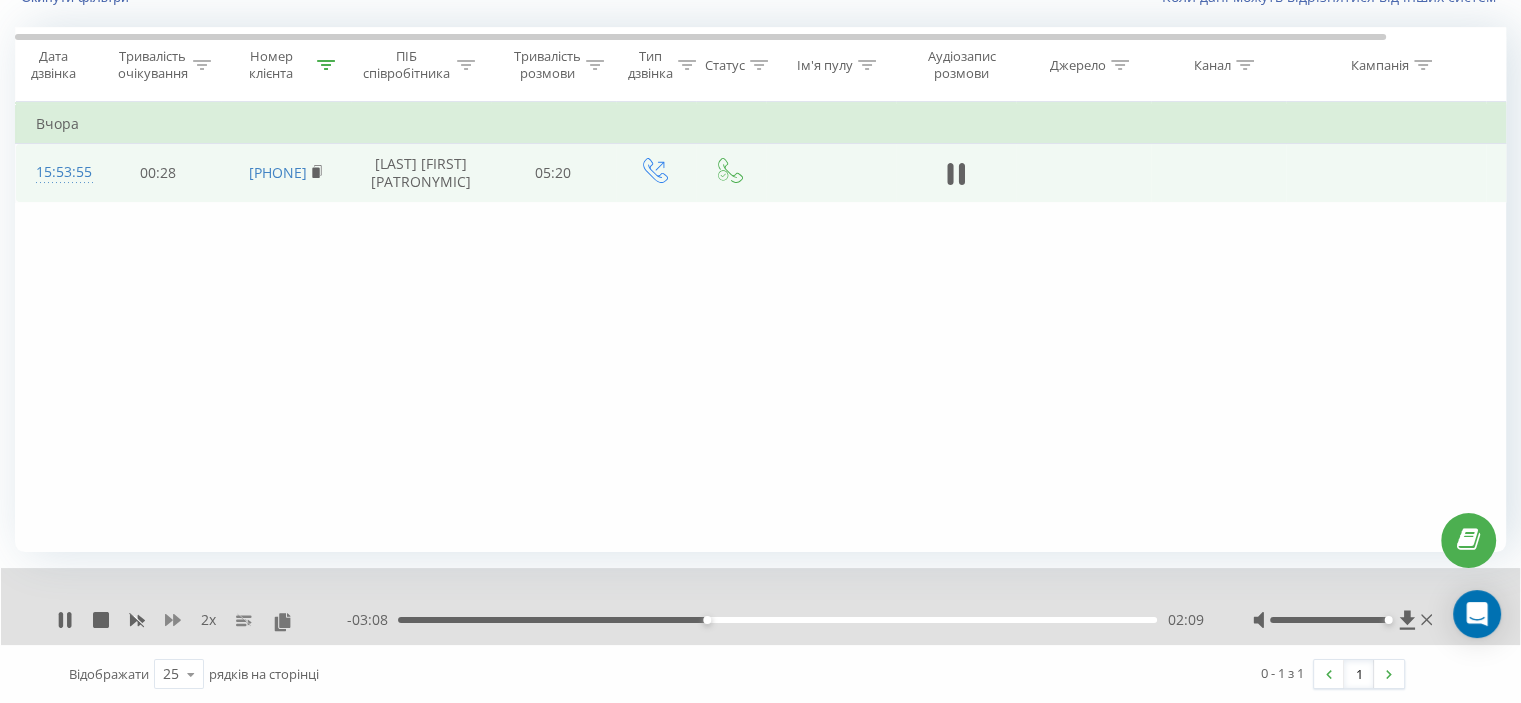 click 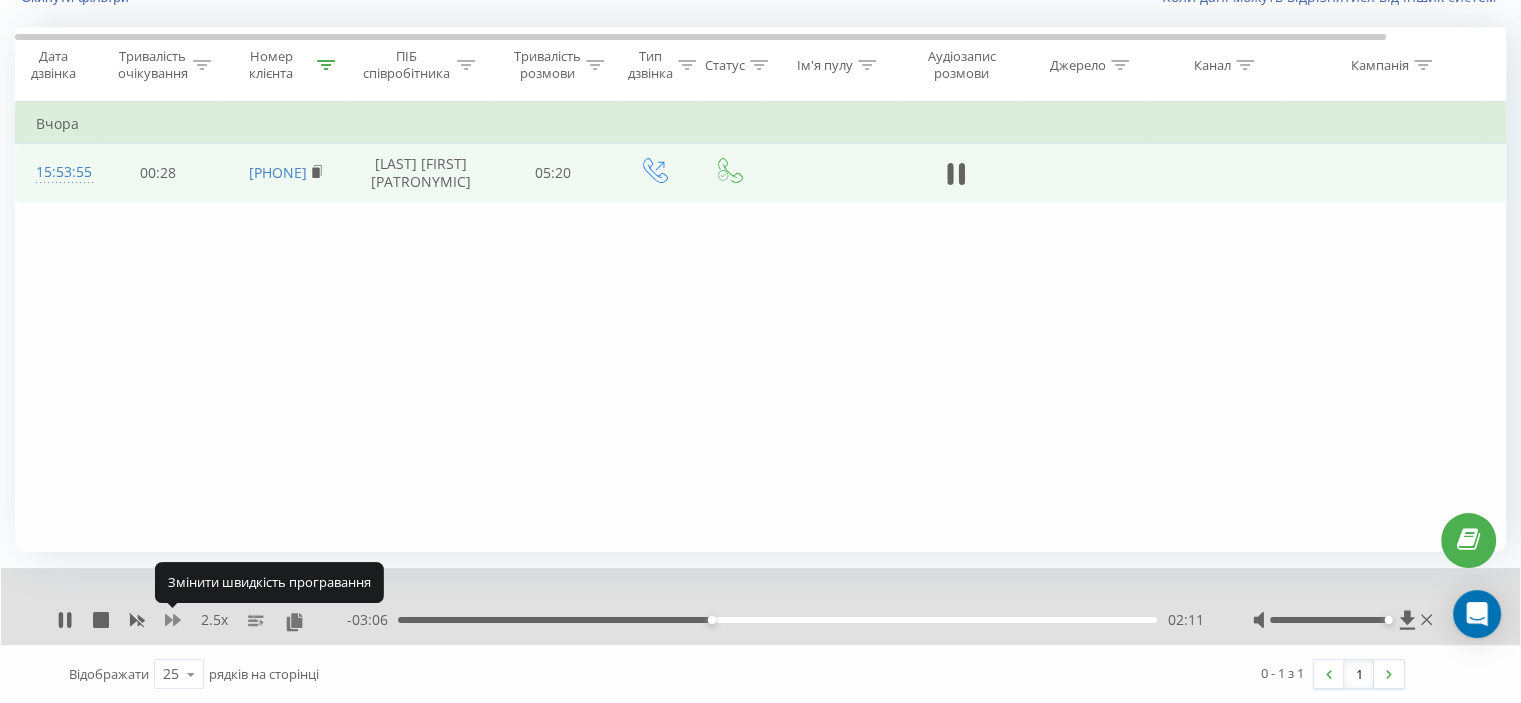 click 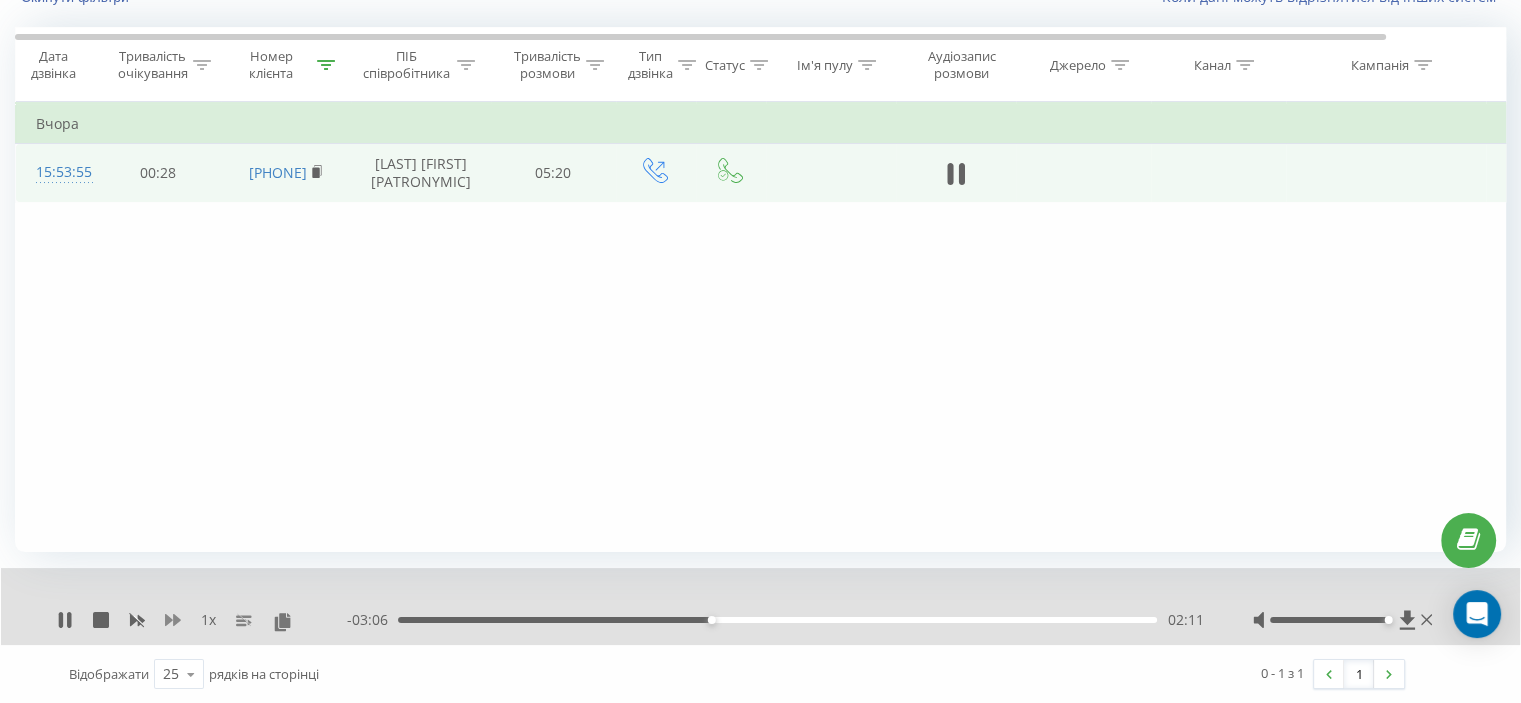 click 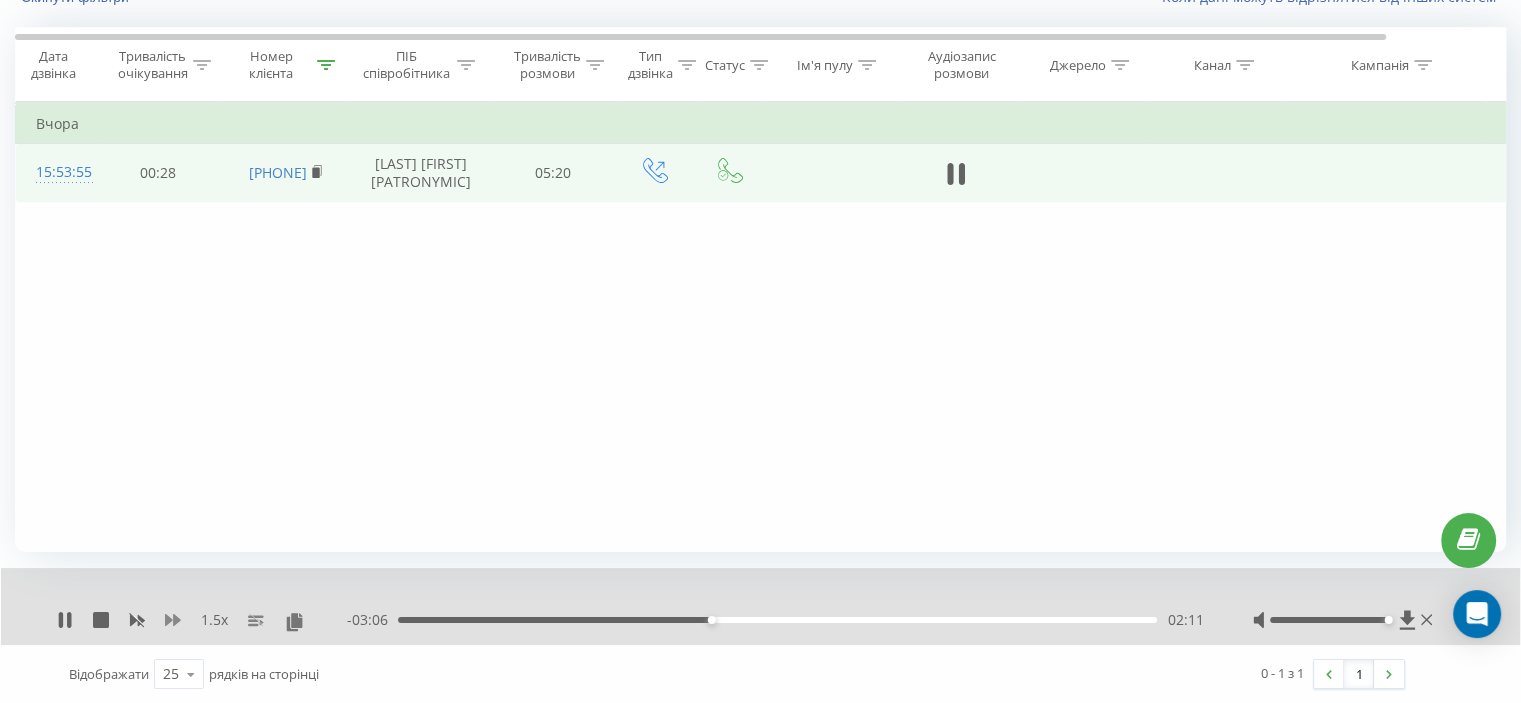 click 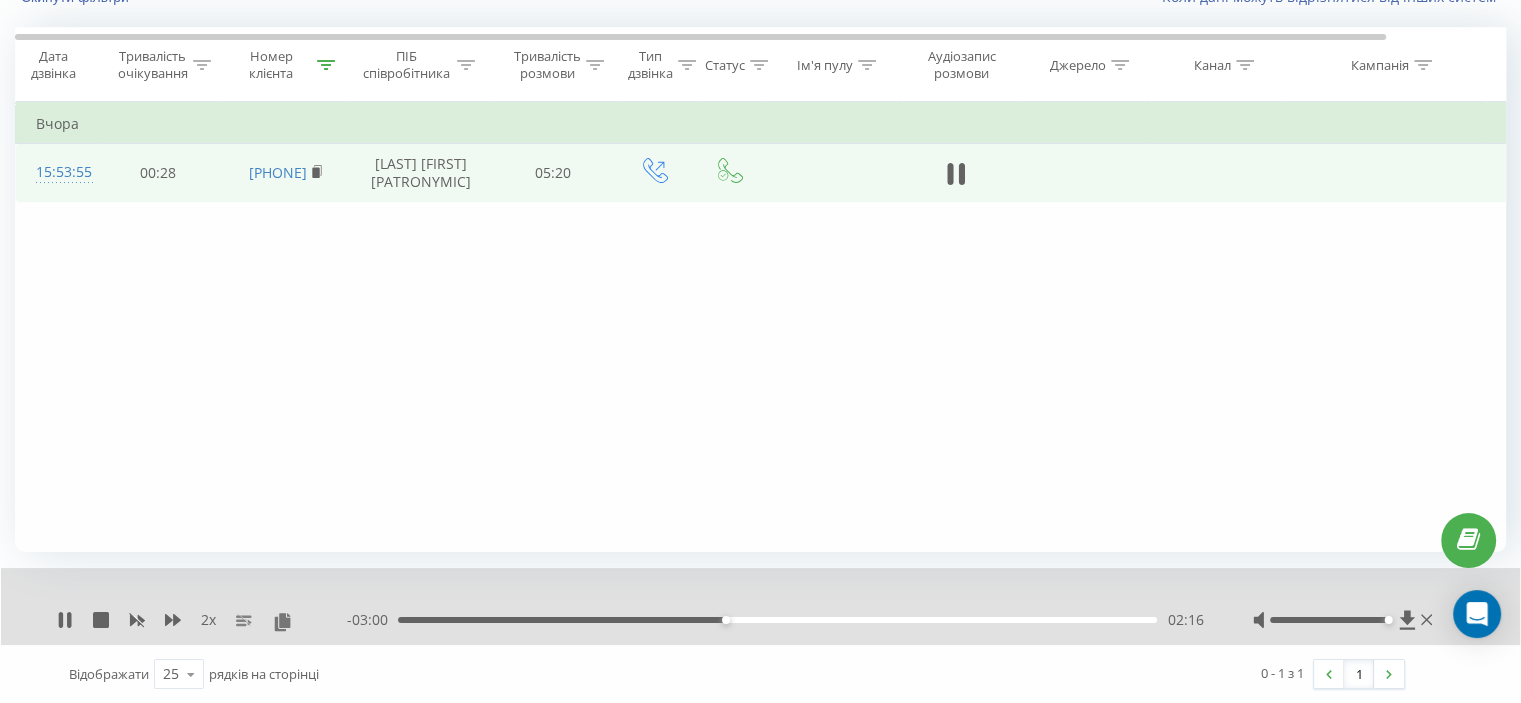 click on "Фільтрувати за умовою Дорівнює Скасувати OK Фільтрувати за умовою Містить [PHONE] Скасувати OK Фільтрувати за умовою Містить Скасувати OK Фільтрувати за умовою Дорівнює Скасувати OK Фільтрувати за умовою Дорівнює Введіть значення Скасувати OK Фільтрувати за умовою Дорівнює Введіть значення Скасувати OK Фільтрувати за умовою Містить Скасувати OK Фільтрувати за умовою Містить Скасувати OK Фільтрувати за умовою Містить Скасувати OK Фільтрувати за умовою Містить Скасувати OK Фільтрувати за умовою Містить Скасувати OK Вчора  15:53:55 00:28 [PHONE] 05:20" at bounding box center (760, 327) 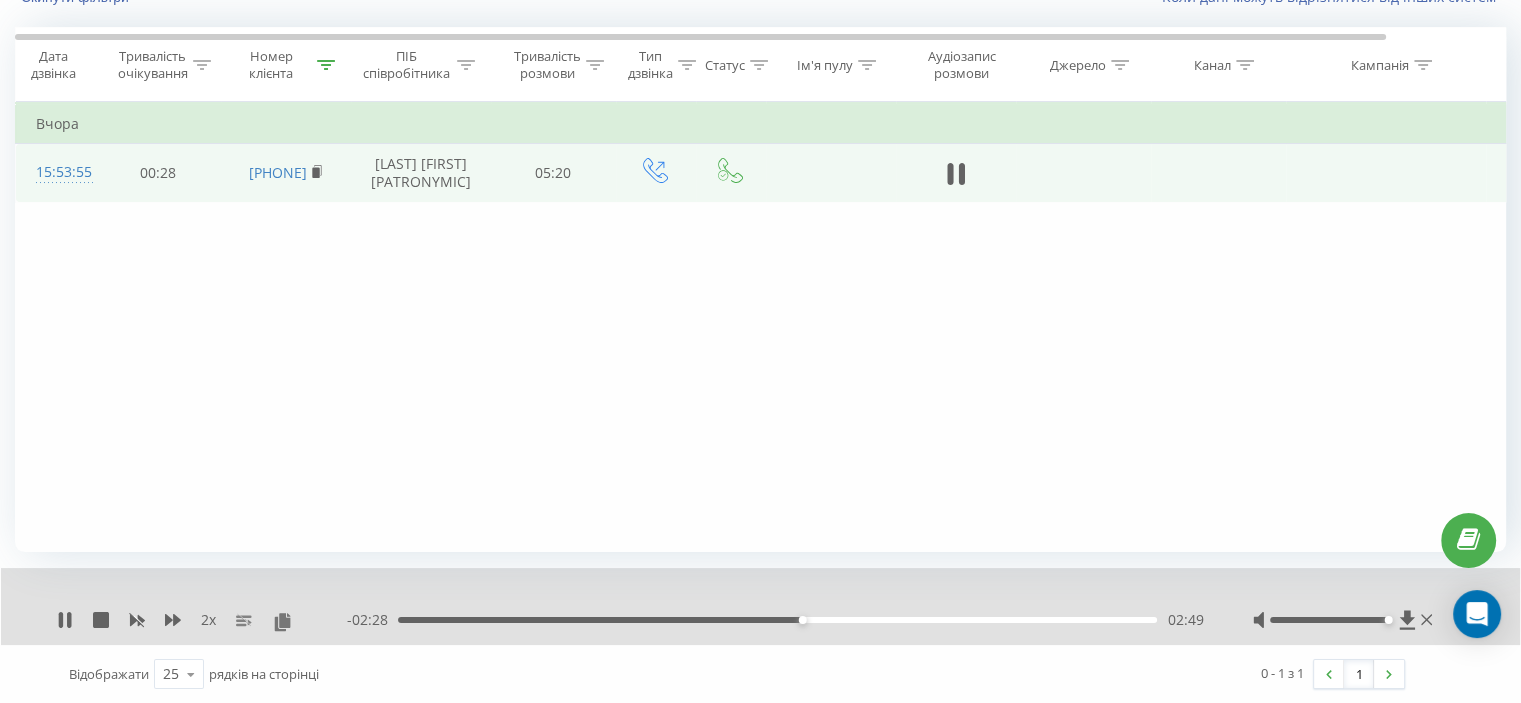 click on "02:49" at bounding box center [777, 620] 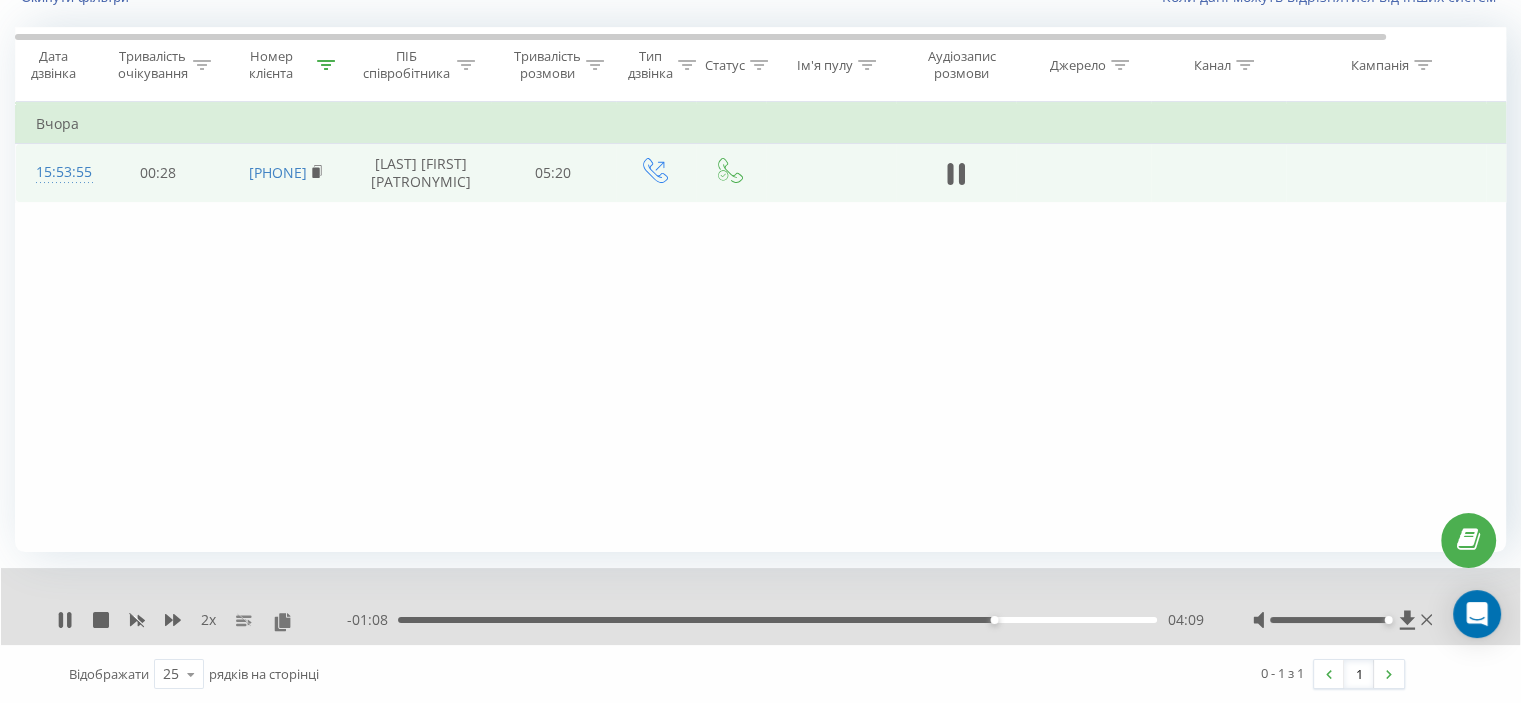 click on "Фільтрувати за умовою Дорівнює Скасувати OK Фільтрувати за умовою Містить [PHONE] Скасувати OK Фільтрувати за умовою Містить Скасувати OK Фільтрувати за умовою Дорівнює Скасувати OK Фільтрувати за умовою Дорівнює Введіть значення Скасувати OK Фільтрувати за умовою Дорівнює Введіть значення Скасувати OK Фільтрувати за умовою Містить Скасувати OK Фільтрувати за умовою Містить Скасувати OK Фільтрувати за умовою Містить Скасувати OK Фільтрувати за умовою Містить Скасувати OK Фільтрувати за умовою Містить Скасувати OK Вчора  15:53:55 00:28 [PHONE] 05:20" at bounding box center (760, 327) 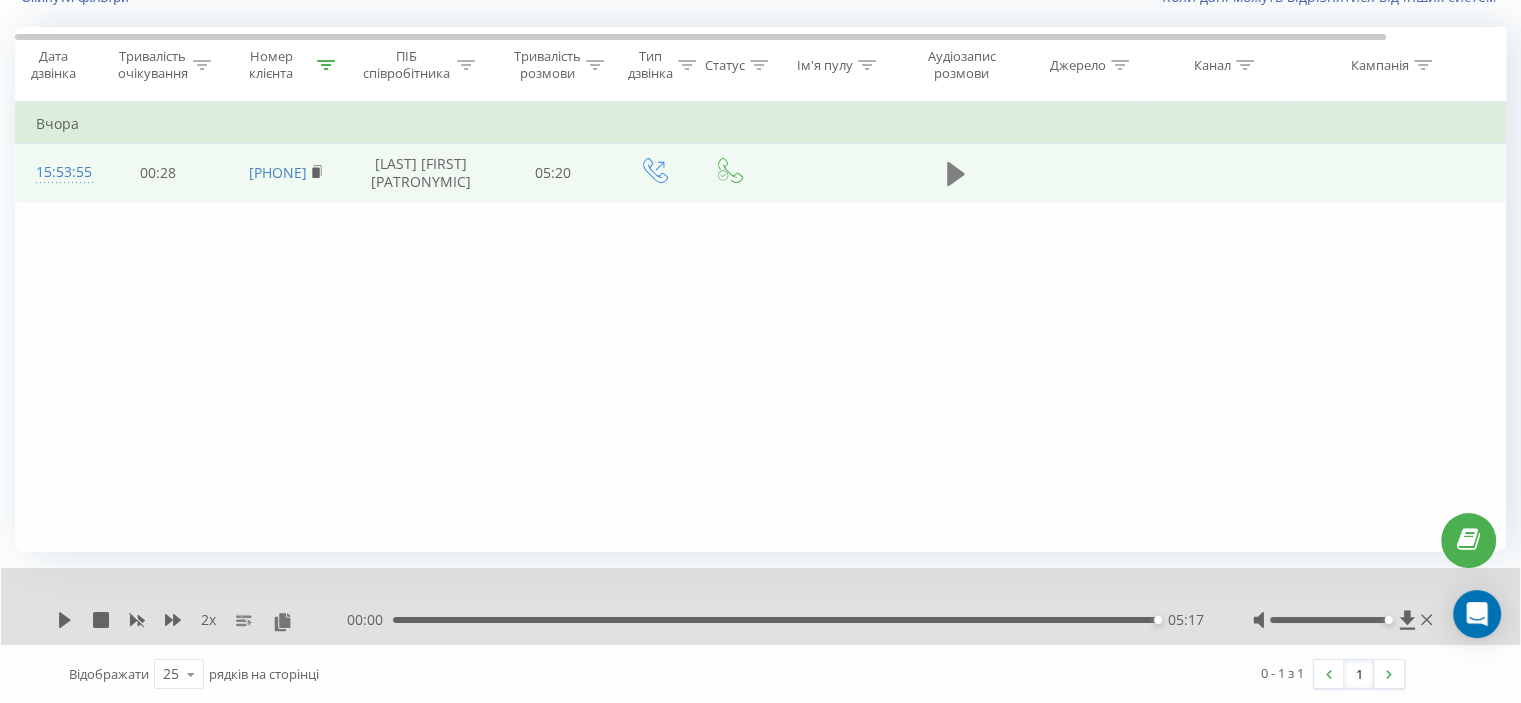 click 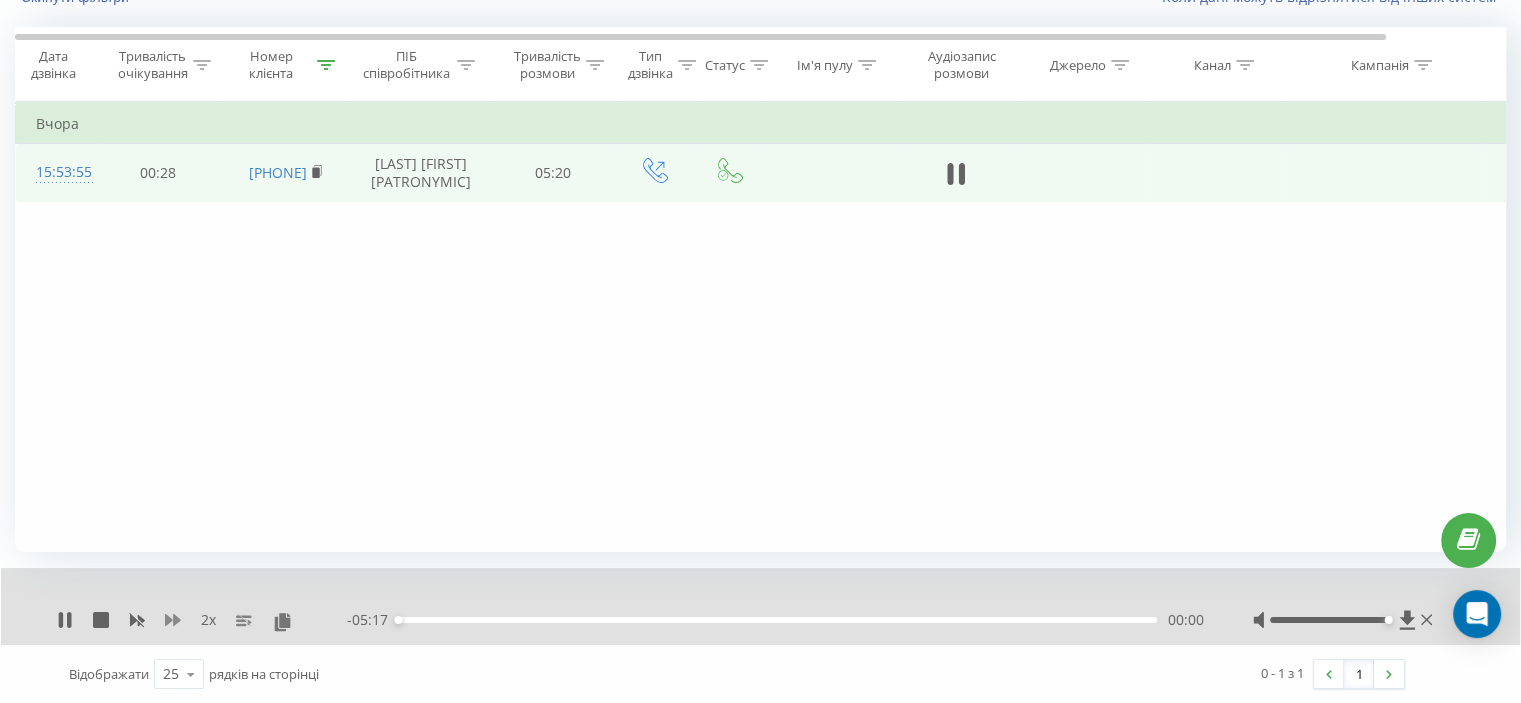 click 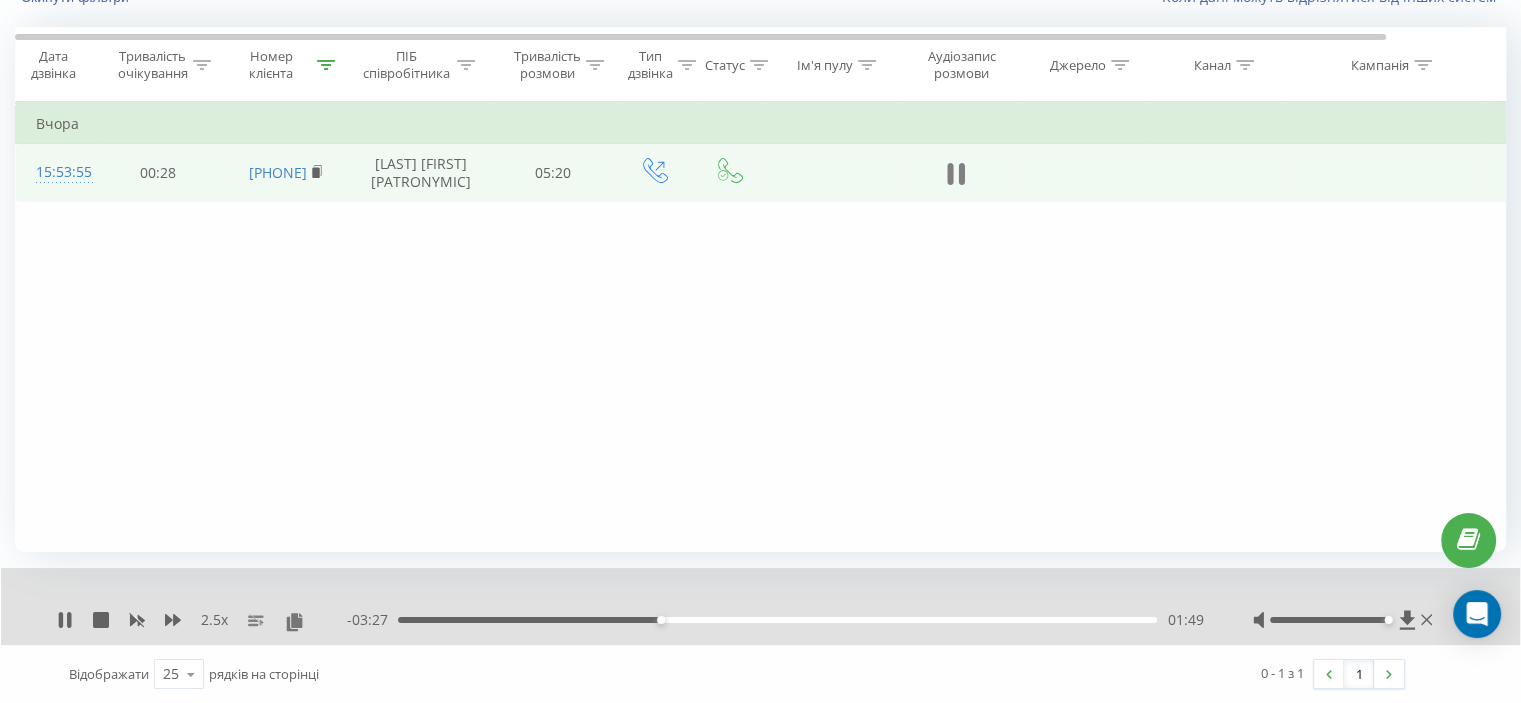 click 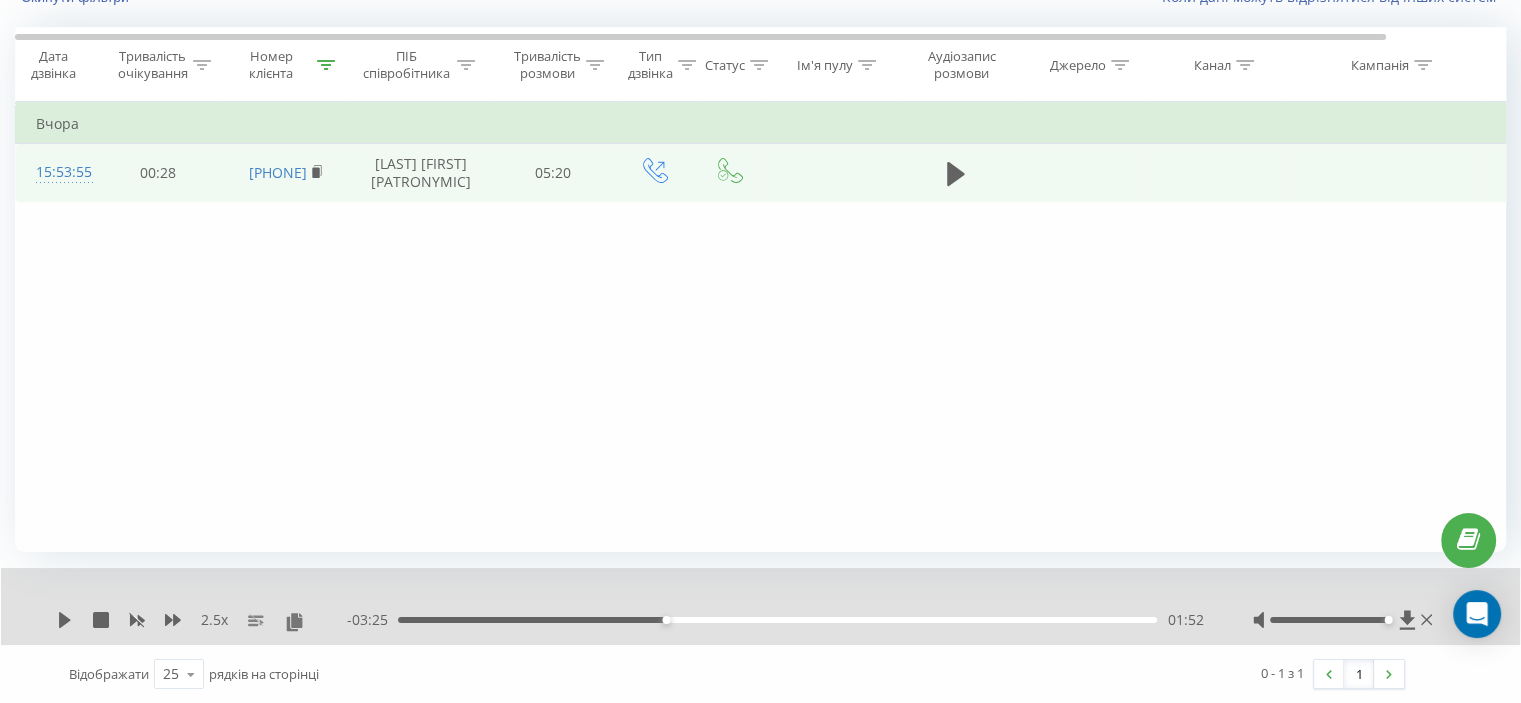 drag, startPoint x: 197, startPoint y: 399, endPoint x: 148, endPoint y: 511, distance: 122.24974 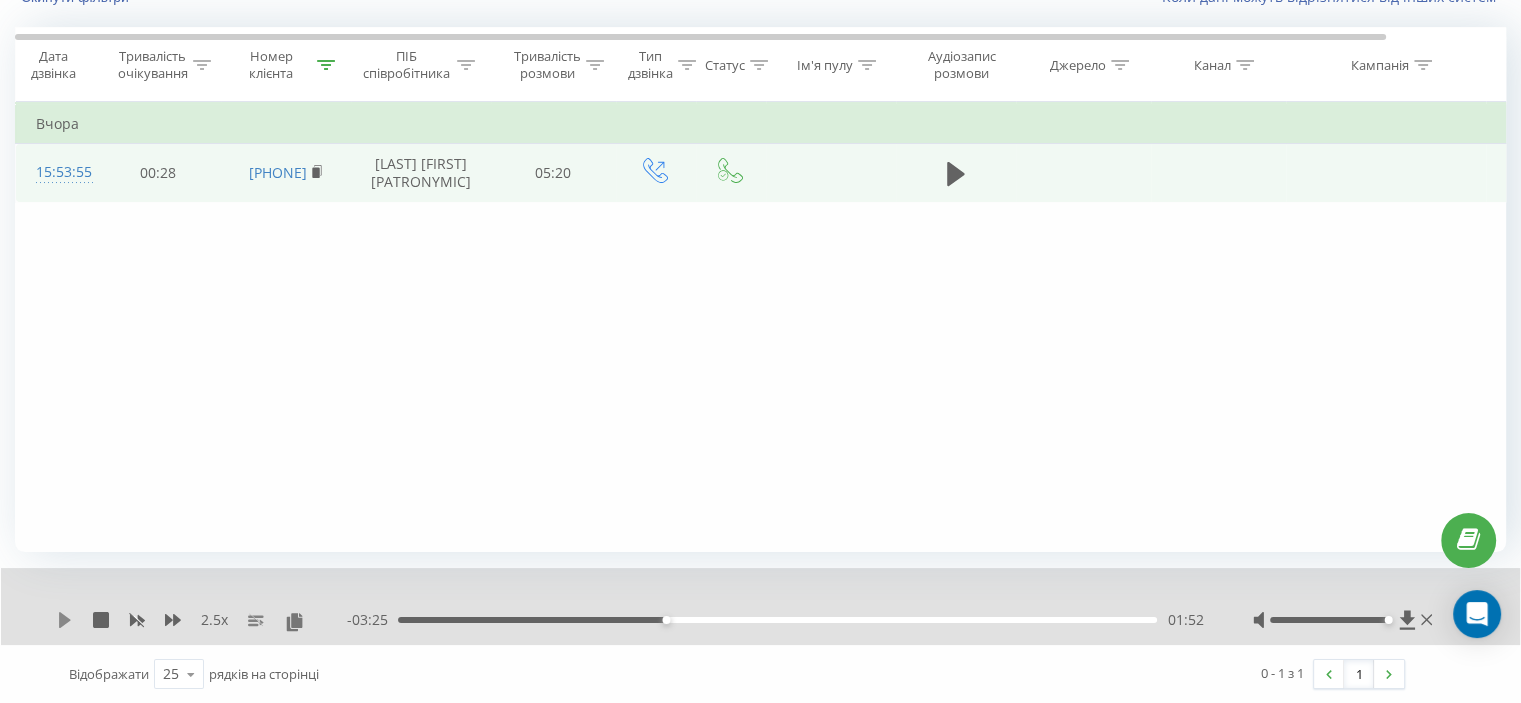 click 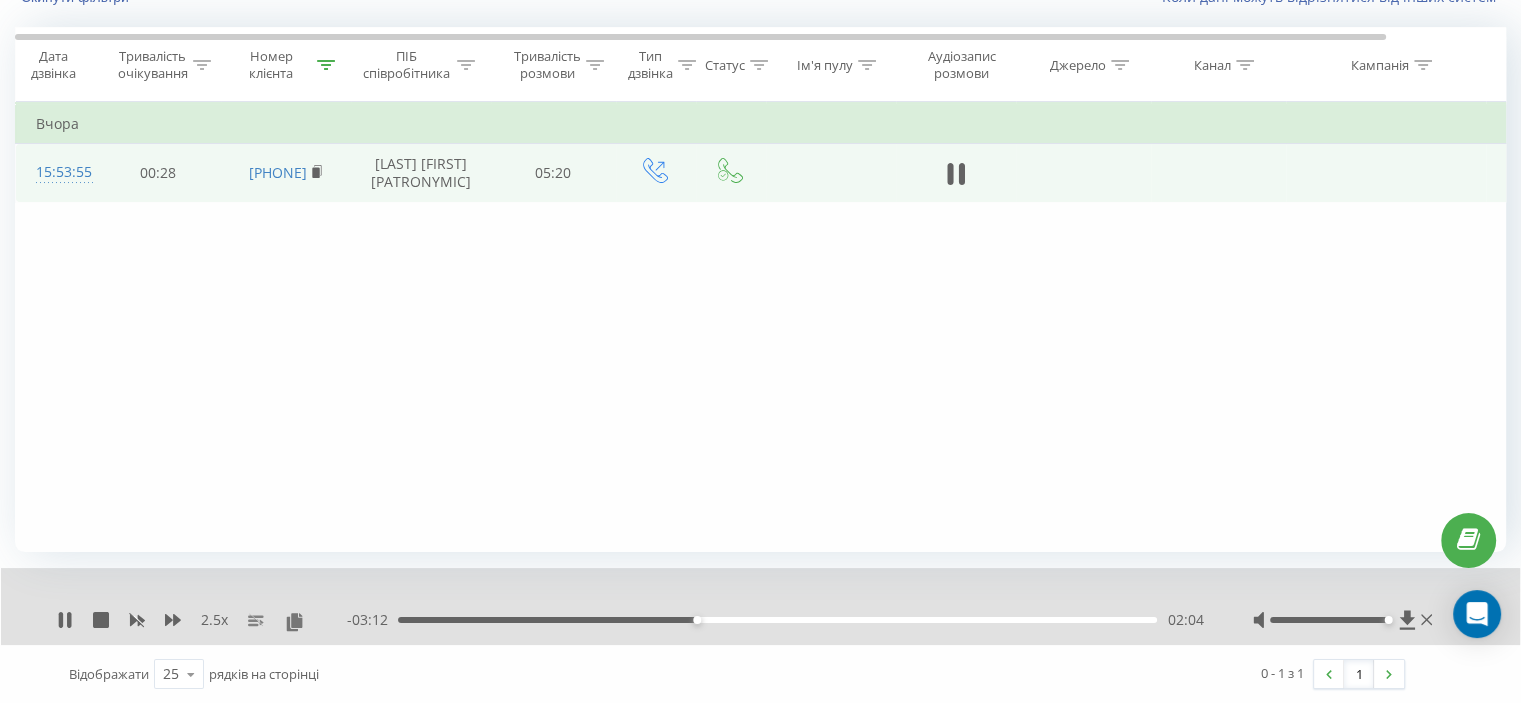 click at bounding box center [956, 173] 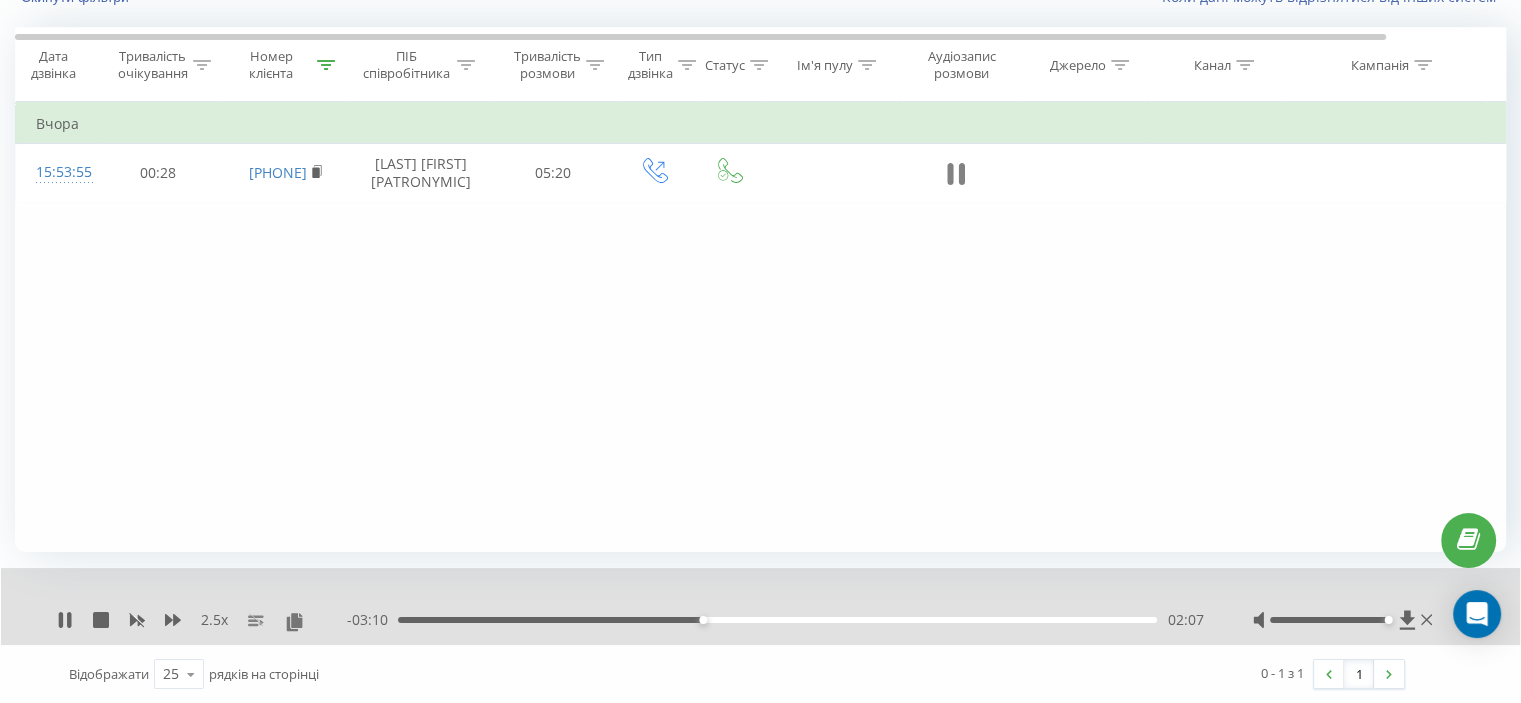 click at bounding box center [956, 174] 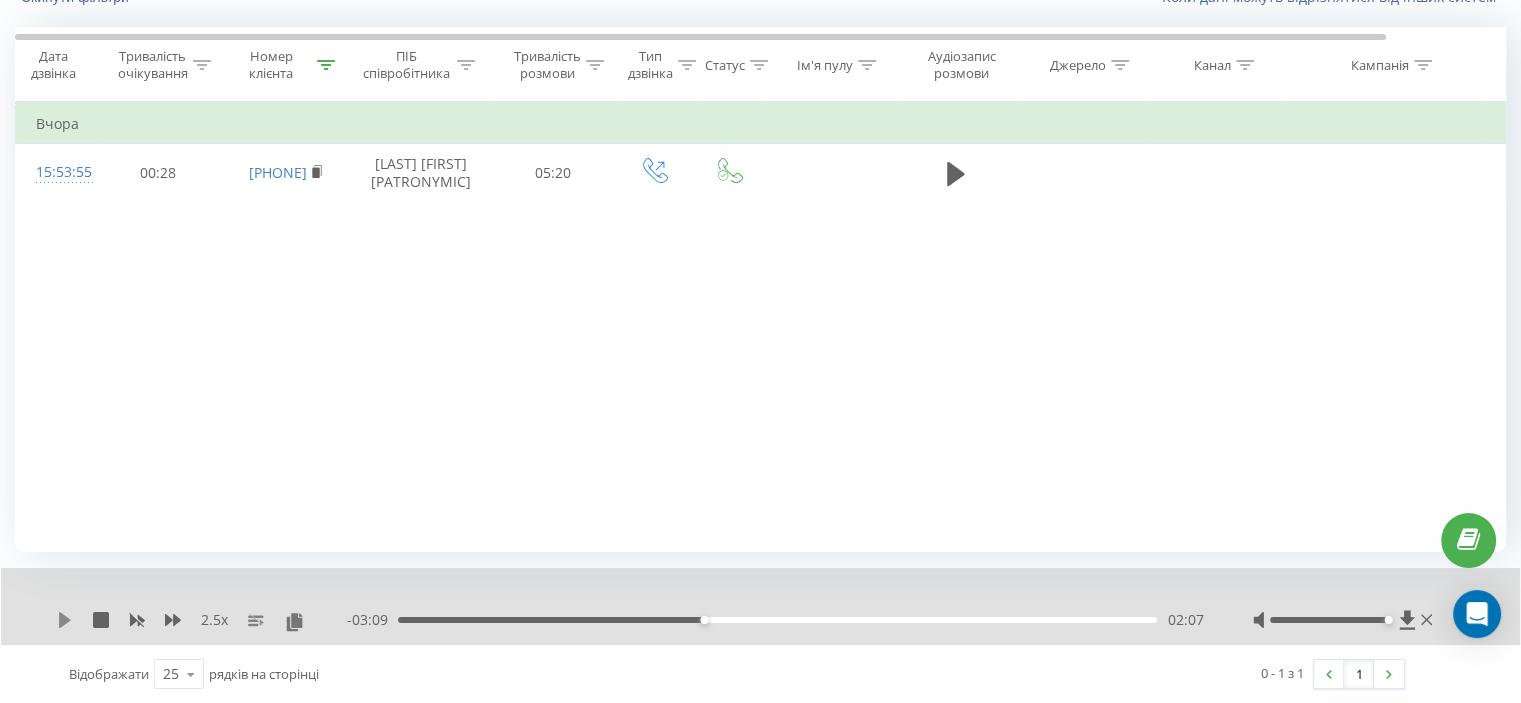 click on "2.5 x  - 03:09 02:07   02:07" at bounding box center [760, 606] 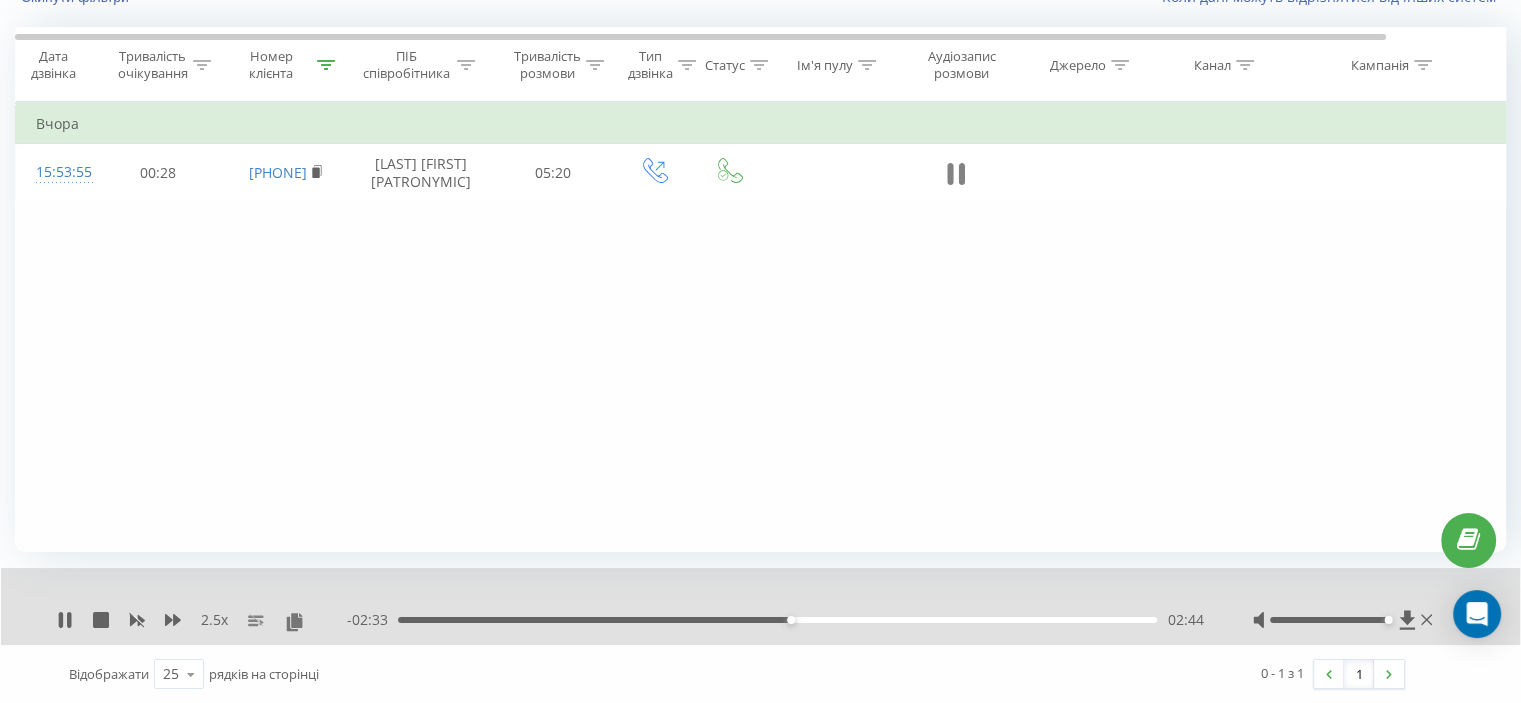 click at bounding box center [956, 174] 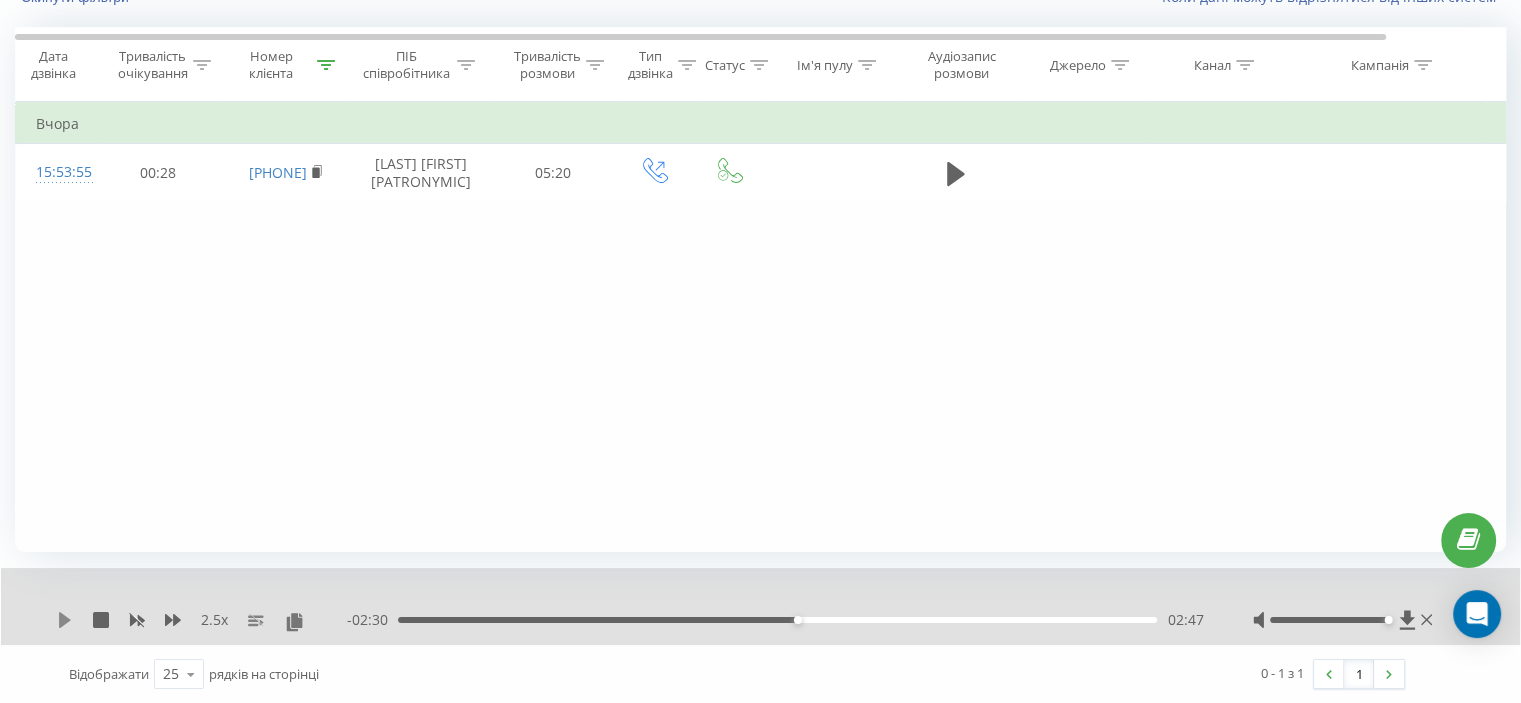 click 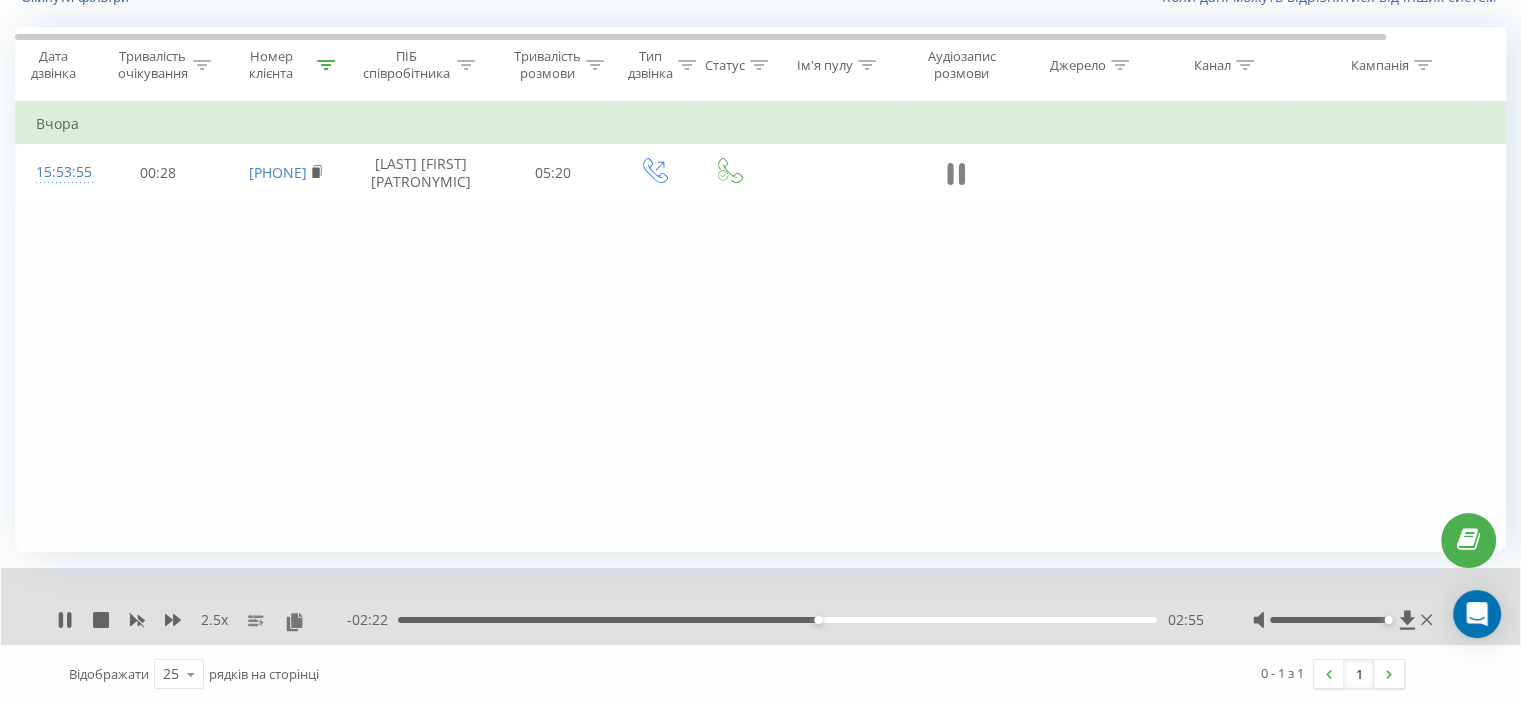 click 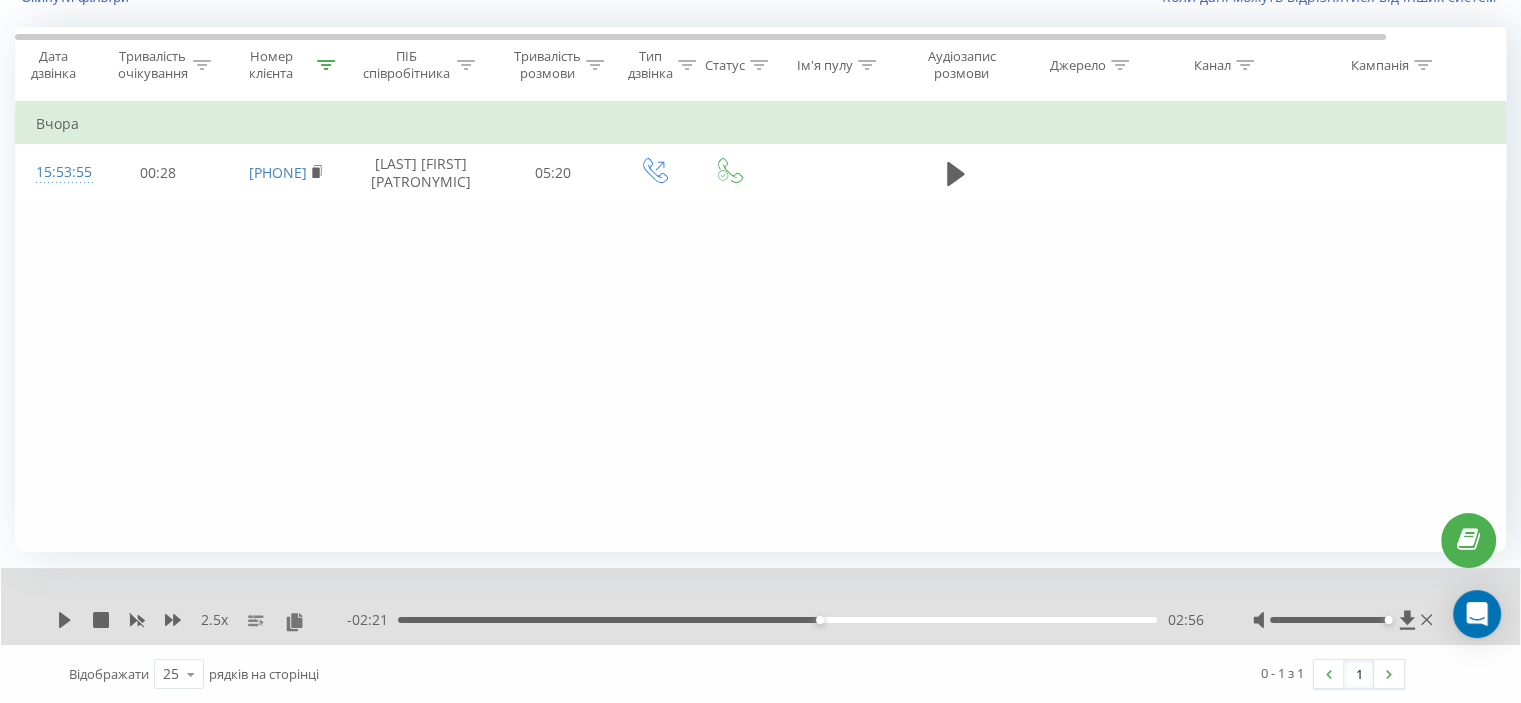 click on "2.5 x  - 02:21 02:56   02:56" at bounding box center (760, 606) 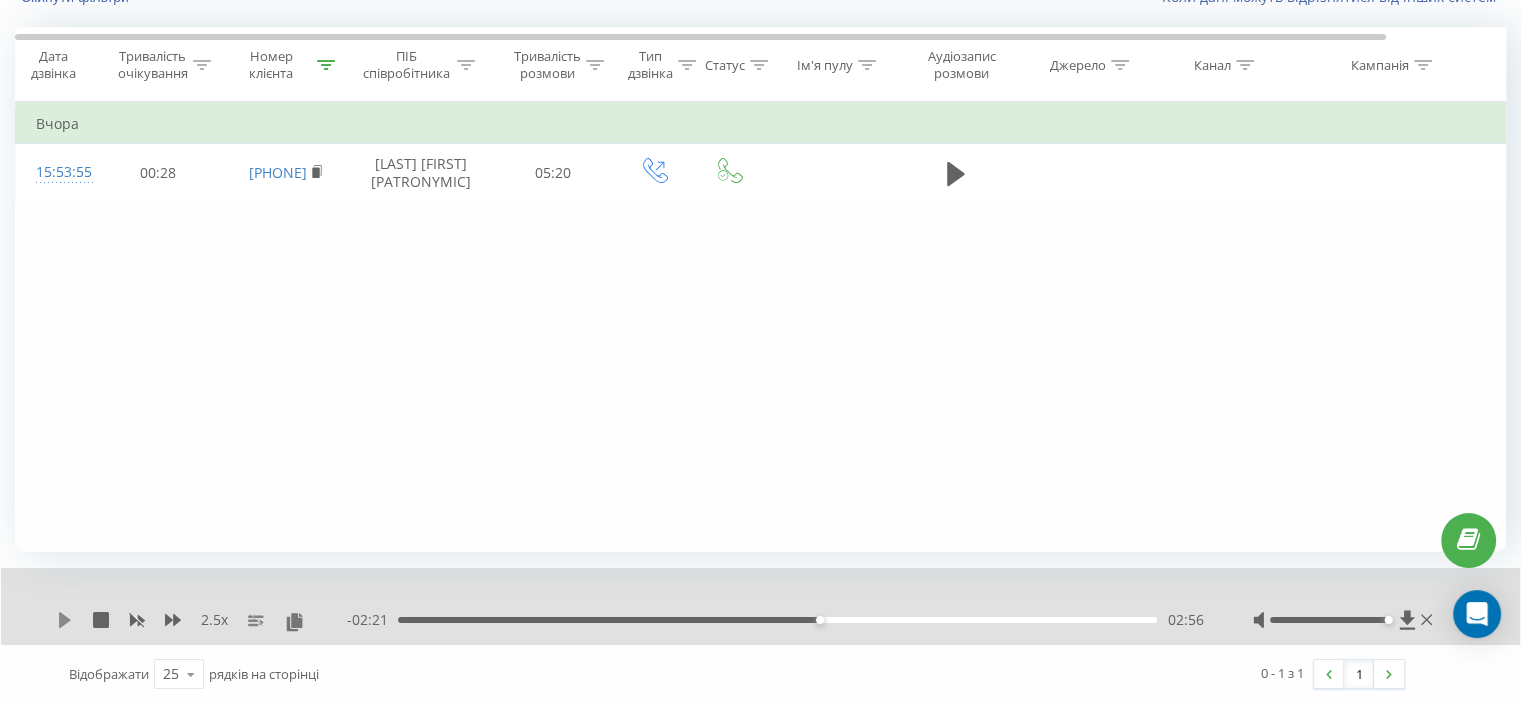 click 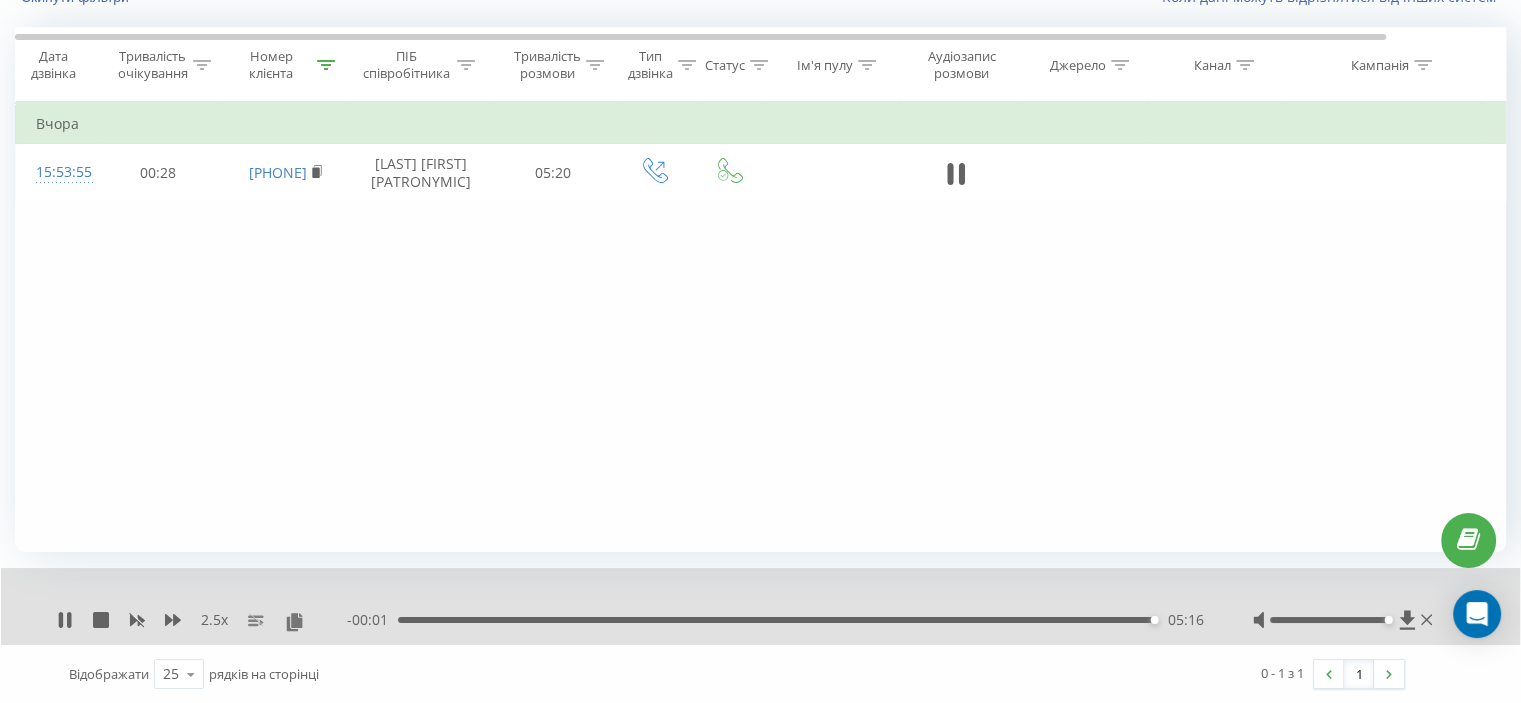 click on "- 00:01 05:16   05:16" at bounding box center [775, 620] 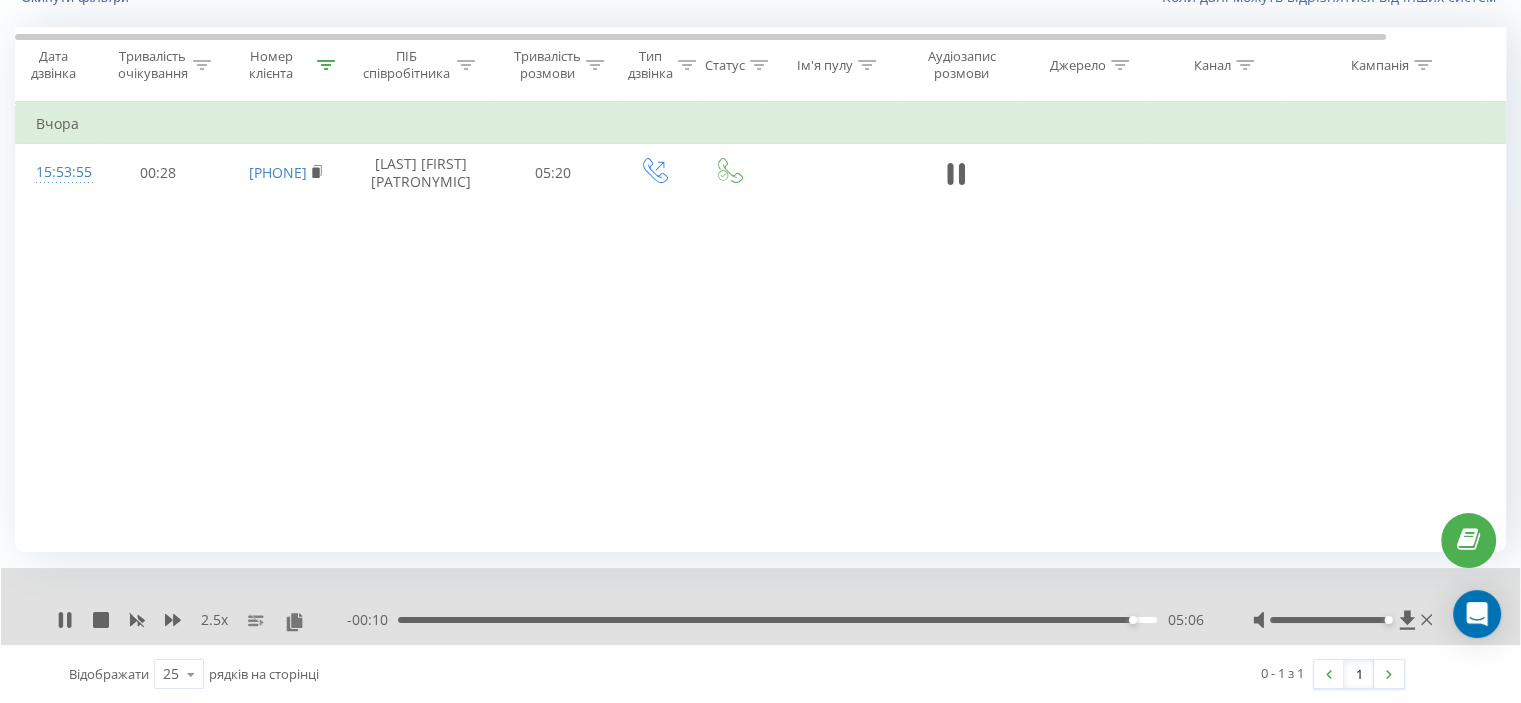 click on "05:06" at bounding box center [1133, 620] 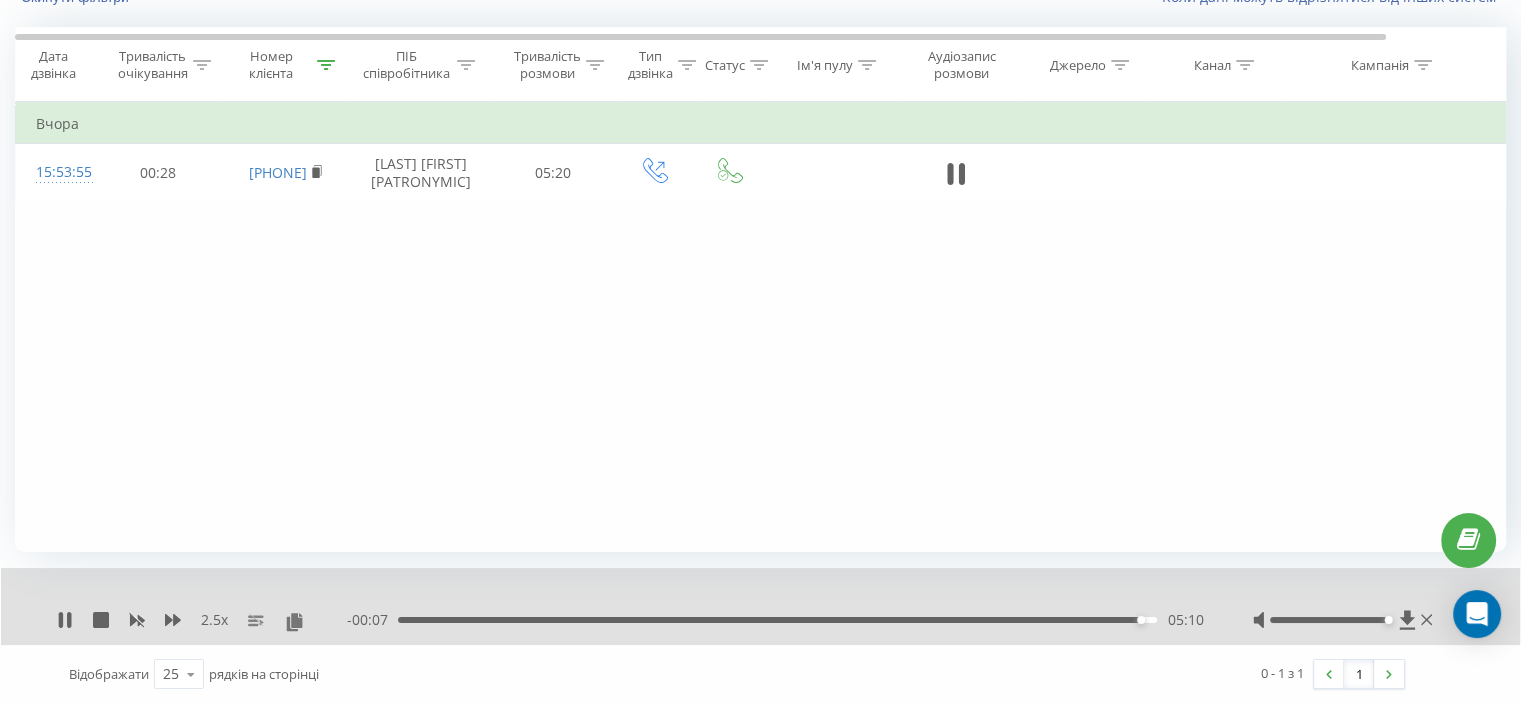 click on "- 00:07 05:10   05:10" at bounding box center [775, 620] 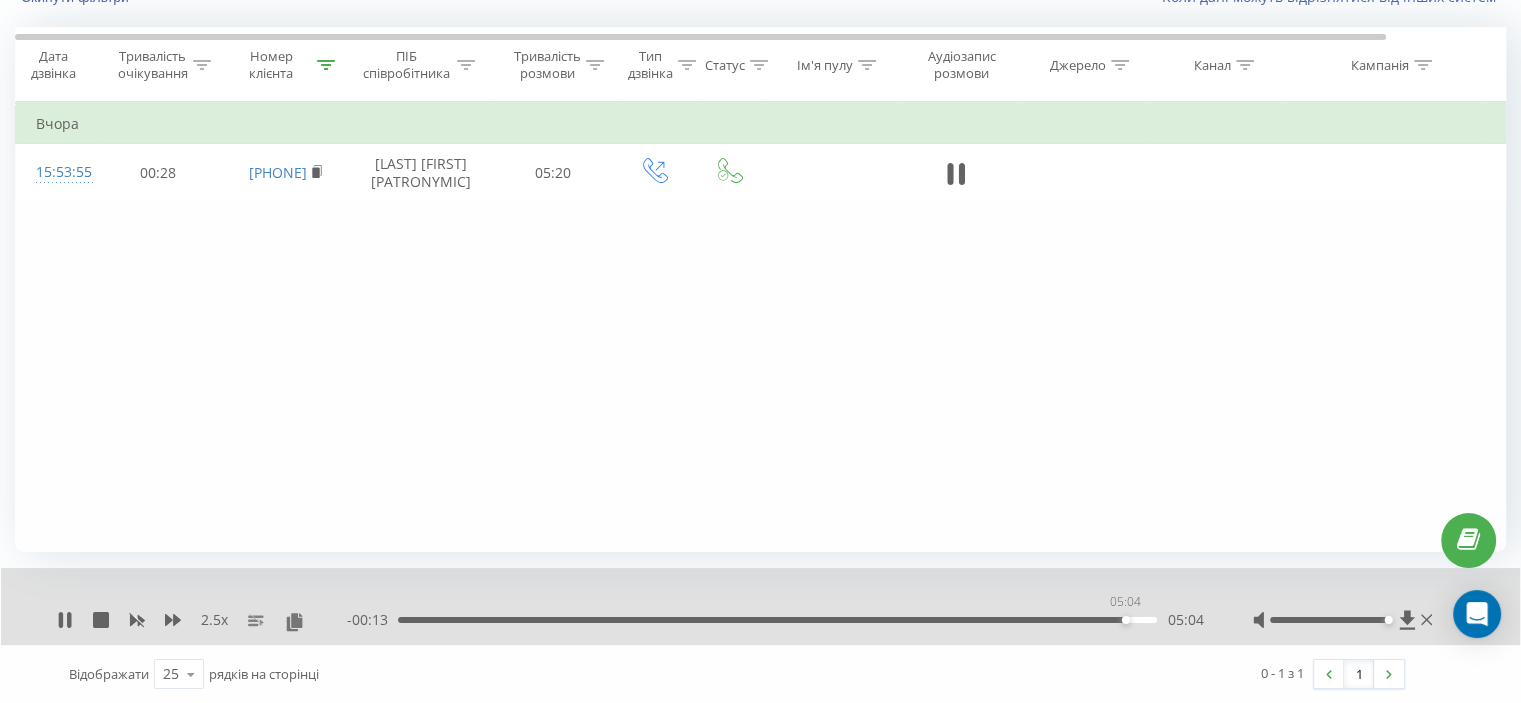 click on "05:04" at bounding box center (777, 620) 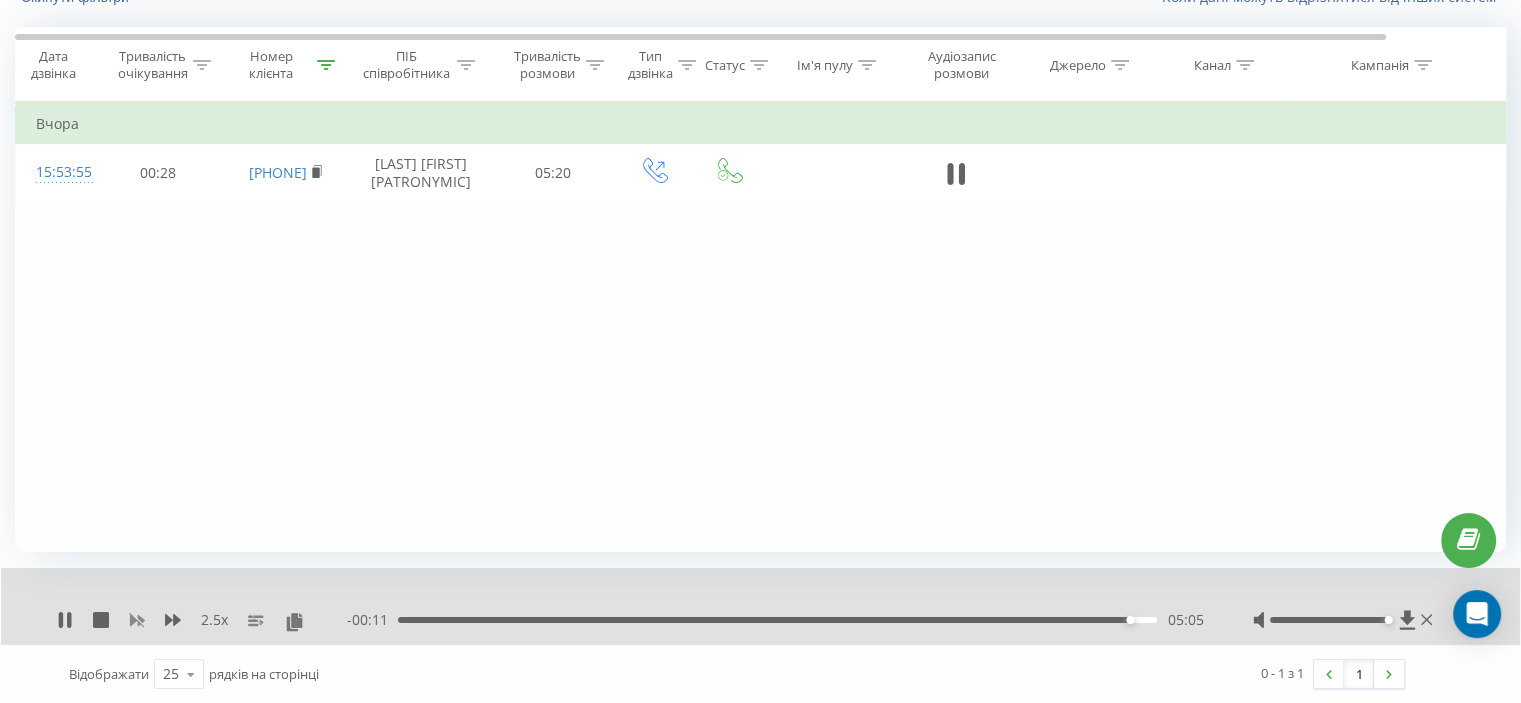 click 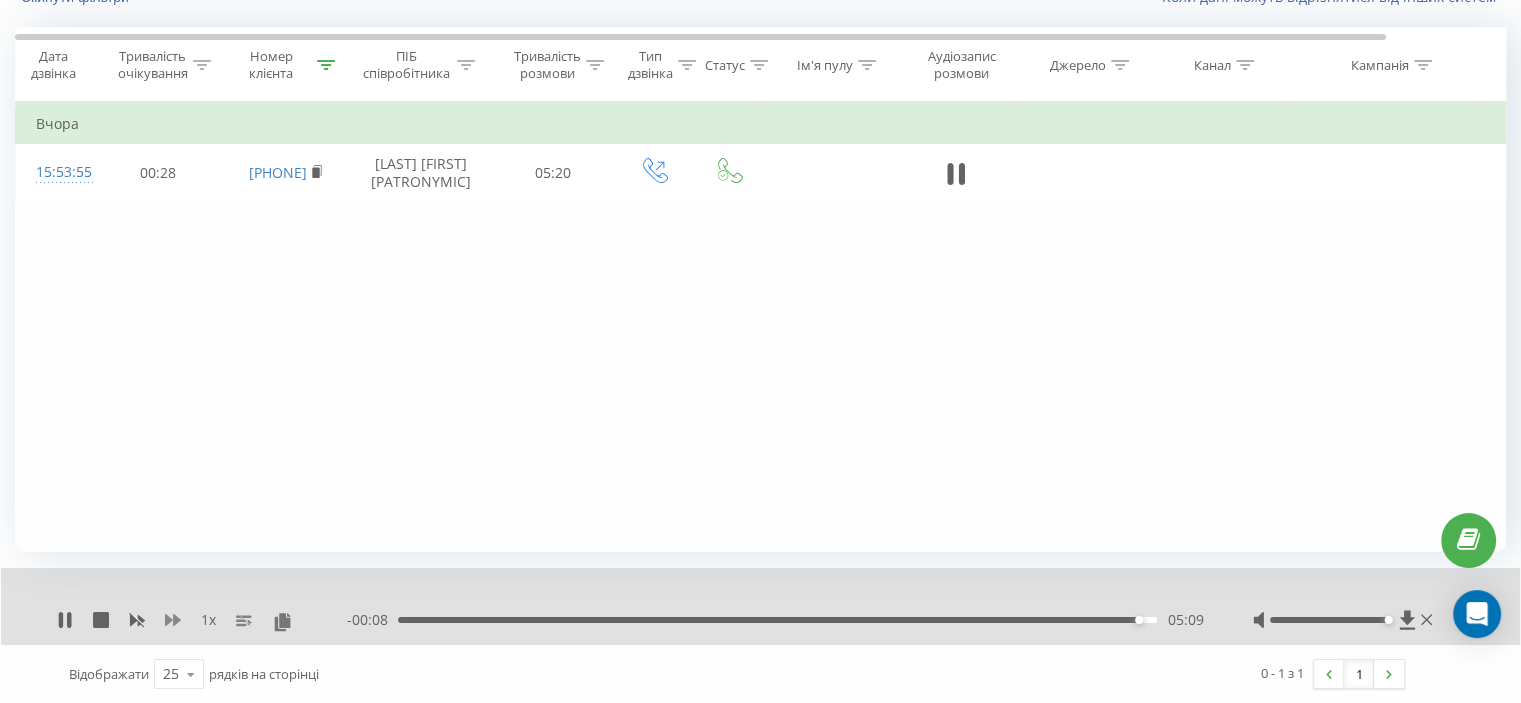 click 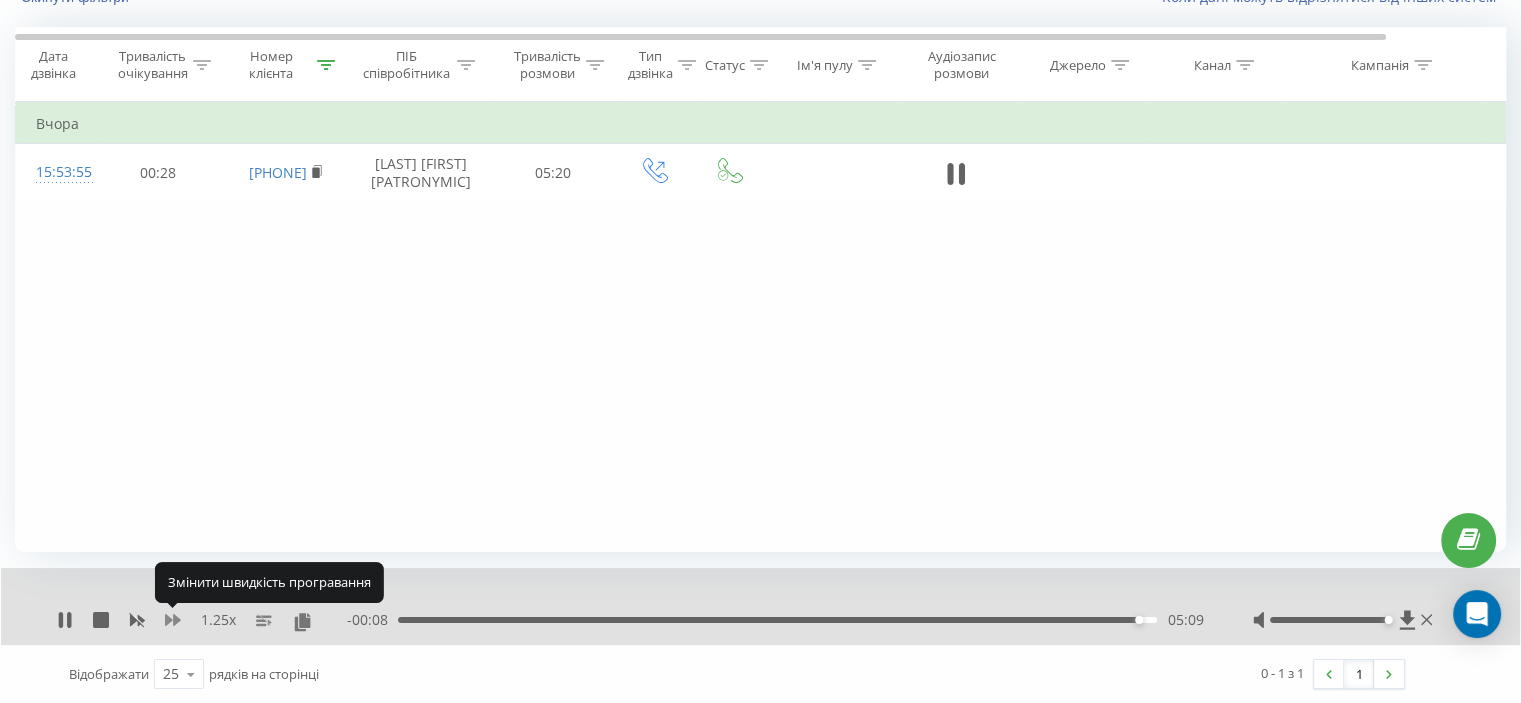 click 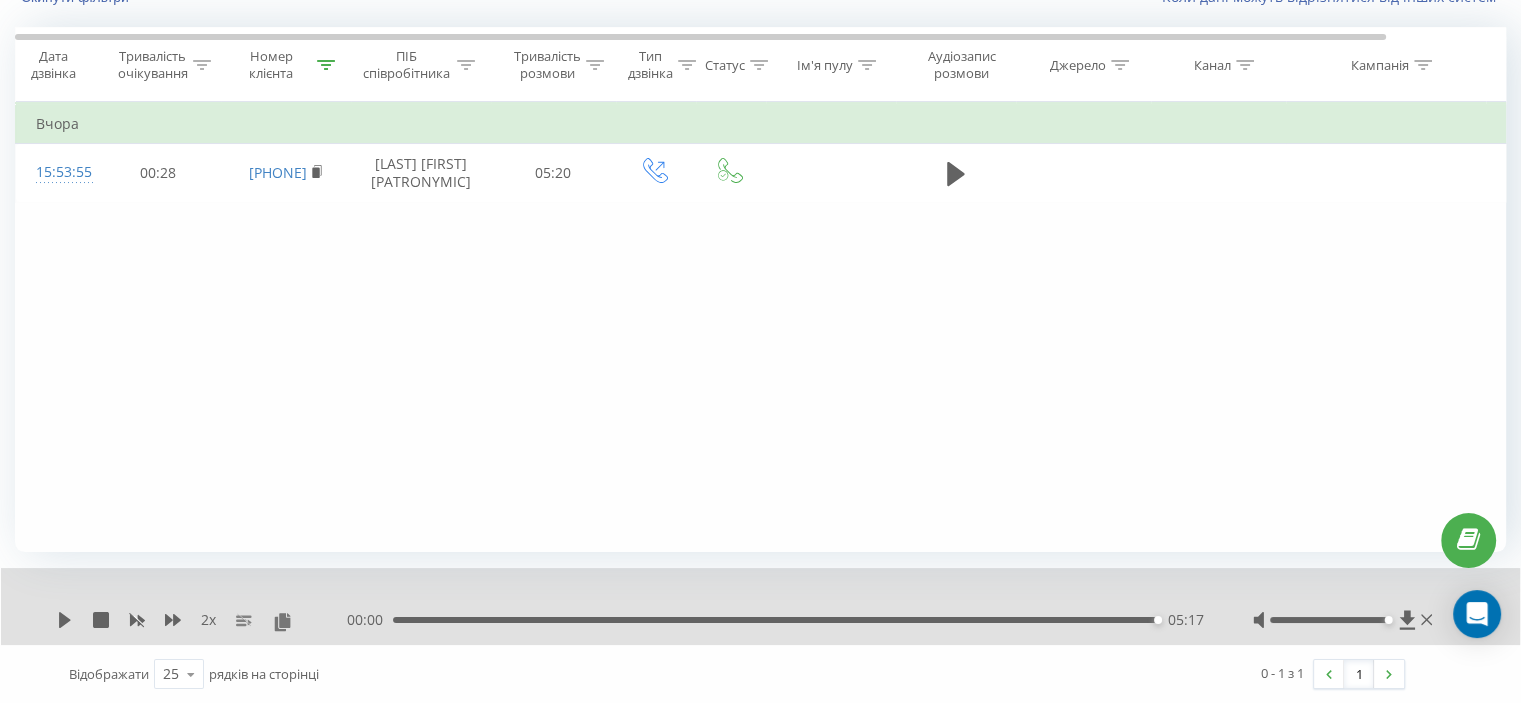 click on "Фільтрувати за умовою Дорівнює Скасувати OK Фільтрувати за умовою Містить [PHONE] Скасувати OK Фільтрувати за умовою Містить Скасувати OK Фільтрувати за умовою Дорівнює Скасувати OK Фільтрувати за умовою Дорівнює Введіть значення Скасувати OK Фільтрувати за умовою Дорівнює Введіть значення Скасувати OK Фільтрувати за умовою Містить Скасувати OK Фільтрувати за умовою Містить Скасувати OK Фільтрувати за умовою Містить Скасувати OK Фільтрувати за умовою Містить Скасувати OK Фільтрувати за умовою Містить Скасувати OK Вчора  15:53:55 00:28 [PHONE] 05:20" at bounding box center [760, 327] 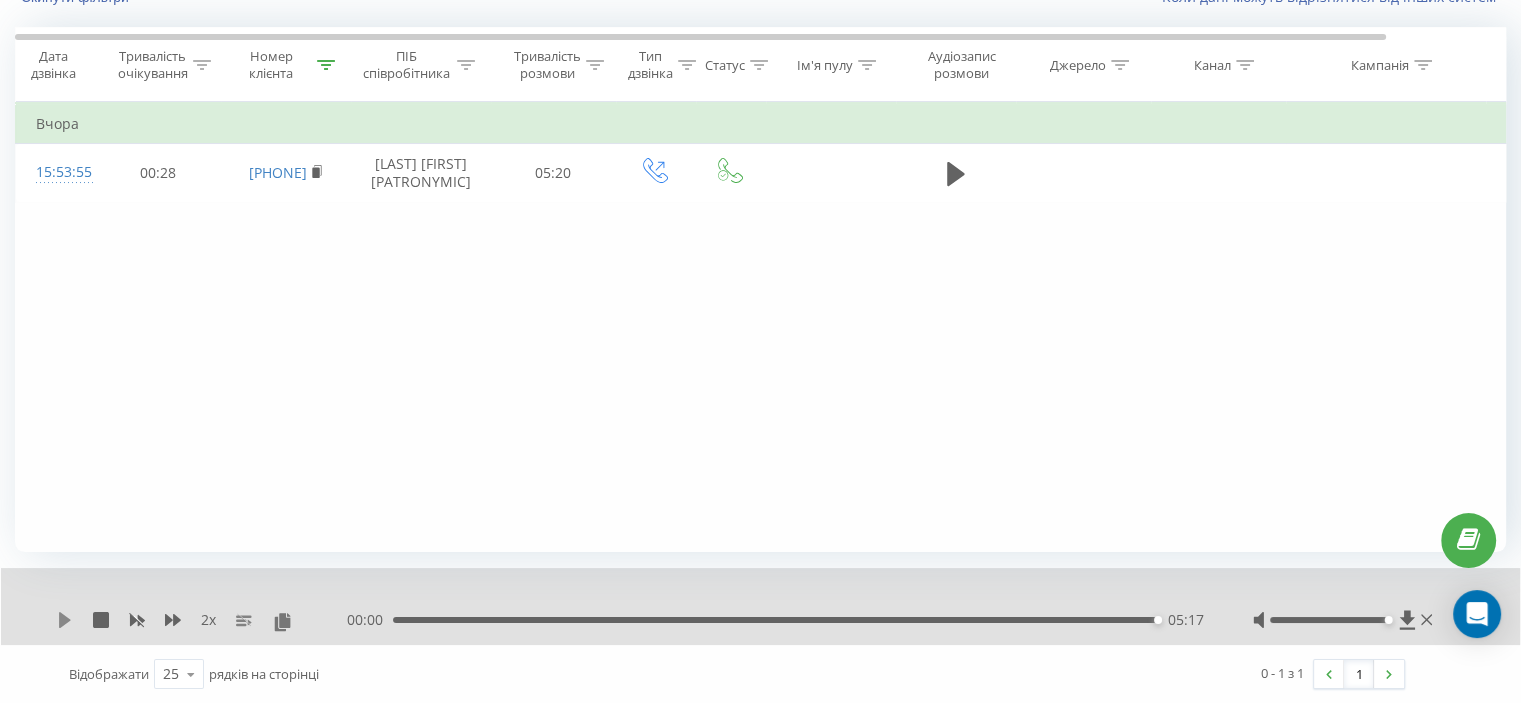 click 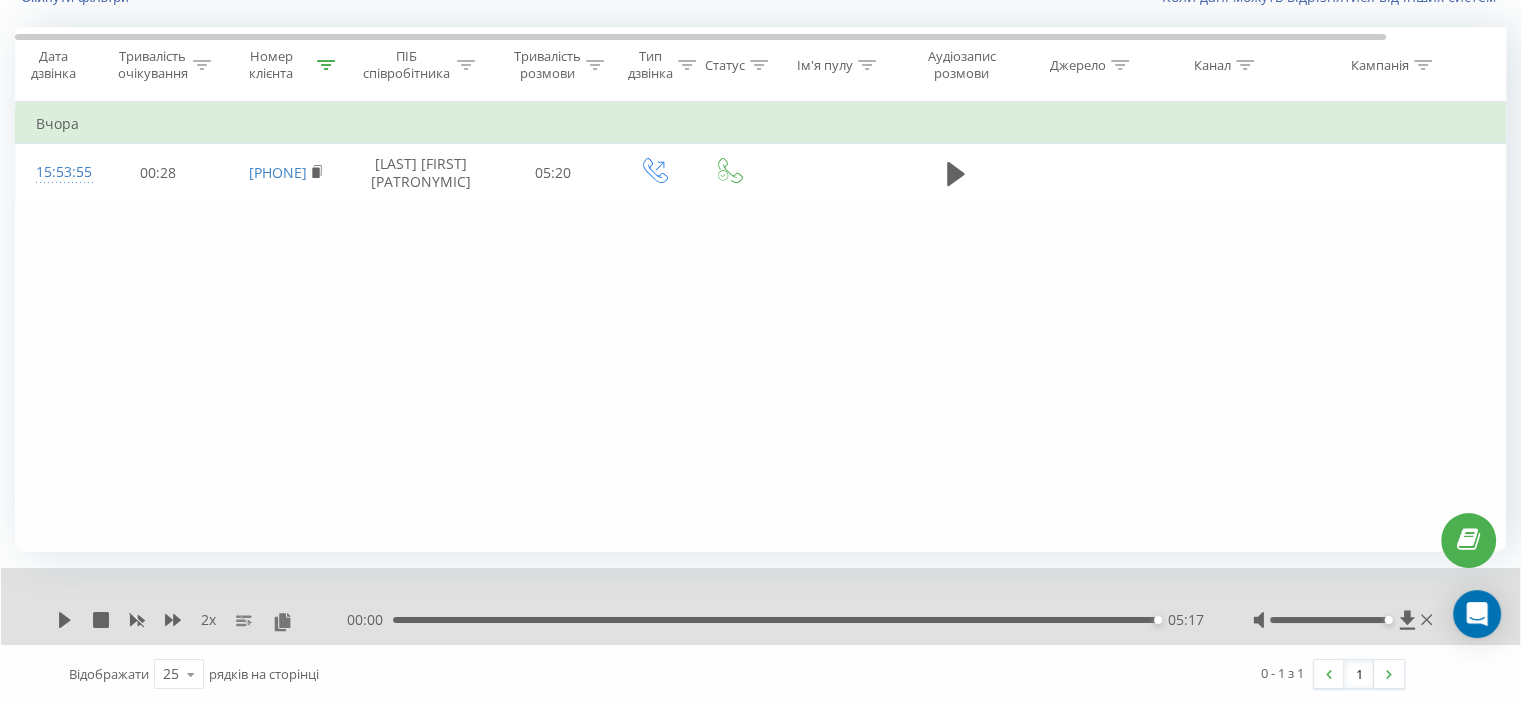 click 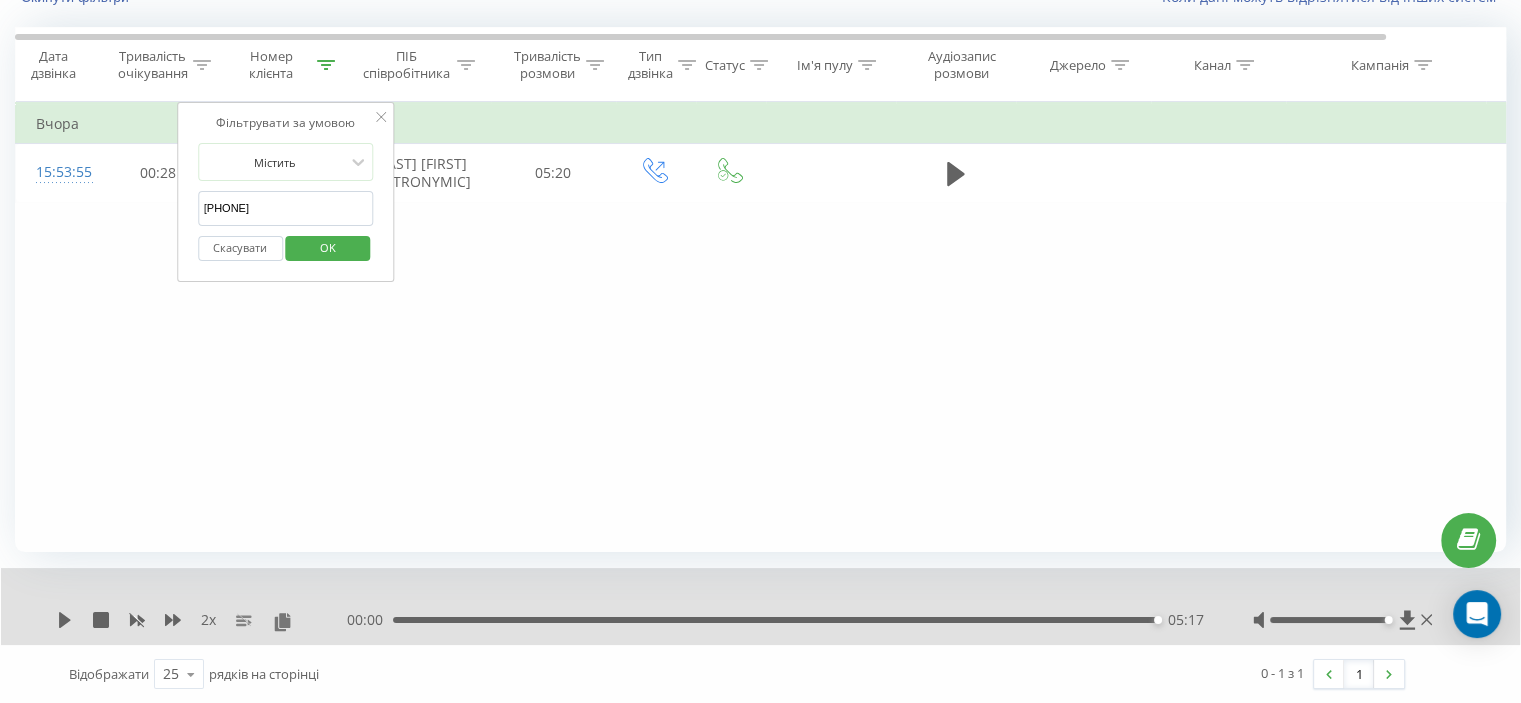 drag, startPoint x: 301, startPoint y: 203, endPoint x: 139, endPoint y: 230, distance: 164.23459 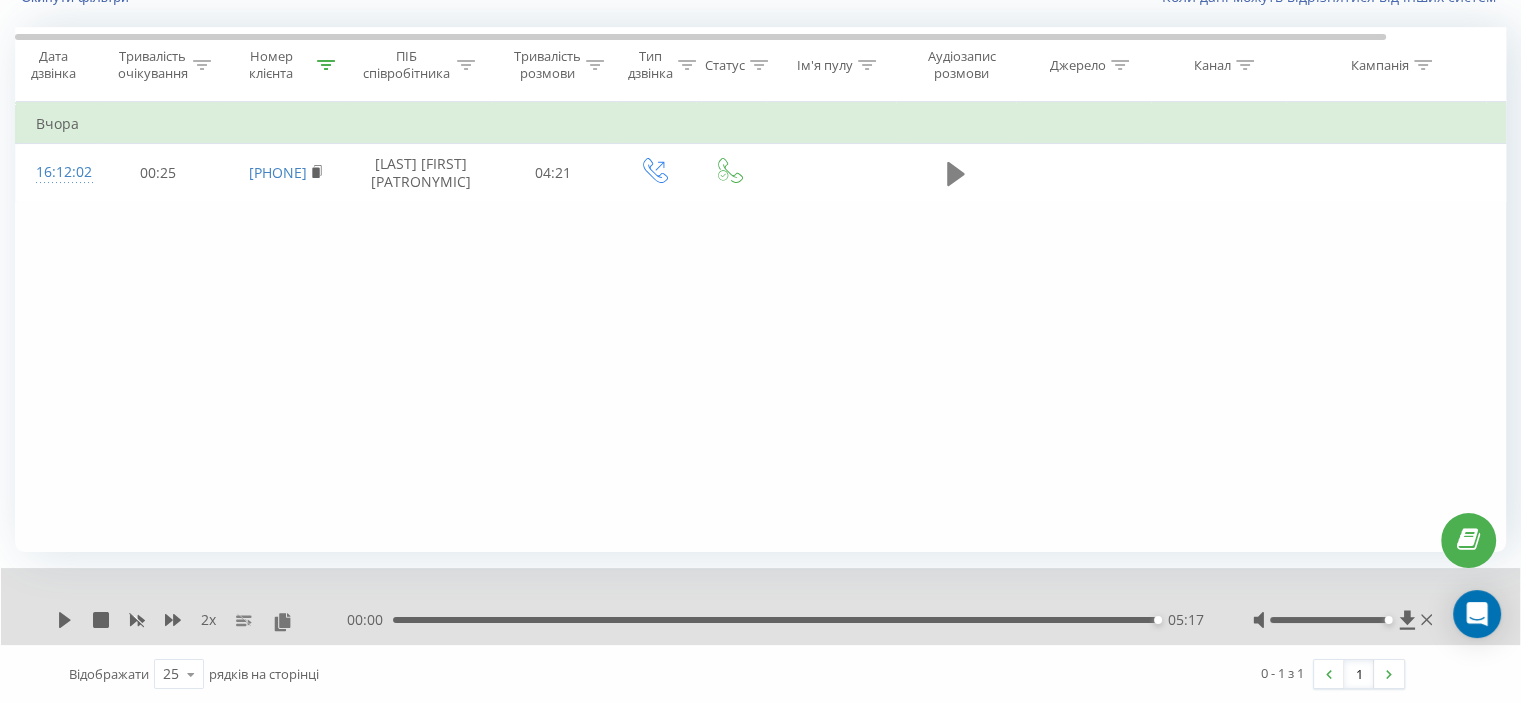 click 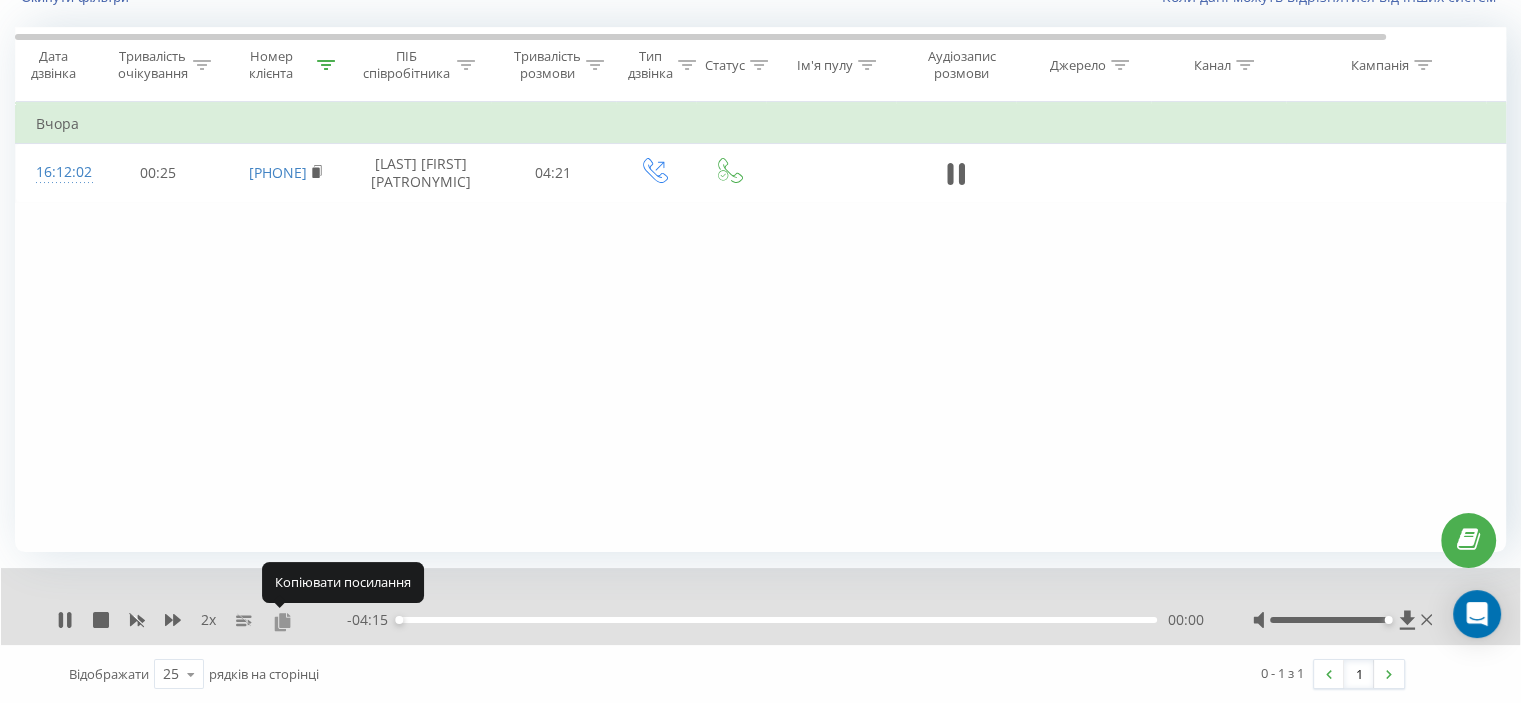 click at bounding box center (282, 621) 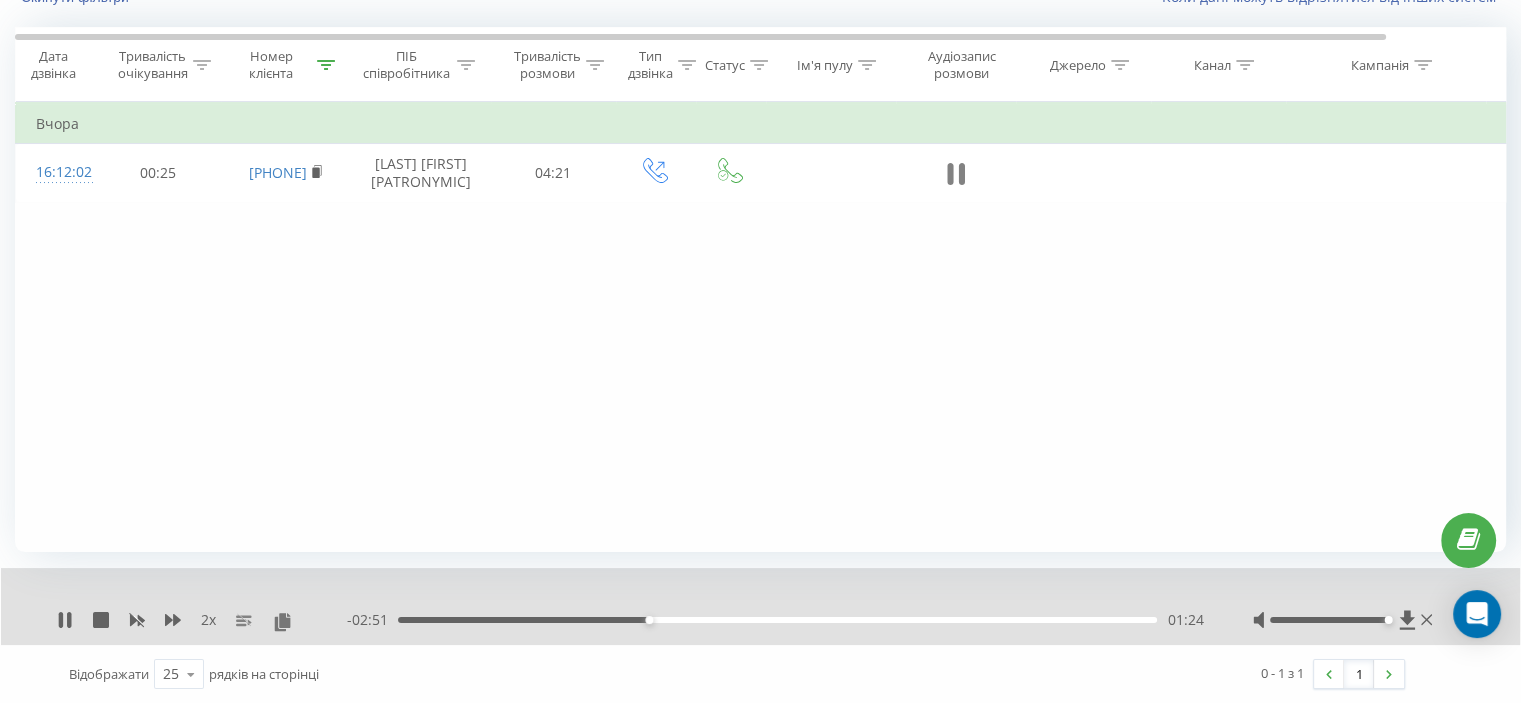 click 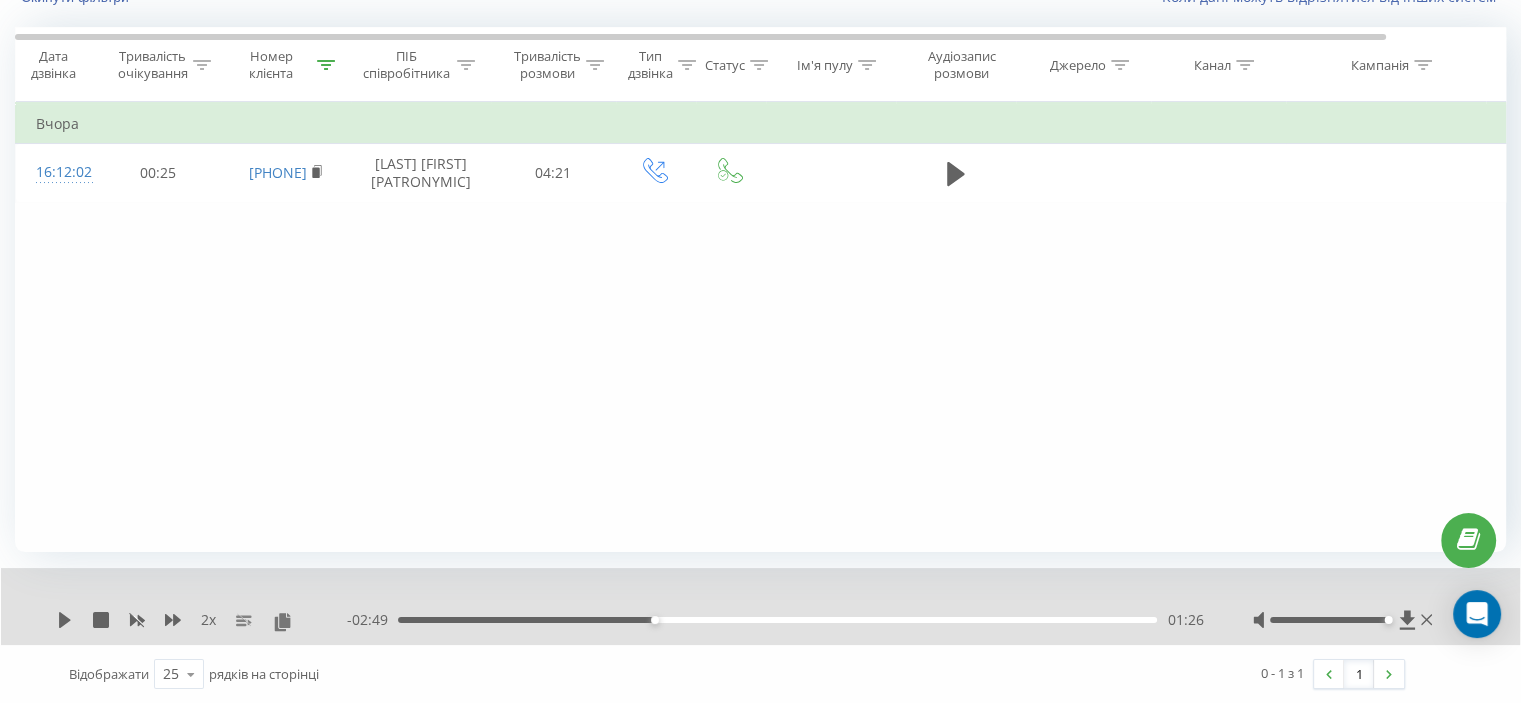 click on "2 x" at bounding box center (202, 620) 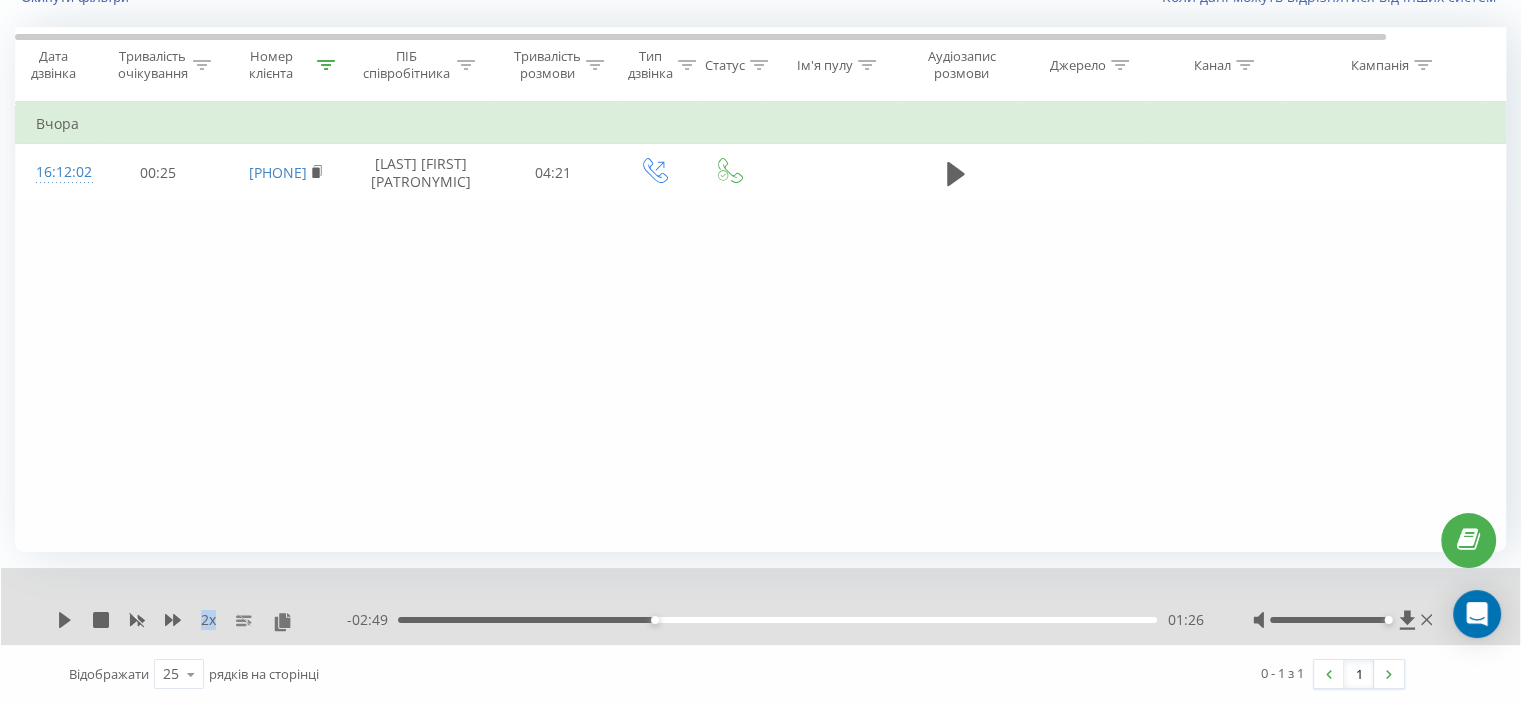 click on "2 x" at bounding box center (202, 620) 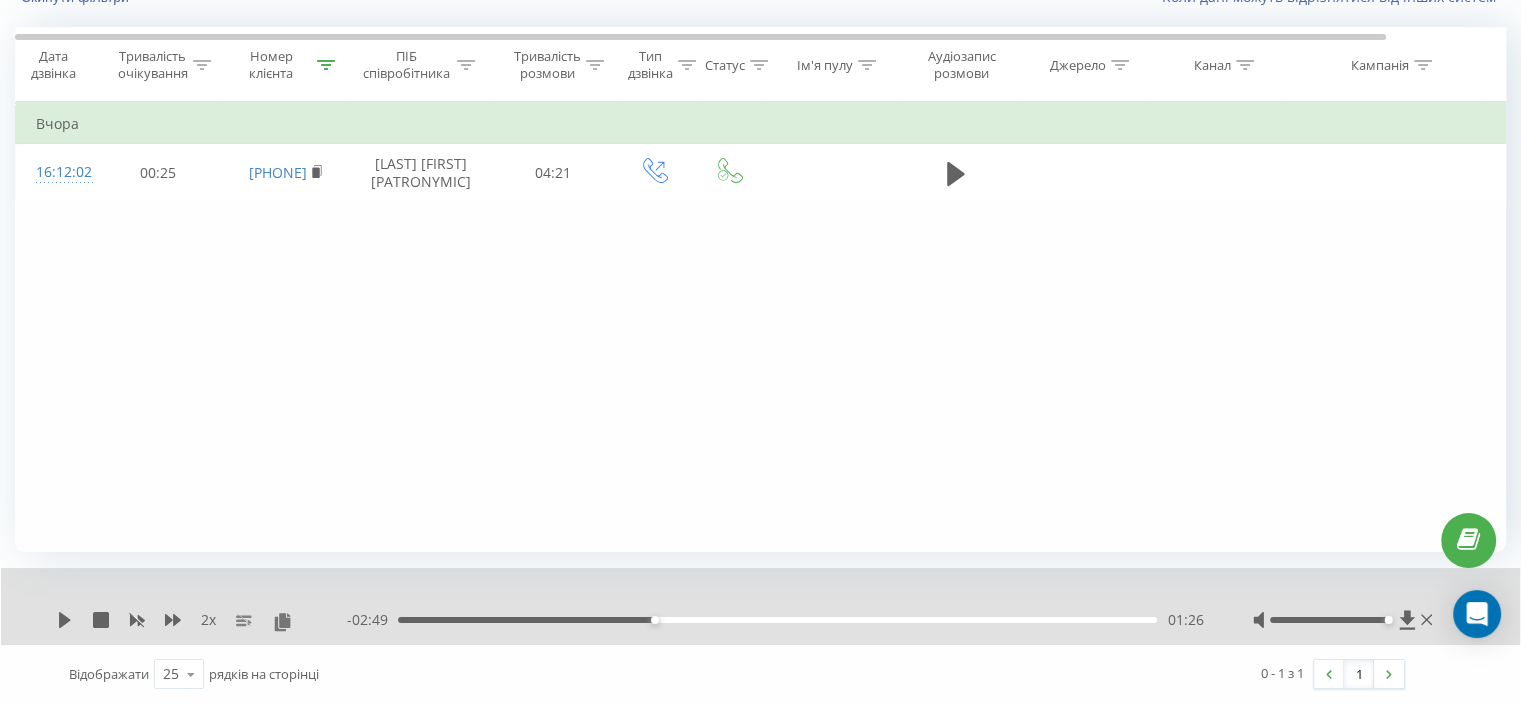 click on "- 02:49 01:26   01:26" at bounding box center (775, 620) 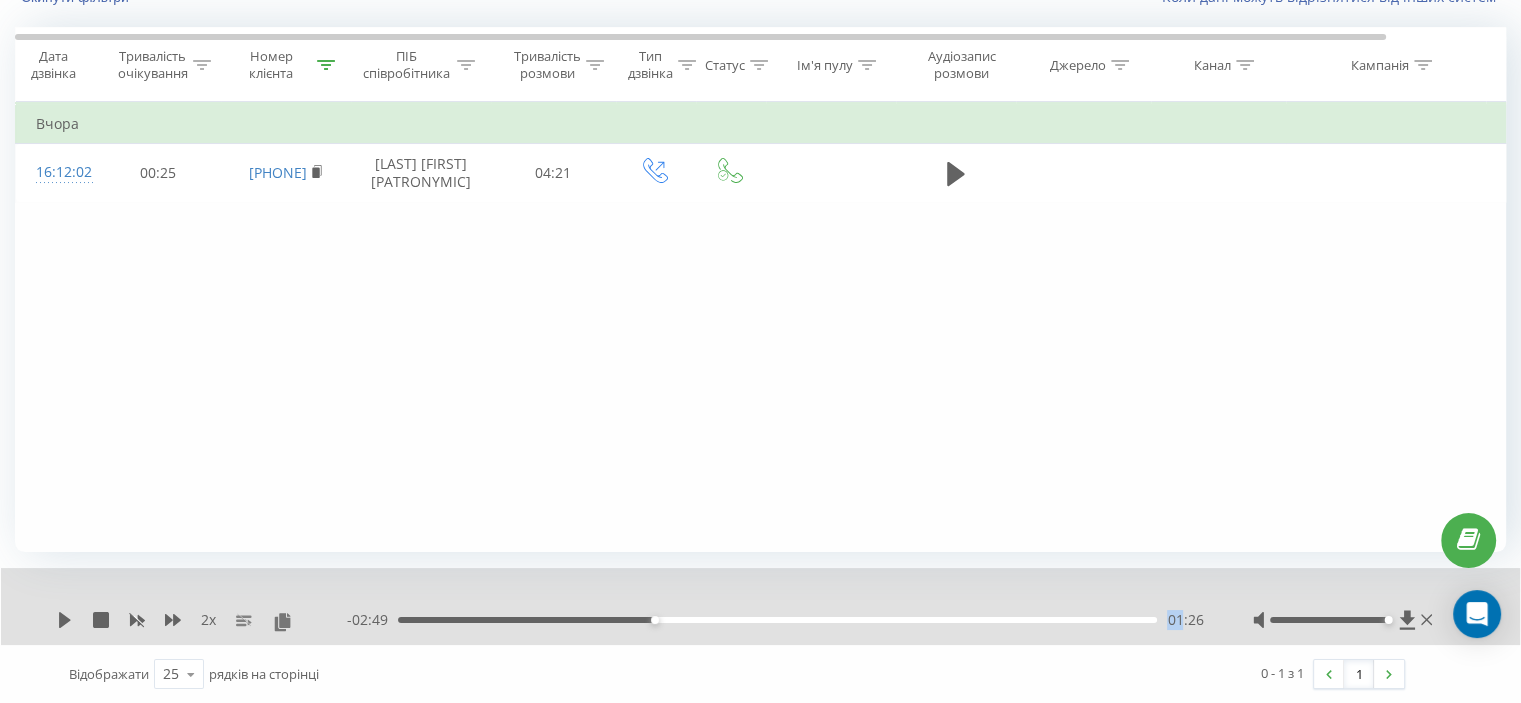 click on "- 02:49 01:26   01:26" at bounding box center [775, 620] 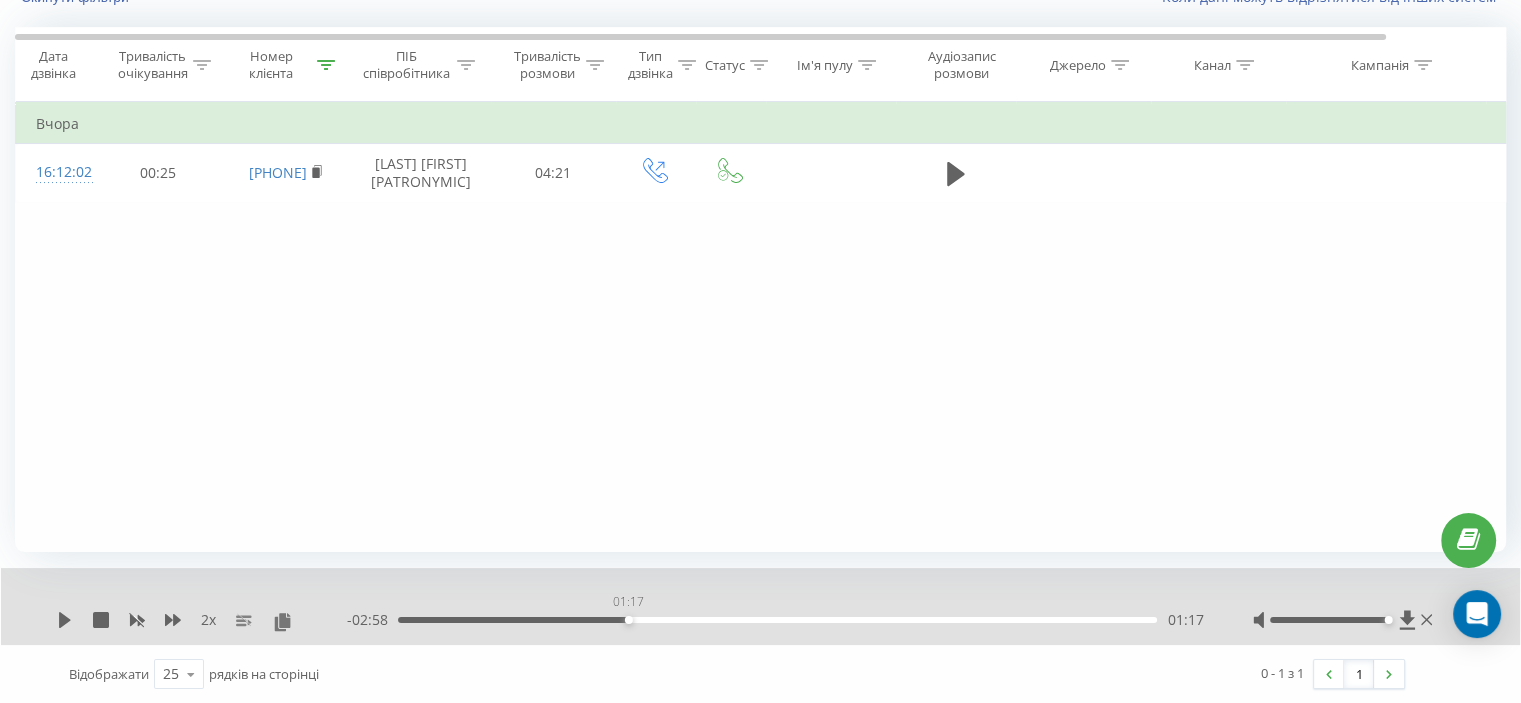 click on "01:17" at bounding box center (777, 620) 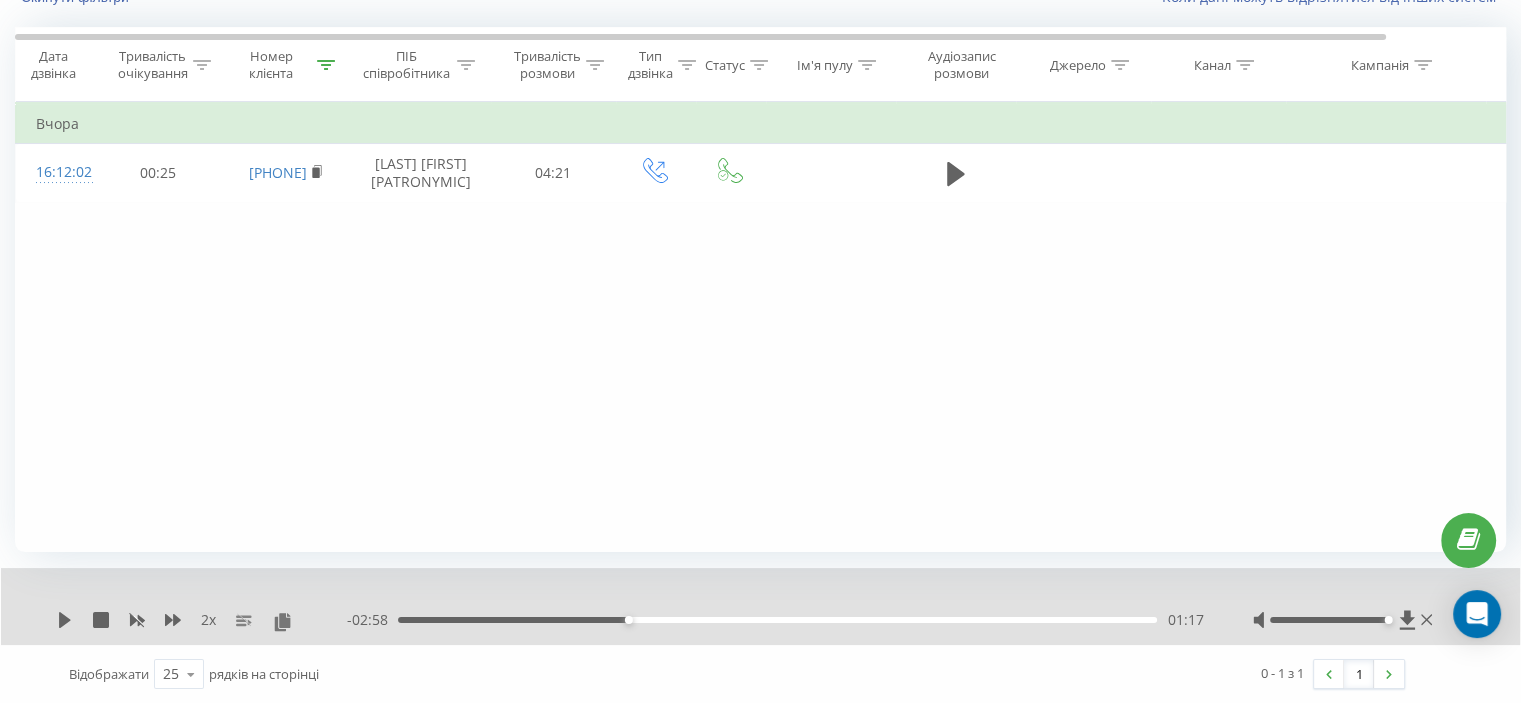 drag, startPoint x: 399, startPoint y: 231, endPoint x: 304, endPoint y: 290, distance: 111.83023 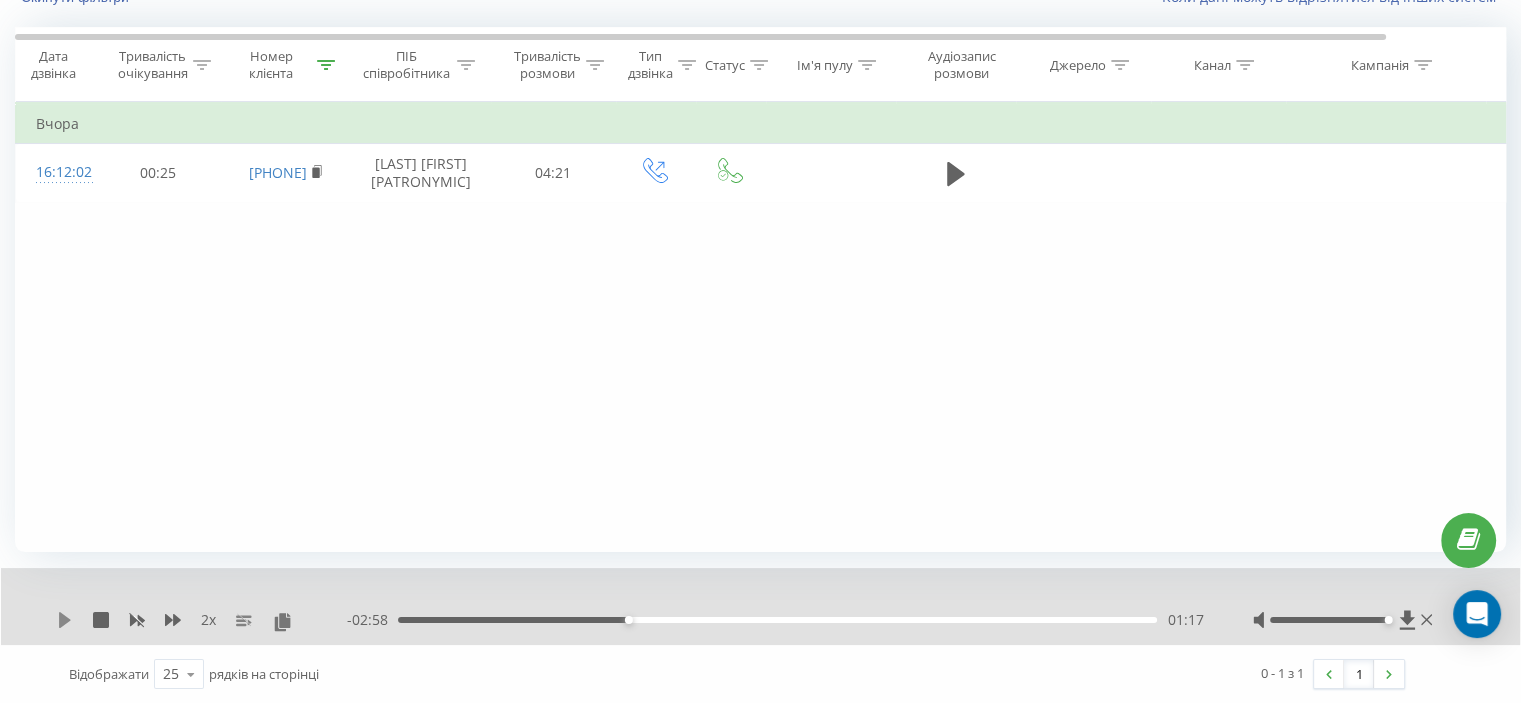 click 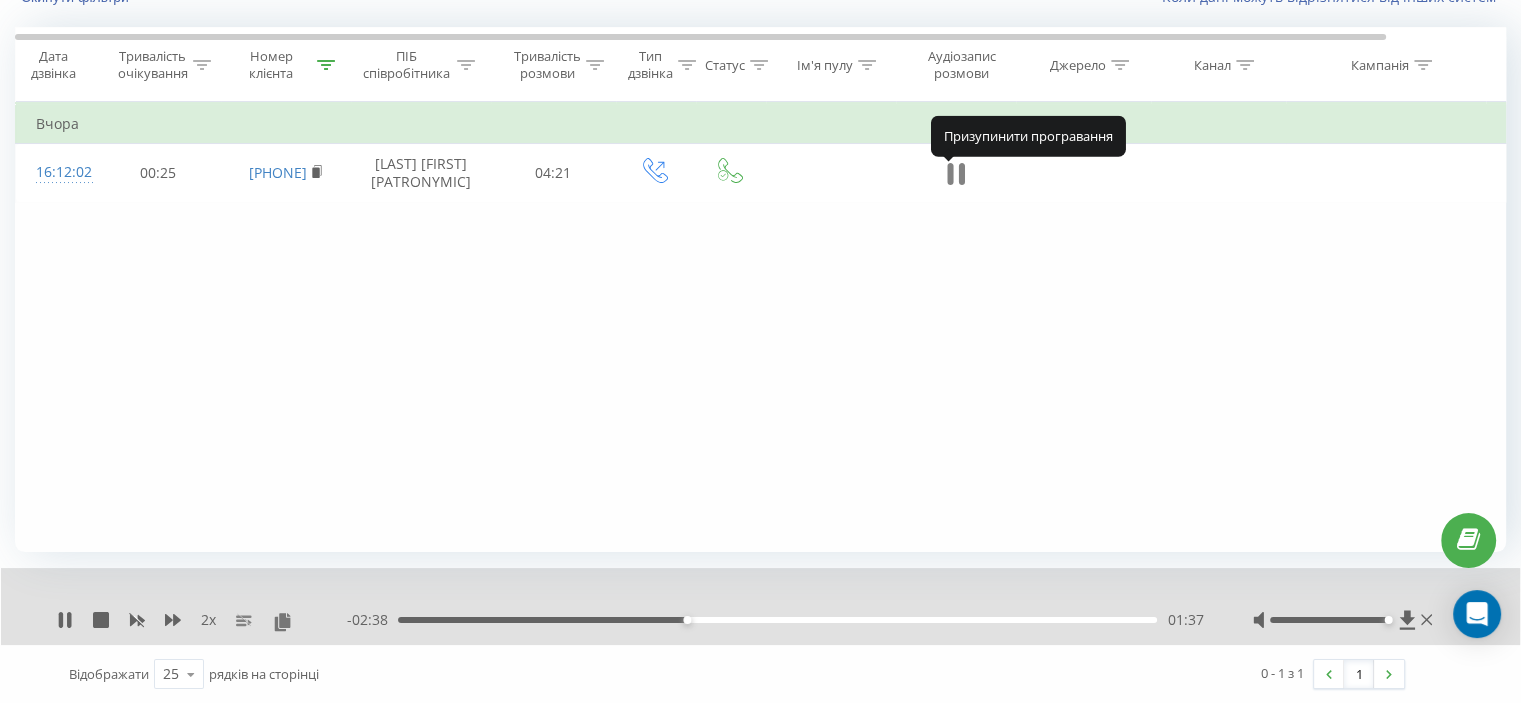 click 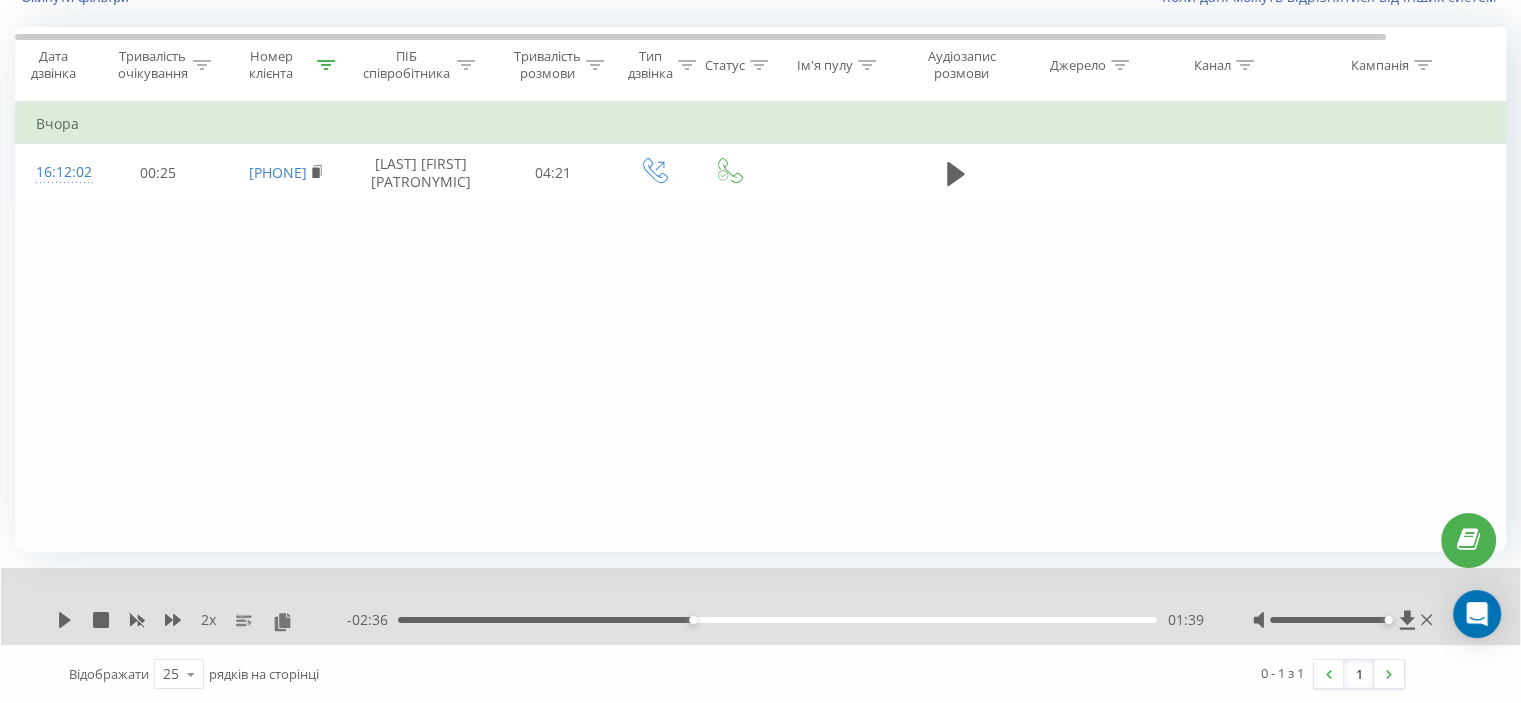 click on "2 x  - 02:36 01:39   01:39" at bounding box center [760, 606] 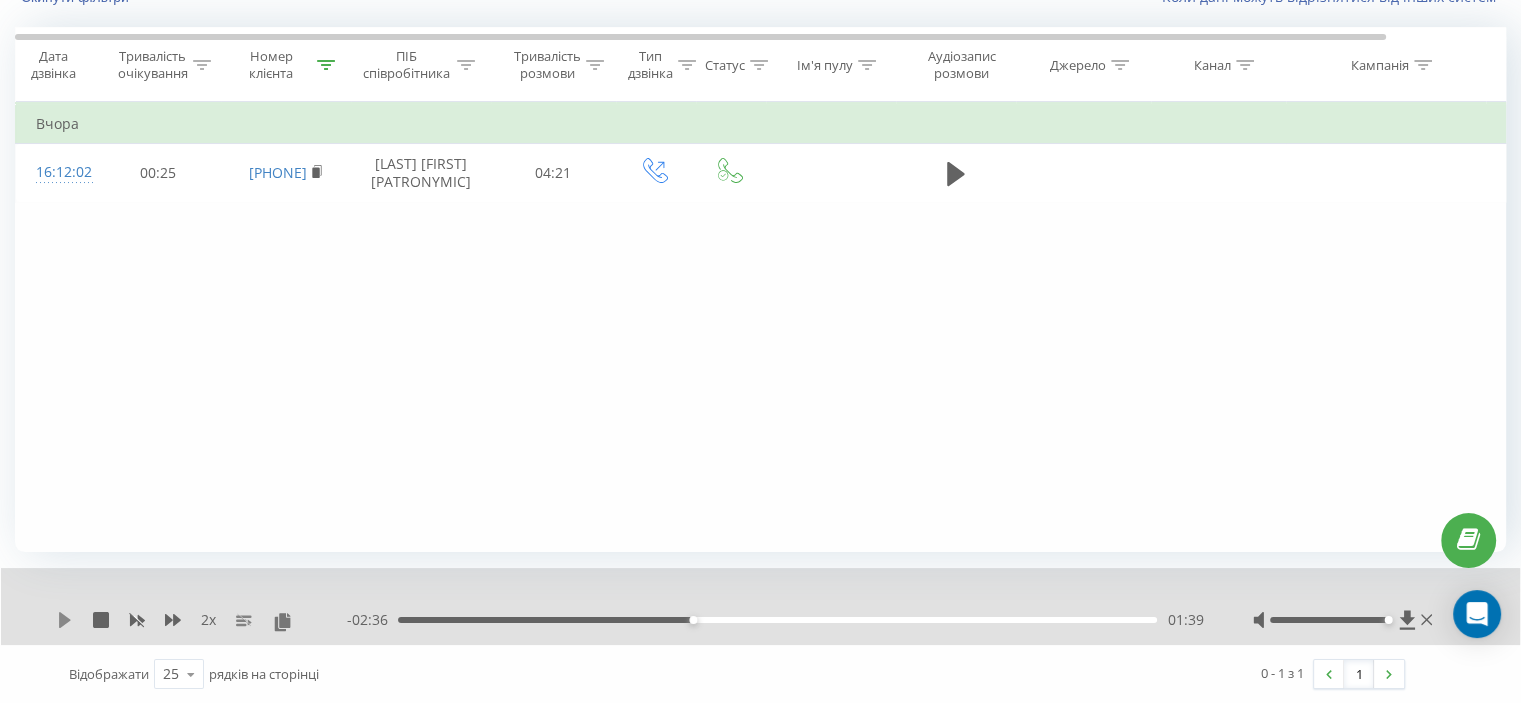 click 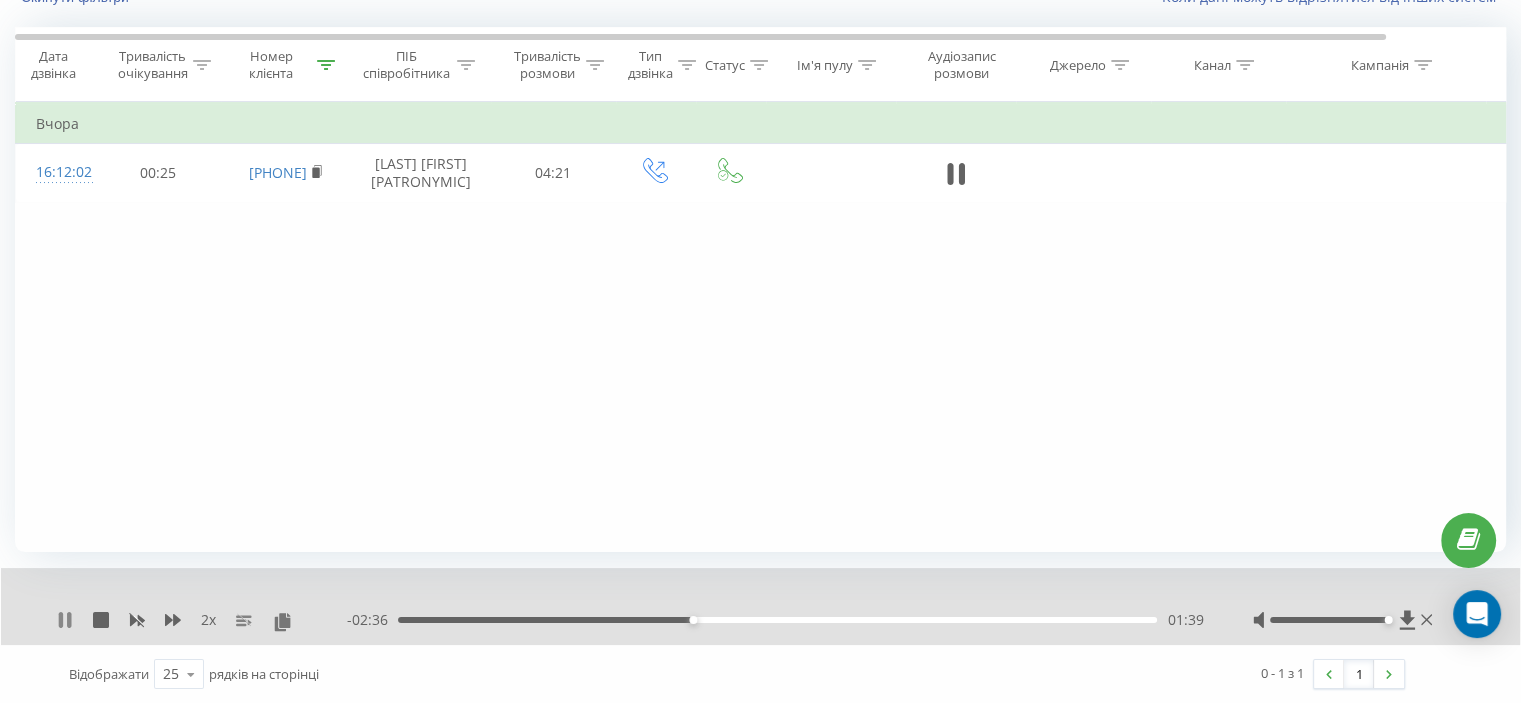 click 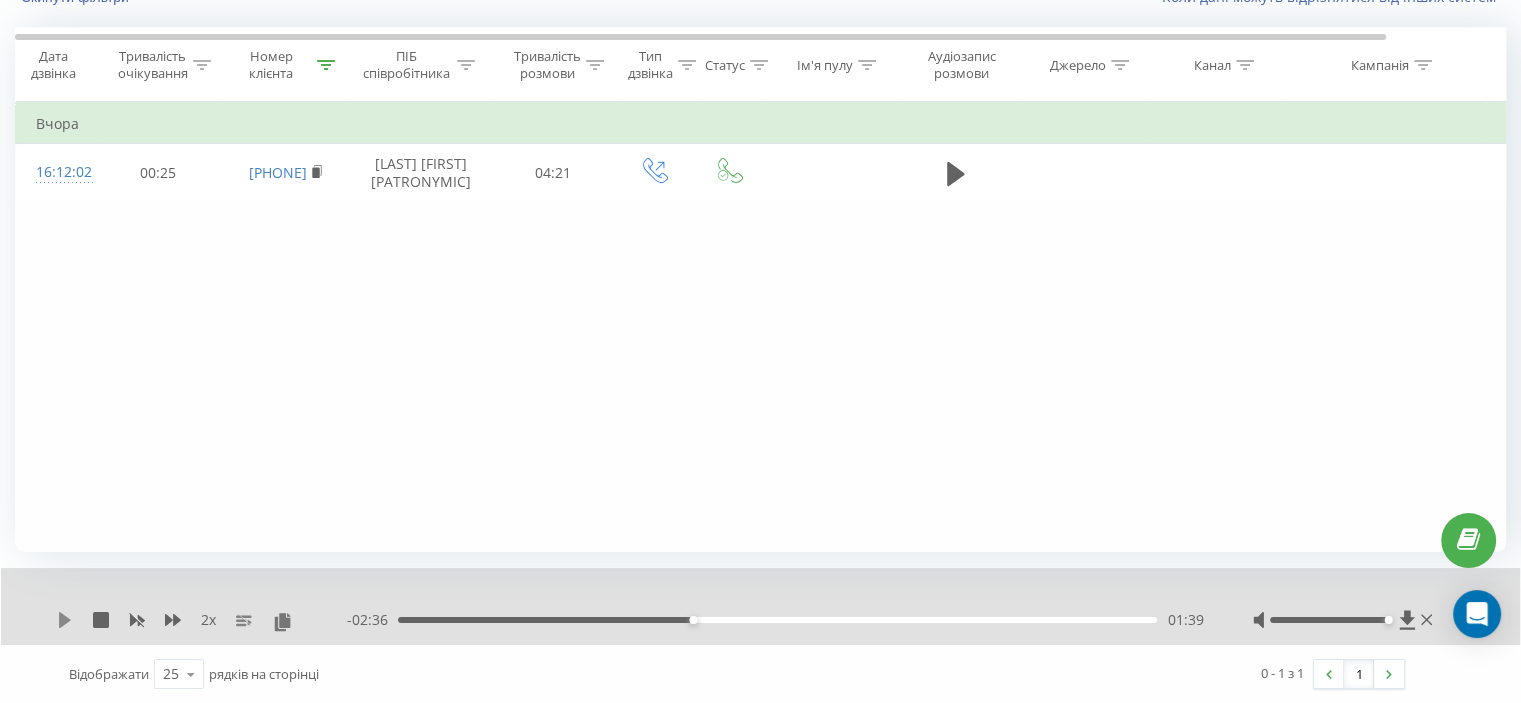 click 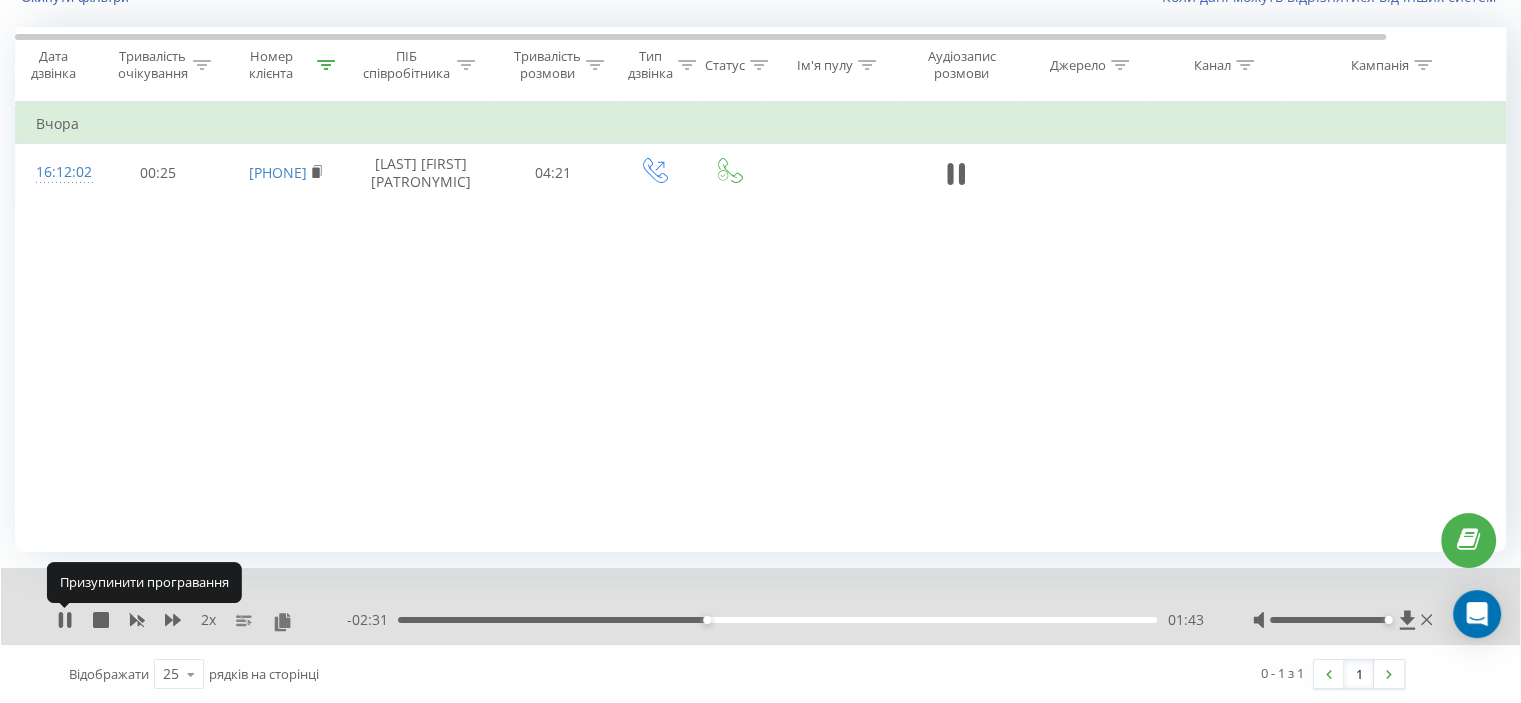 click 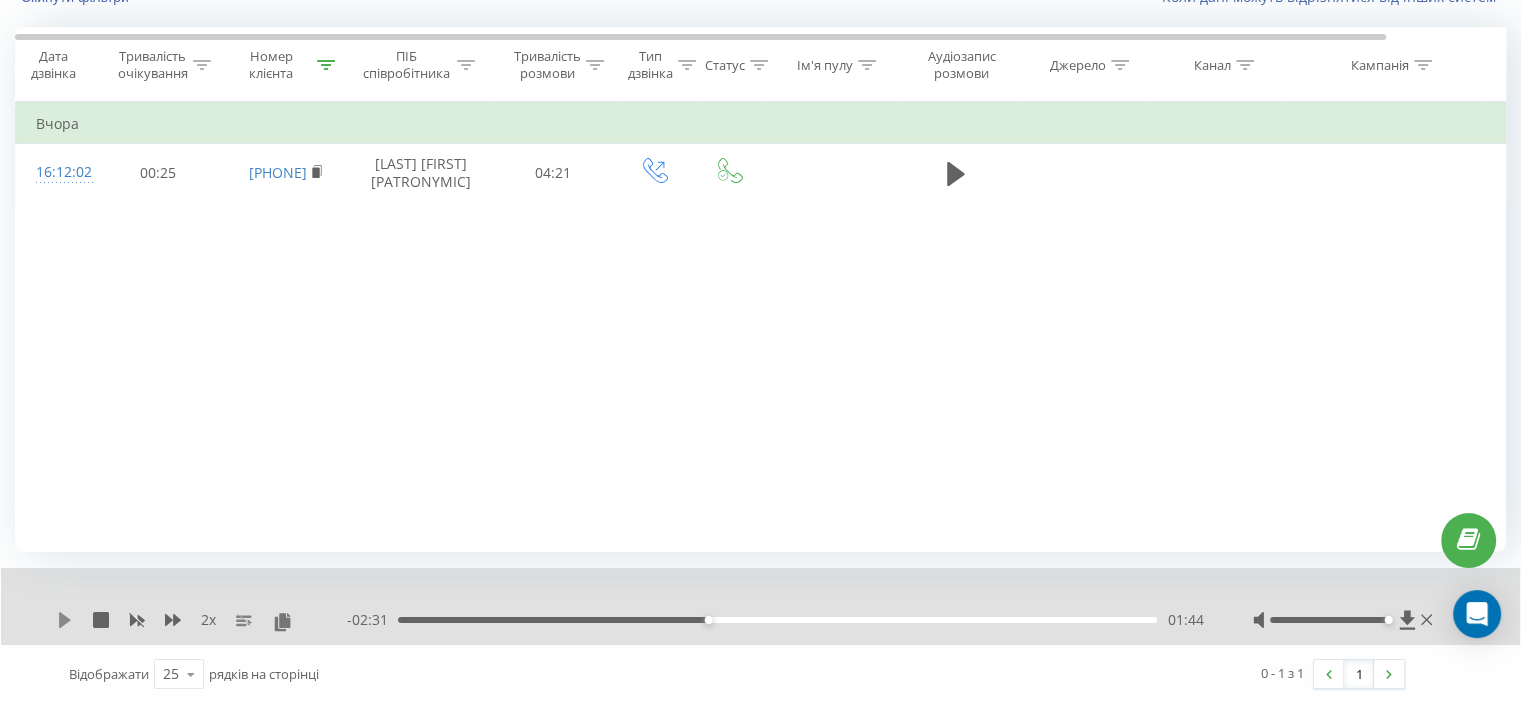 click 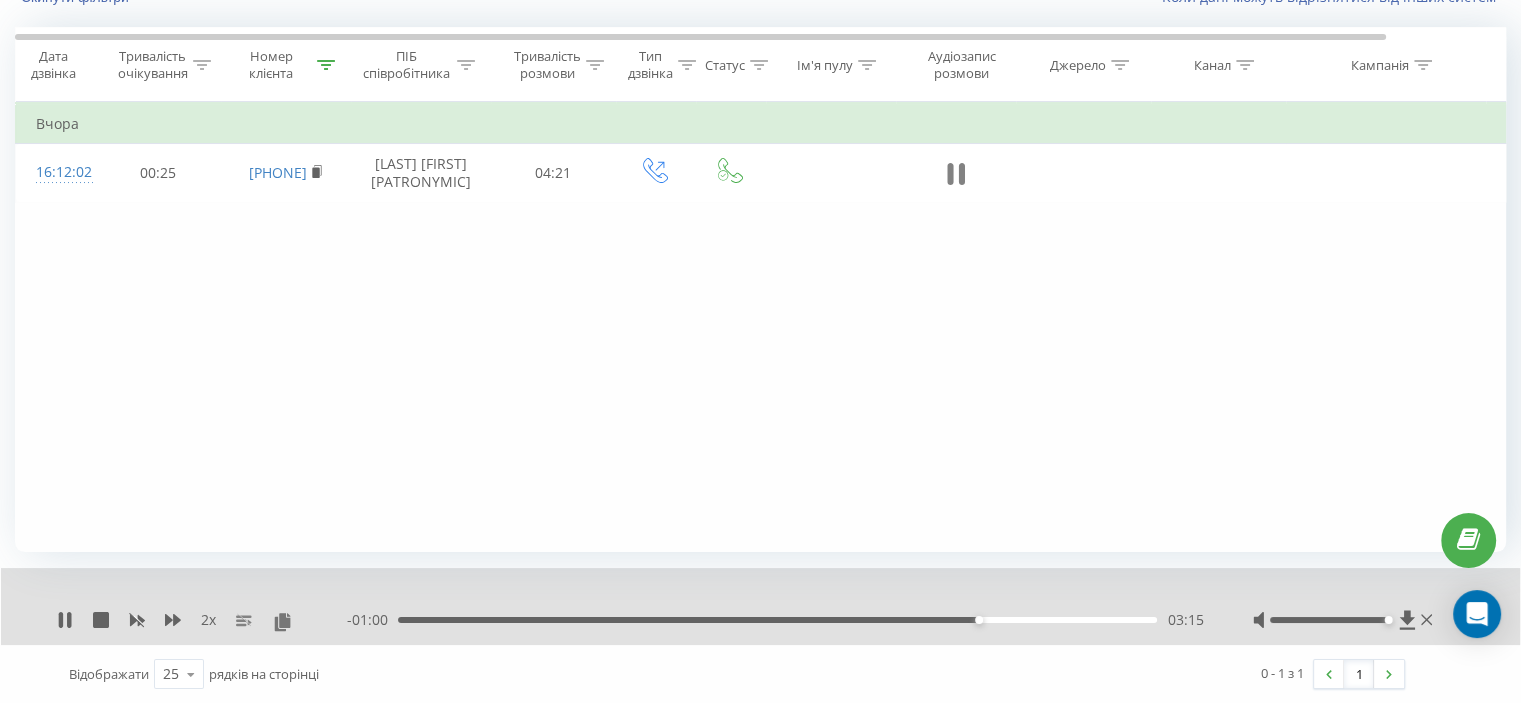 click 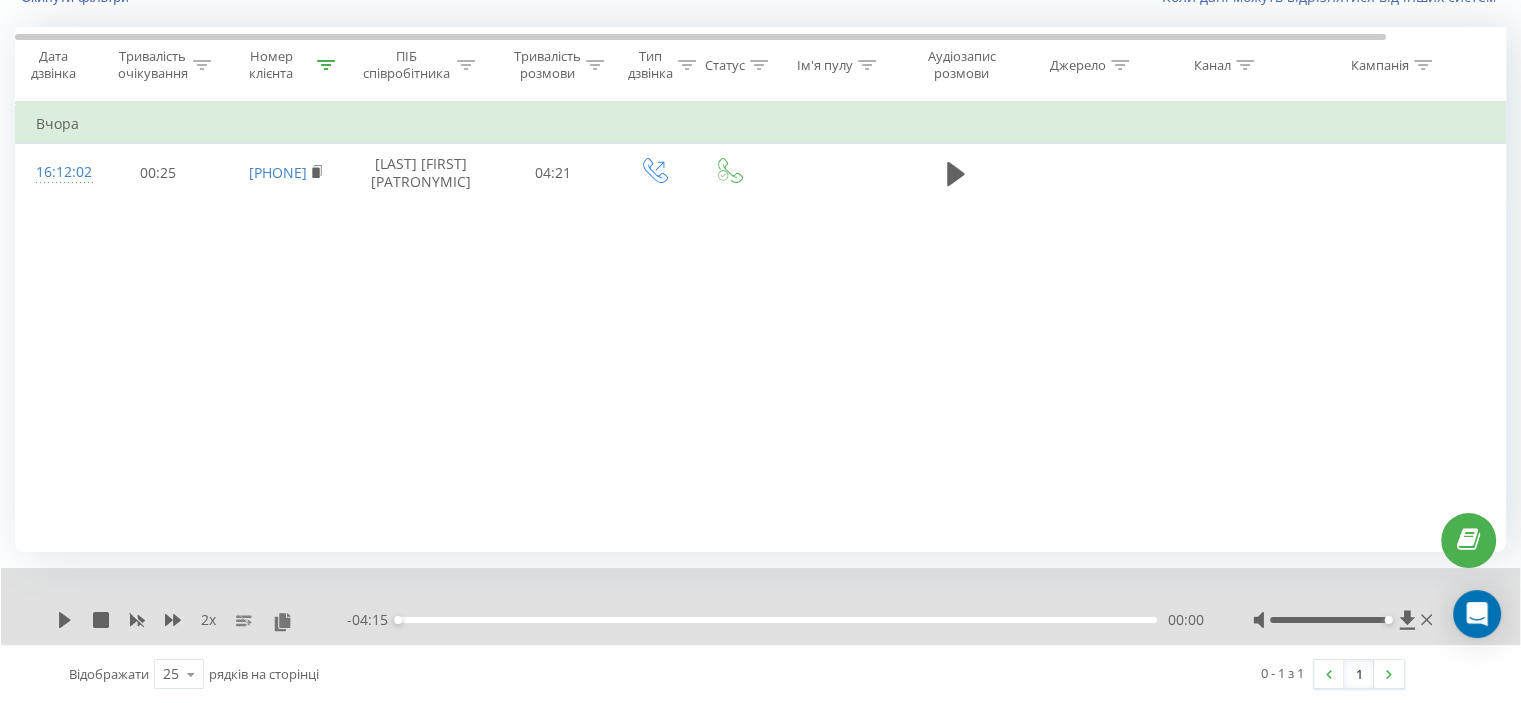 click 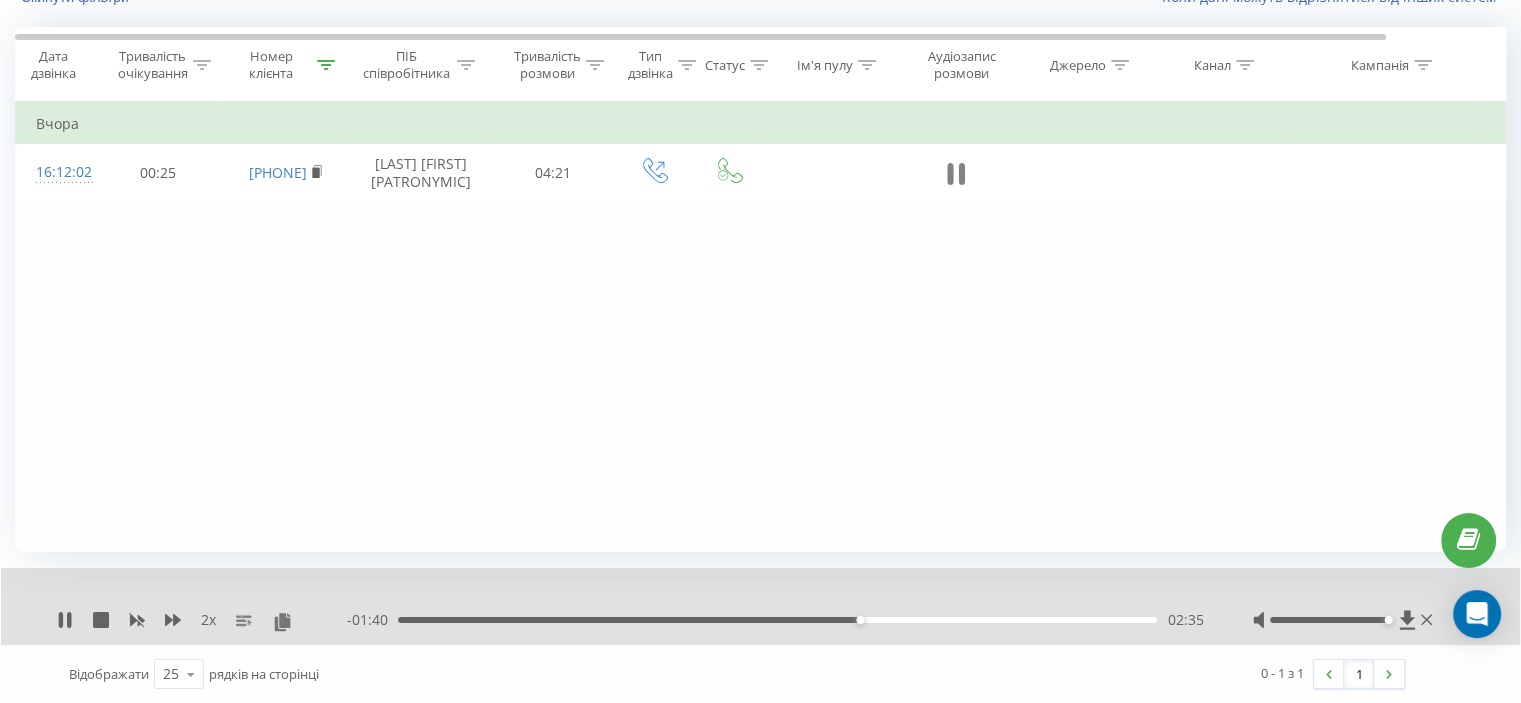 click 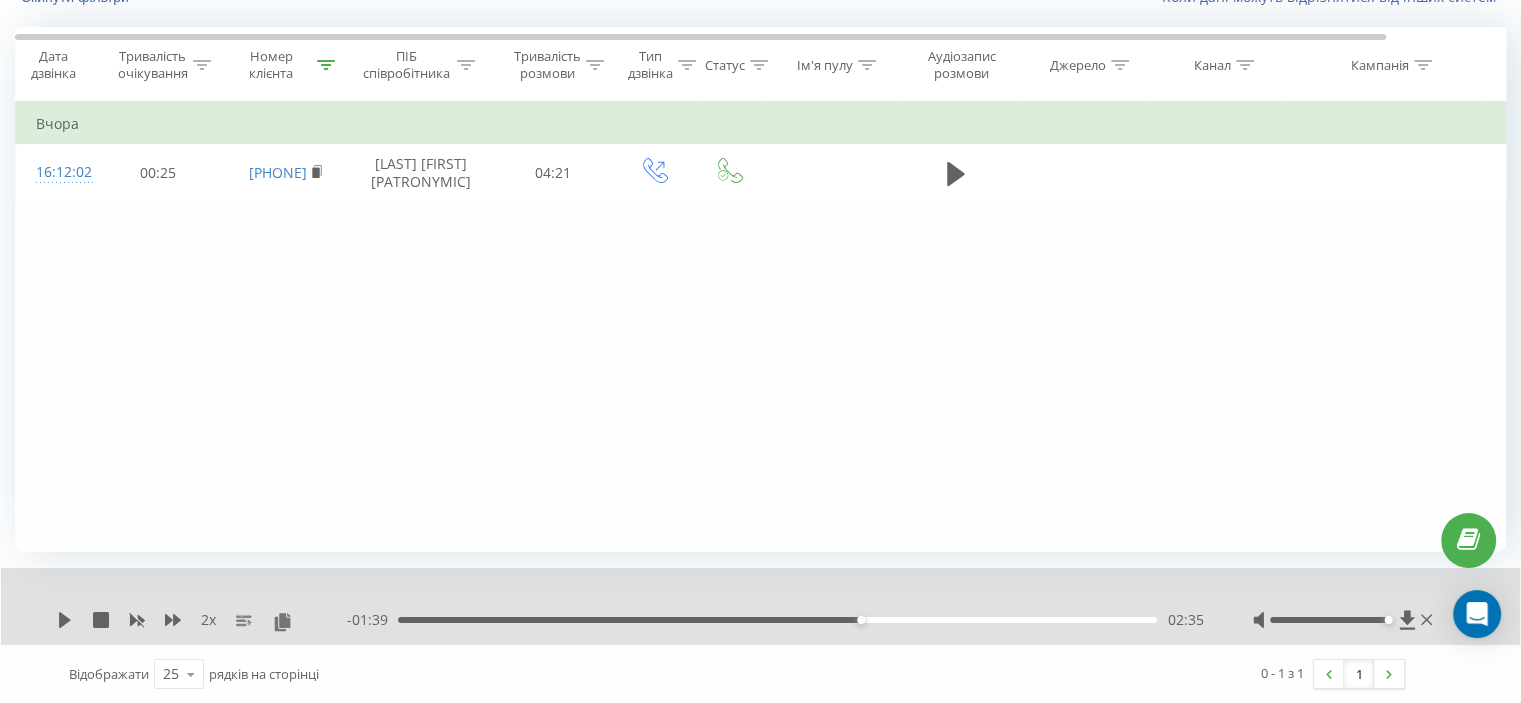 click on "Фільтрувати за умовою Дорівнює Скасувати OK Фільтрувати за умовою Містить [PHONE] Скасувати OK Фільтрувати за умовою Містить Скасувати OK Фільтрувати за умовою Дорівнює Скасувати OK Фільтрувати за умовою Дорівнює Введіть значення Скасувати OK Фільтрувати за умовою Дорівнює Введіть значення Скасувати OK Фільтрувати за умовою Містить Скасувати OK Фільтрувати за умовою Містить Скасувати OK Фільтрувати за умовою Містить Скасувати OK Фільтрувати за умовою Містить Скасувати OK Фільтрувати за умовою Містить Скасувати OK Вчора  16:12:02 00:25 [PHONE] 04:21" at bounding box center (760, 327) 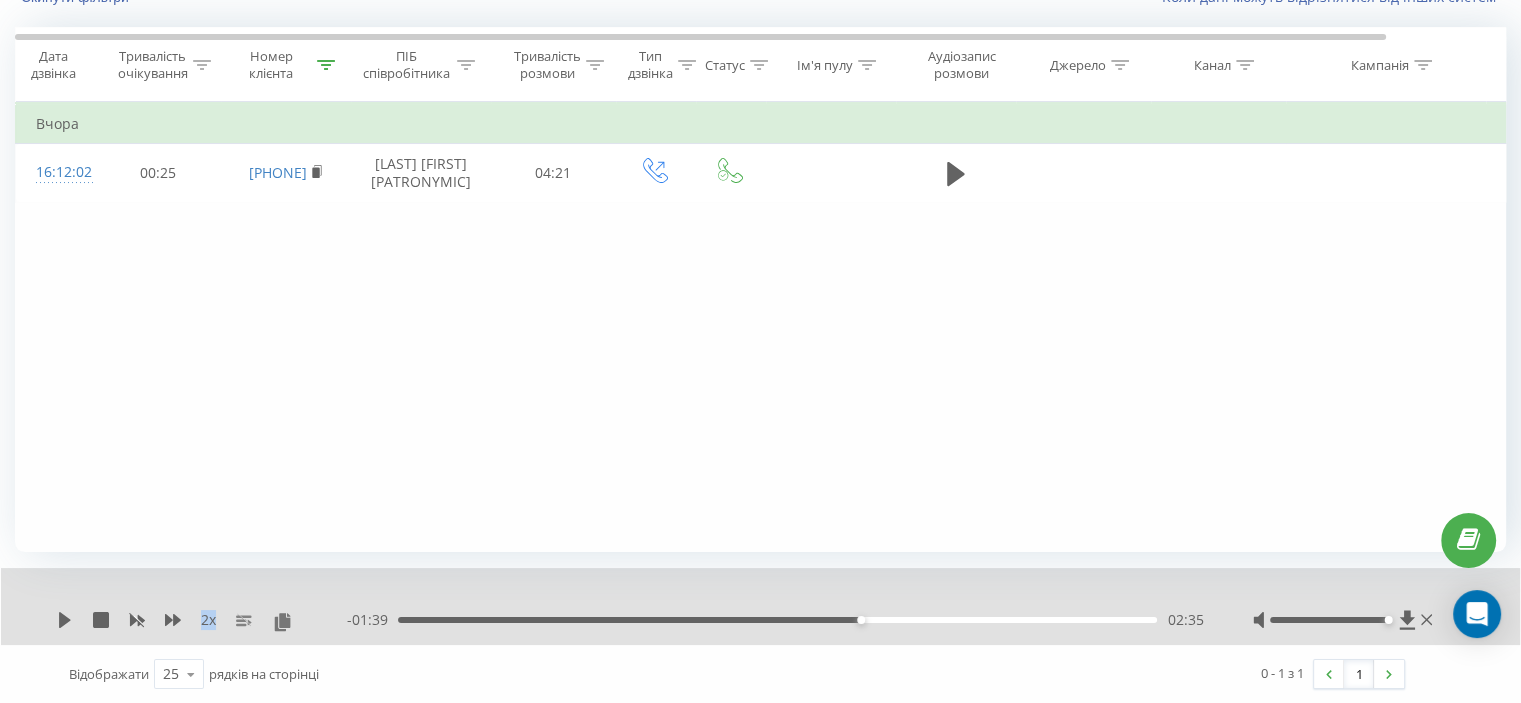 click on "2 x  - 01:39 02:35   02:35" at bounding box center [760, 606] 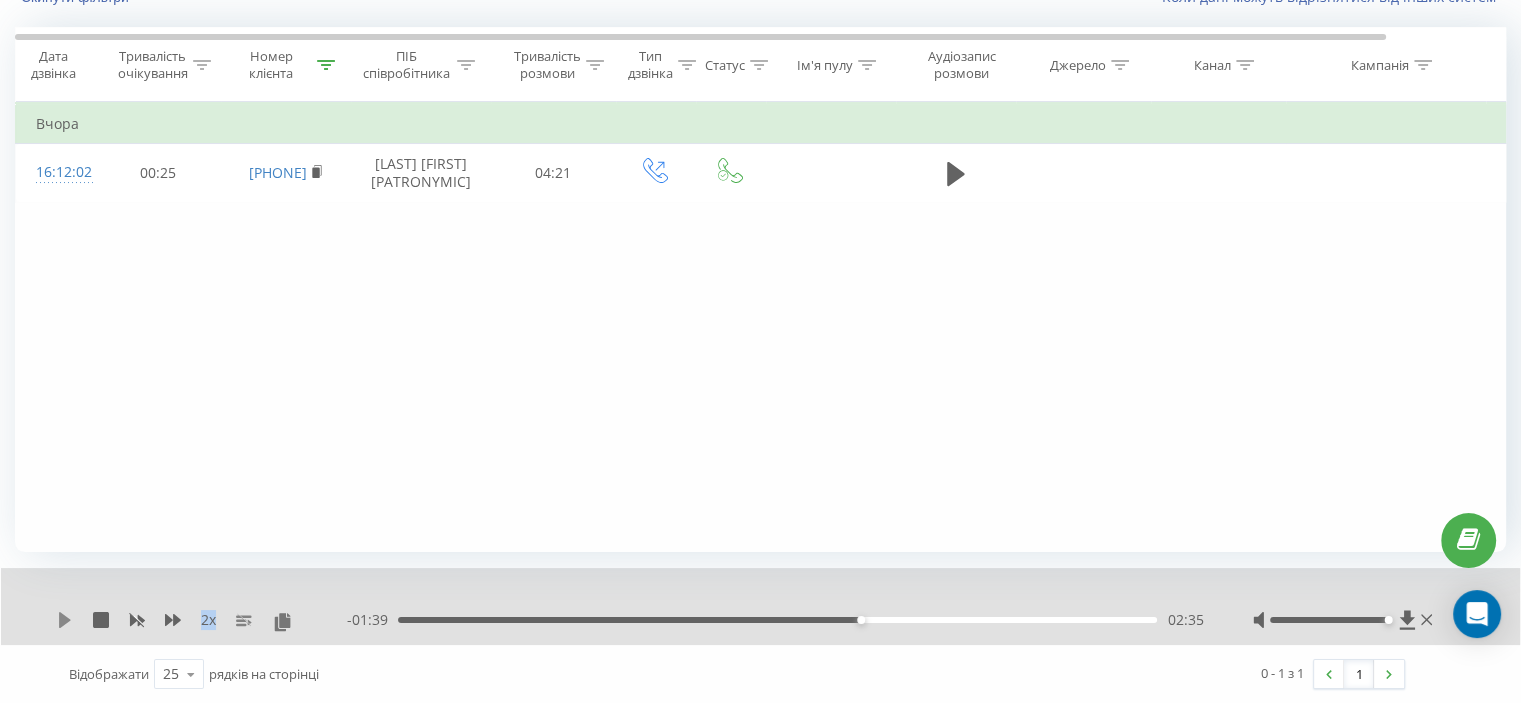 click 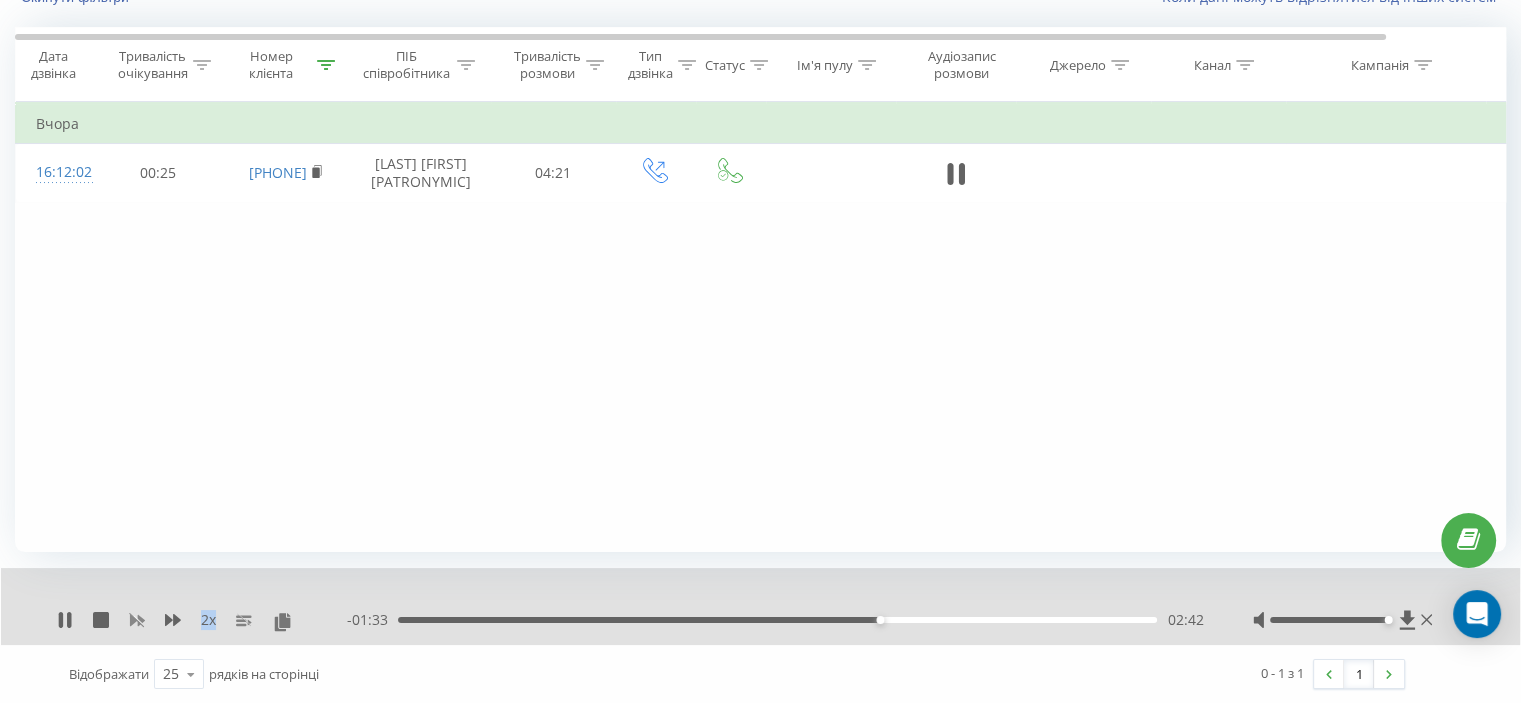 click 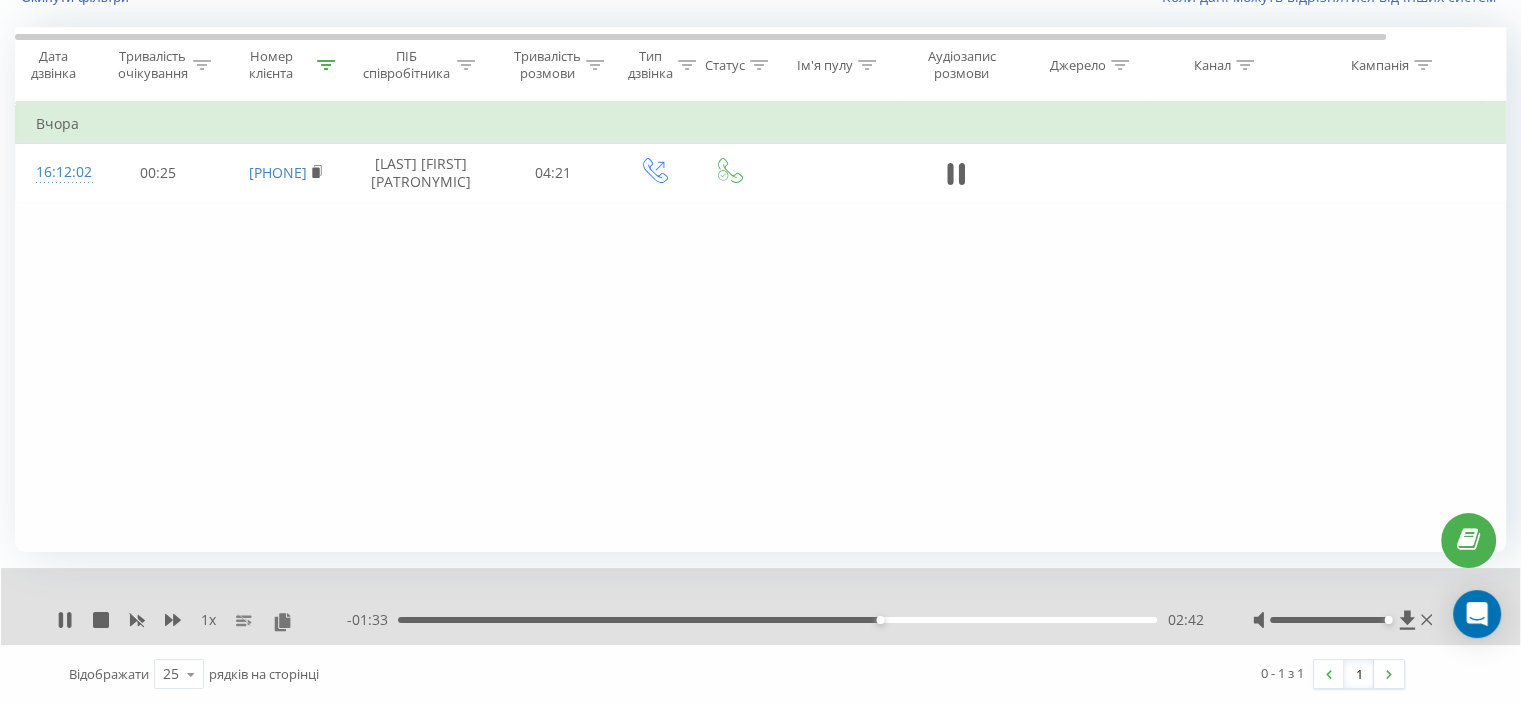 click on "1 x" at bounding box center (202, 620) 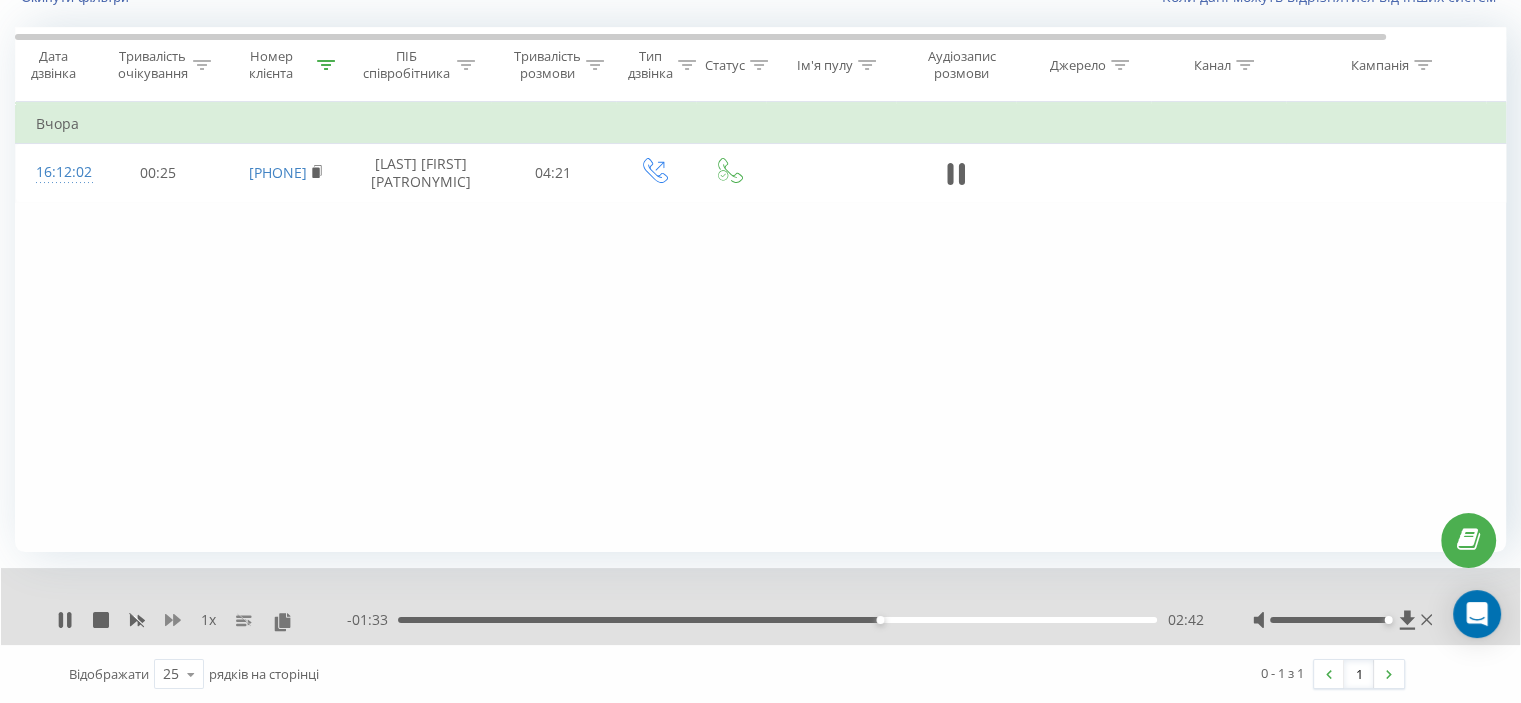click on "1 x" at bounding box center (202, 620) 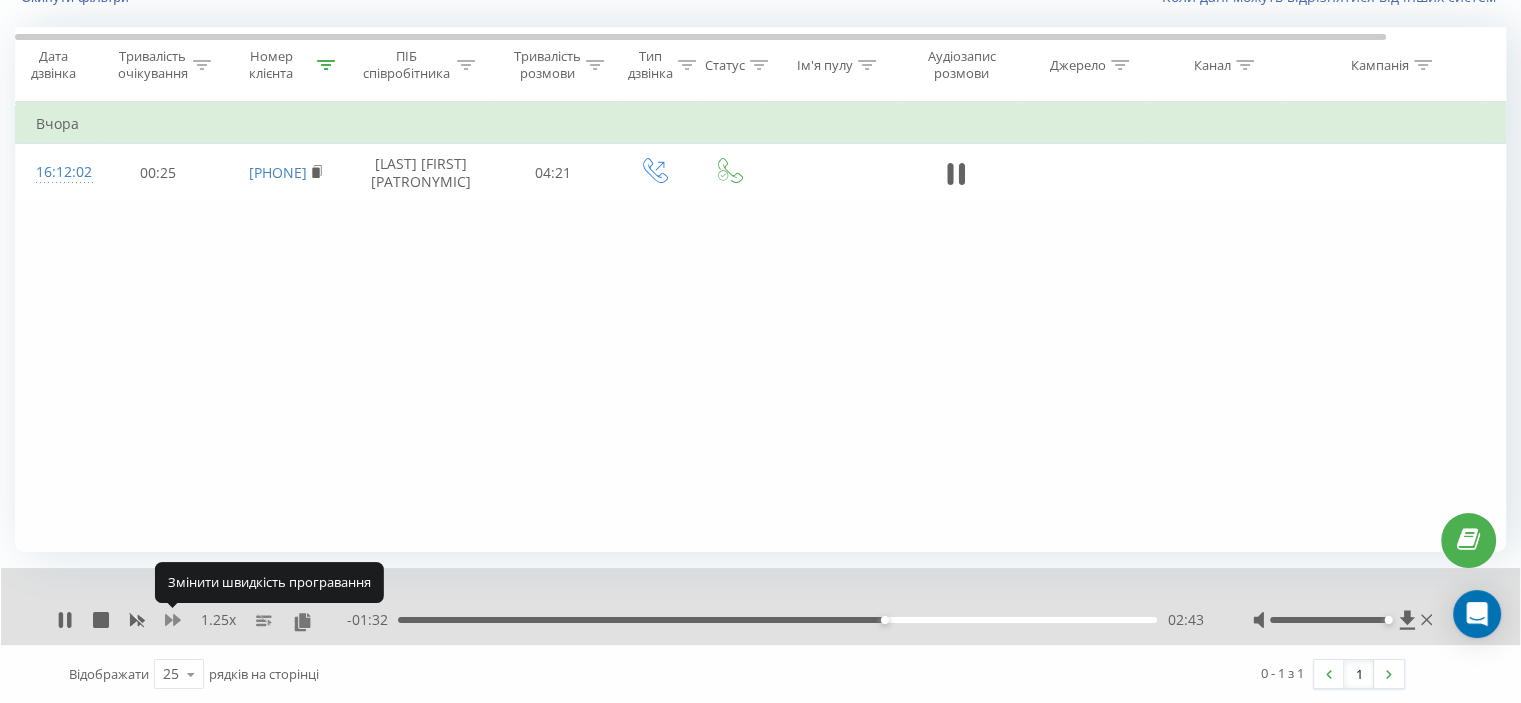 click 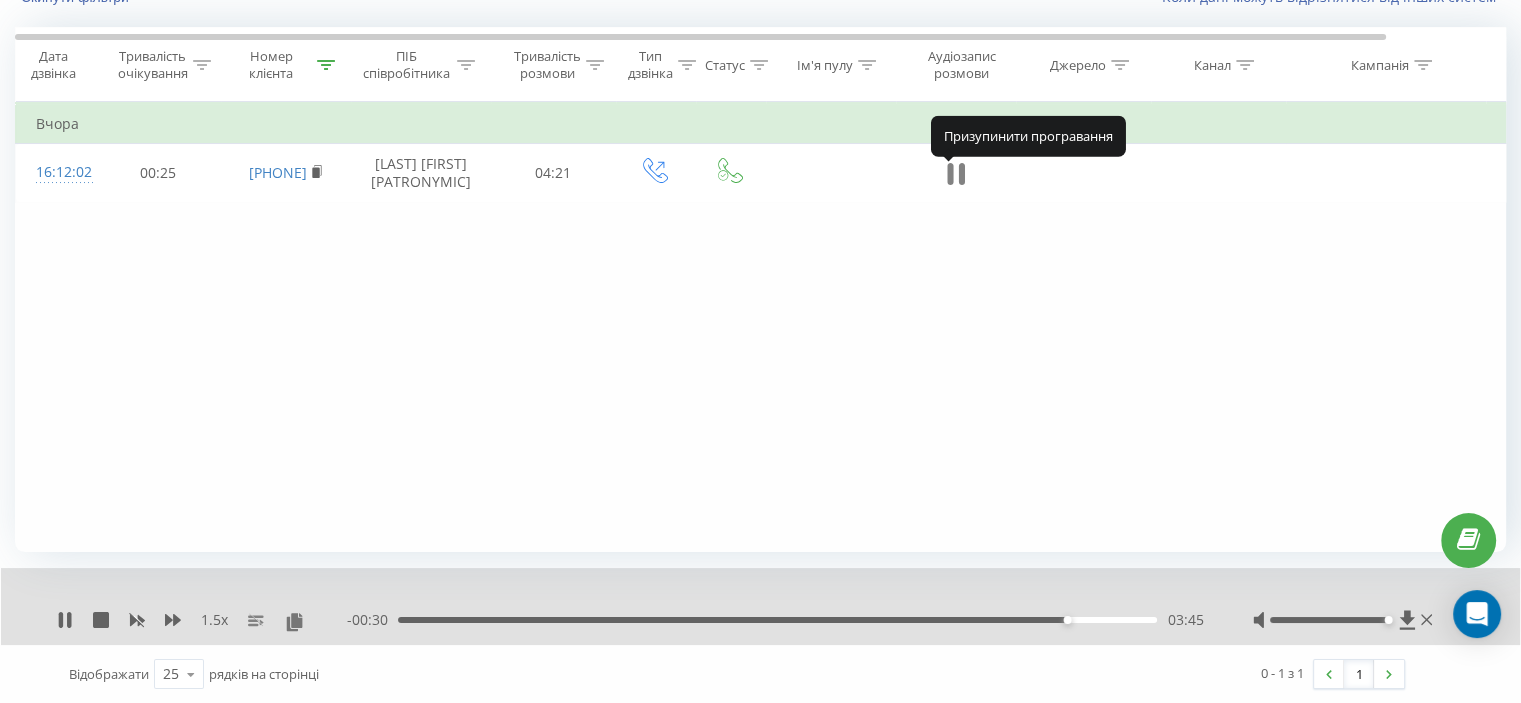 click 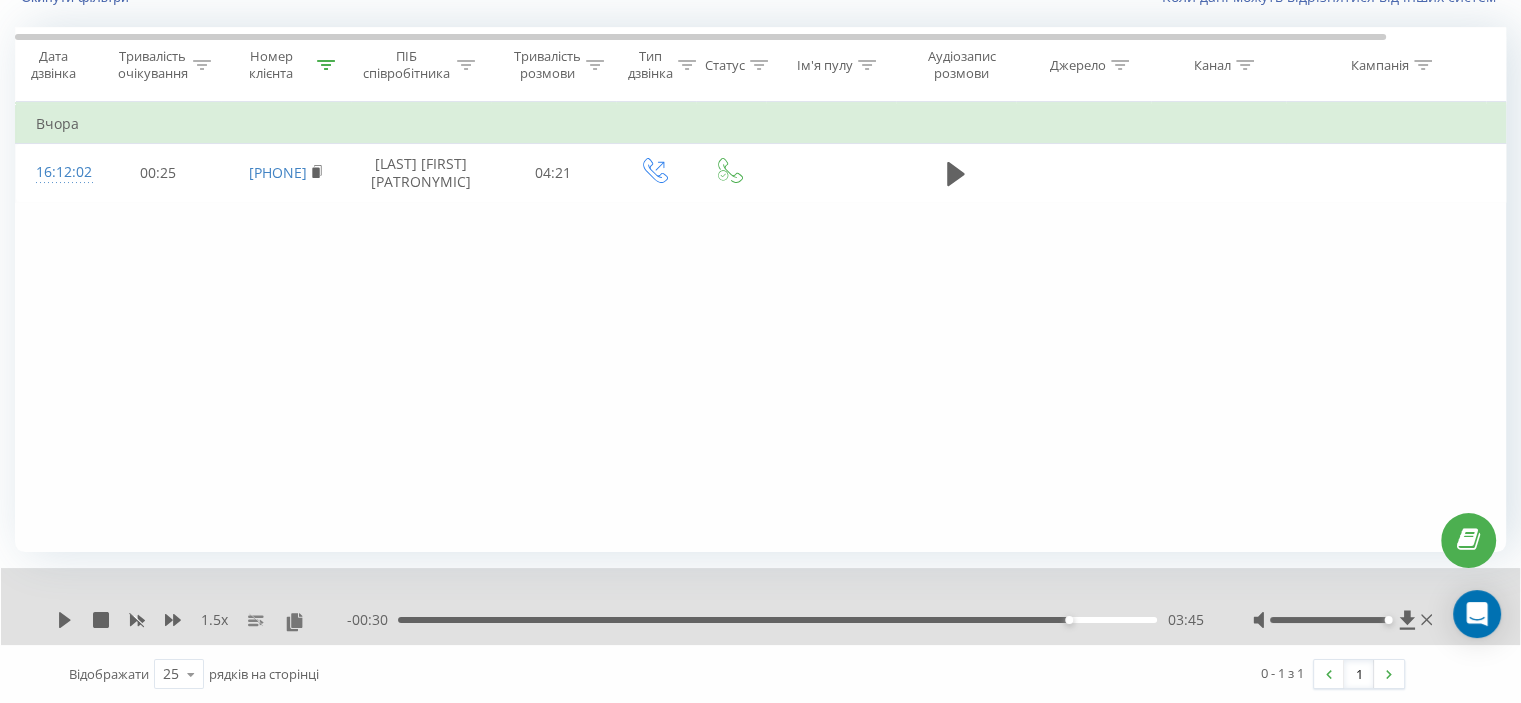 click on "Фільтрувати за умовою Дорівнює Скасувати OK Фільтрувати за умовою Містить [PHONE] Скасувати OK Фільтрувати за умовою Містить Скасувати OK Фільтрувати за умовою Дорівнює Скасувати OK Фільтрувати за умовою Дорівнює Введіть значення Скасувати OK Фільтрувати за умовою Дорівнює Введіть значення Скасувати OK Фільтрувати за умовою Містить Скасувати OK Фільтрувати за умовою Містить Скасувати OK Фільтрувати за умовою Містить Скасувати OK Фільтрувати за умовою Містить Скасувати OK Фільтрувати за умовою Містить Скасувати OK Вчора  16:12:02 00:25 [PHONE] 04:21" at bounding box center [760, 327] 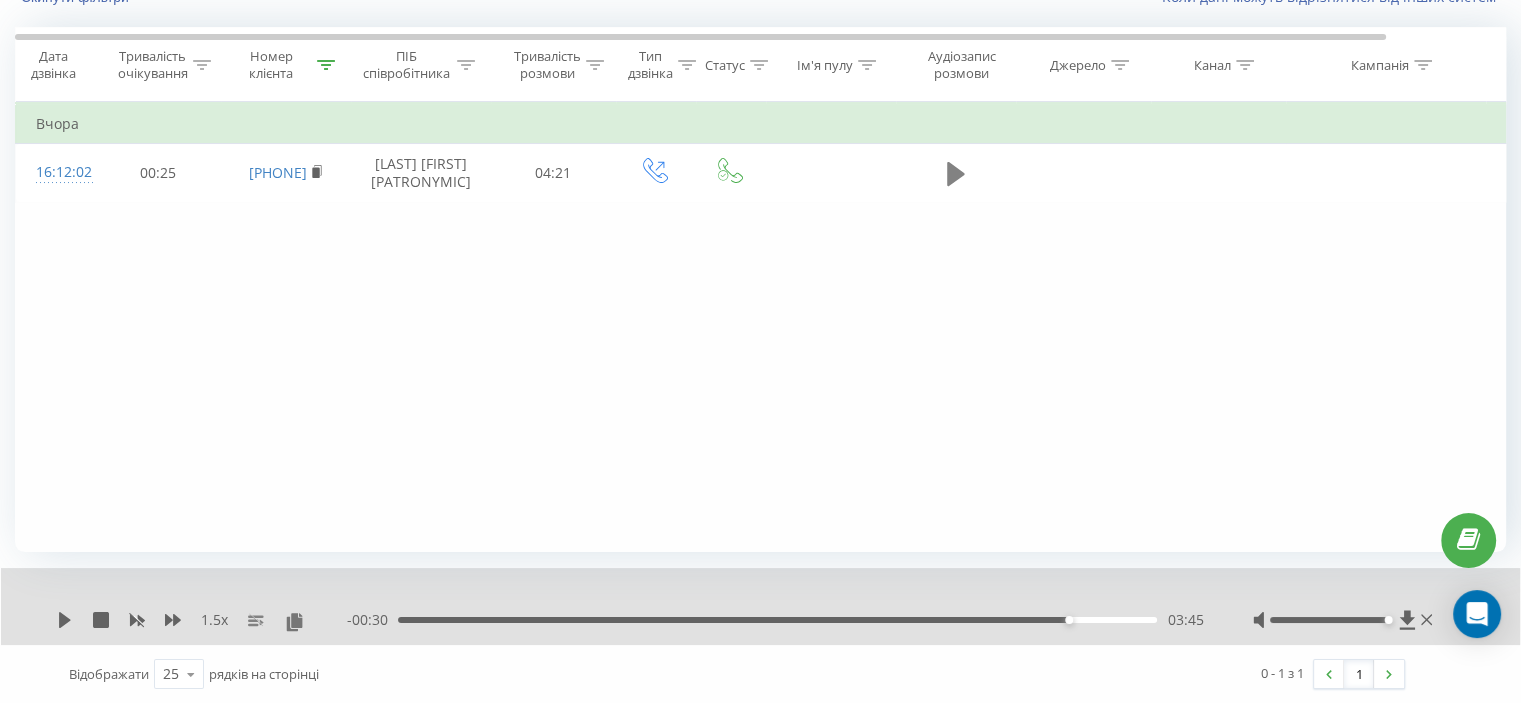 click at bounding box center (956, 174) 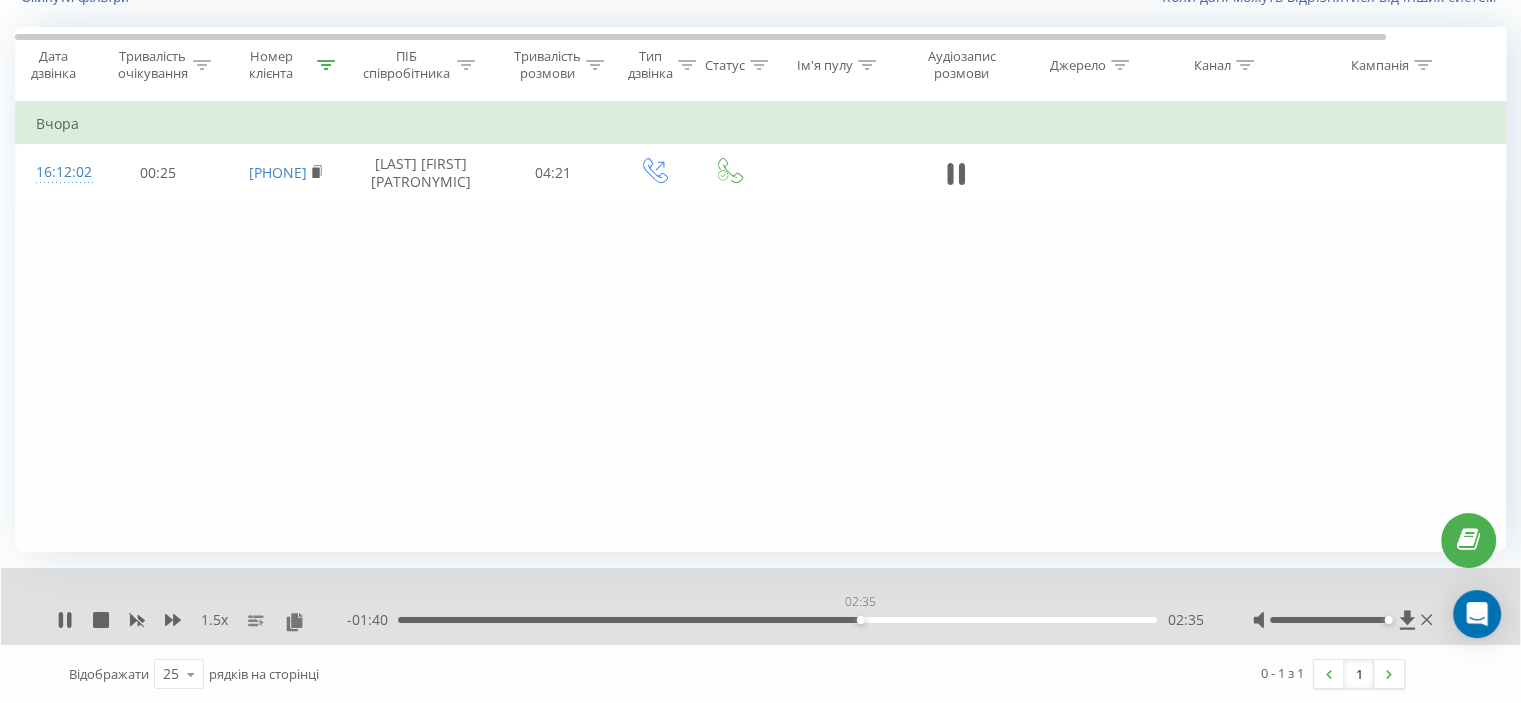 click on "02:35" at bounding box center (777, 620) 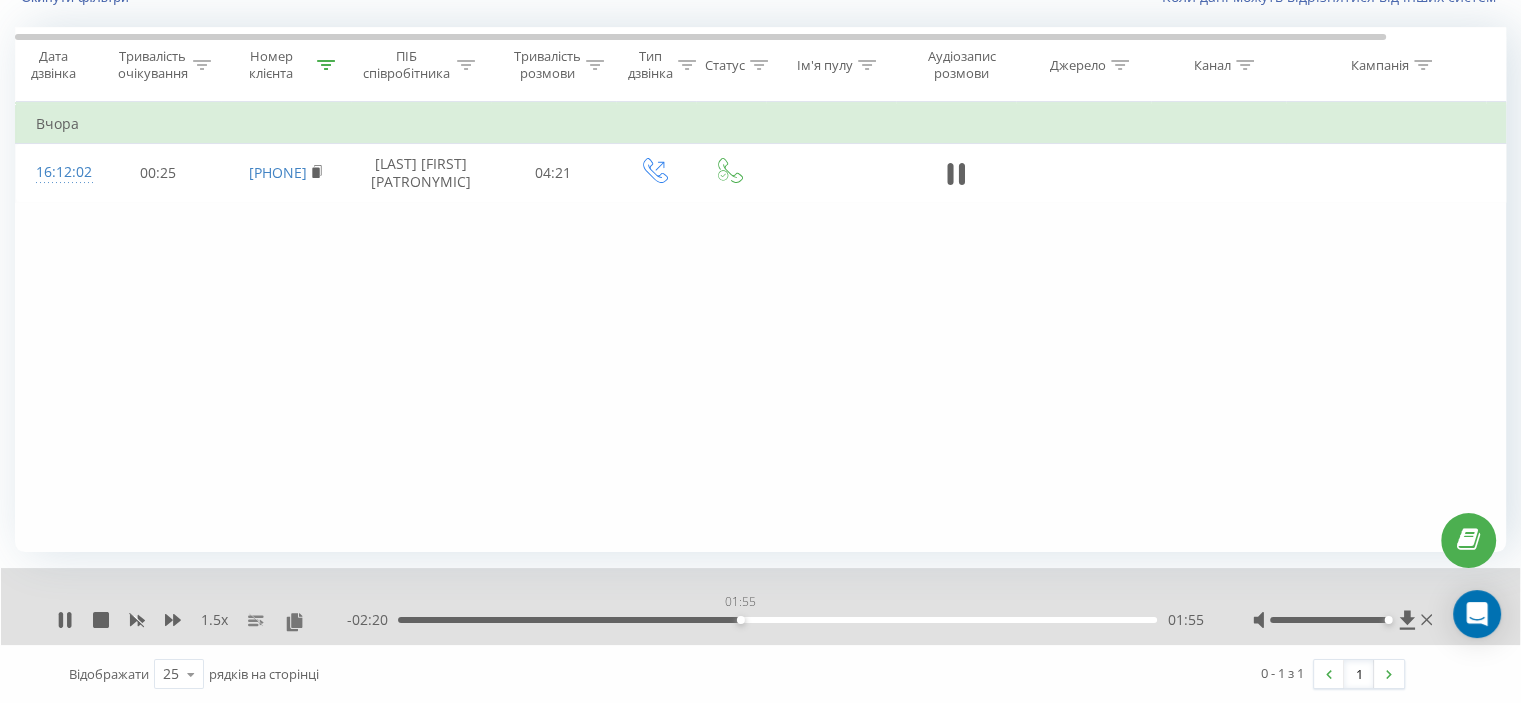 click on "- 02:20 01:55   01:55" at bounding box center (775, 620) 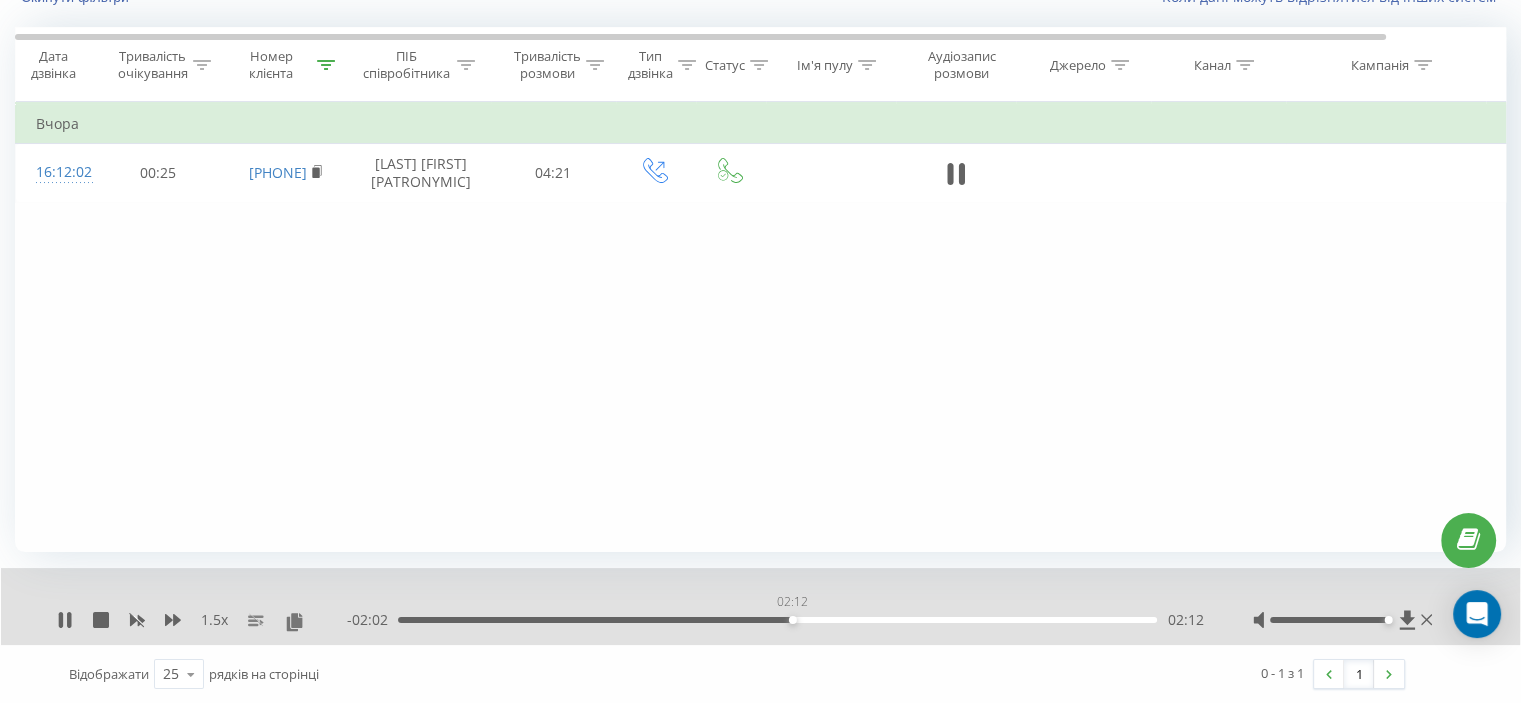click on "02:12" at bounding box center [777, 620] 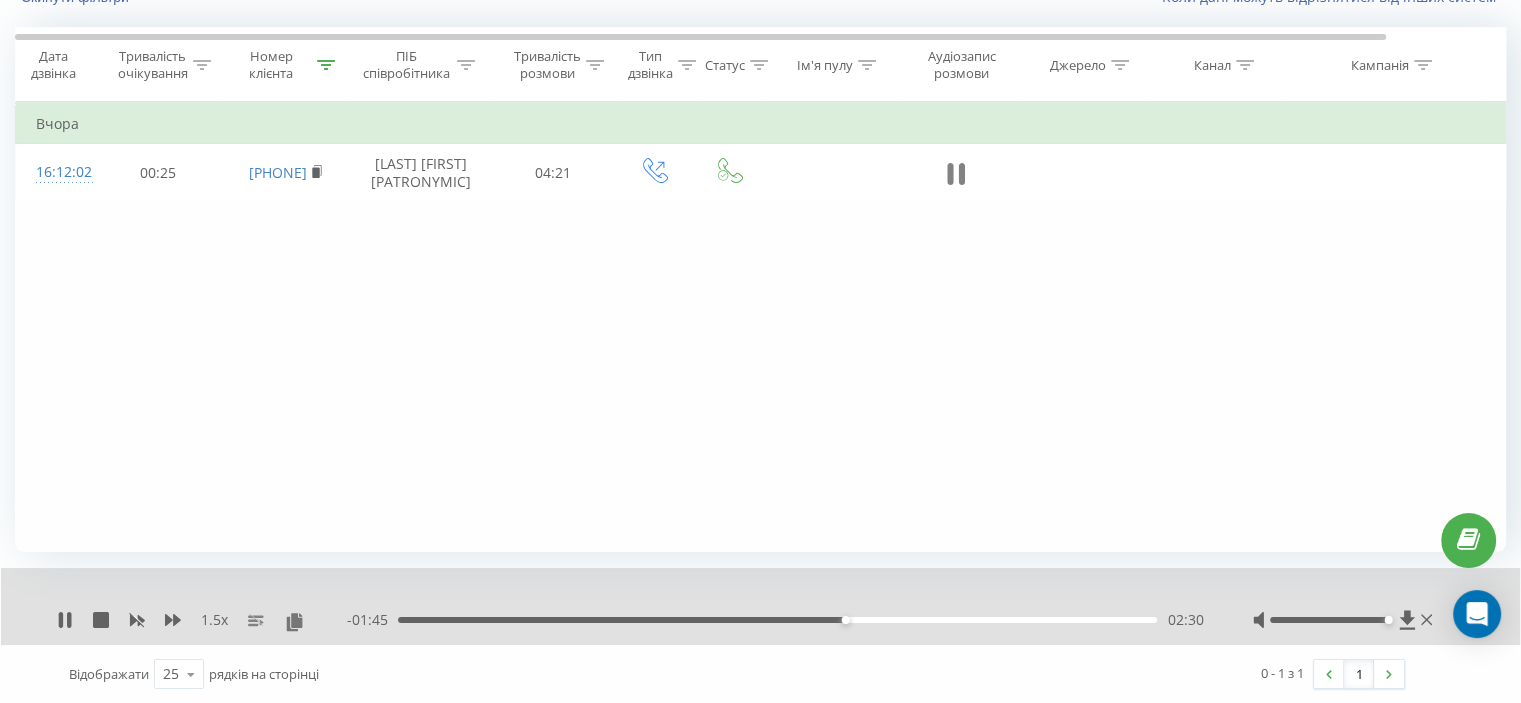 click 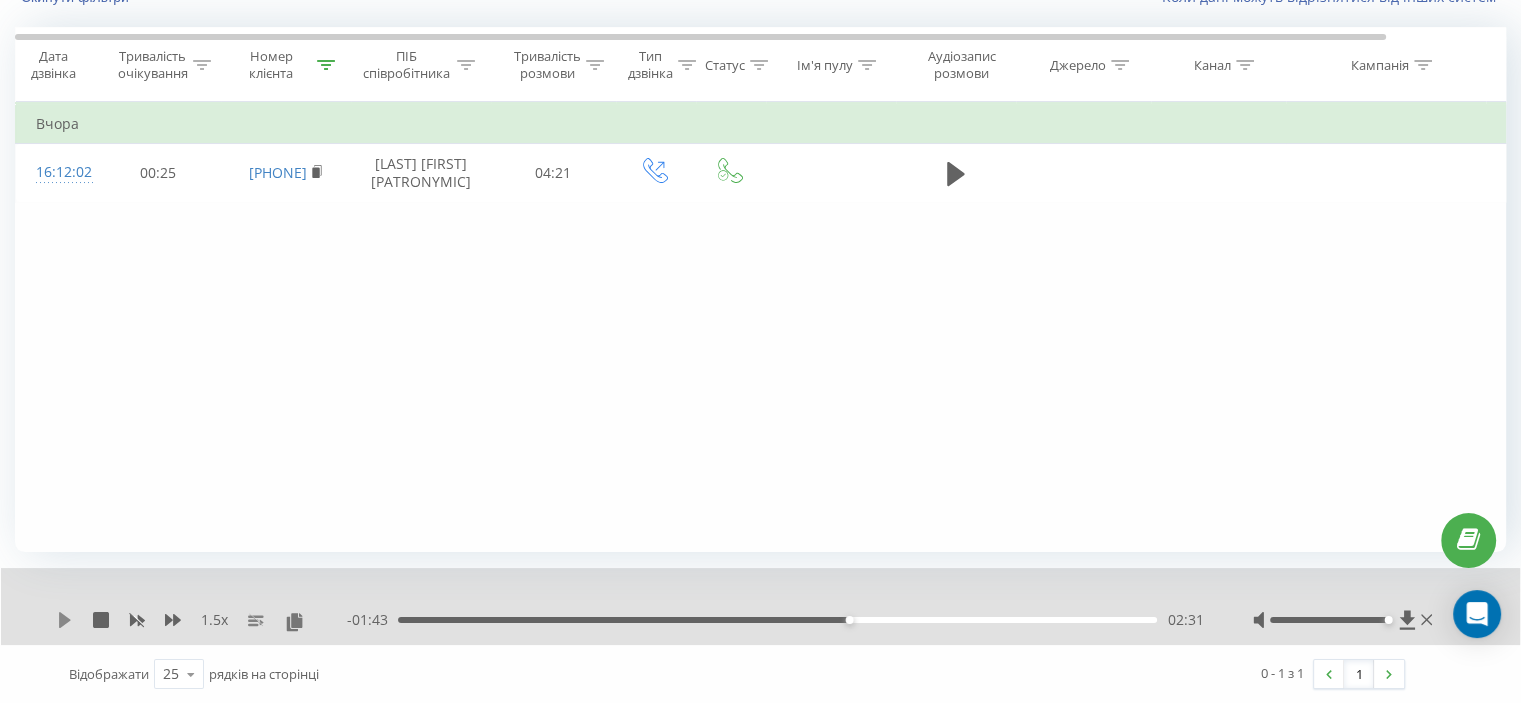 click 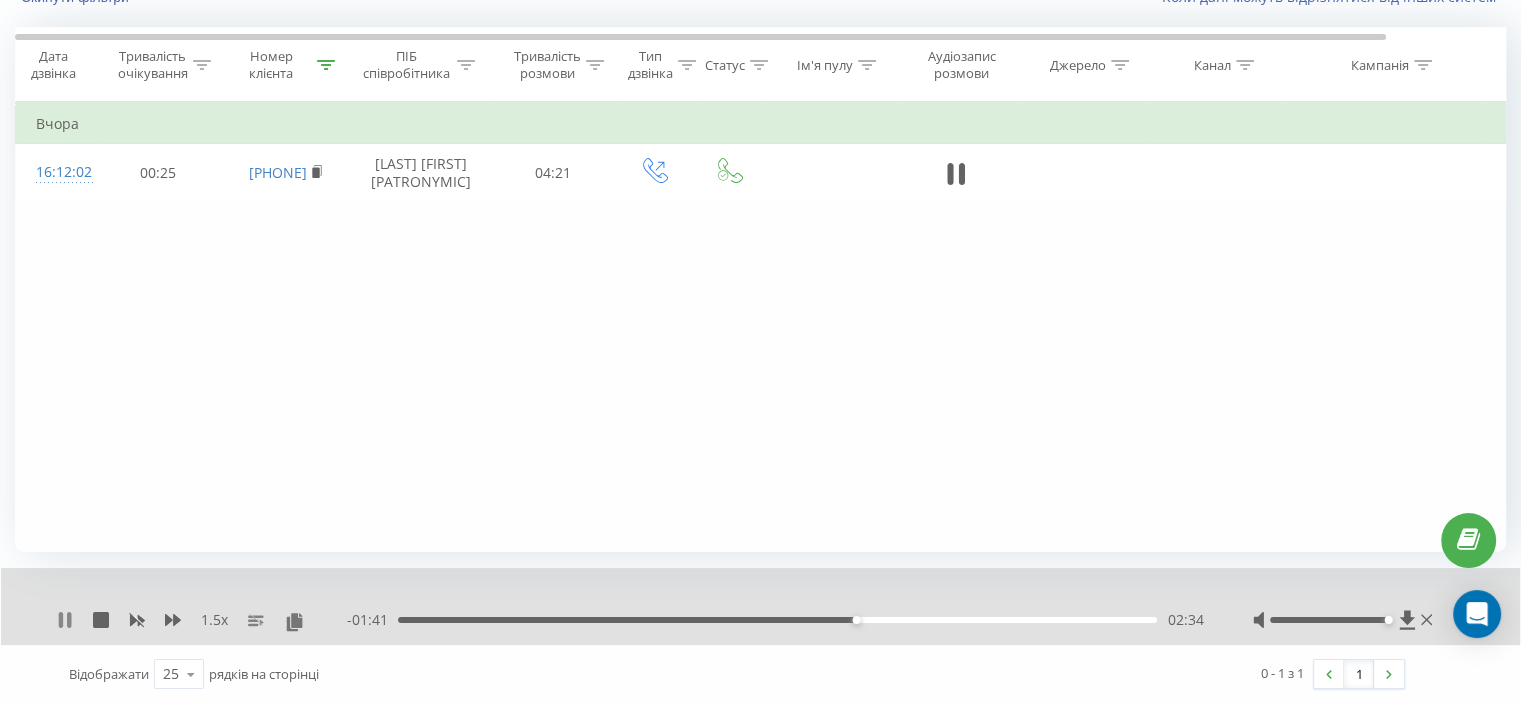 click 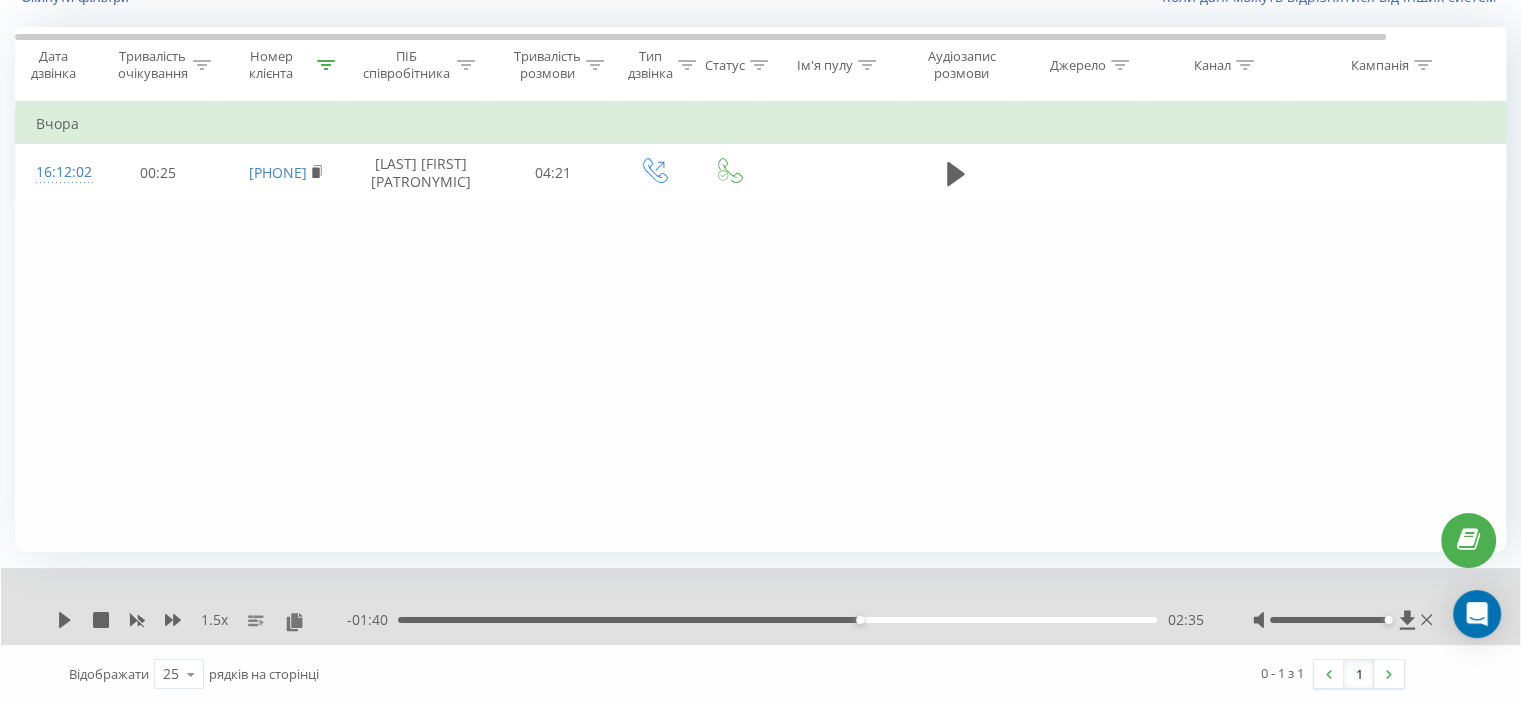 click on "1.5 x  - 01:40 02:35   02:35" at bounding box center (760, 606) 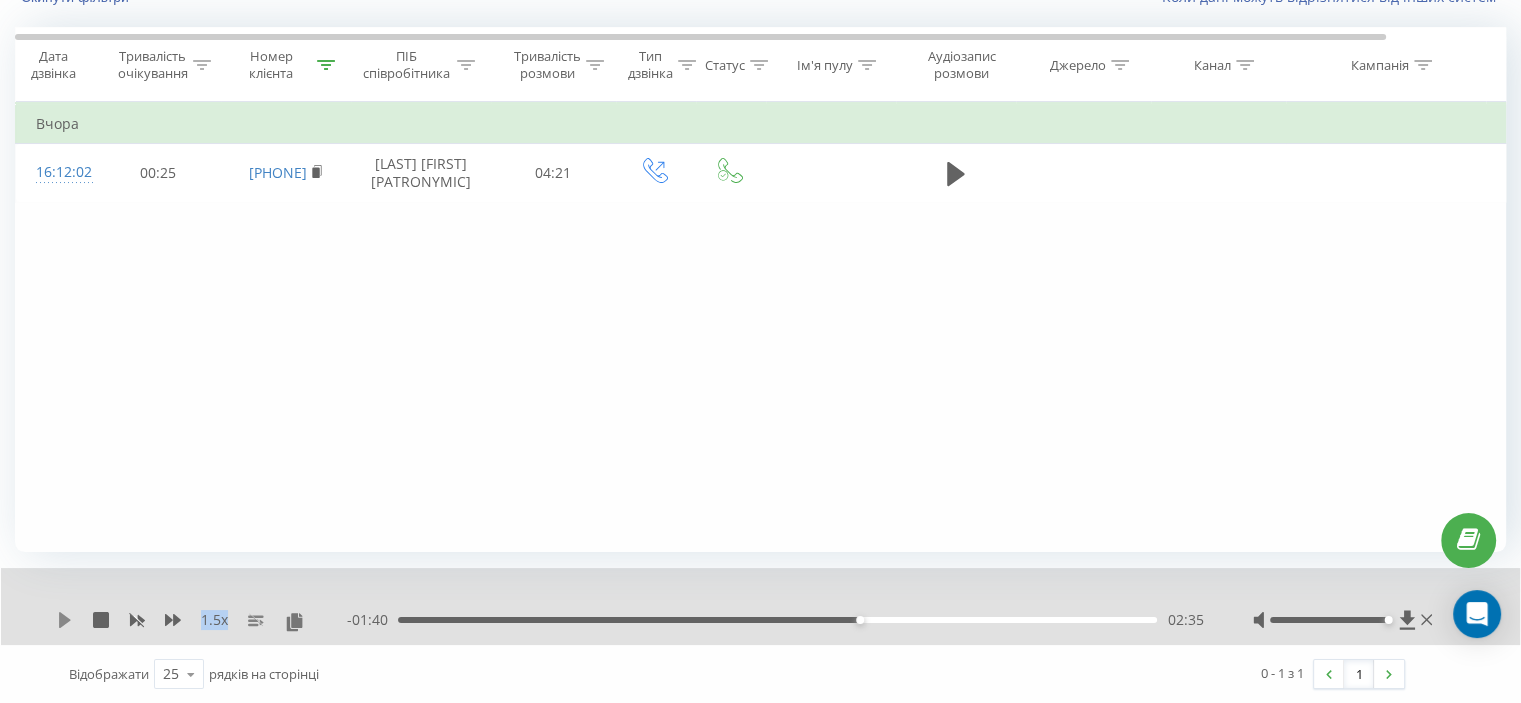 click on "1.5 x  - 01:40 02:35   02:35" at bounding box center (760, 606) 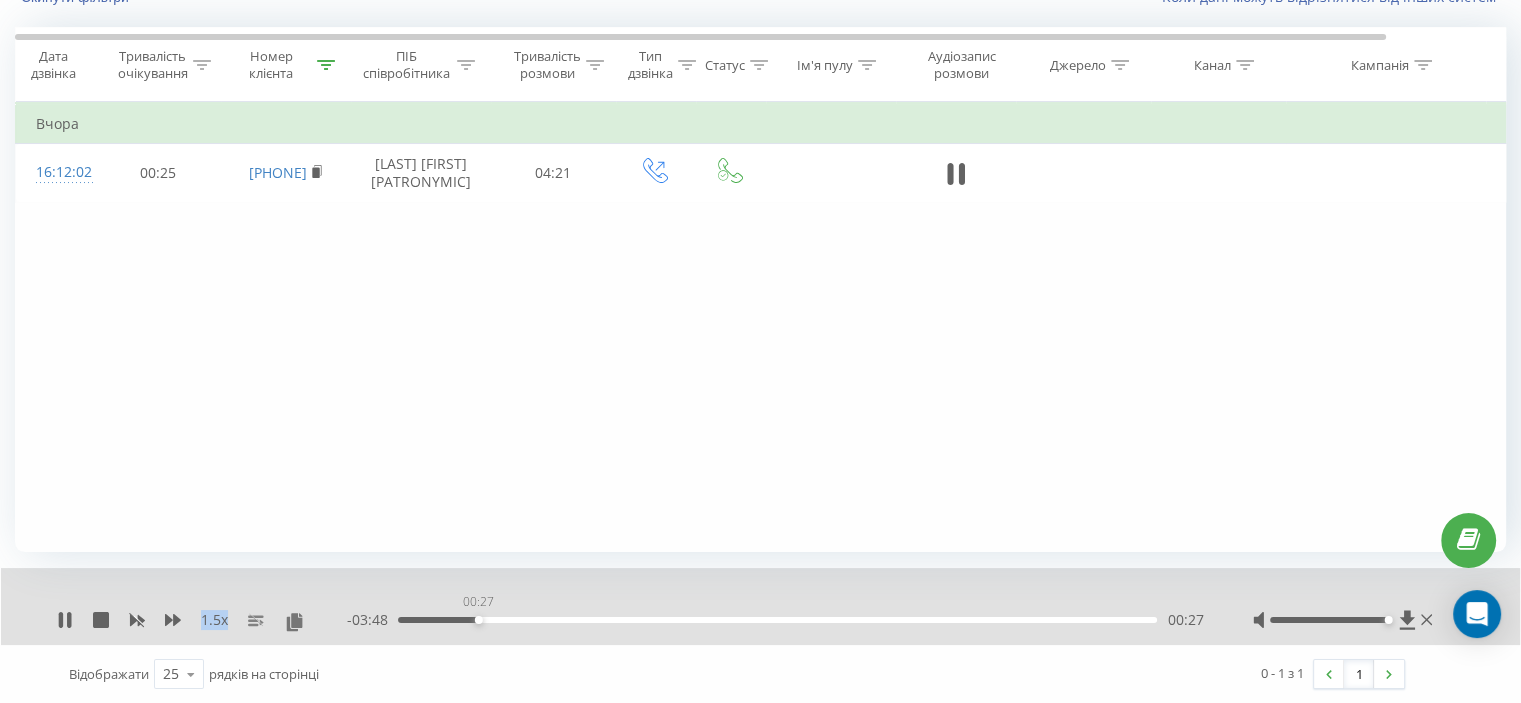 click on "00:27" at bounding box center [777, 620] 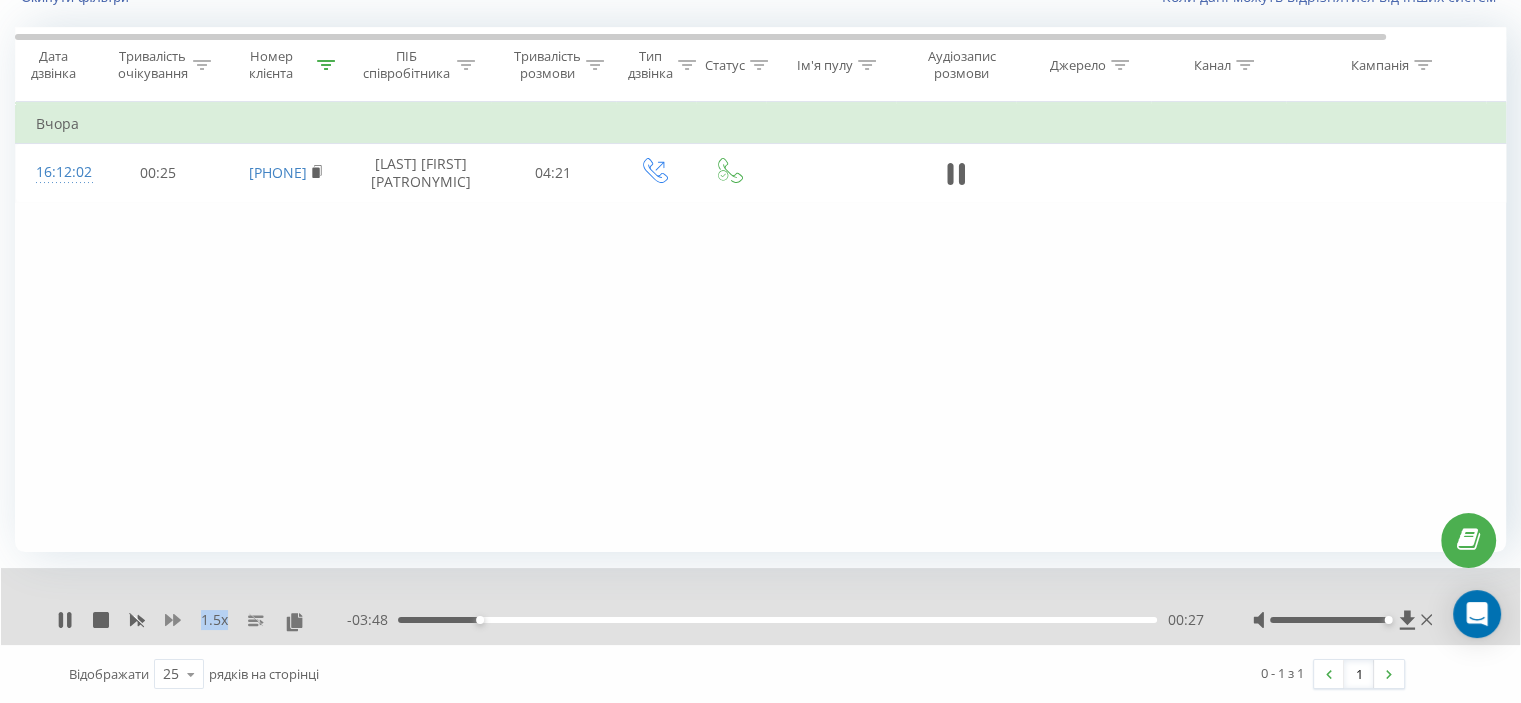 click 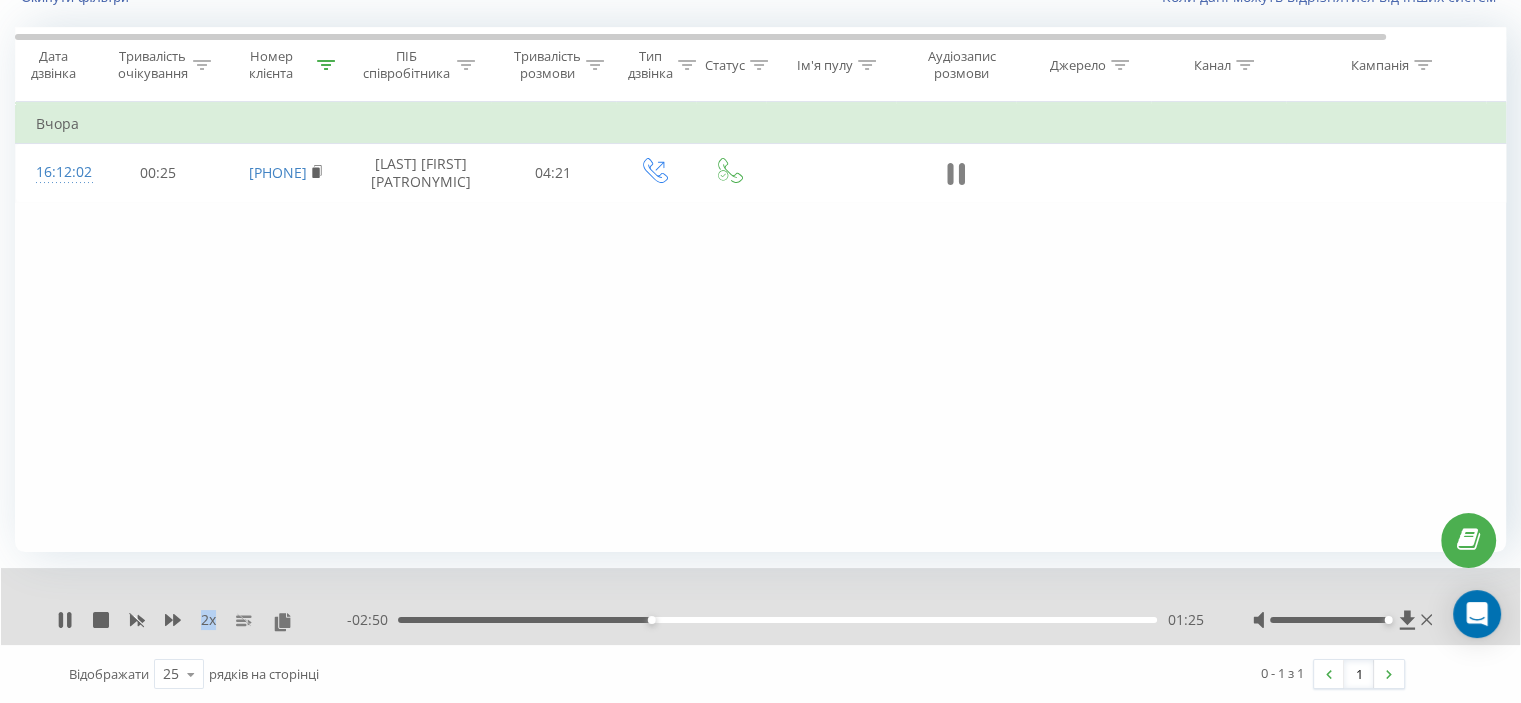 click at bounding box center (956, 174) 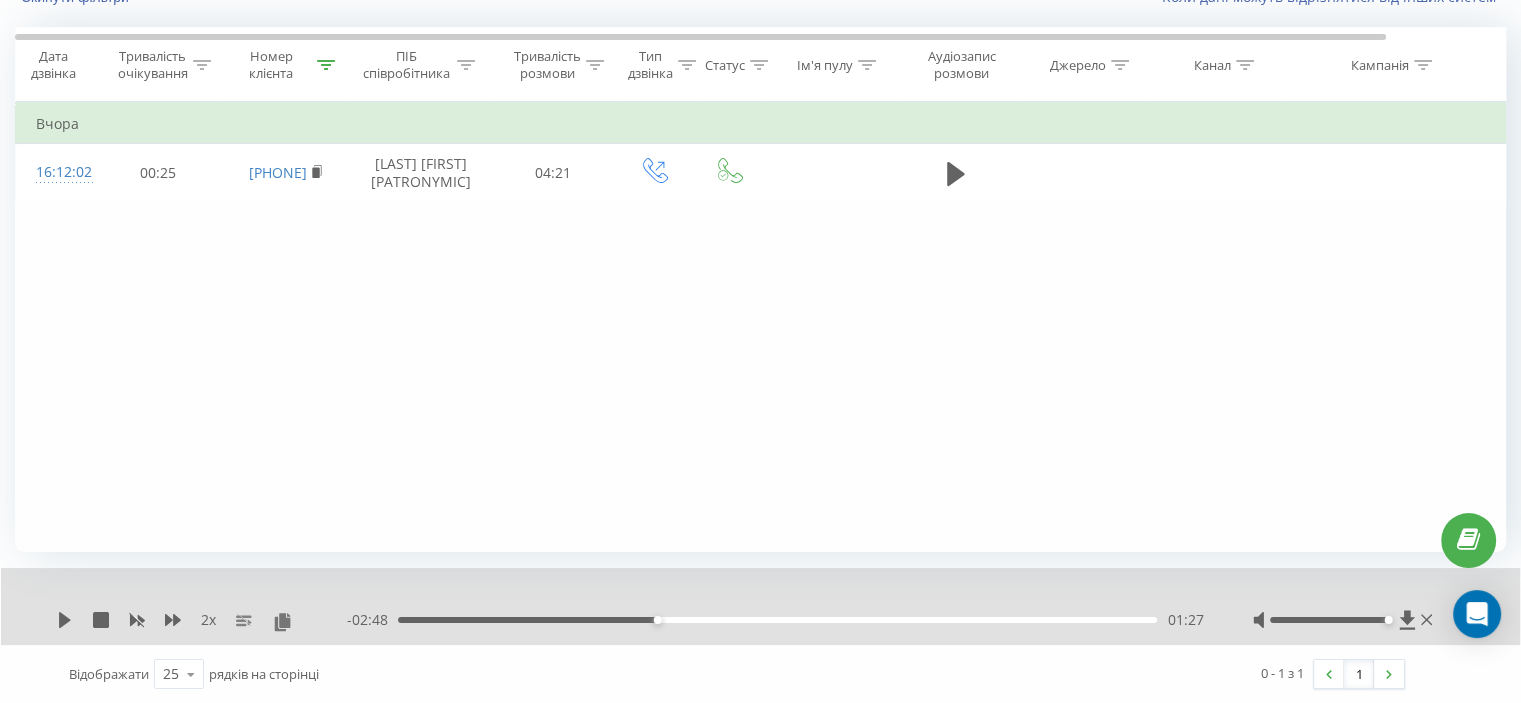 click on "2 x" at bounding box center (202, 620) 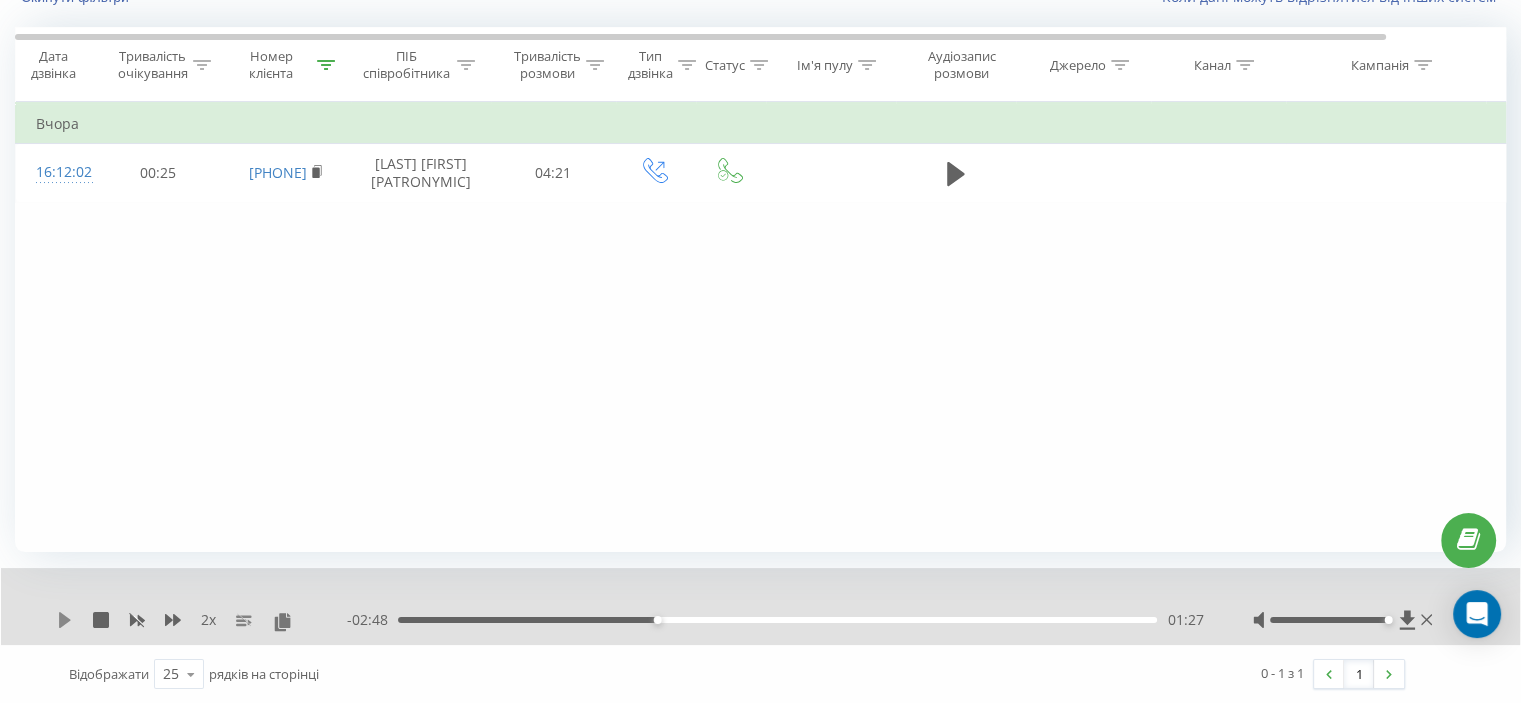 click 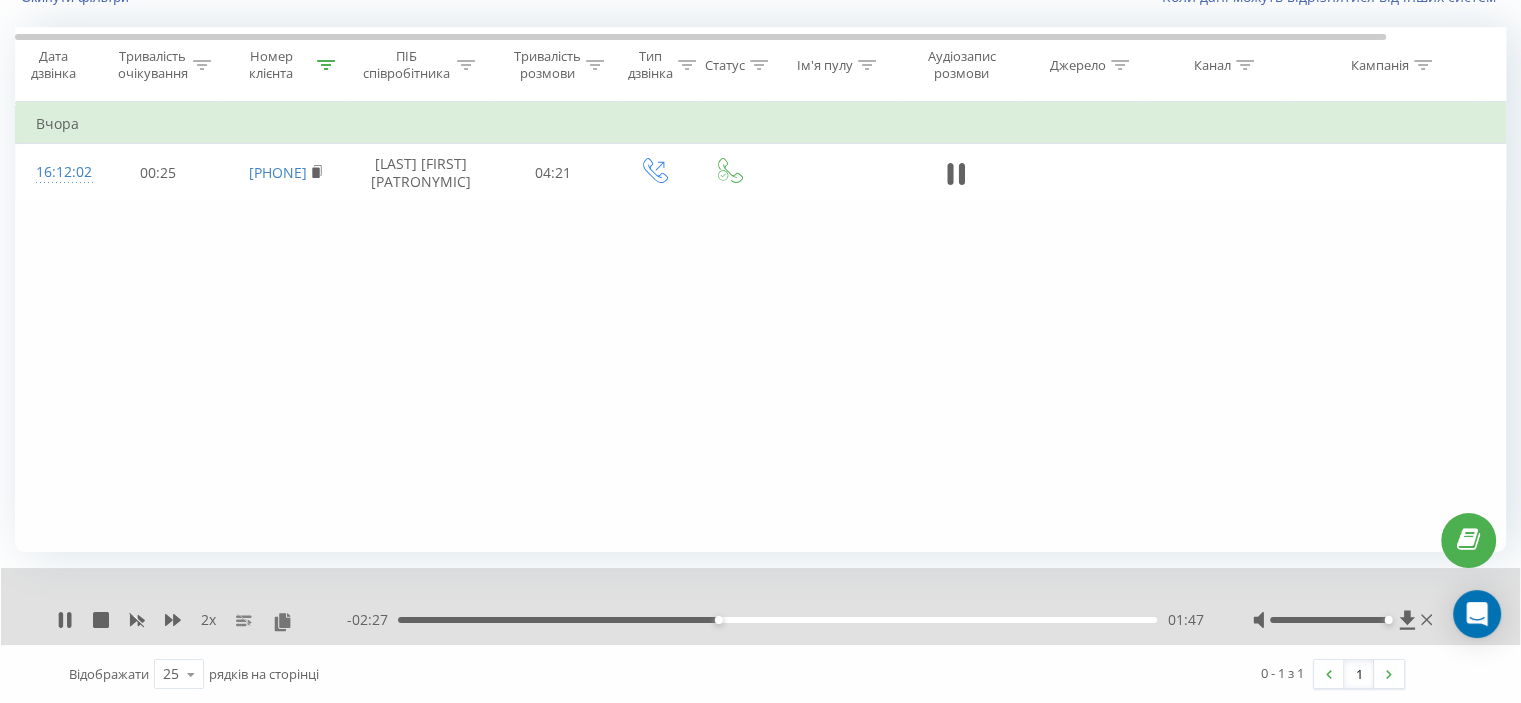 click on "- 02:27 01:47   01:47" at bounding box center (775, 620) 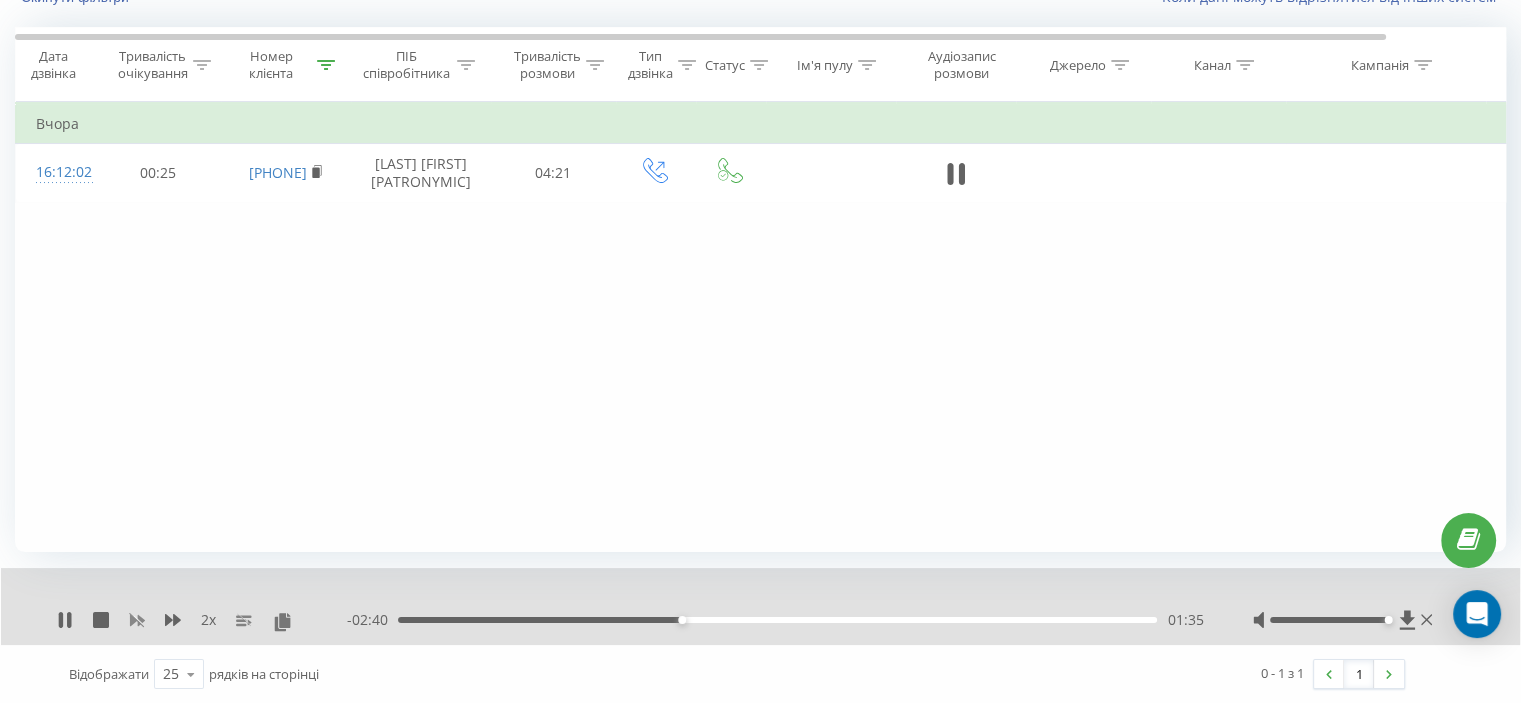click 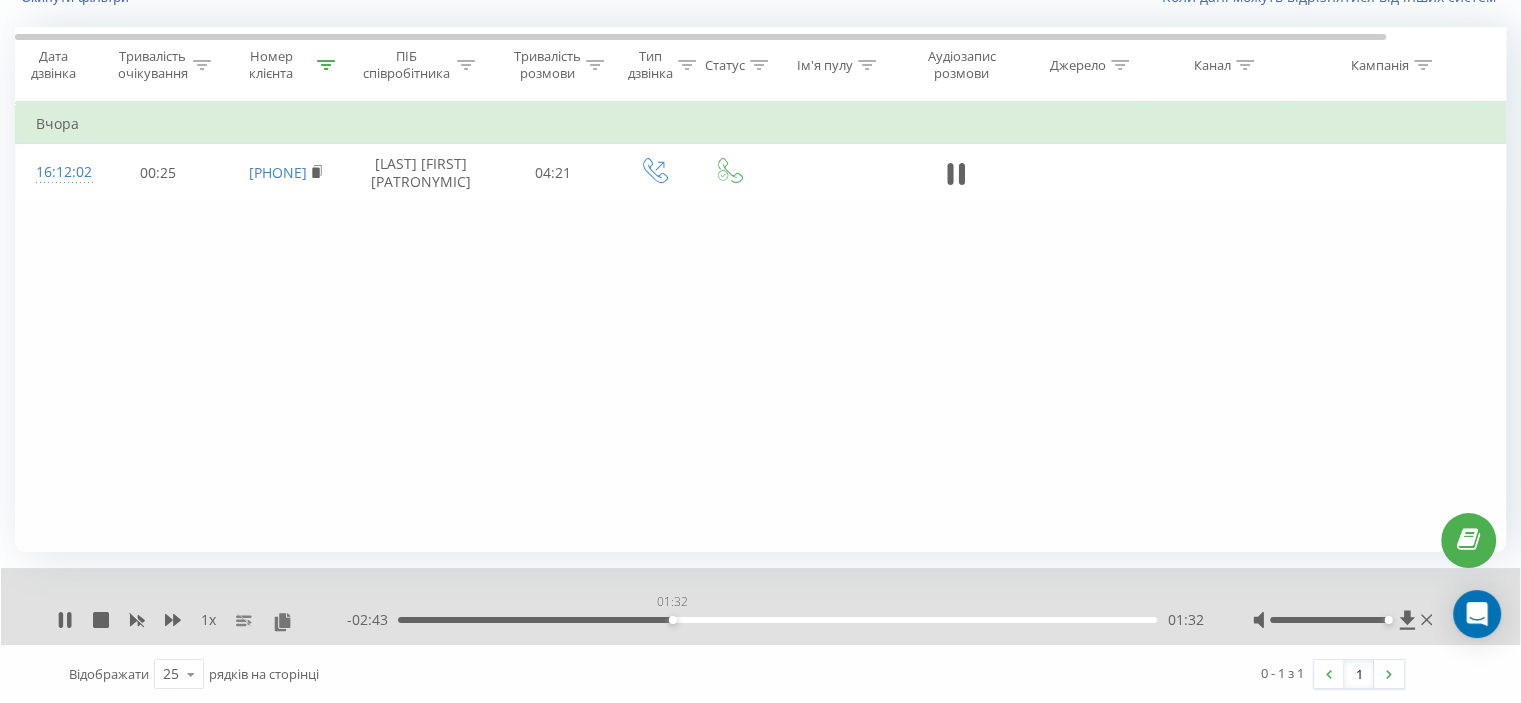 click on "01:32" at bounding box center [777, 620] 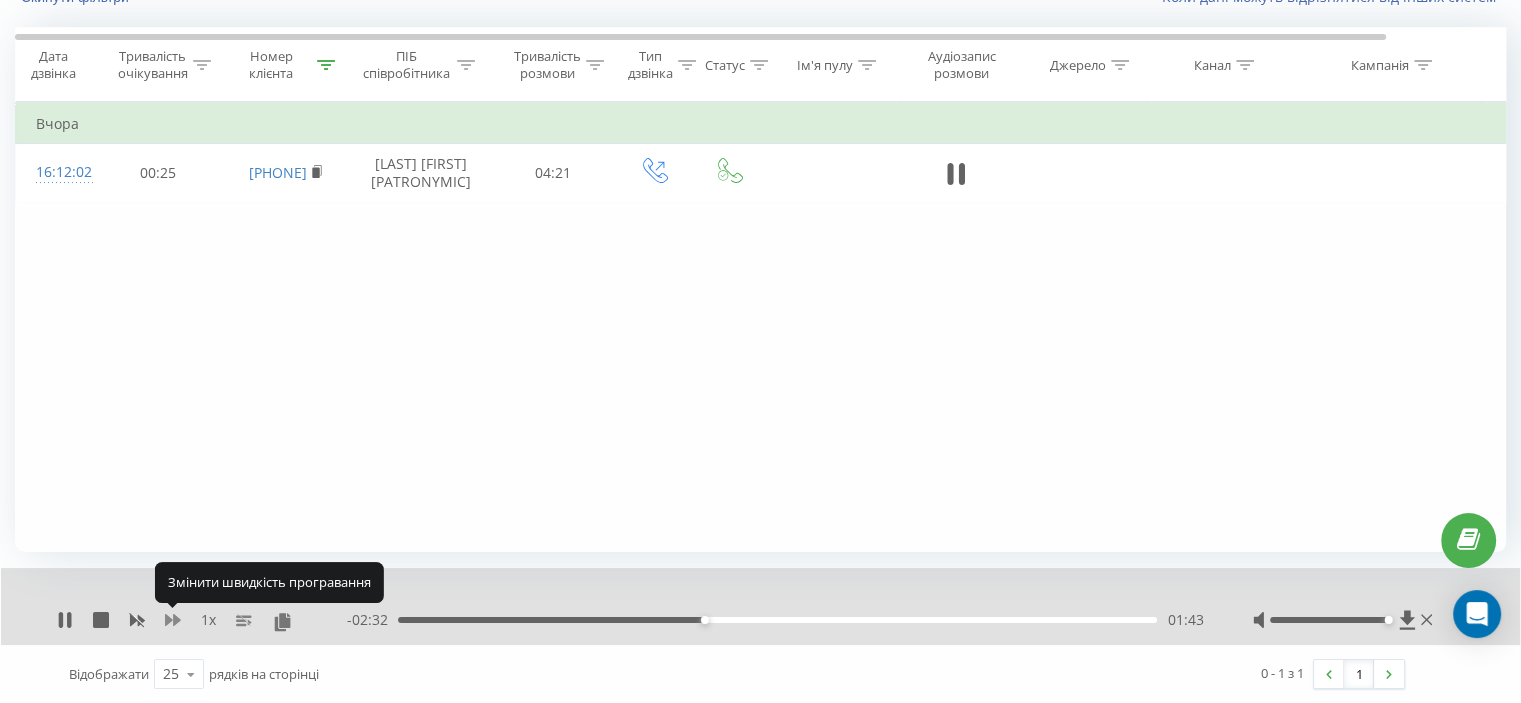 click 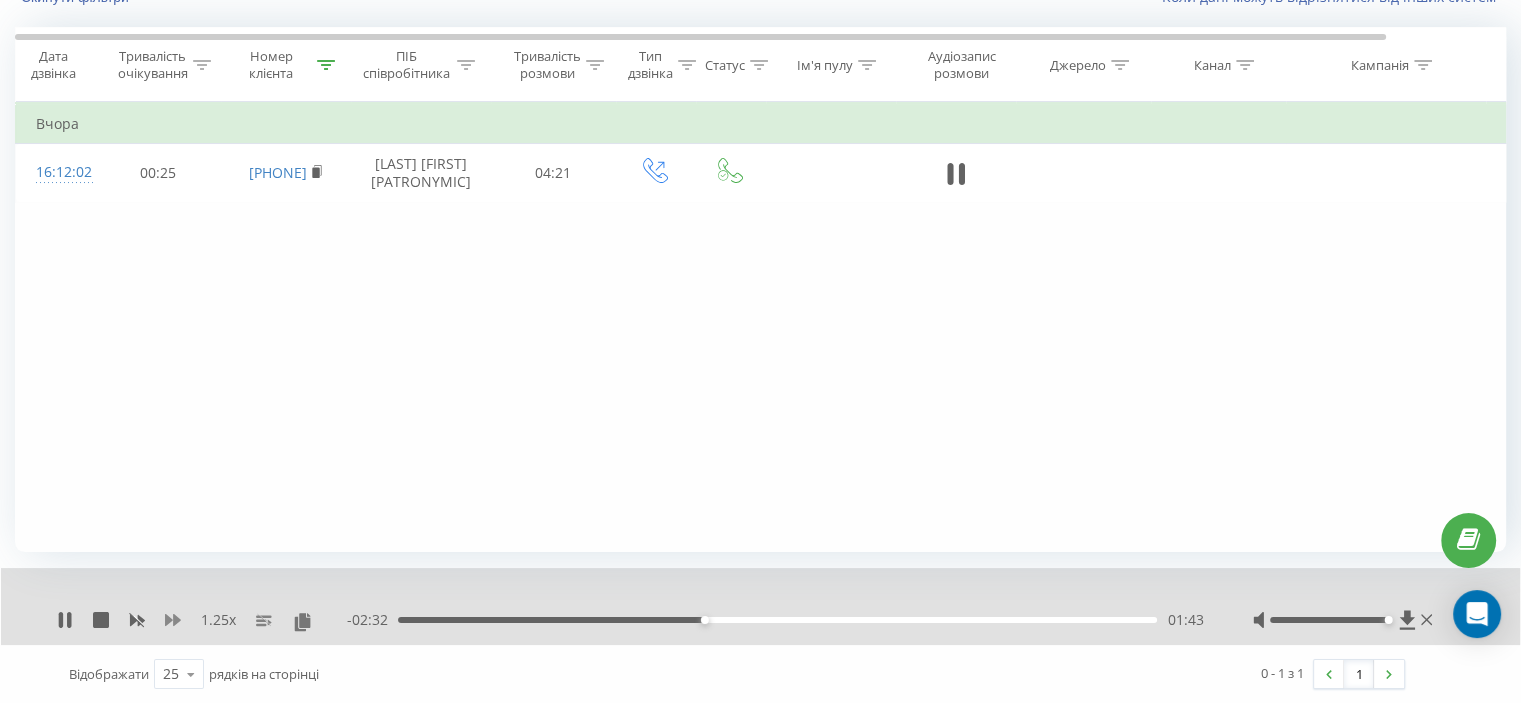 click 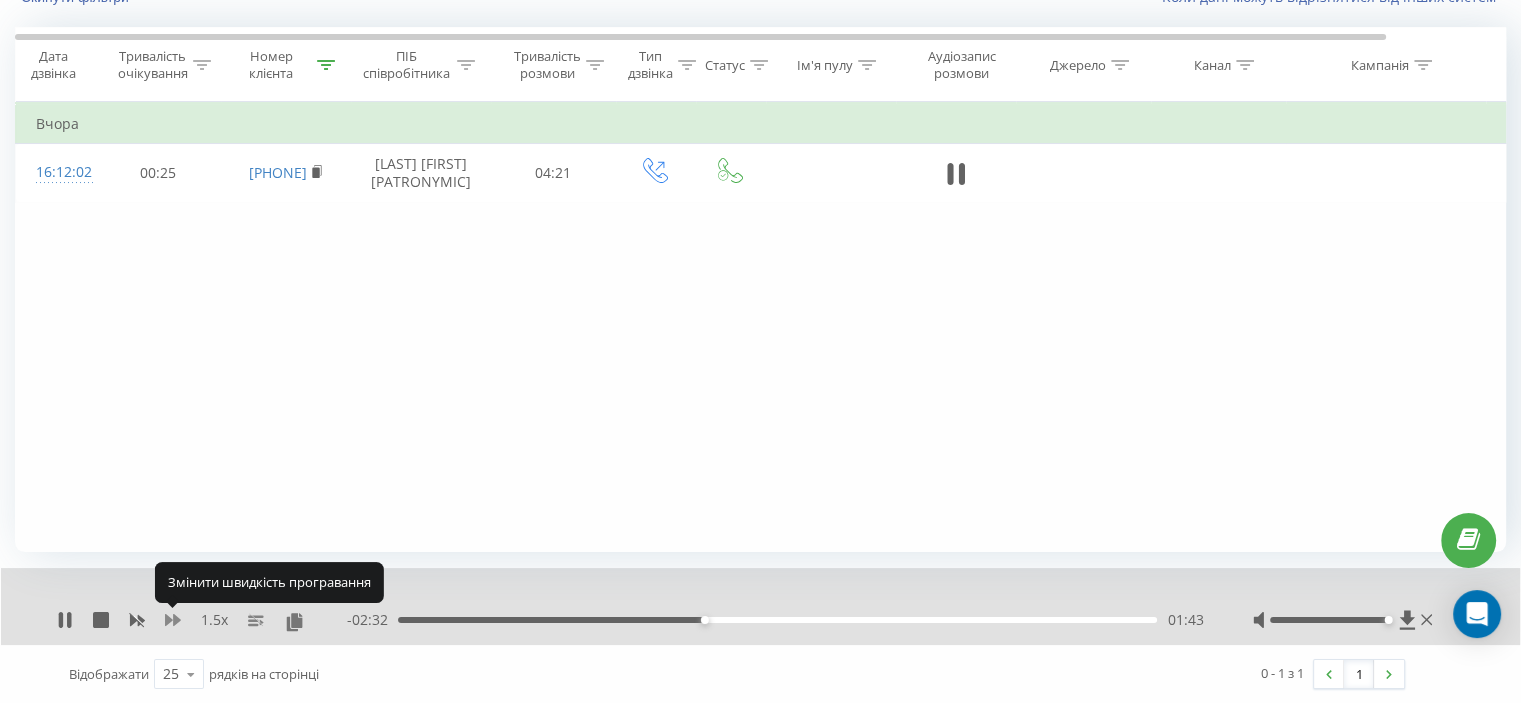 click 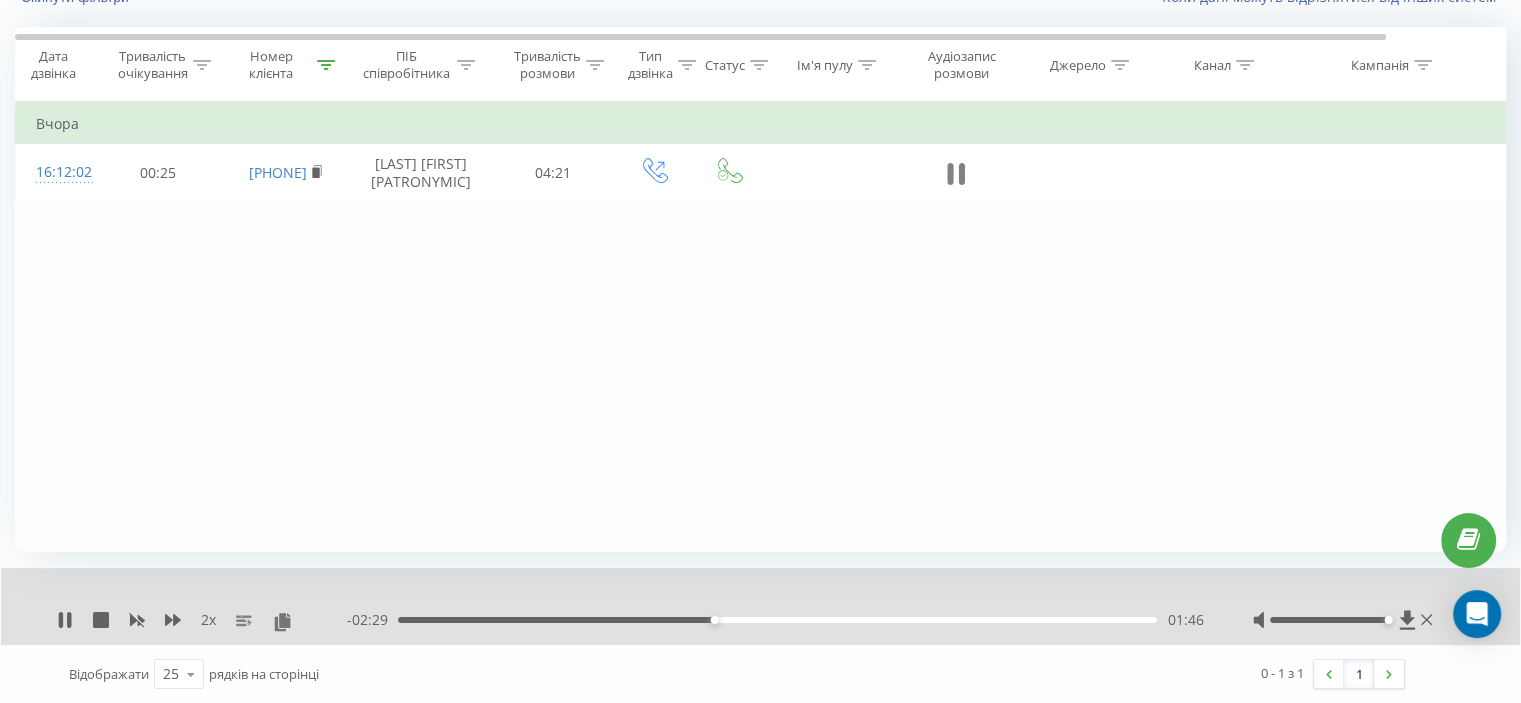 click 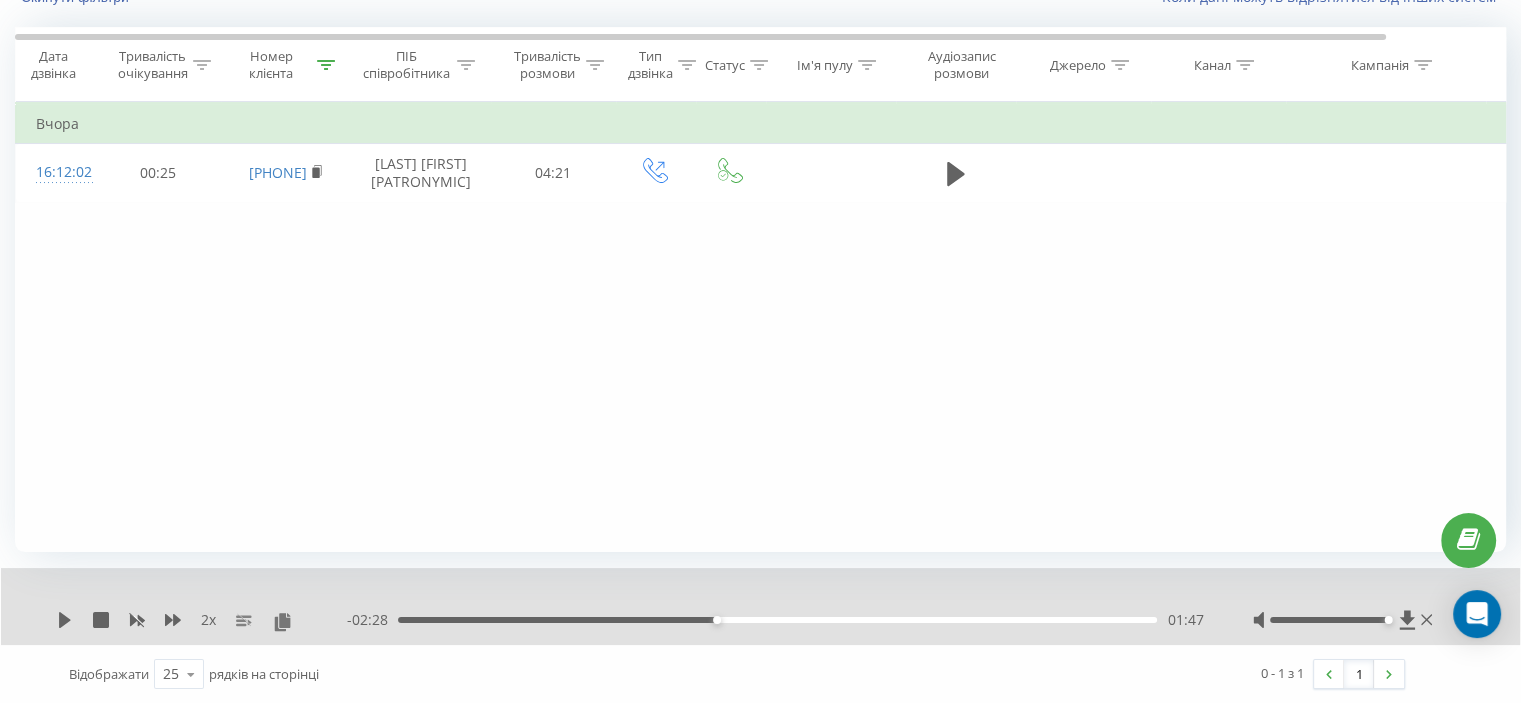 click on "2 x  - 02:28 01:47   01:47" at bounding box center (760, 606) 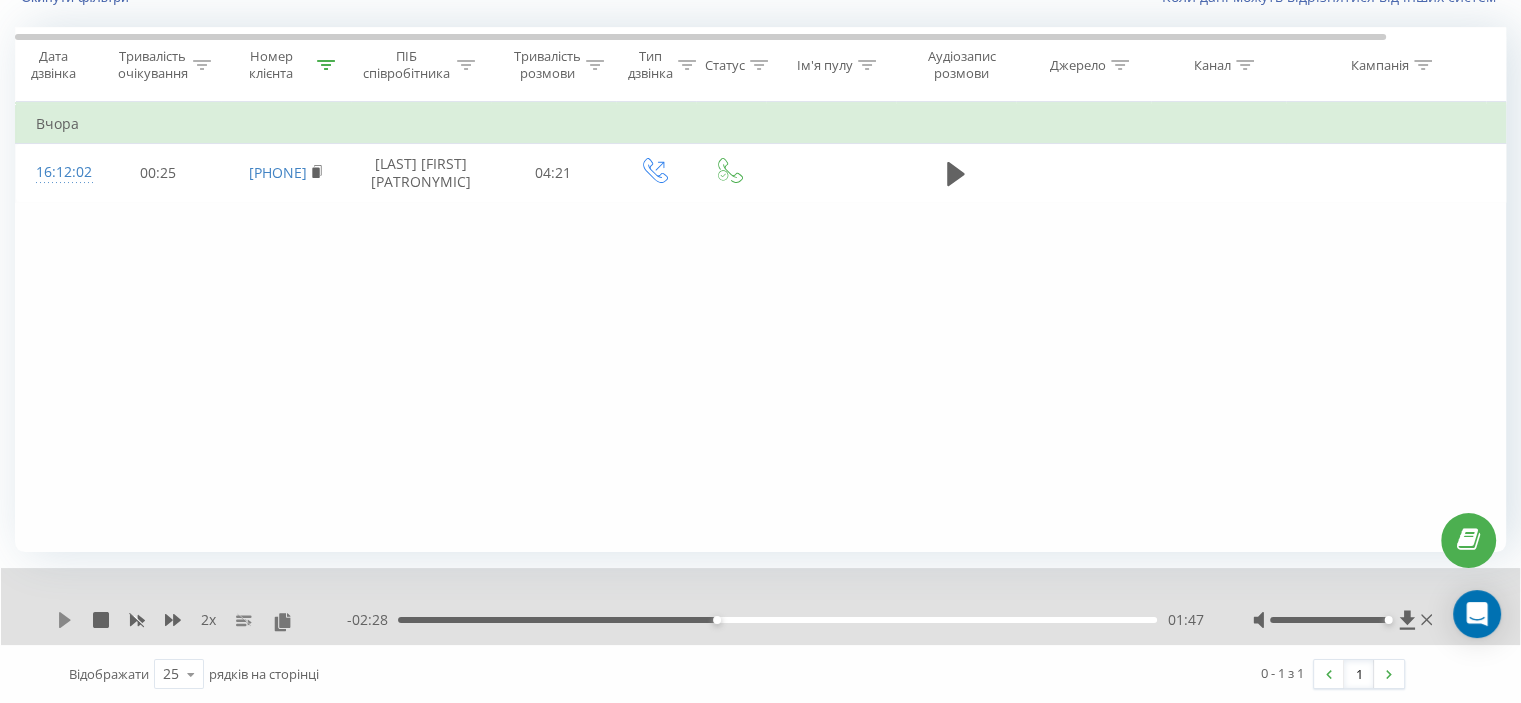 click 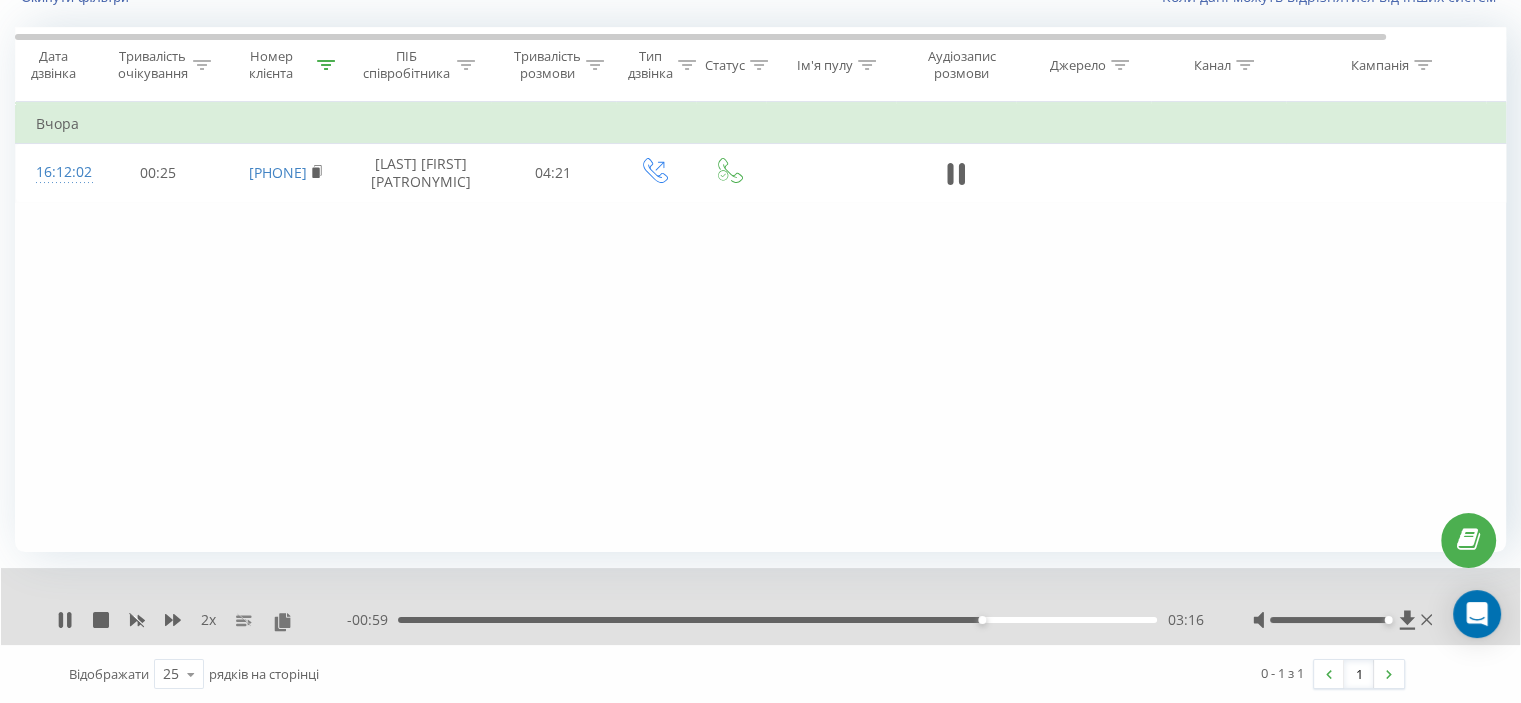 click on "03:16" at bounding box center (777, 620) 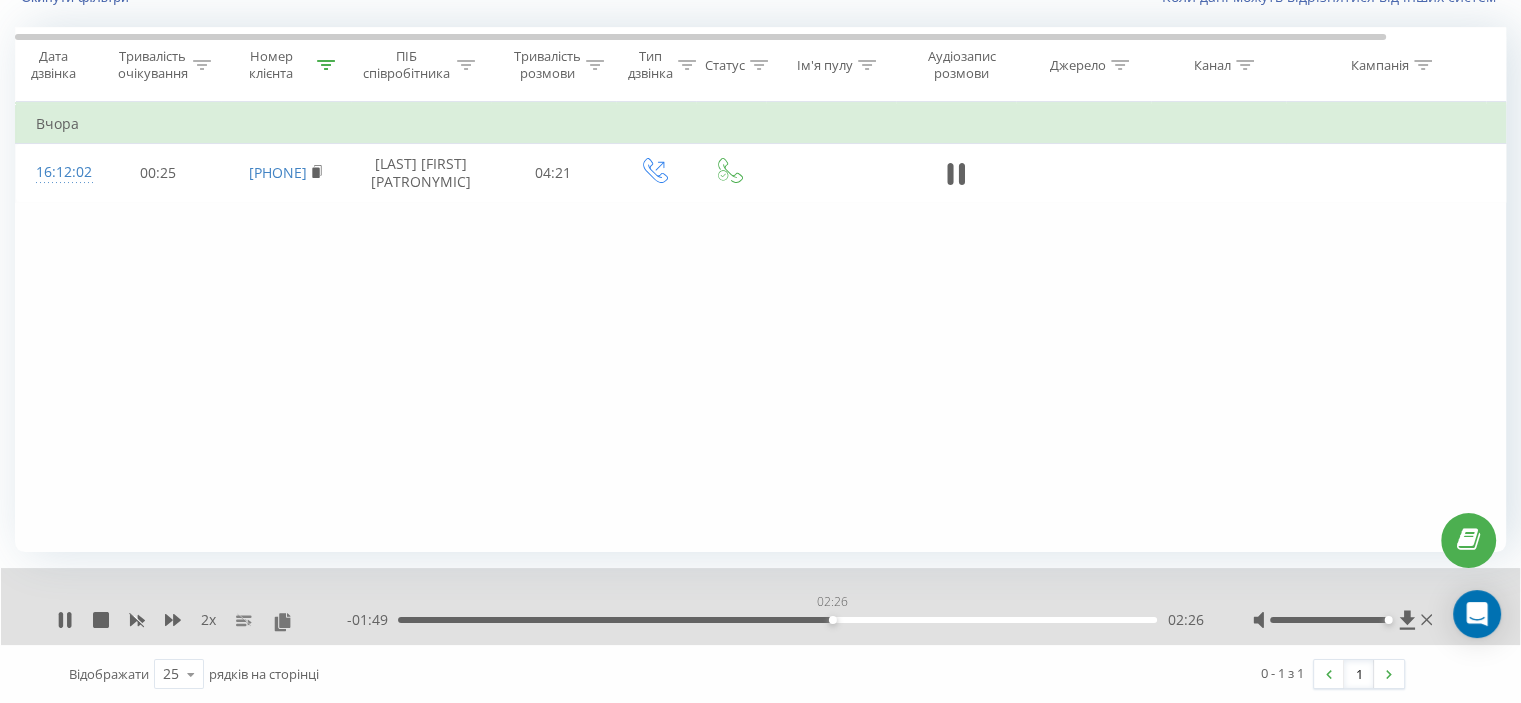 click on "02:26" at bounding box center [777, 620] 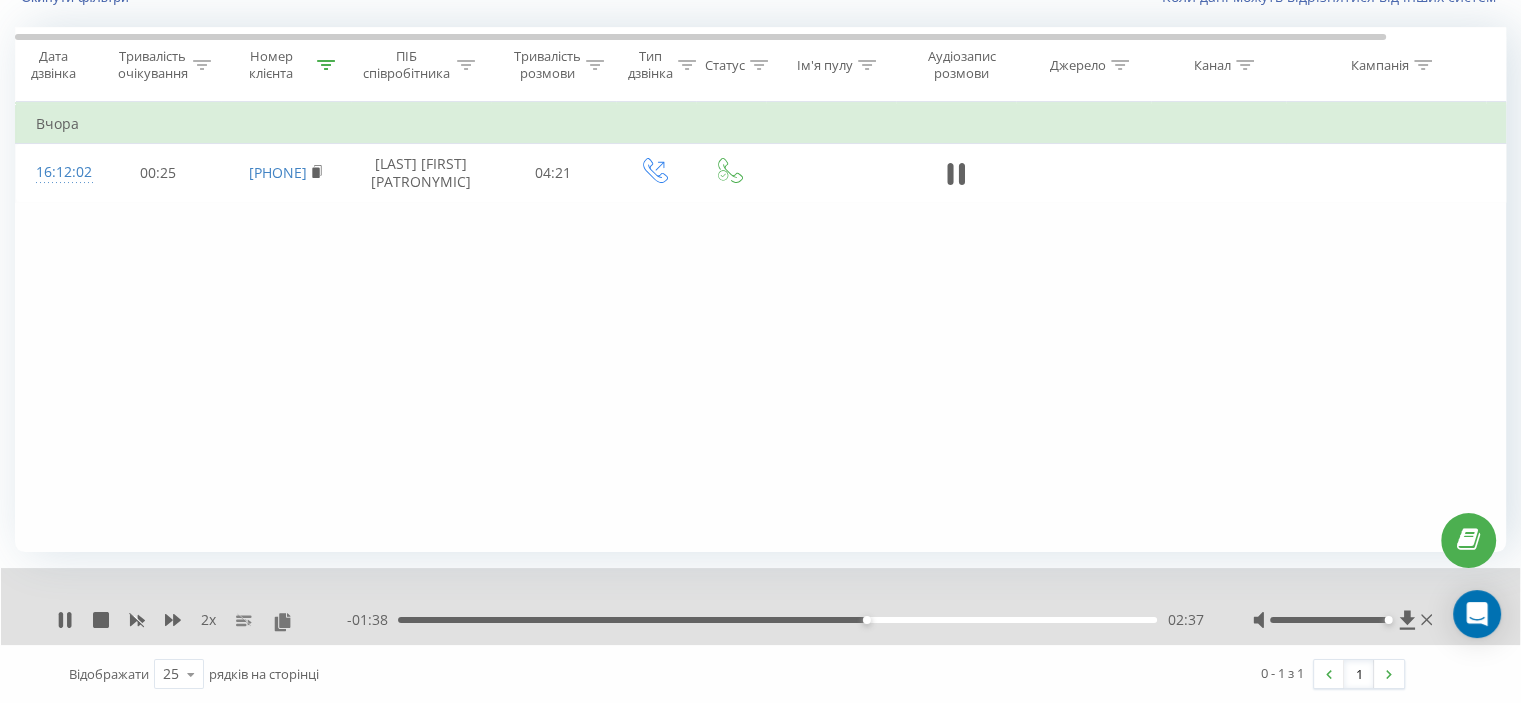 click on "02:37" at bounding box center [777, 620] 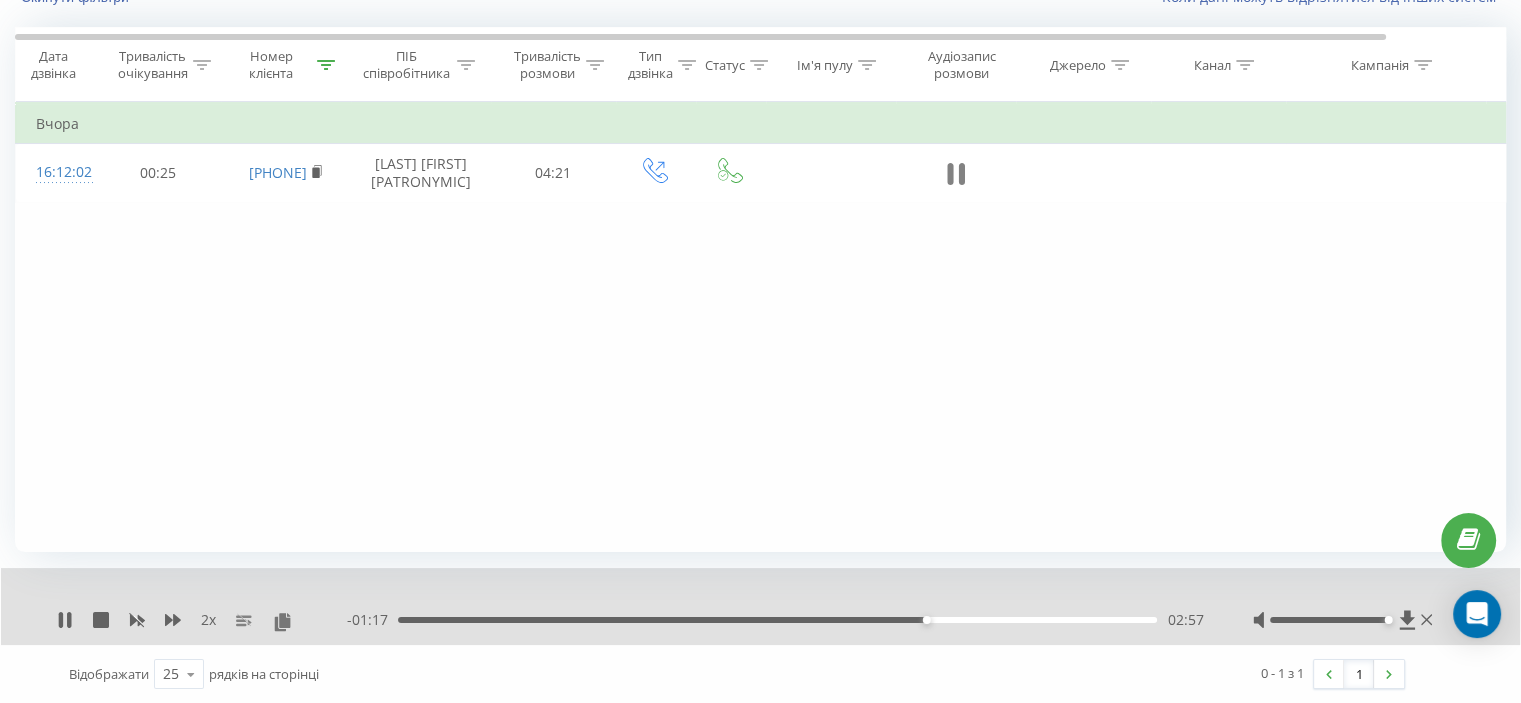click 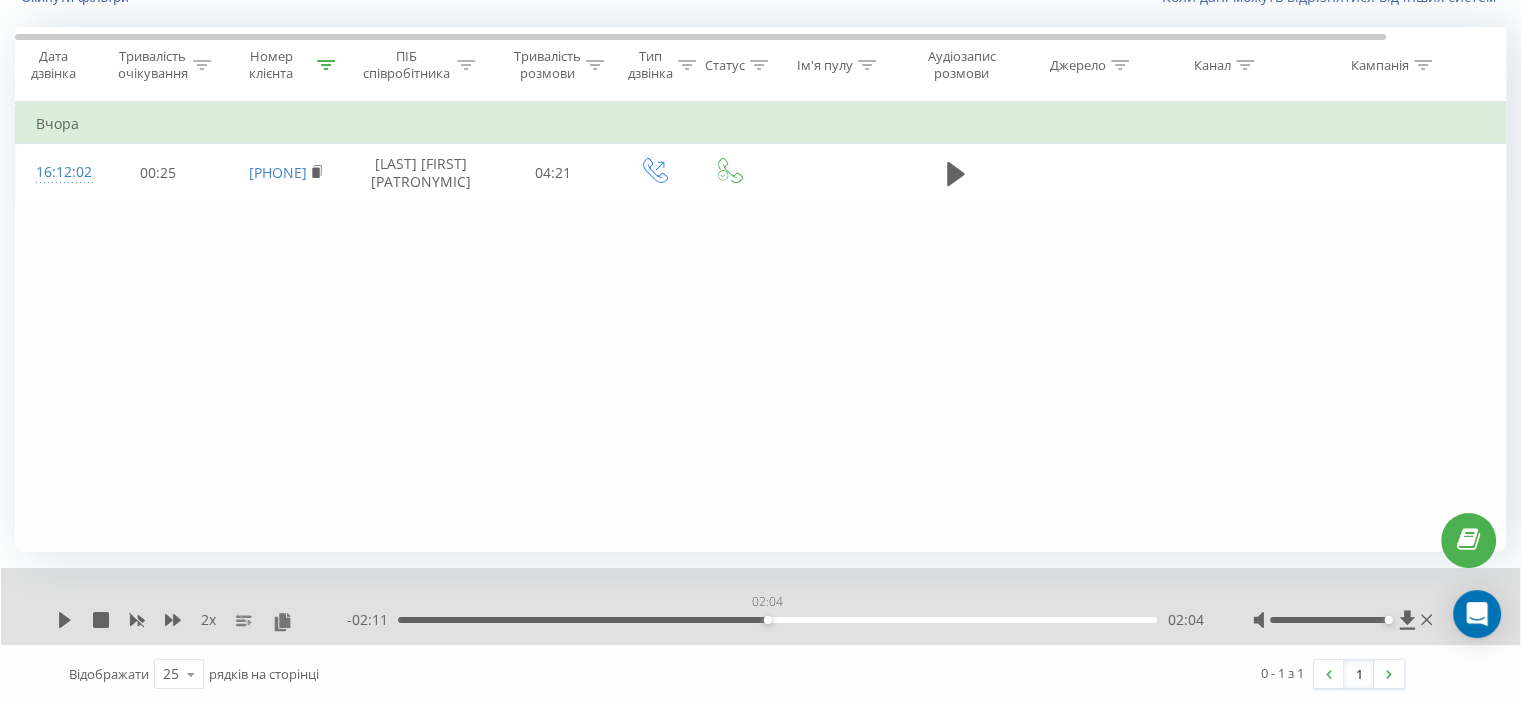 click on "02:04" at bounding box center (777, 620) 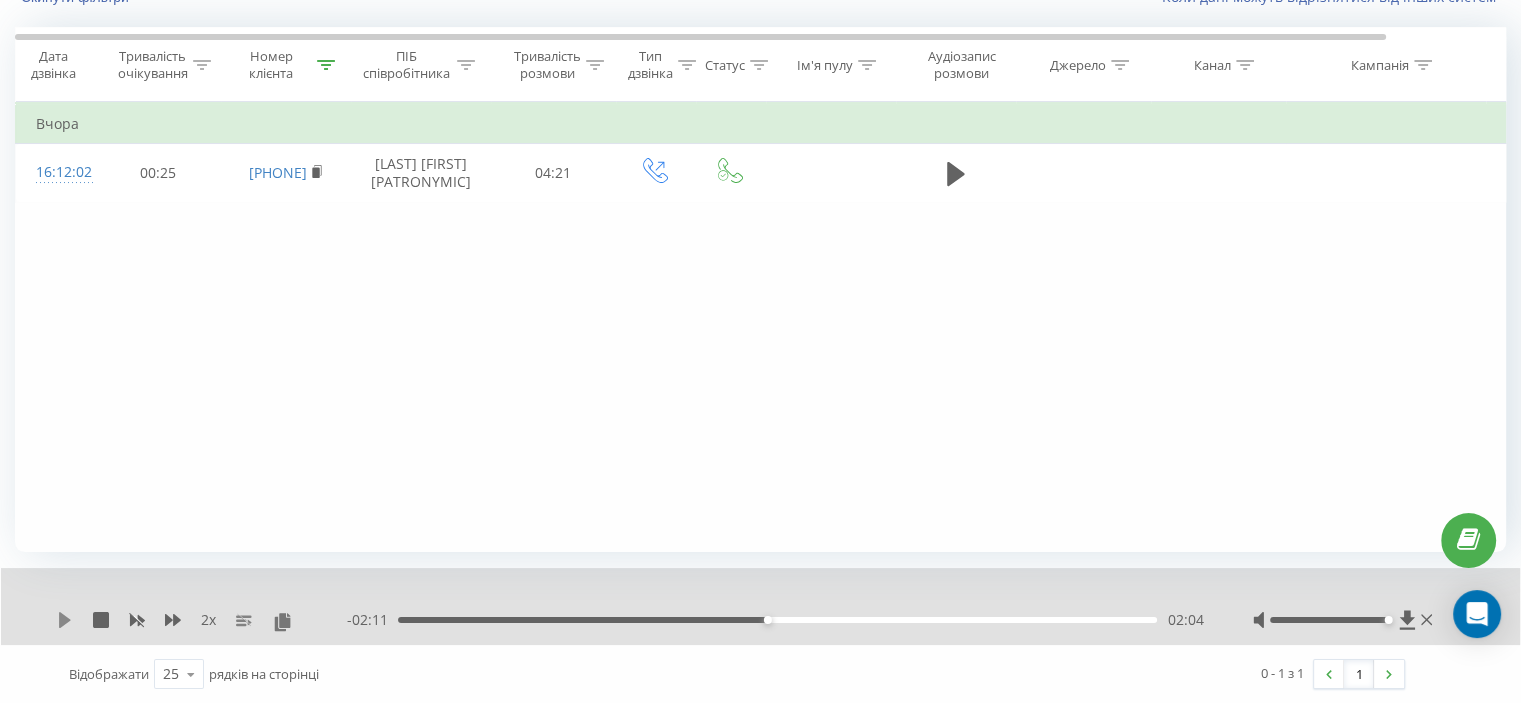 click 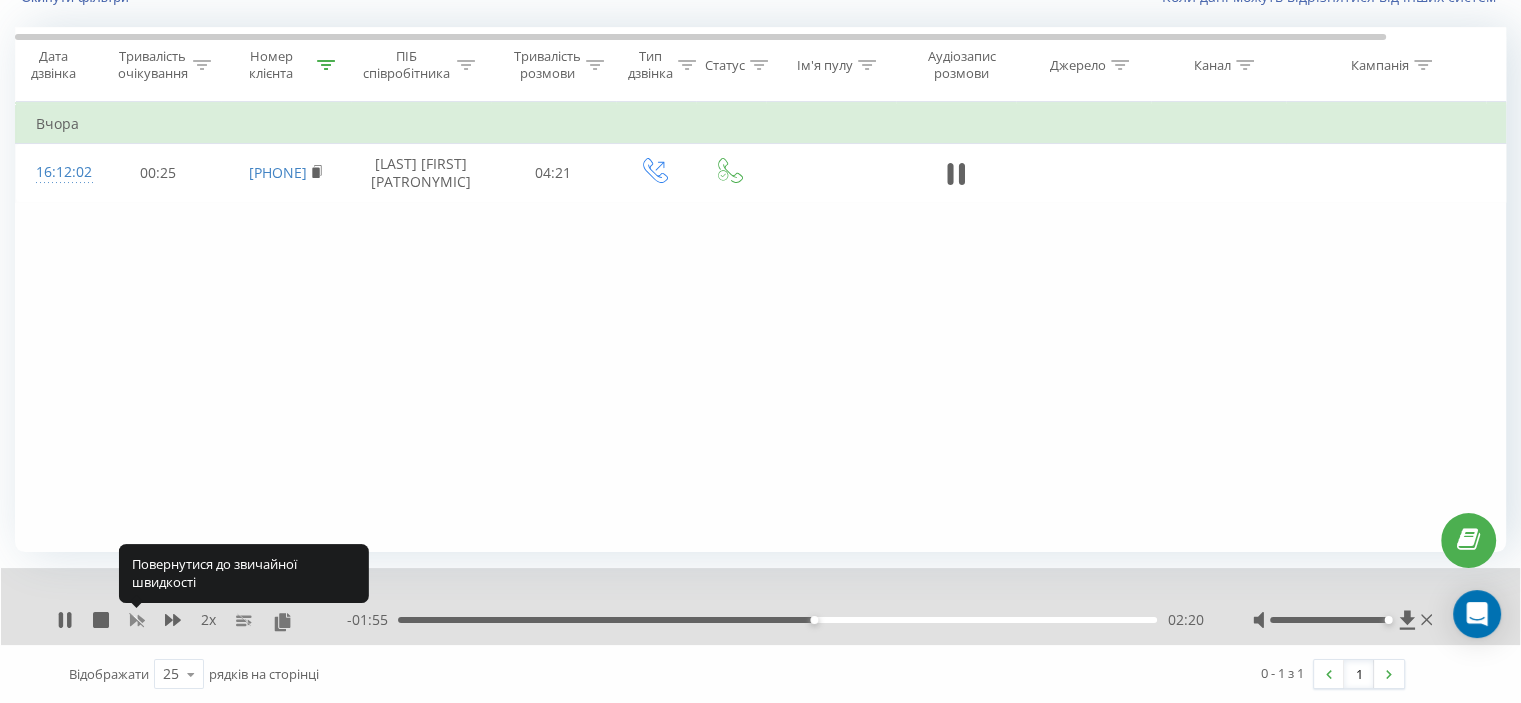 click 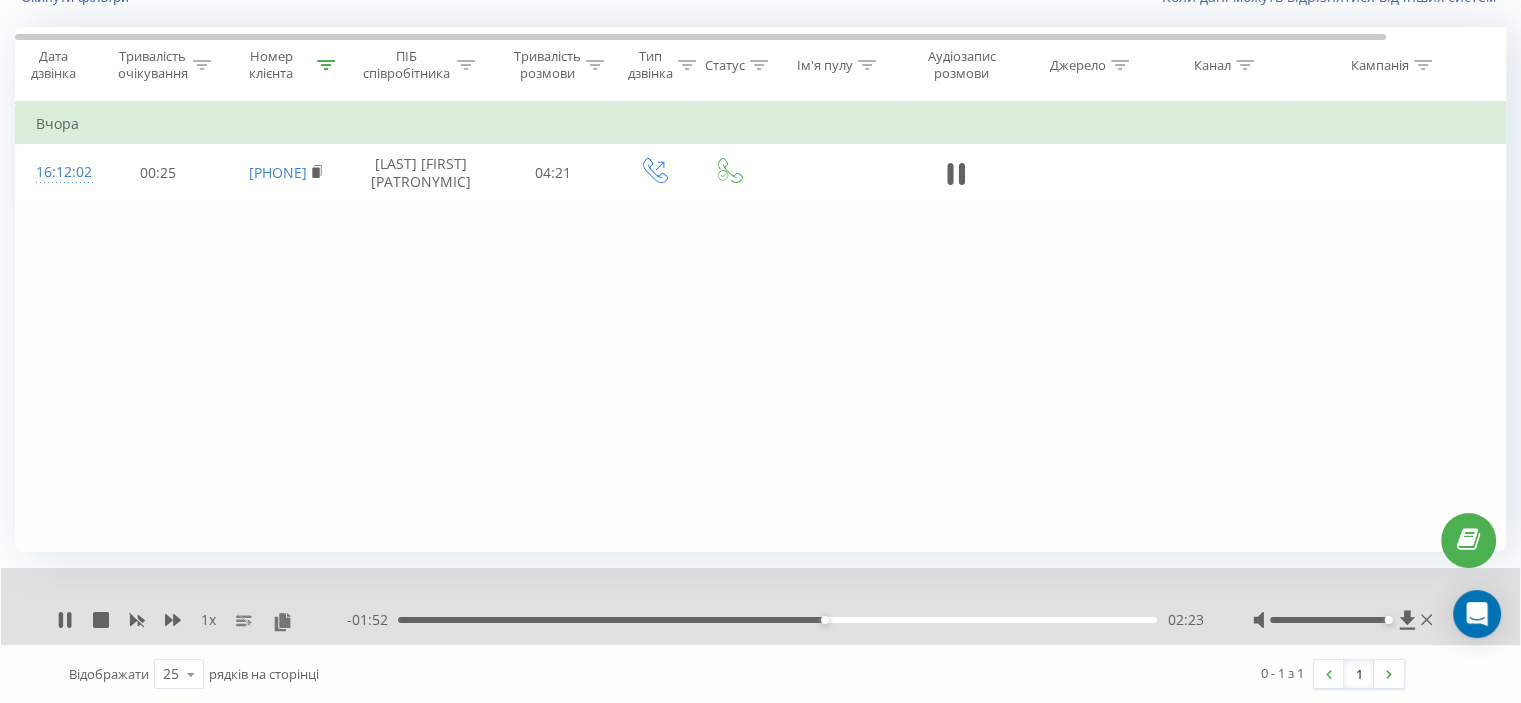 drag, startPoint x: 252, startPoint y: 343, endPoint x: 258, endPoint y: 304, distance: 39.45884 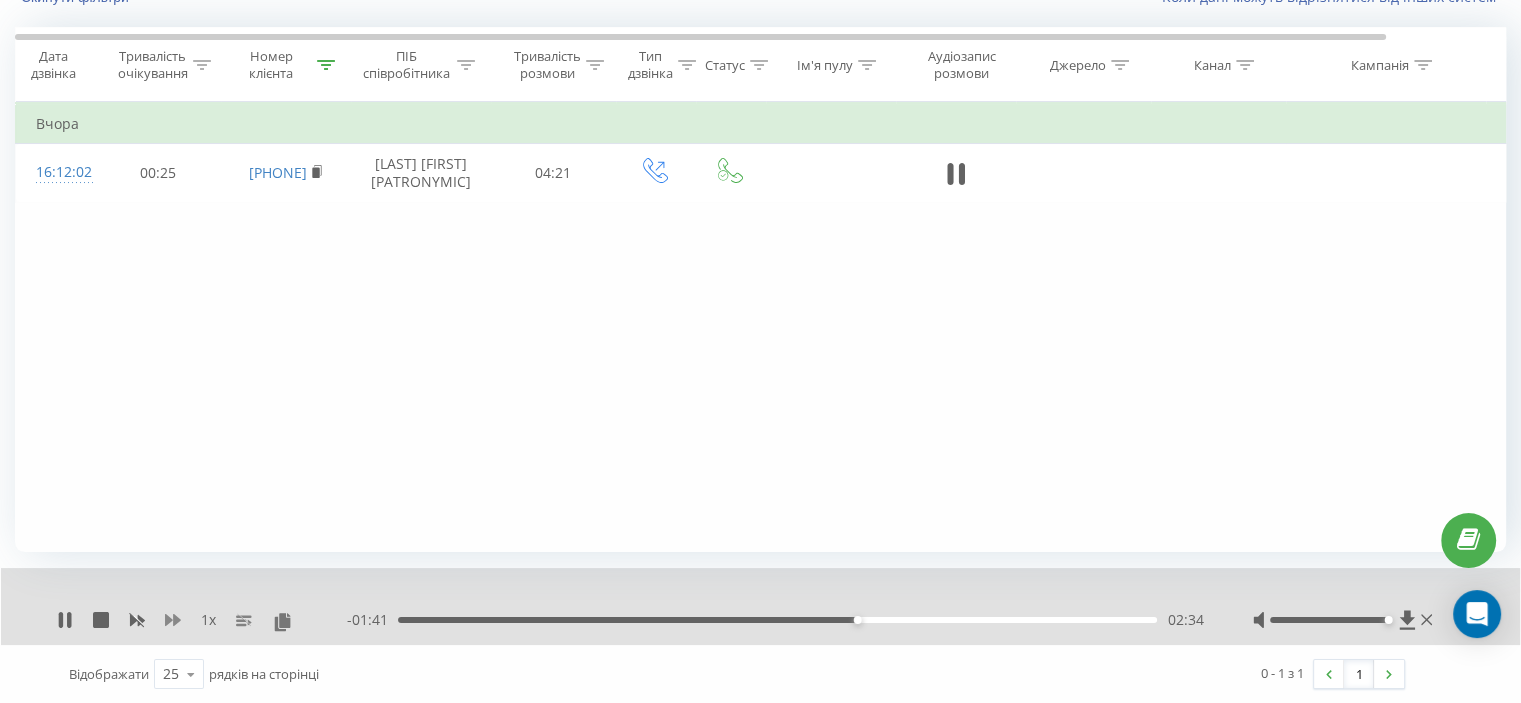 click 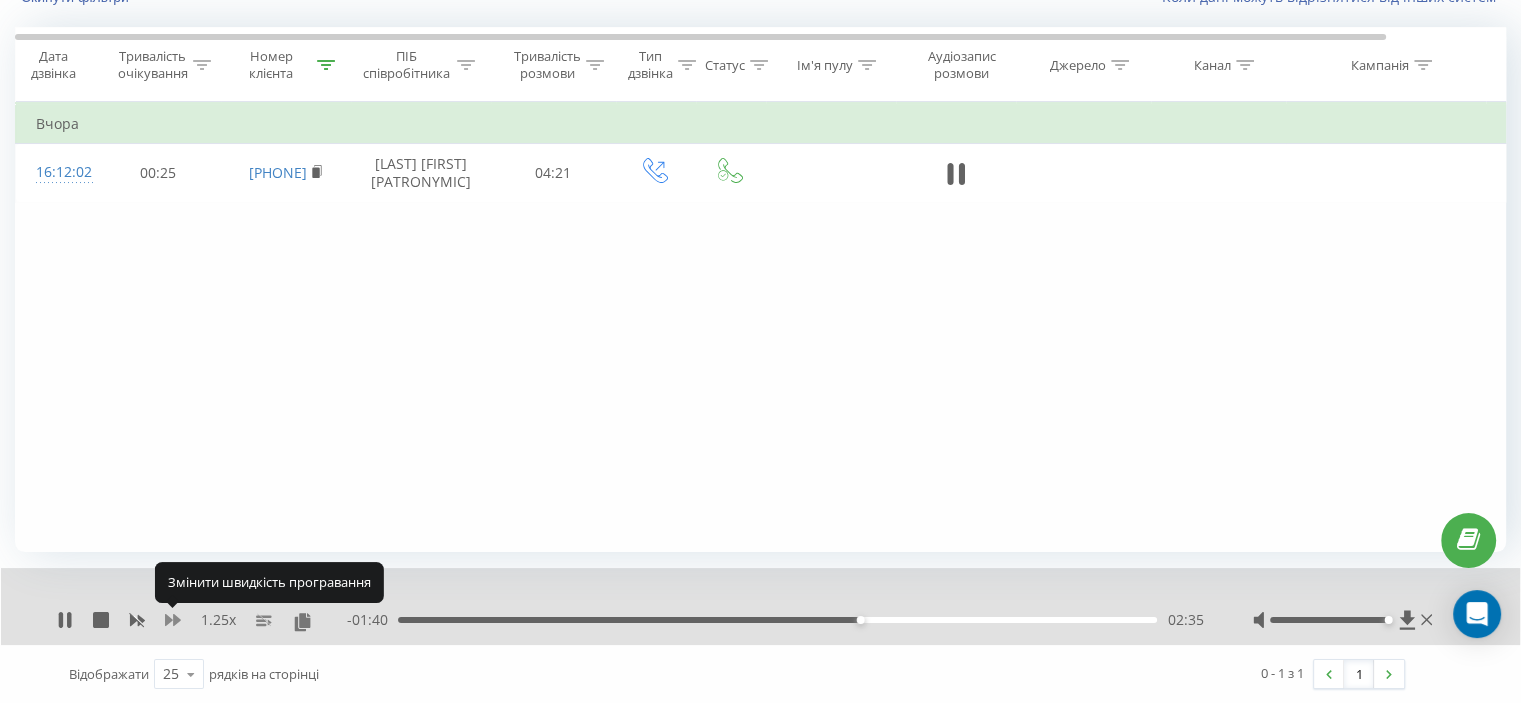 click 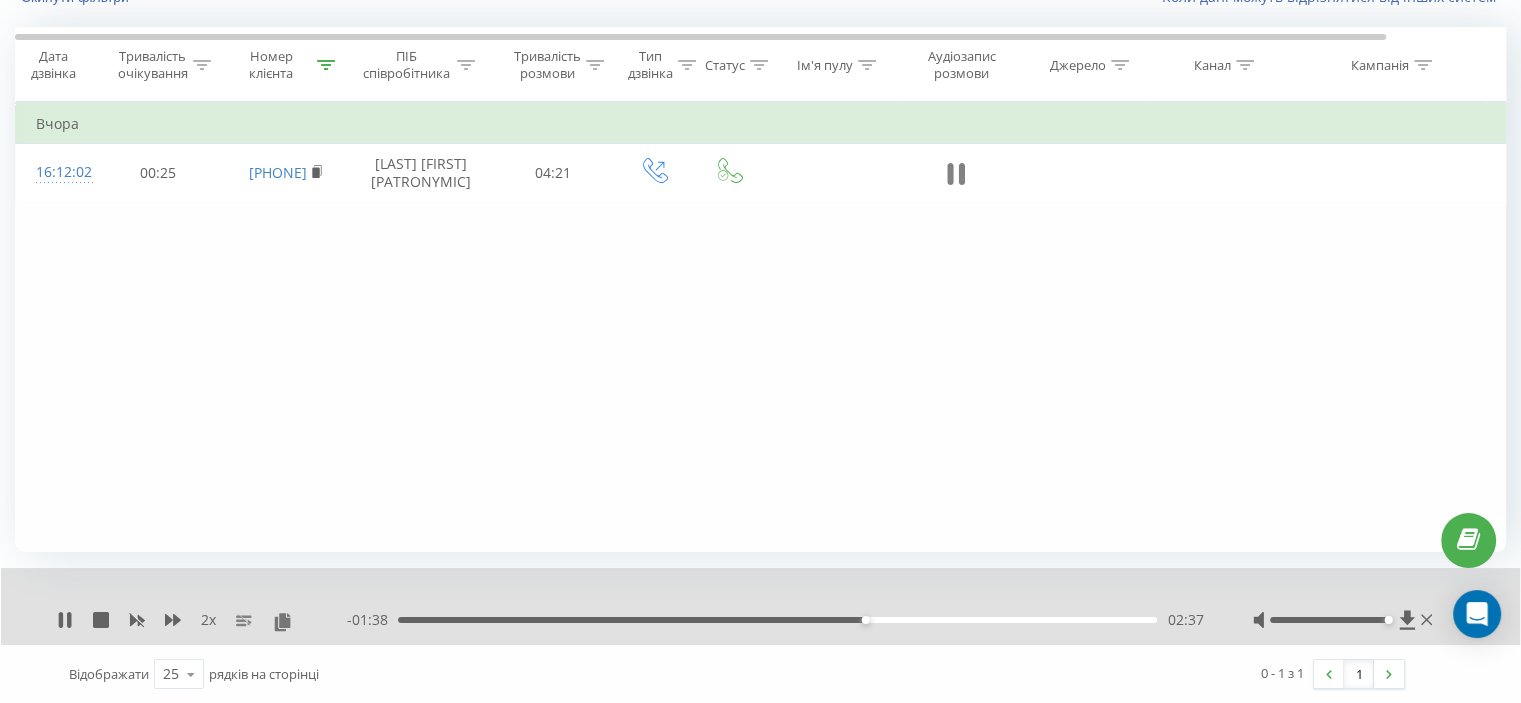 click at bounding box center [956, 174] 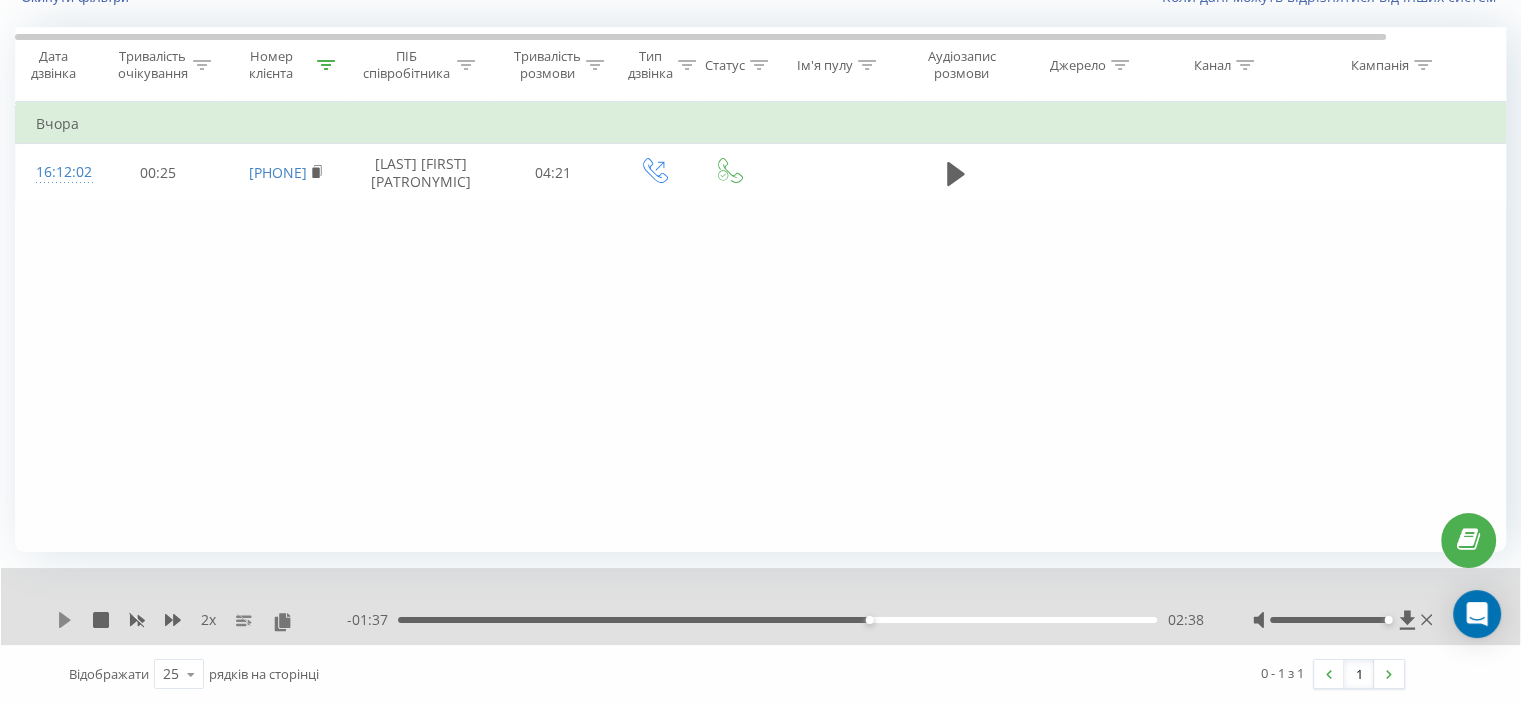 click 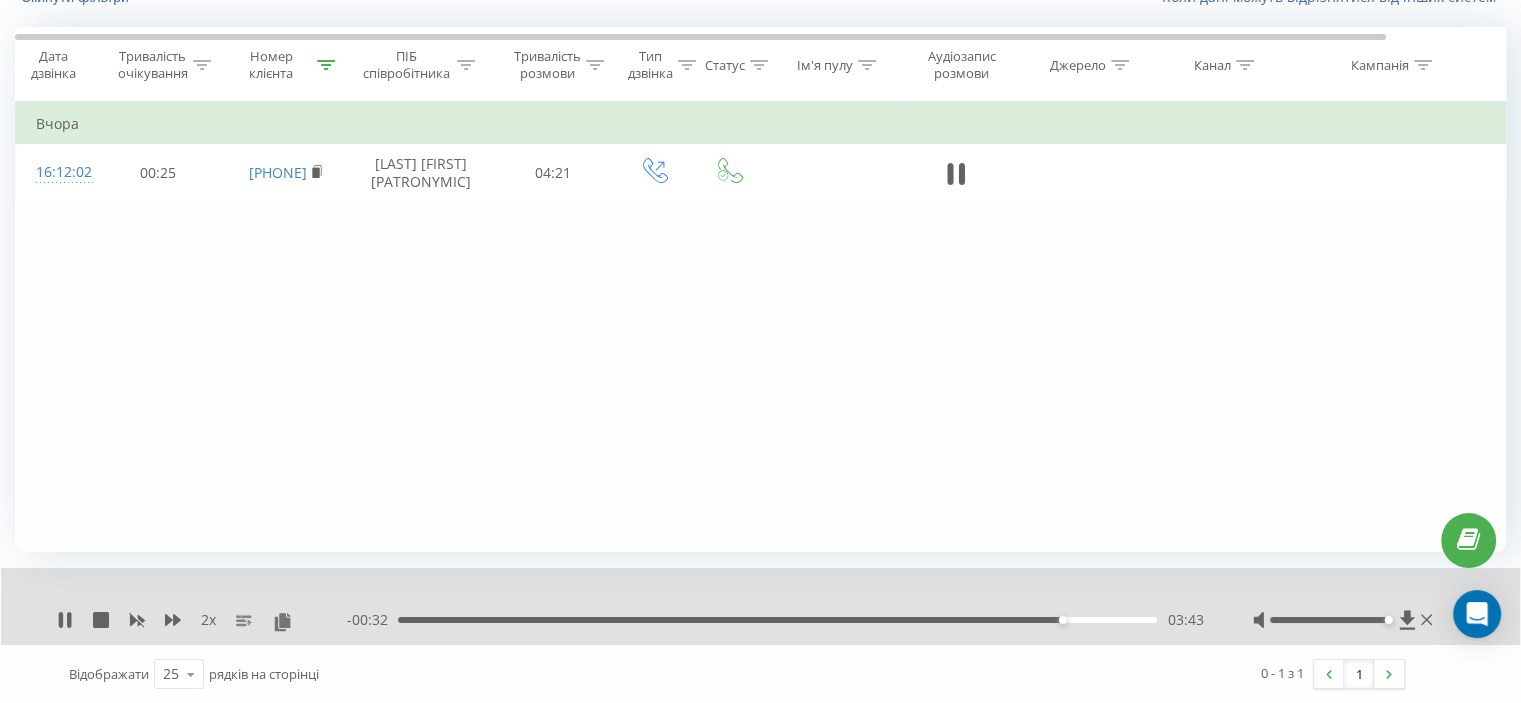 click on "03:43" at bounding box center [777, 620] 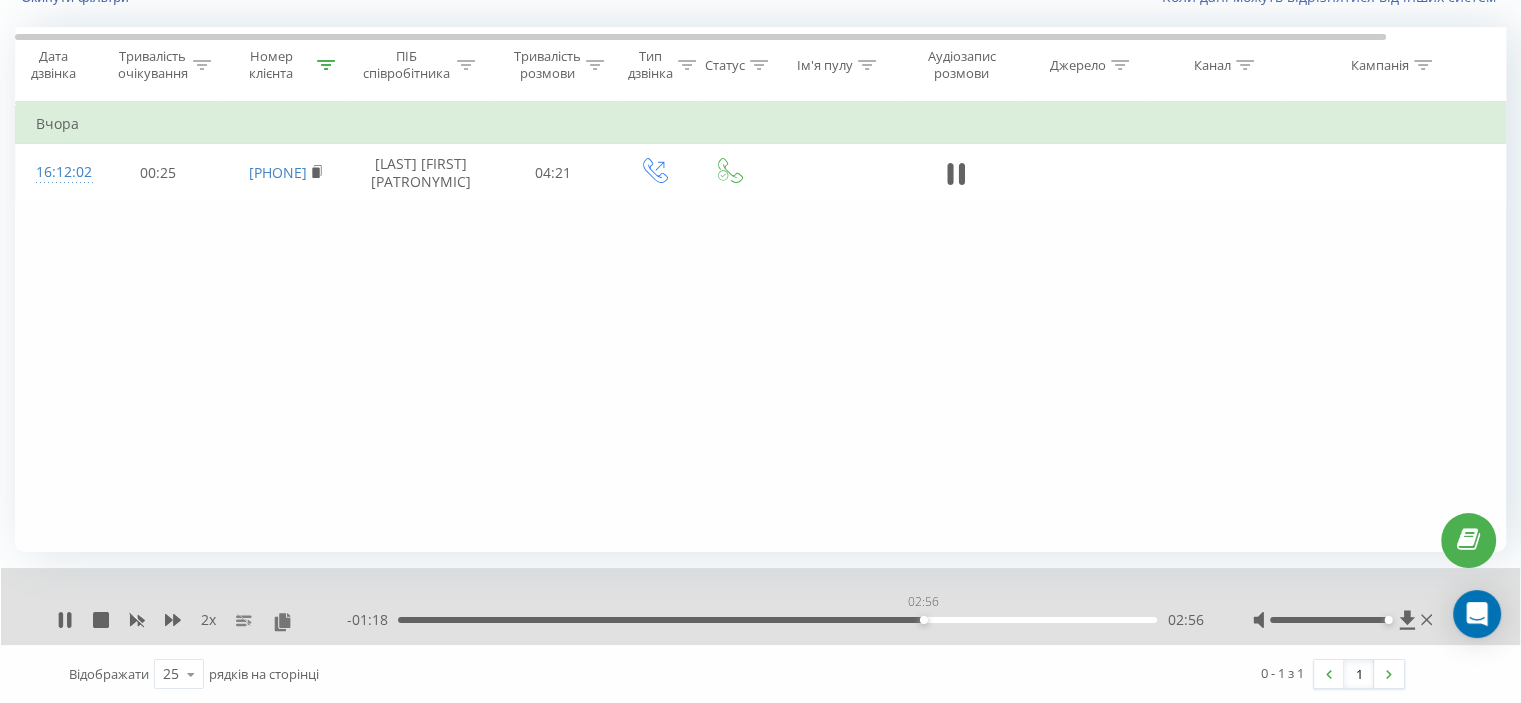 drag, startPoint x: 923, startPoint y: 619, endPoint x: 908, endPoint y: 619, distance: 15 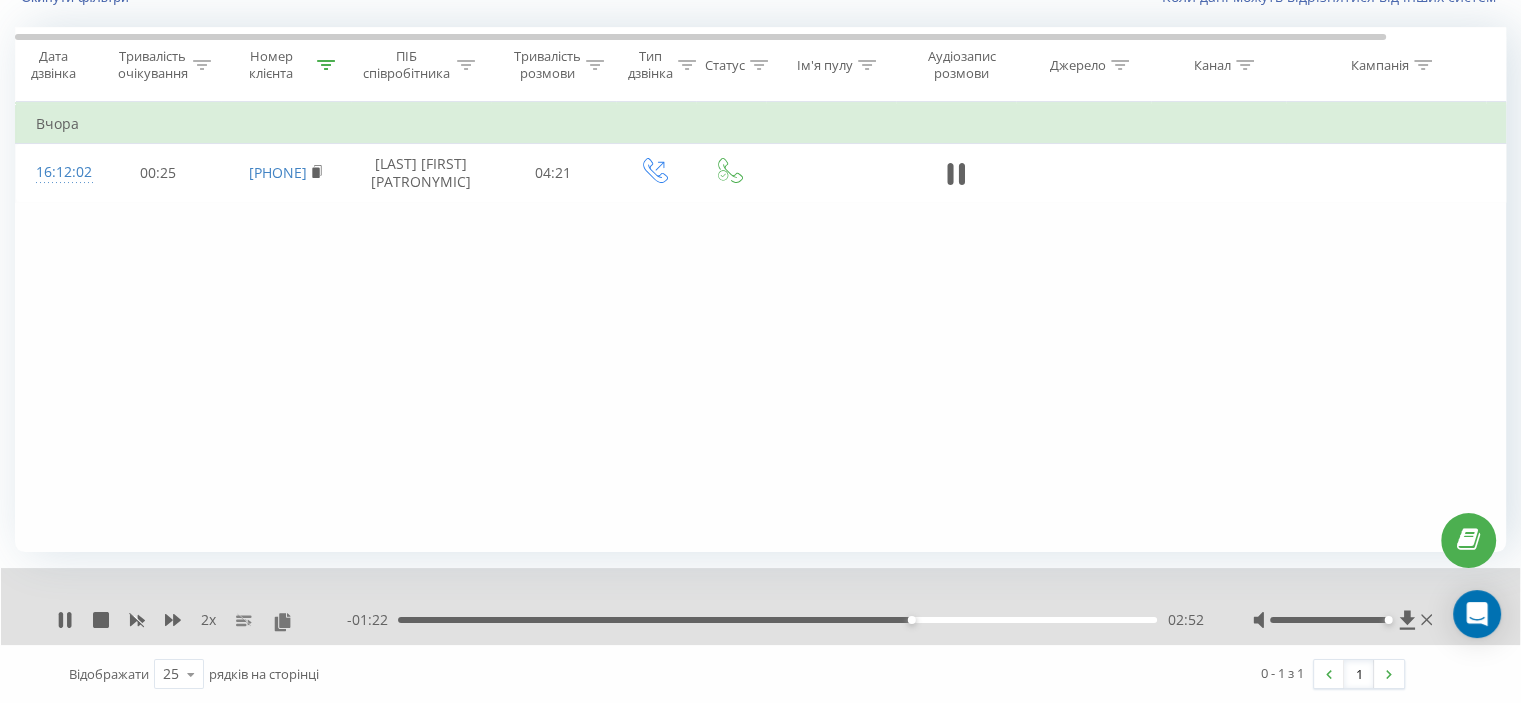 click on "- 01:22 02:52   02:52" at bounding box center [775, 620] 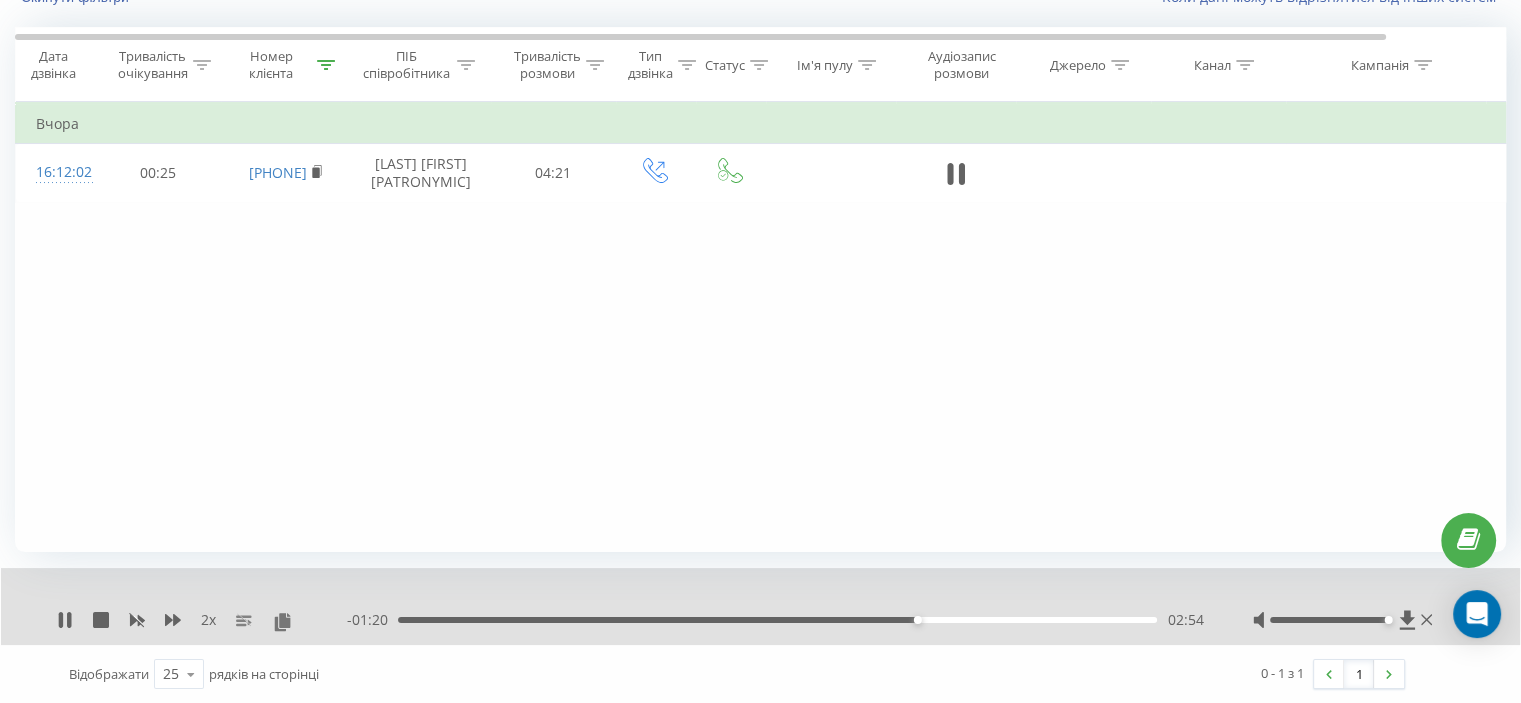click on "- 01:20 02:54   02:54" at bounding box center [775, 620] 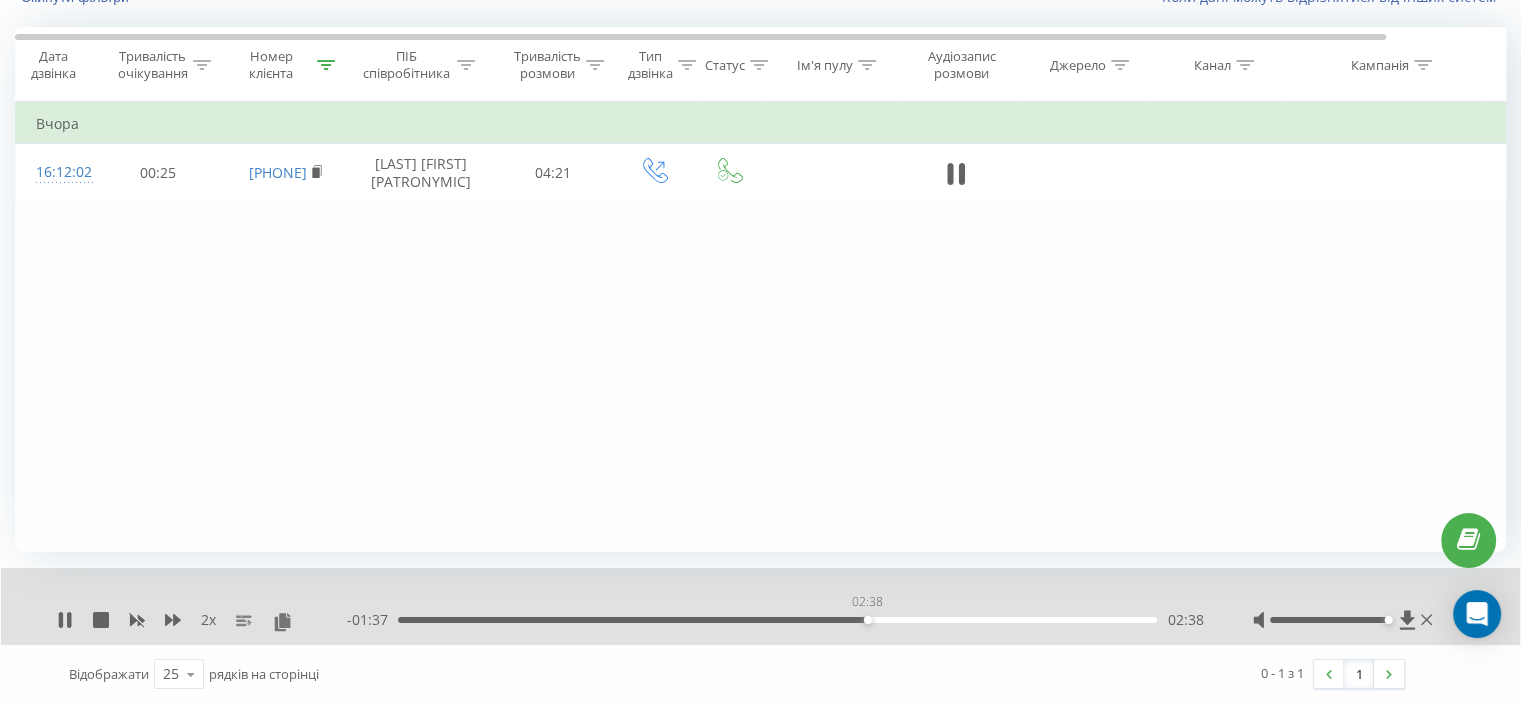 click on "02:38" at bounding box center [777, 620] 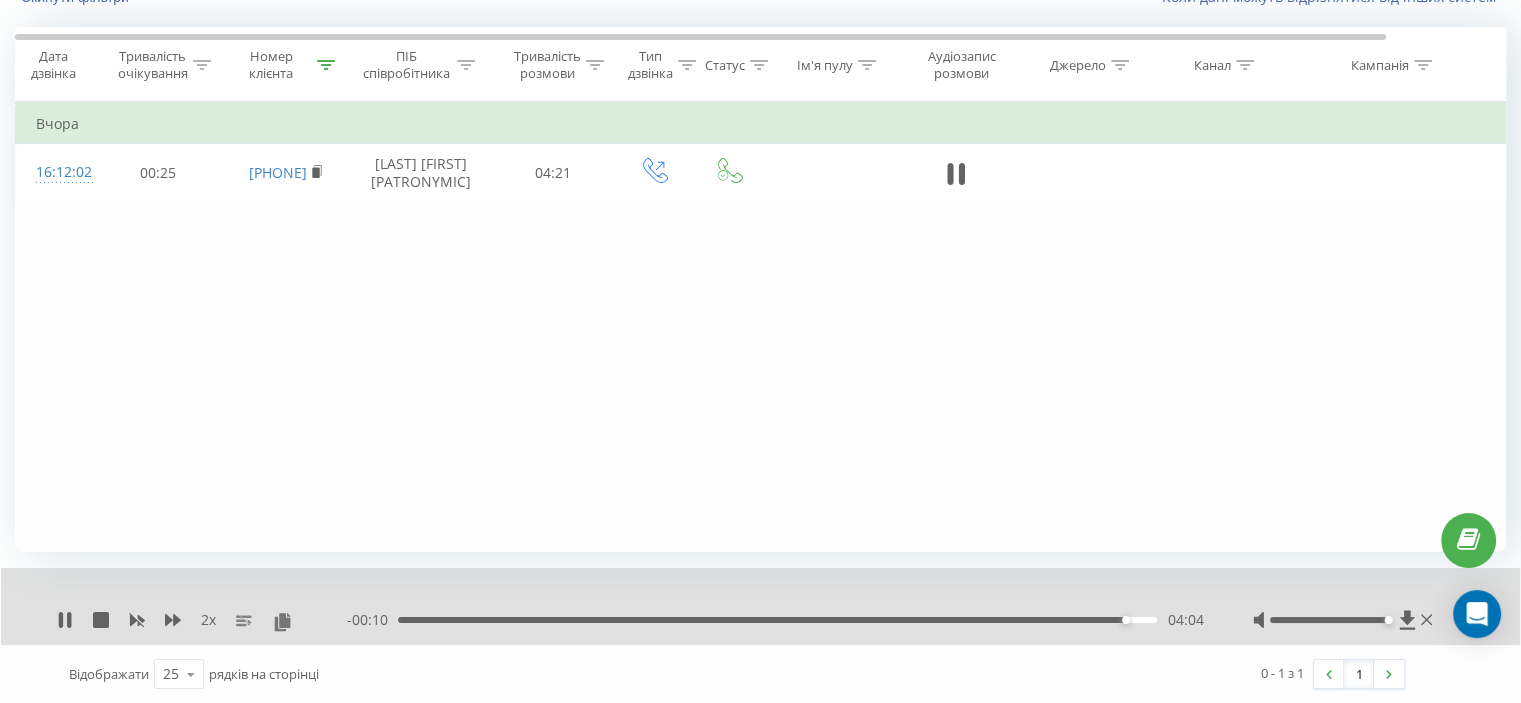 click on "- 00:10 04:04   04:04" at bounding box center [775, 620] 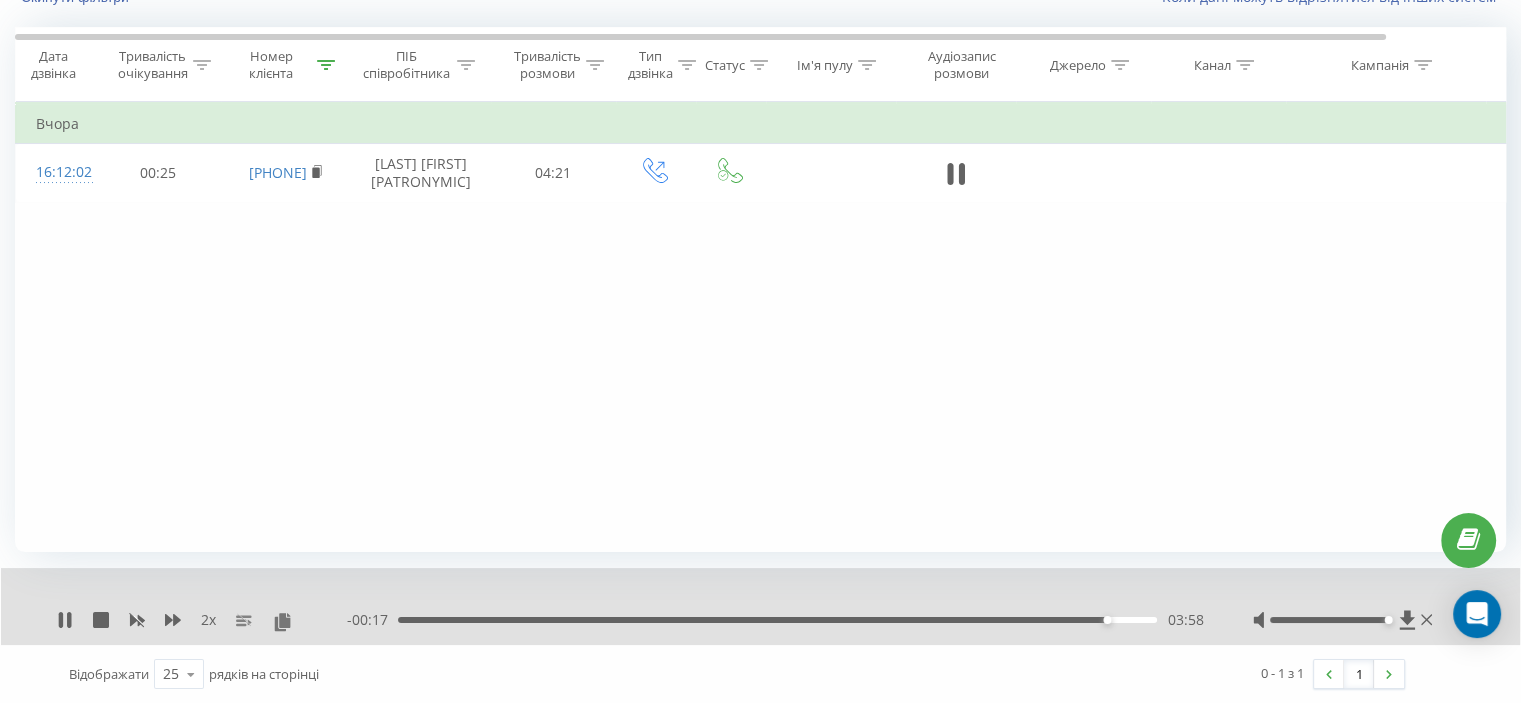 click on "2 x  - 00:17 03:58   03:58" at bounding box center (760, 606) 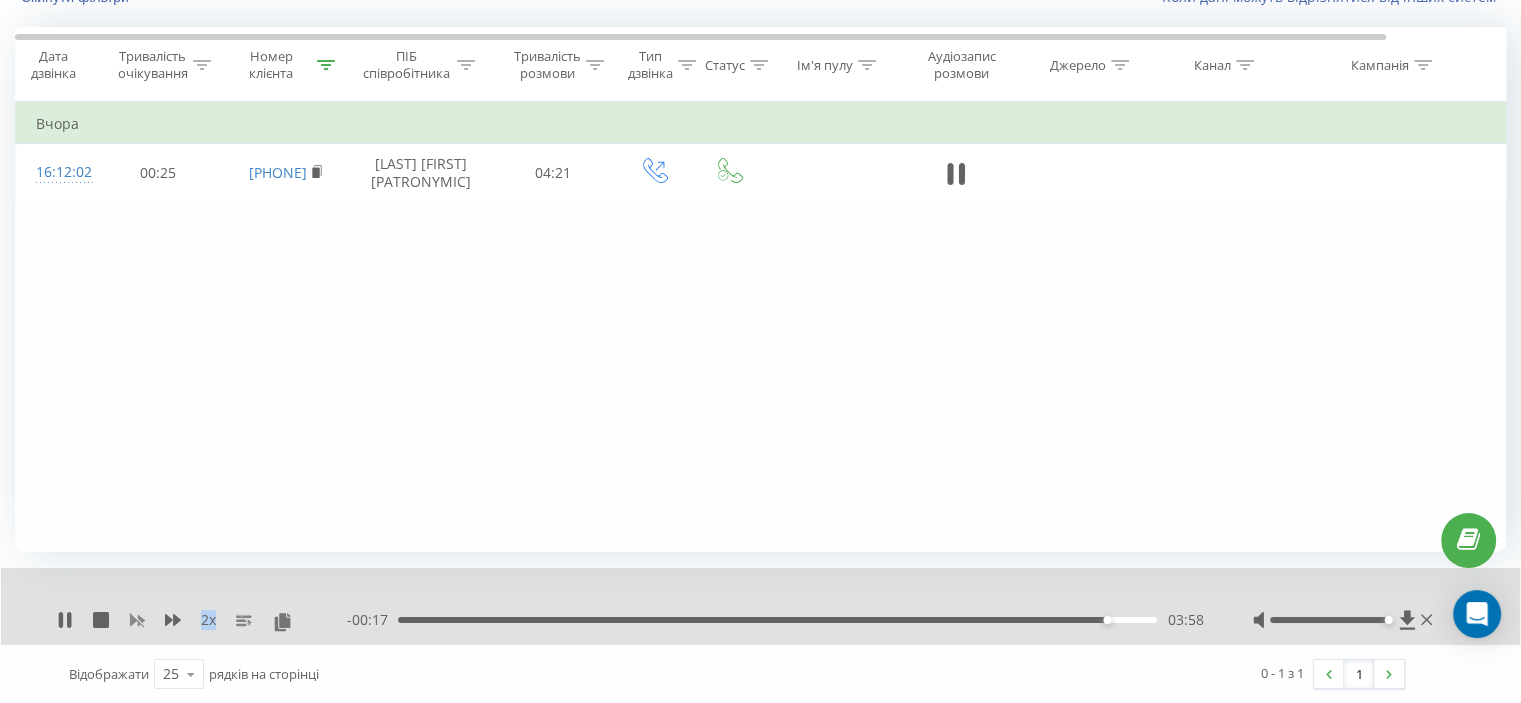 click on "2 x" at bounding box center [202, 620] 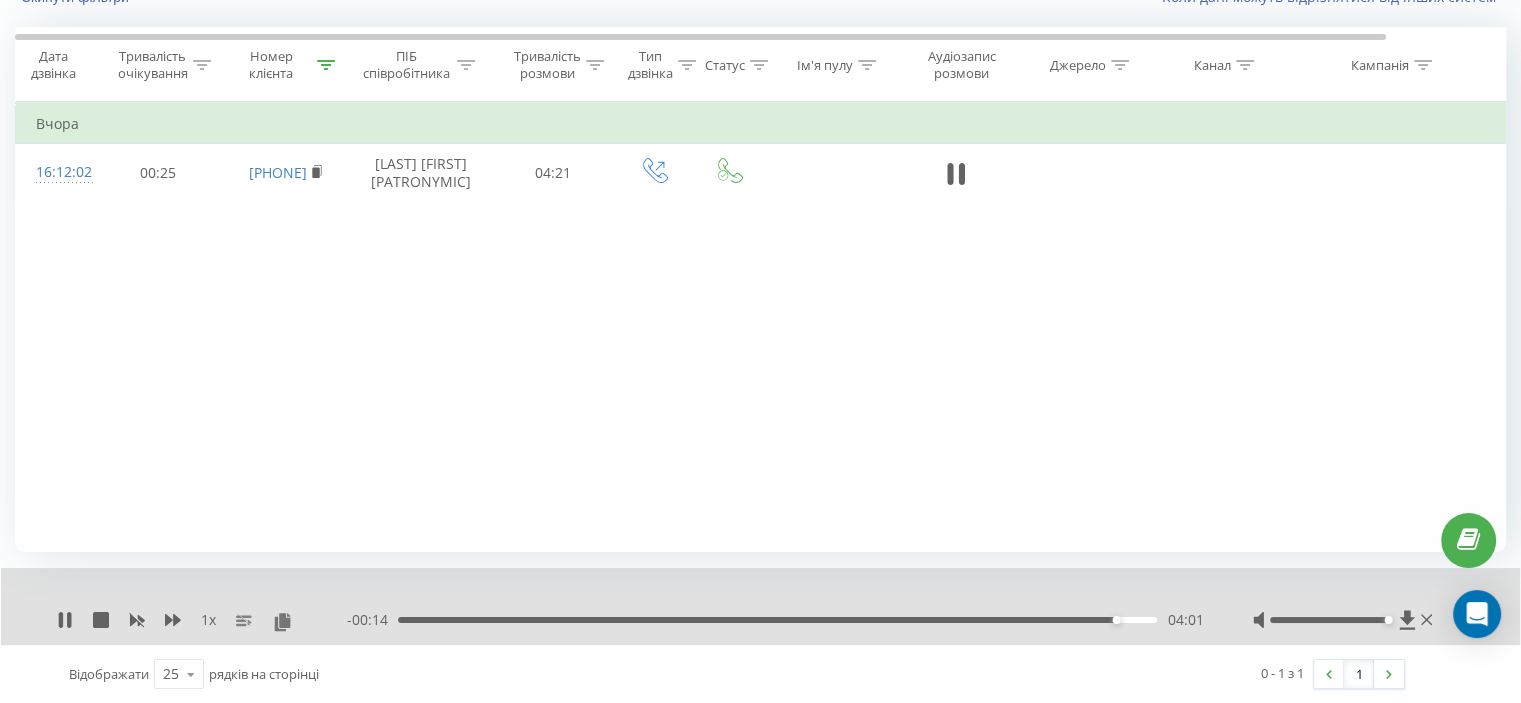 click on "- 00:14 04:01   04:01" at bounding box center (775, 620) 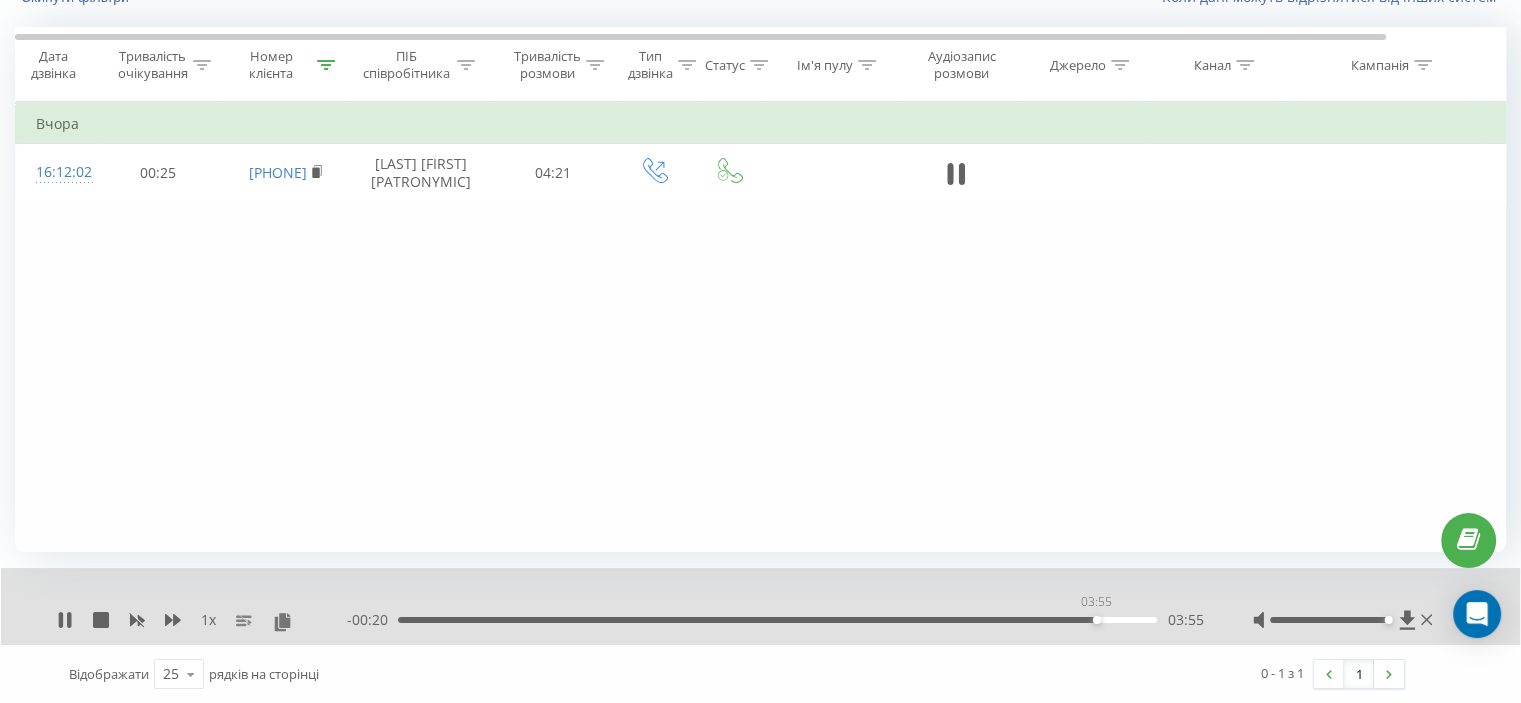 click on "03:55" at bounding box center (777, 620) 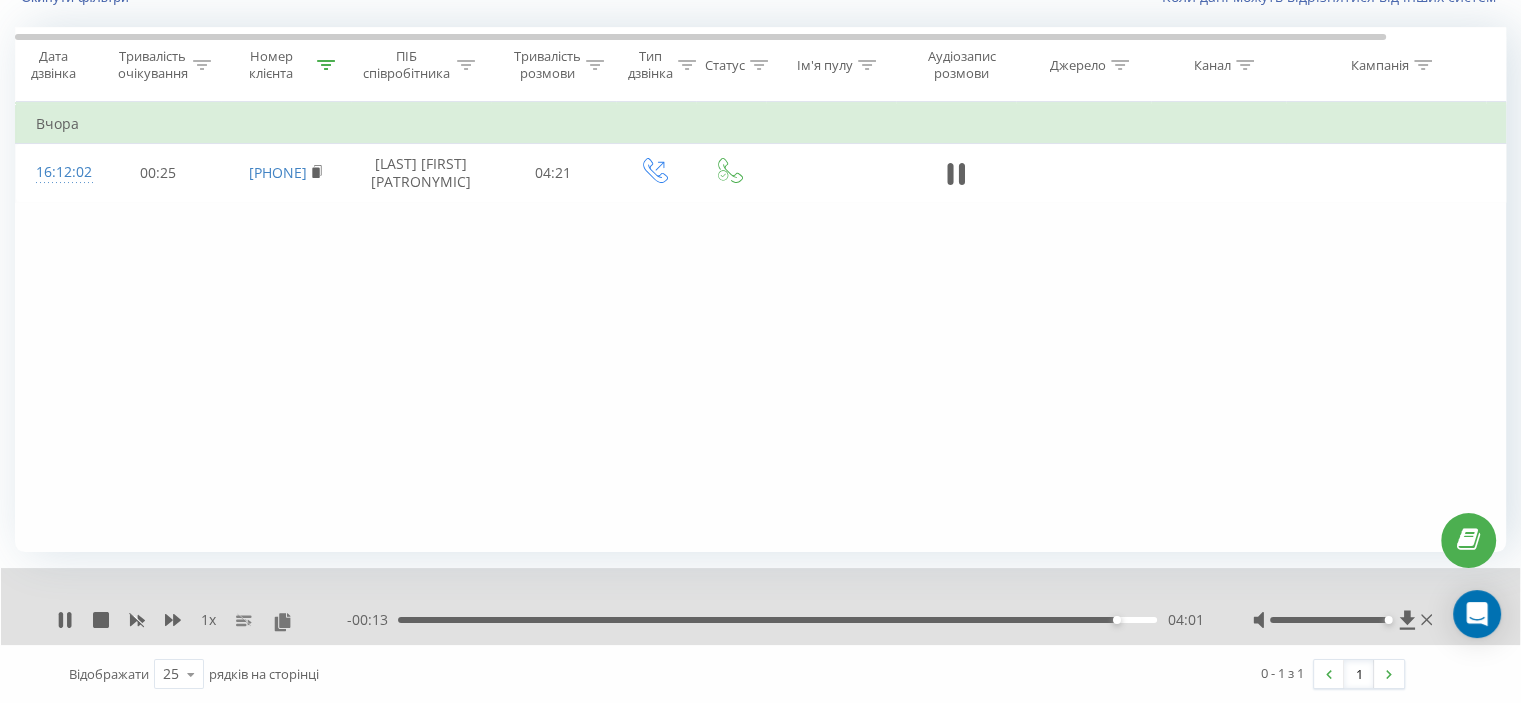 click on "1 x" at bounding box center [202, 620] 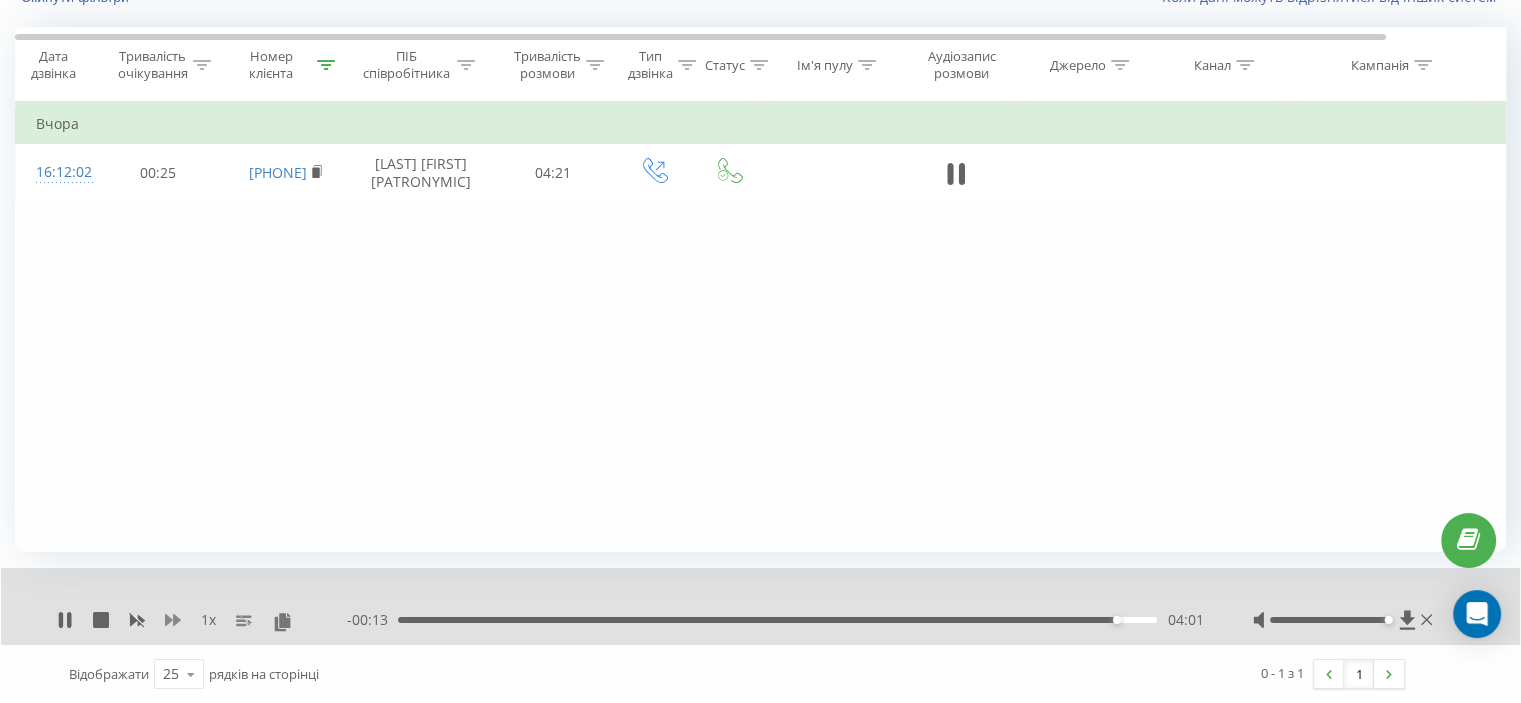 click 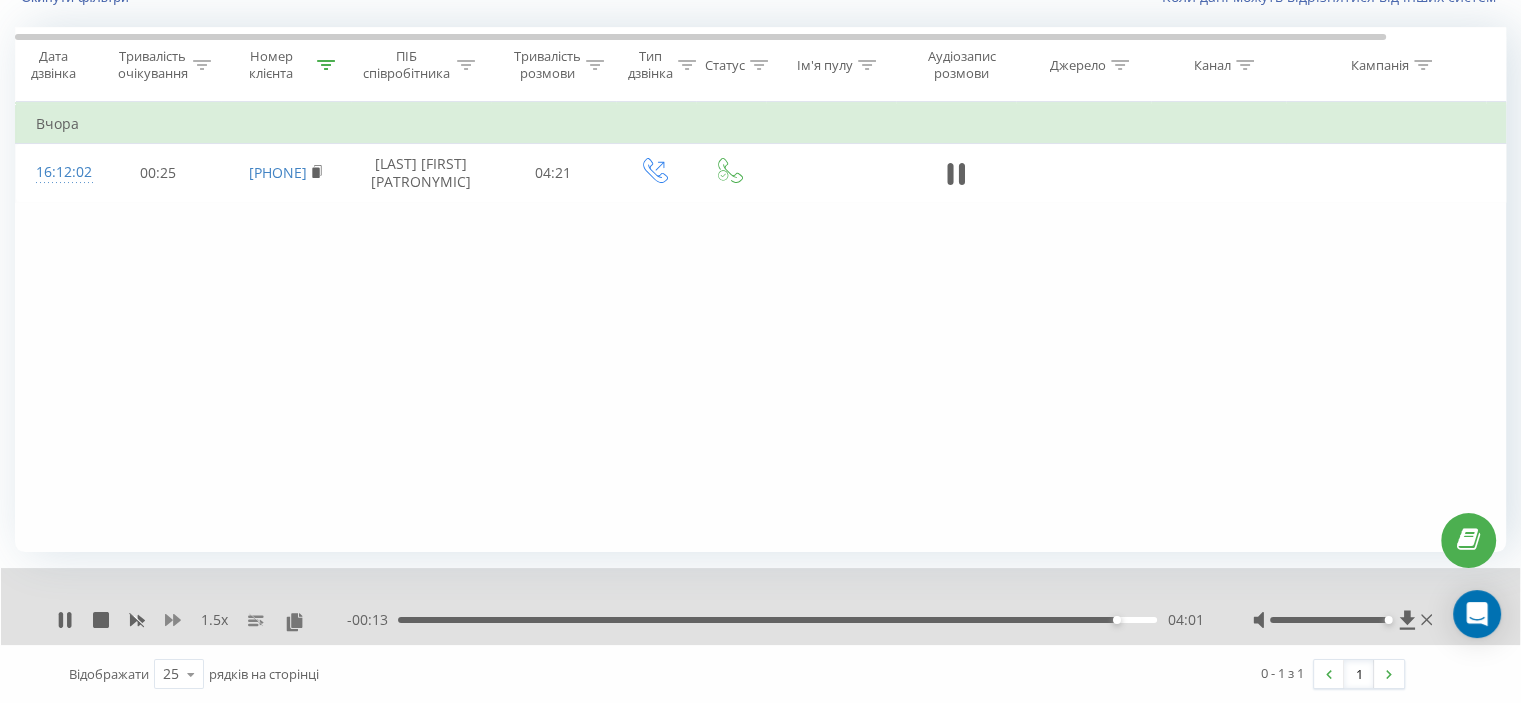 click 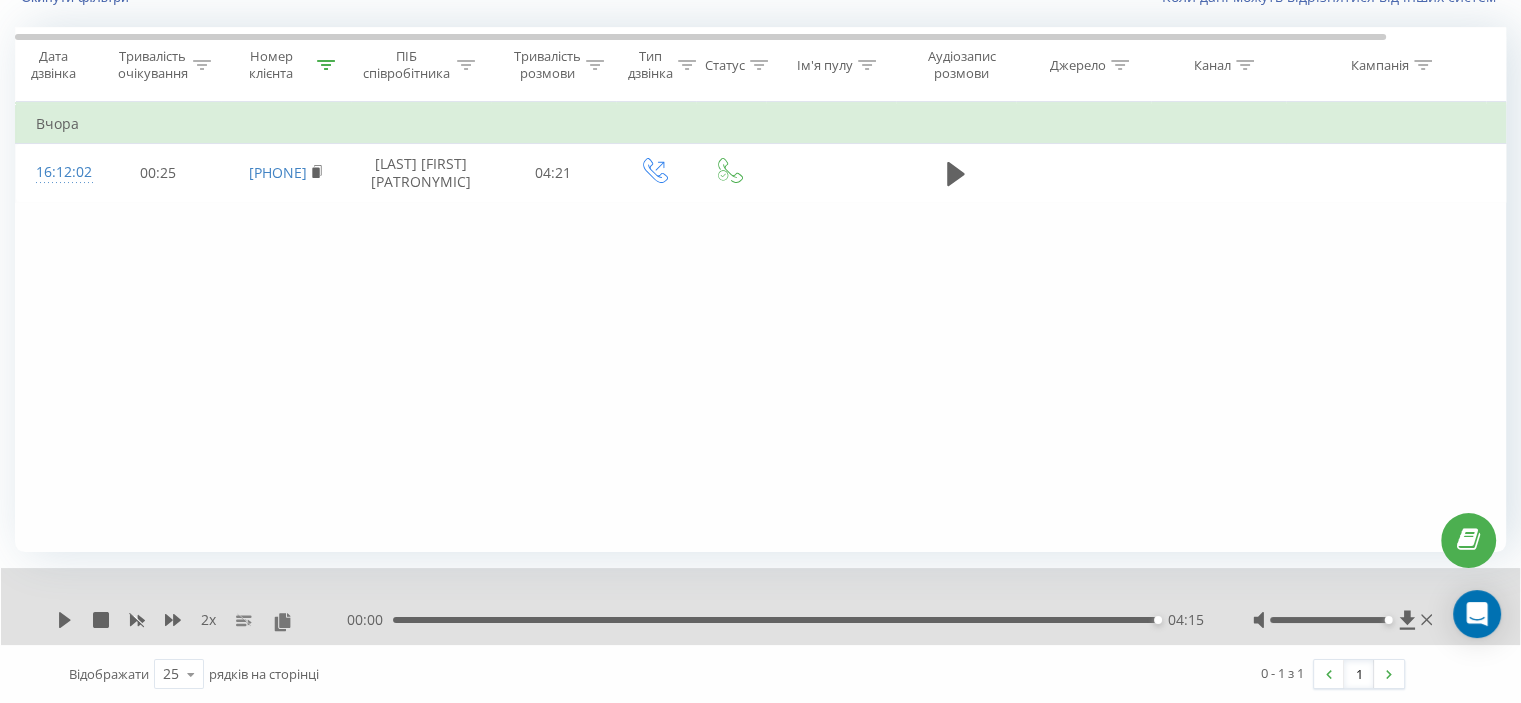 type 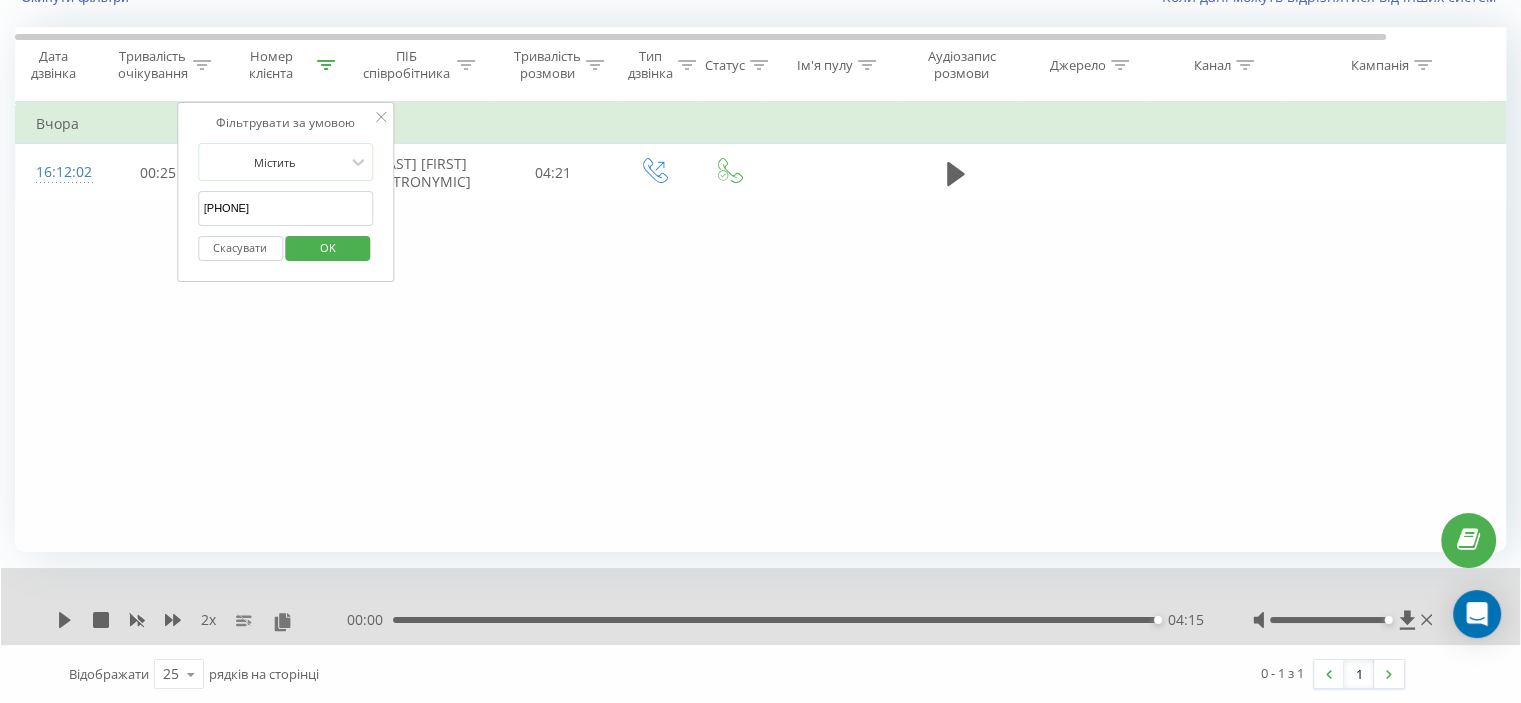 drag, startPoint x: 301, startPoint y: 195, endPoint x: 259, endPoint y: 251, distance: 70 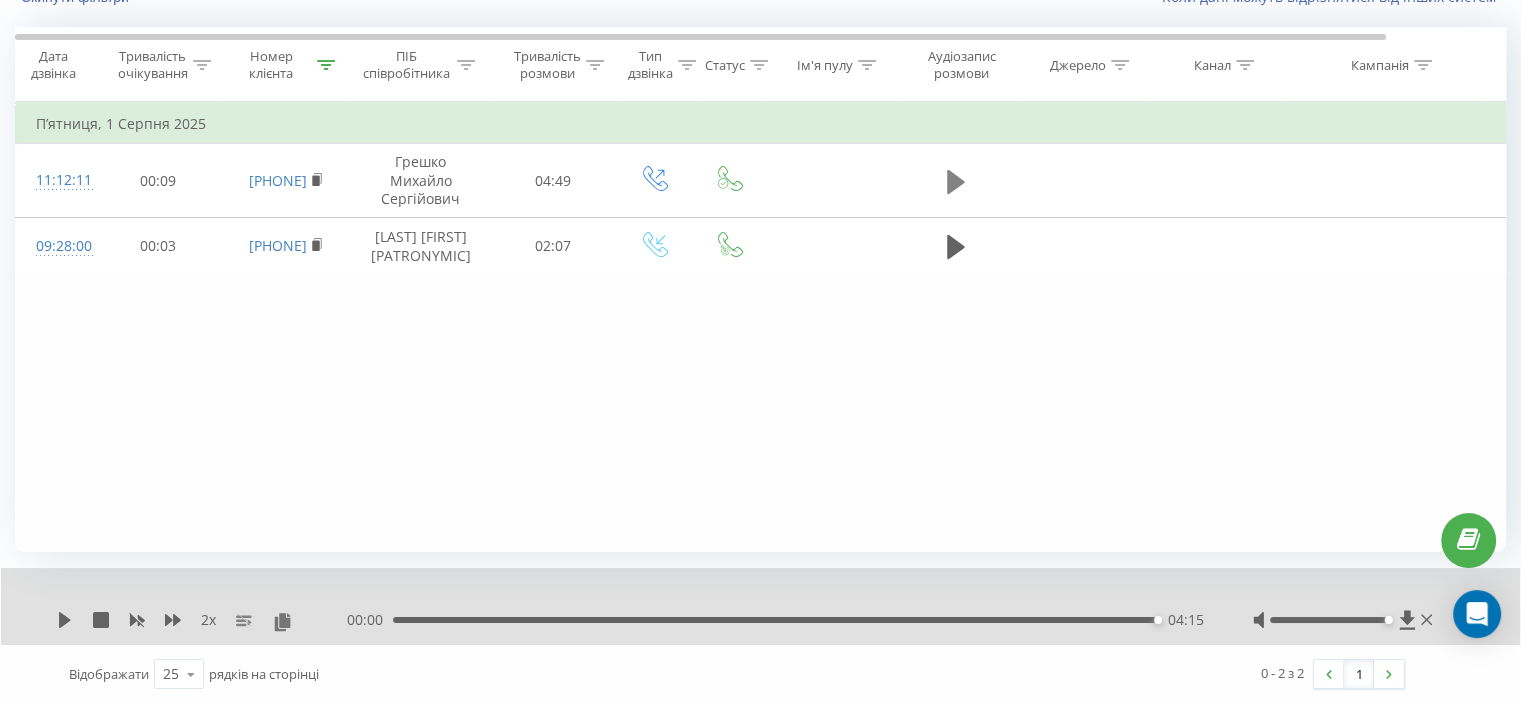 click 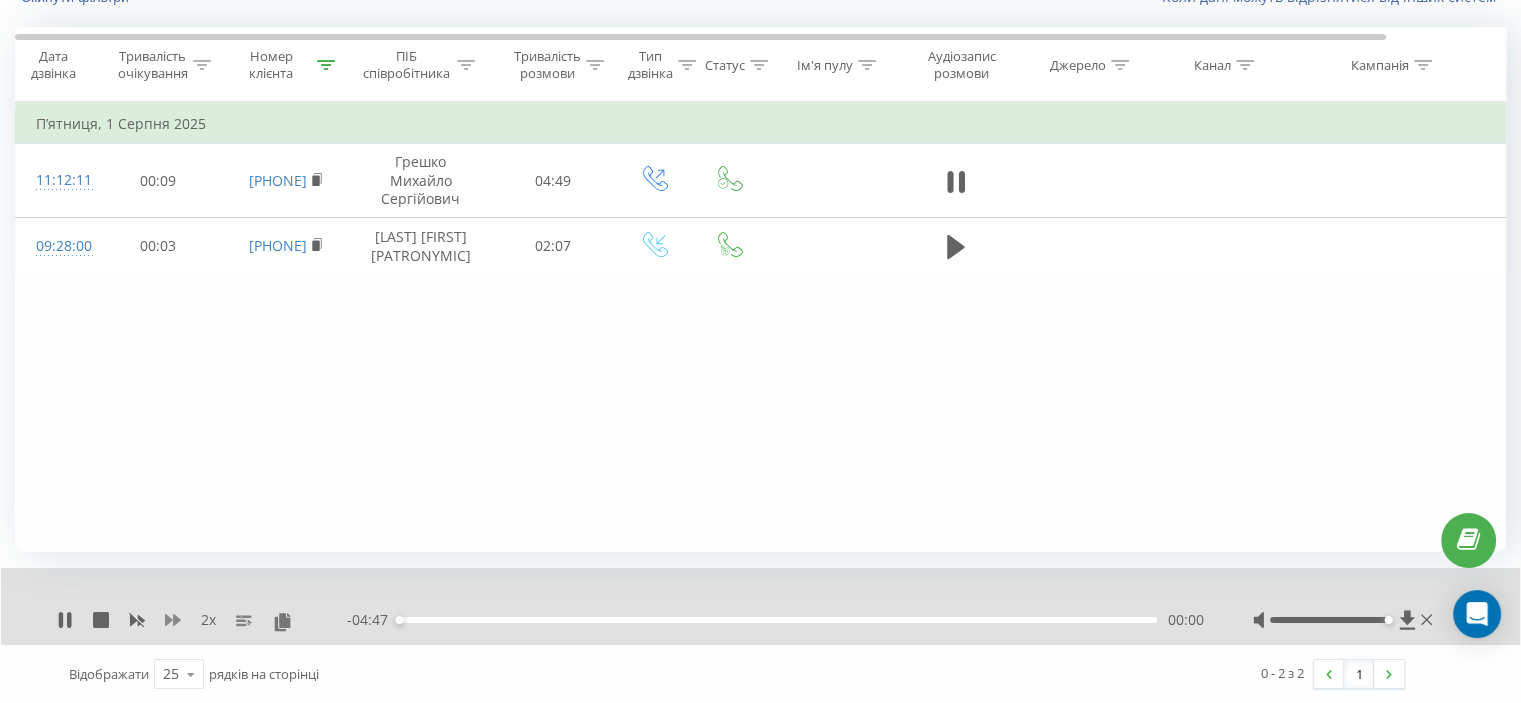 click 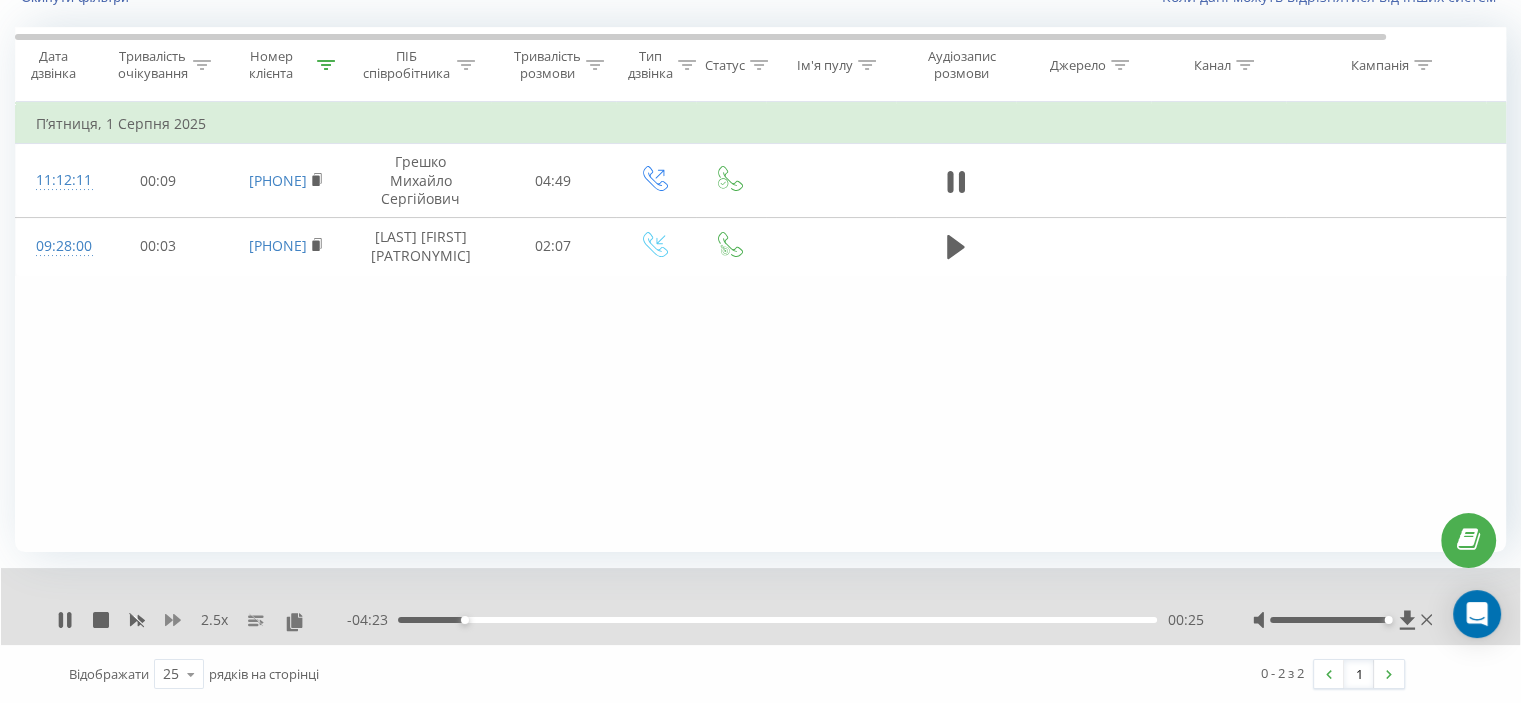 click 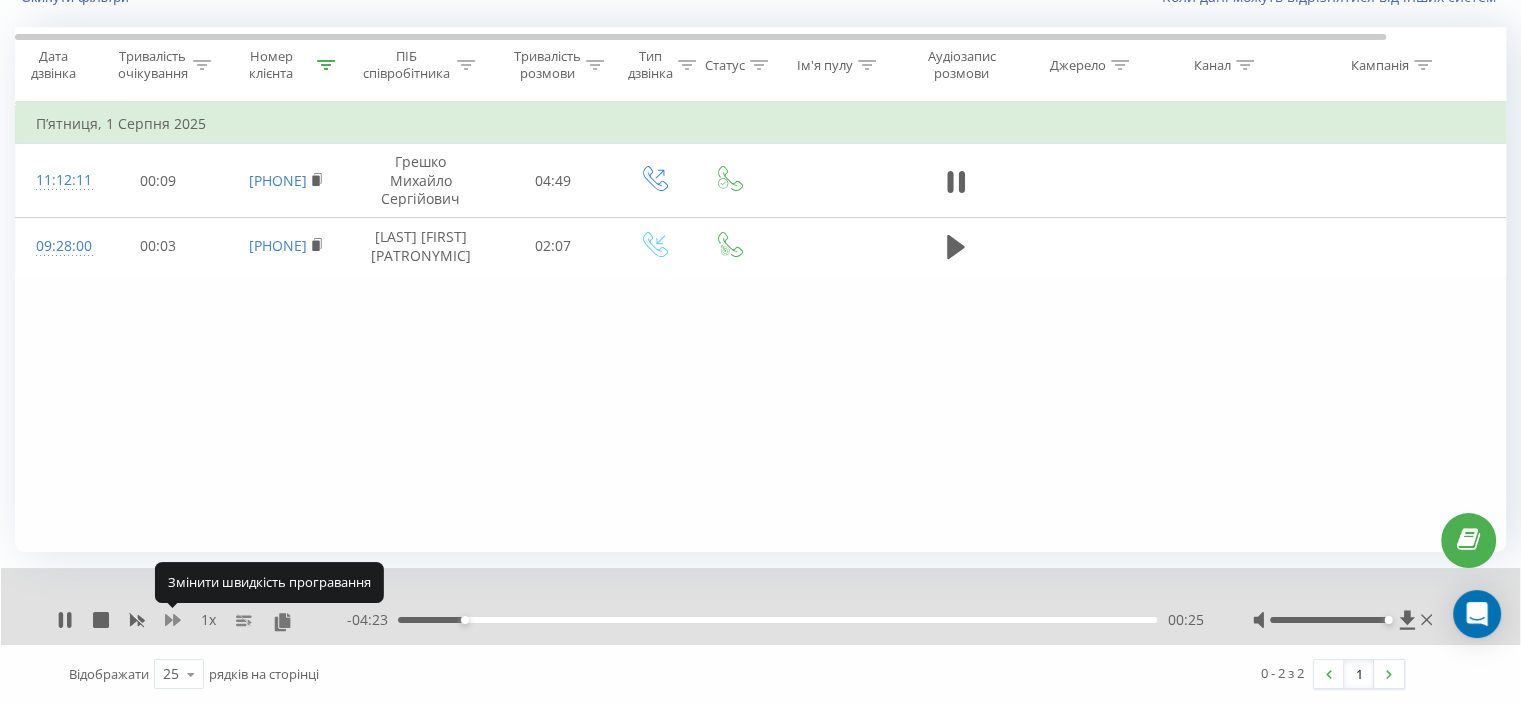 click 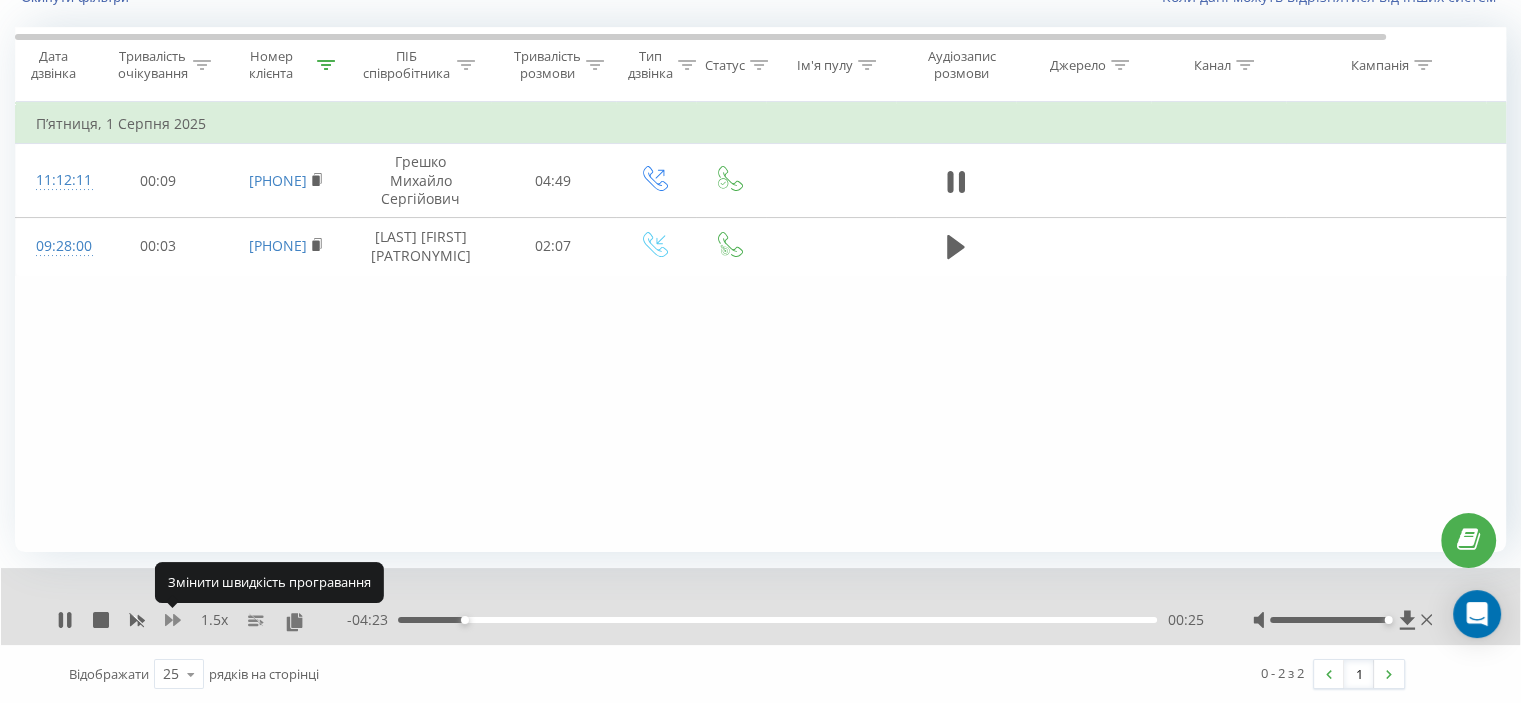 click 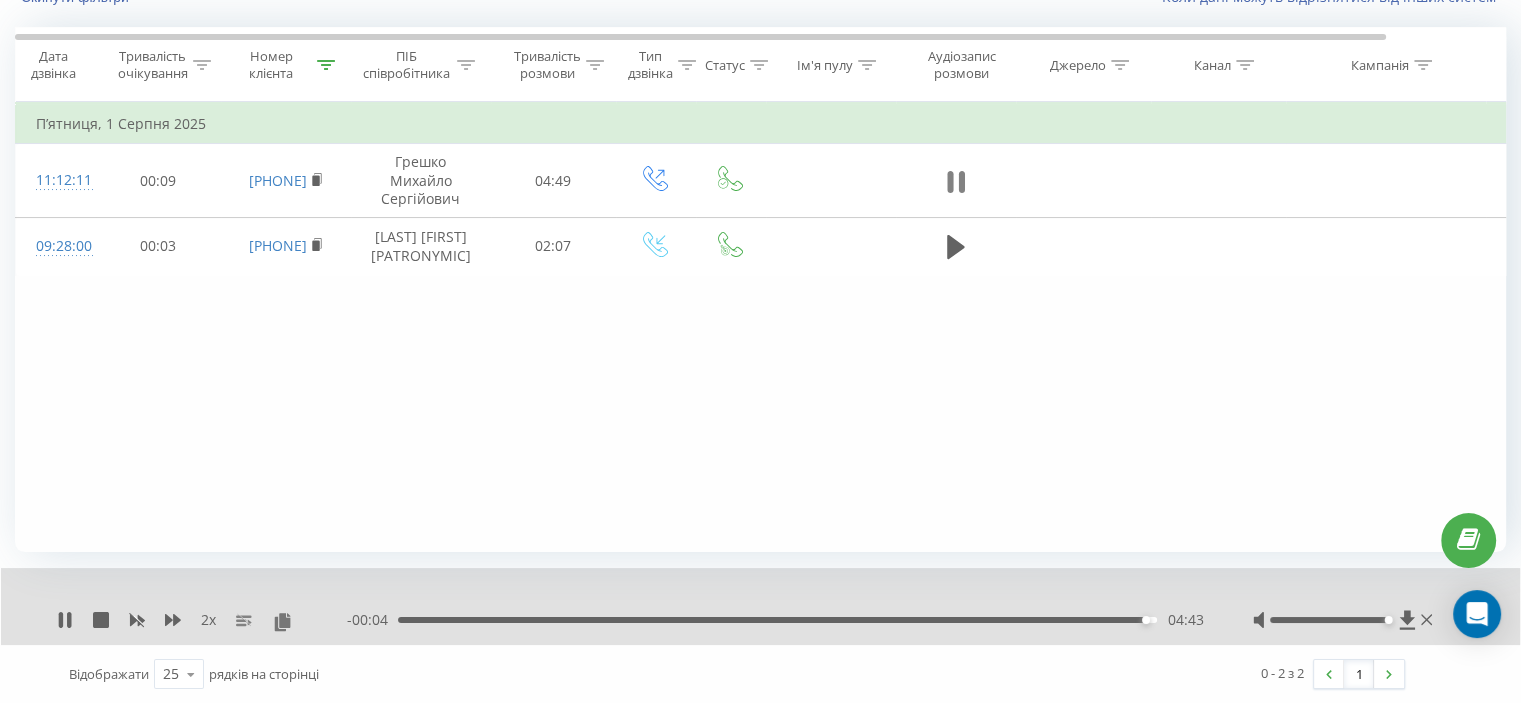 click 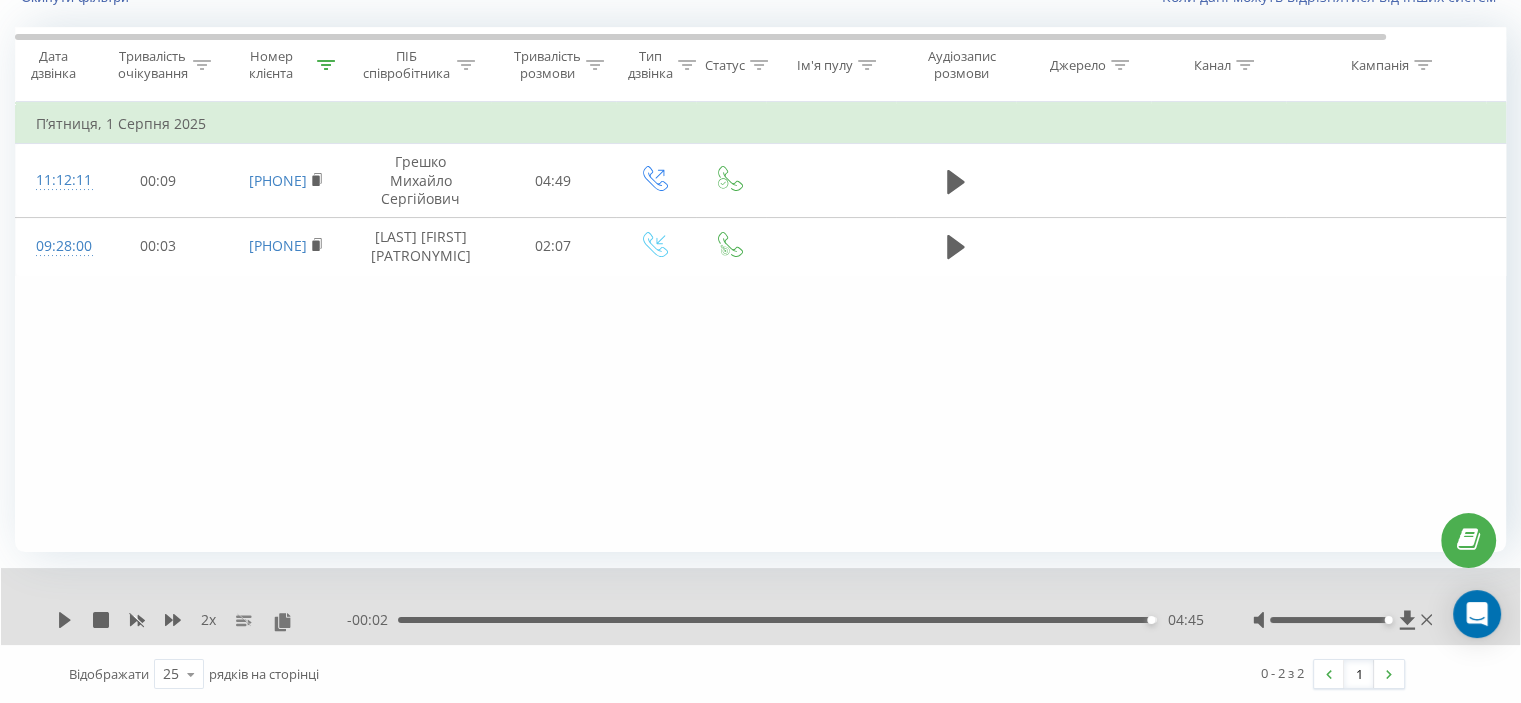 click on "Номер клієнта" at bounding box center (286, 65) 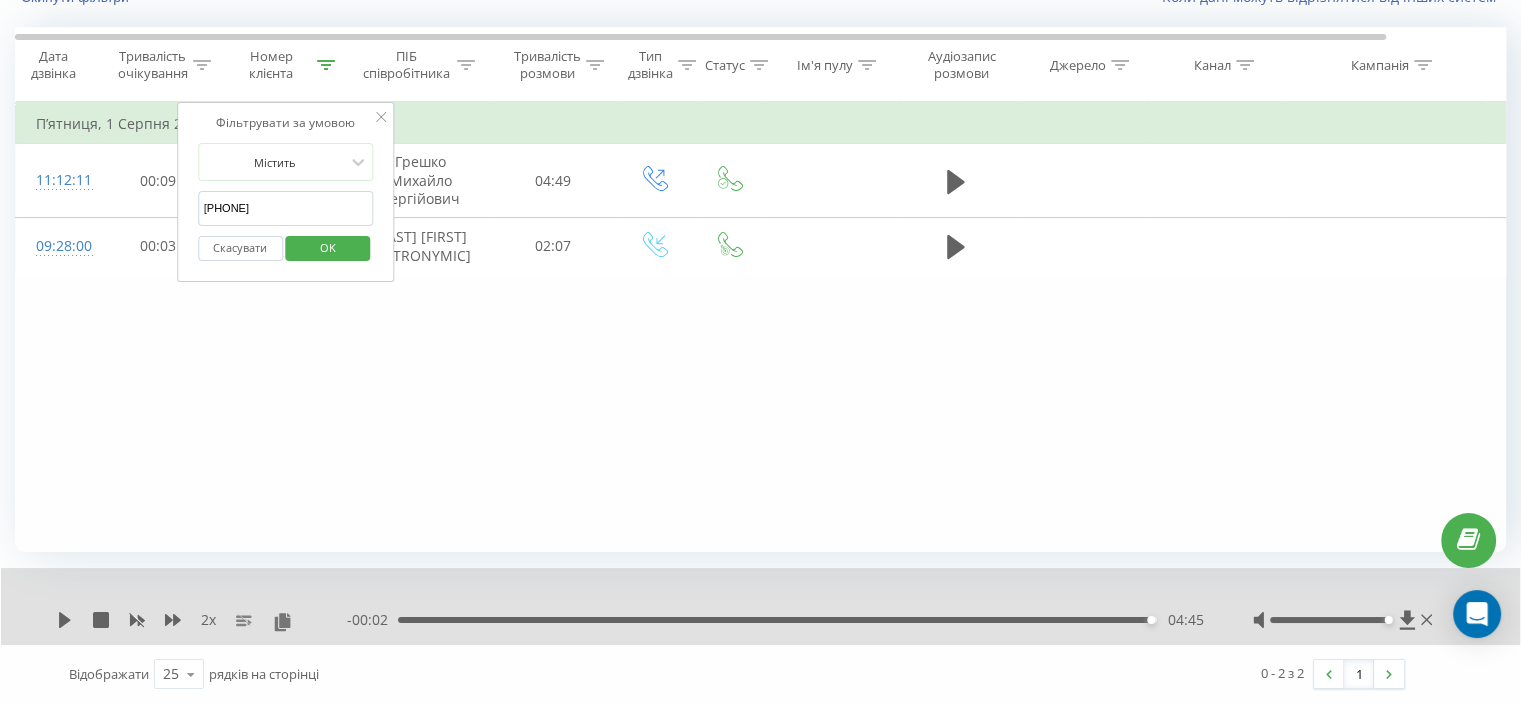 drag, startPoint x: 294, startPoint y: 215, endPoint x: 272, endPoint y: 260, distance: 50.08992 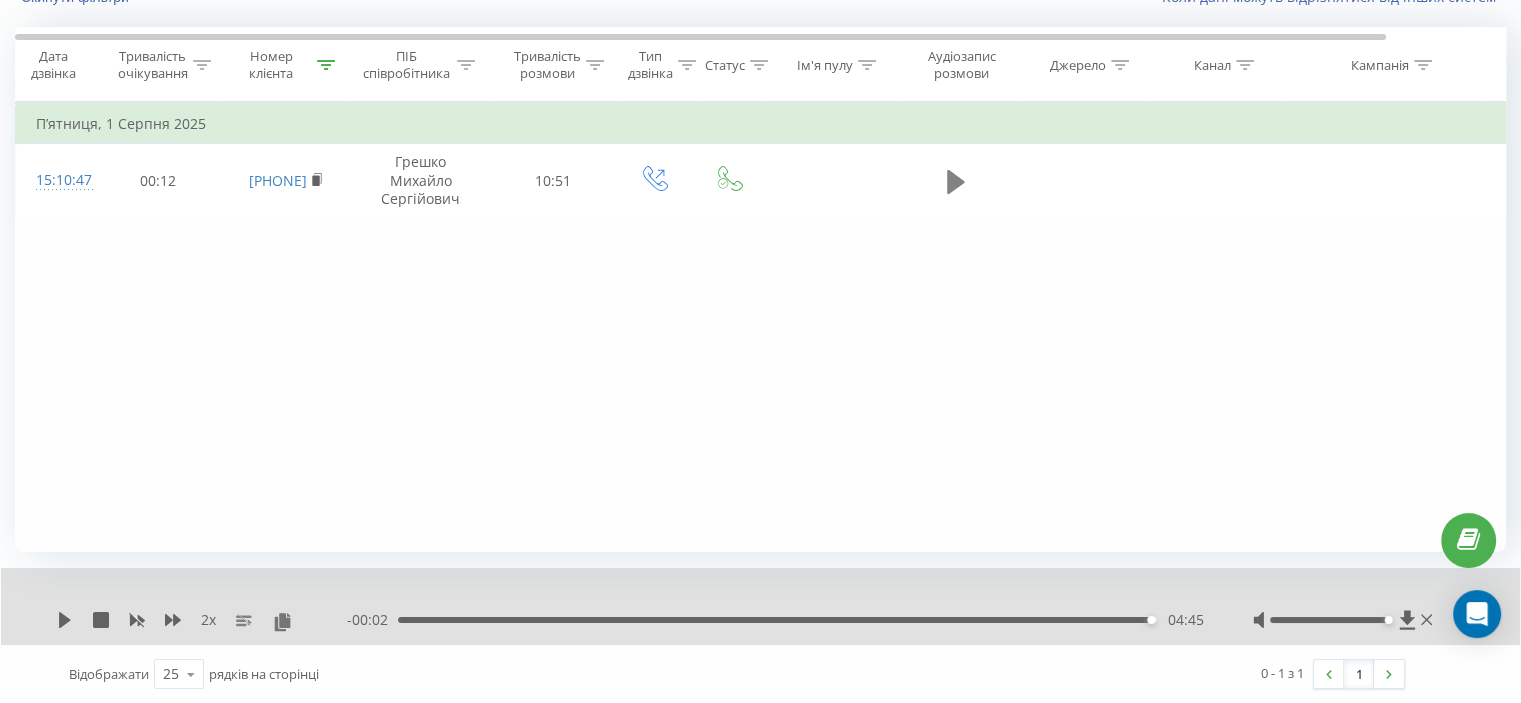 click at bounding box center [956, 182] 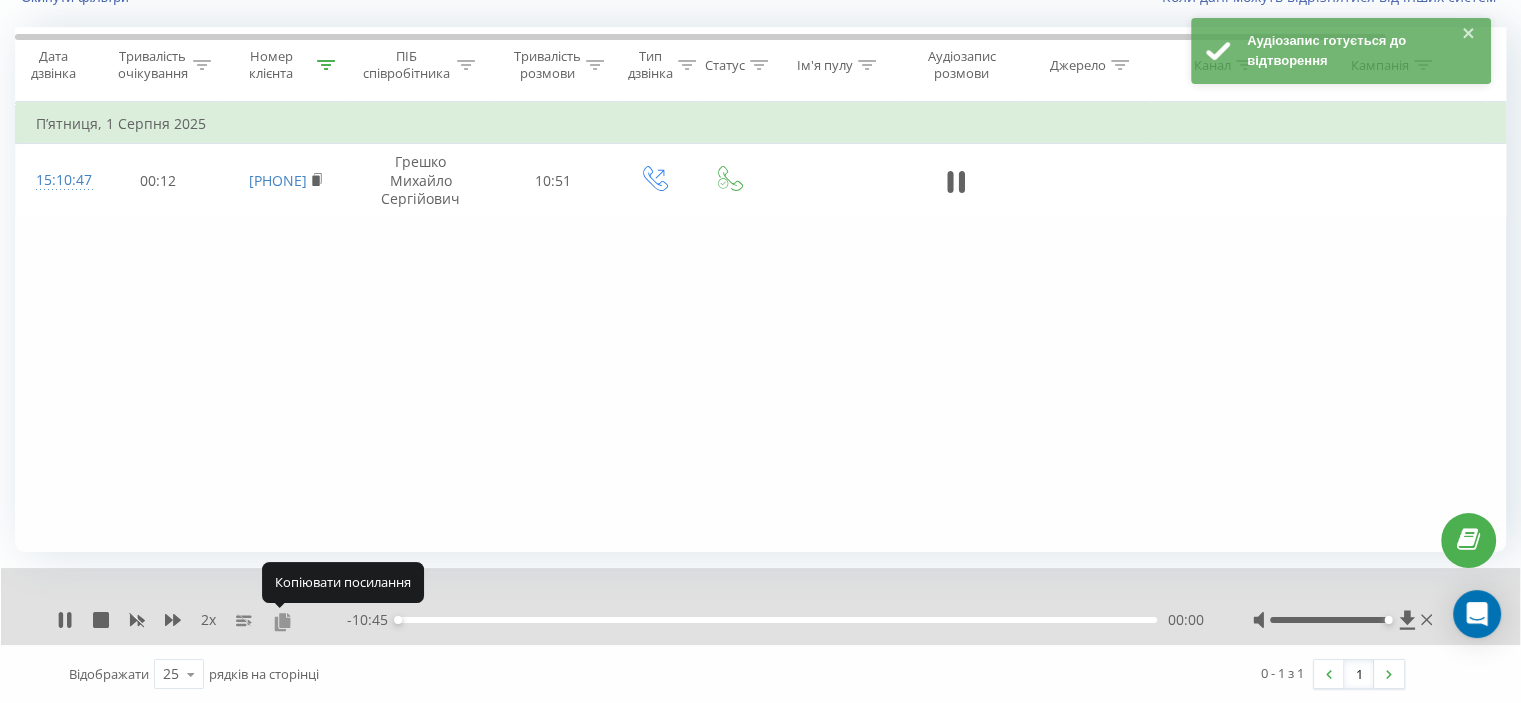 click at bounding box center [282, 621] 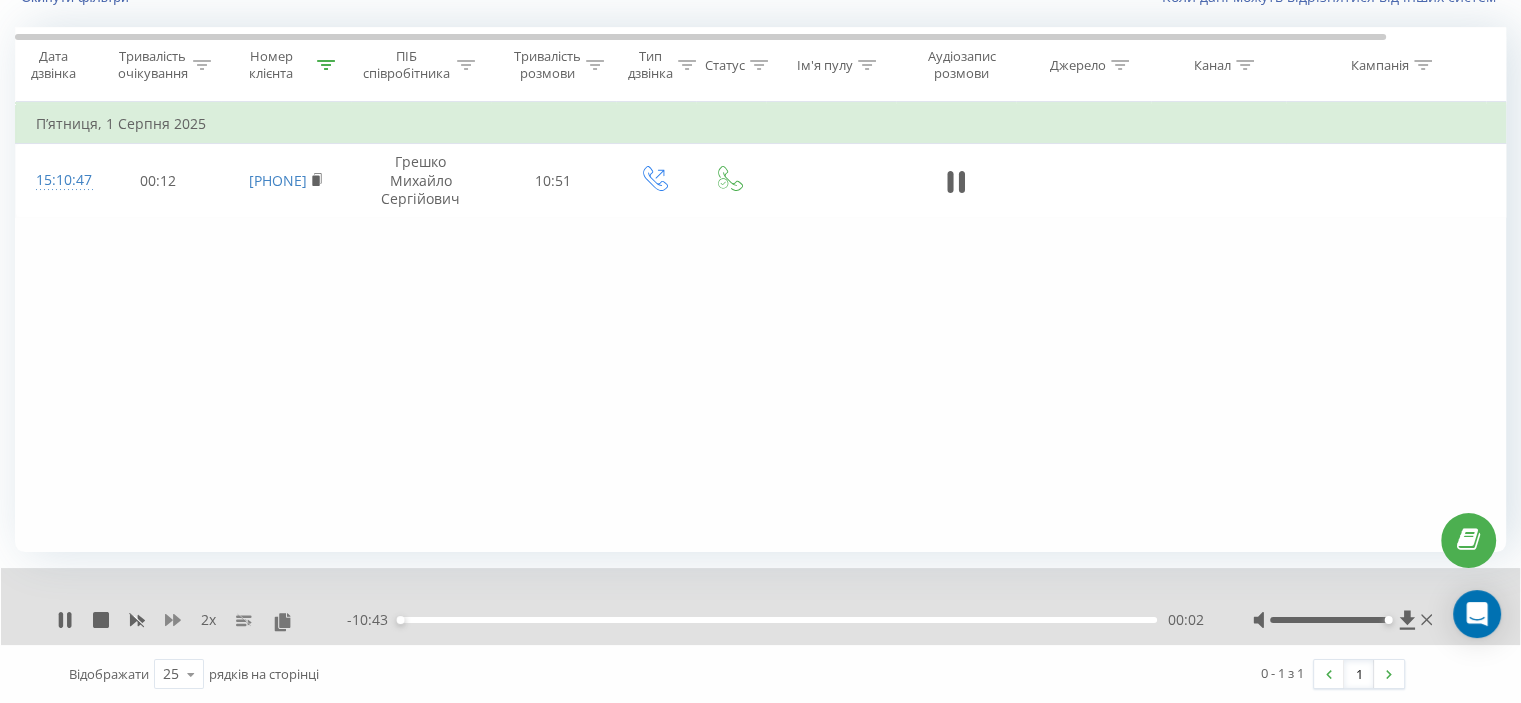 click 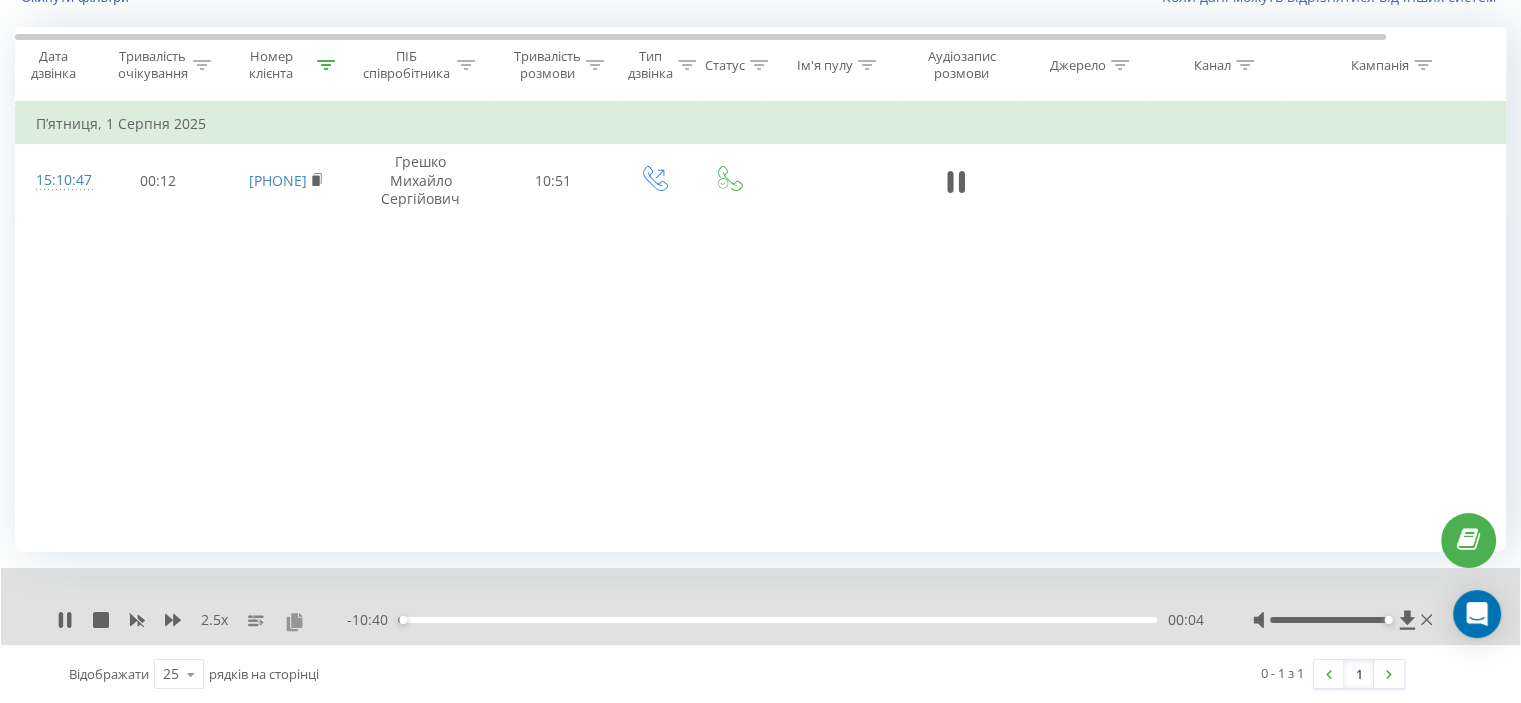 click at bounding box center (294, 621) 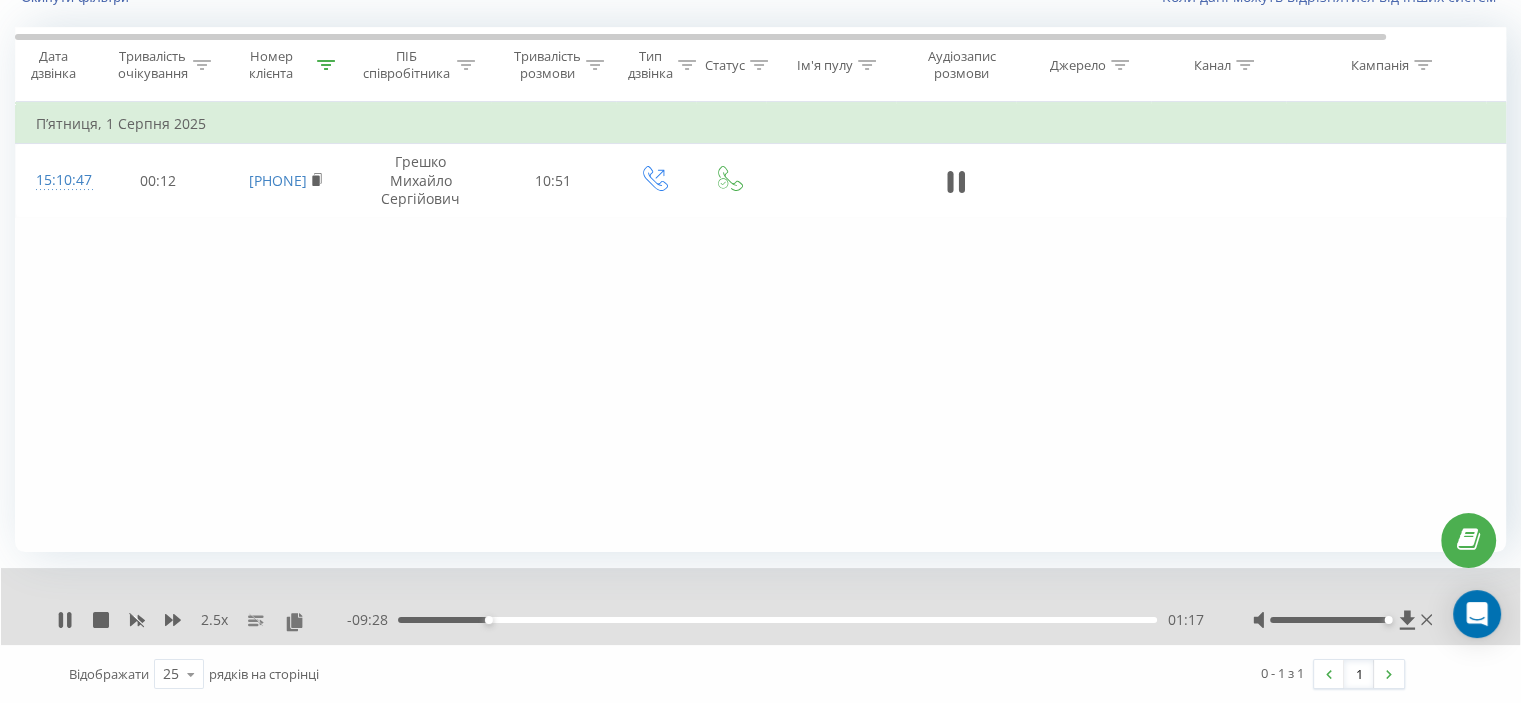 click on "2.5 x" at bounding box center (202, 620) 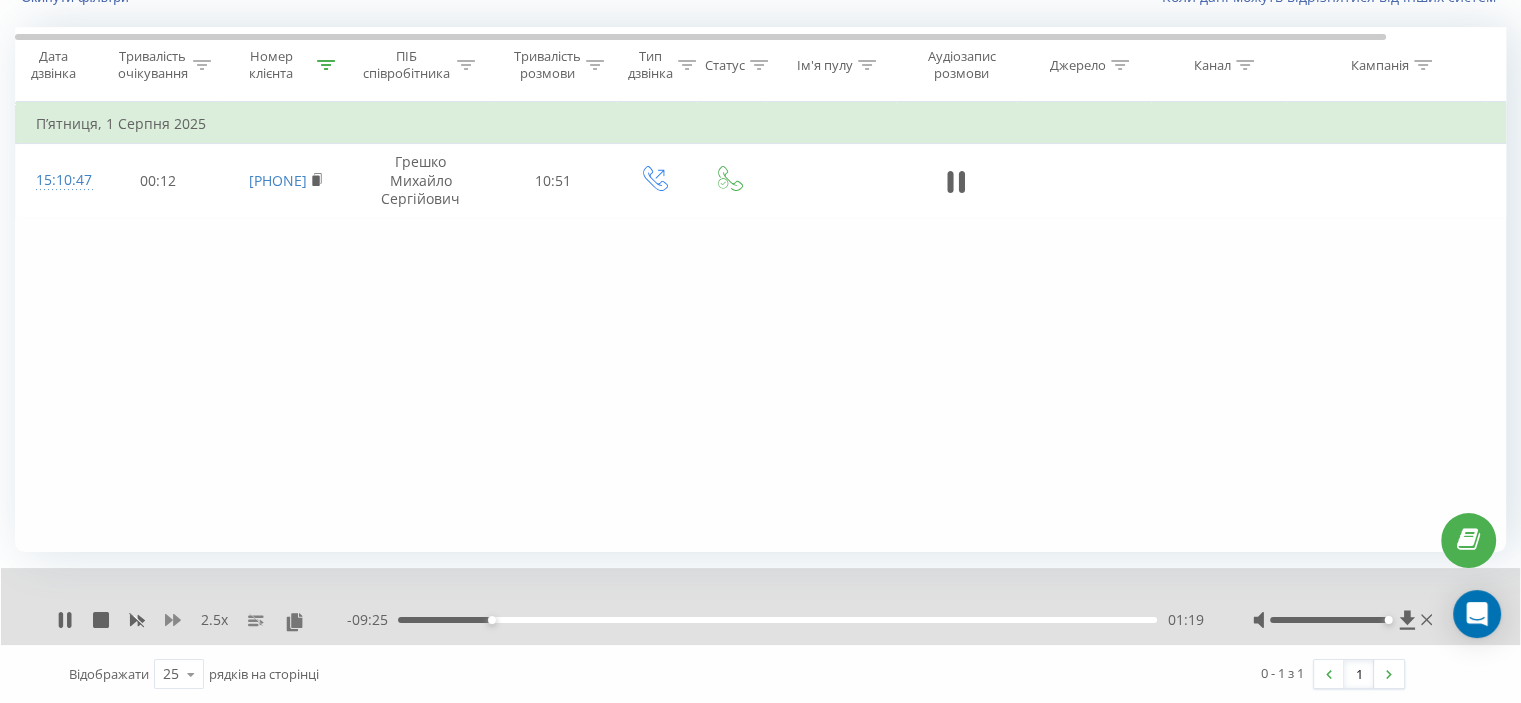 click 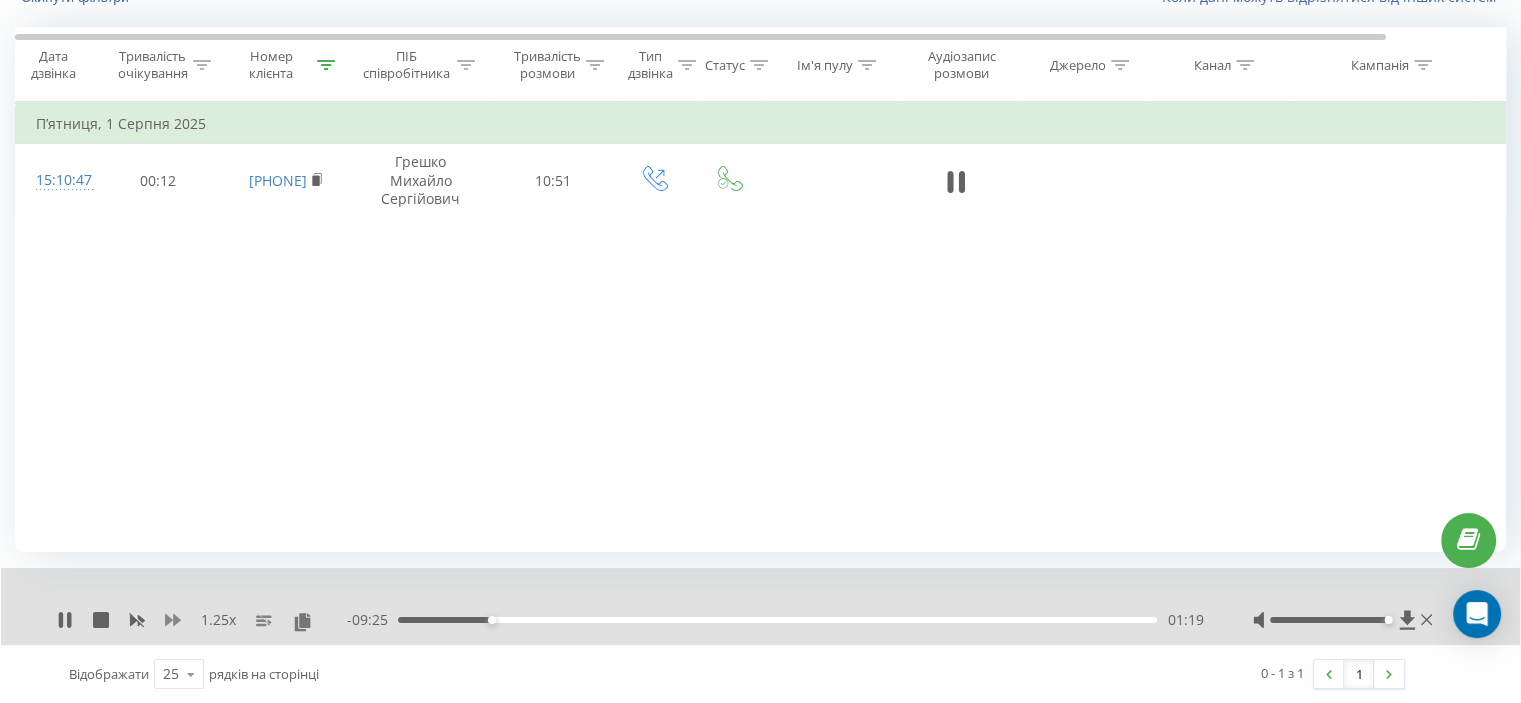 click 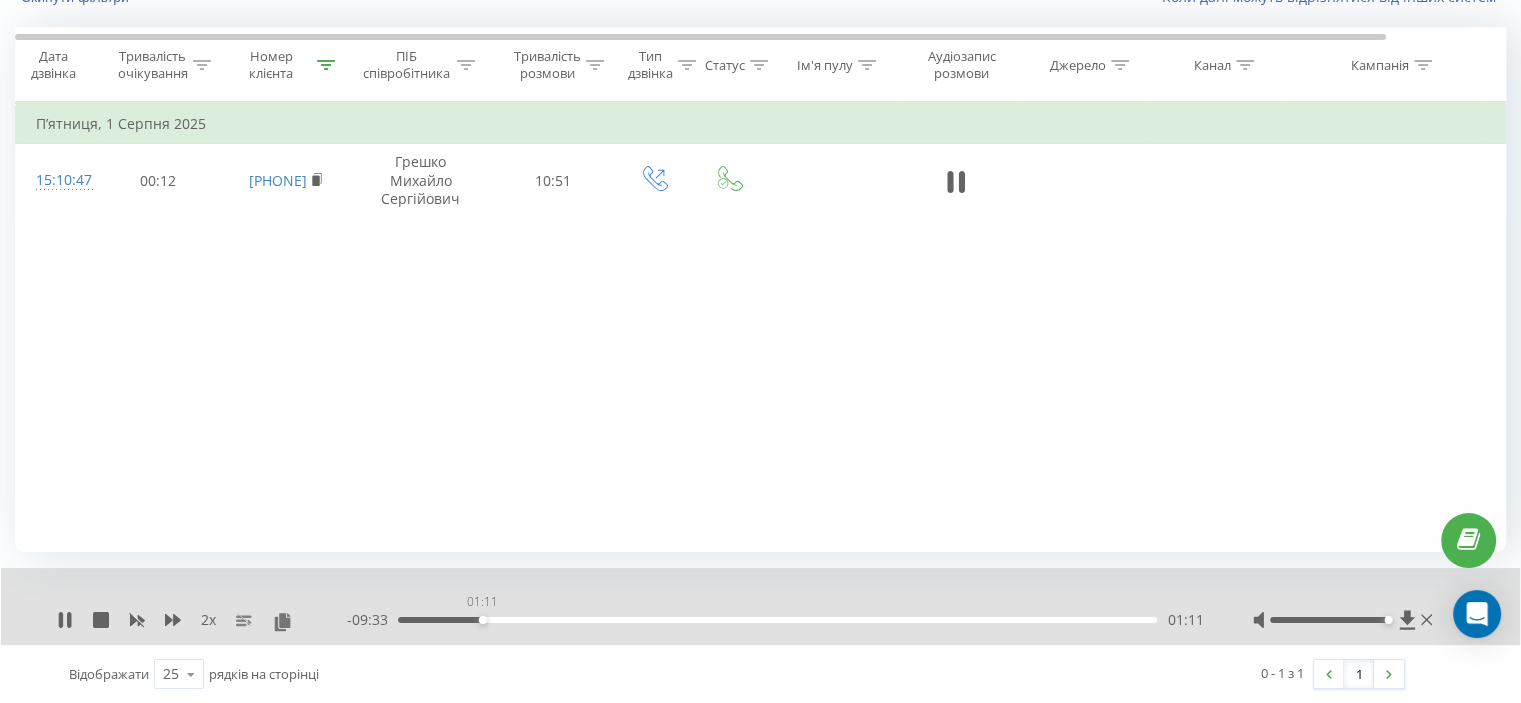 click on "01:11" at bounding box center [777, 620] 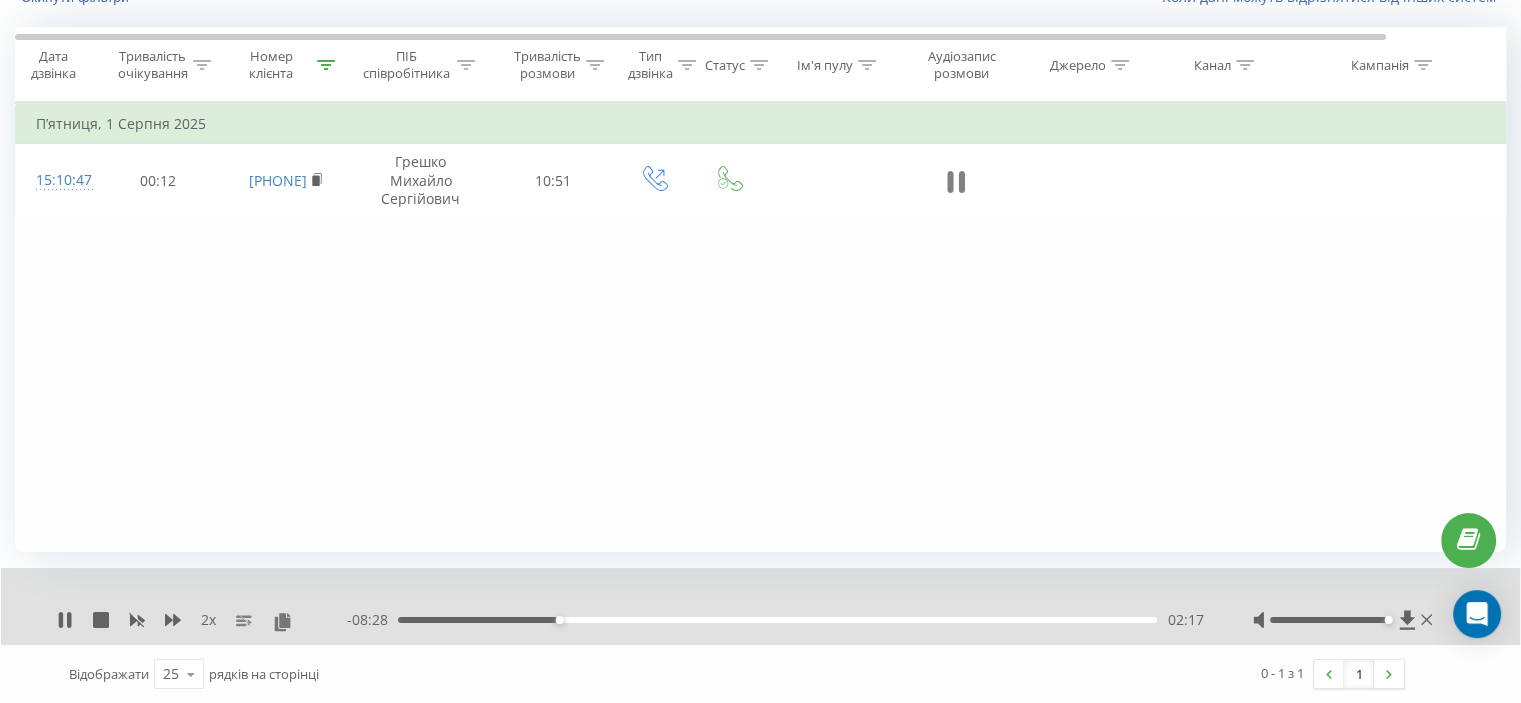 click at bounding box center (956, 182) 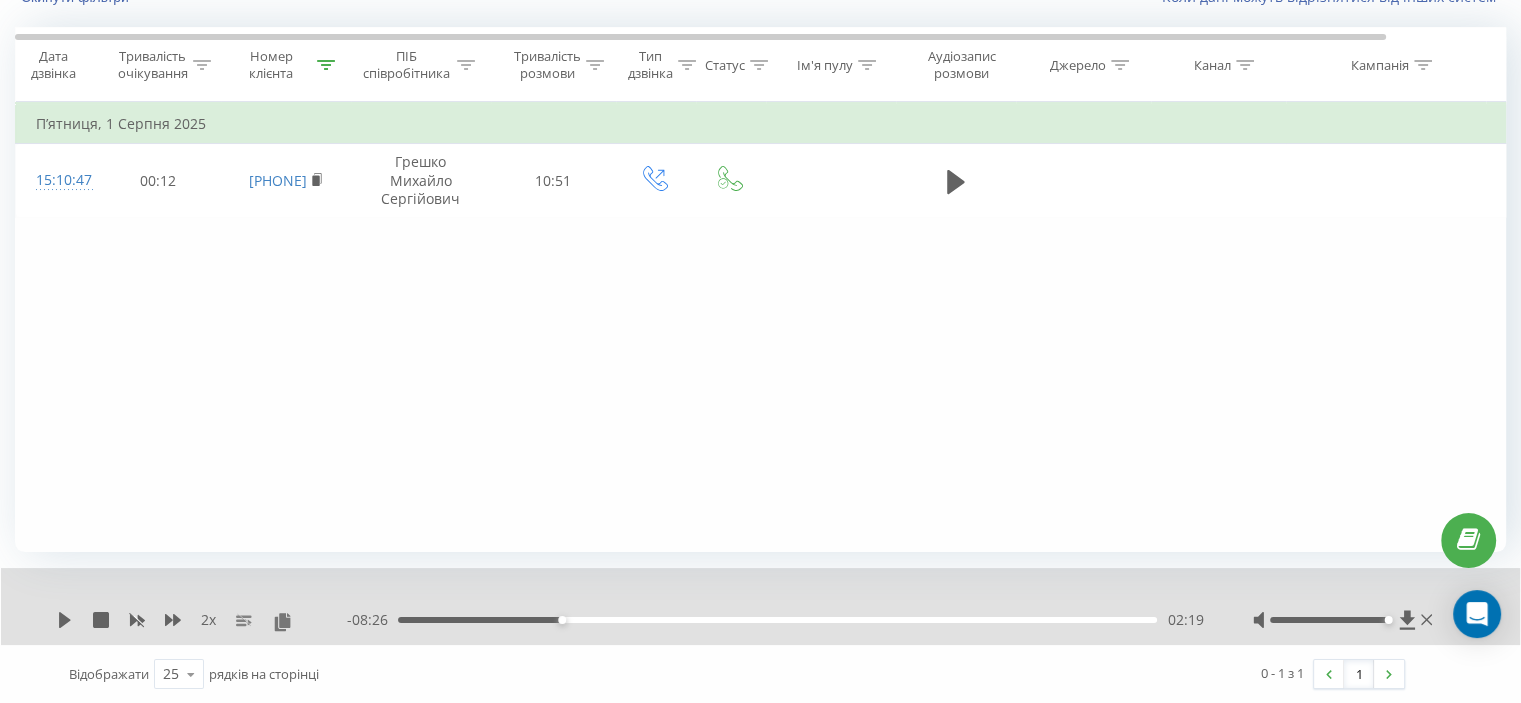 click on "Фільтрувати за умовою Дорівнює Скасувати OK Фільтрувати за умовою Містить [PHONE] Скасувати OK Фільтрувати за умовою Містить Скасувати OK Фільтрувати за умовою Дорівнює Скасувати OK Фільтрувати за умовою Дорівнює Введіть значення Скасувати OK Фільтрувати за умовою Дорівнює Введіть значення Скасувати OK Фільтрувати за умовою Містить Скасувати OK Фільтрувати за умовою Містить Скасувати OK Фільтрувати за умовою Містить Скасувати OK Фільтрувати за умовою Містить Скасувати OK Фільтрувати за умовою Містить Скасувати OK П’ятниця, 1 Серпня 2025  15:10:47 00:12 [PHONE] 10:51" at bounding box center (760, 327) 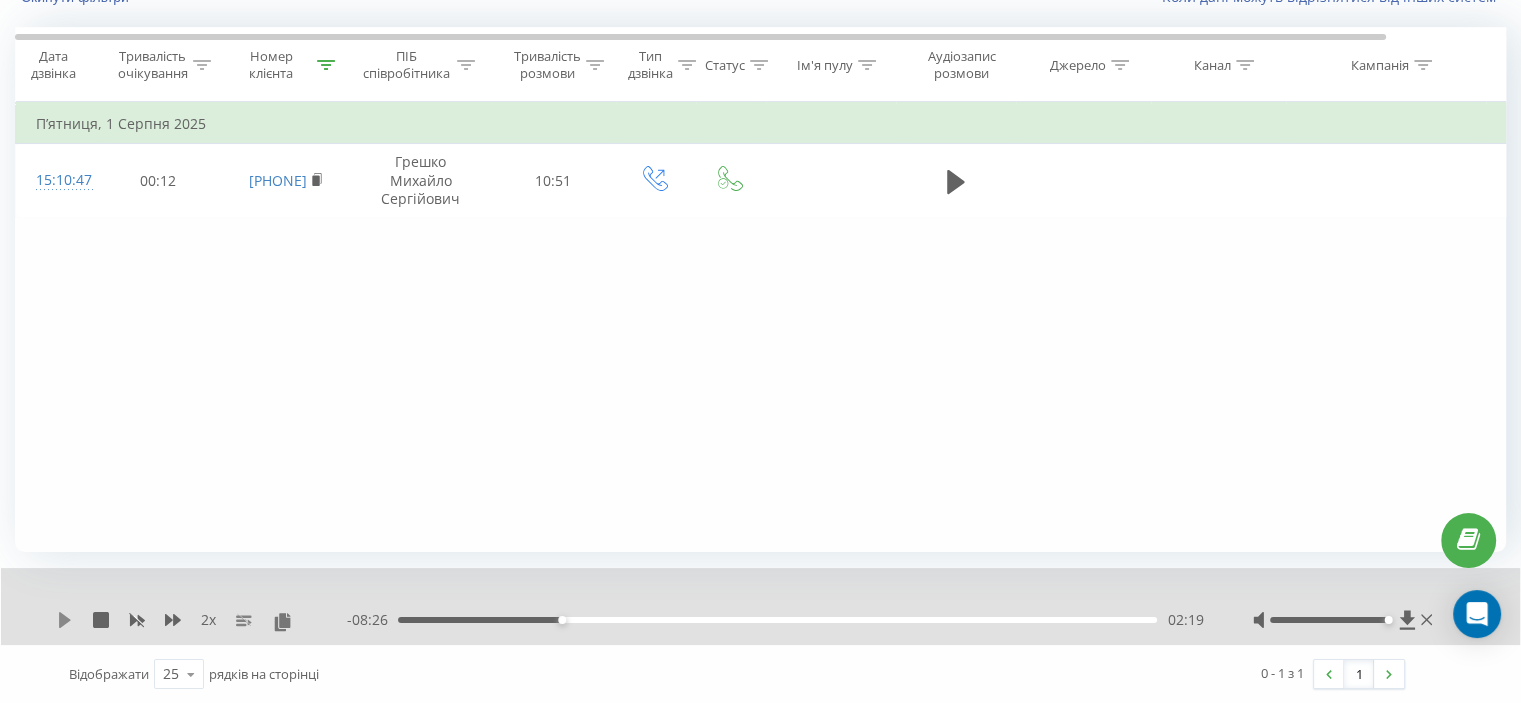 click 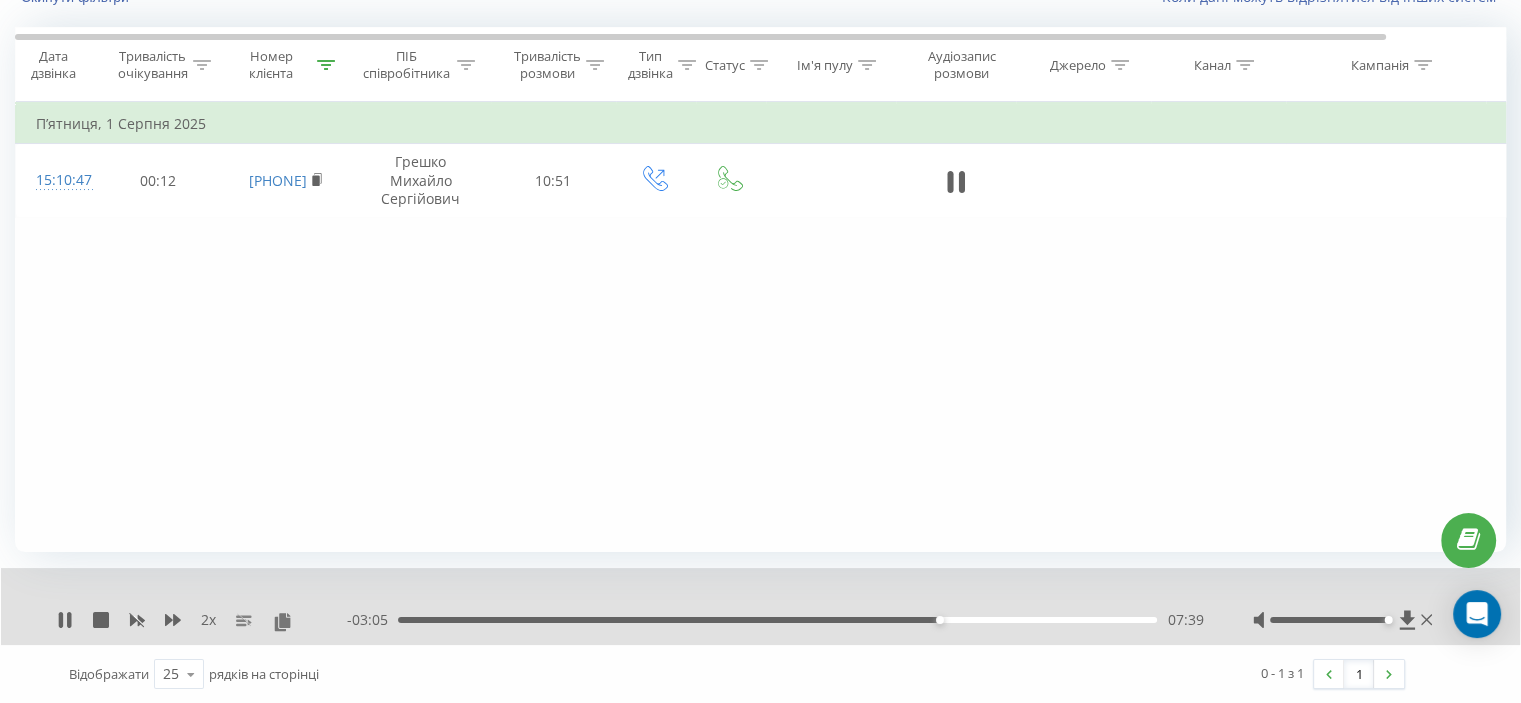 click on "Фільтрувати за умовою Дорівнює Скасувати OK Фільтрувати за умовою Містить [PHONE] Скасувати OK Фільтрувати за умовою Містить Скасувати OK Фільтрувати за умовою Дорівнює Скасувати OK Фільтрувати за умовою Дорівнює Введіть значення Скасувати OK Фільтрувати за умовою Дорівнює Введіть значення Скасувати OK Фільтрувати за умовою Містить Скасувати OK Фільтрувати за умовою Містить Скасувати OK Фільтрувати за умовою Містить Скасувати OK Фільтрувати за умовою Містить Скасувати OK Фільтрувати за умовою Містить Скасувати OK П’ятниця, 1 Серпня 2025  15:10:47 00:12 [PHONE] 10:51" at bounding box center [760, 327] 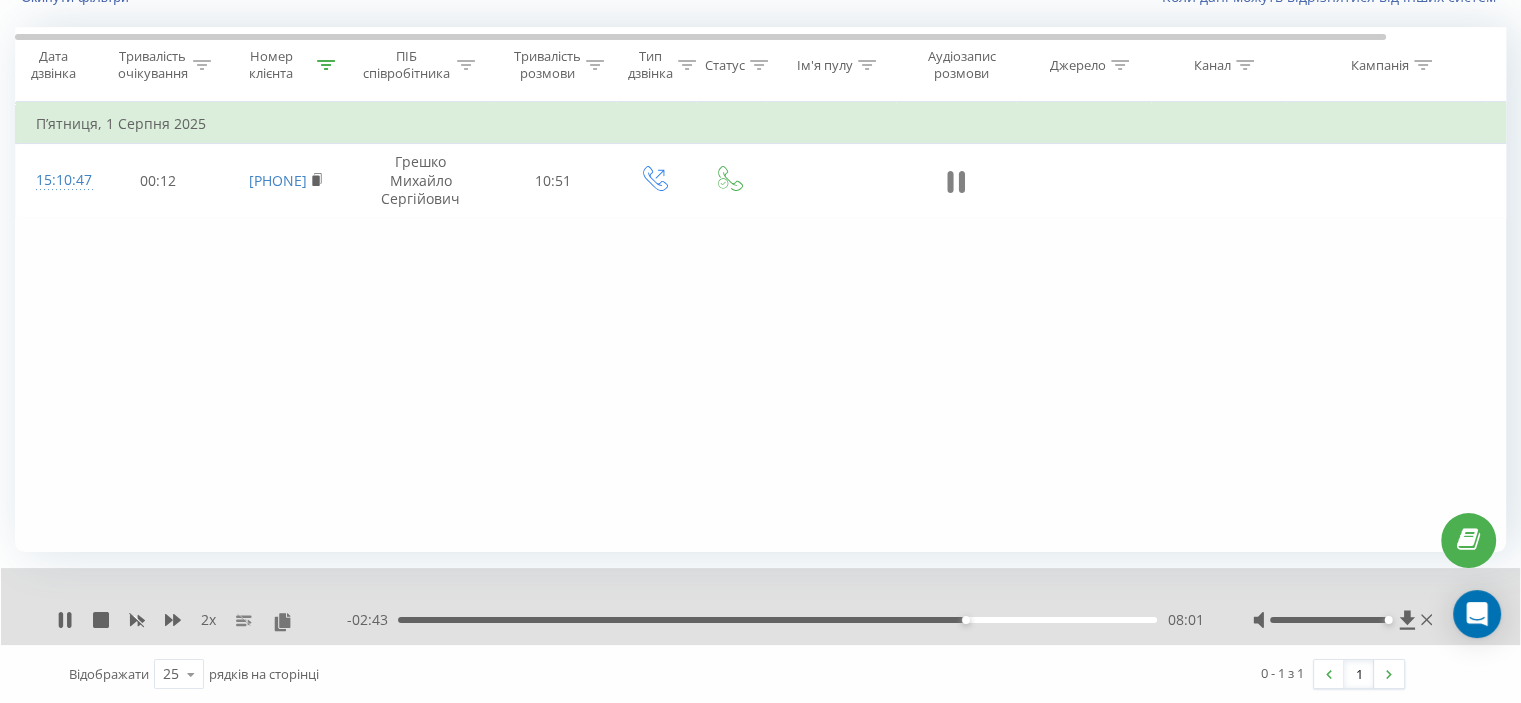 click at bounding box center [956, 181] 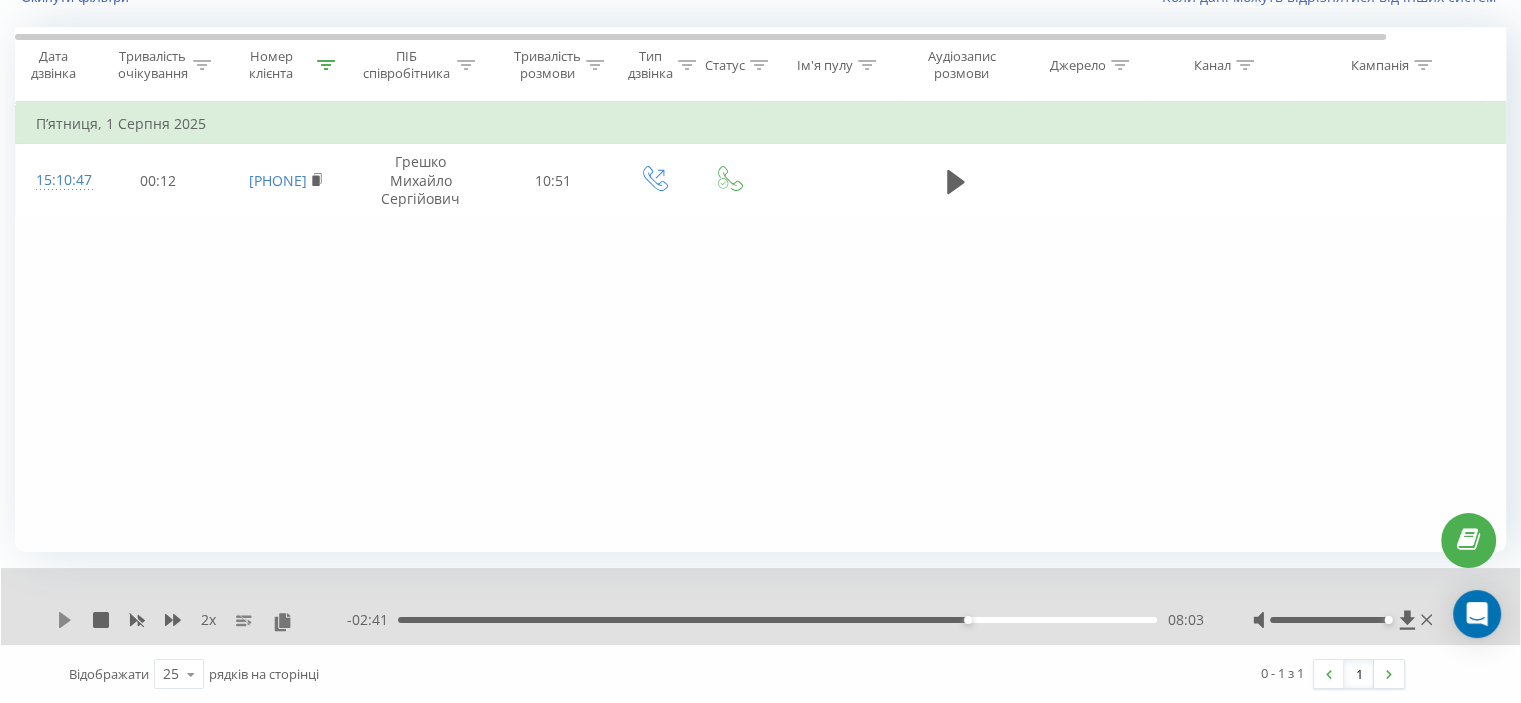 click 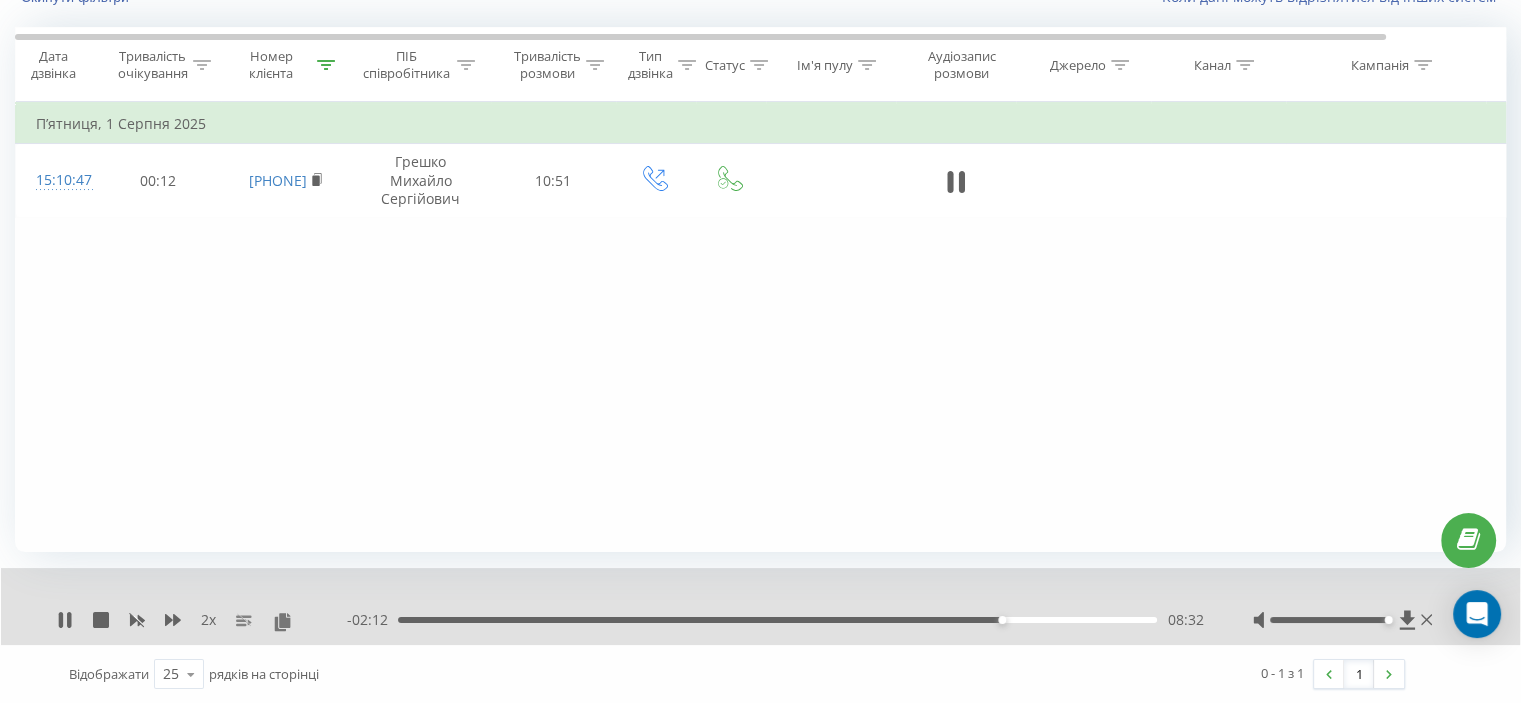 click on "Фільтрувати за умовою Дорівнює Скасувати OK Фільтрувати за умовою Містить [PHONE] Скасувати OK Фільтрувати за умовою Містить Скасувати OK Фільтрувати за умовою Дорівнює Скасувати OK Фільтрувати за умовою Дорівнює Введіть значення Скасувати OK Фільтрувати за умовою Дорівнює Введіть значення Скасувати OK Фільтрувати за умовою Містить Скасувати OK Фільтрувати за умовою Містить Скасувати OK Фільтрувати за умовою Містить Скасувати OK Фільтрувати за умовою Містить Скасувати OK Фільтрувати за умовою Містить Скасувати OK П’ятниця, 1 Серпня 2025  15:10:47 00:12 [PHONE] 10:51" at bounding box center [760, 327] 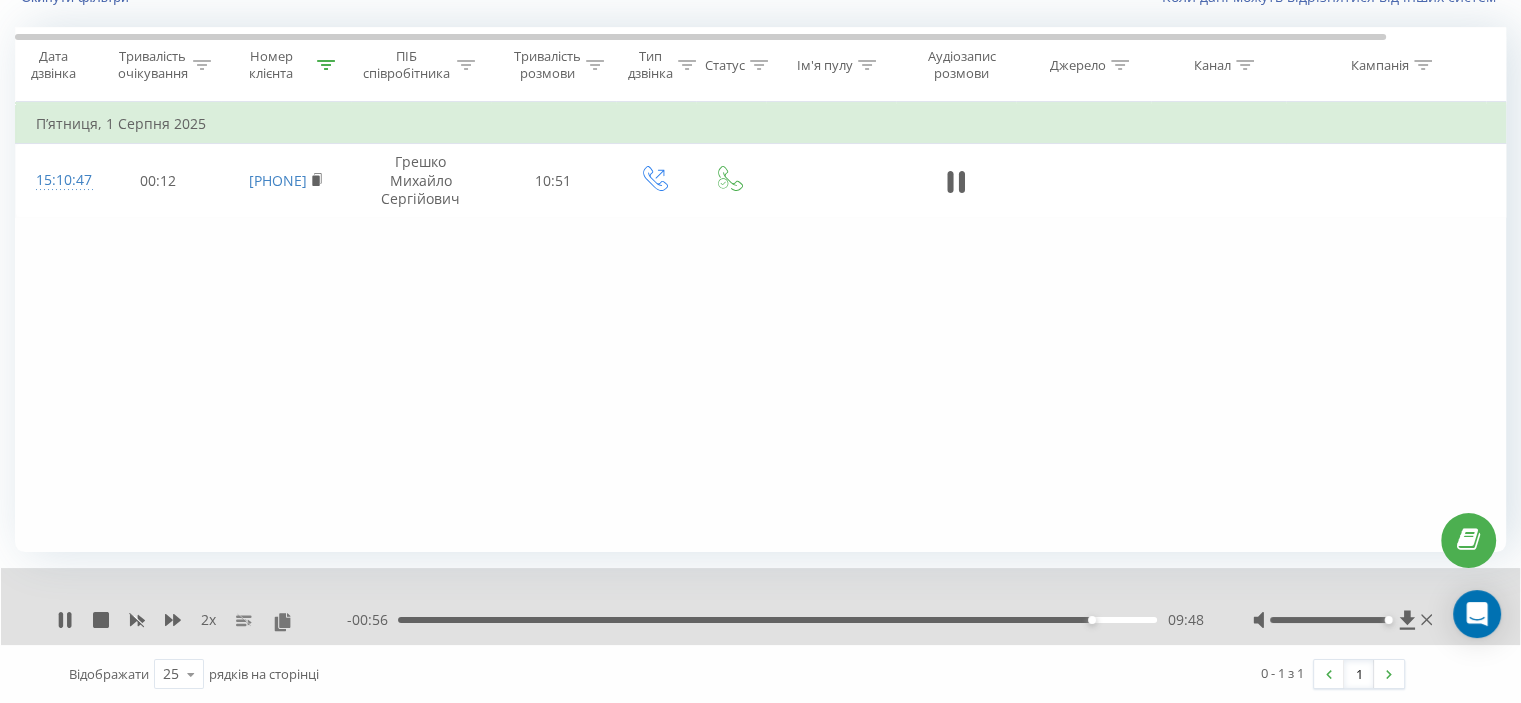drag, startPoint x: 65, startPoint y: 614, endPoint x: 116, endPoint y: 631, distance: 53.75872 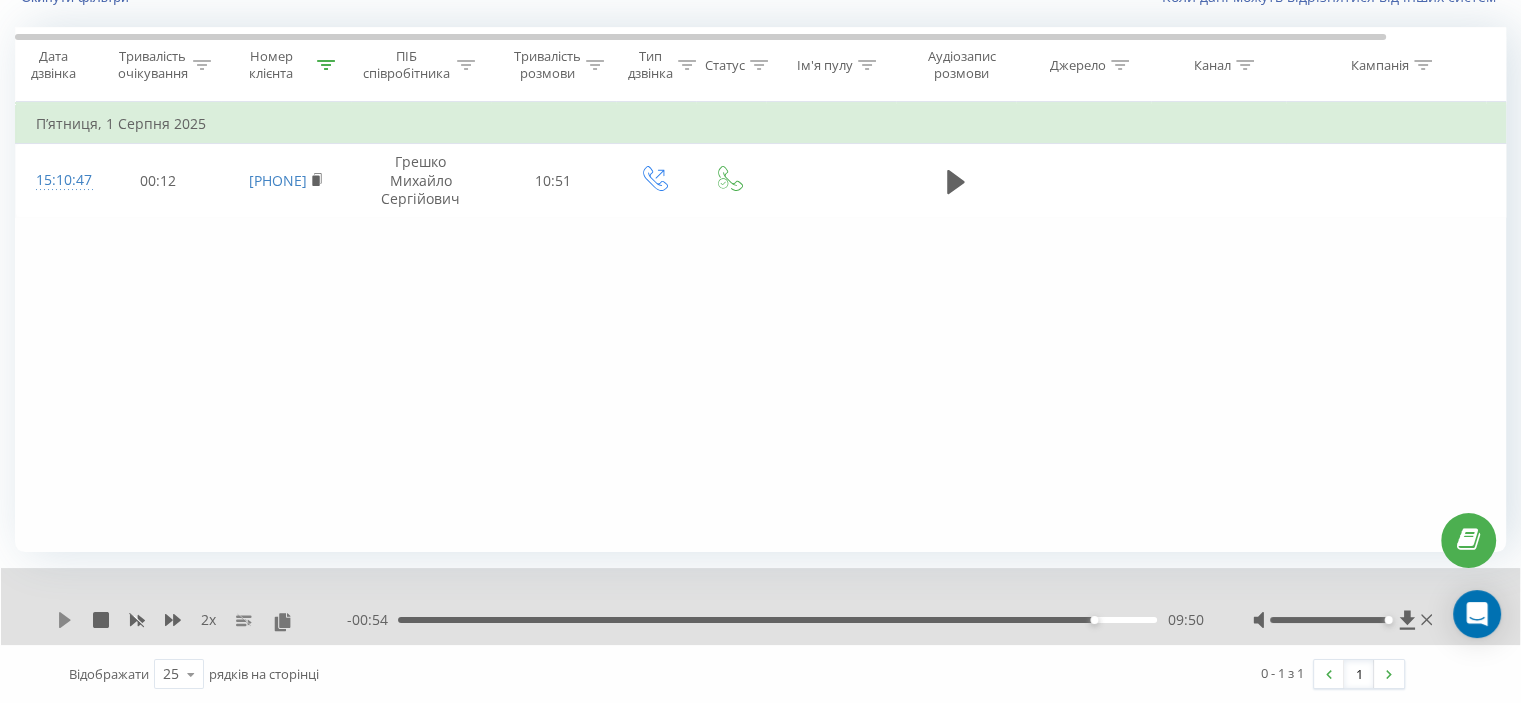 click 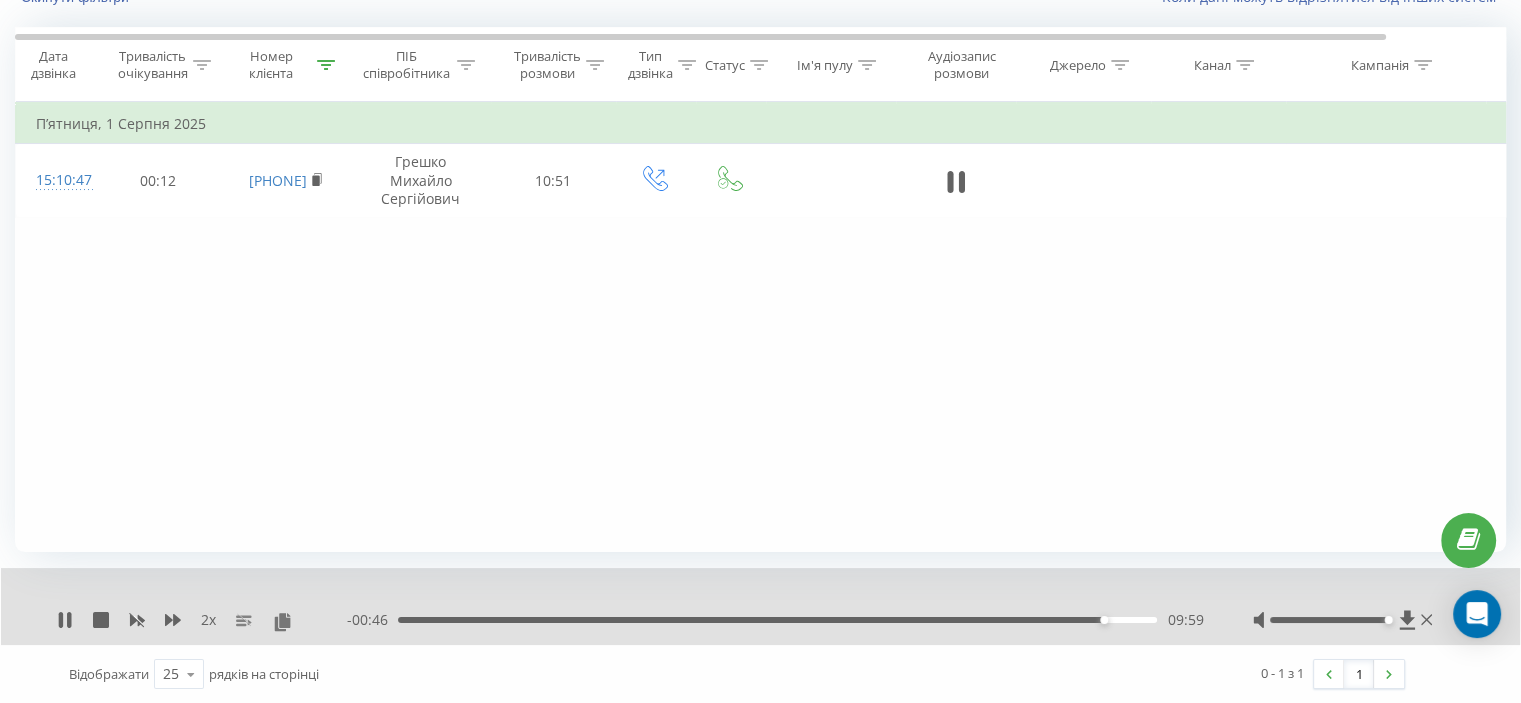 click on "09:59" at bounding box center (777, 620) 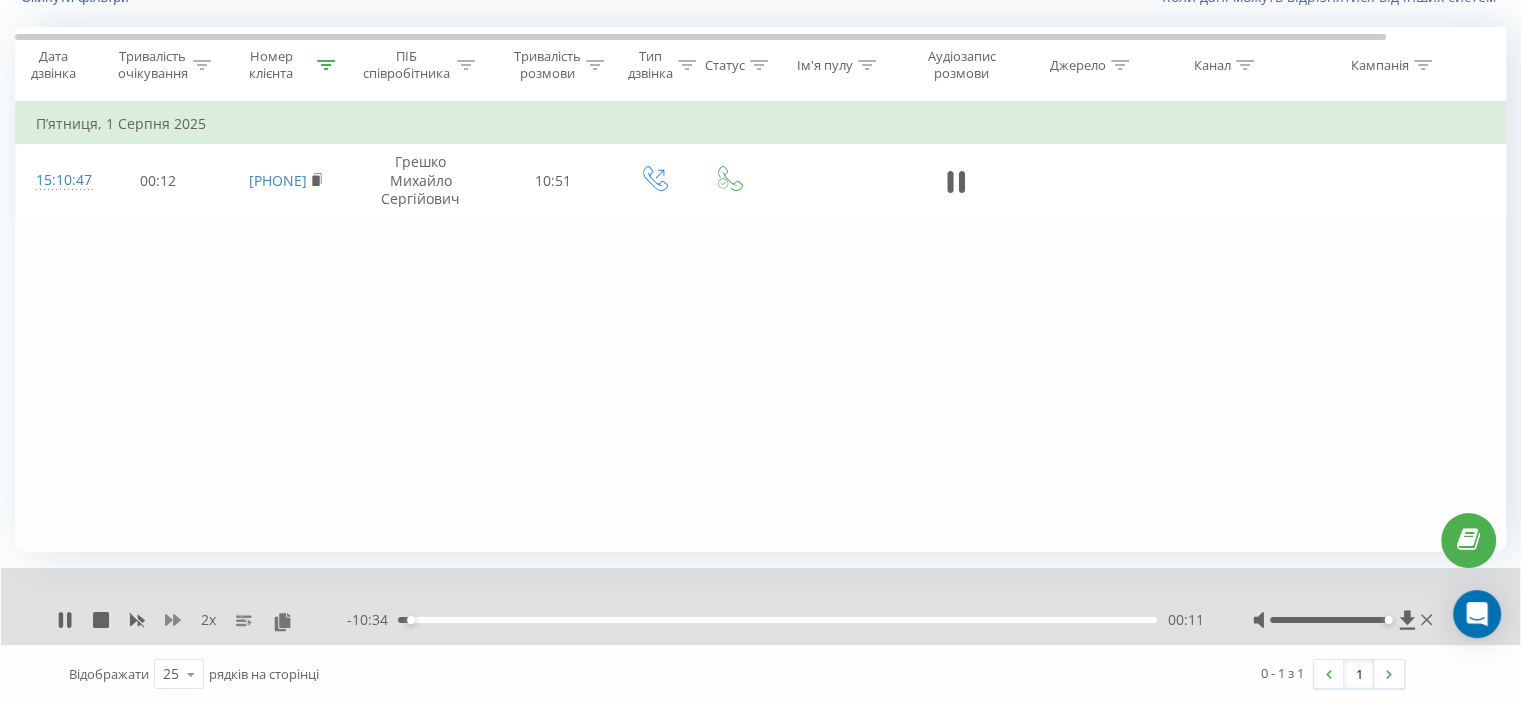 click 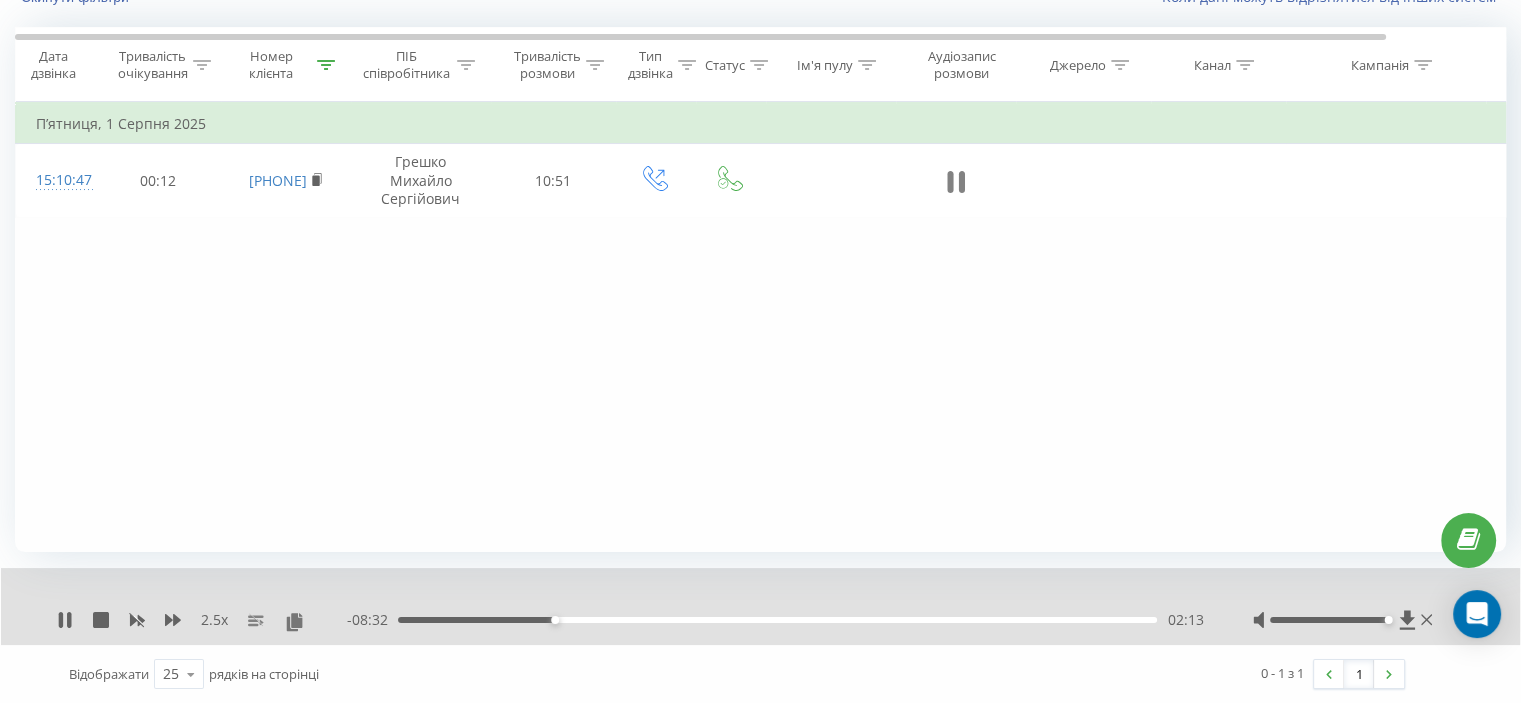 click 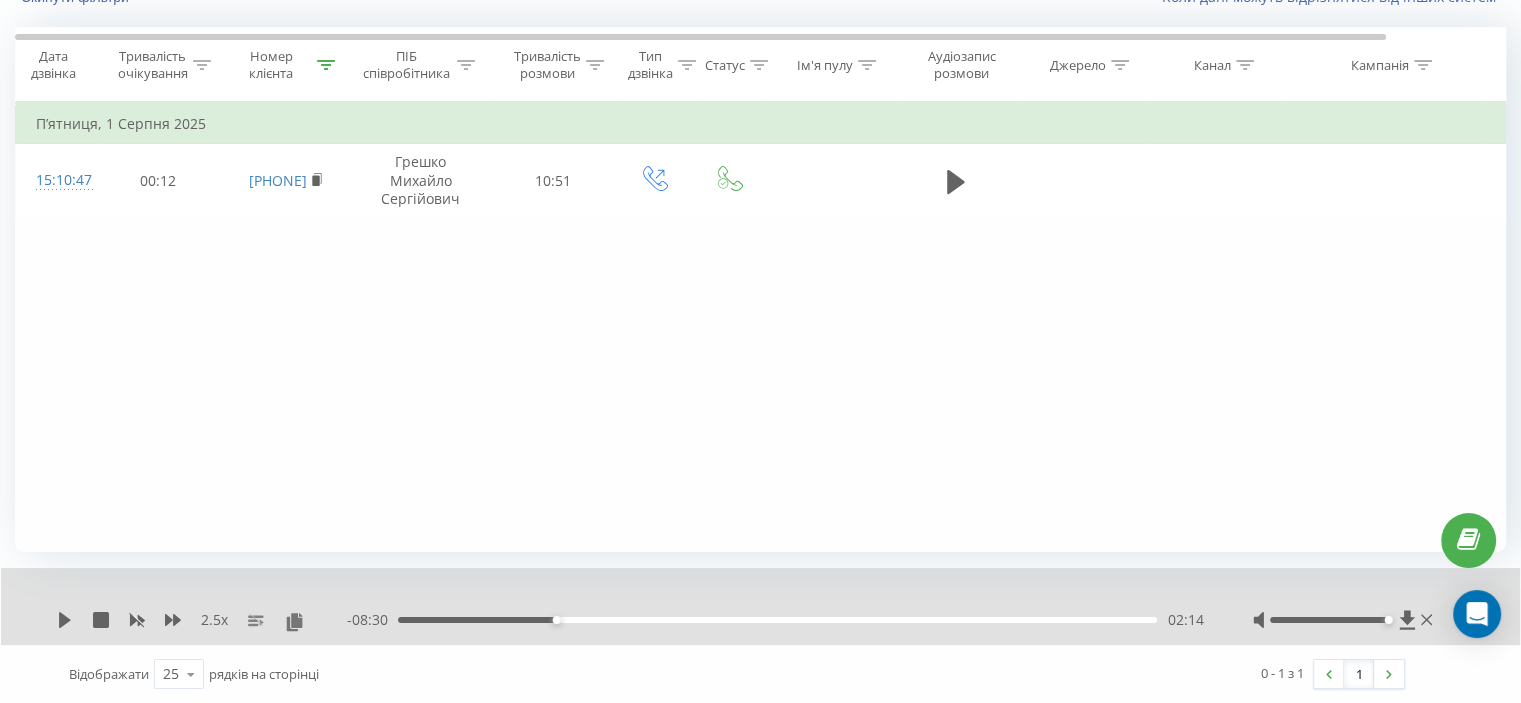 drag, startPoint x: 216, startPoint y: 358, endPoint x: 337, endPoint y: 468, distance: 163.52675 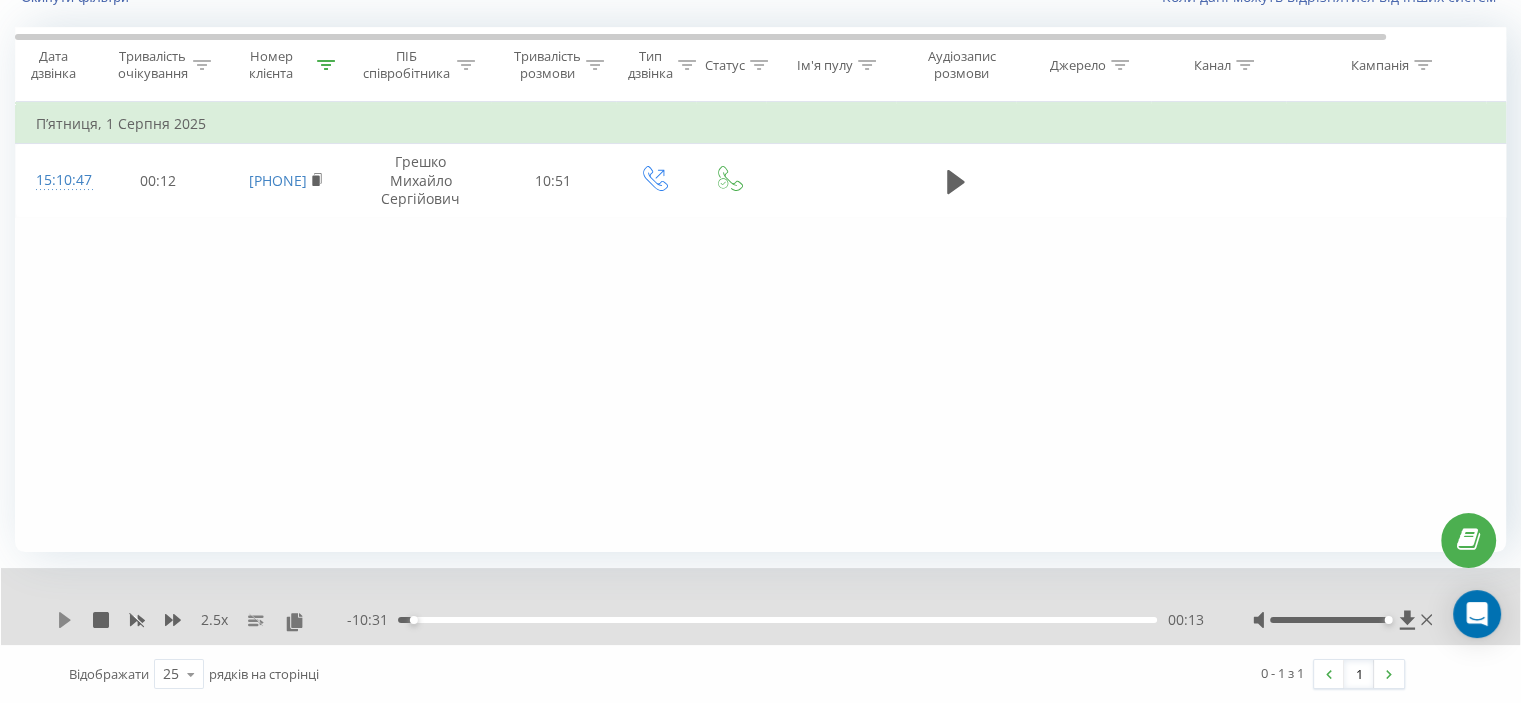 click 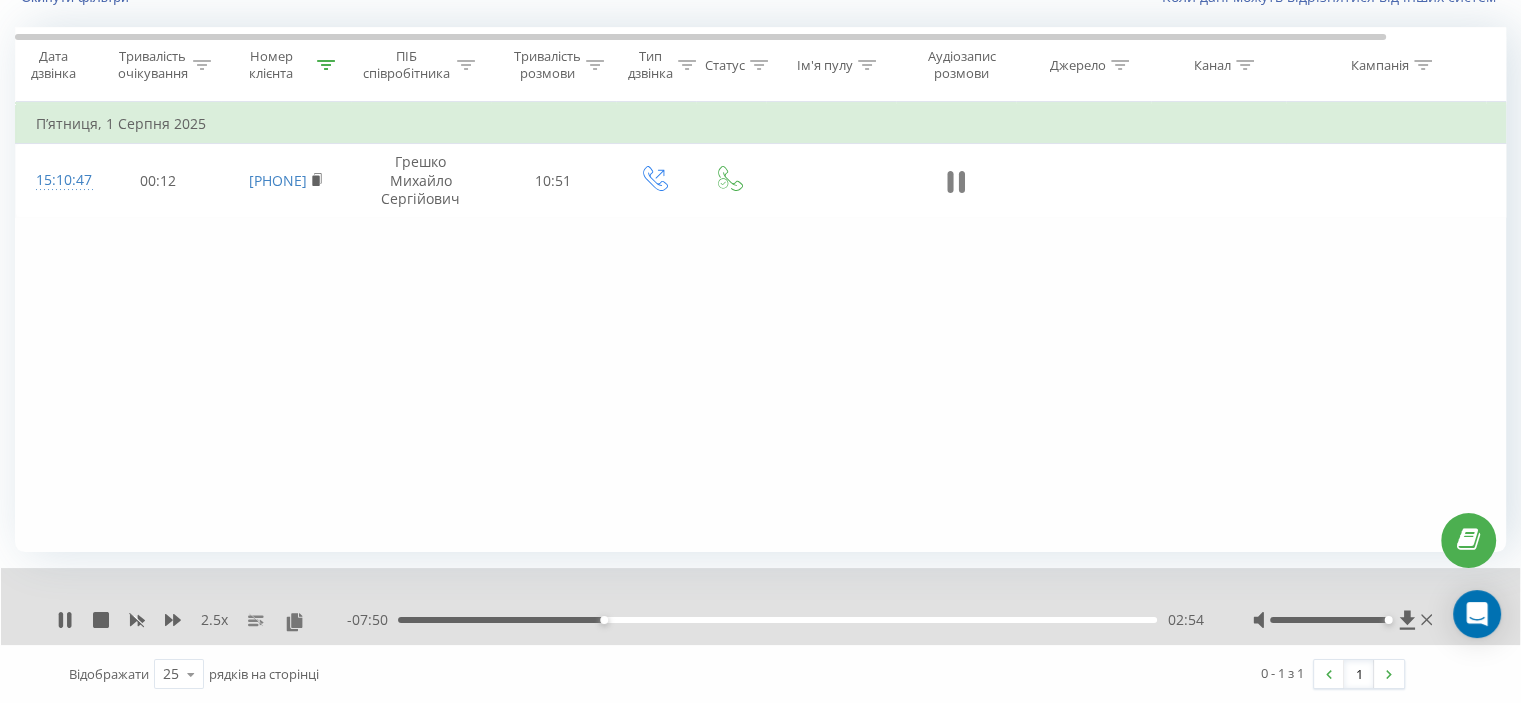click 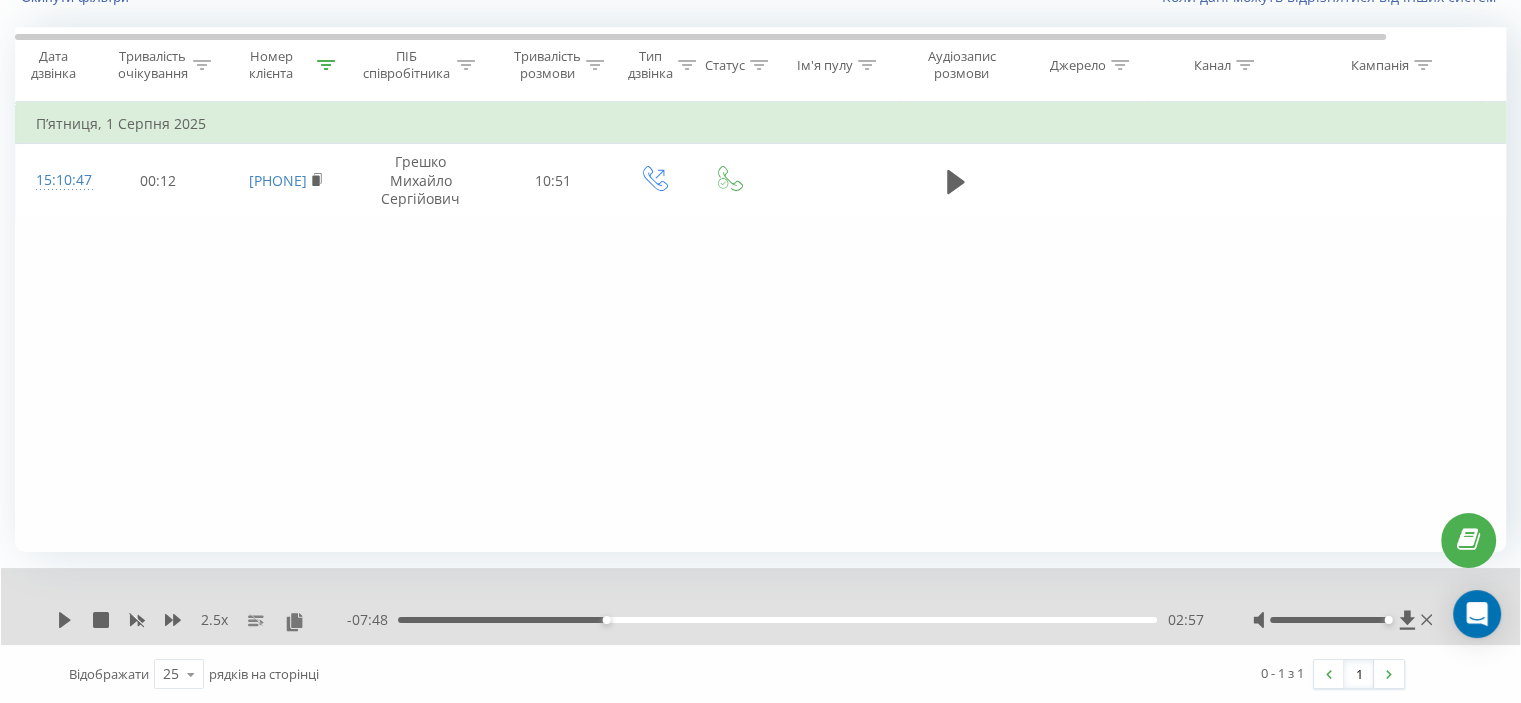click on "Фільтрувати за умовою Дорівнює Скасувати OK Фільтрувати за умовою Містить [PHONE] Скасувати OK Фільтрувати за умовою Містить Скасувати OK Фільтрувати за умовою Дорівнює Скасувати OK Фільтрувати за умовою Дорівнює Введіть значення Скасувати OK Фільтрувати за умовою Дорівнює Введіть значення Скасувати OK Фільтрувати за умовою Містить Скасувати OK Фільтрувати за умовою Містить Скасувати OK Фільтрувати за умовою Містить Скасувати OK Фільтрувати за умовою Містить Скасувати OK Фільтрувати за умовою Містить Скасувати OK П’ятниця, 1 Серпня 2025  15:10:47 00:12 [PHONE] 10:51" at bounding box center [760, 327] 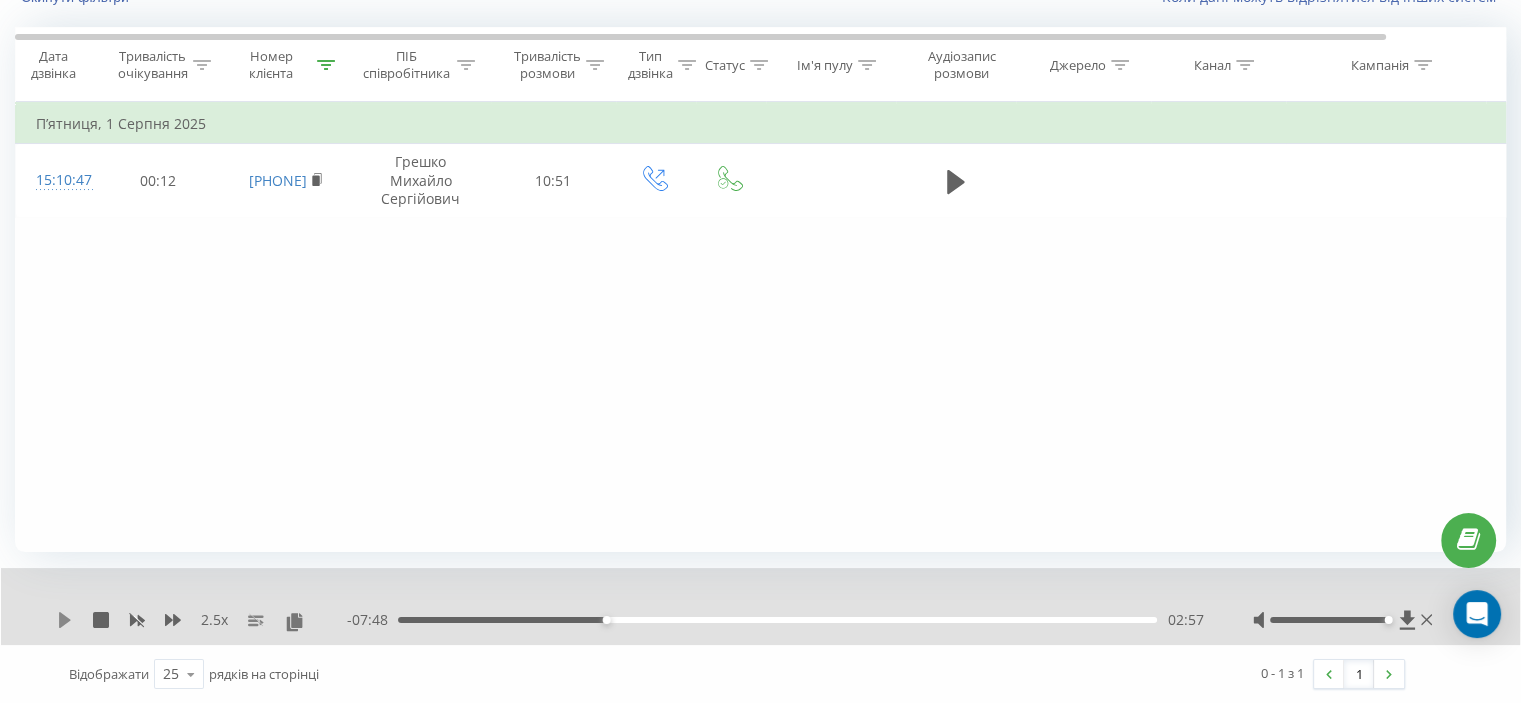 click 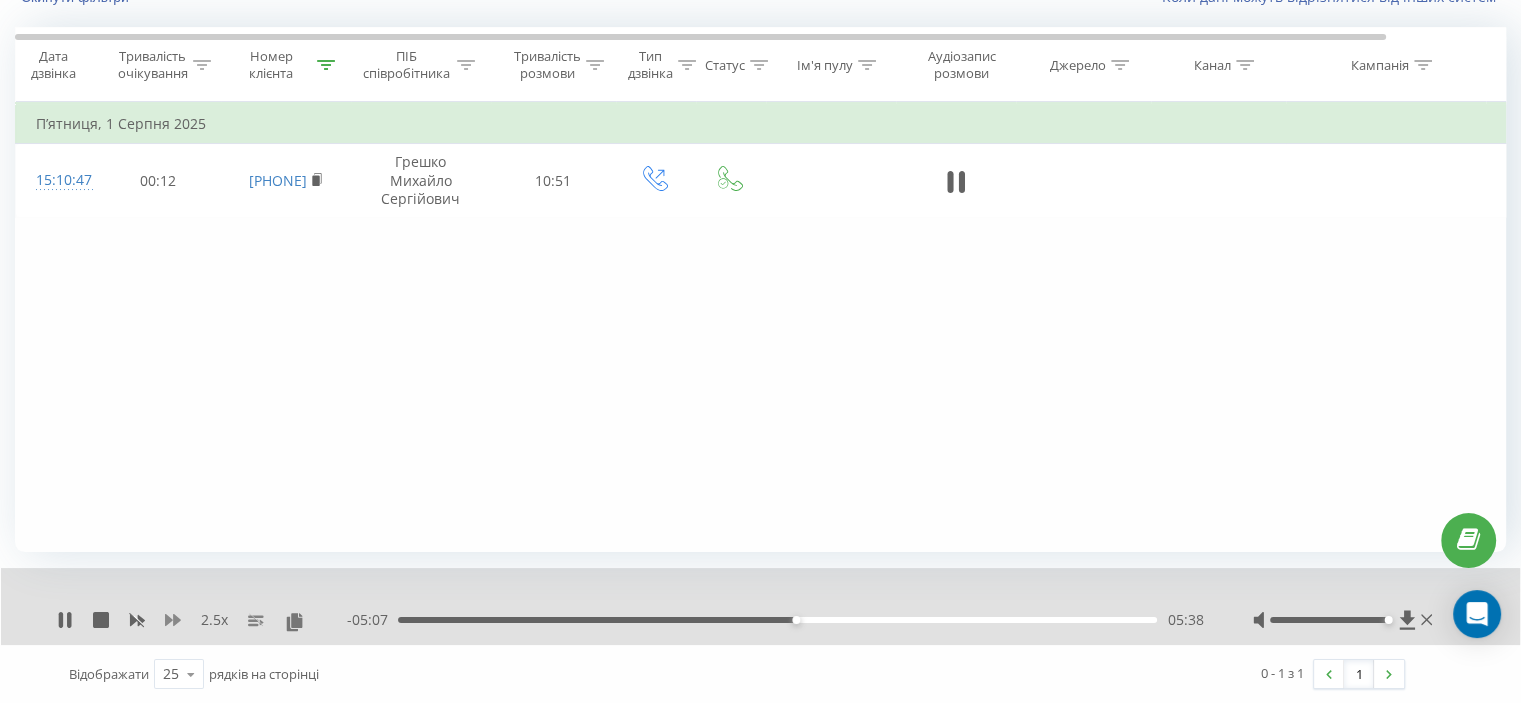 click 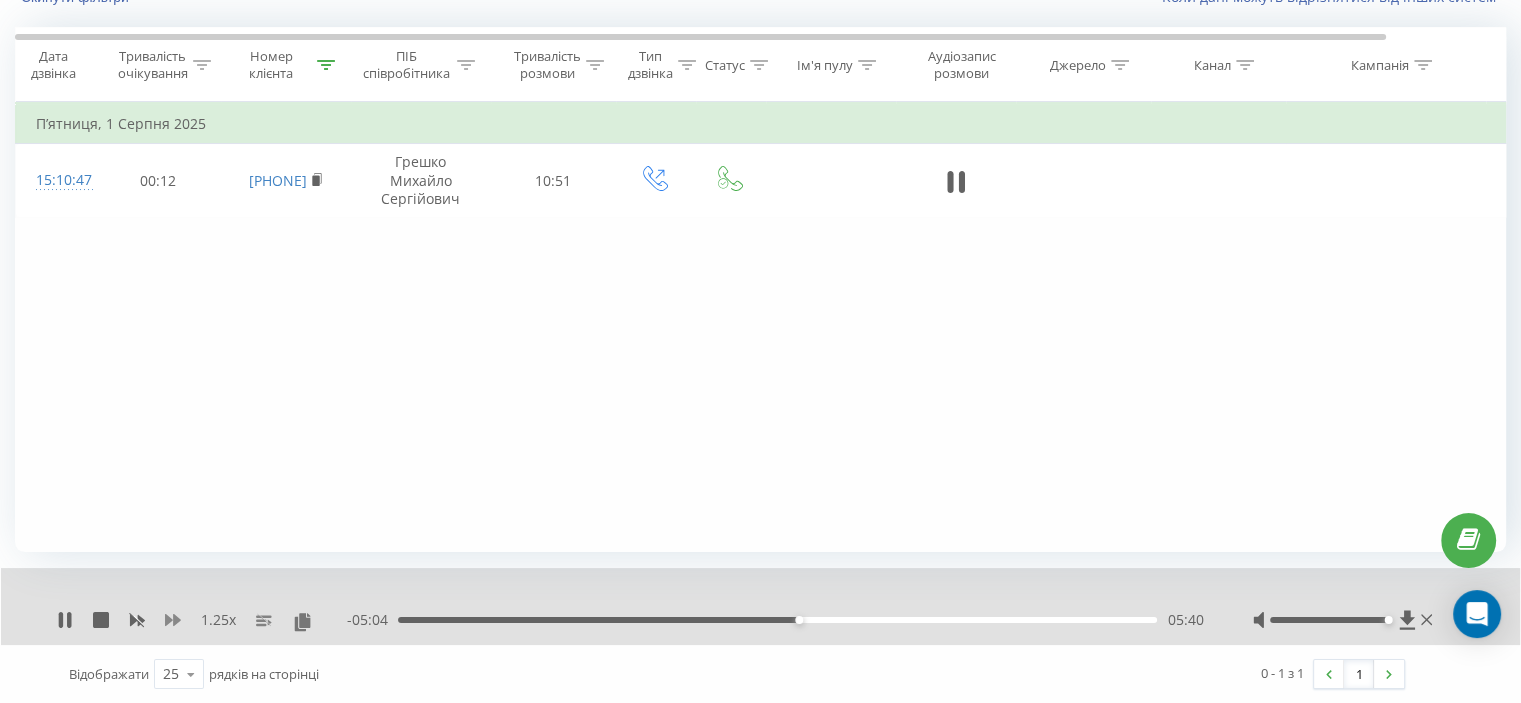 click 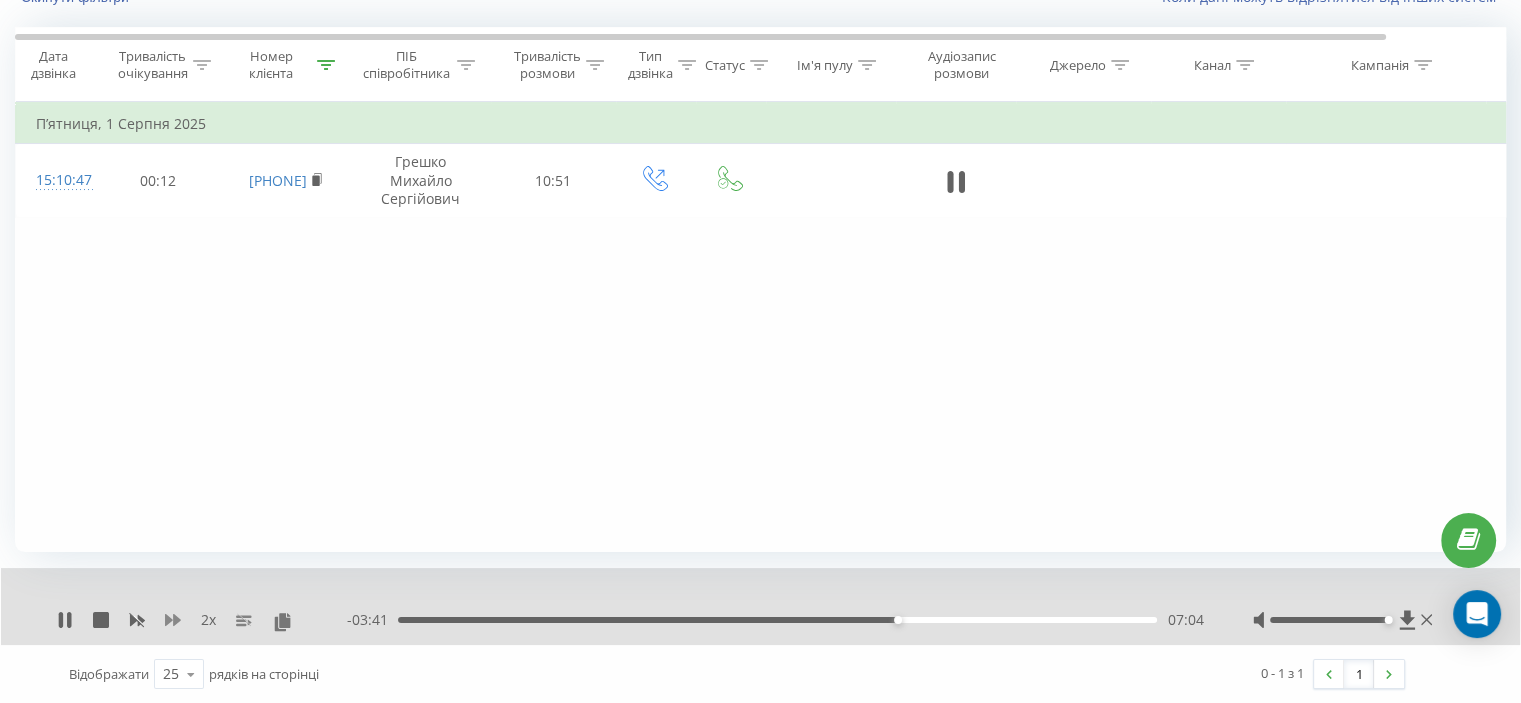 click 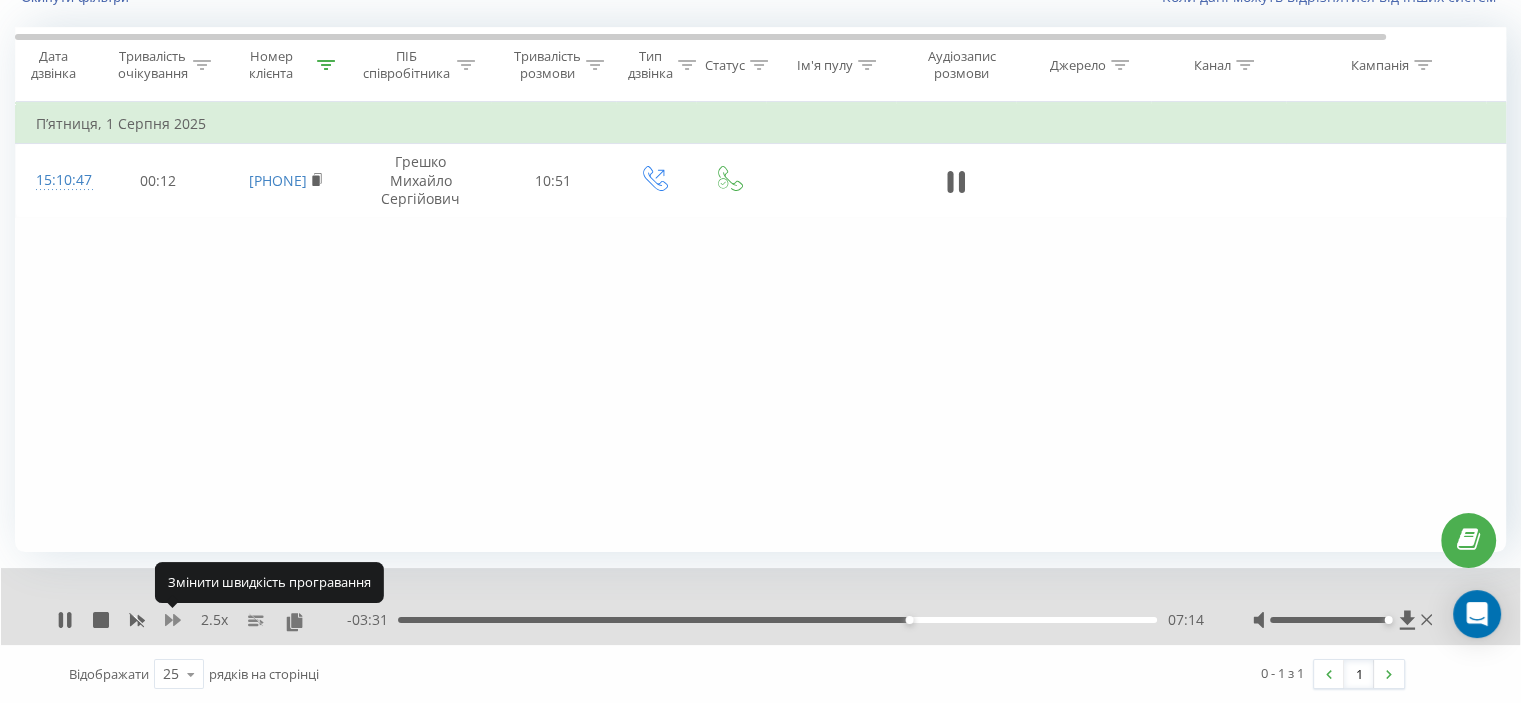 click 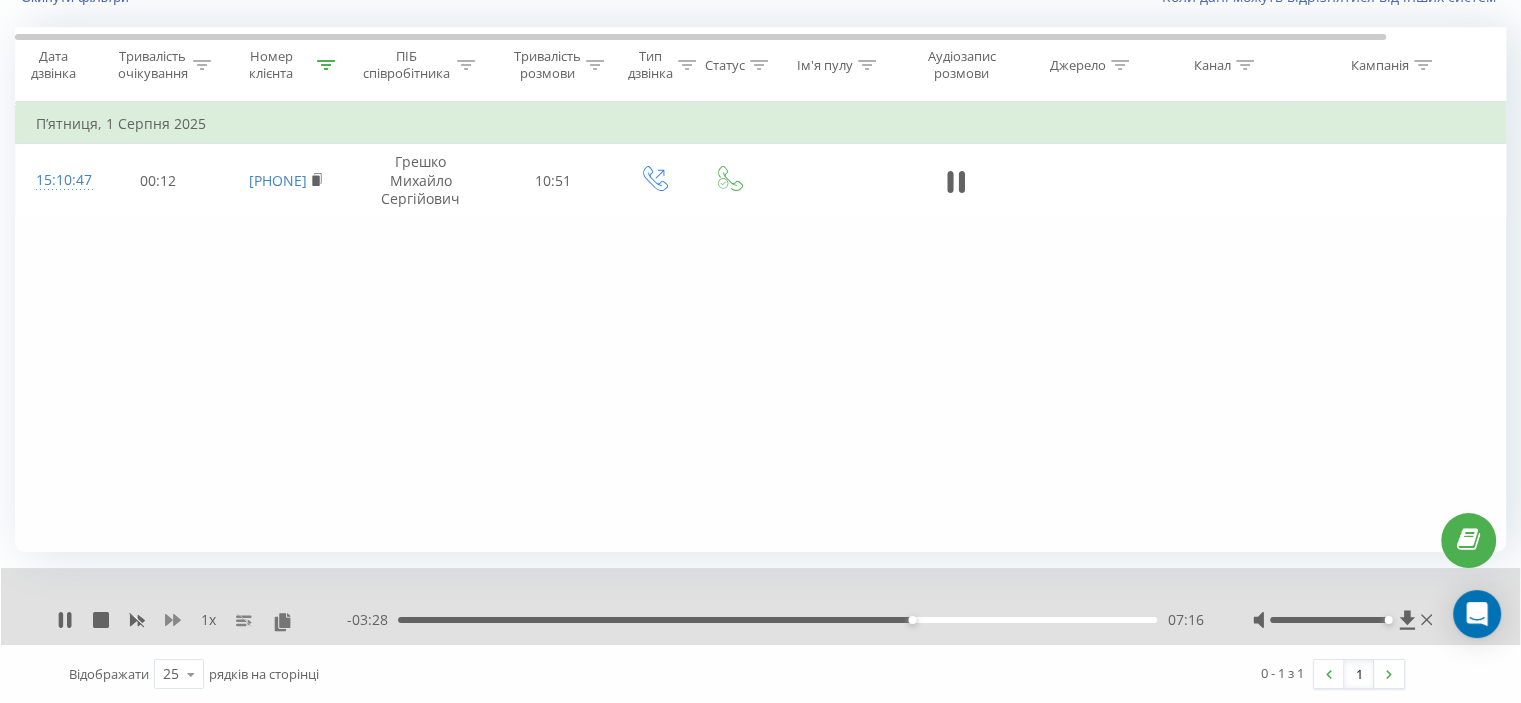 click 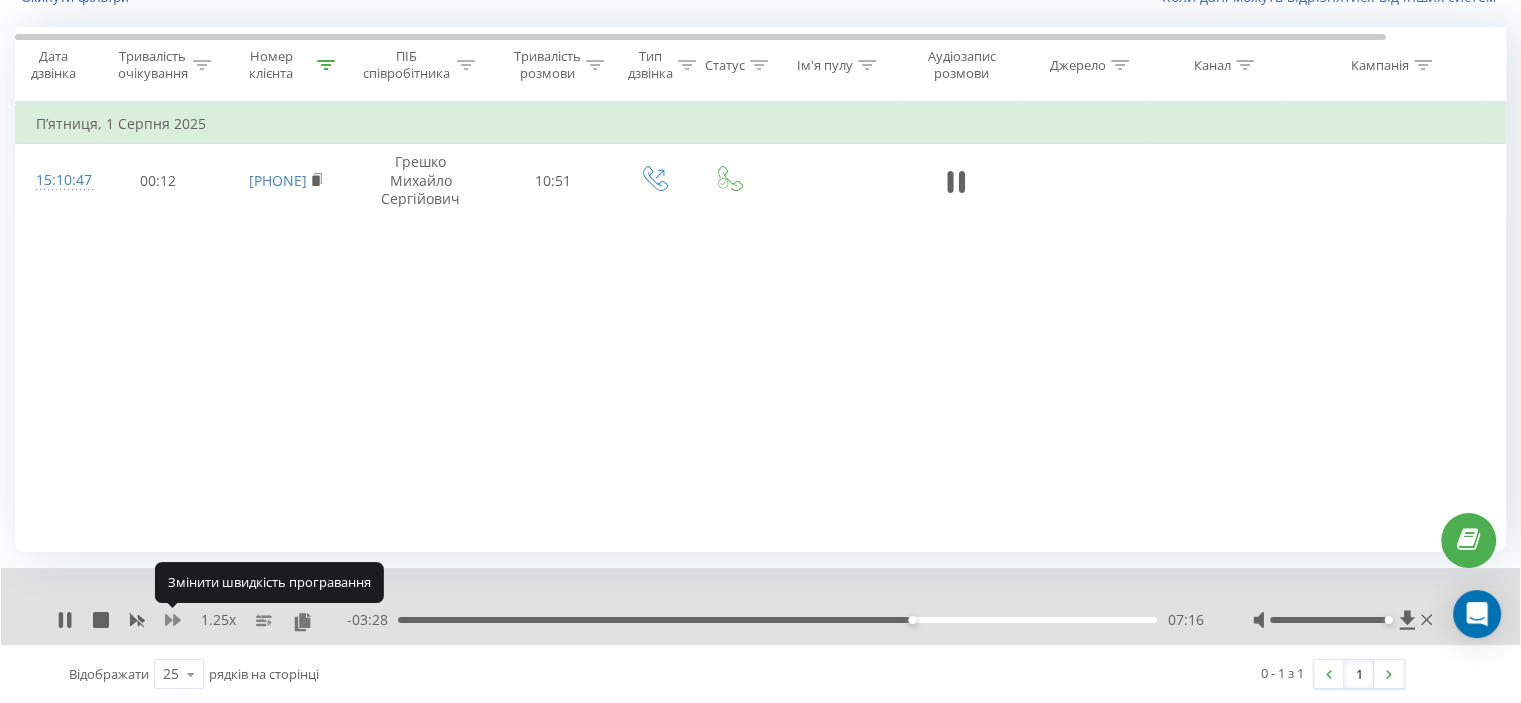 click 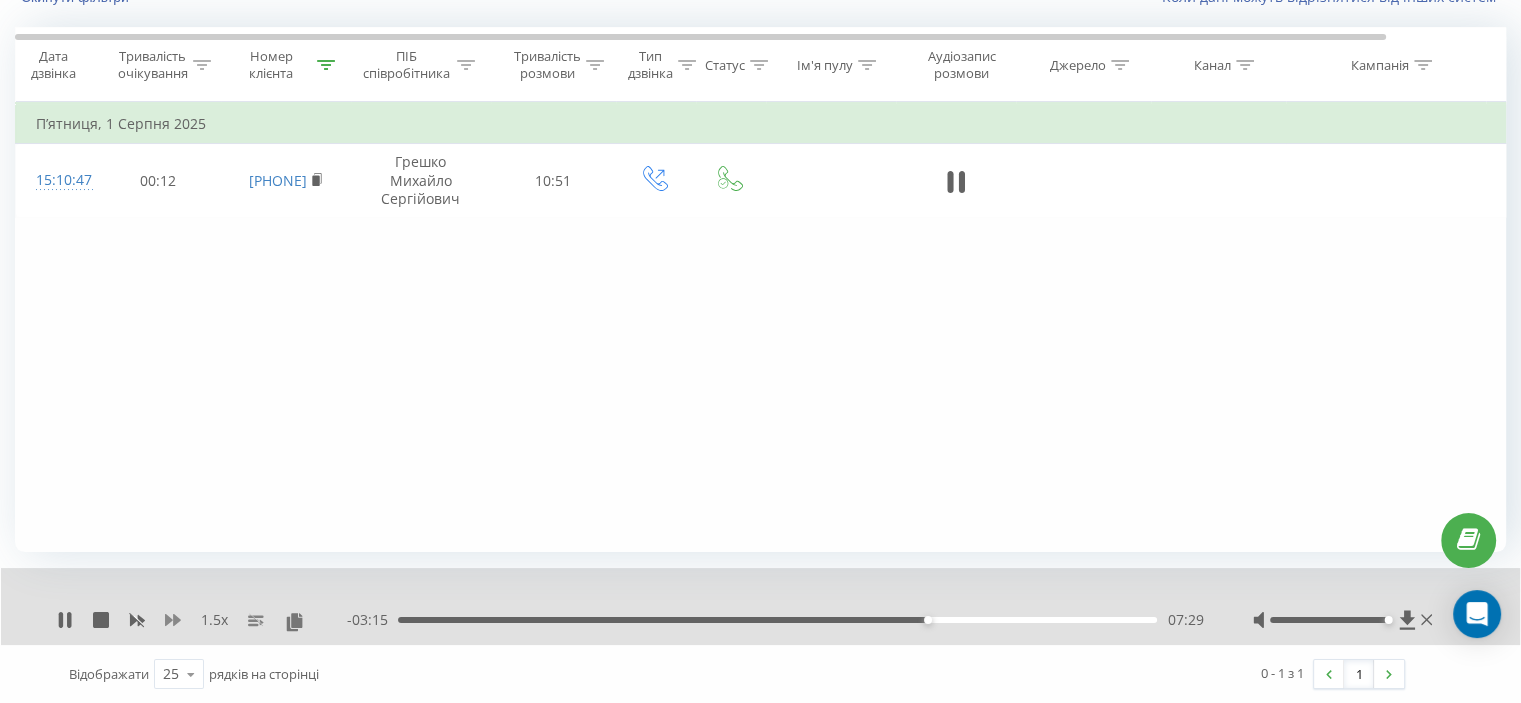click 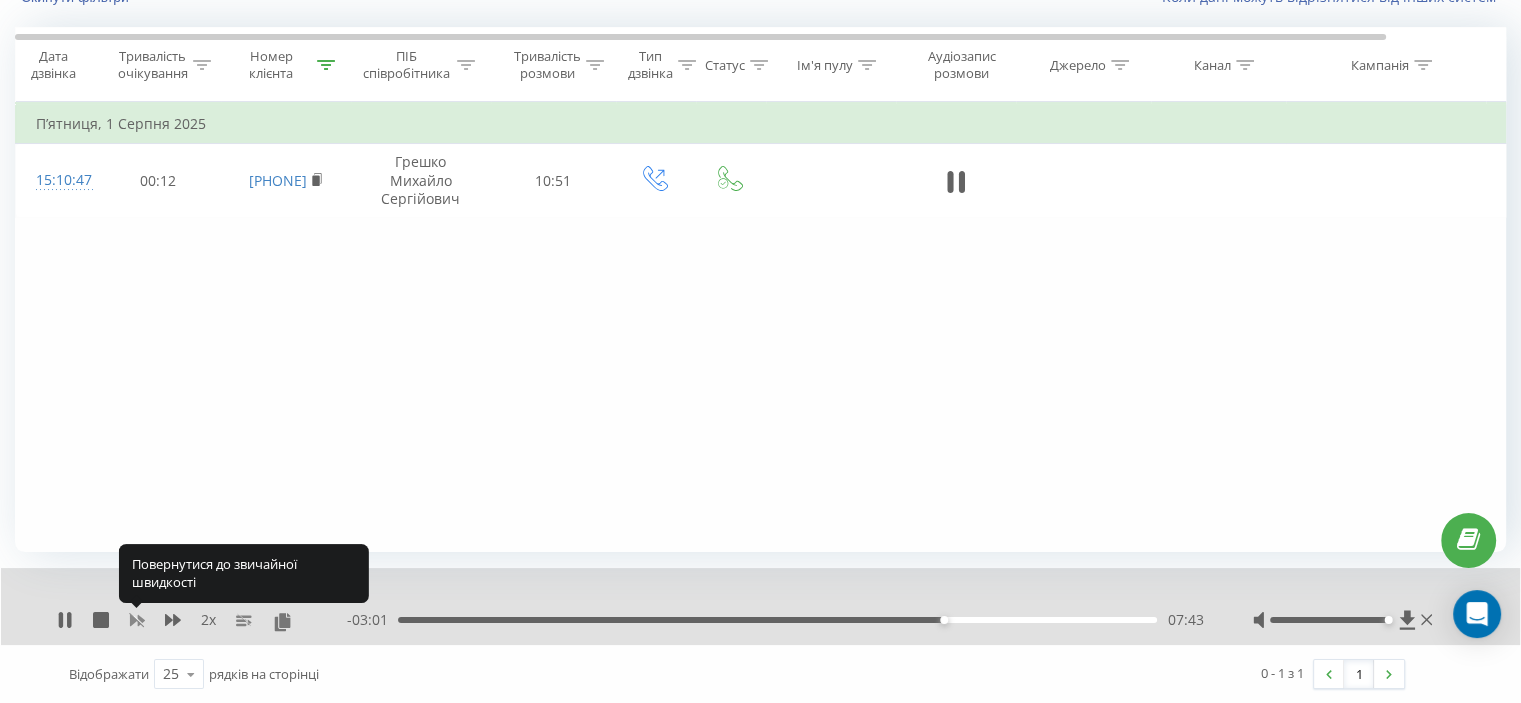 click 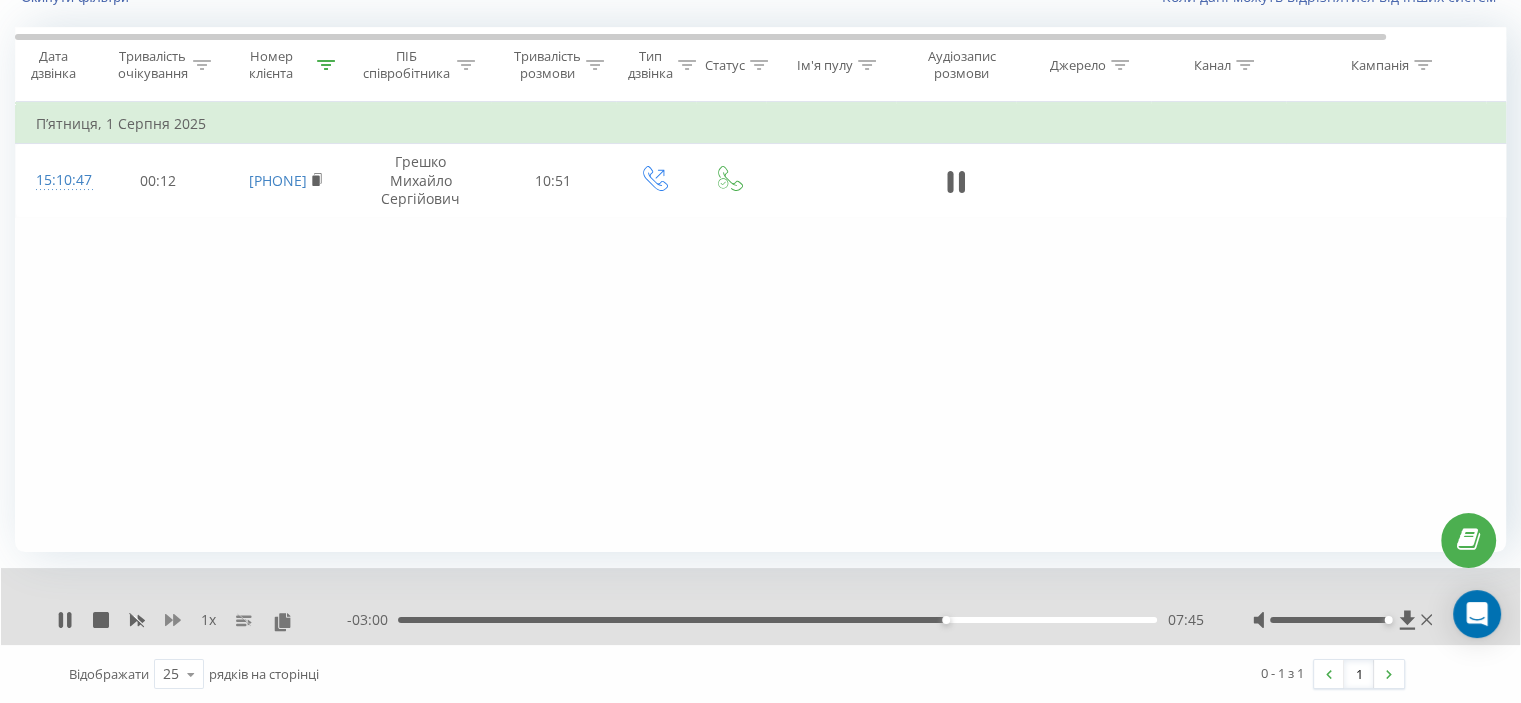 click 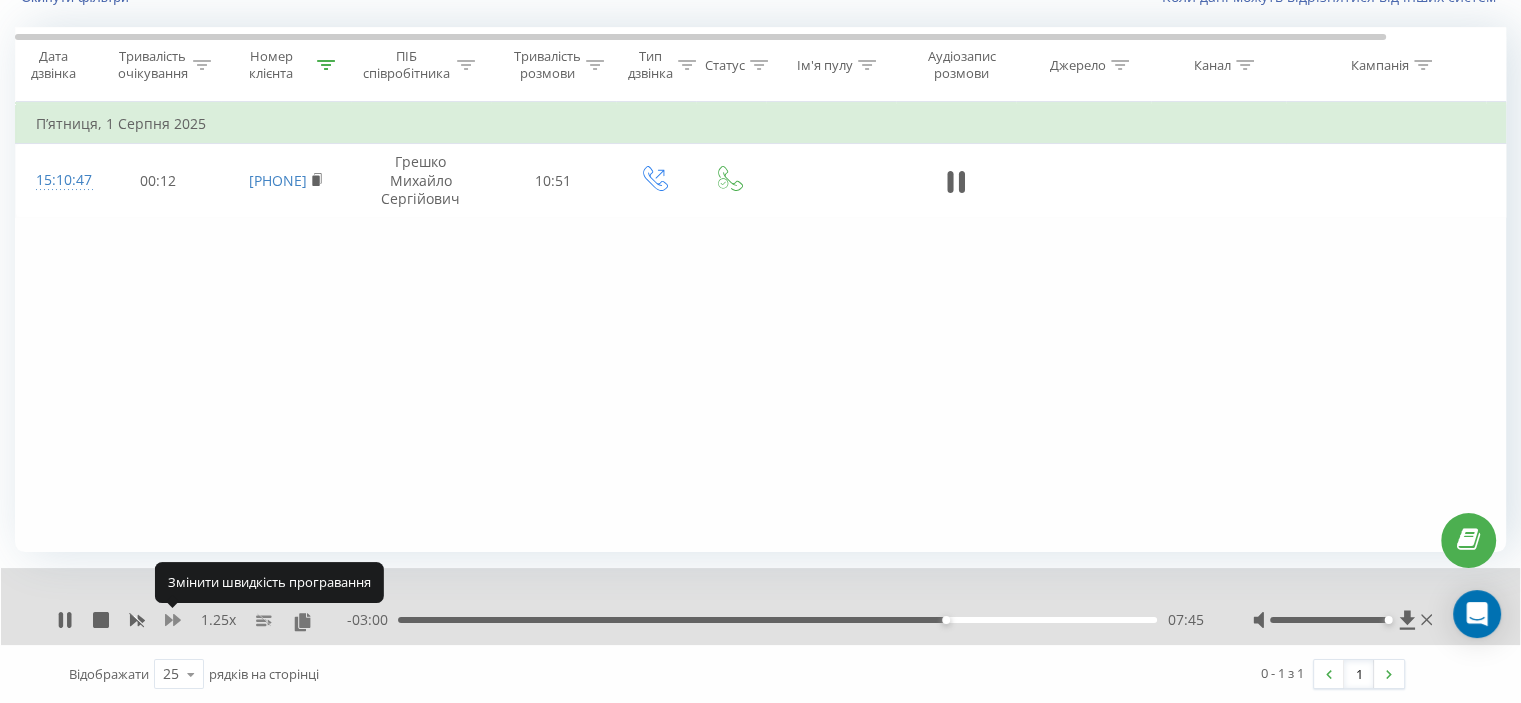 click 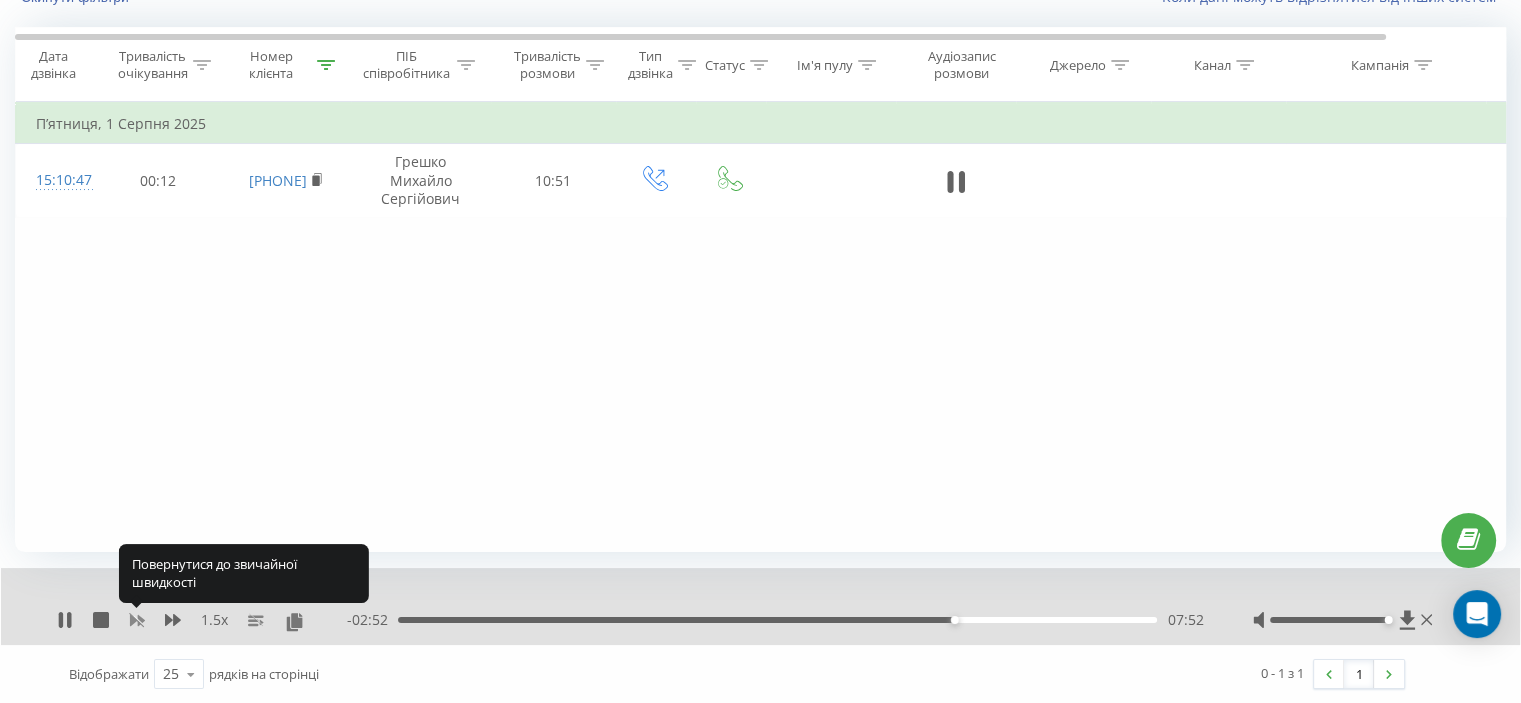 click 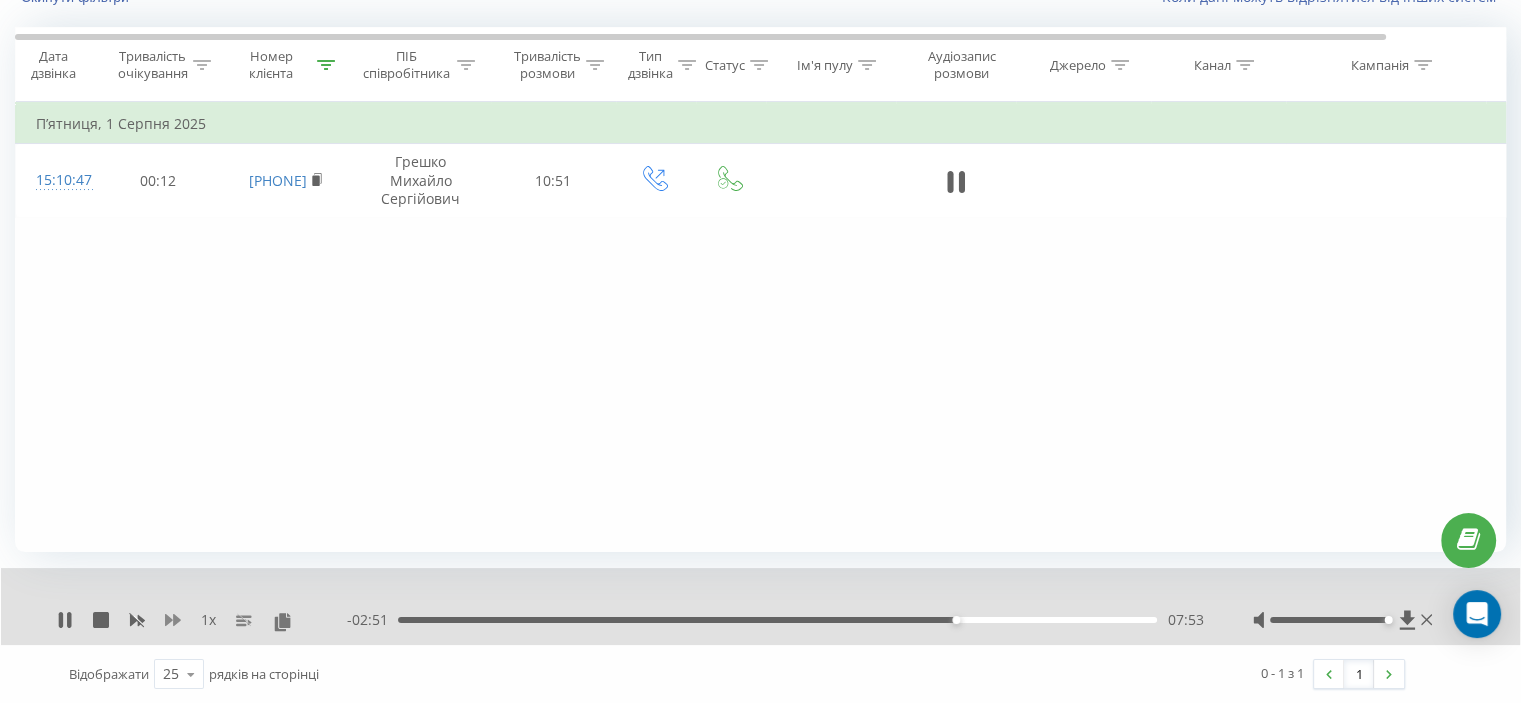 click 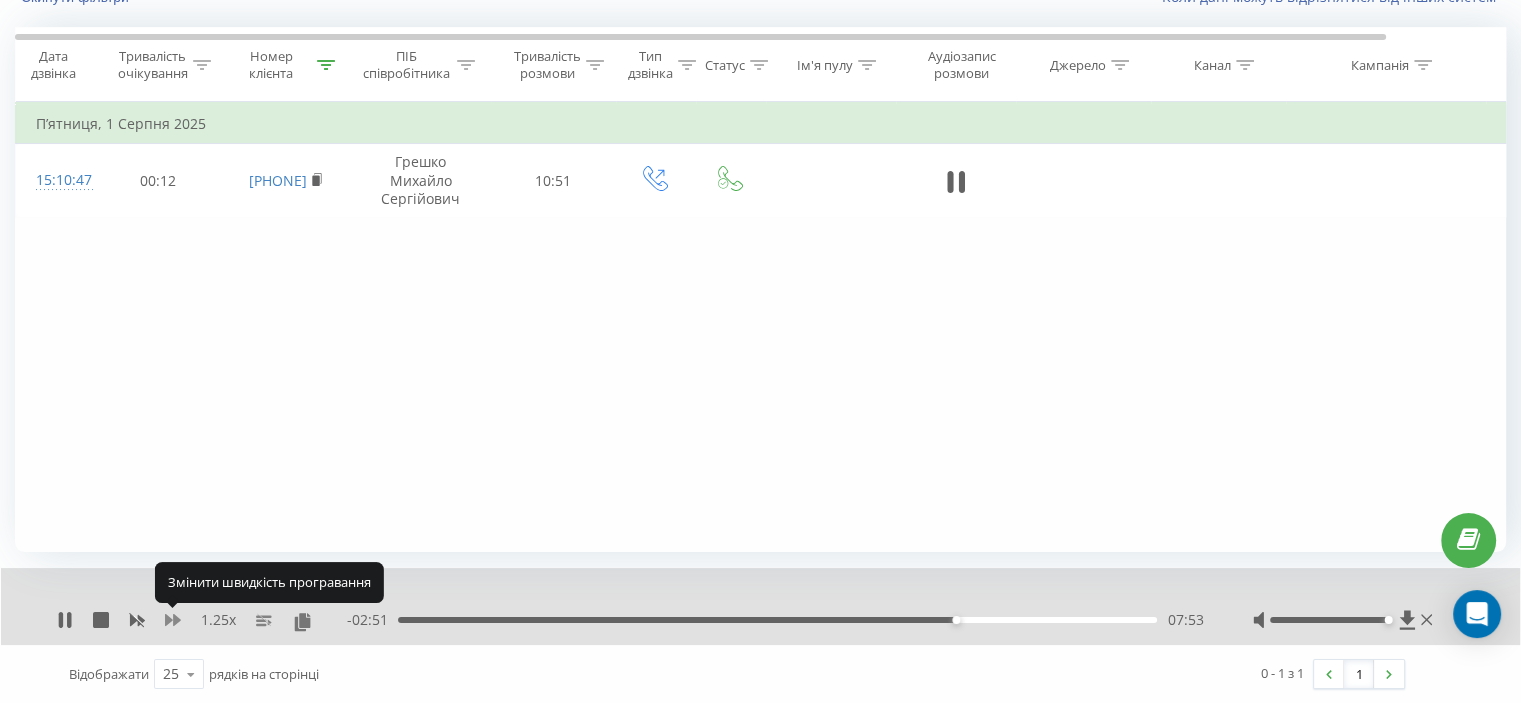 click 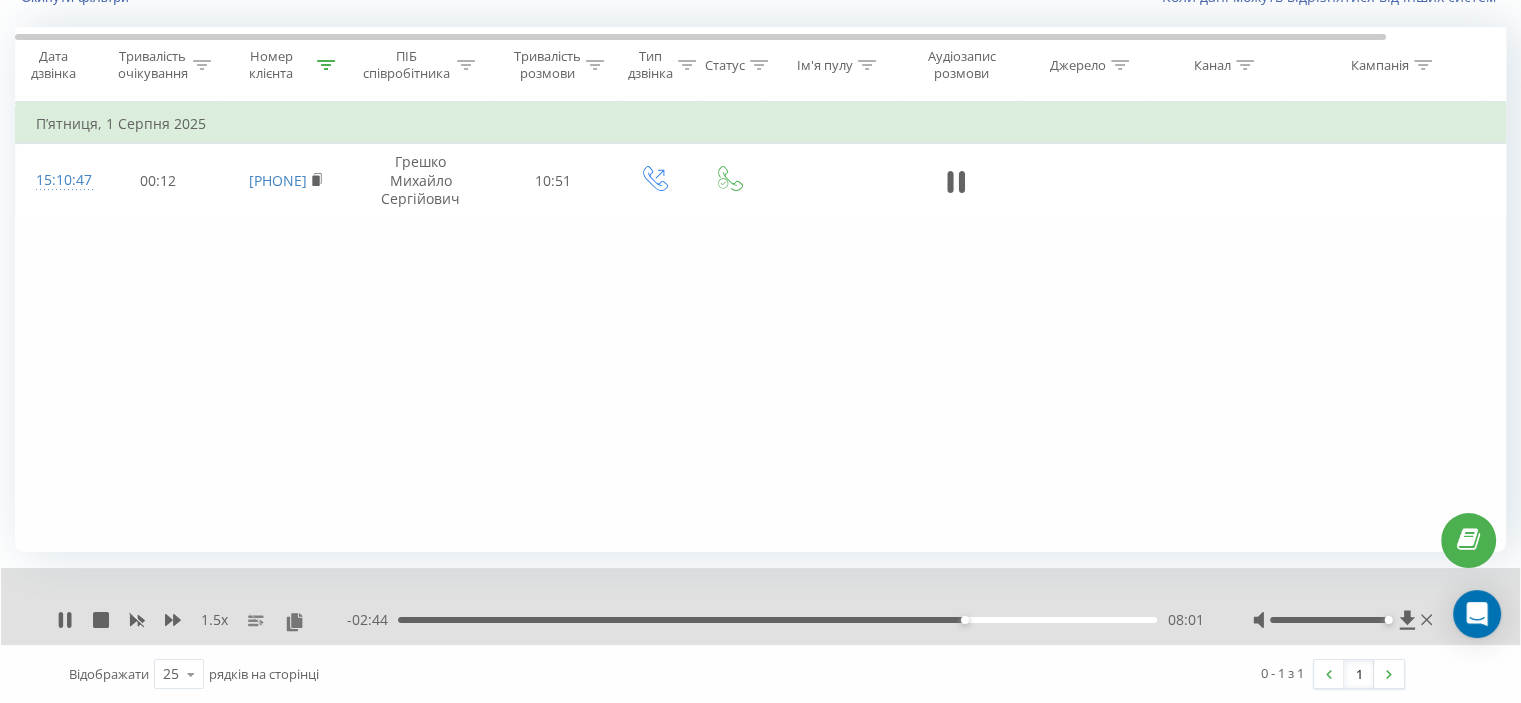 click on "1.5 x" at bounding box center [202, 620] 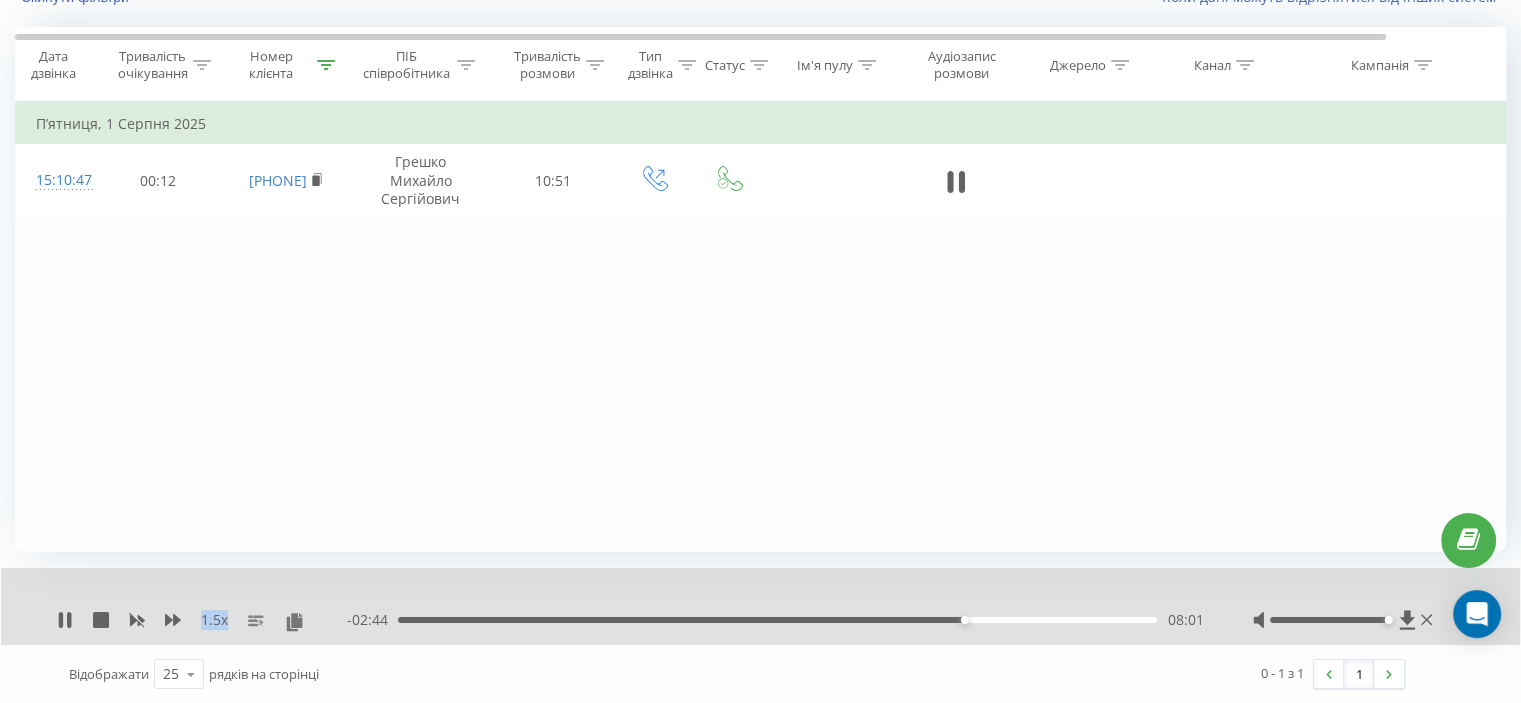 click on "1.5 x" at bounding box center (202, 620) 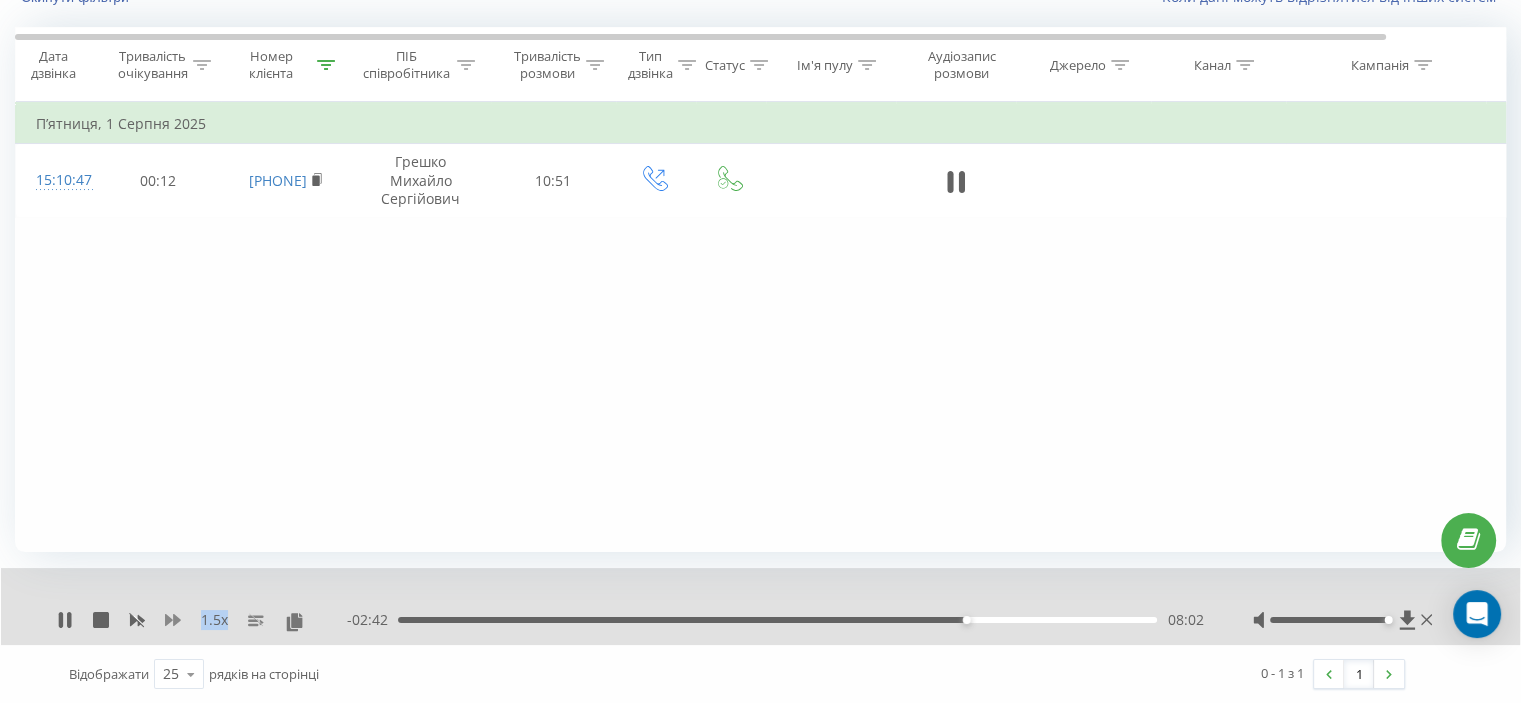 click 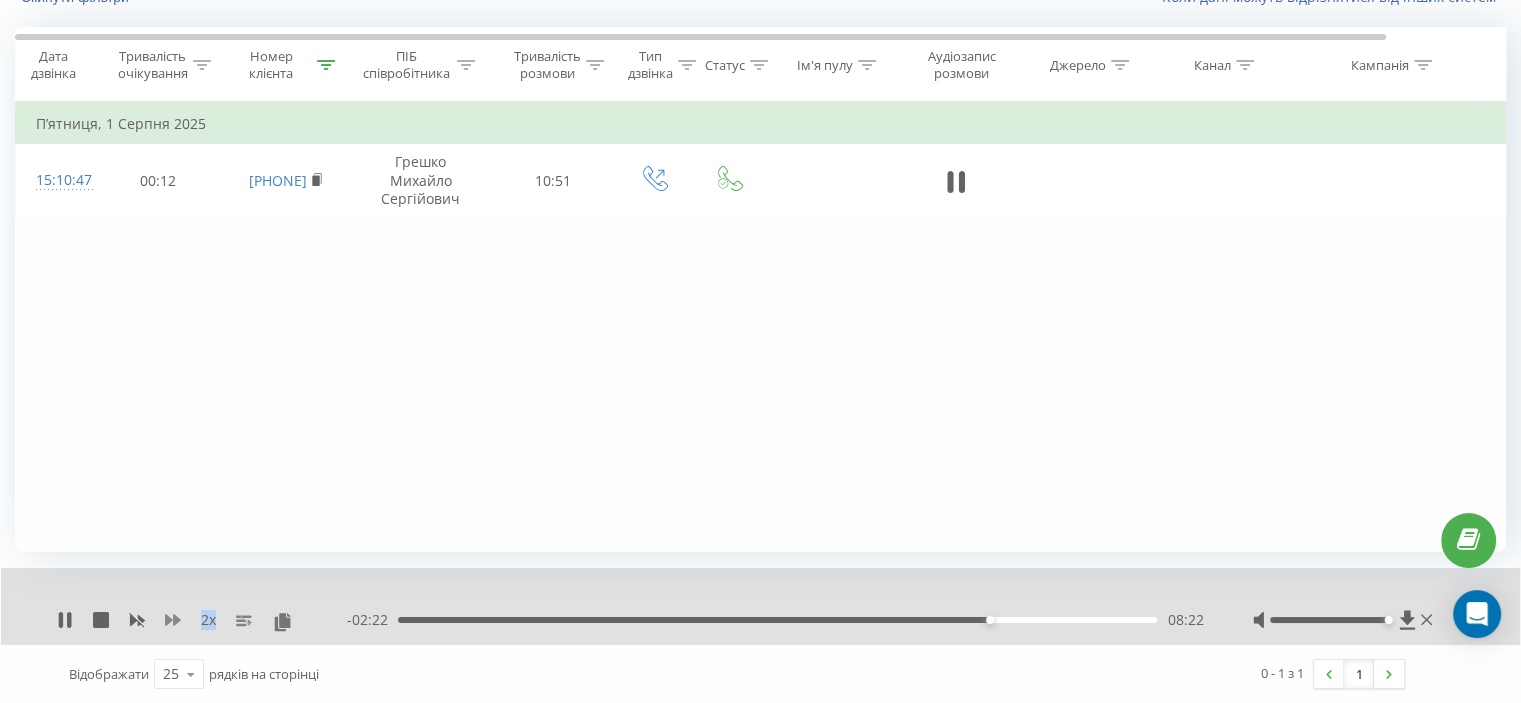 click 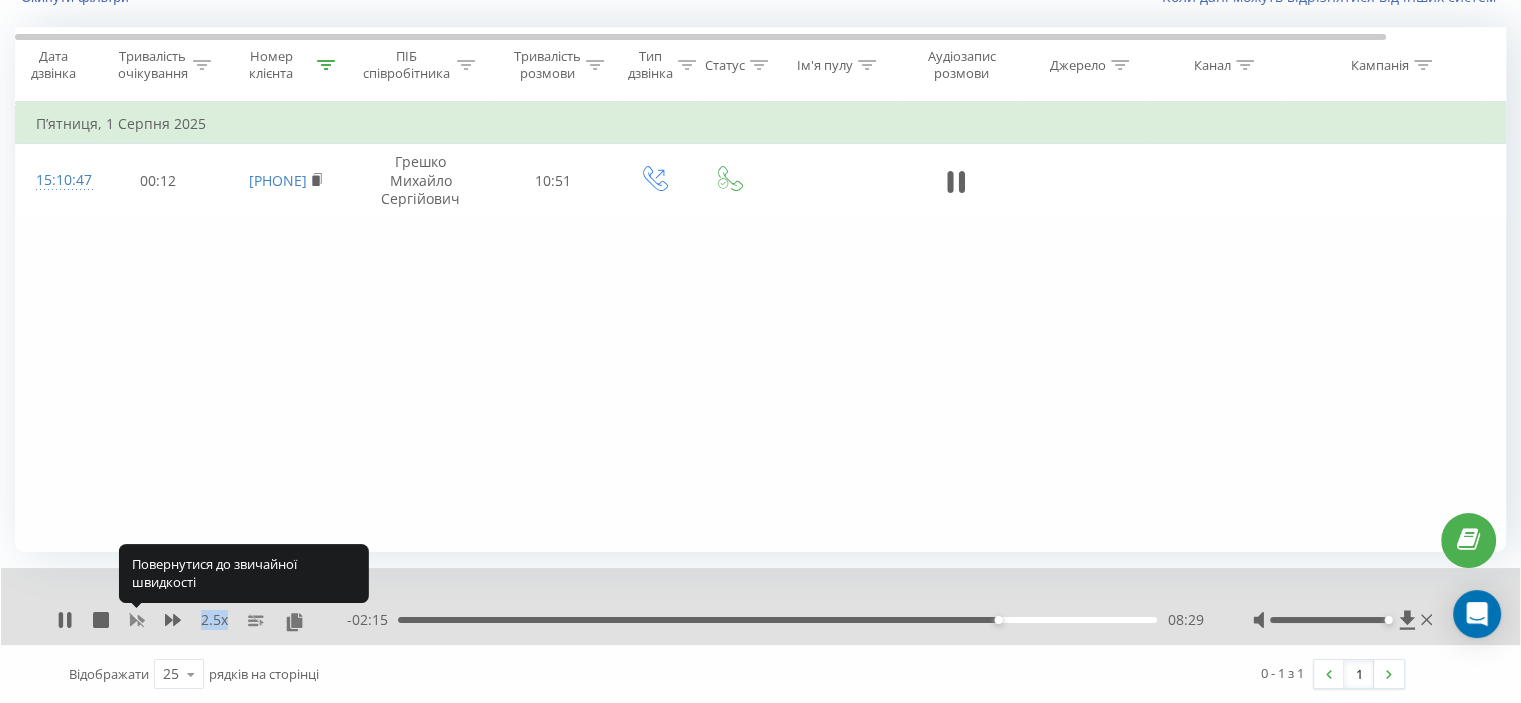 click 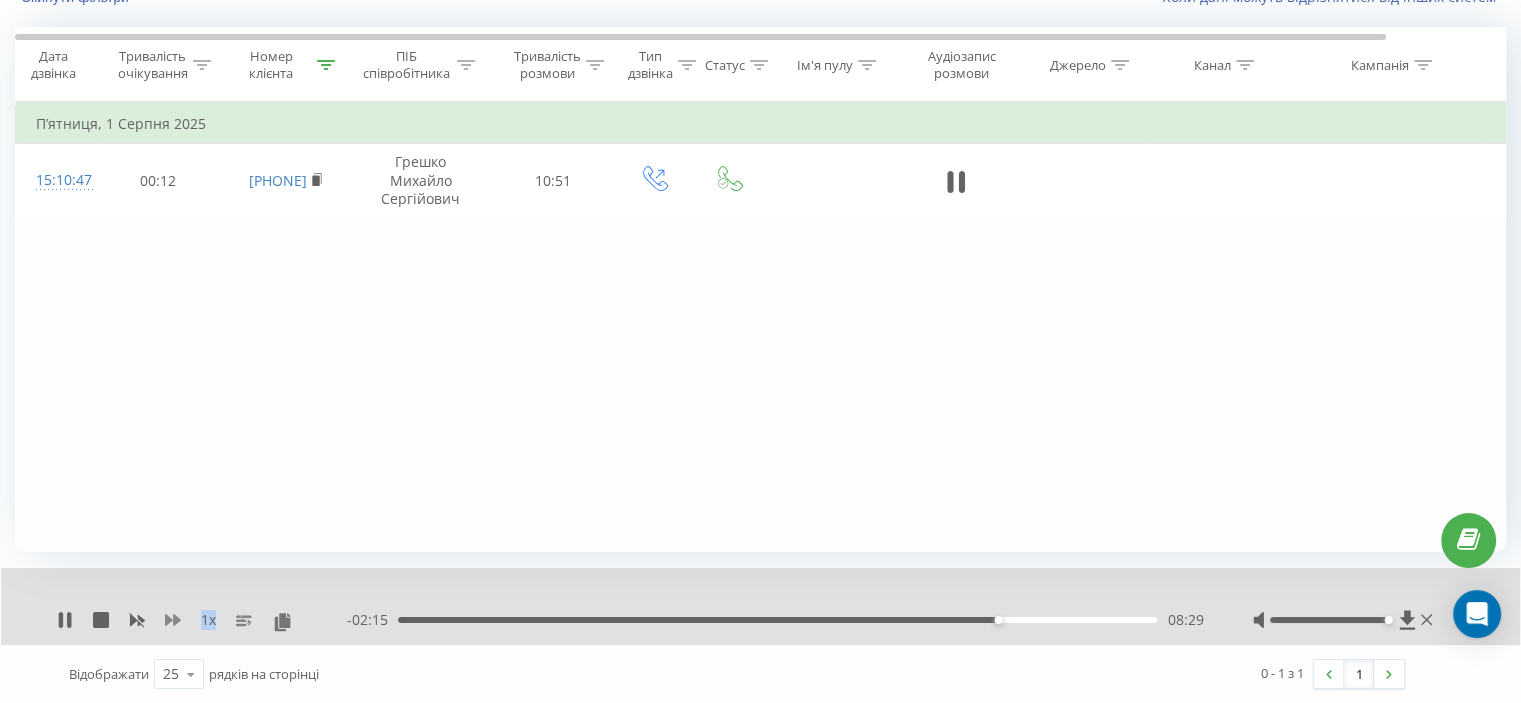 click 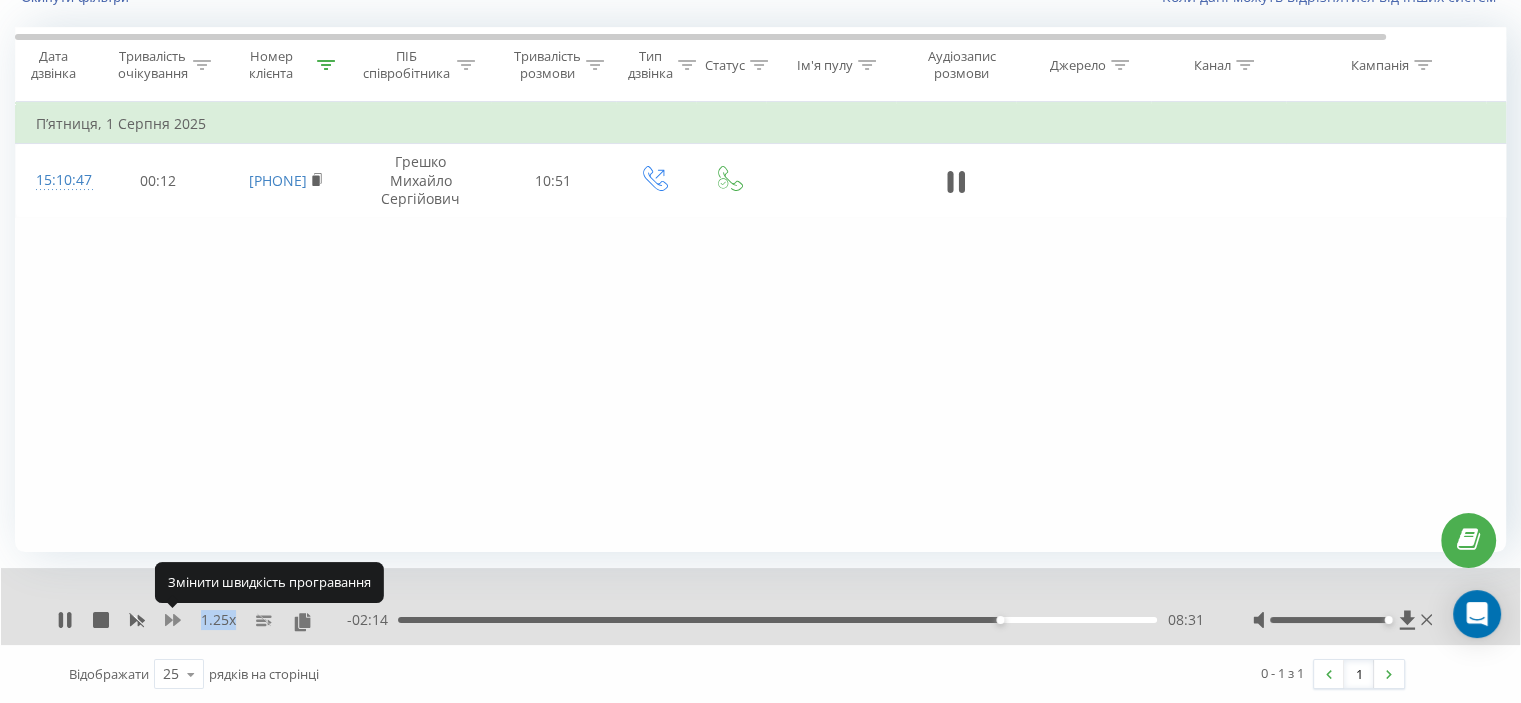 click 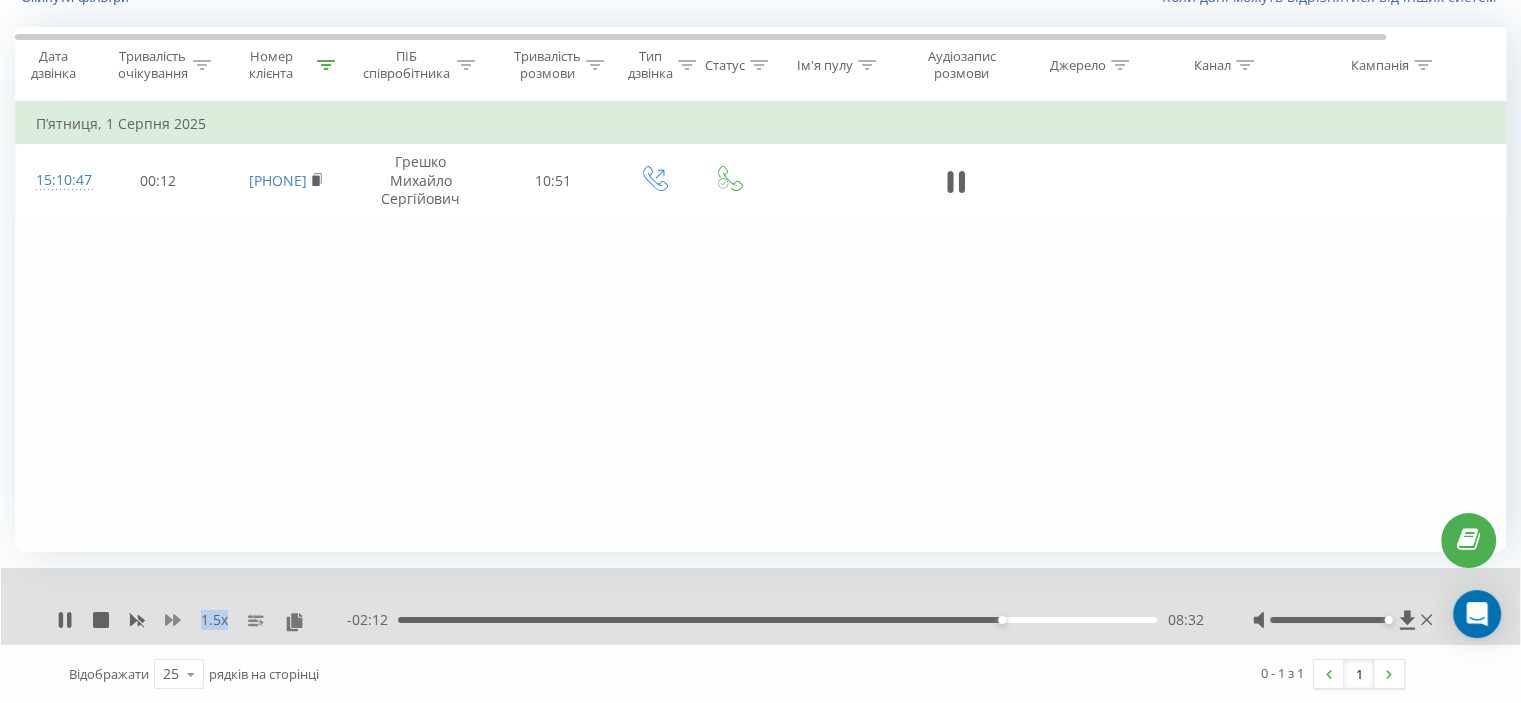 click 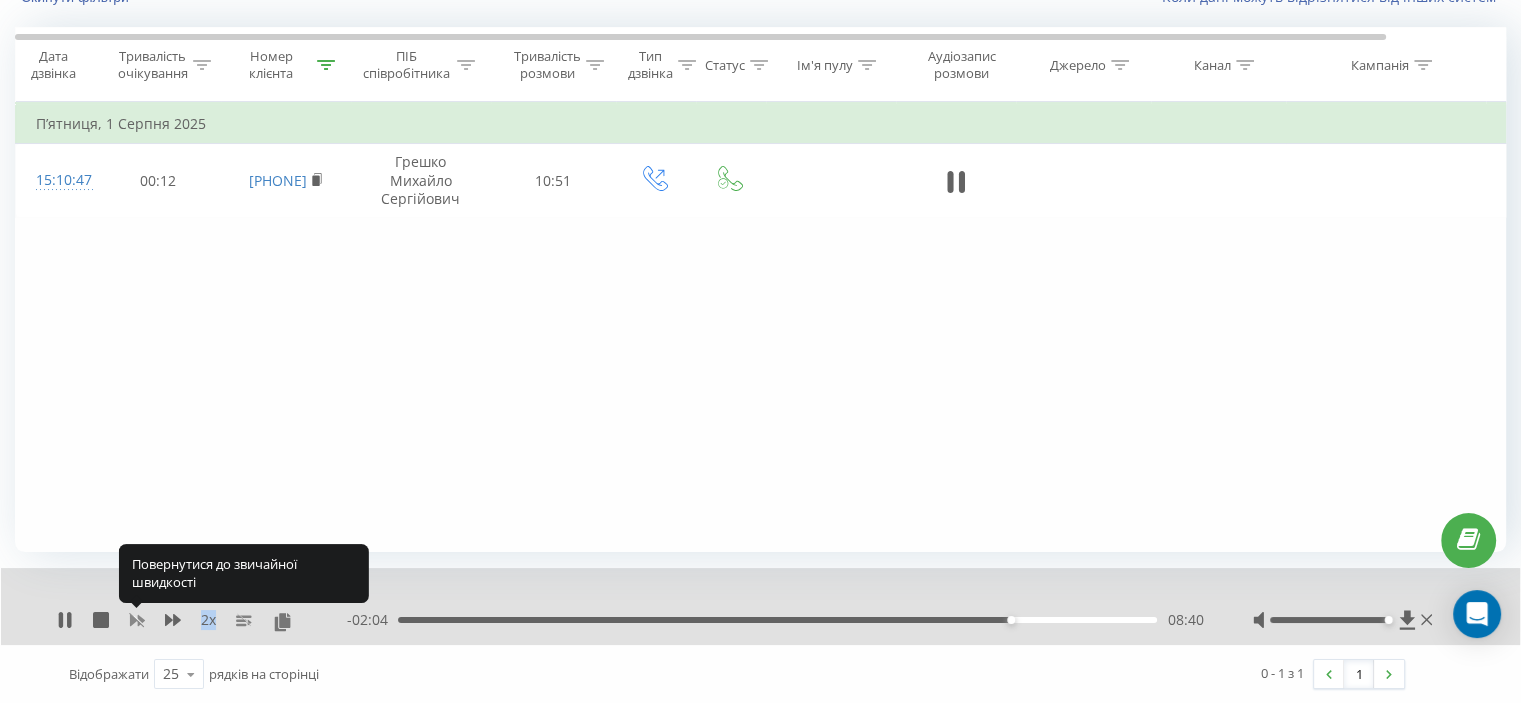 click 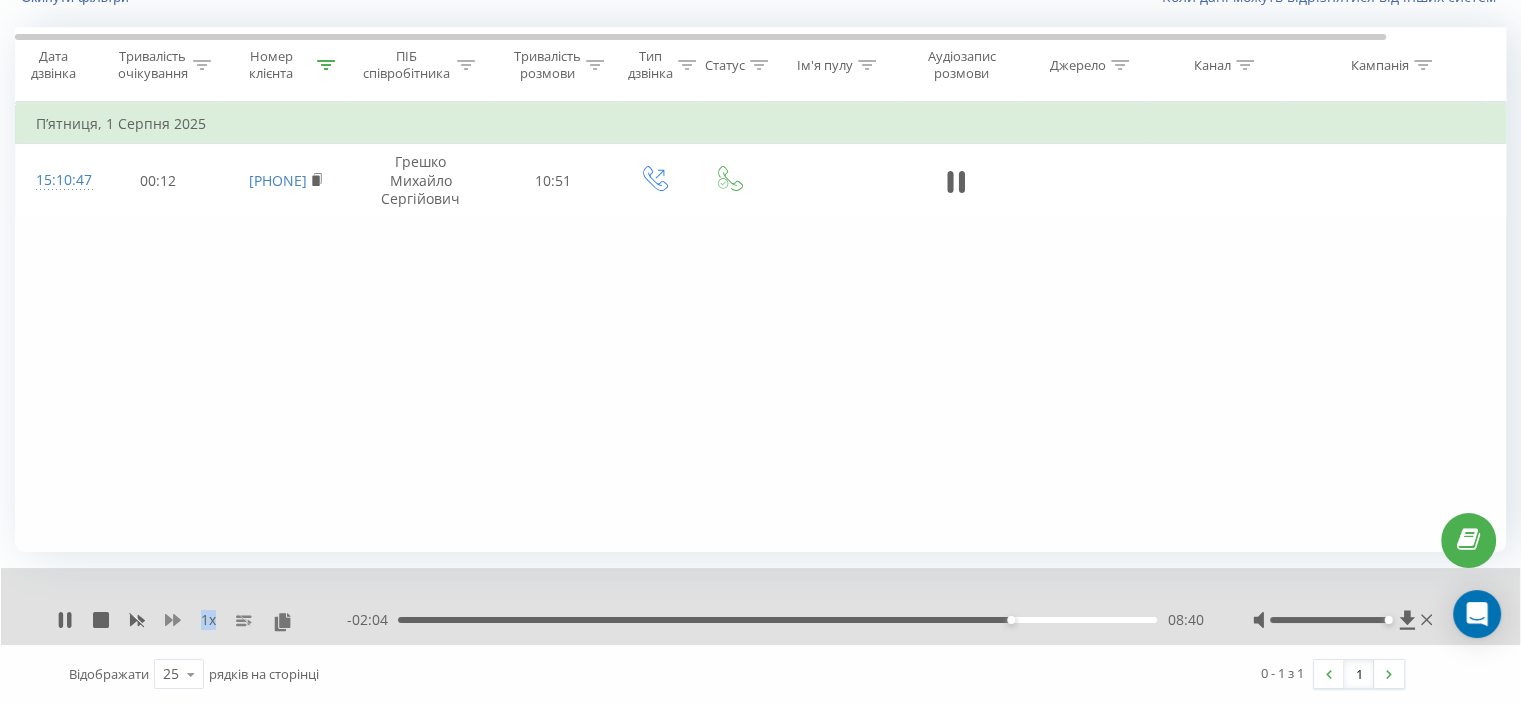 click 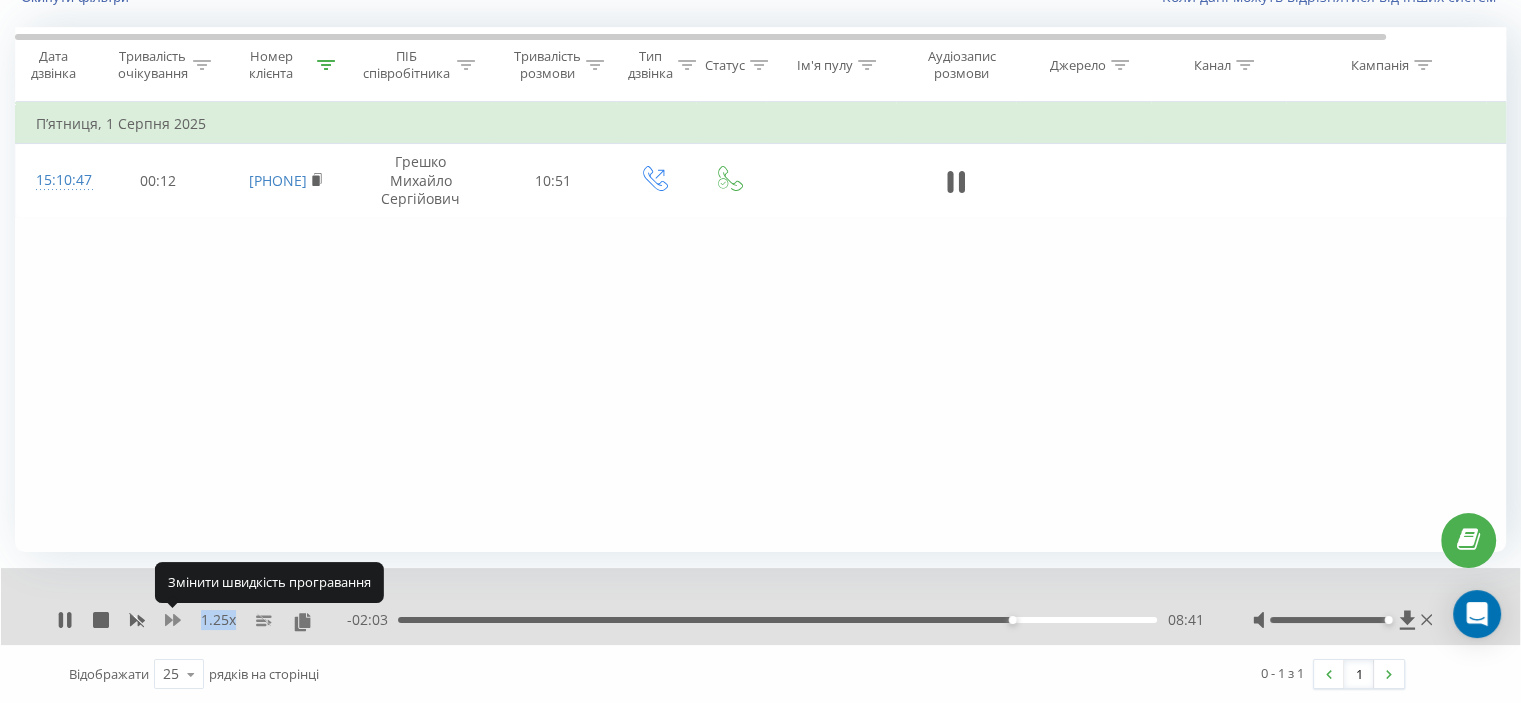 click 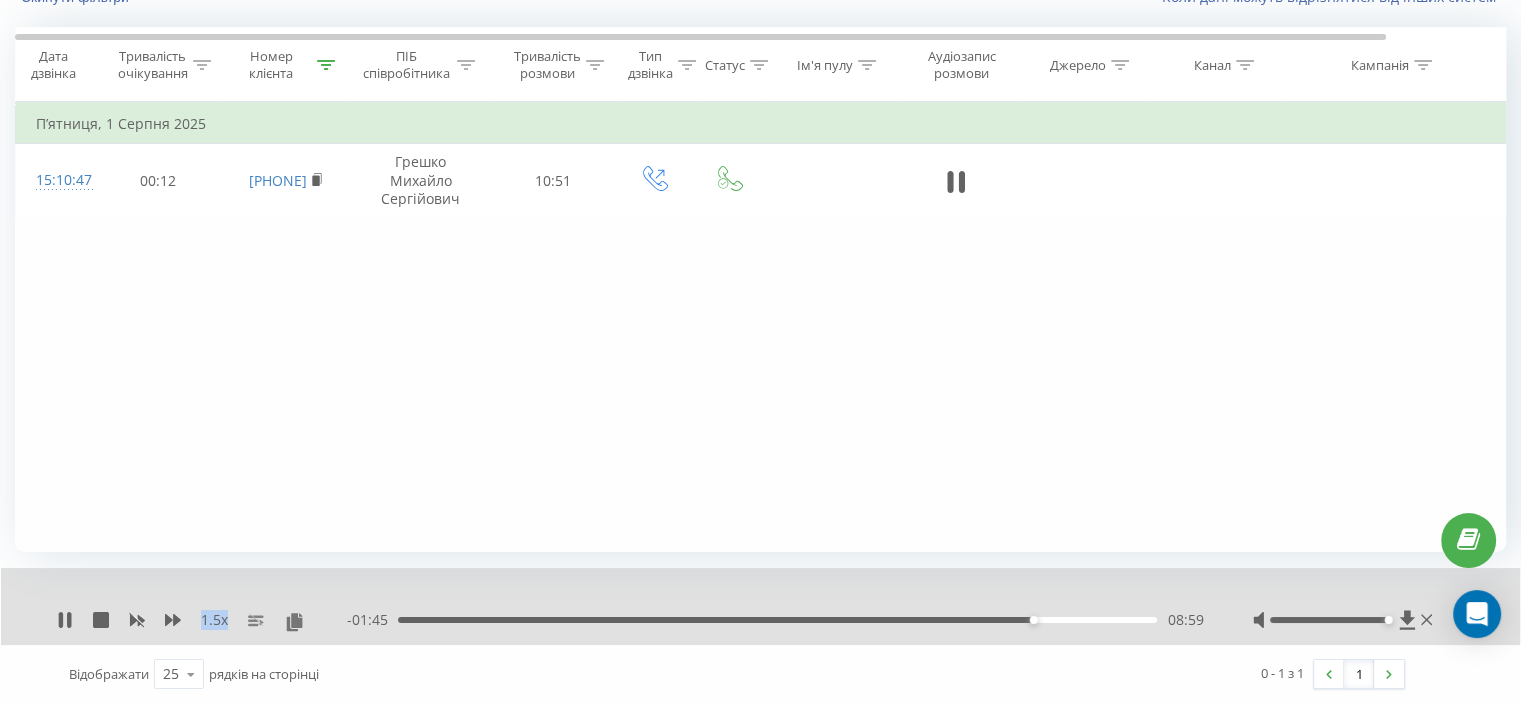 click on "08:59" at bounding box center (777, 620) 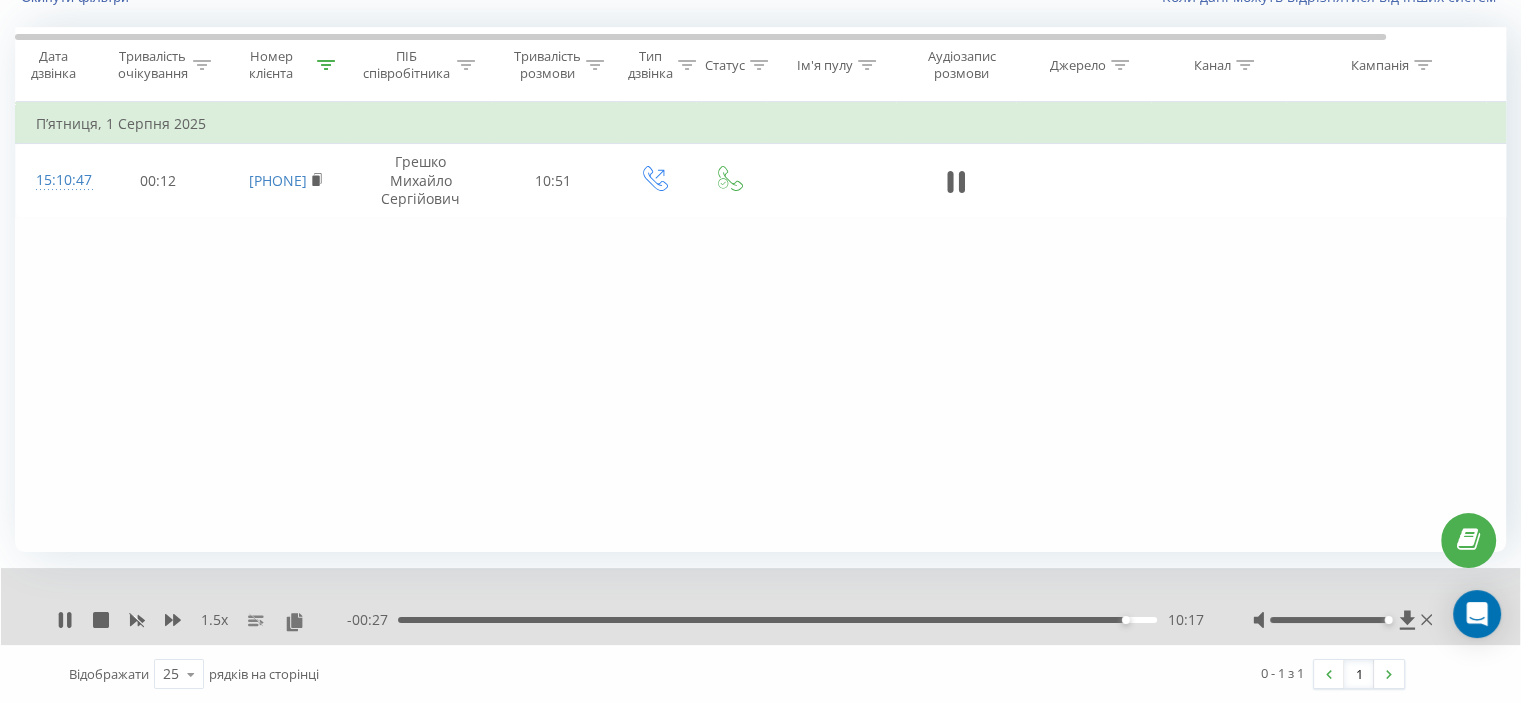 click on "1.5 x  - 00:27 10:17   10:17" at bounding box center (760, 606) 